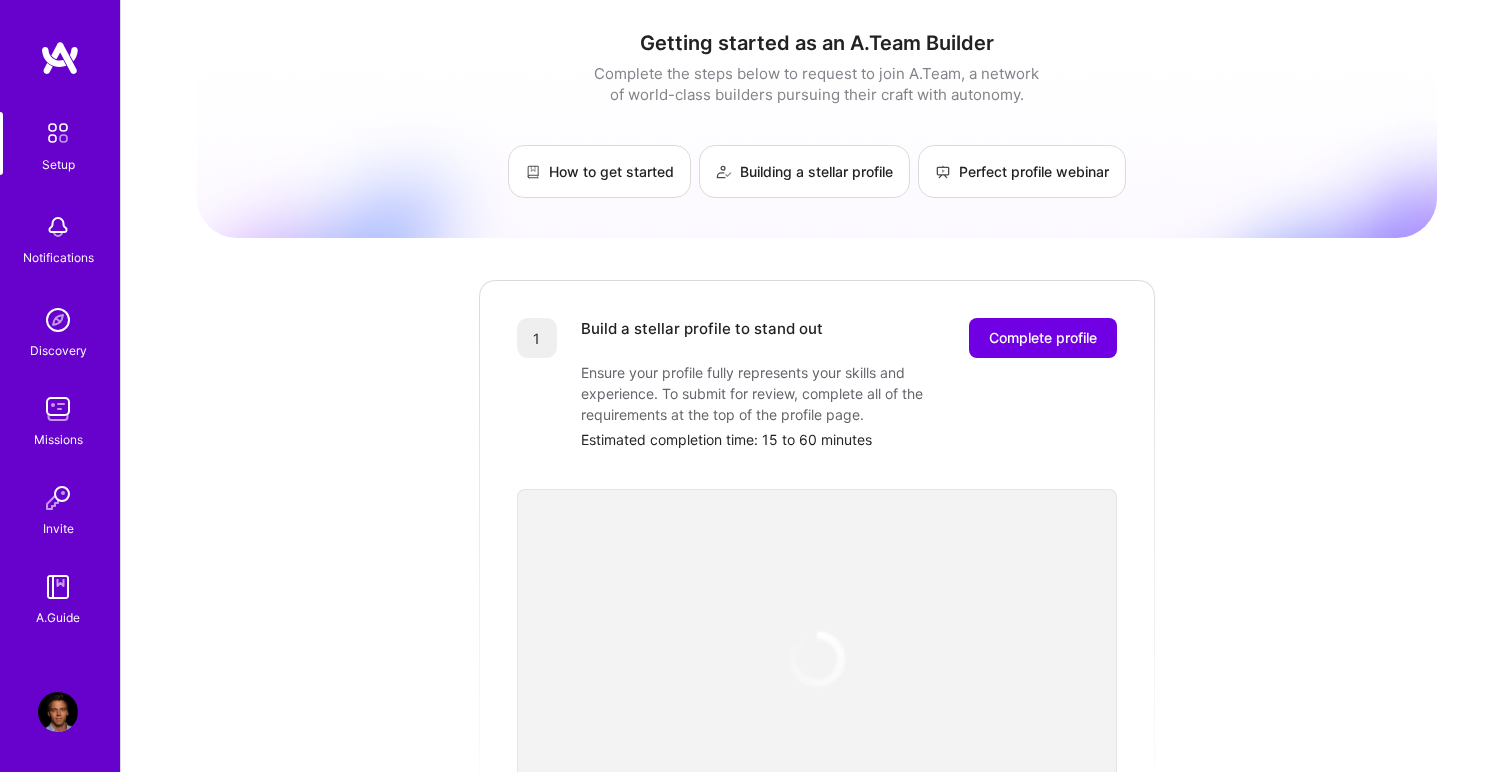 scroll, scrollTop: 0, scrollLeft: 0, axis: both 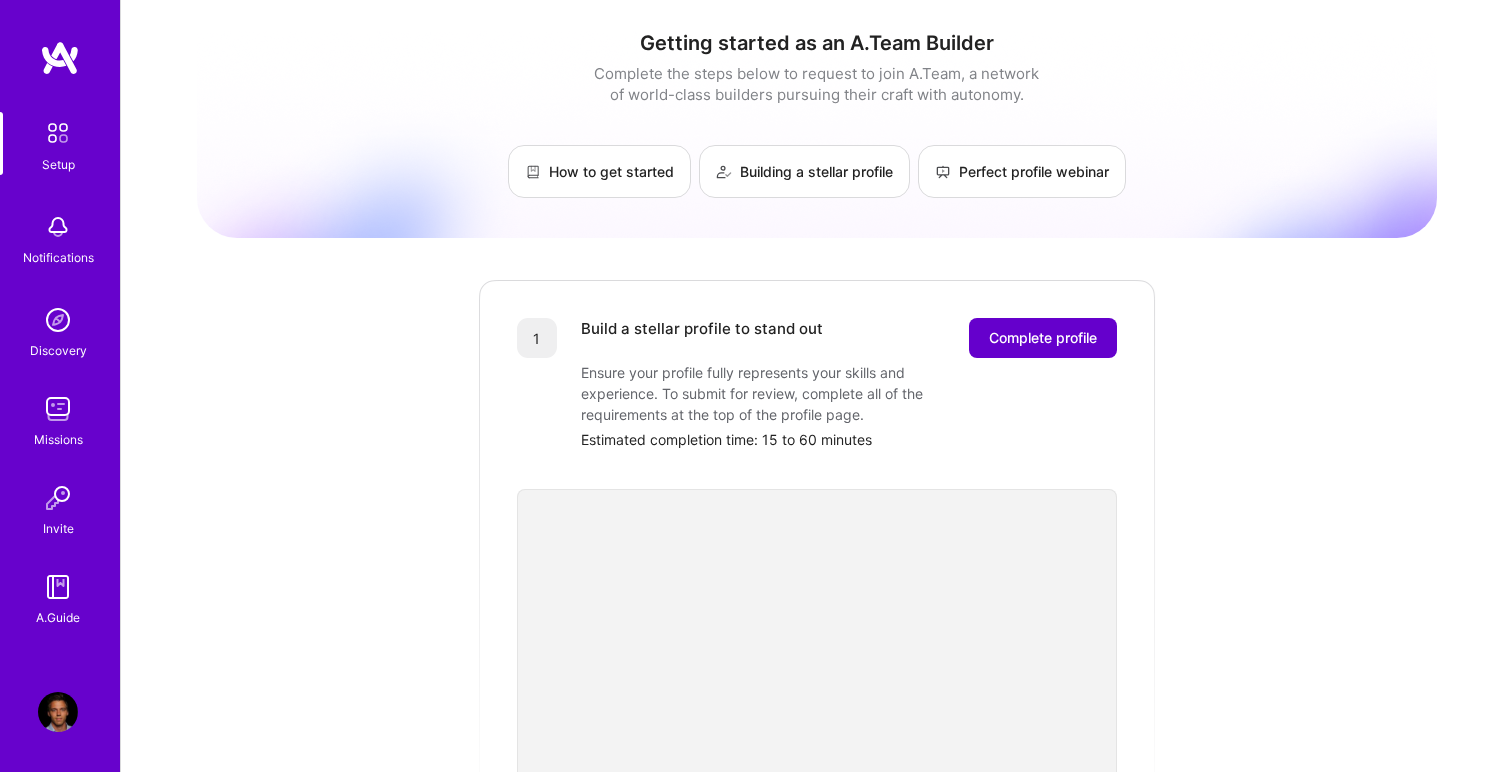 click on "Complete profile" at bounding box center (1043, 338) 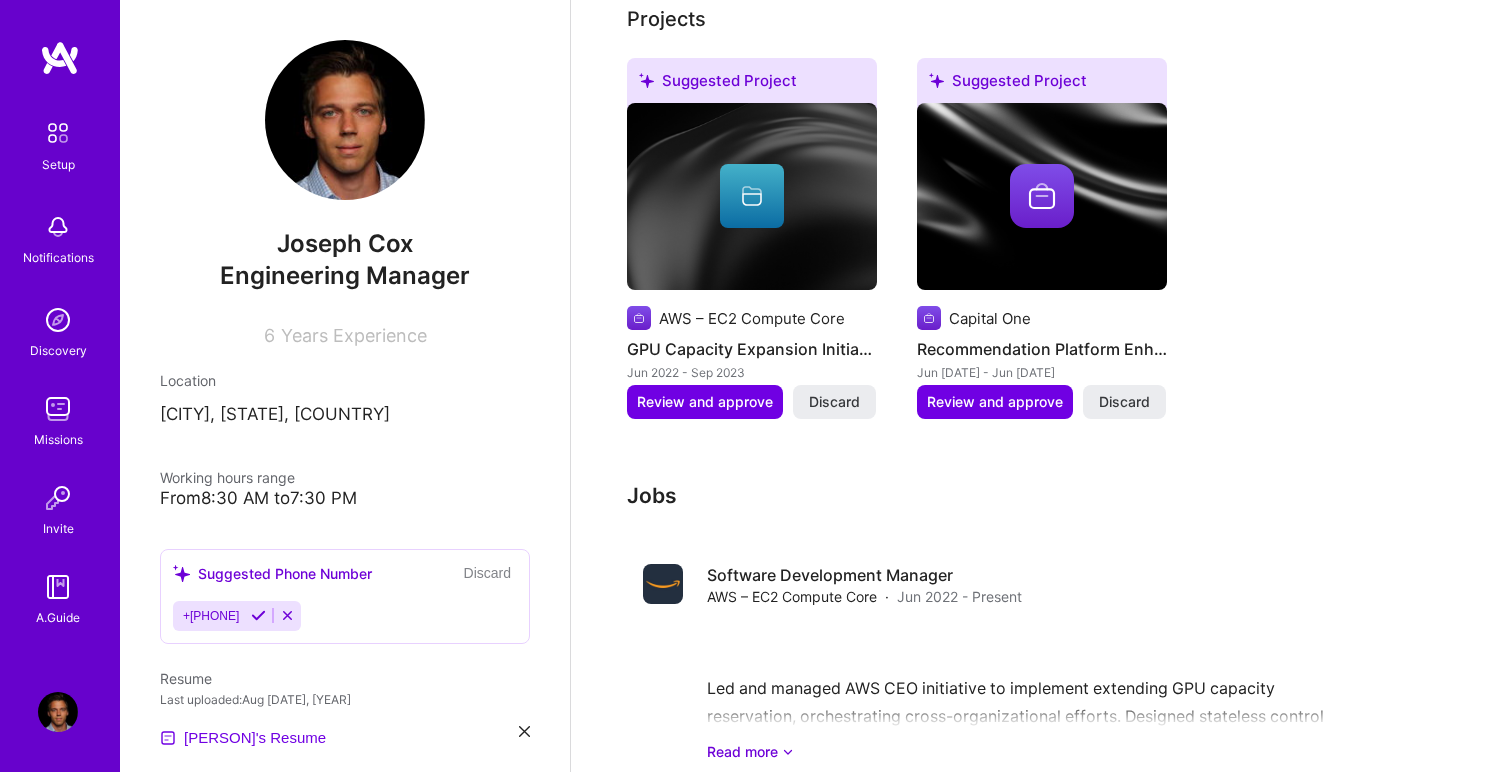 scroll, scrollTop: 707, scrollLeft: 0, axis: vertical 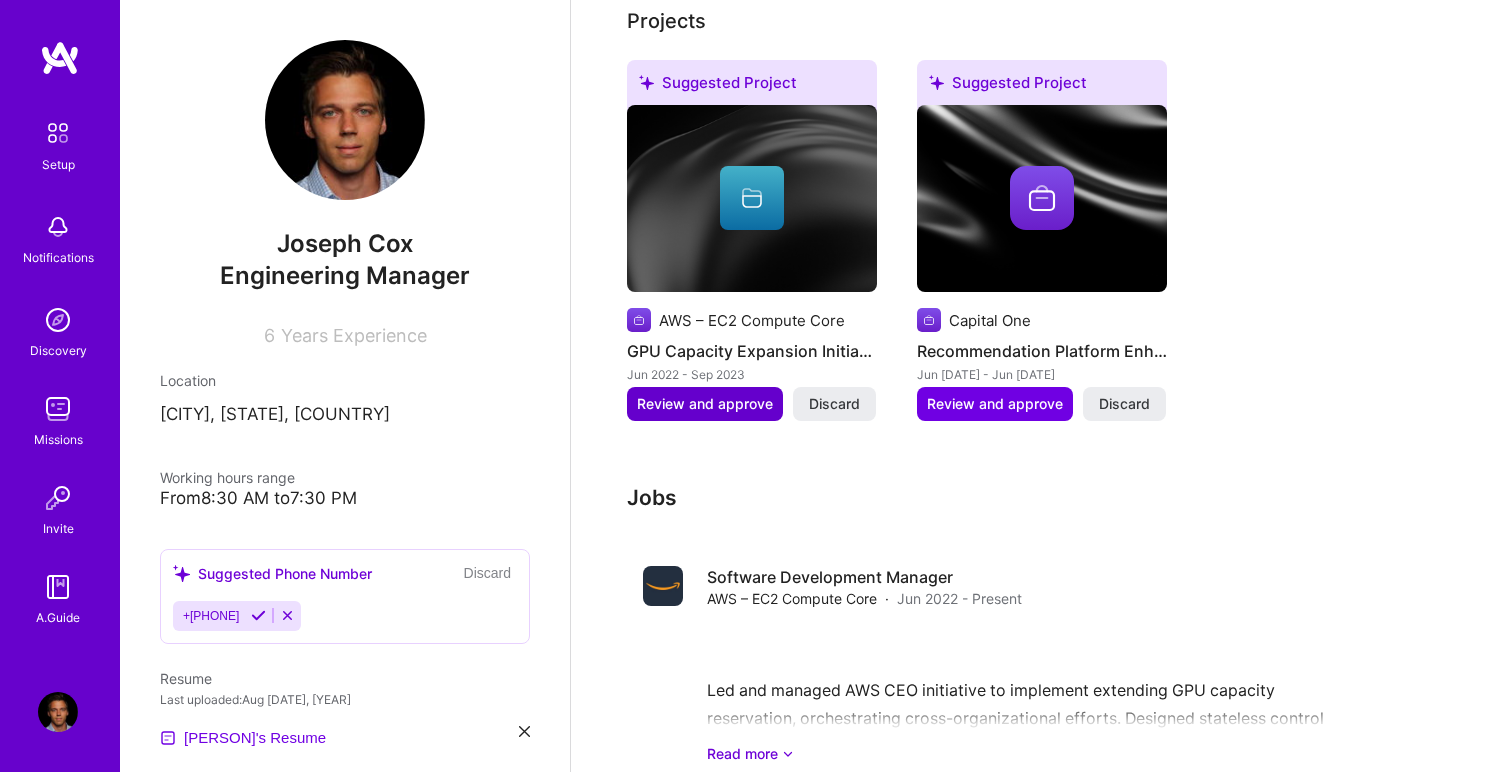 click on "Review and approve" at bounding box center (705, 404) 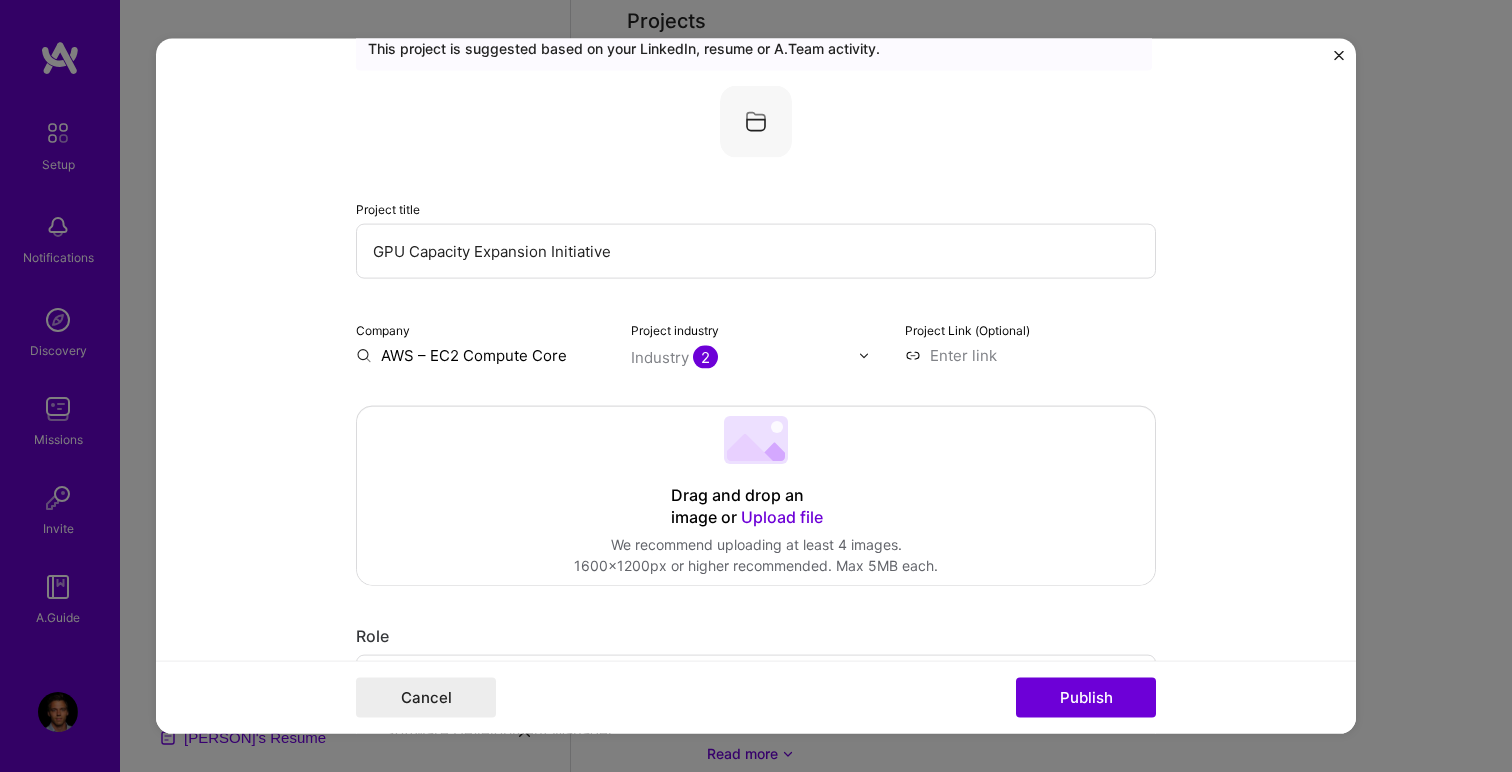 scroll, scrollTop: 99, scrollLeft: 0, axis: vertical 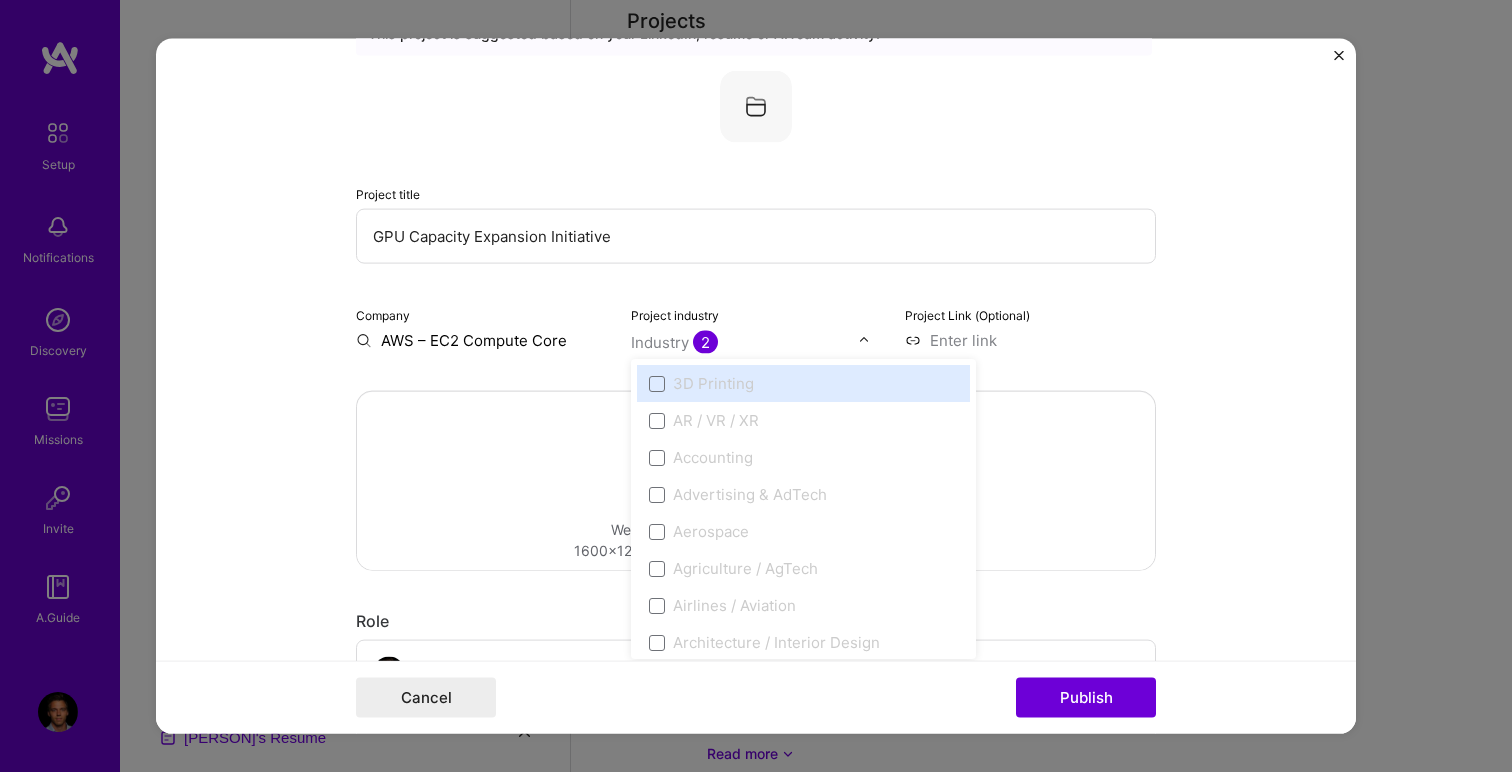 click on "Industry 2" at bounding box center [674, 342] 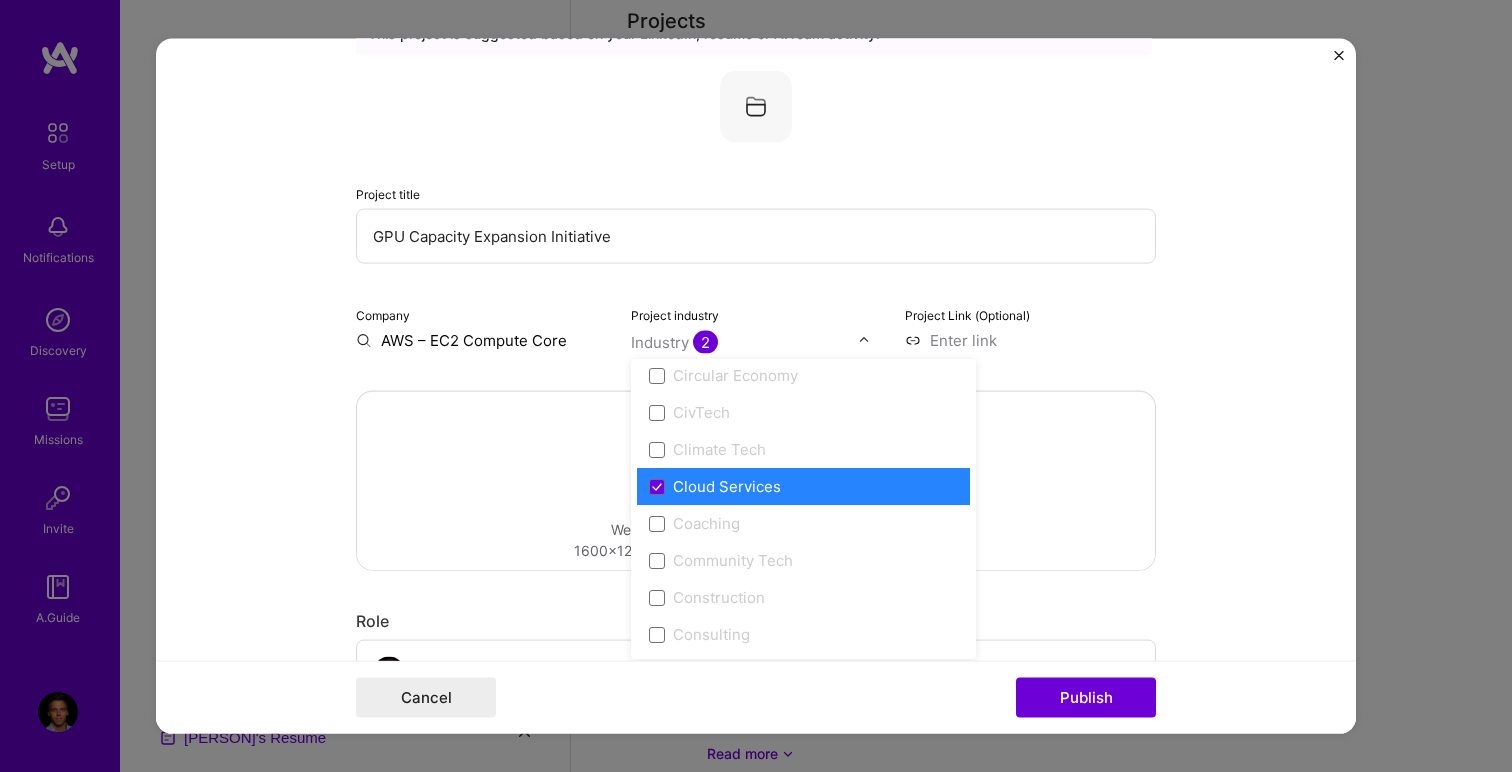 scroll, scrollTop: 1006, scrollLeft: 0, axis: vertical 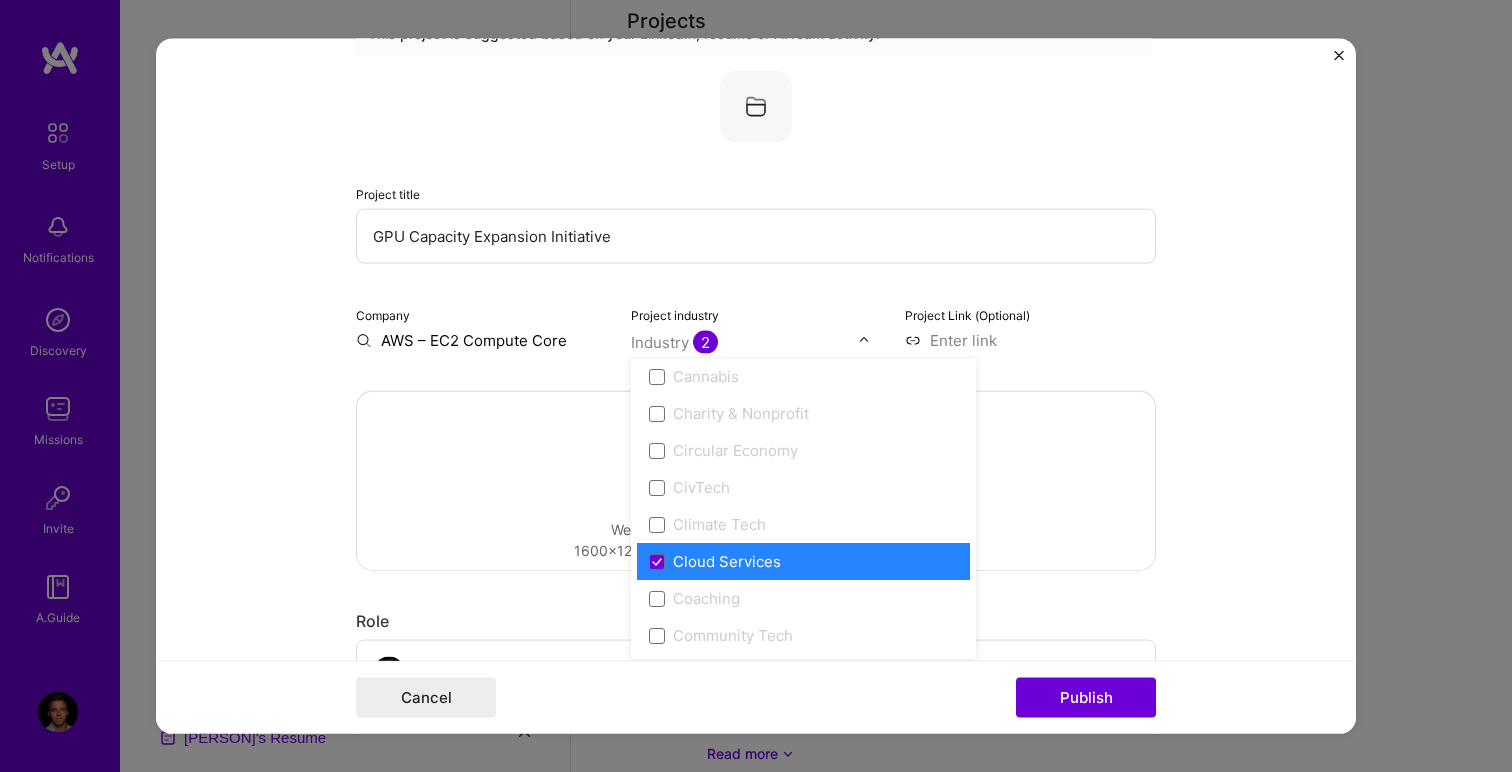 click on "GPU Capacity Expansion Initiative" at bounding box center (756, 236) 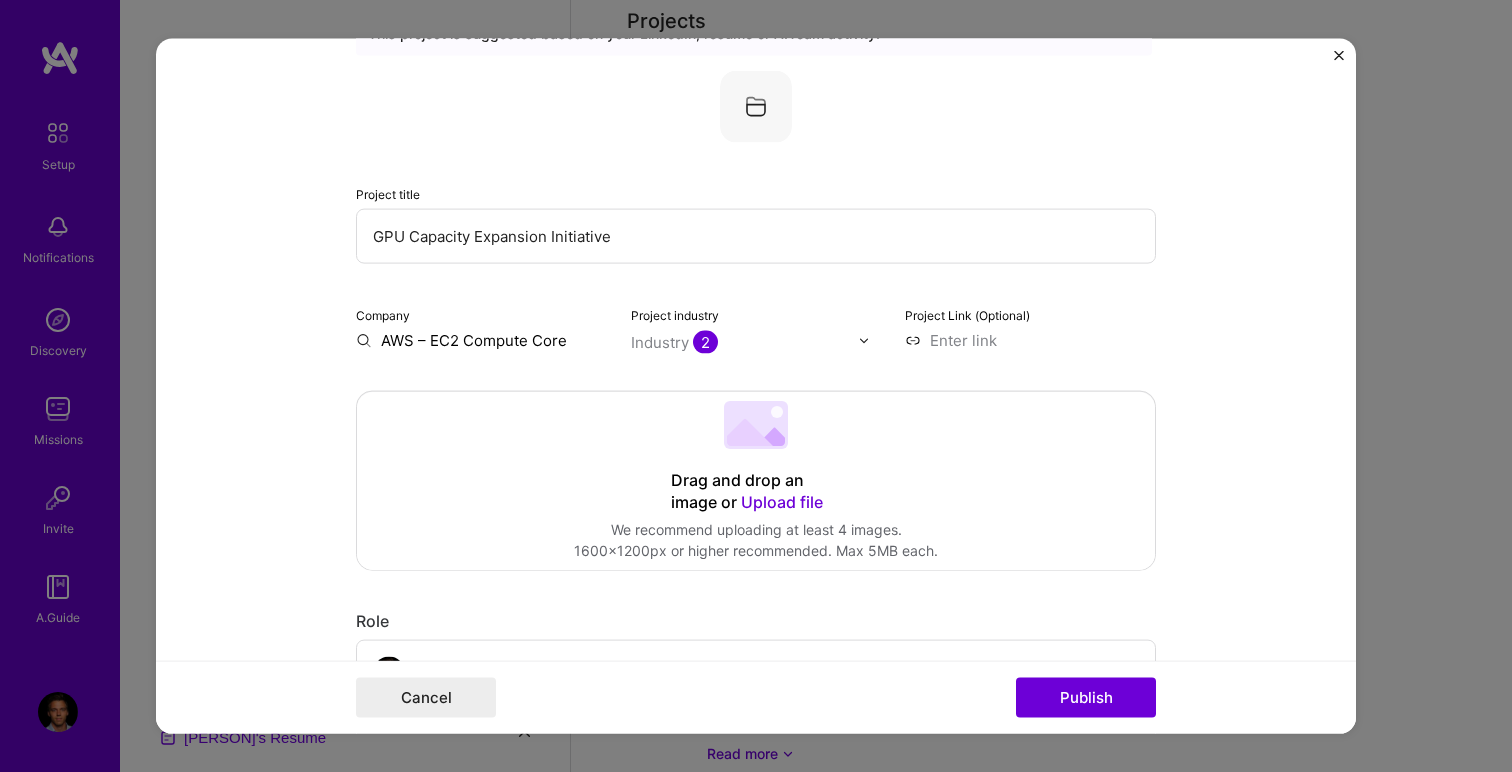 click on "AWS – EC2 Compute Core" at bounding box center (481, 340) 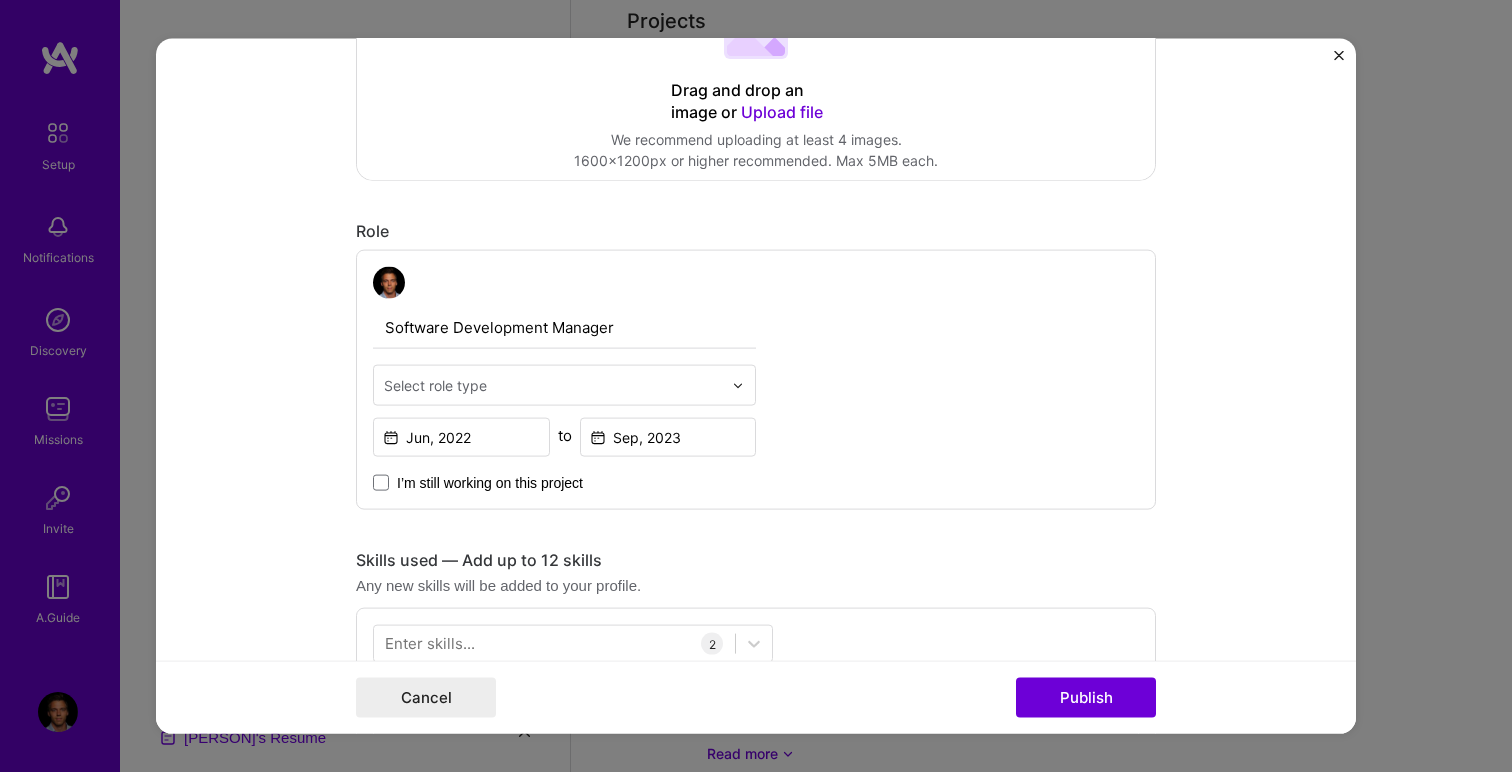 scroll, scrollTop: 485, scrollLeft: 0, axis: vertical 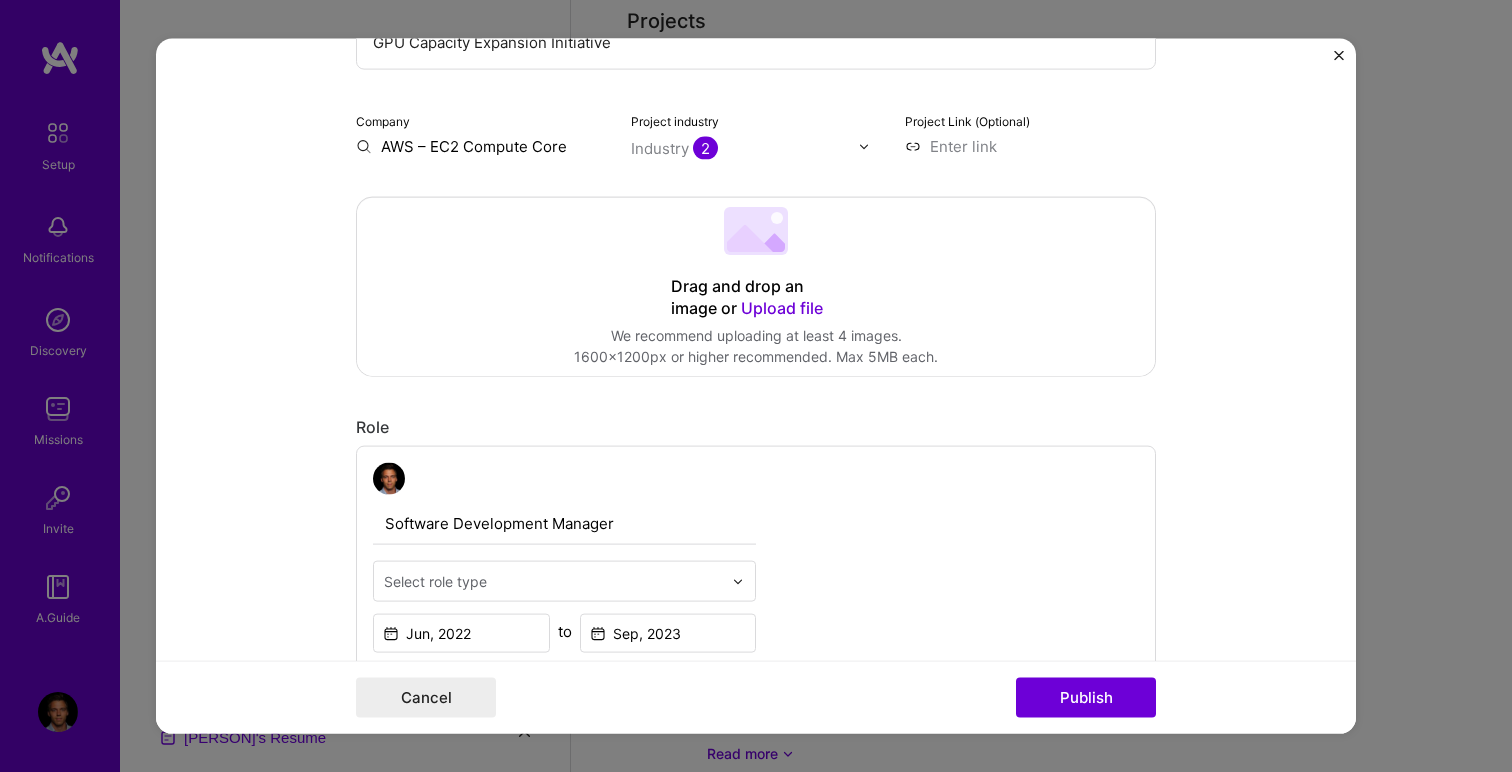 click at bounding box center (1030, 146) 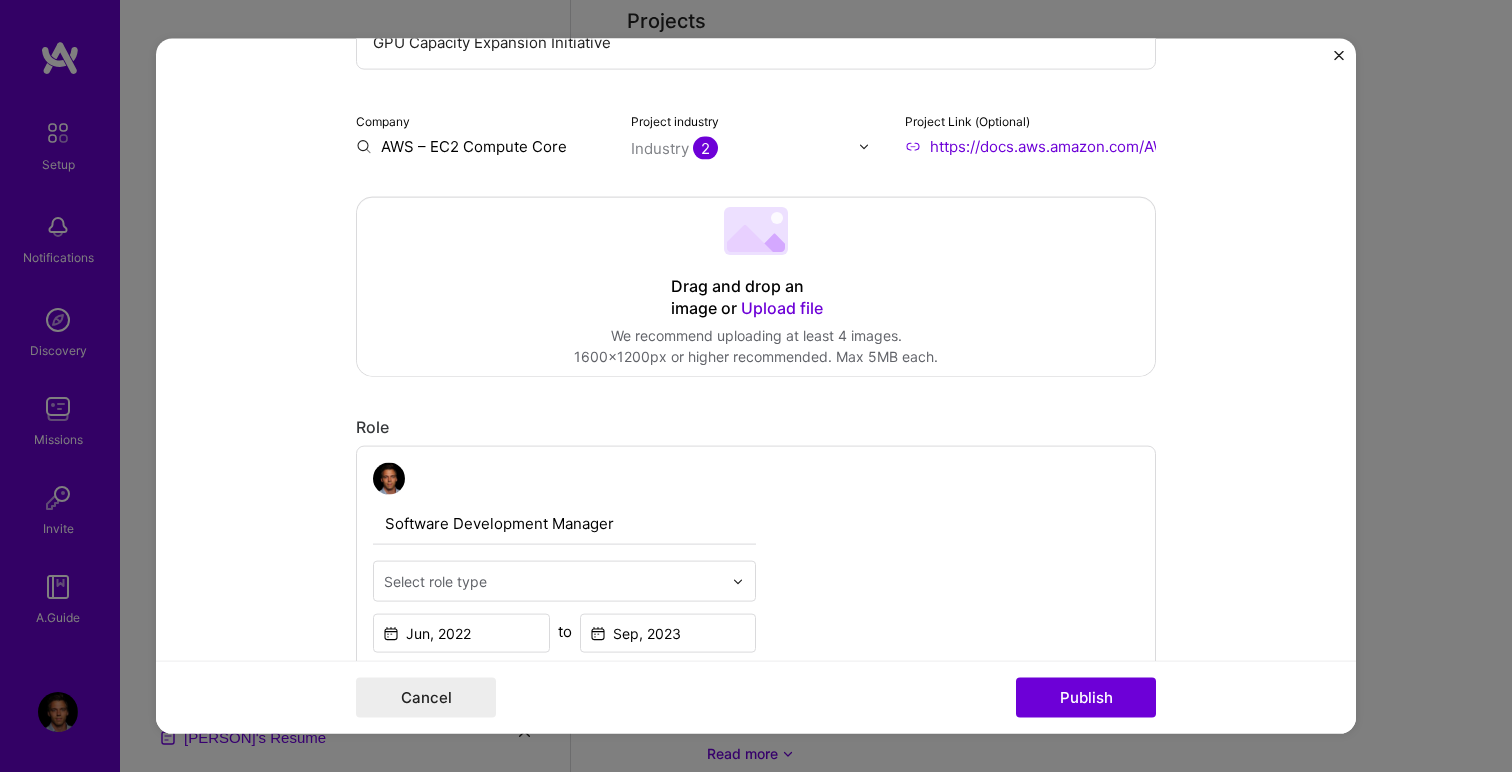 scroll, scrollTop: 0, scrollLeft: 377, axis: horizontal 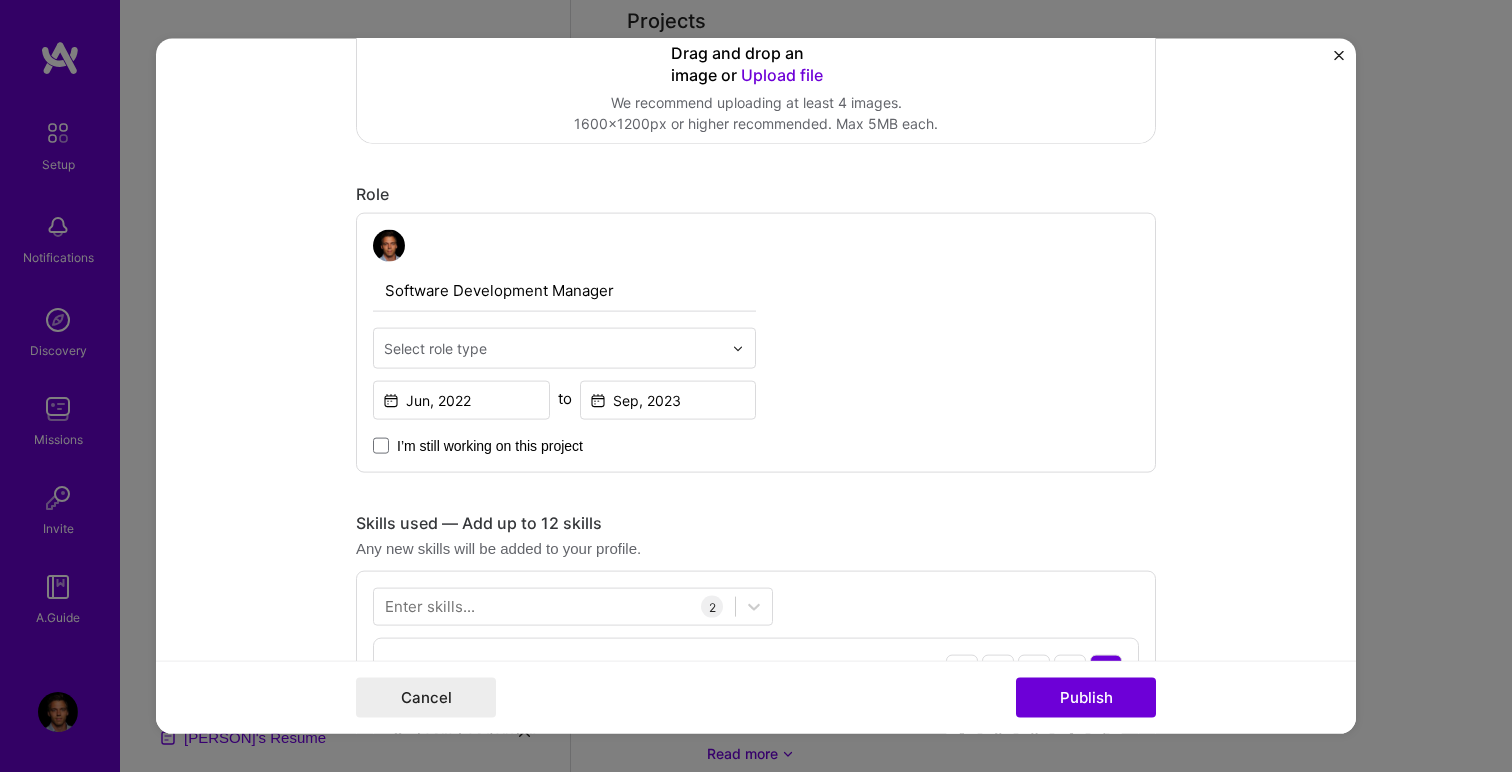 type on "https://docs.aws.amazon.com/AWSEC2/latest/UserGuide/capacity-blocks-extend.html" 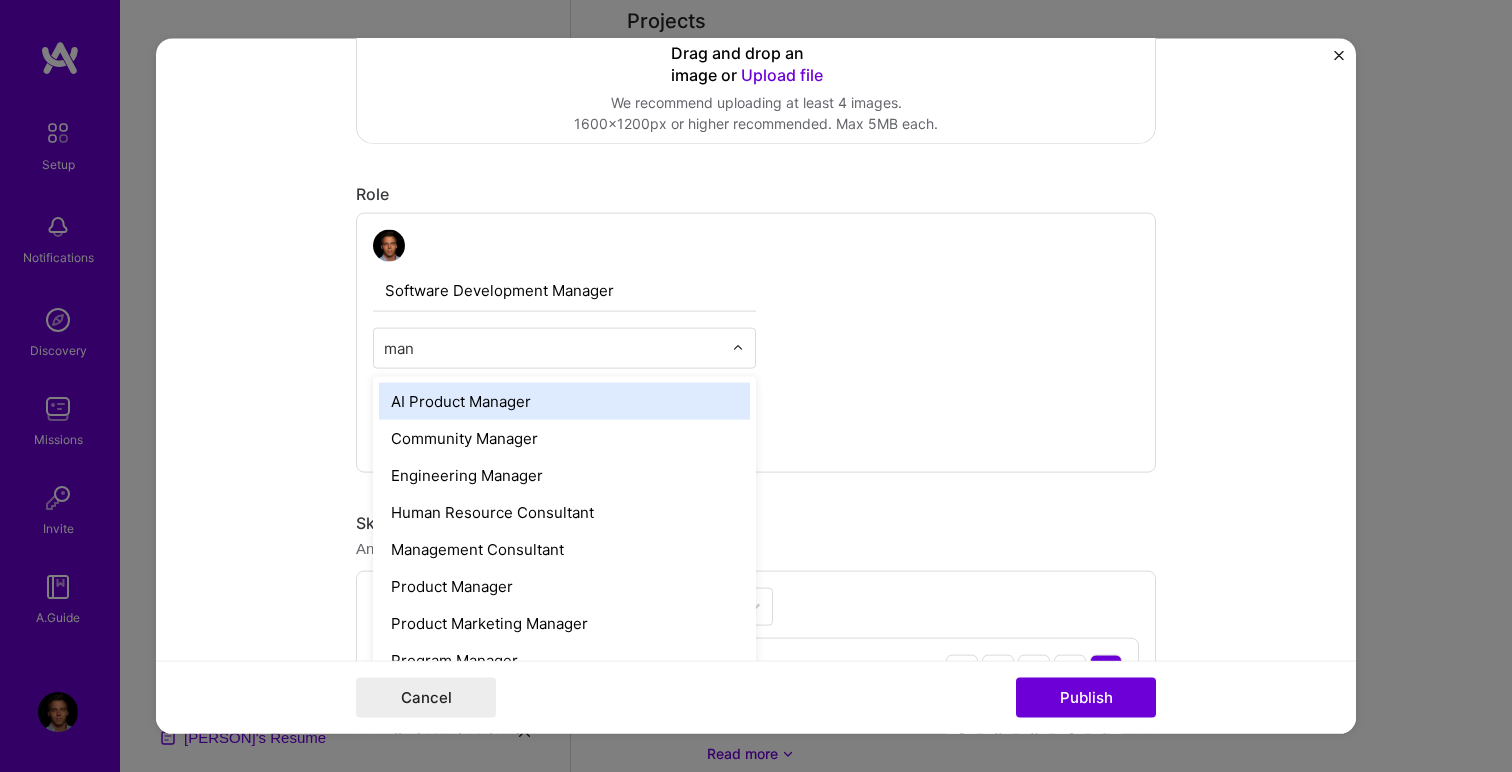 type on "mana" 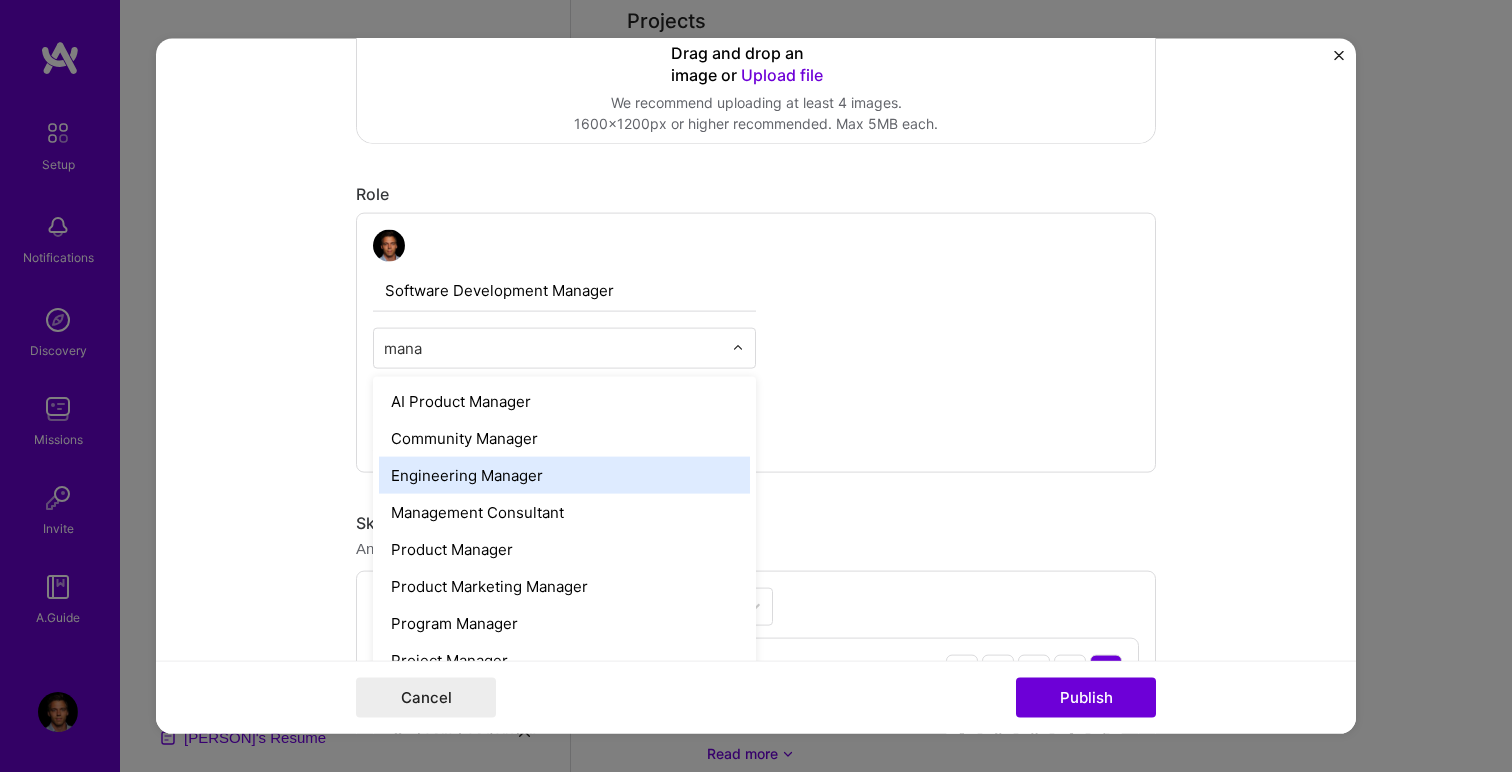 click on "Engineering Manager" at bounding box center [564, 475] 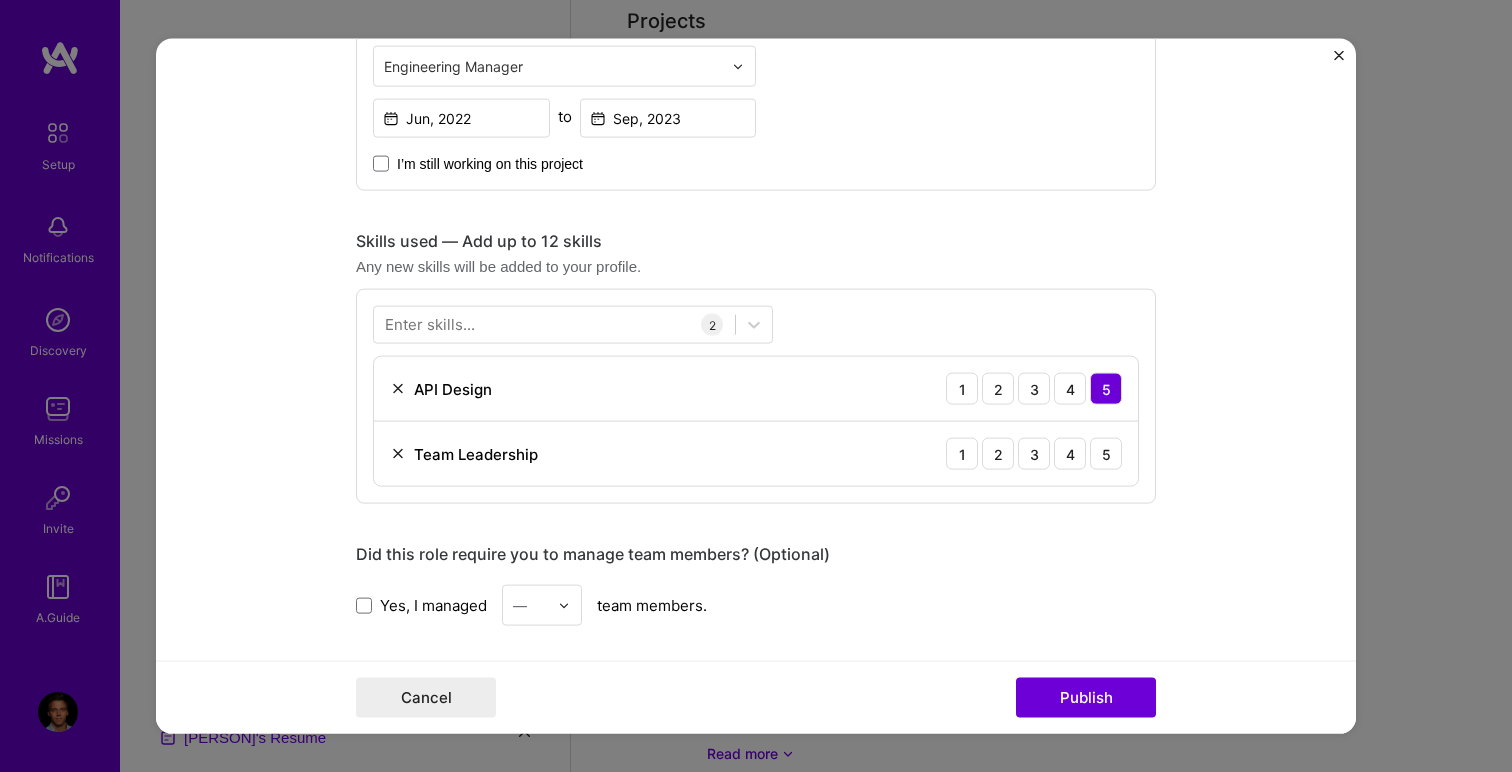 scroll, scrollTop: 820, scrollLeft: 0, axis: vertical 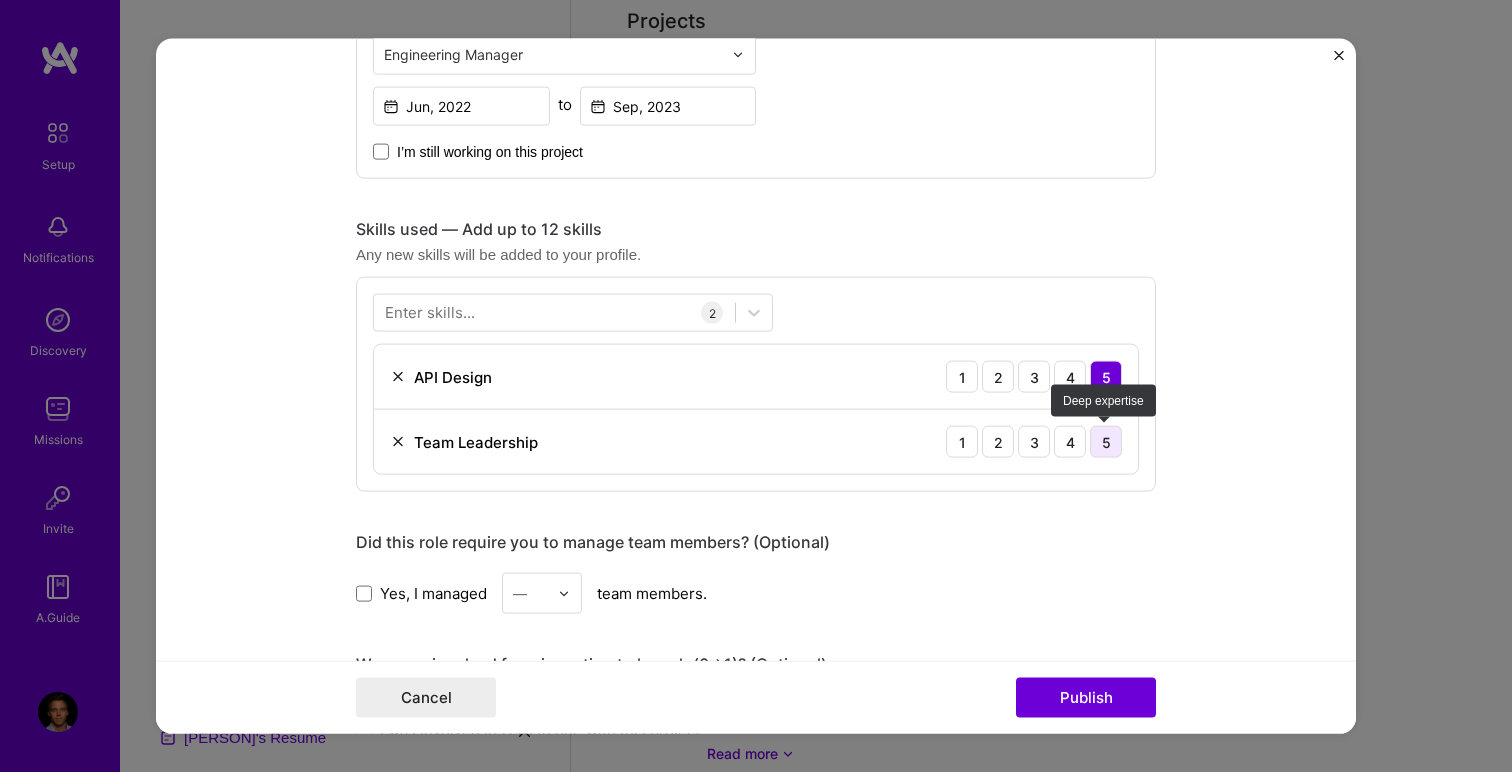 click on "5" at bounding box center (1106, 442) 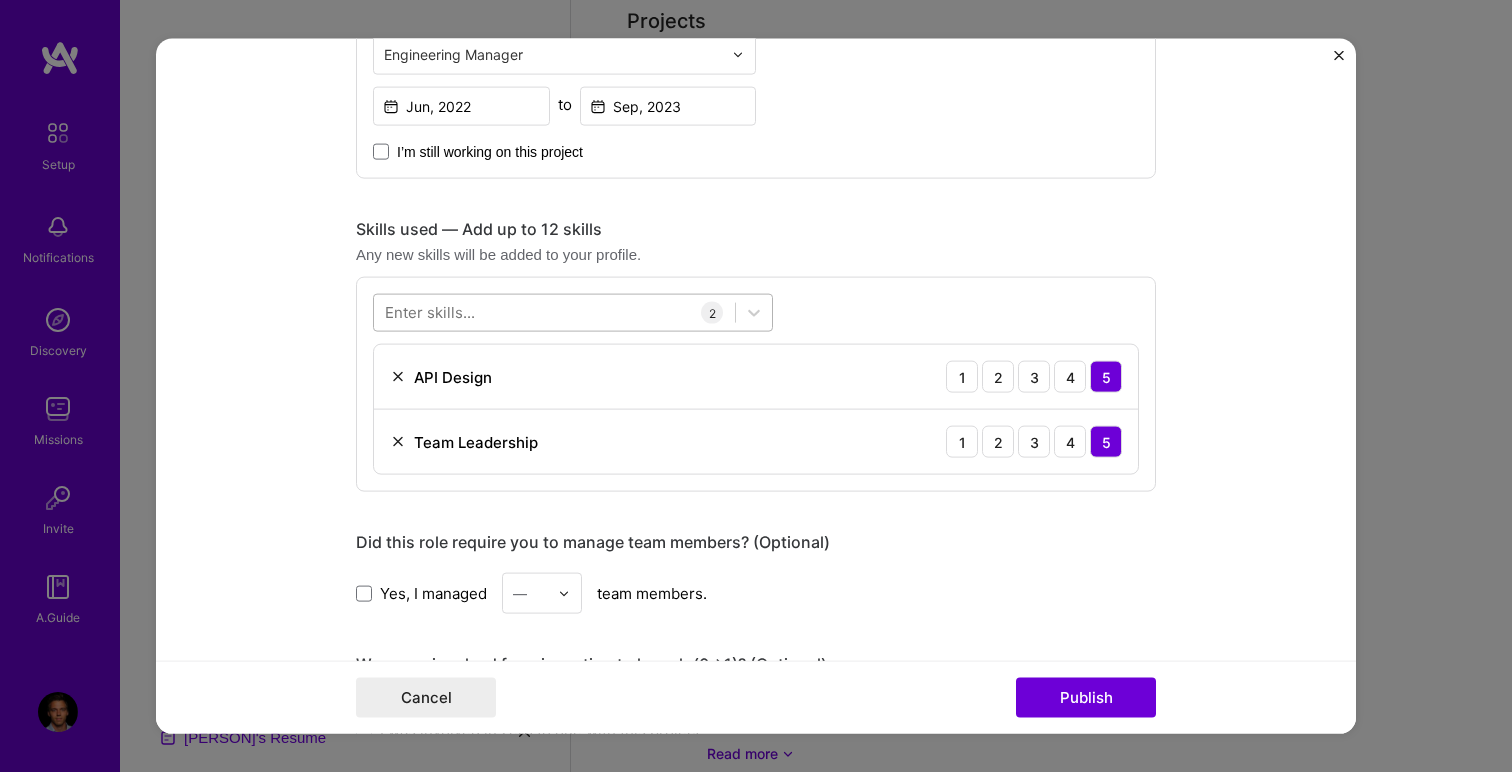 click at bounding box center (554, 312) 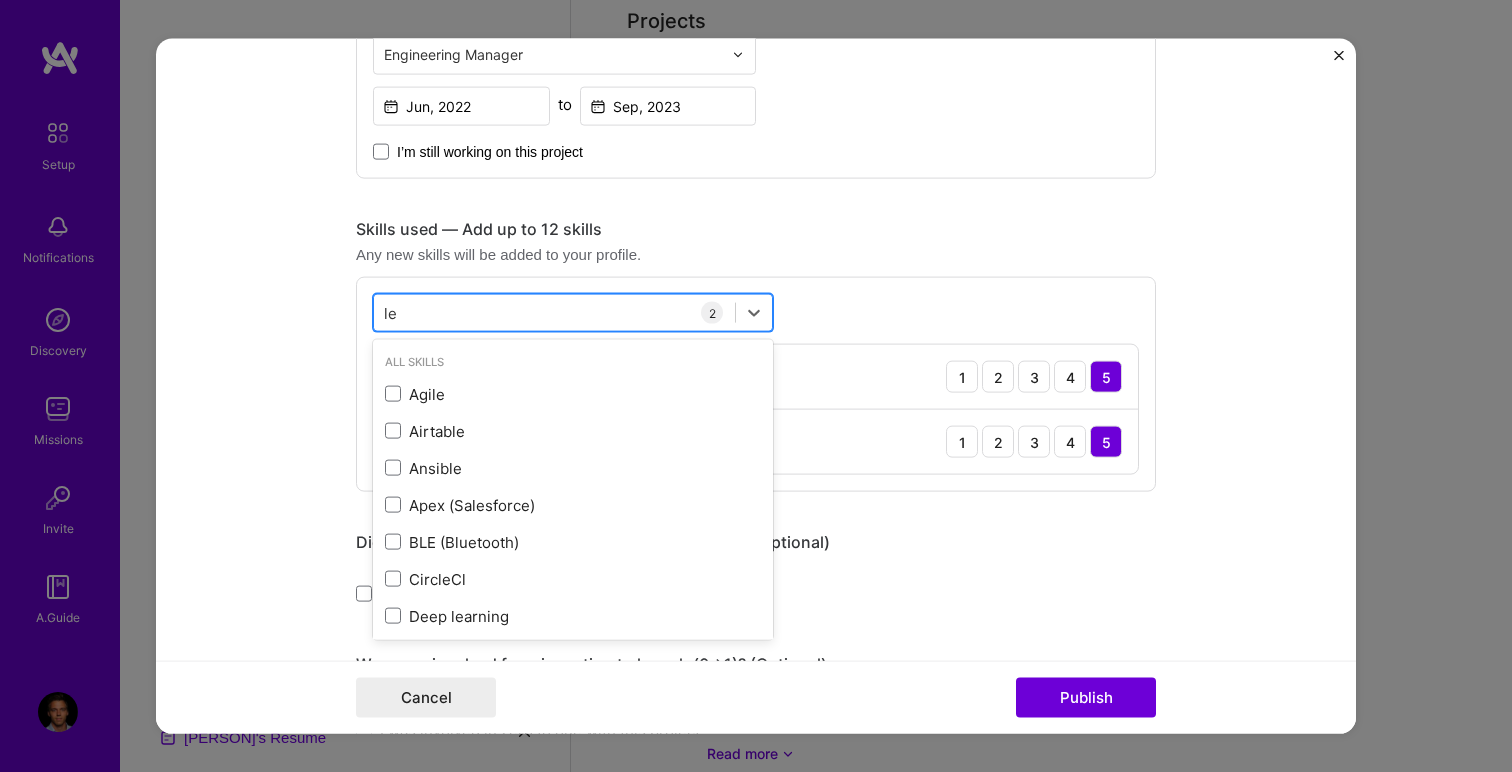 type on "l" 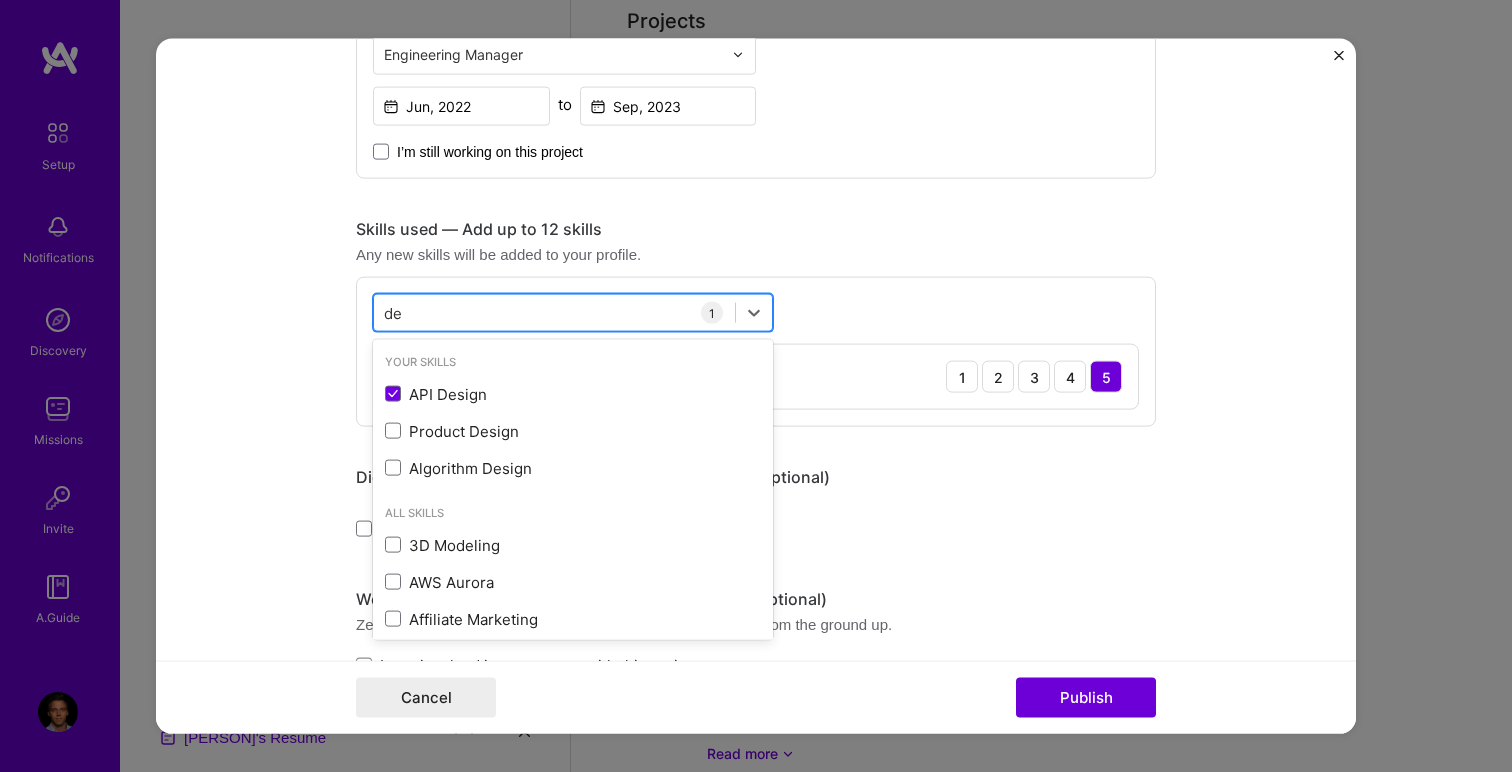 type on "d" 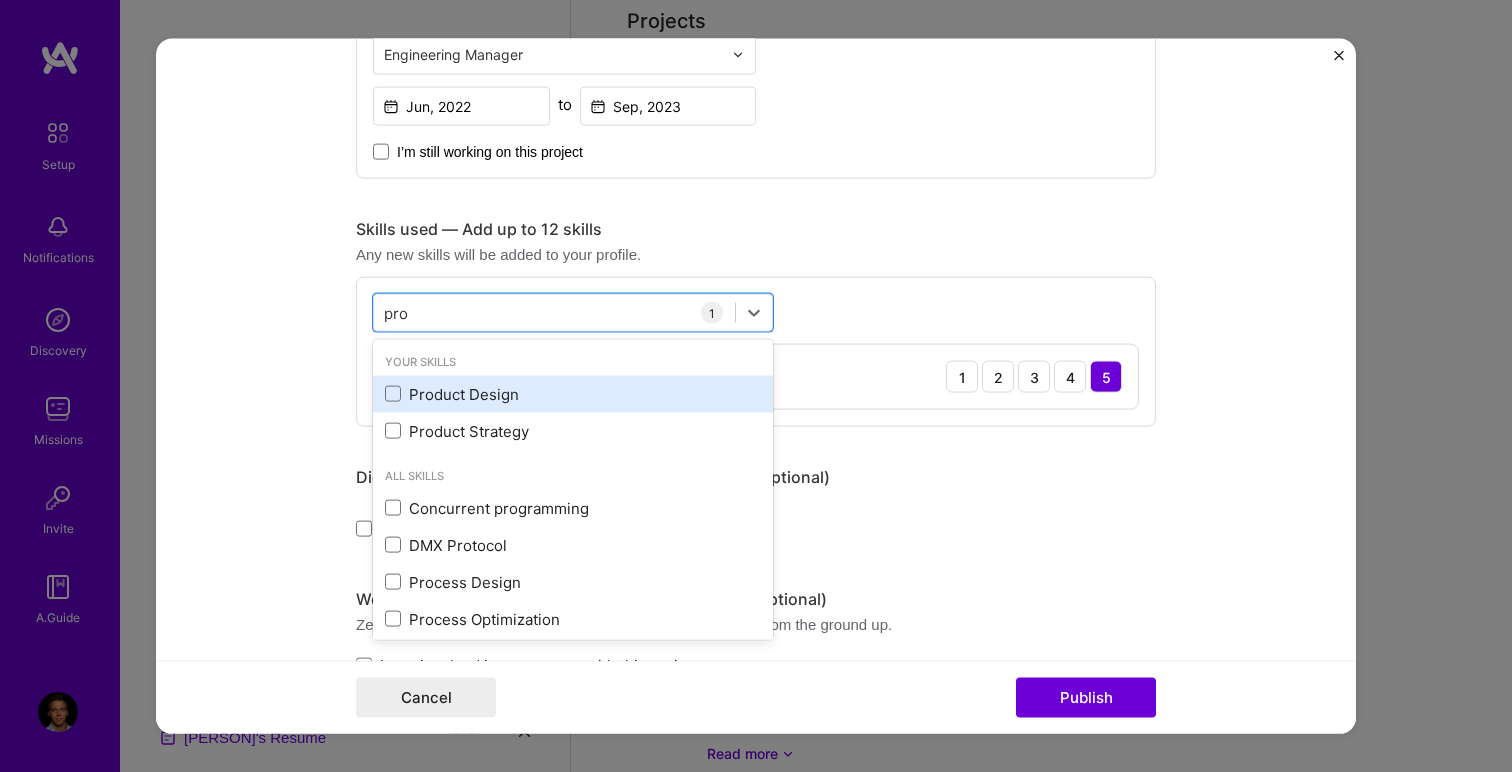 click on "Product Design" at bounding box center [573, 393] 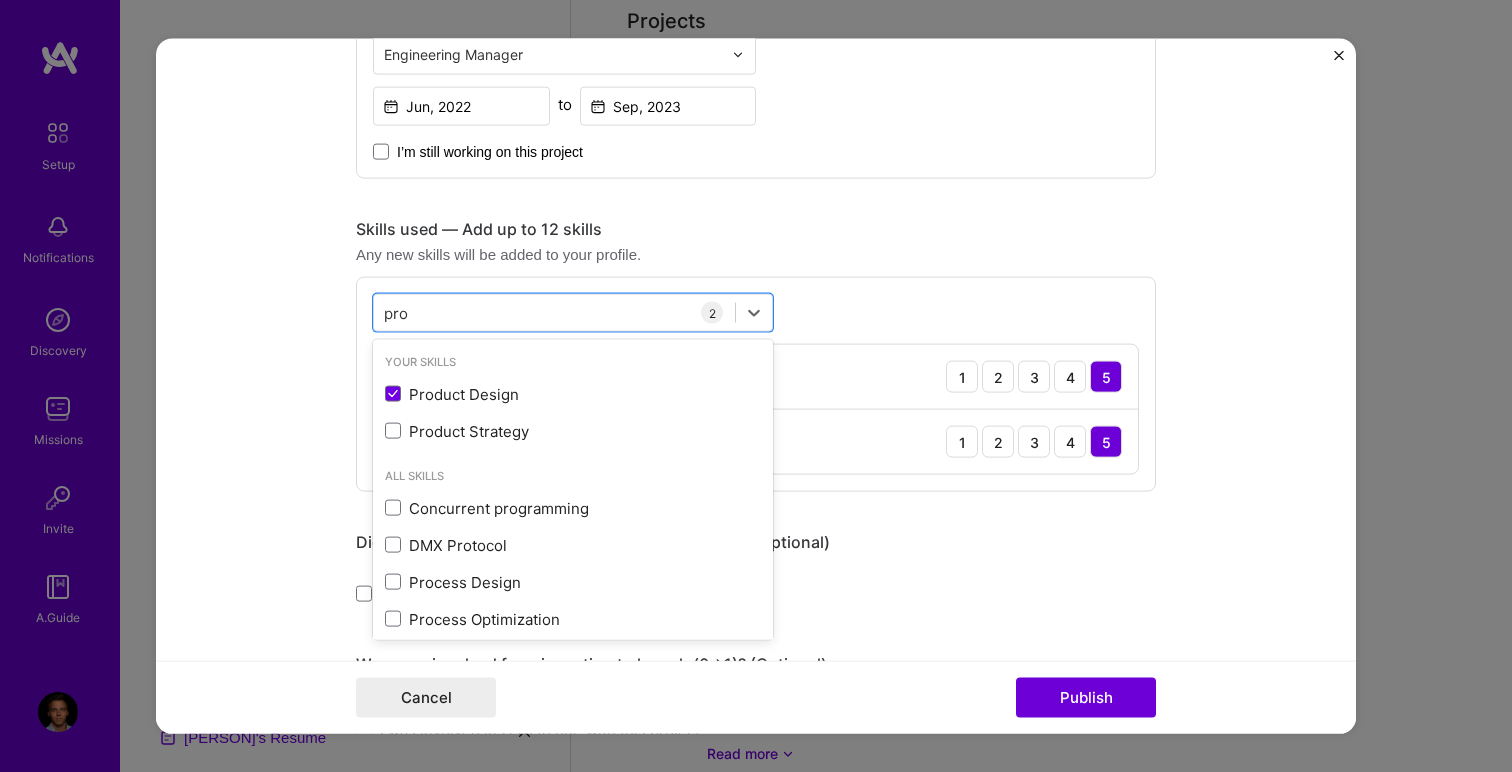 type on "pro" 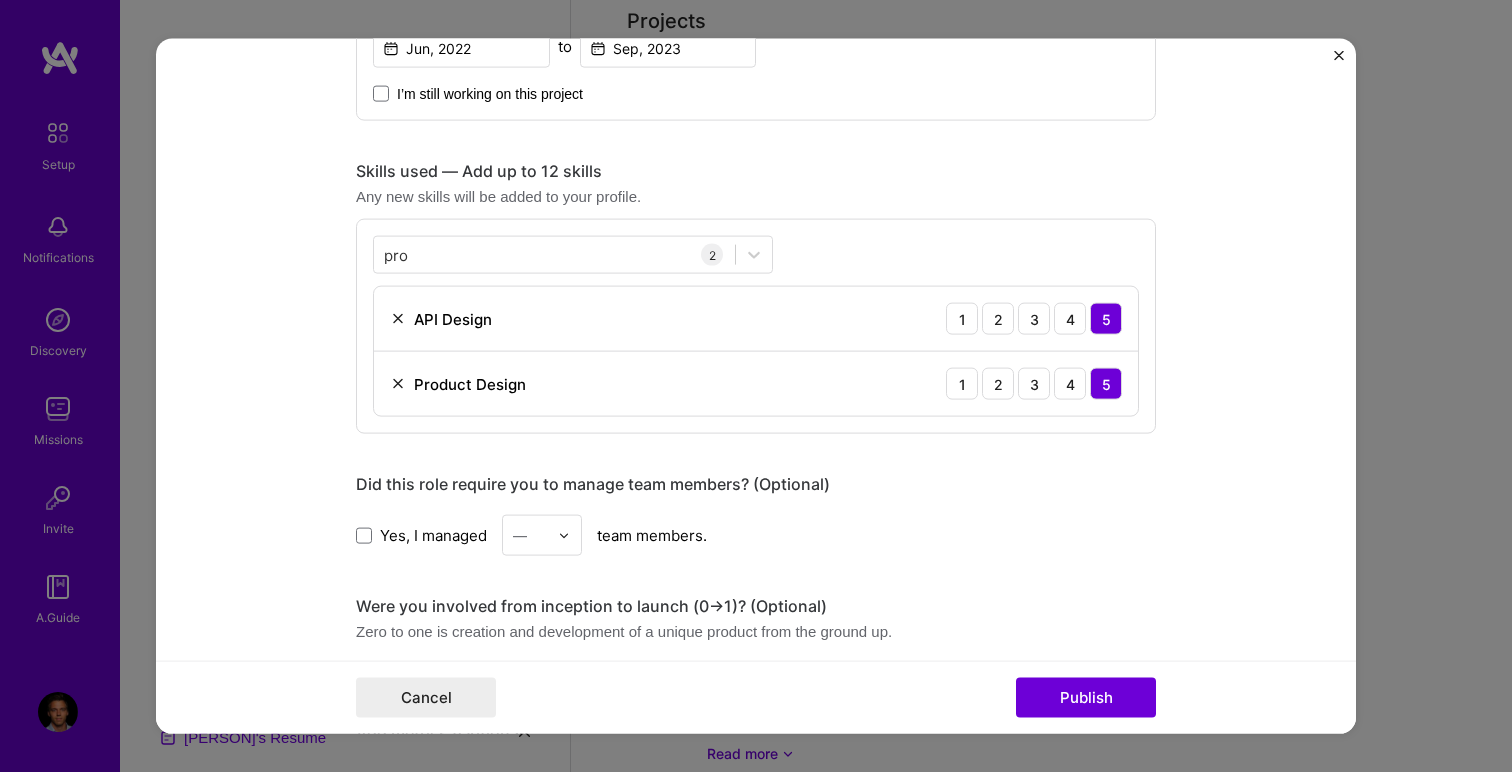 scroll, scrollTop: 895, scrollLeft: 0, axis: vertical 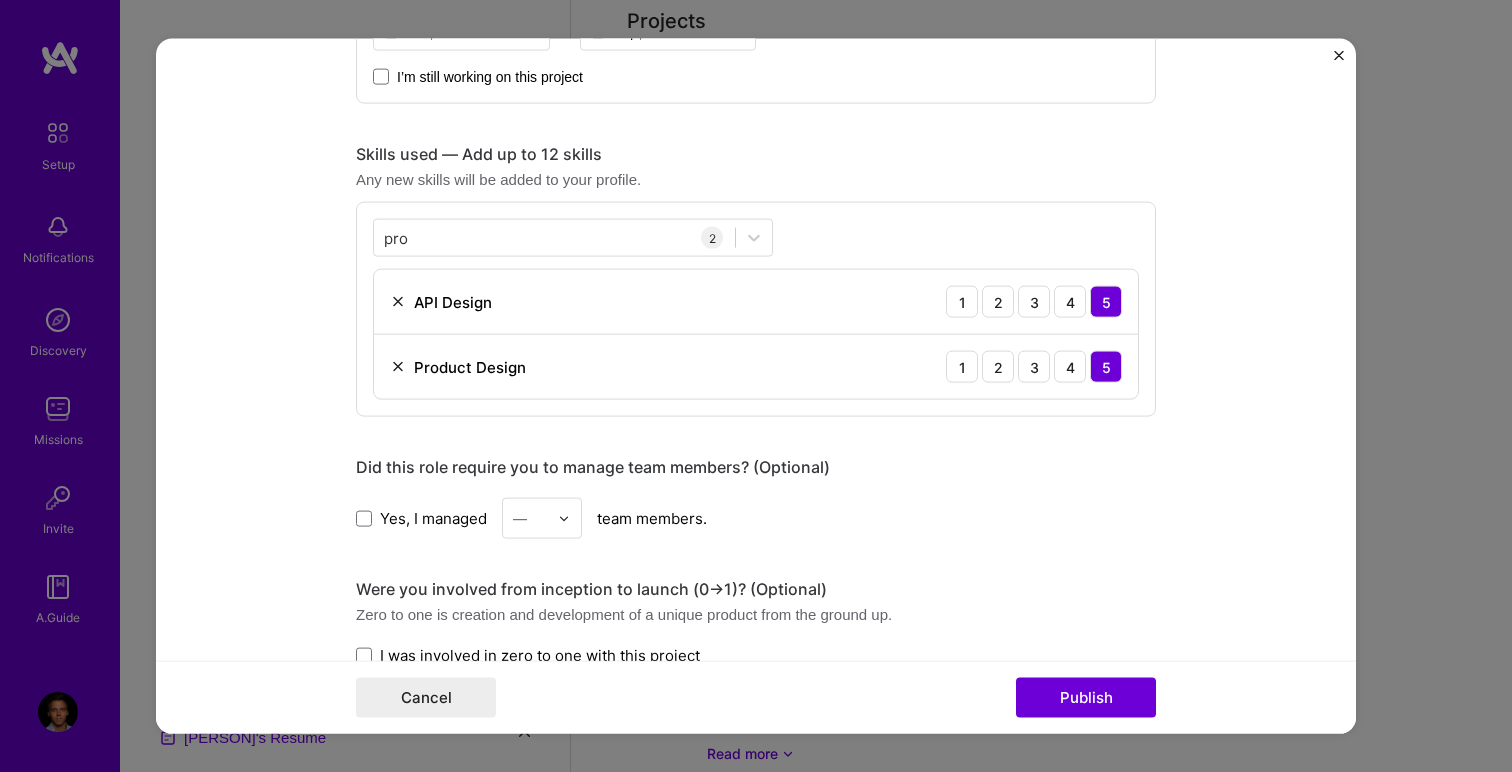 click on "Yes, I managed" at bounding box center [421, 517] 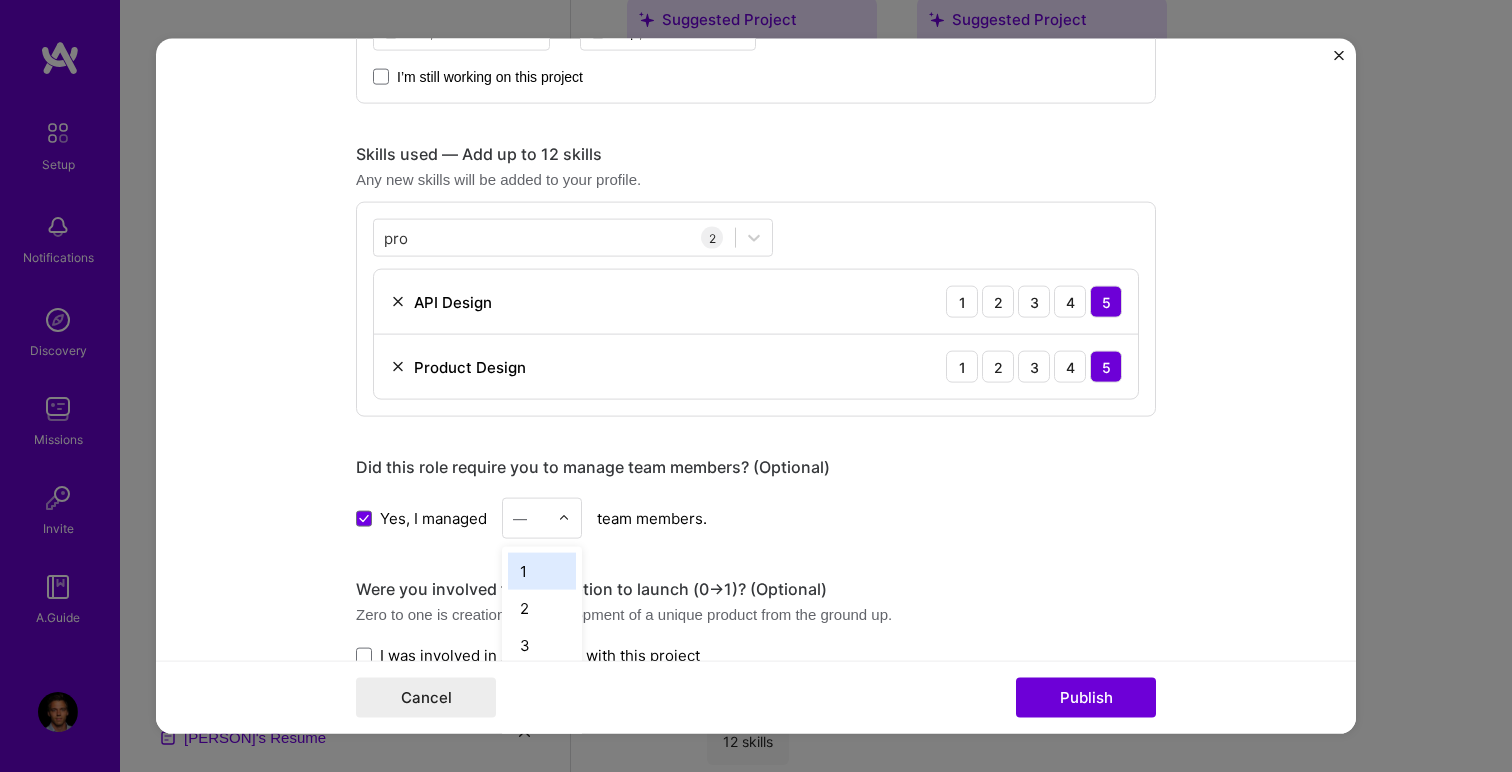 click at bounding box center (564, 518) 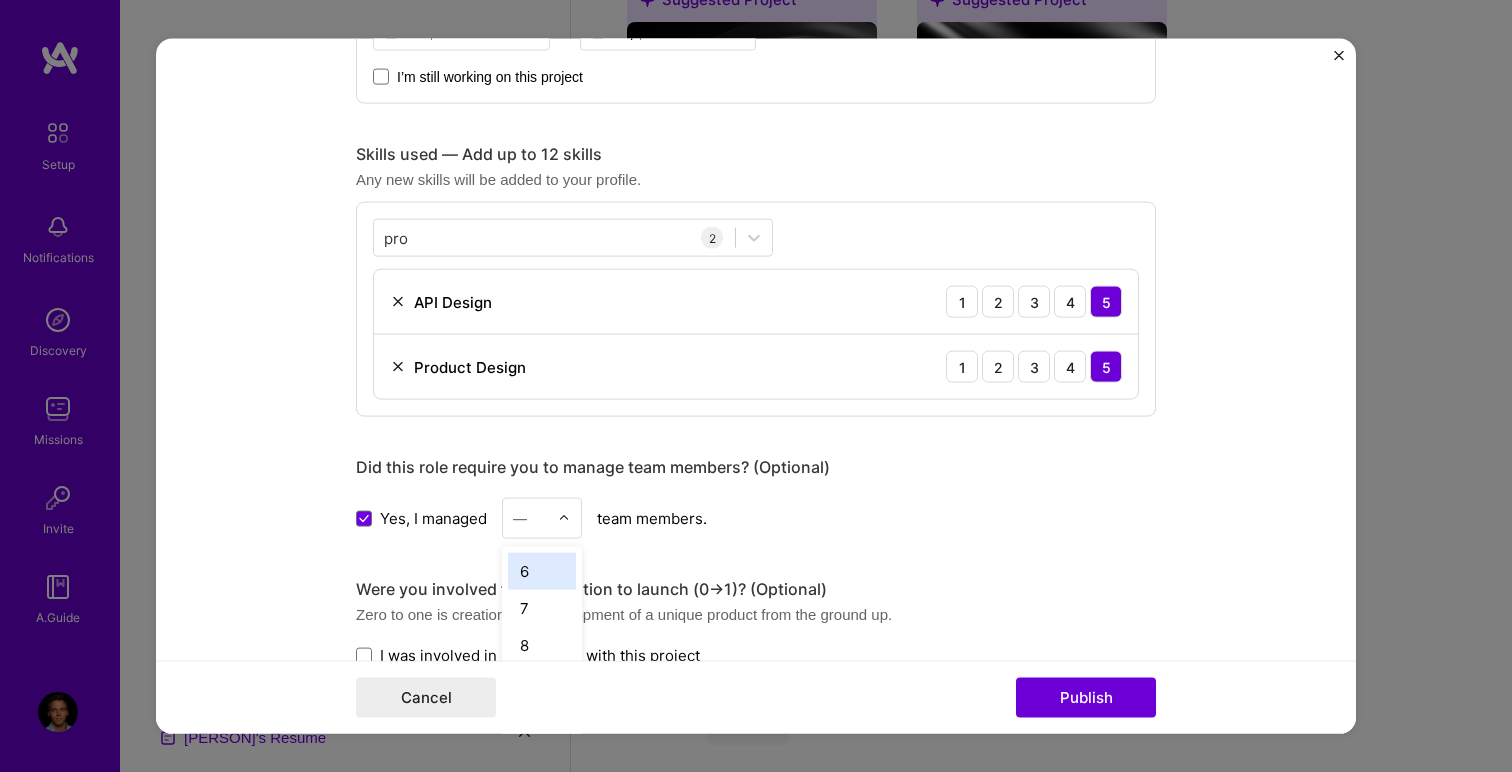 scroll, scrollTop: 192, scrollLeft: 0, axis: vertical 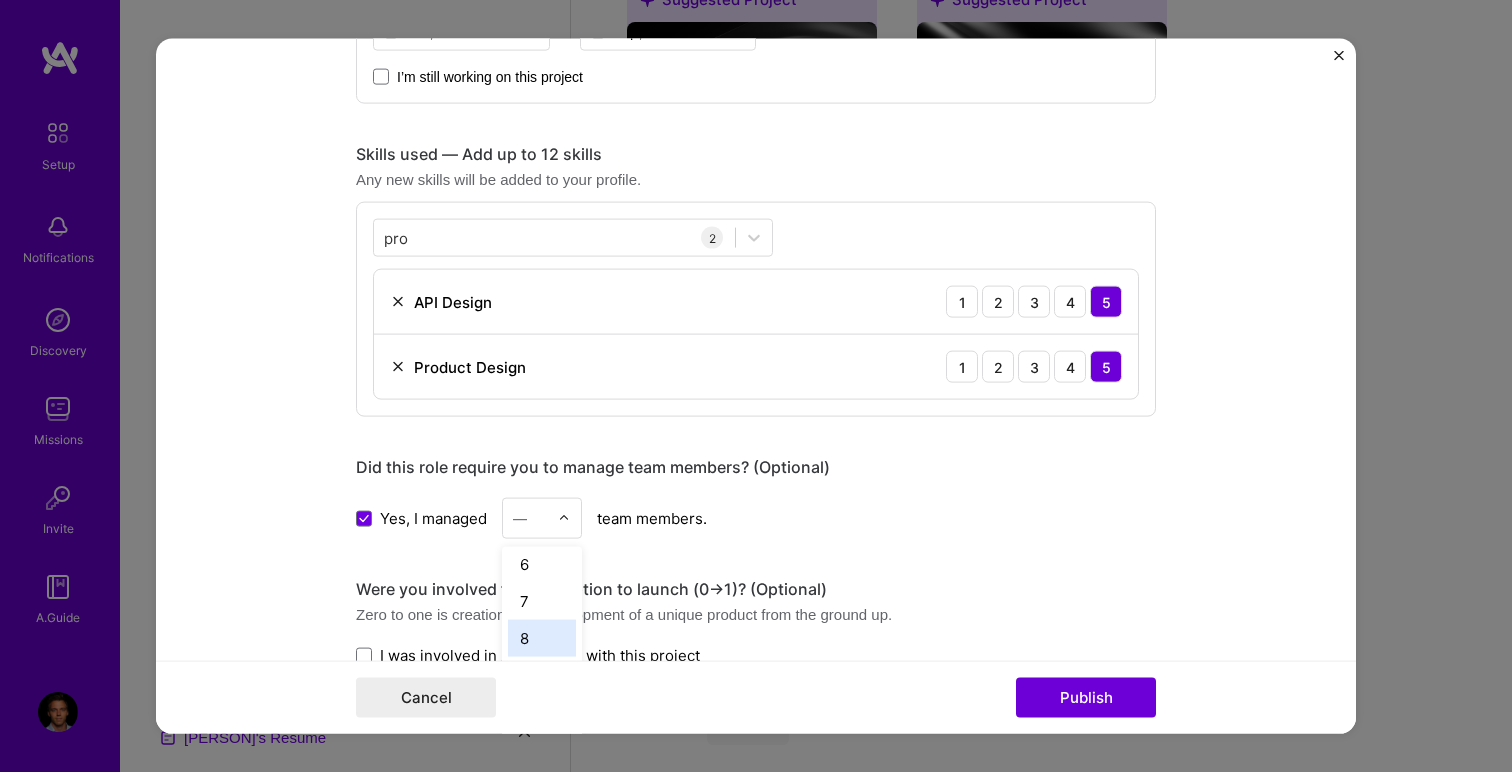 click on "8" at bounding box center (542, 638) 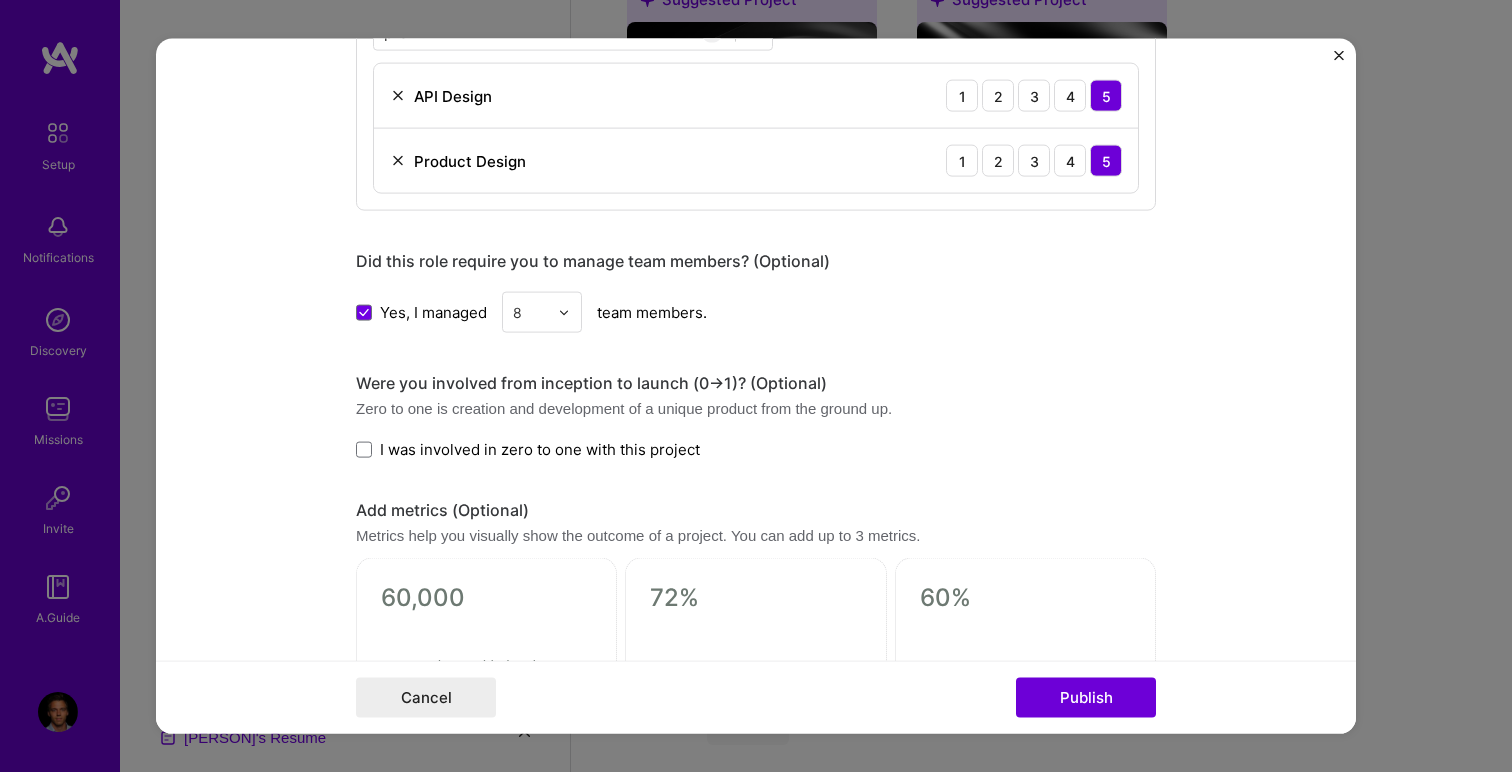 scroll, scrollTop: 1106, scrollLeft: 0, axis: vertical 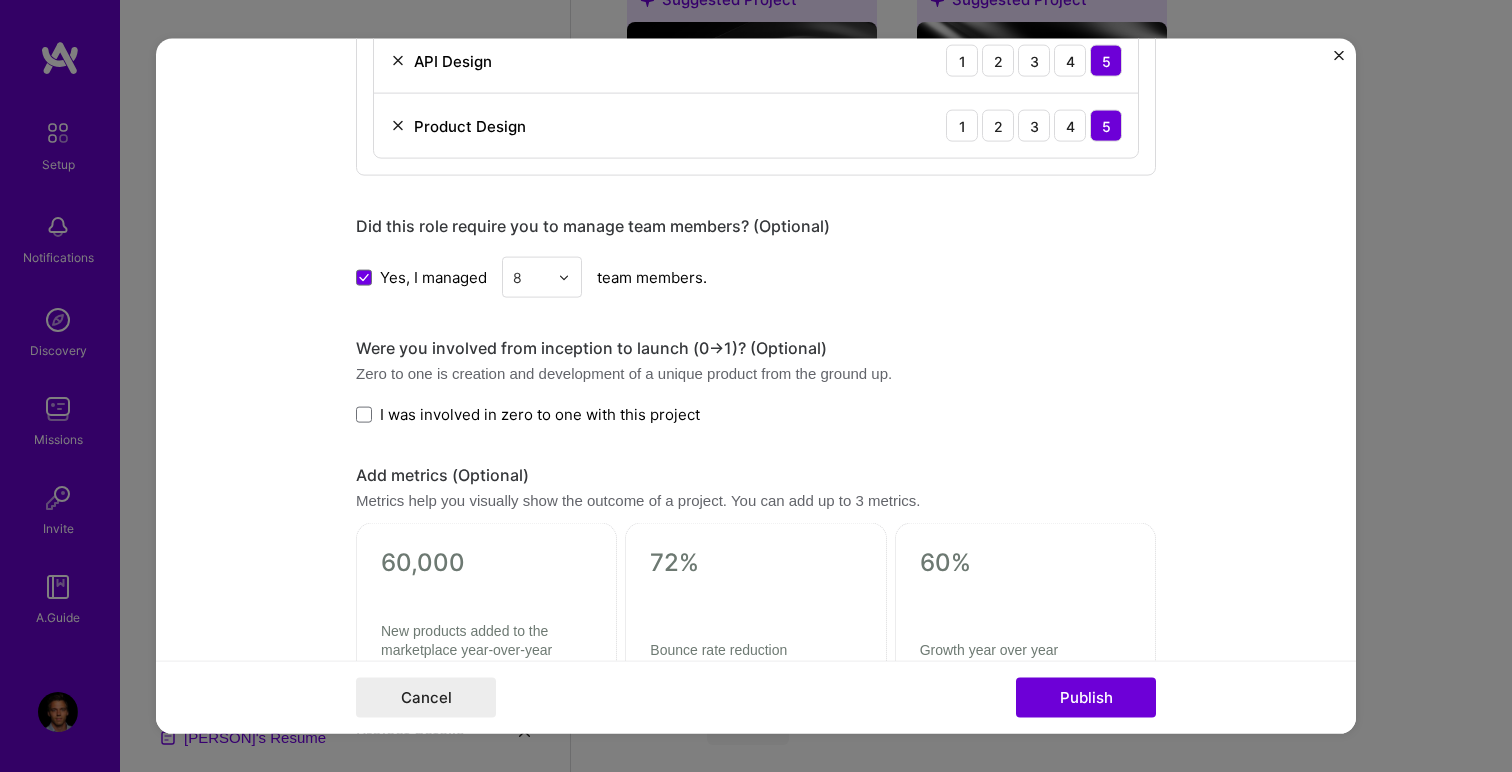 click on "I was involved in zero to one with this project" at bounding box center [540, 414] 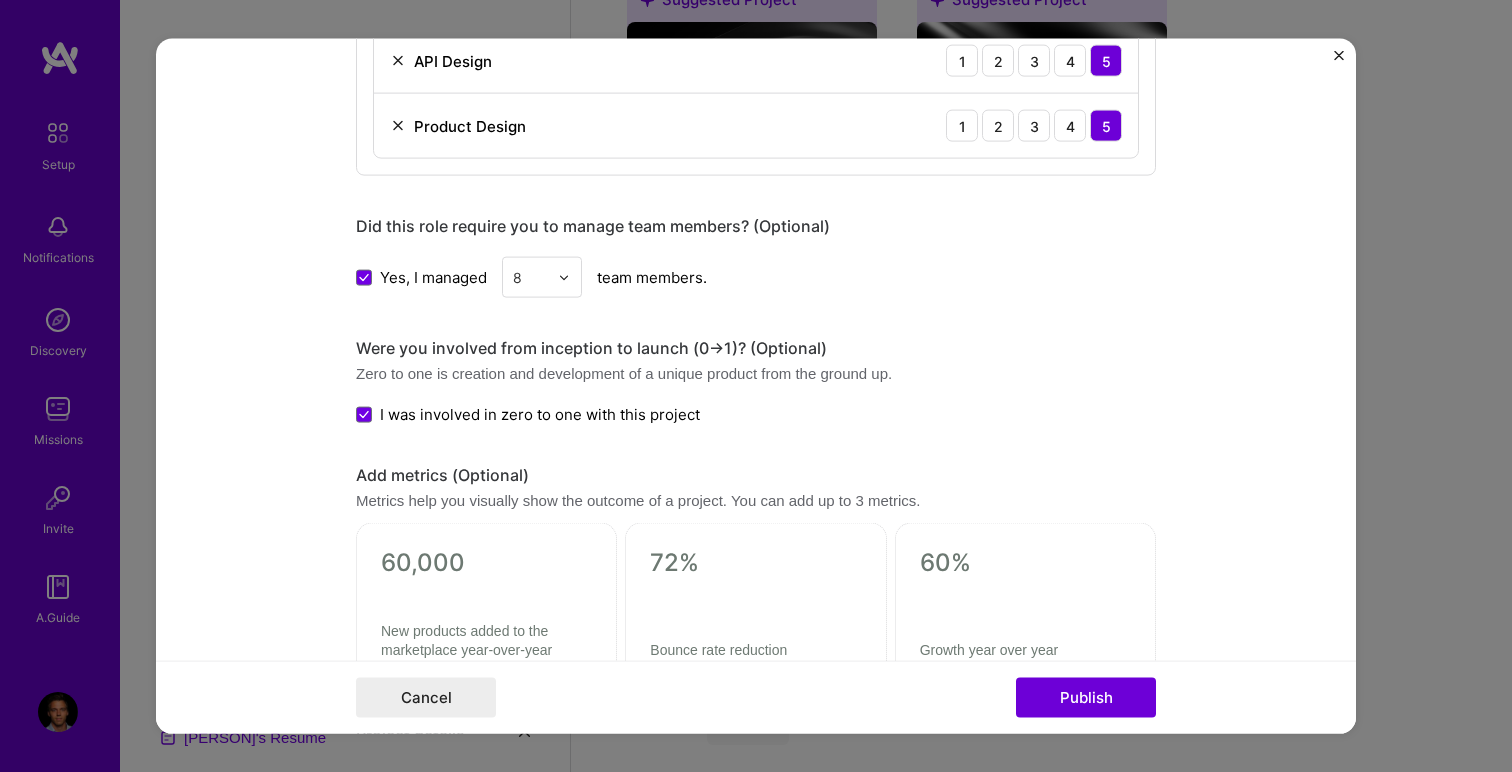 scroll, scrollTop: 1415, scrollLeft: 0, axis: vertical 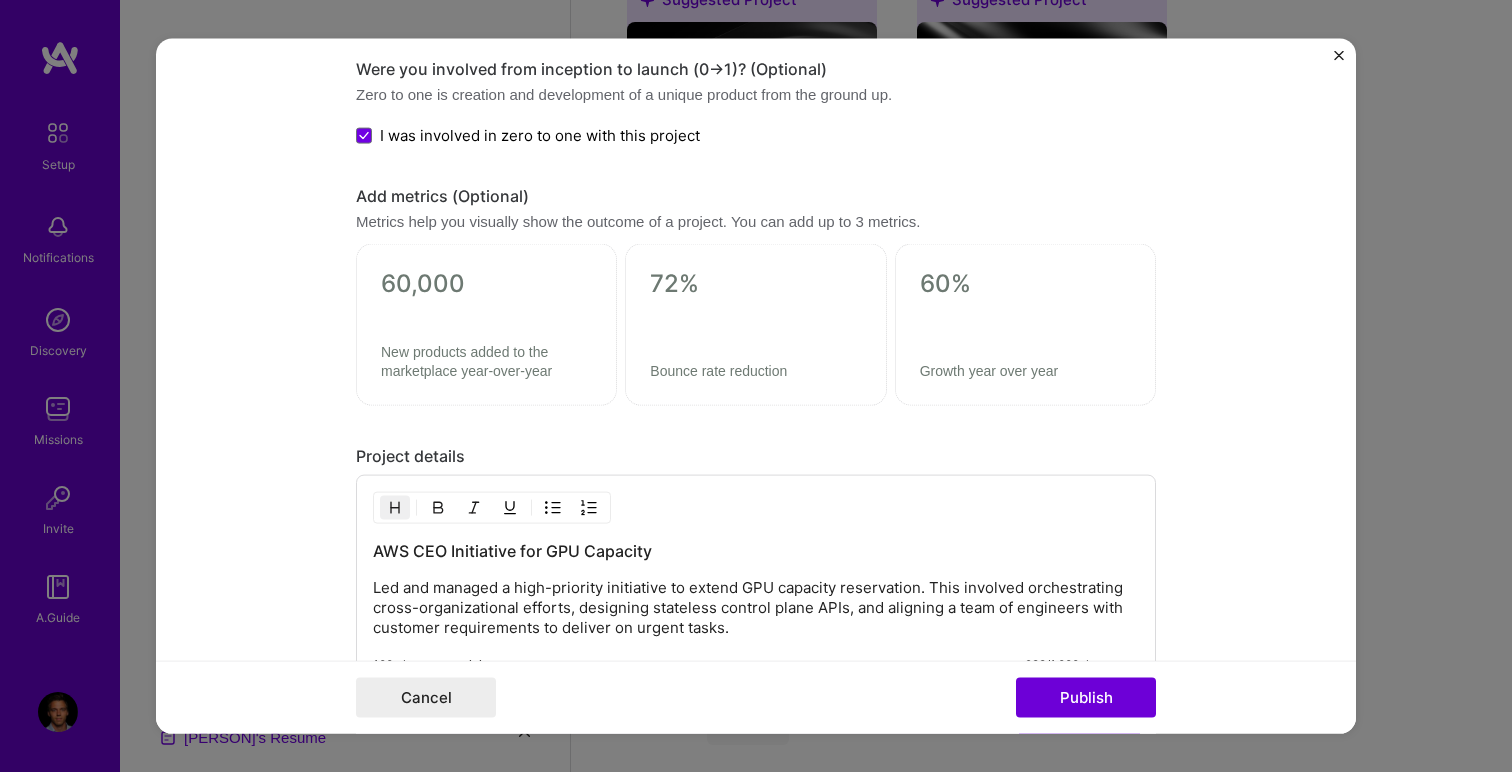 click at bounding box center [1025, 325] 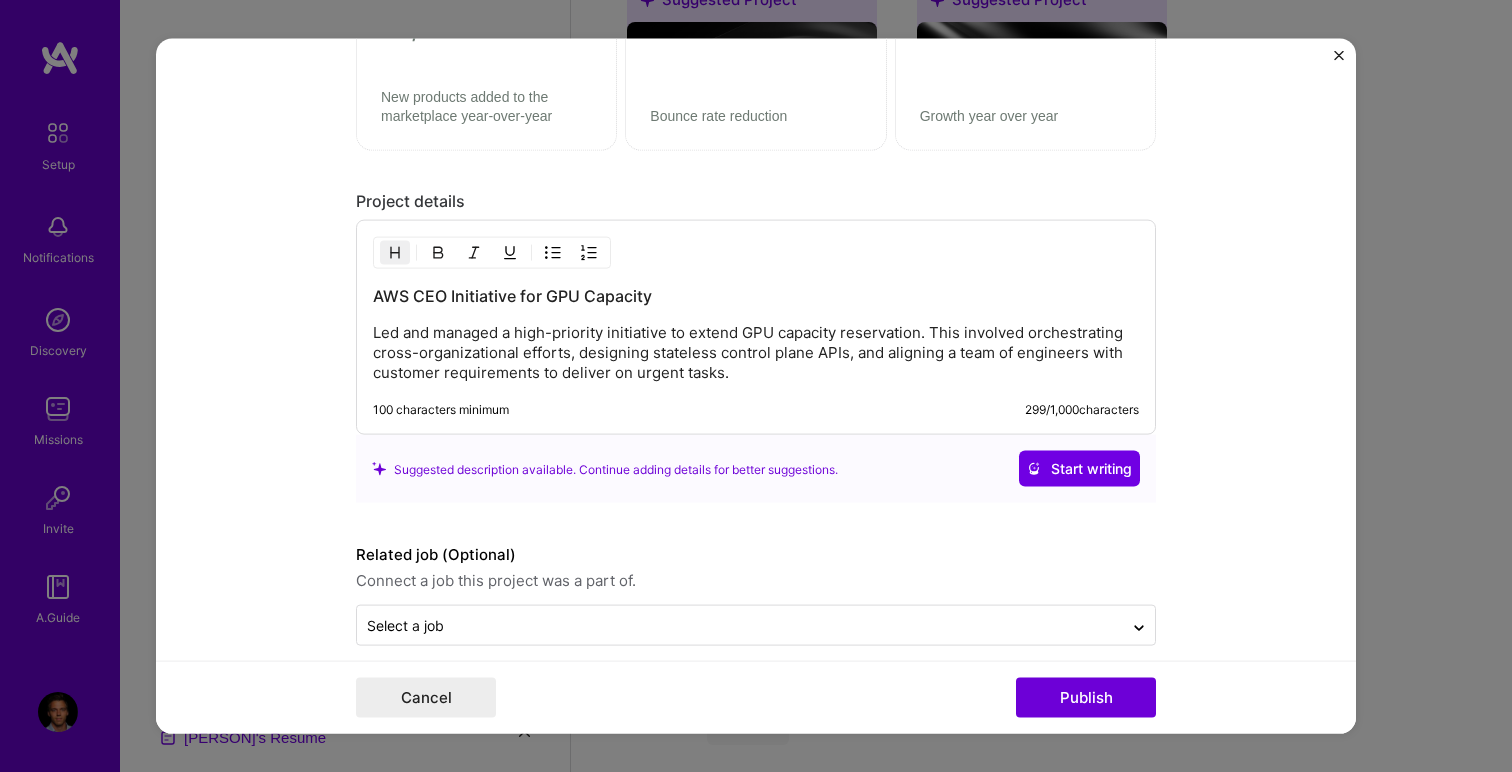 scroll, scrollTop: 1693, scrollLeft: 0, axis: vertical 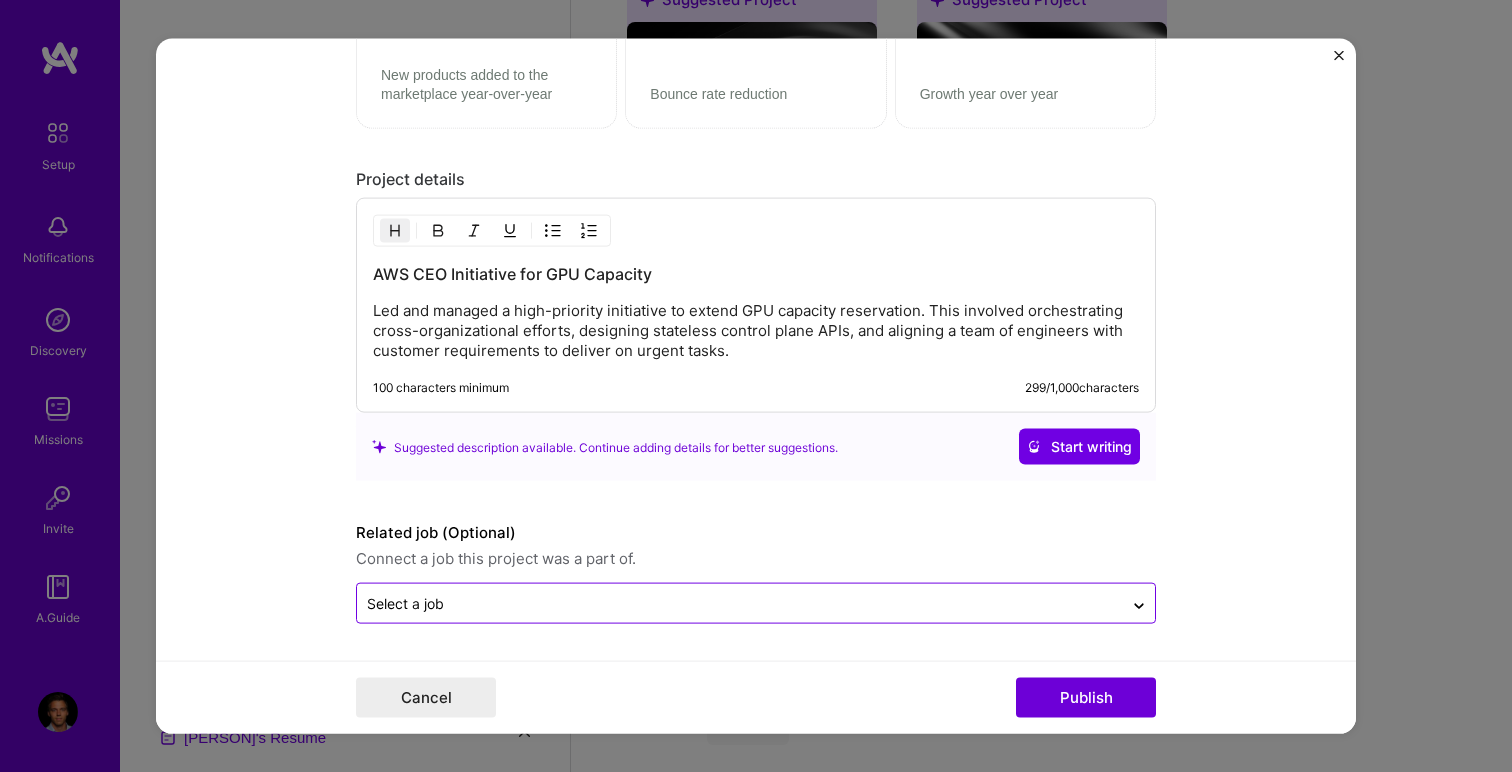 click on "Select a job" at bounding box center (740, 603) 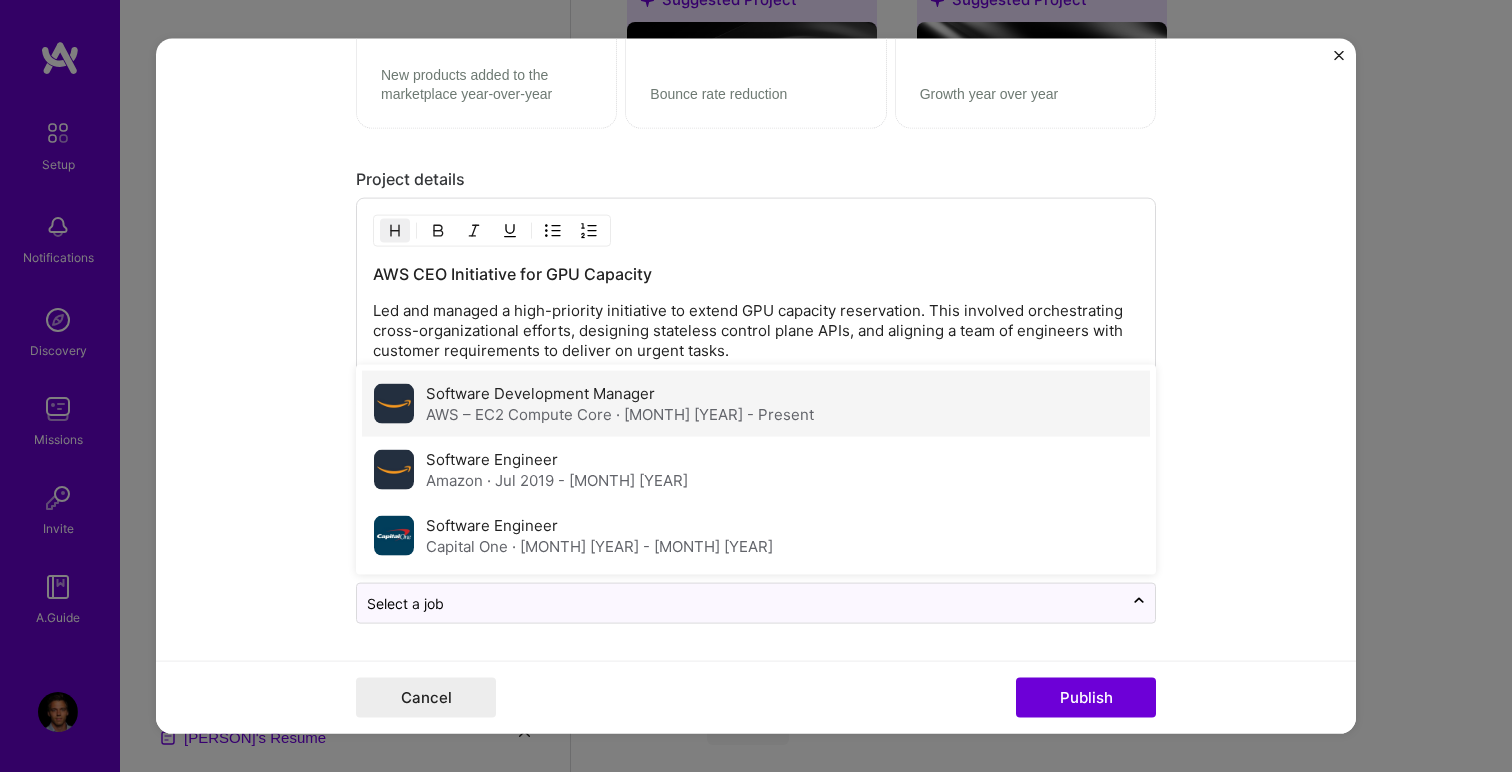 click on "·   [MONTH] [YEAR]   -   Present" at bounding box center (715, 414) 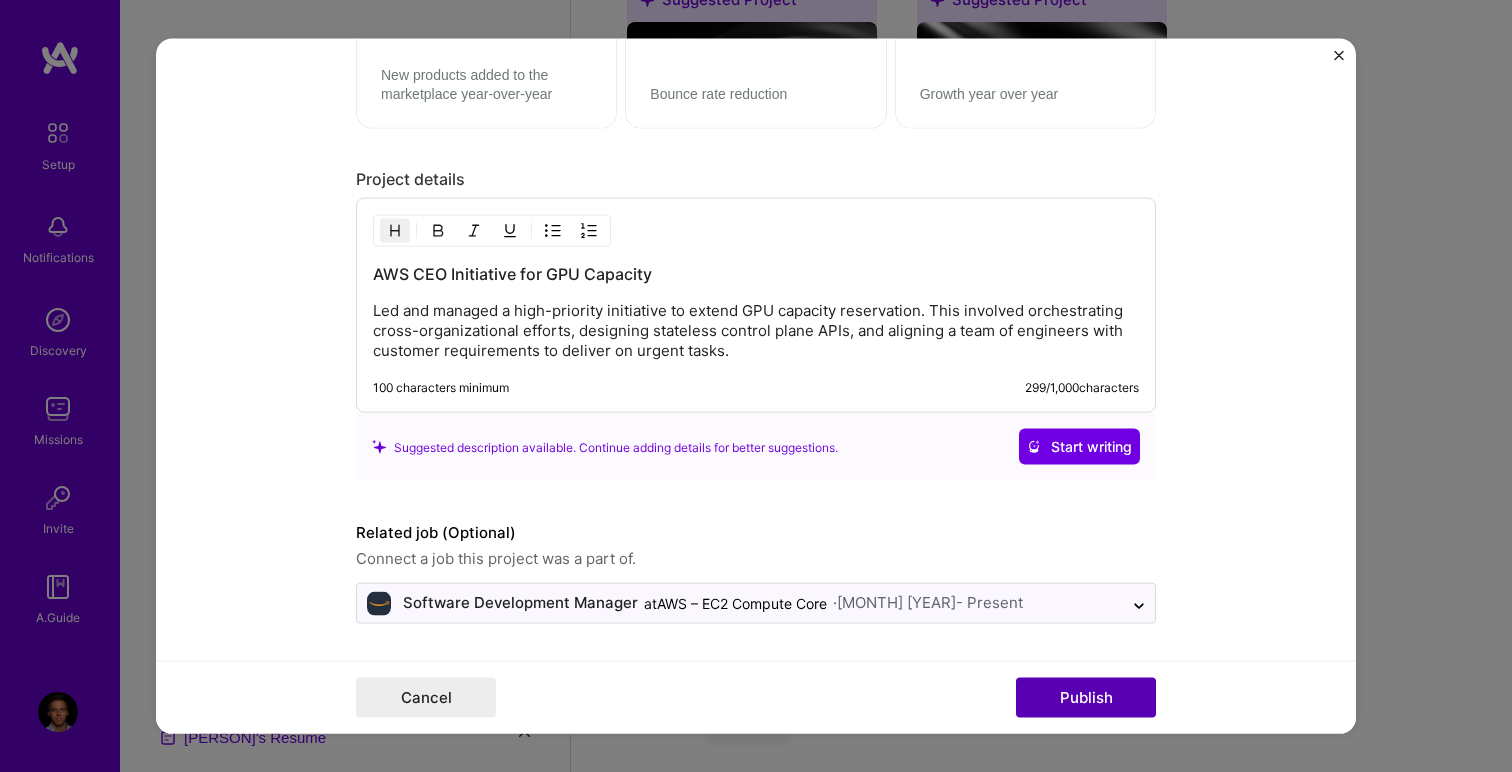 click on "Publish" at bounding box center (1086, 697) 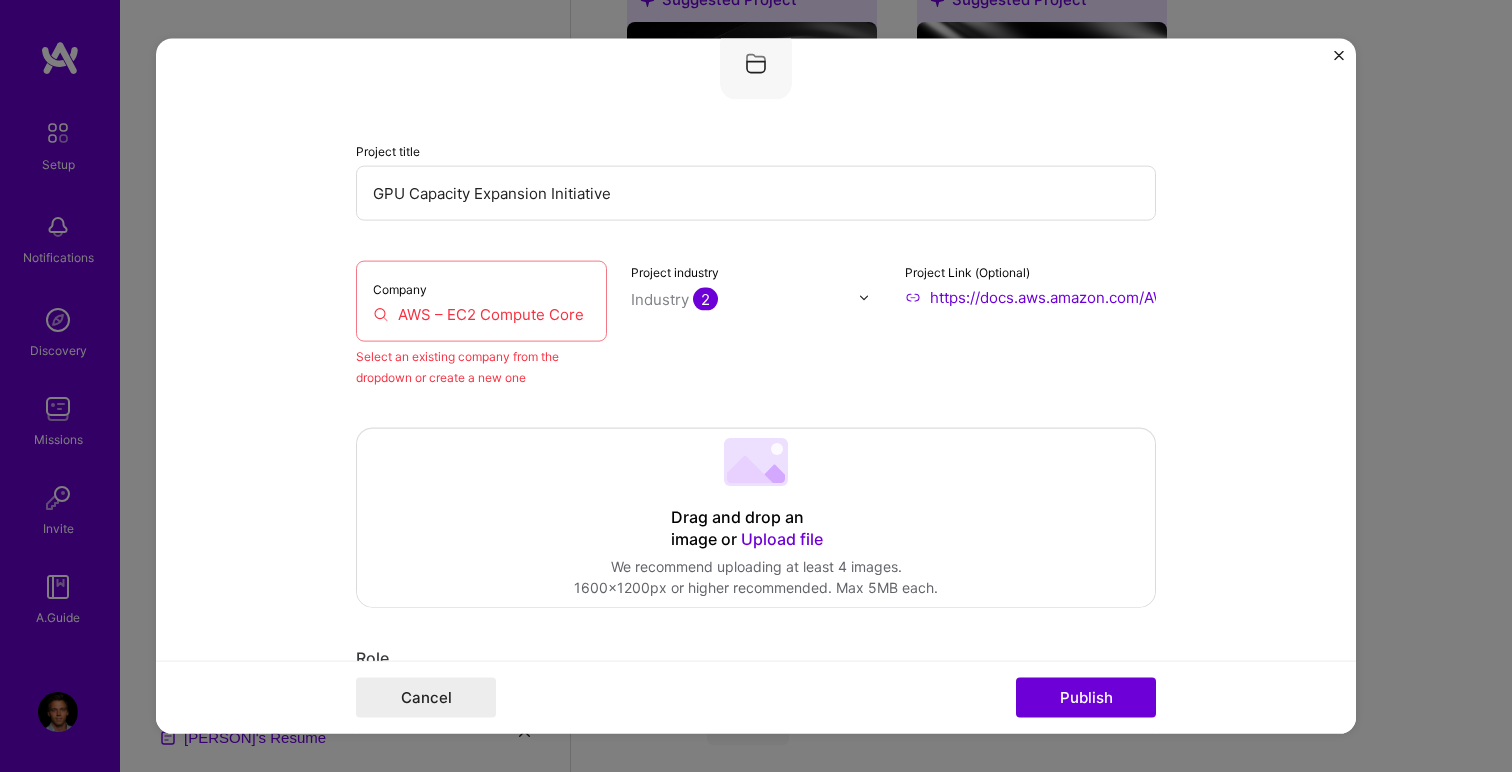 scroll, scrollTop: 131, scrollLeft: 0, axis: vertical 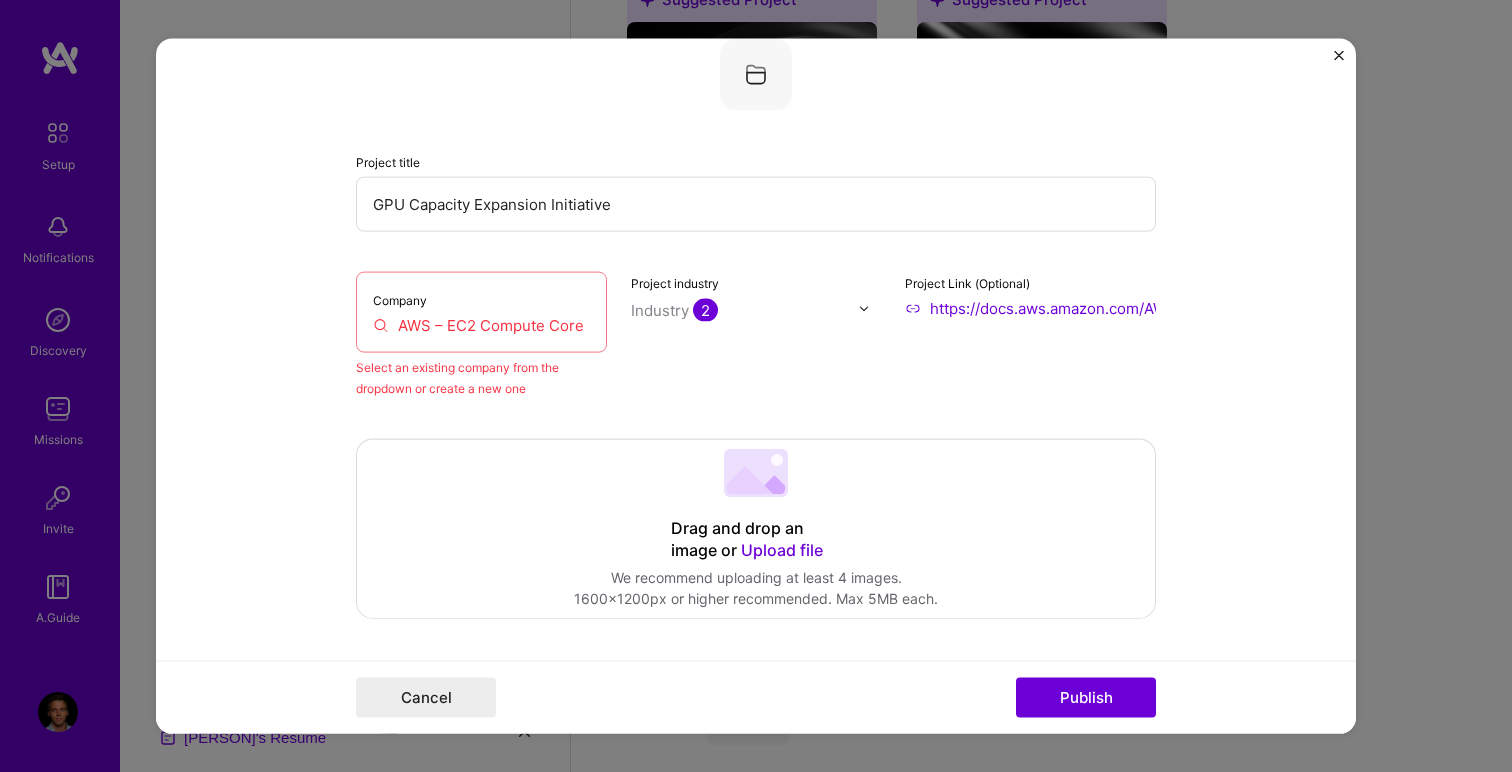 click on "Company AWS – EC2 Compute Core" at bounding box center (481, 312) 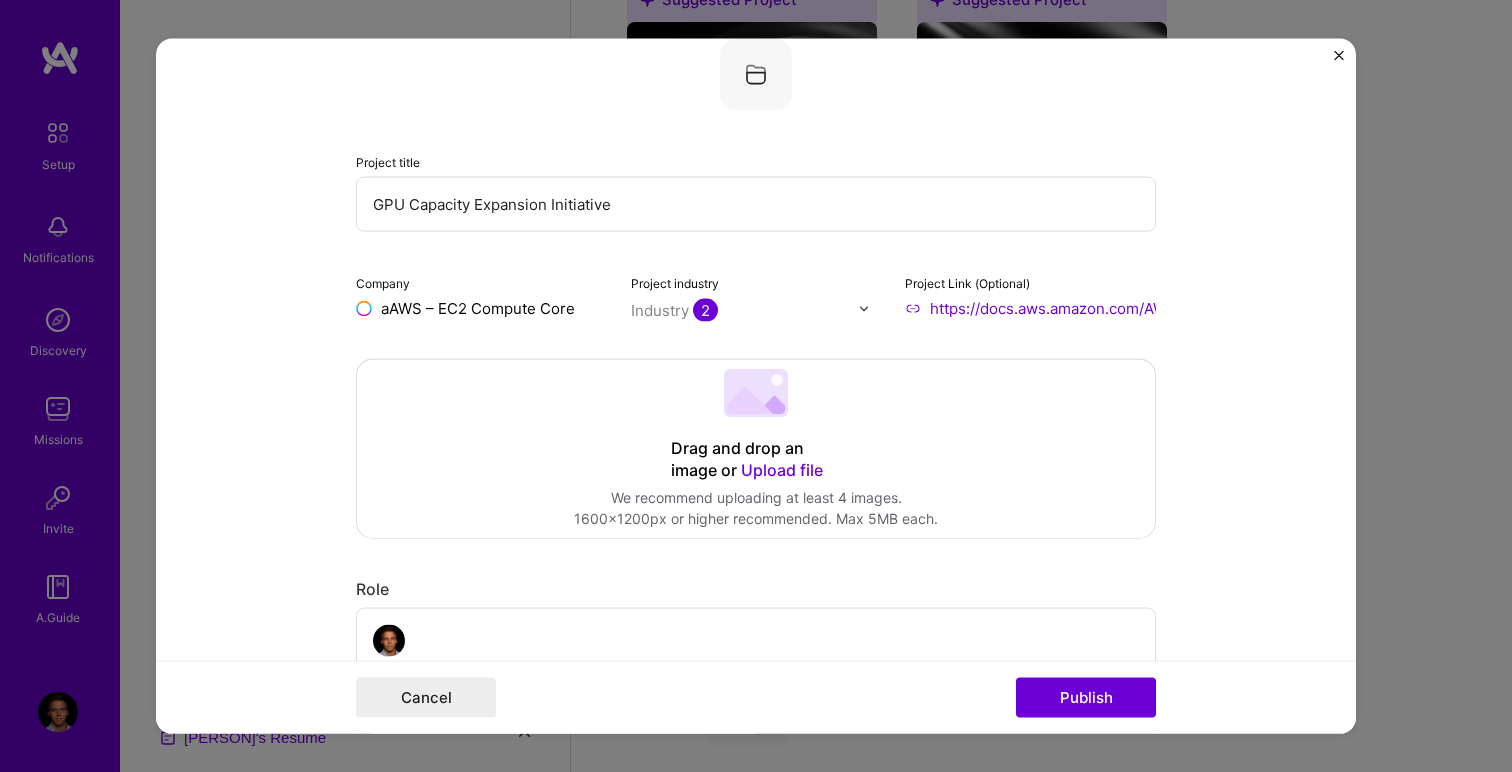 type on "AWS – EC2 Compute Core" 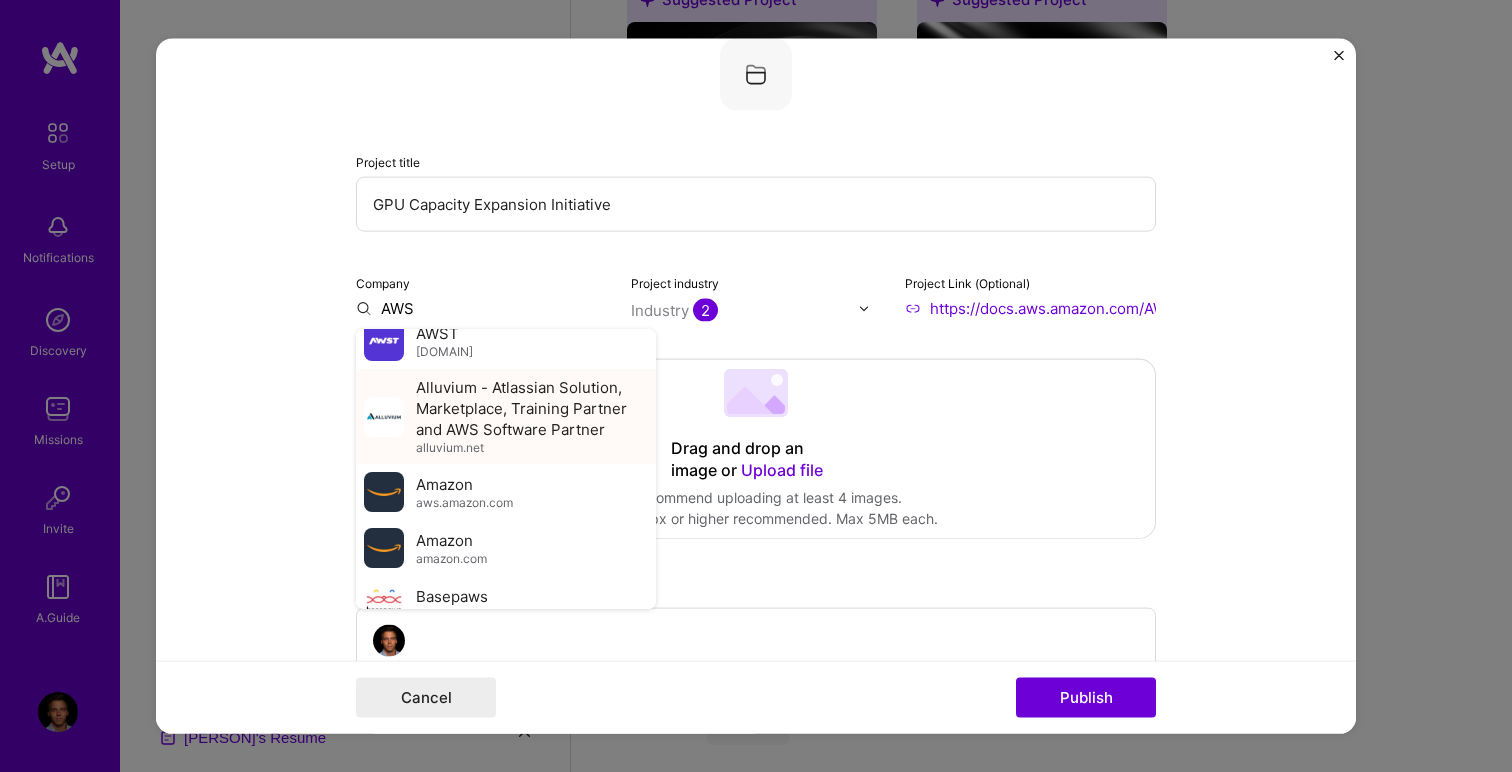 scroll, scrollTop: 86, scrollLeft: 0, axis: vertical 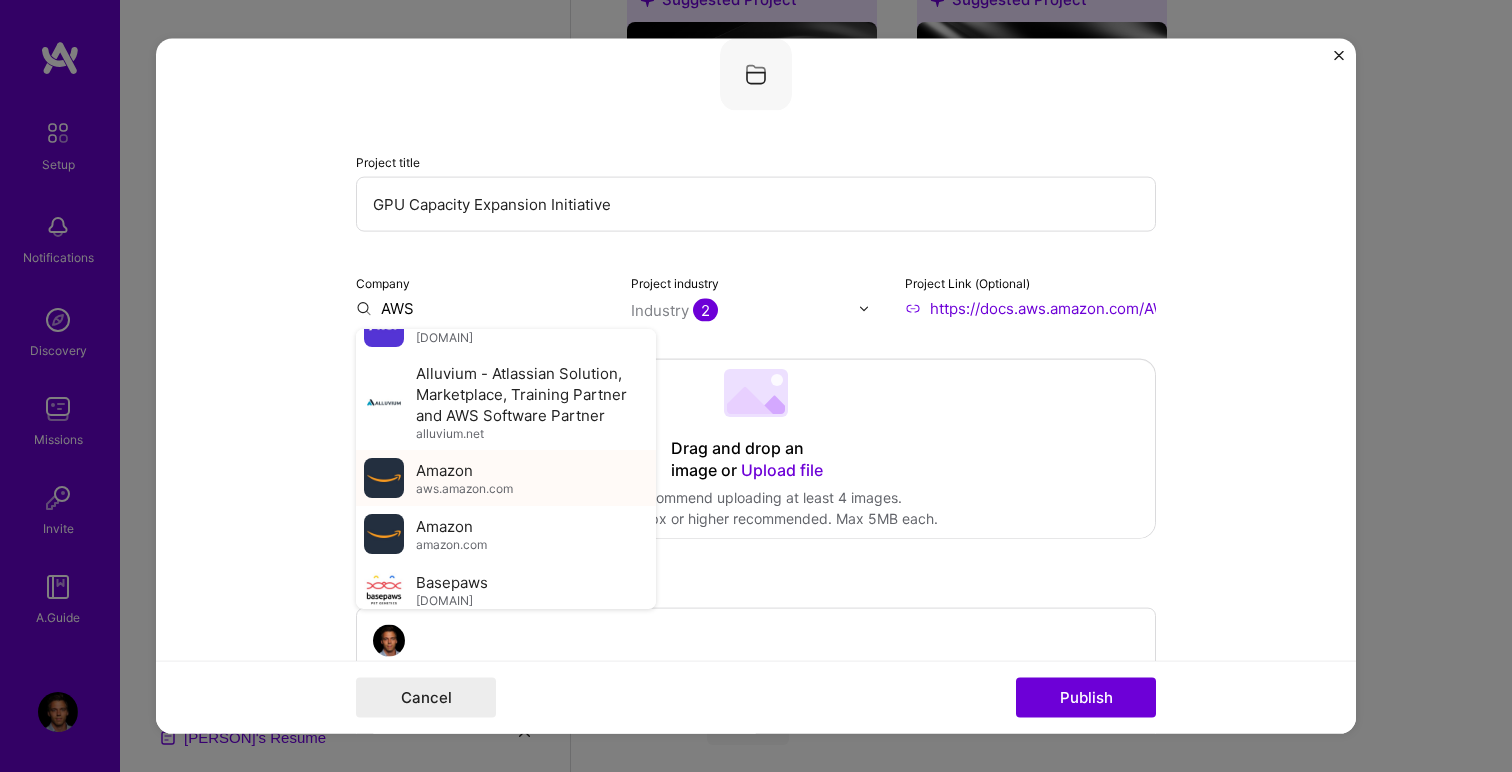 click on "aws.amazon.com" at bounding box center [464, 488] 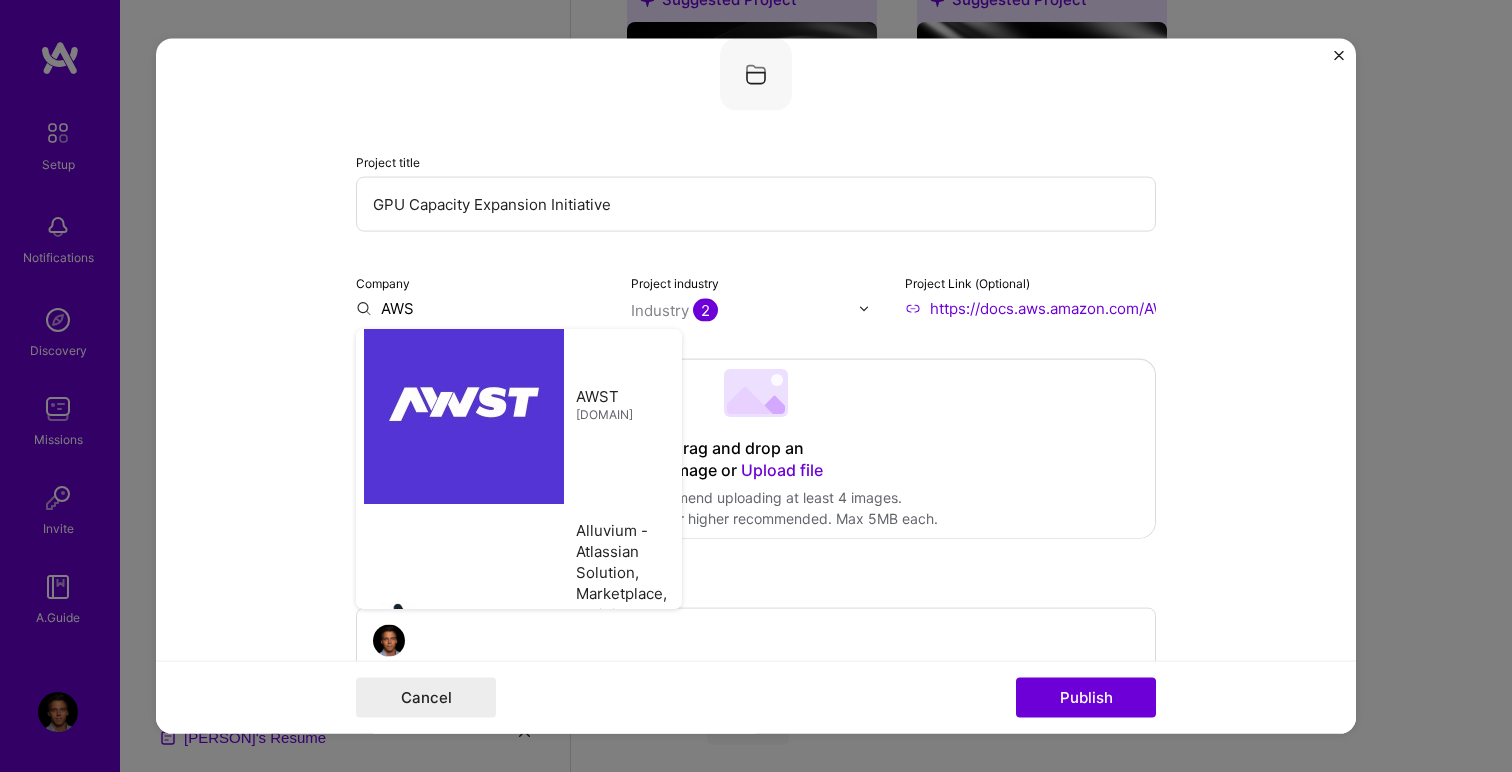 type on "Amazon" 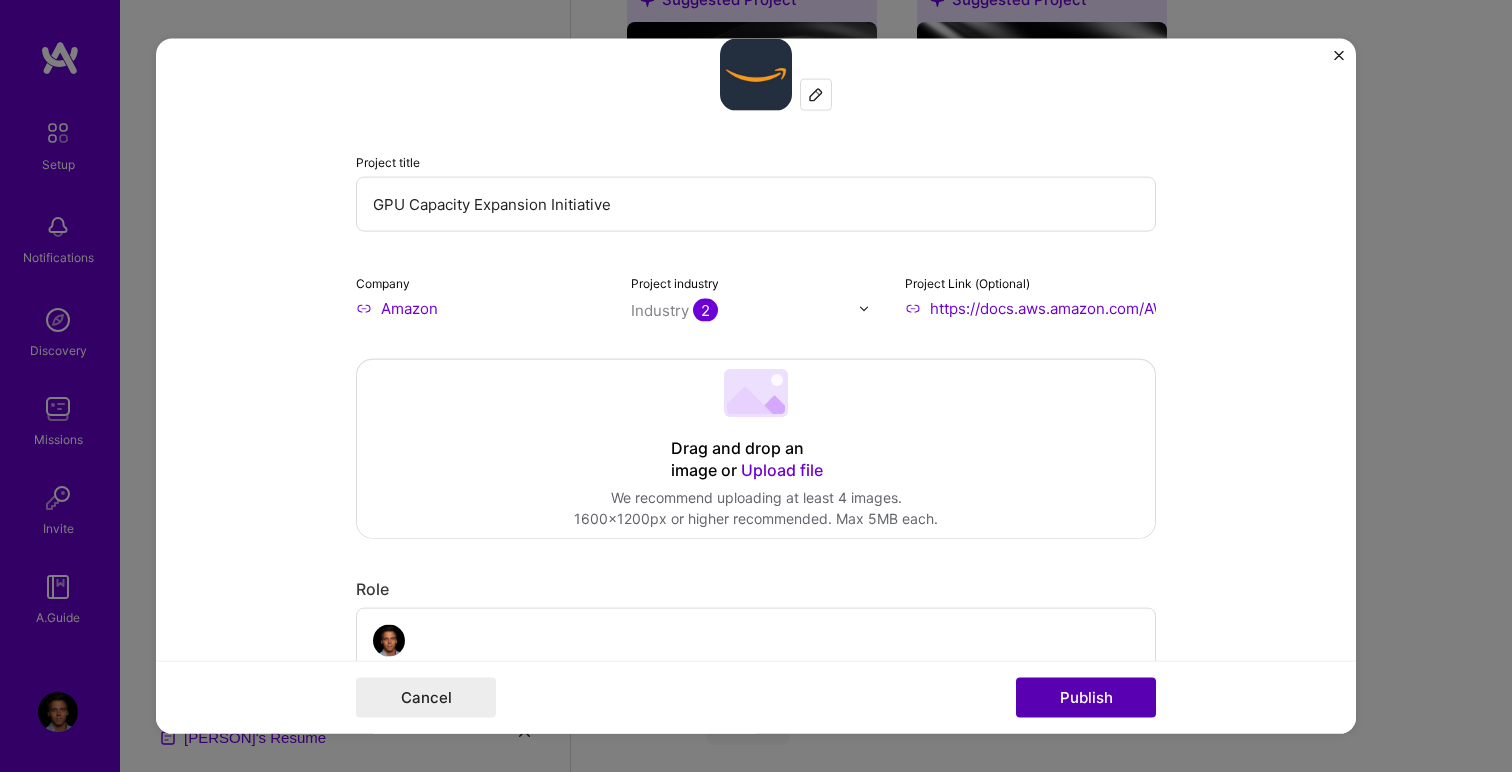 click on "Publish" at bounding box center (1086, 697) 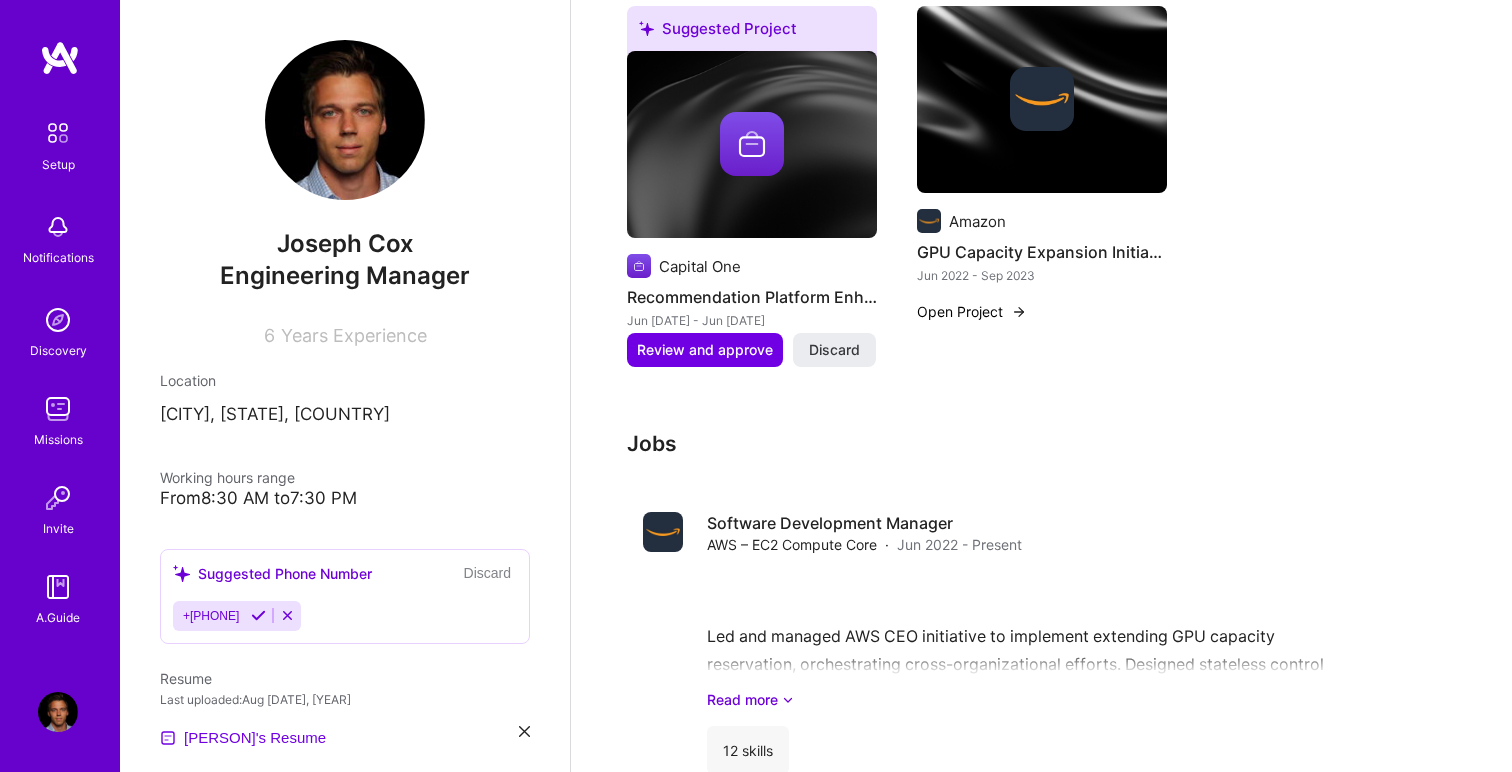 scroll, scrollTop: 740, scrollLeft: 0, axis: vertical 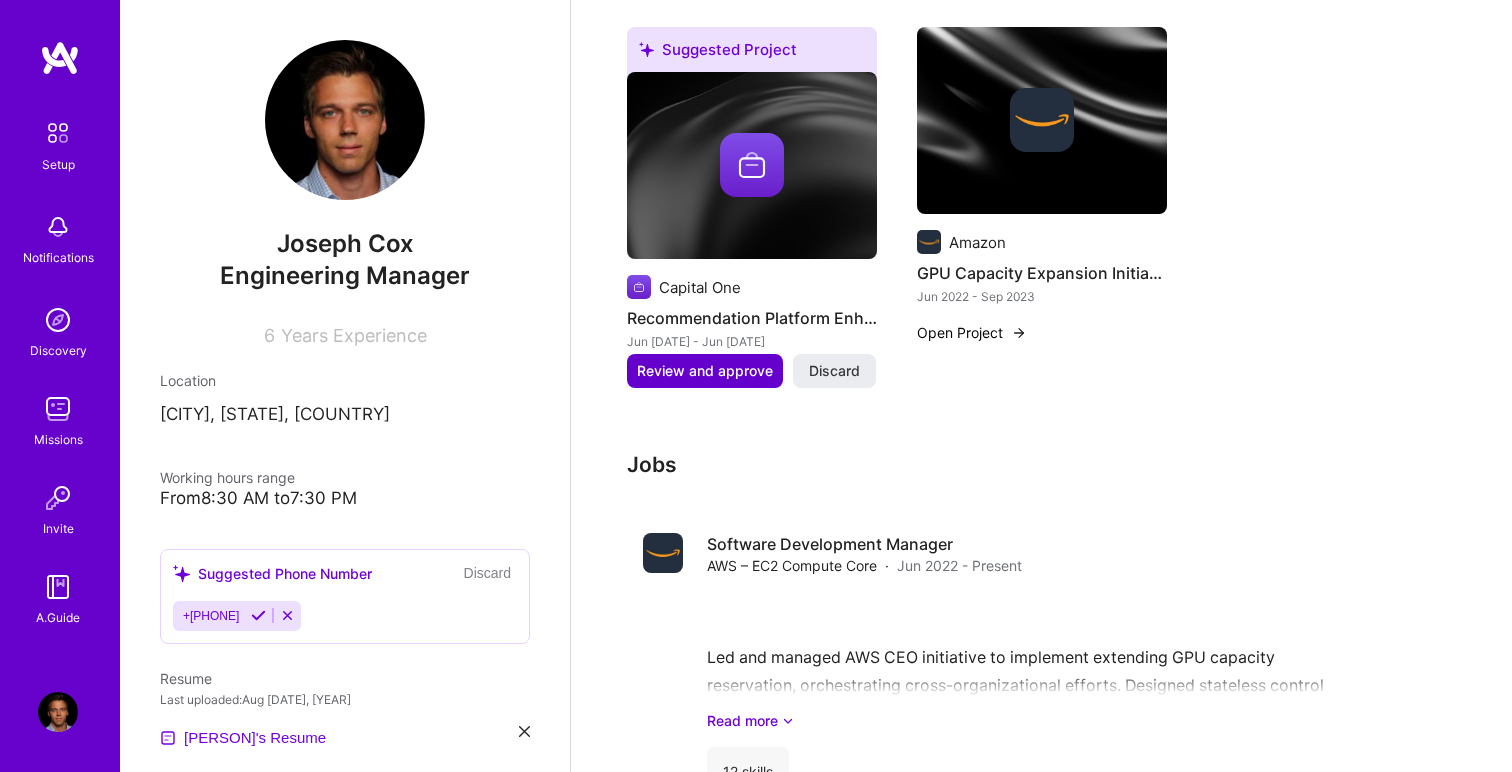 click on "Review and approve" at bounding box center (705, 371) 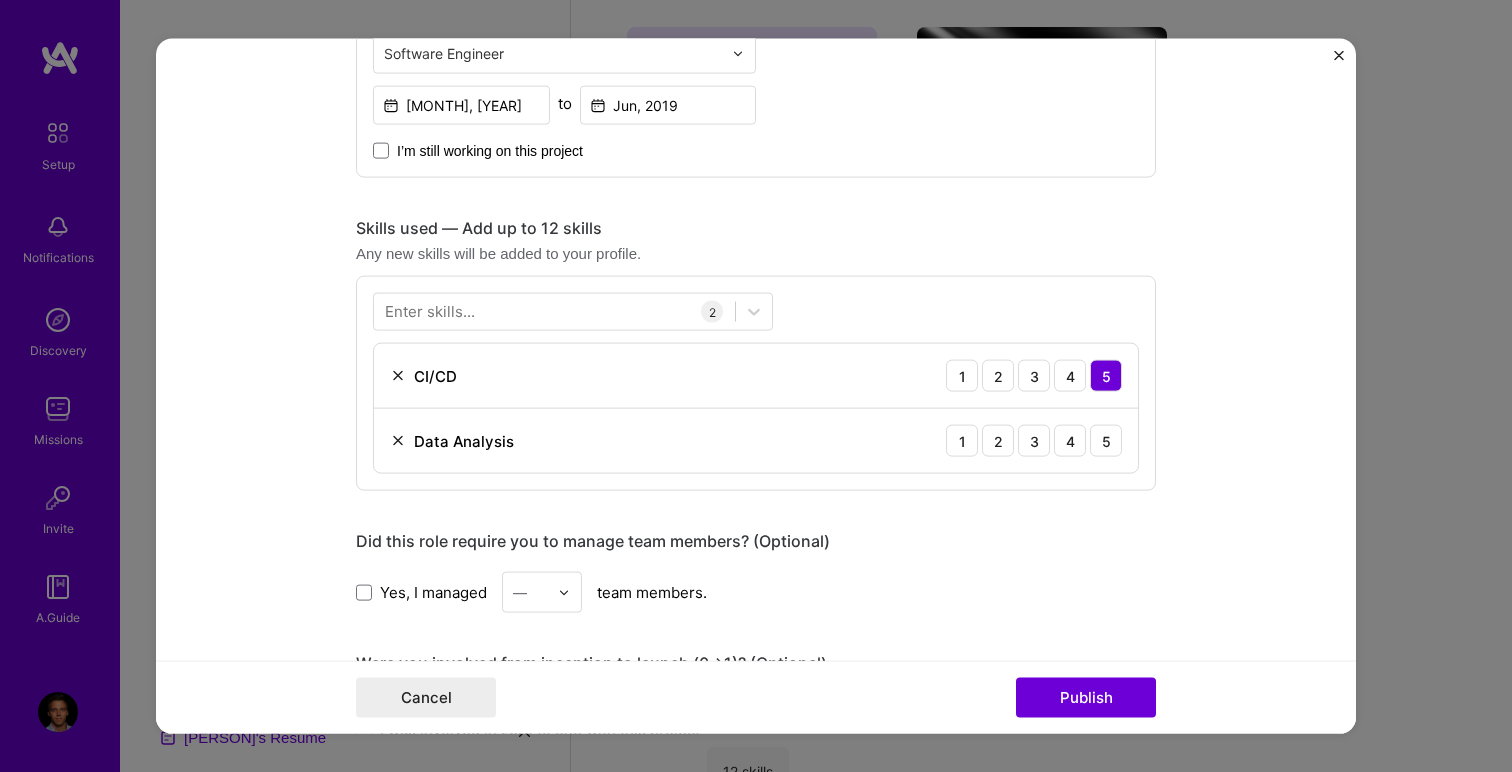 scroll, scrollTop: 866, scrollLeft: 0, axis: vertical 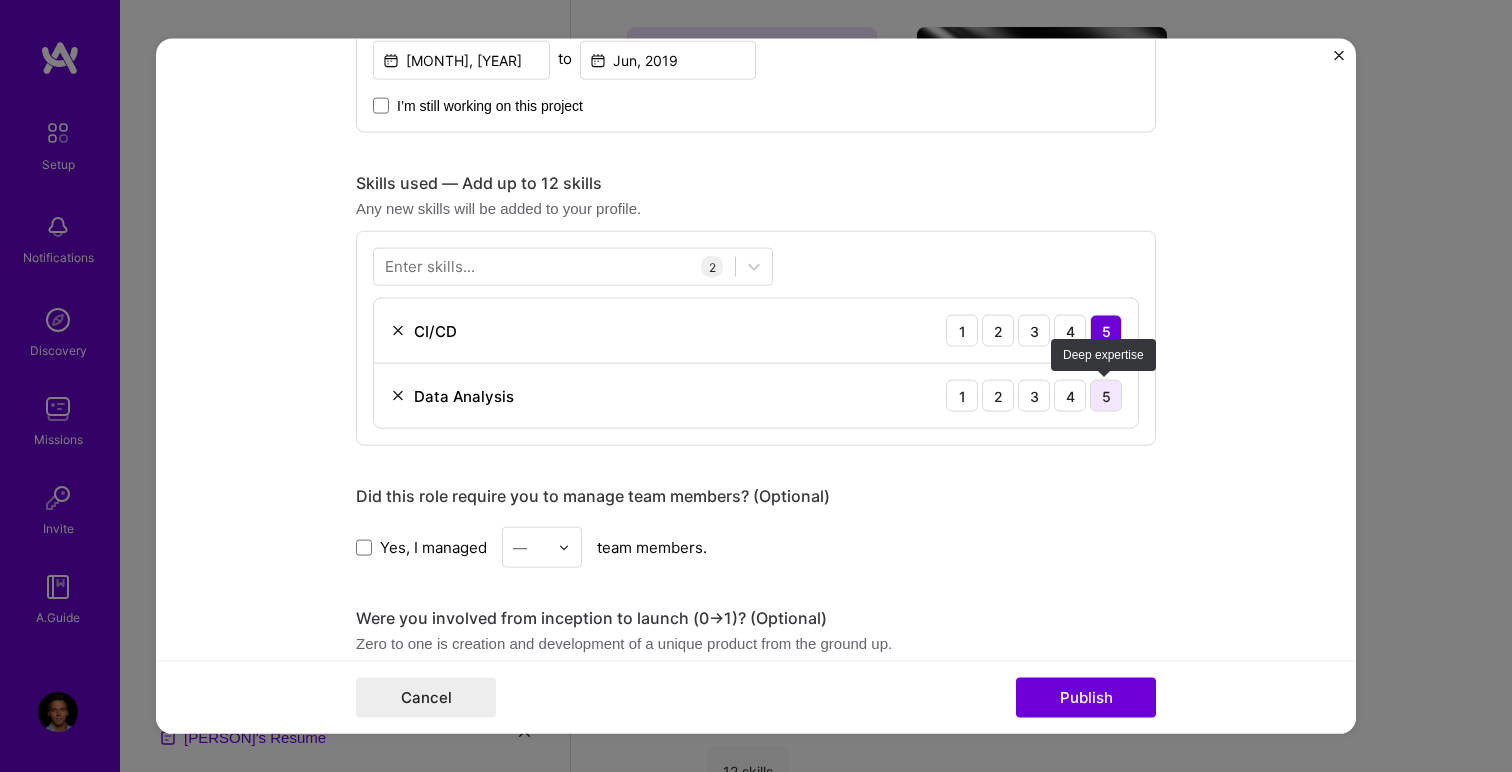 click on "5" at bounding box center [1106, 396] 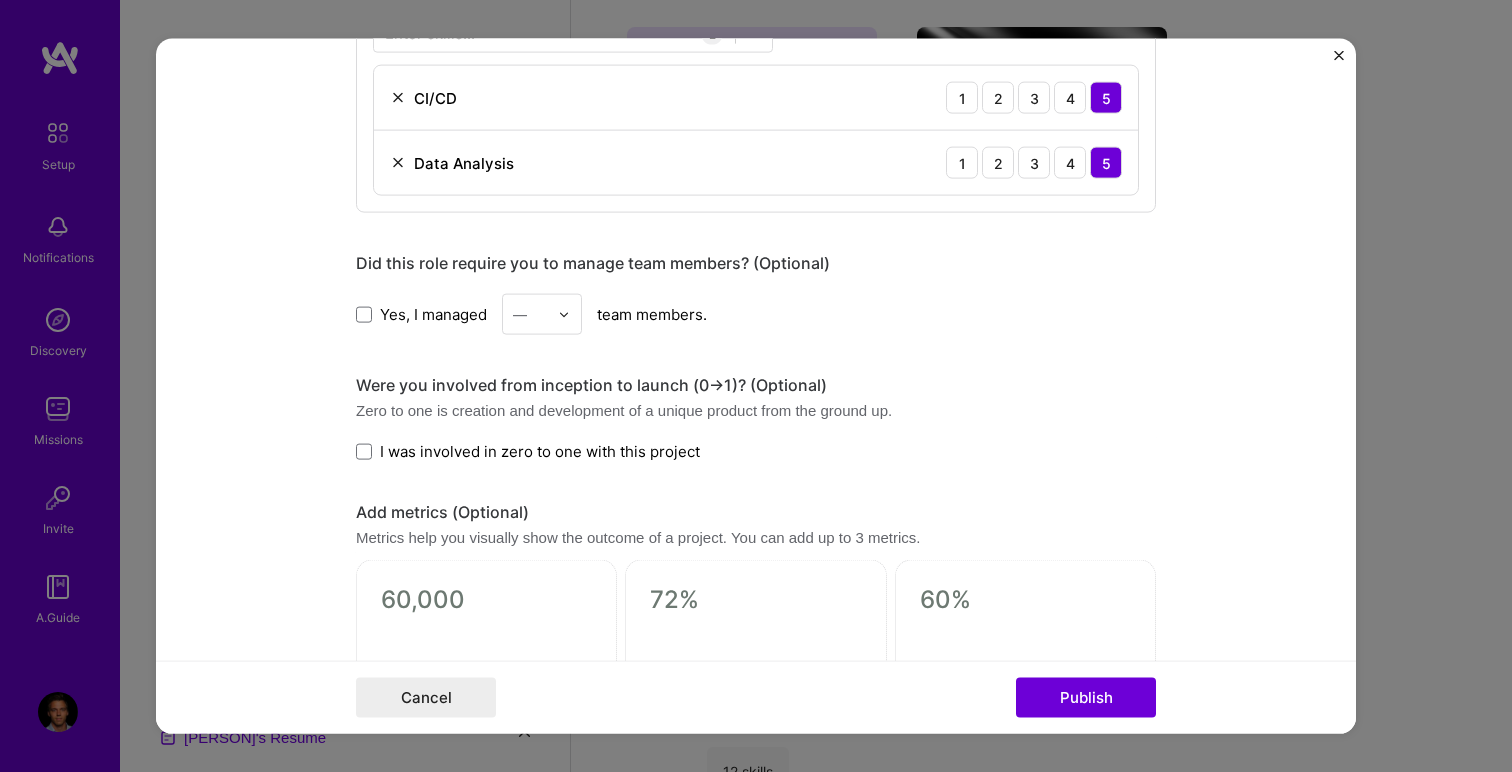 scroll, scrollTop: 1124, scrollLeft: 0, axis: vertical 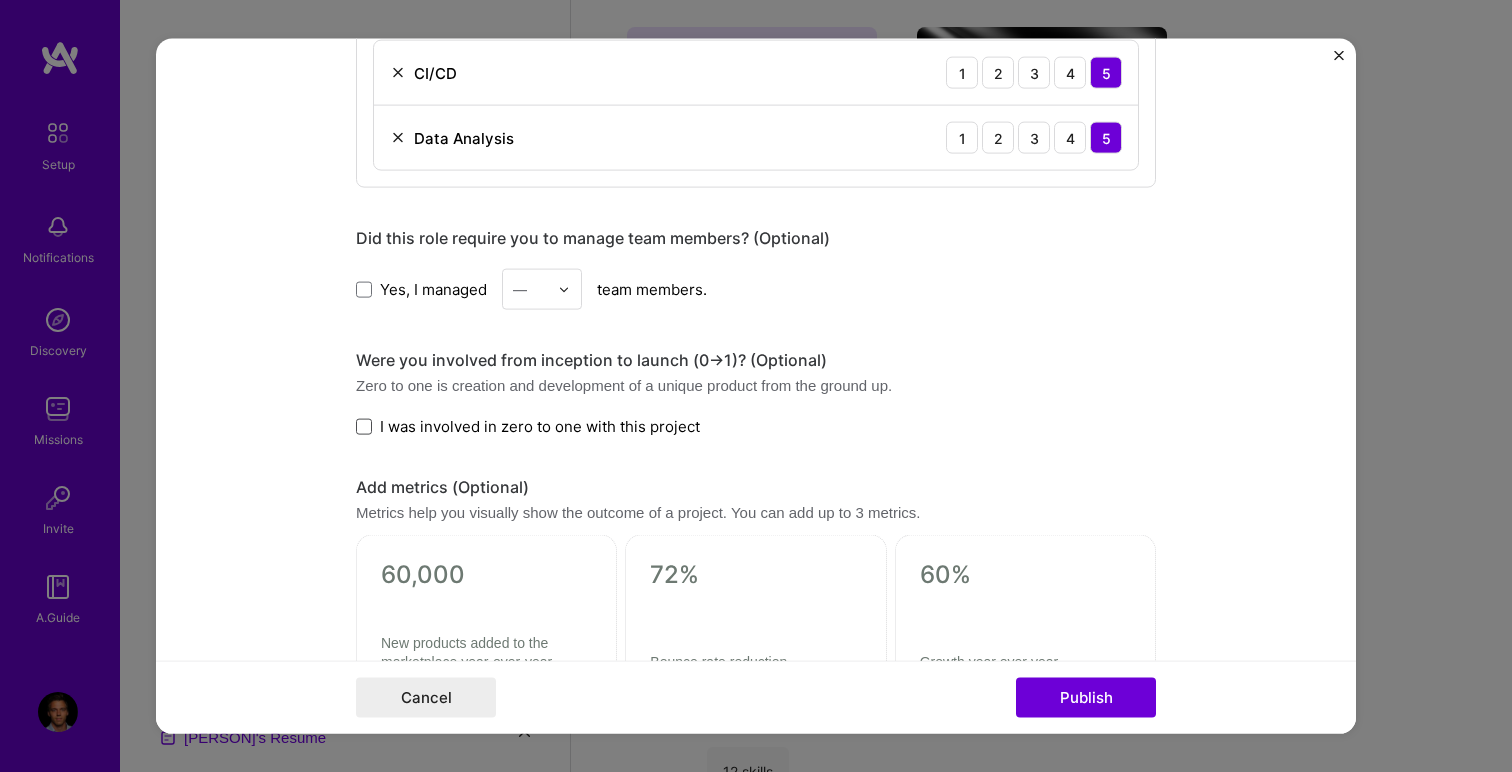 click at bounding box center [364, 426] 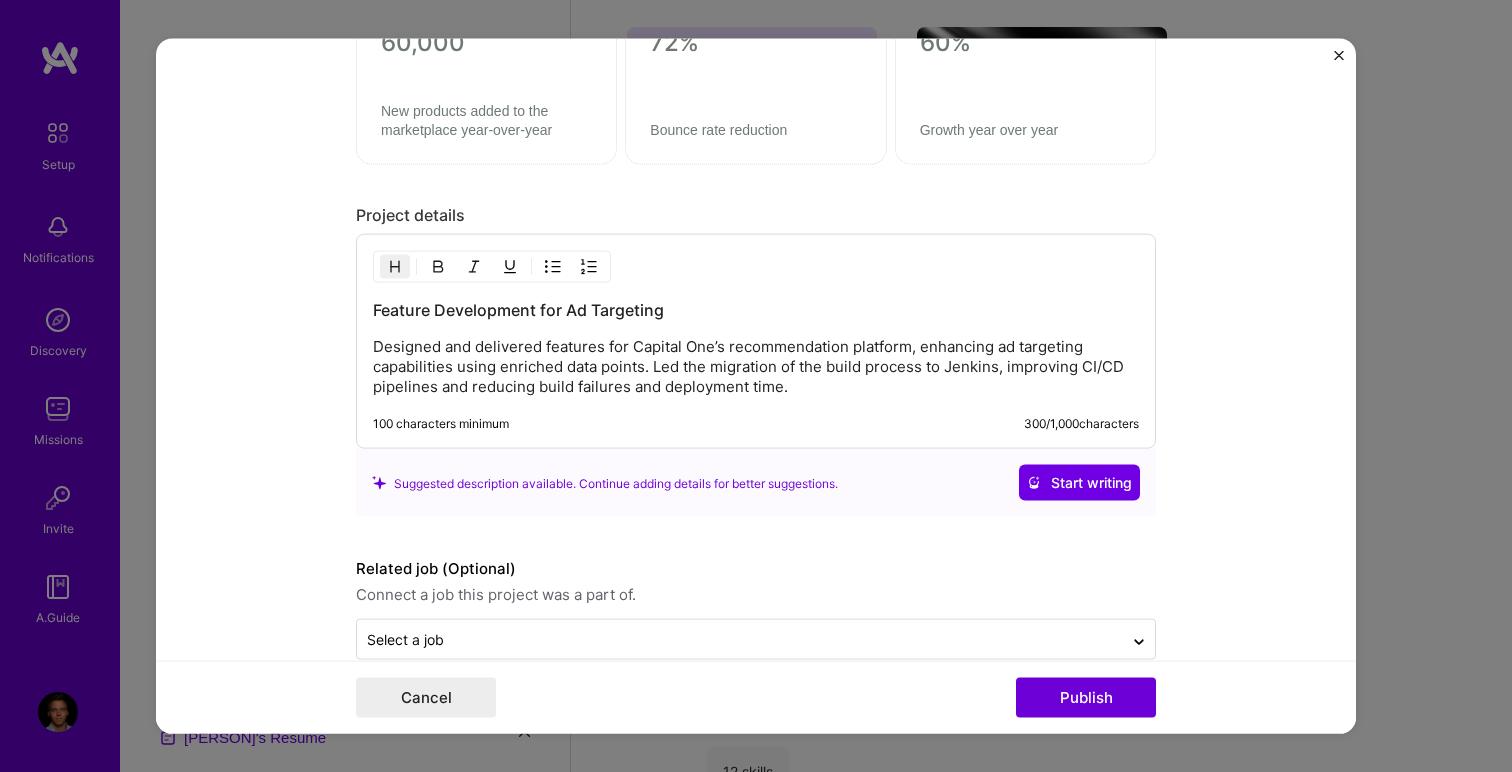 scroll, scrollTop: 1693, scrollLeft: 0, axis: vertical 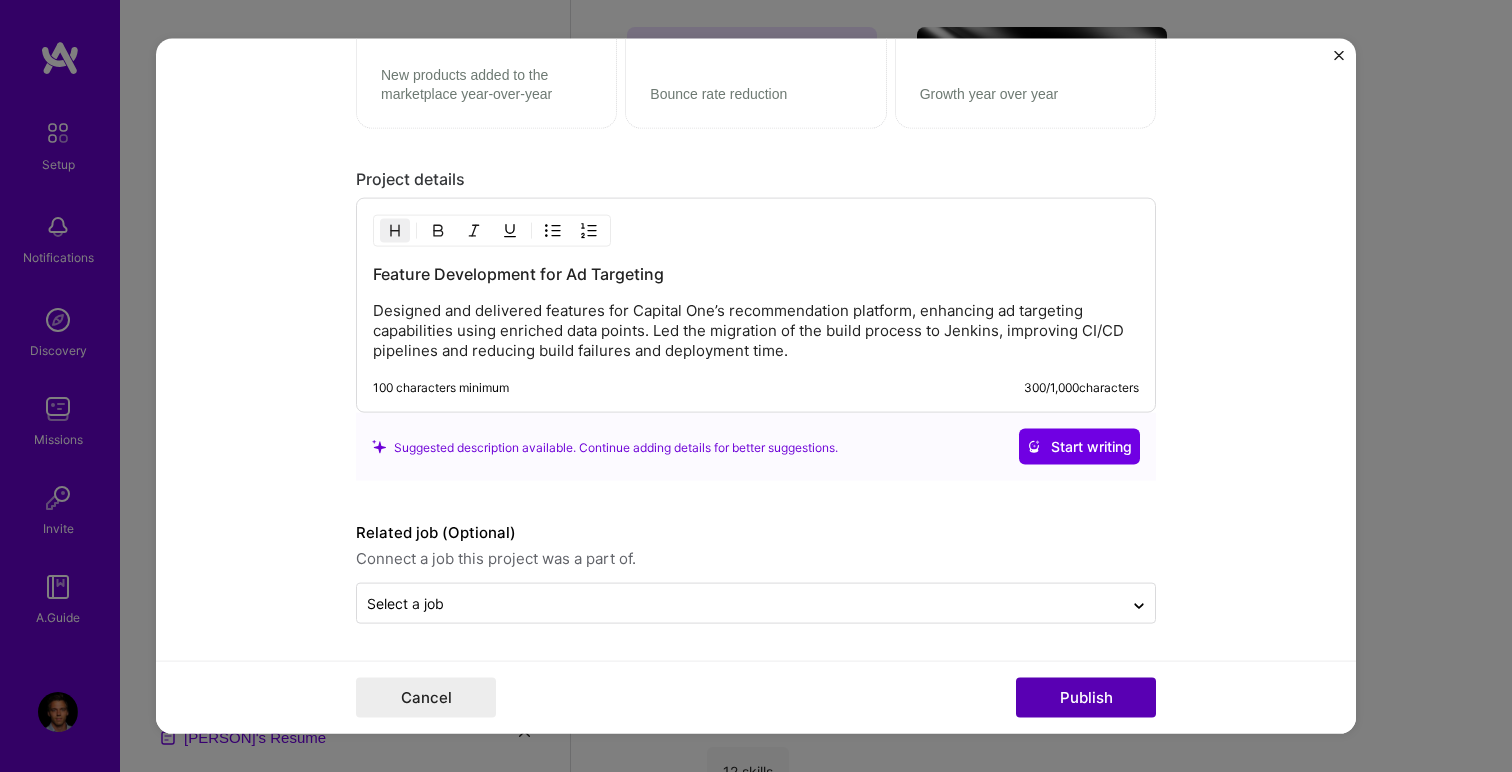 click on "Publish" at bounding box center (1086, 697) 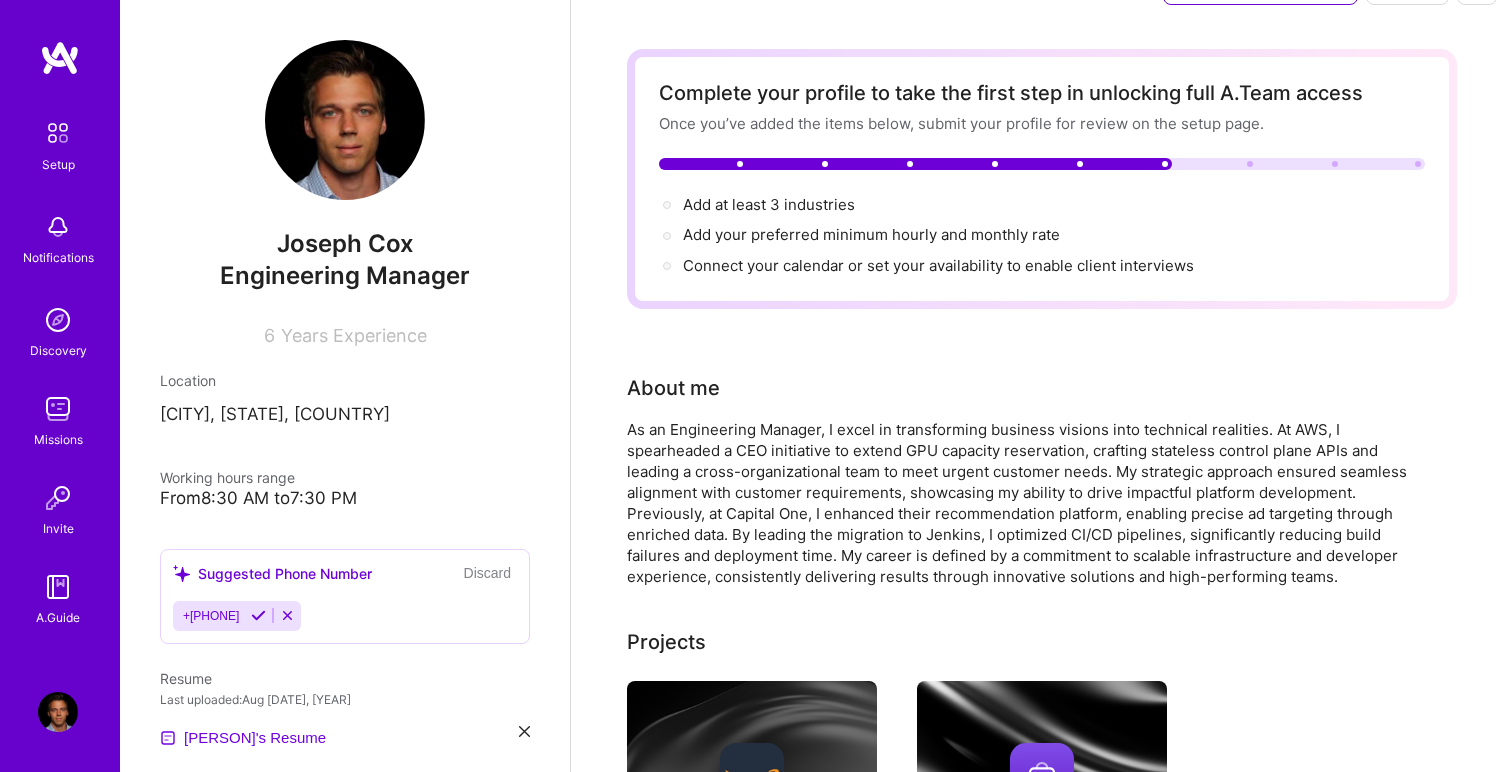 scroll, scrollTop: 0, scrollLeft: 0, axis: both 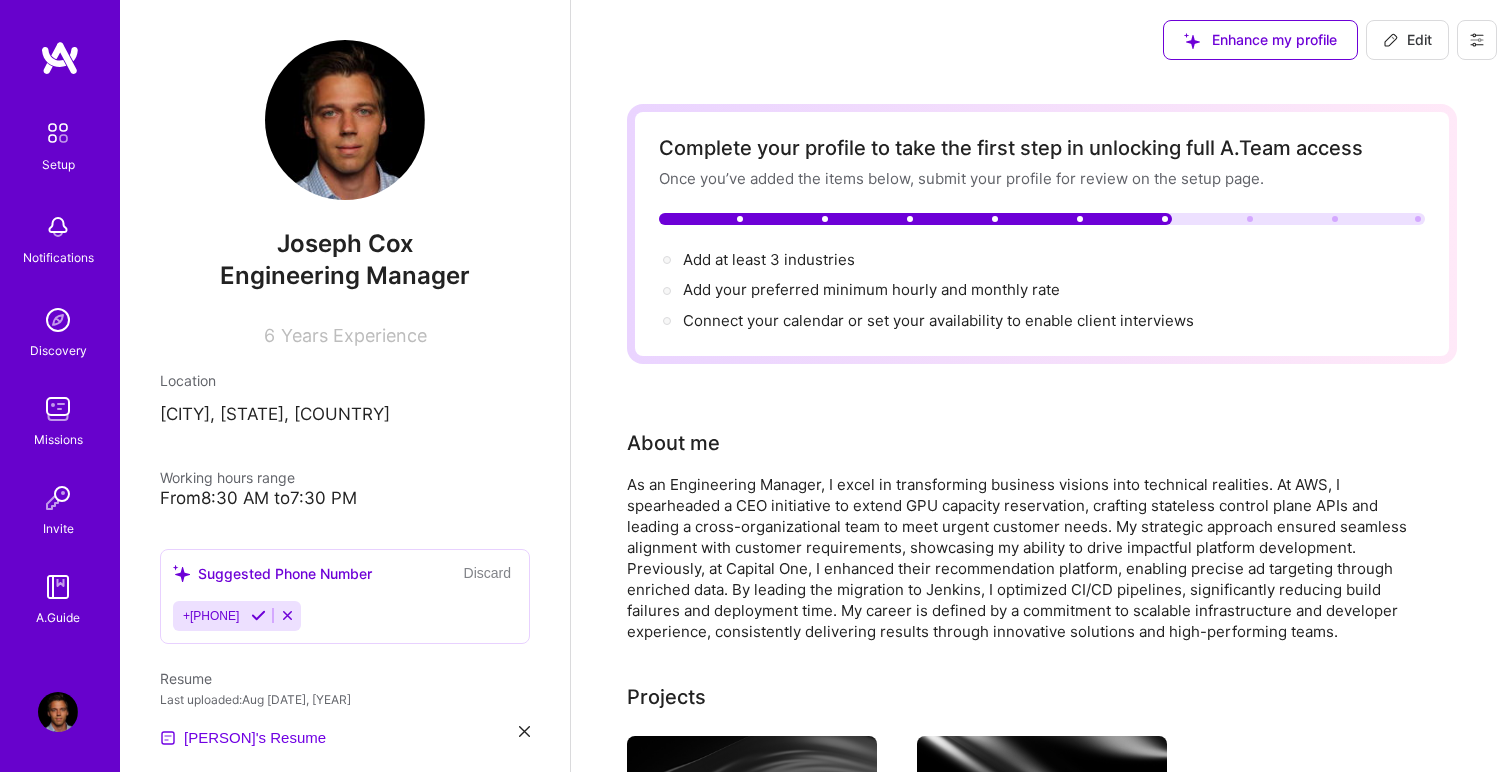 click on "Edit" at bounding box center (1407, 40) 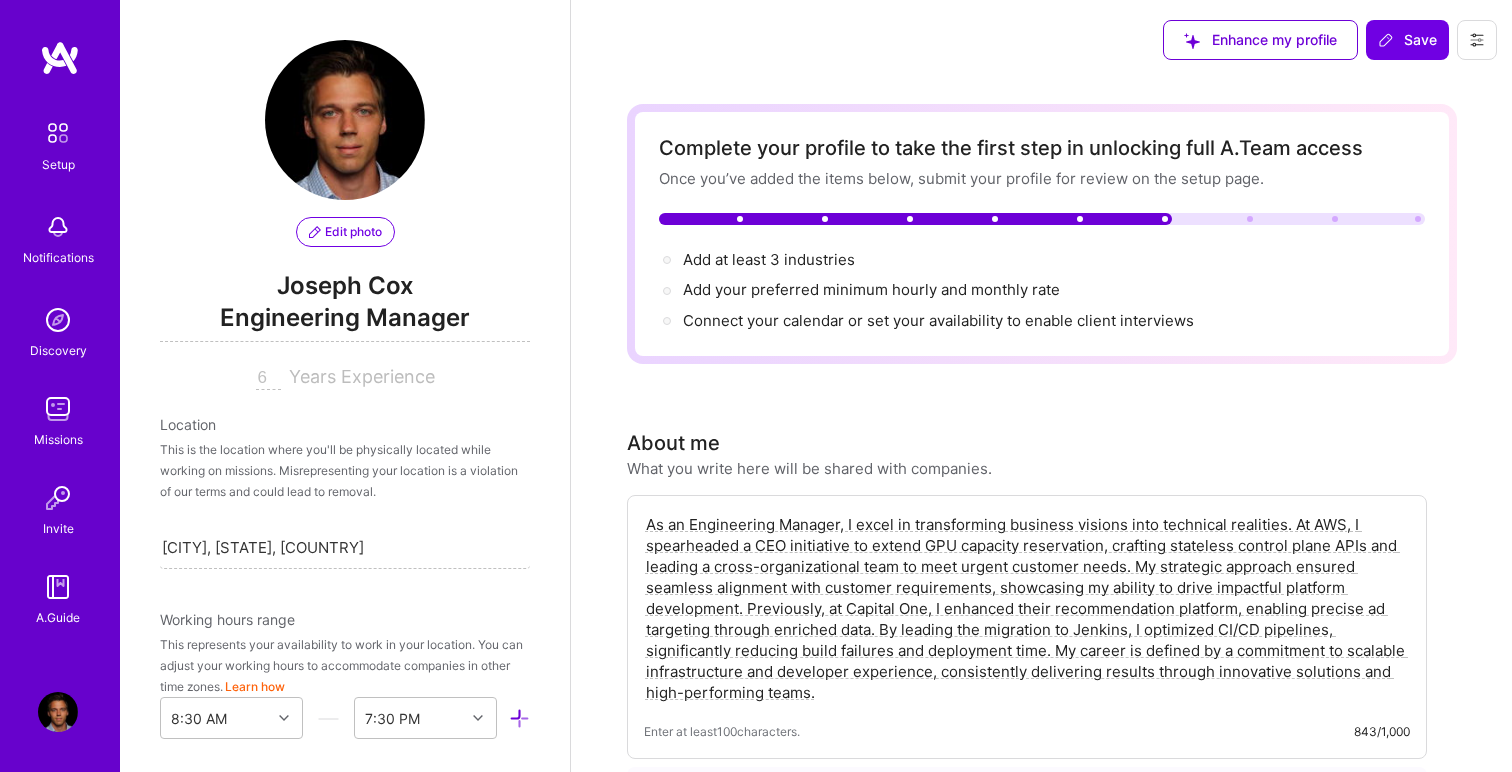 scroll, scrollTop: 902, scrollLeft: 0, axis: vertical 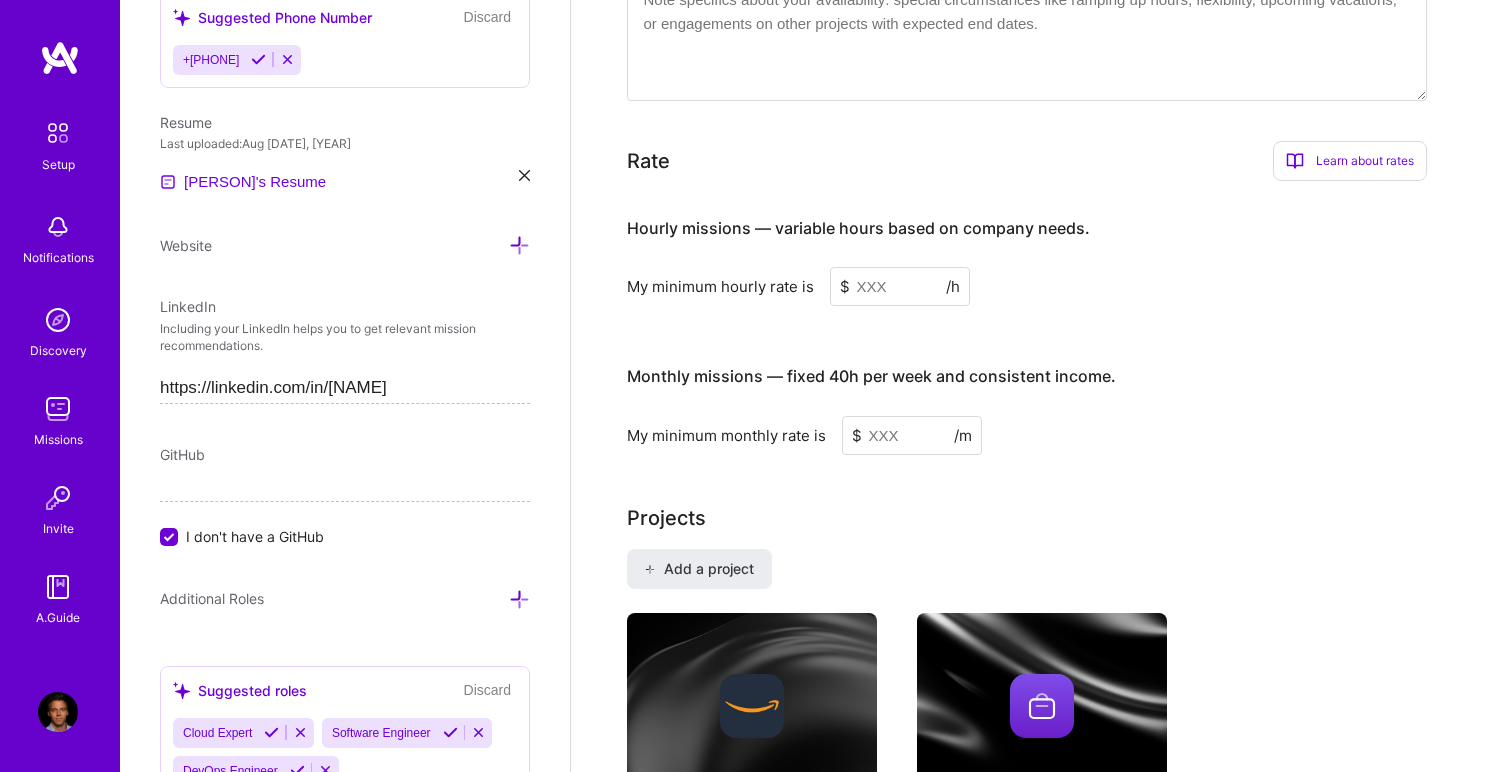 click at bounding box center [900, 286] 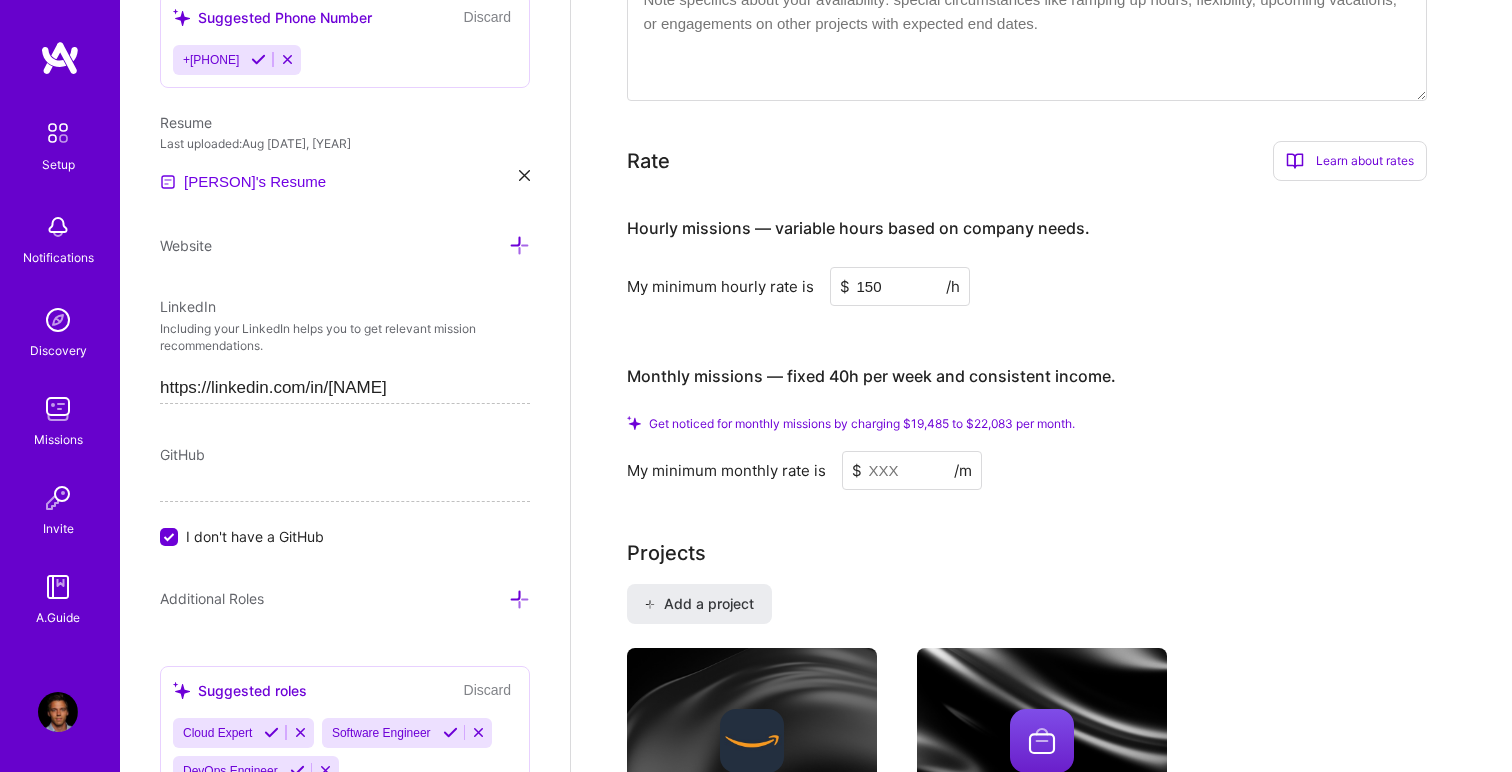 type on "150" 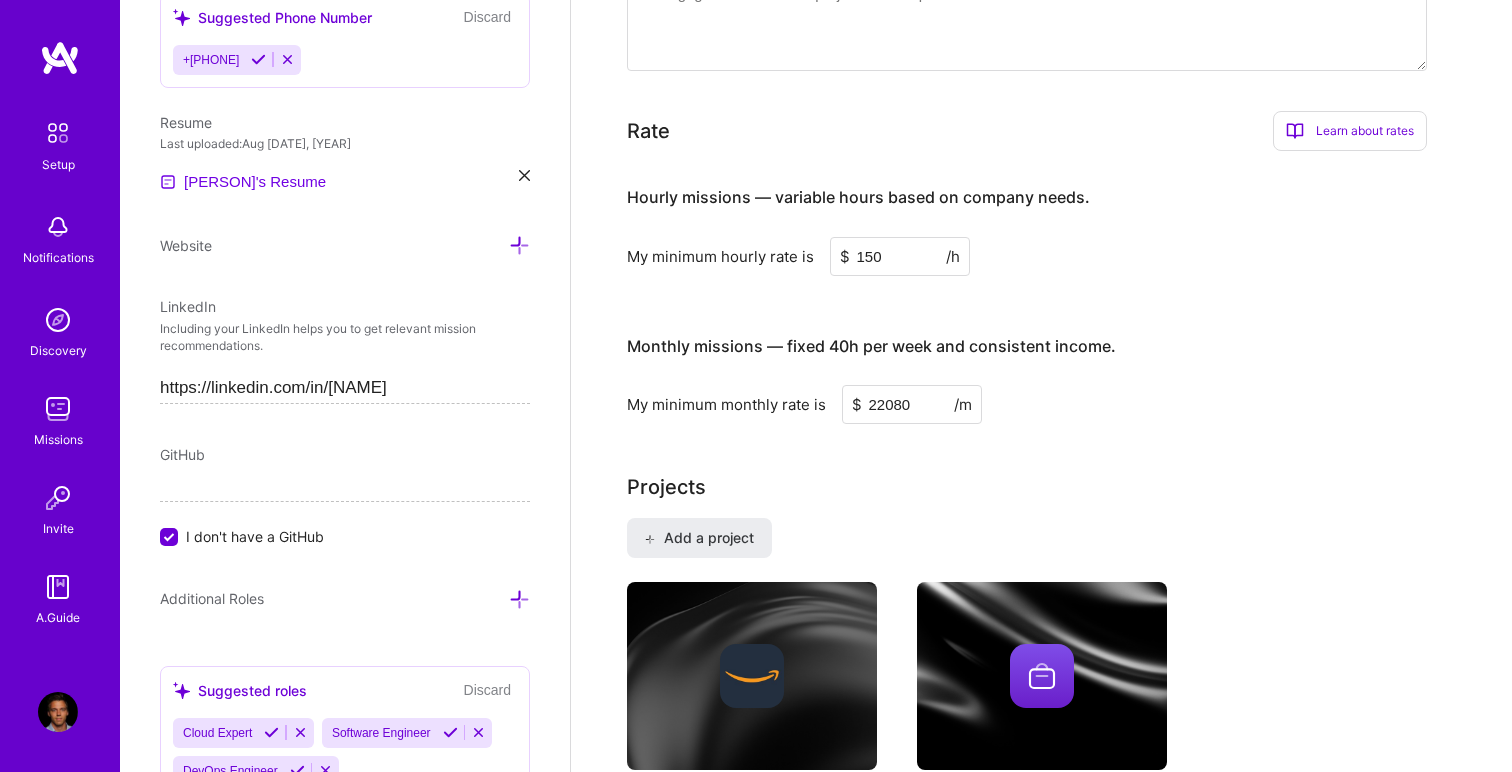 type on "22080" 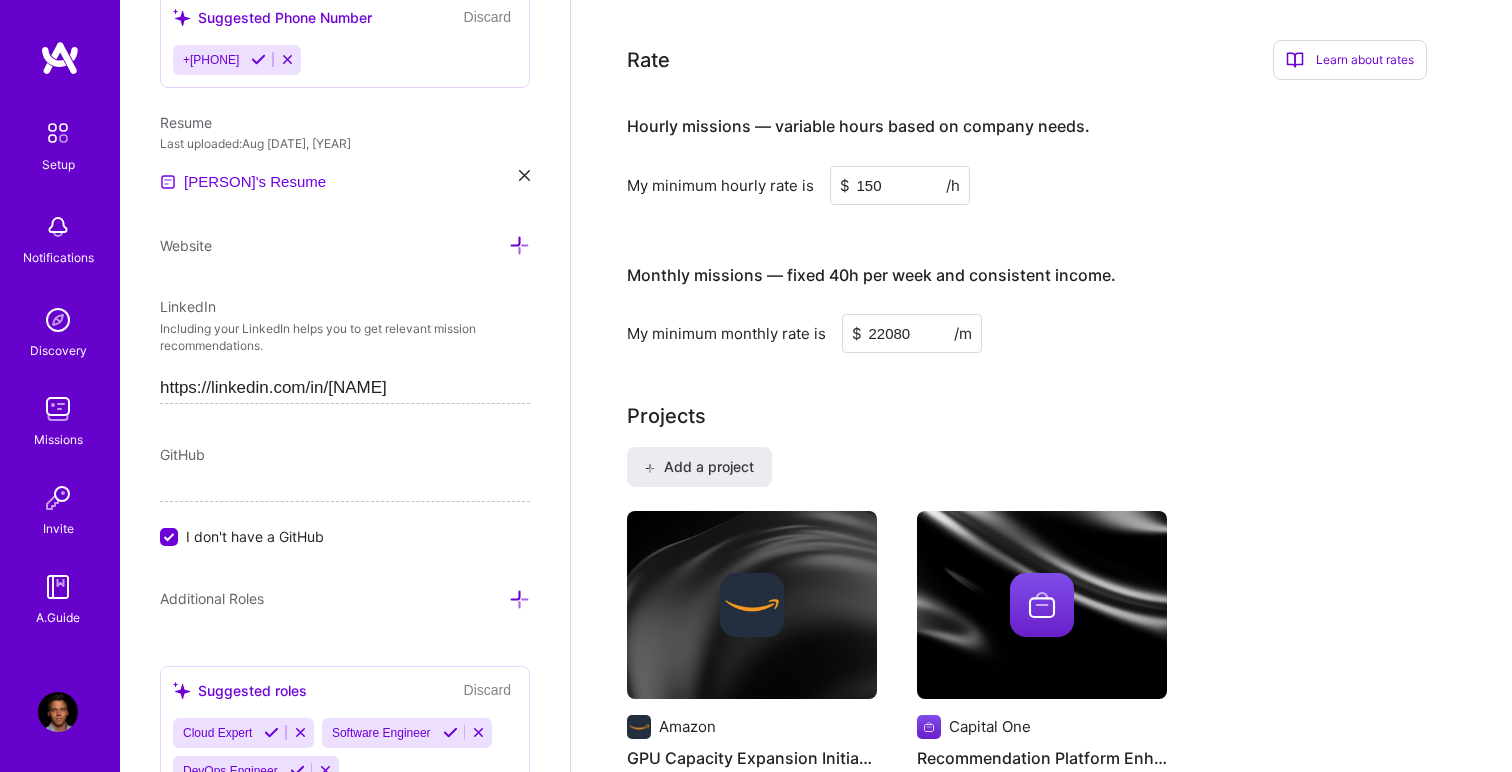 scroll, scrollTop: 1232, scrollLeft: 0, axis: vertical 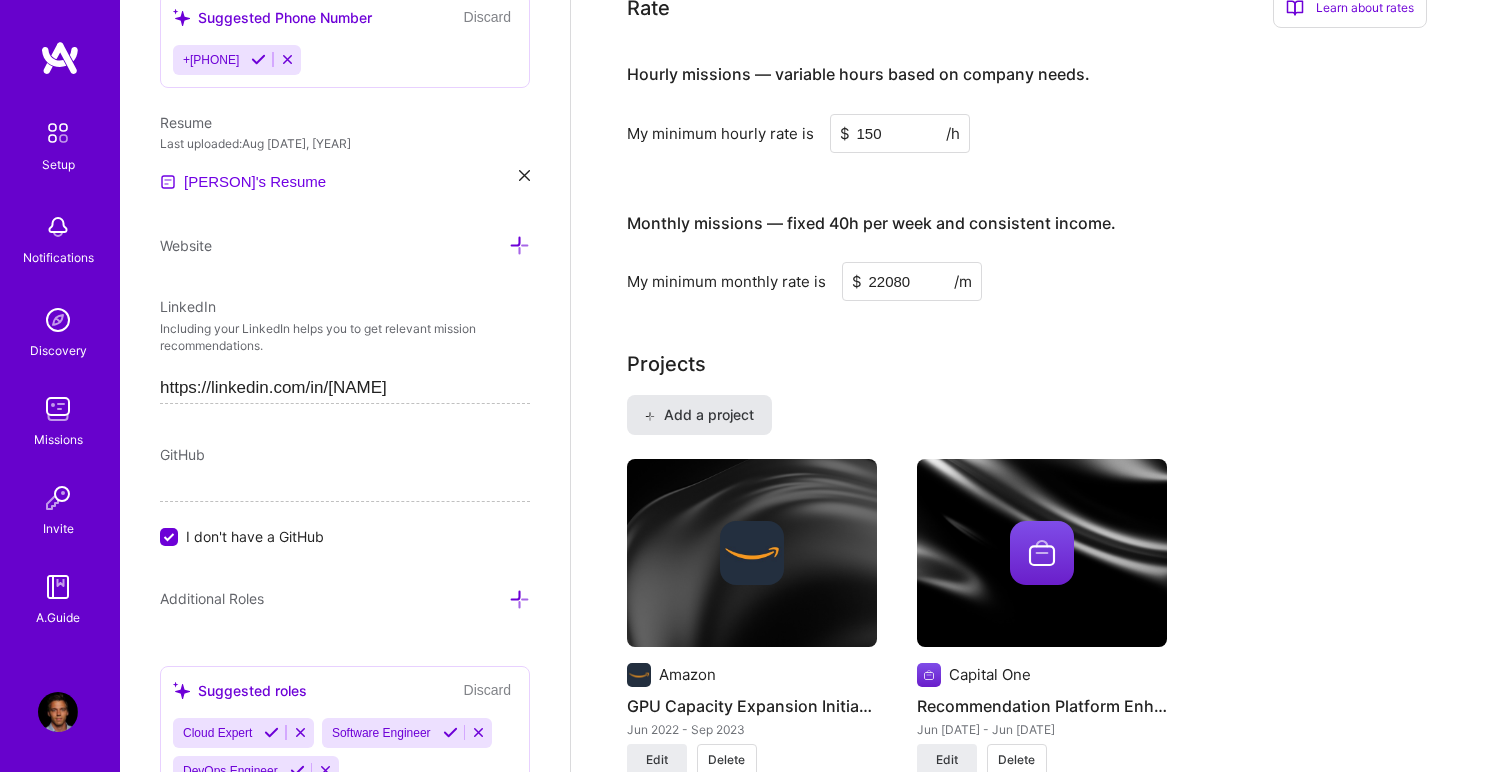 click on "Add a project" at bounding box center [698, 415] 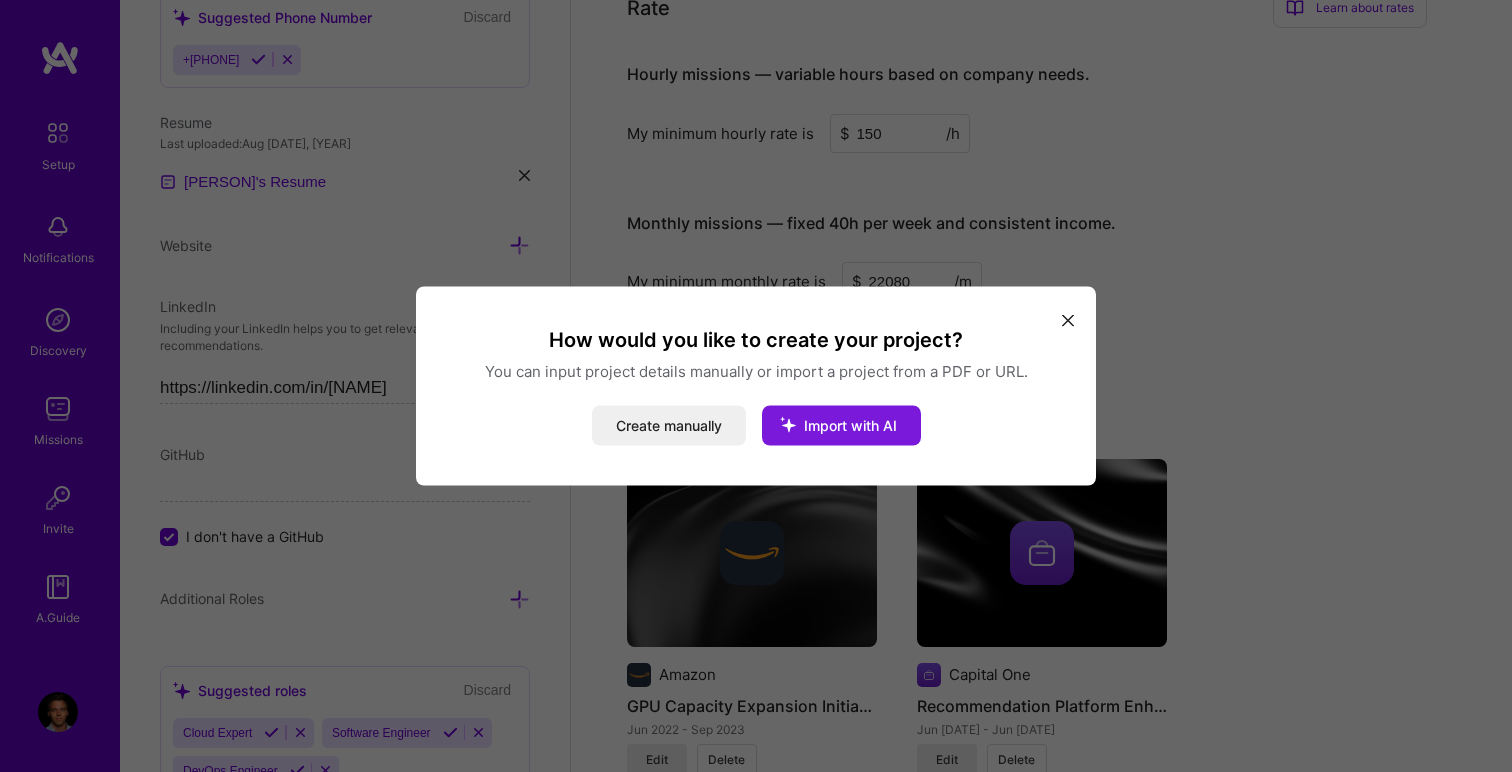 click at bounding box center [788, 425] 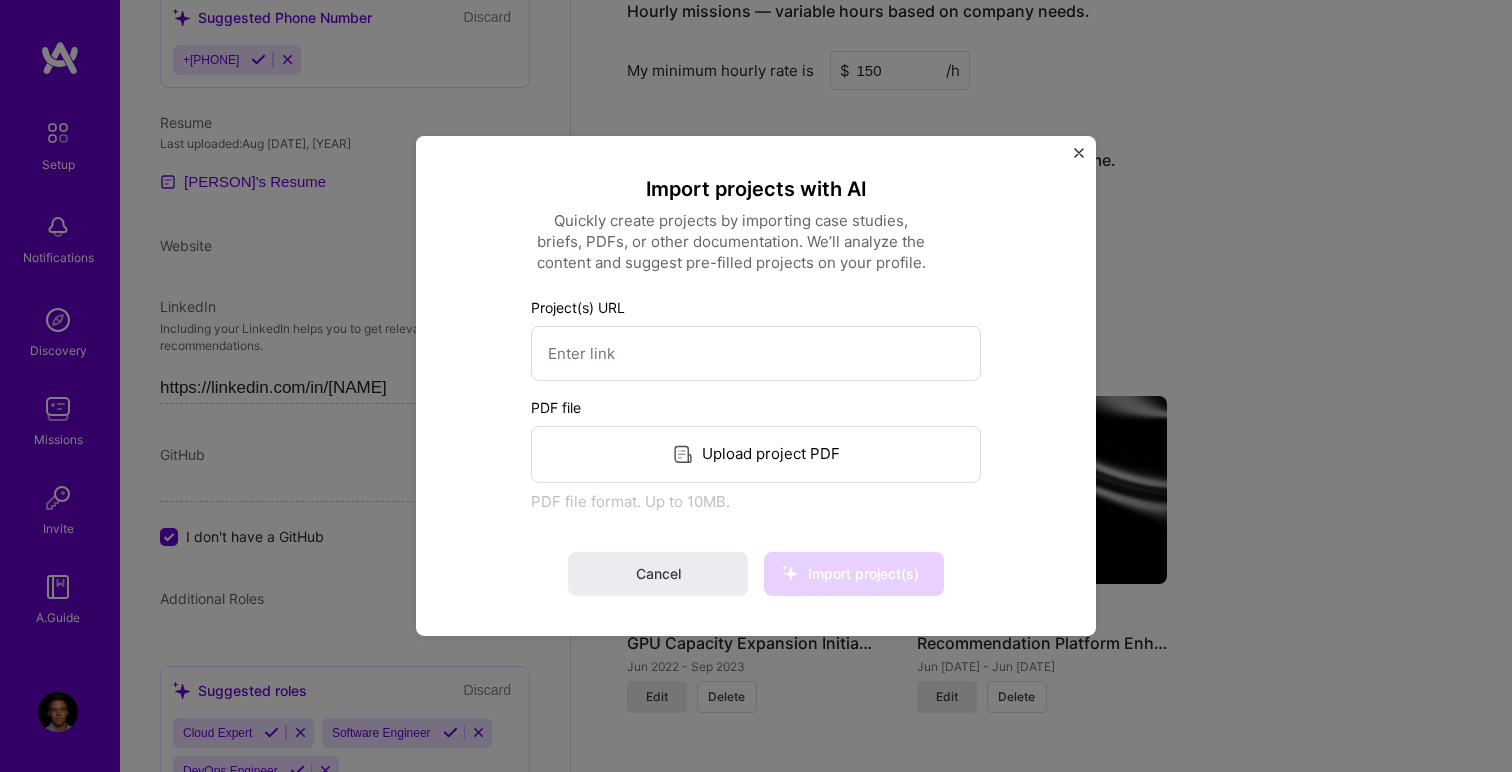 scroll, scrollTop: 1296, scrollLeft: 0, axis: vertical 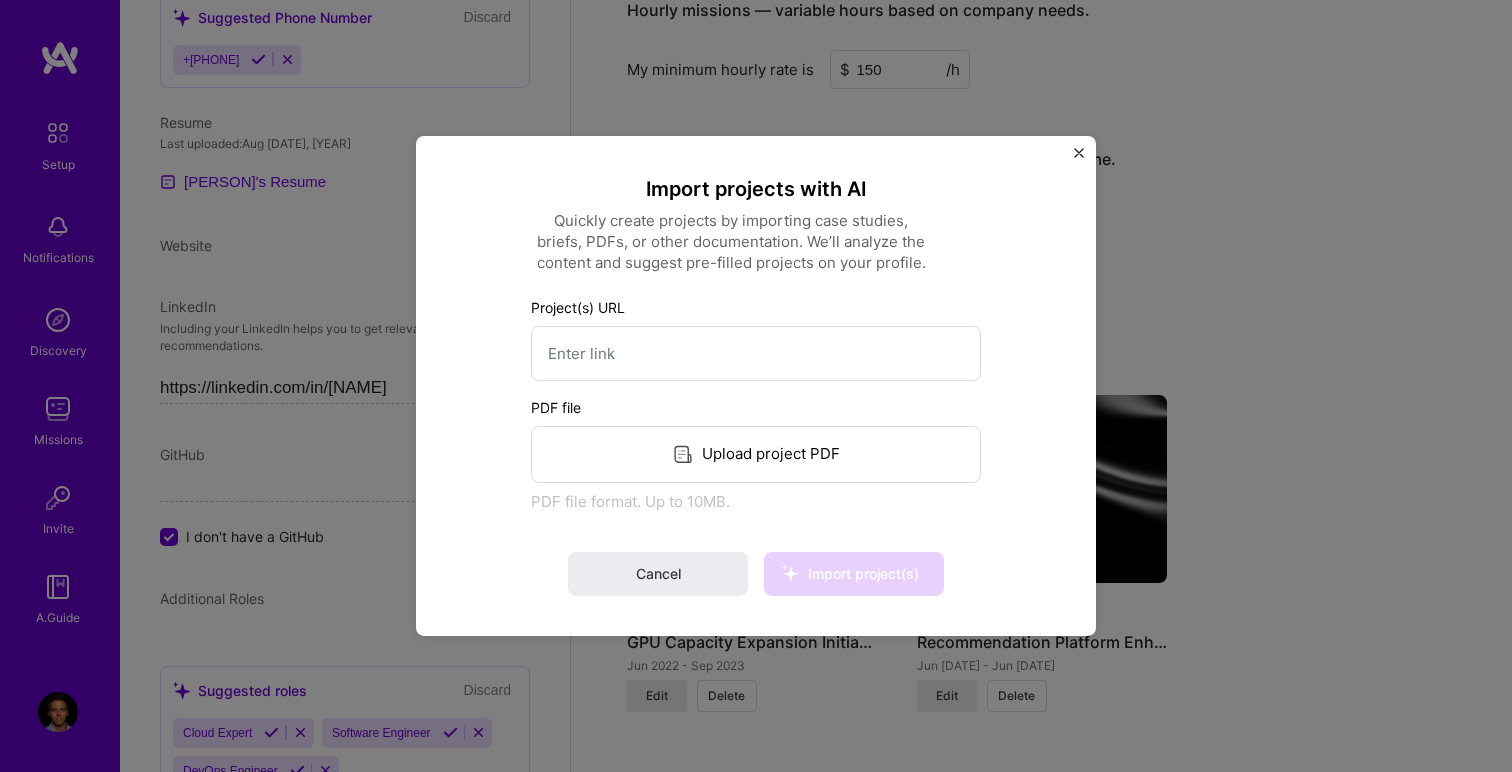 click at bounding box center [1079, 158] 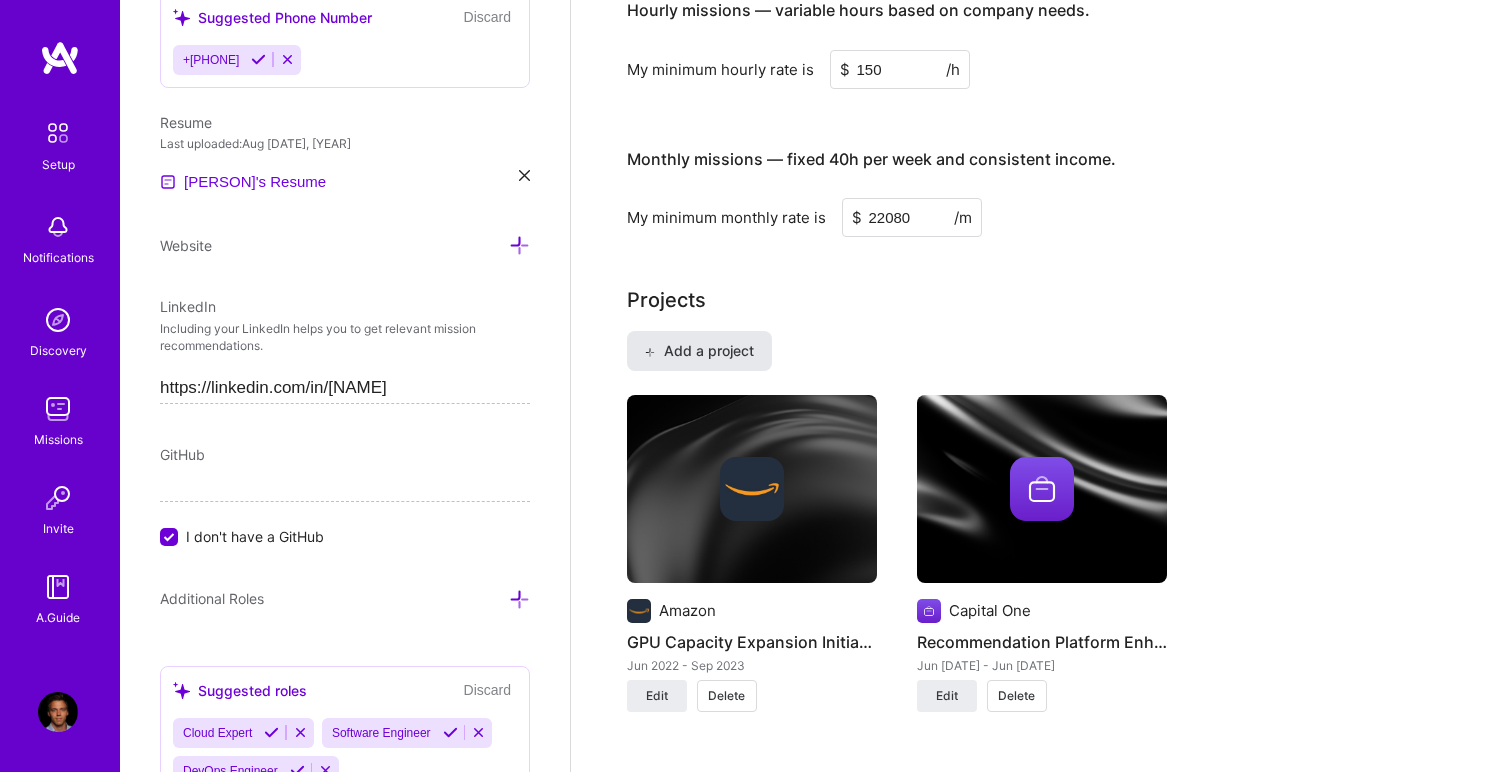 click on "Add a project" at bounding box center [698, 351] 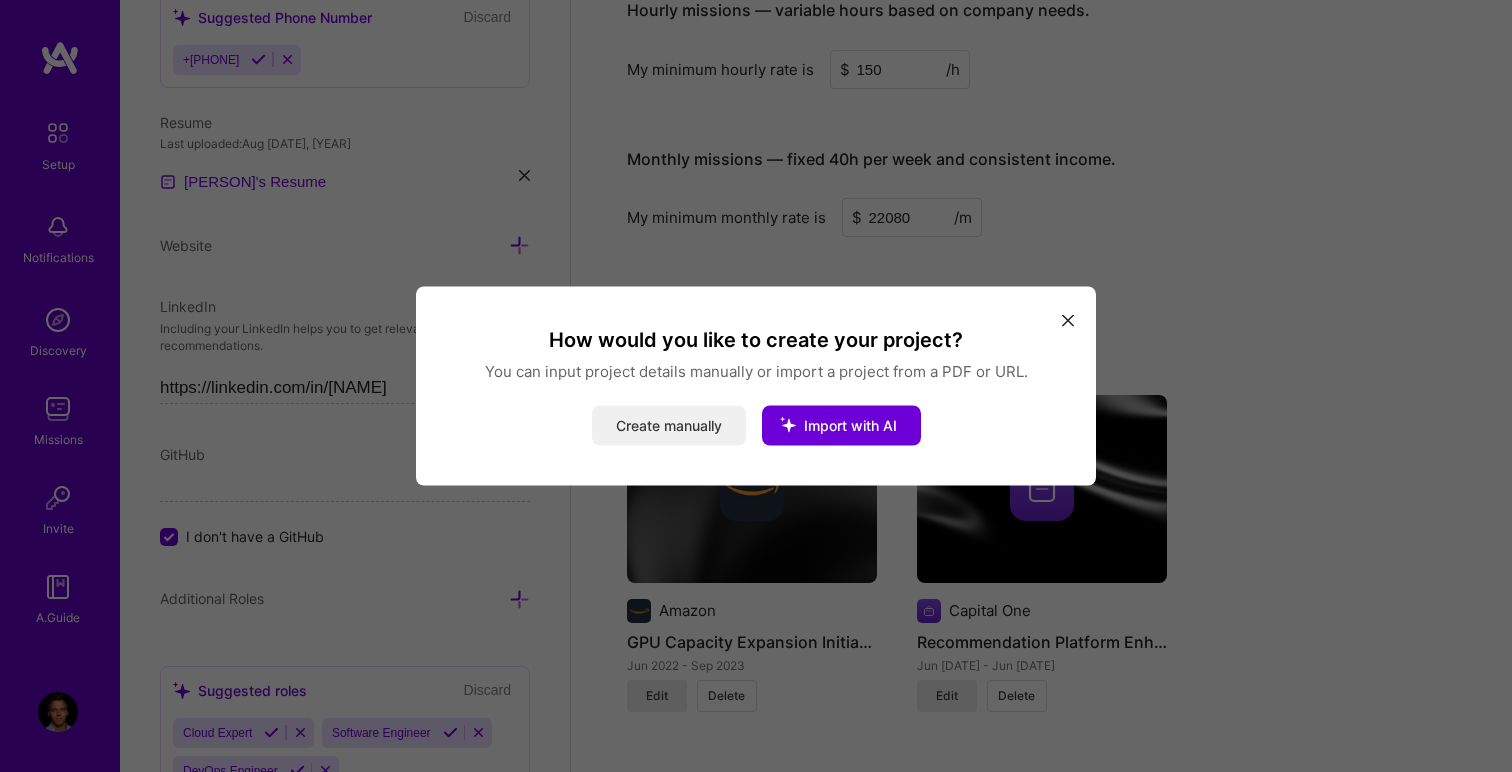 click on "Create manually" at bounding box center (669, 426) 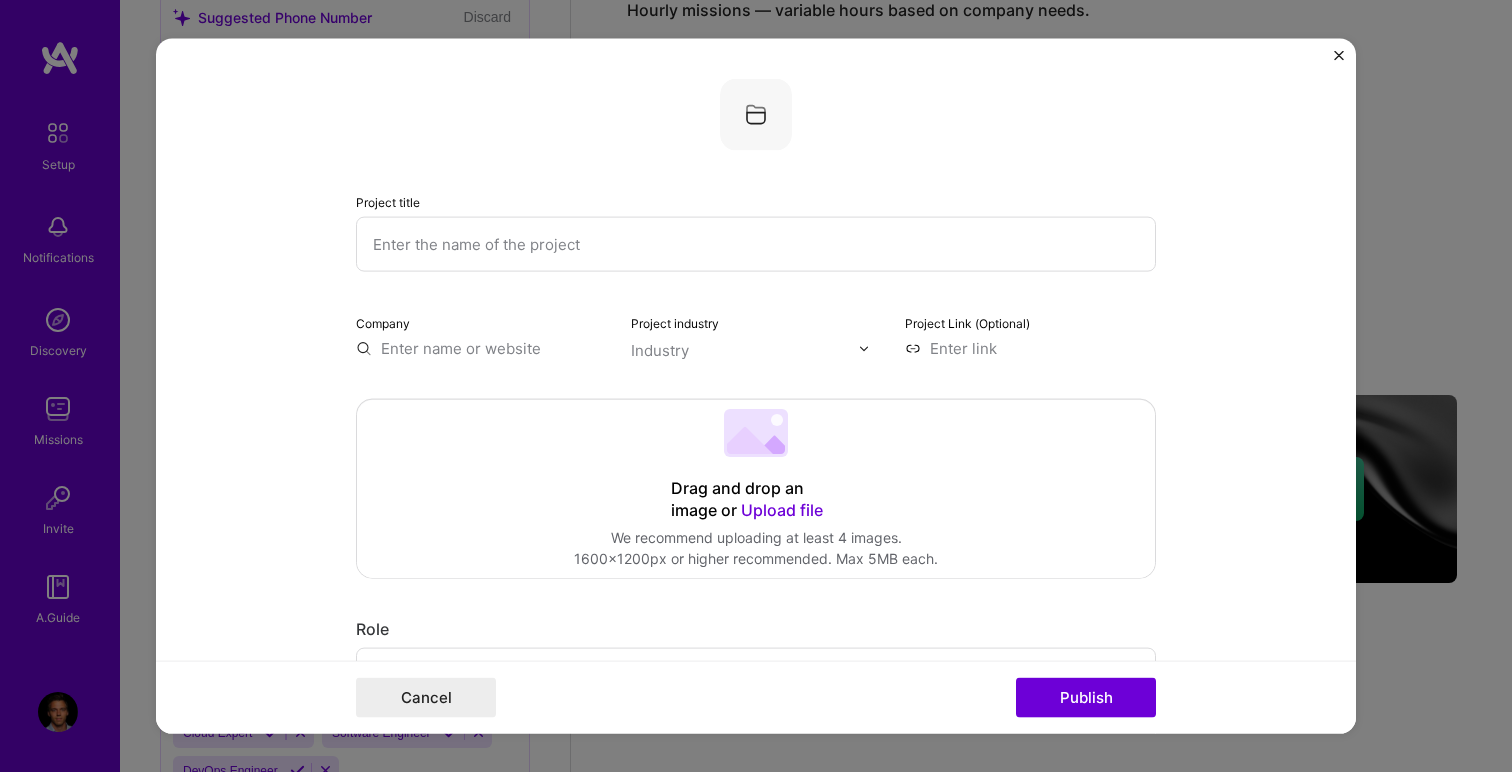click at bounding box center (756, 244) 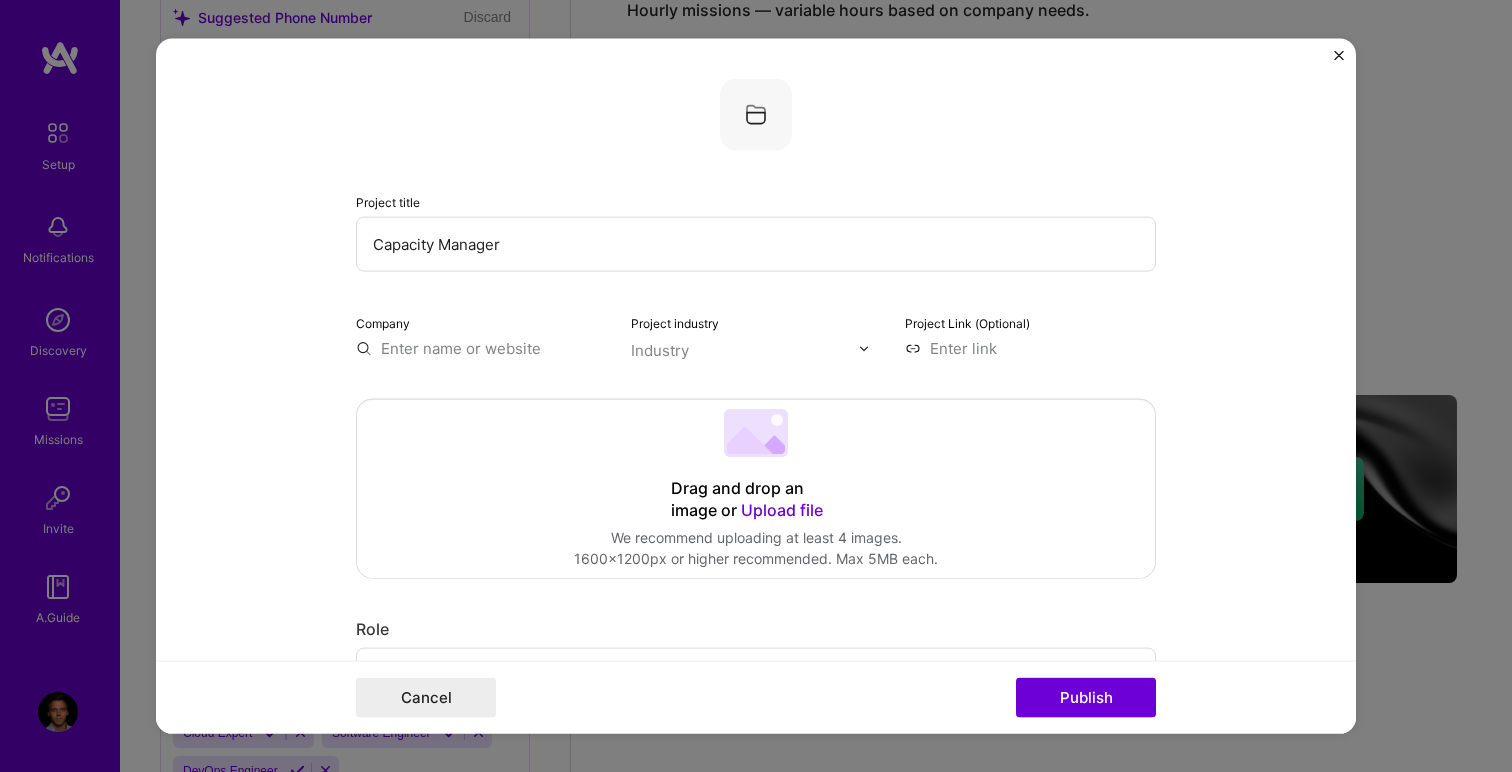 type on "Capacity Manager" 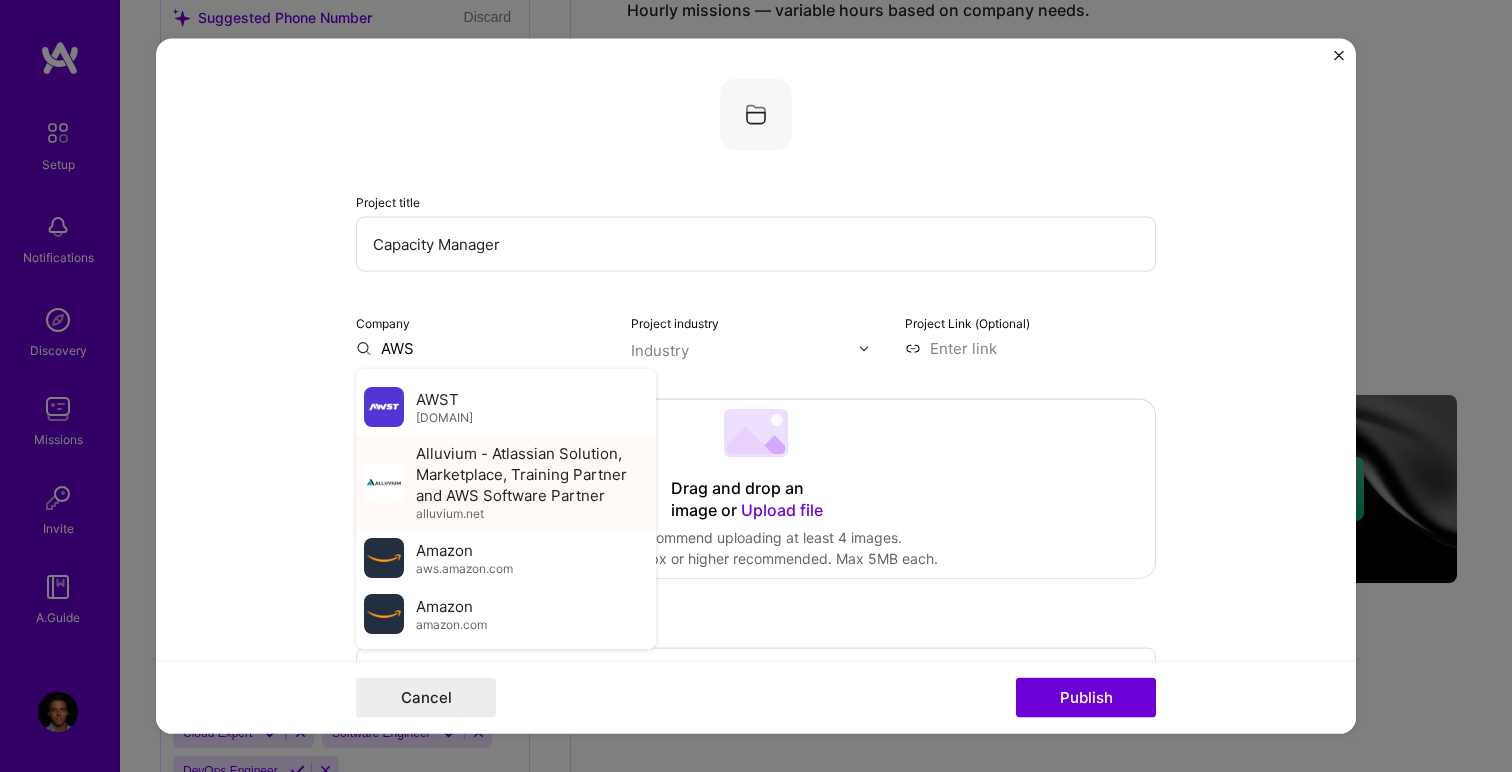 scroll, scrollTop: 56, scrollLeft: 0, axis: vertical 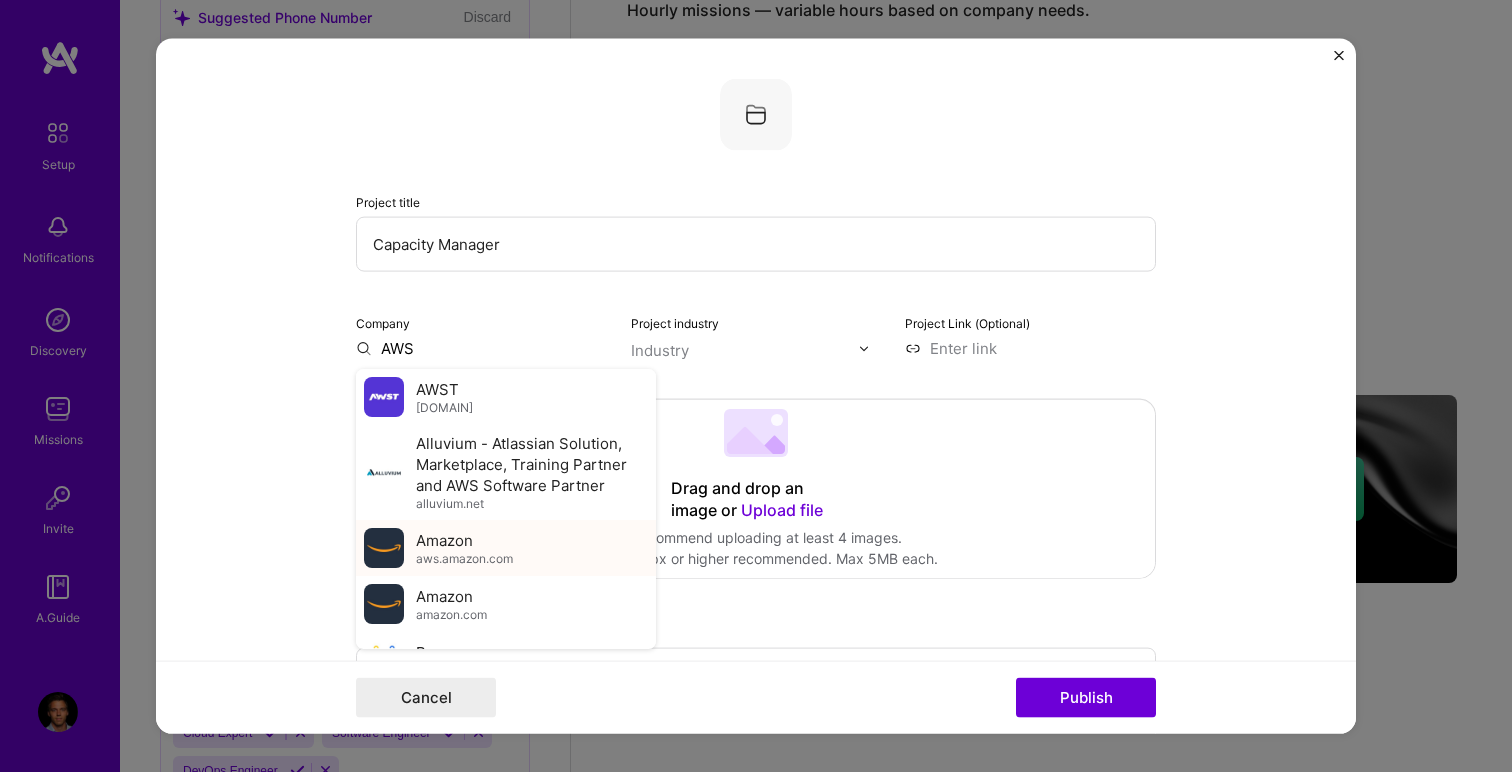 click on "Amazon" at bounding box center [444, 539] 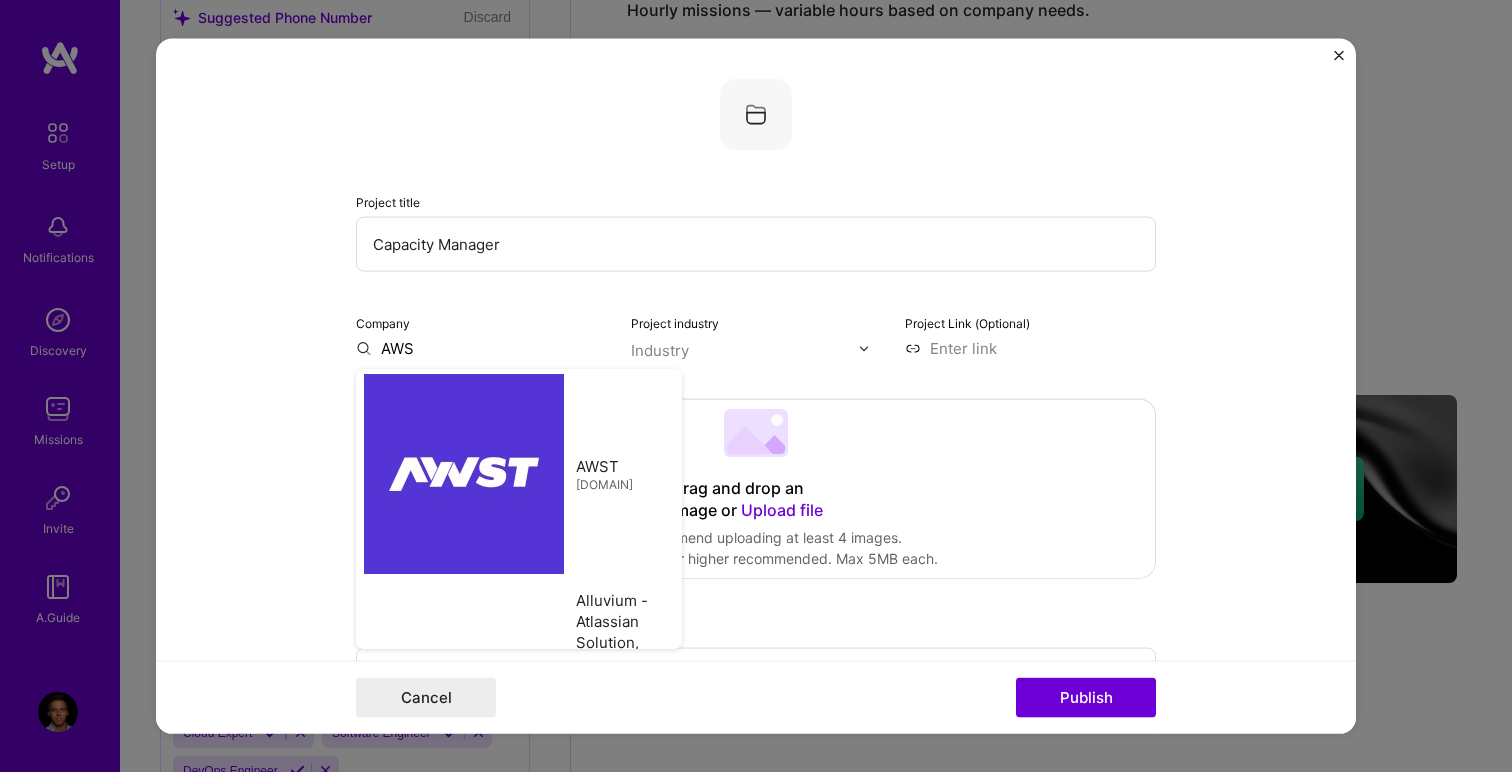 type on "Amazon" 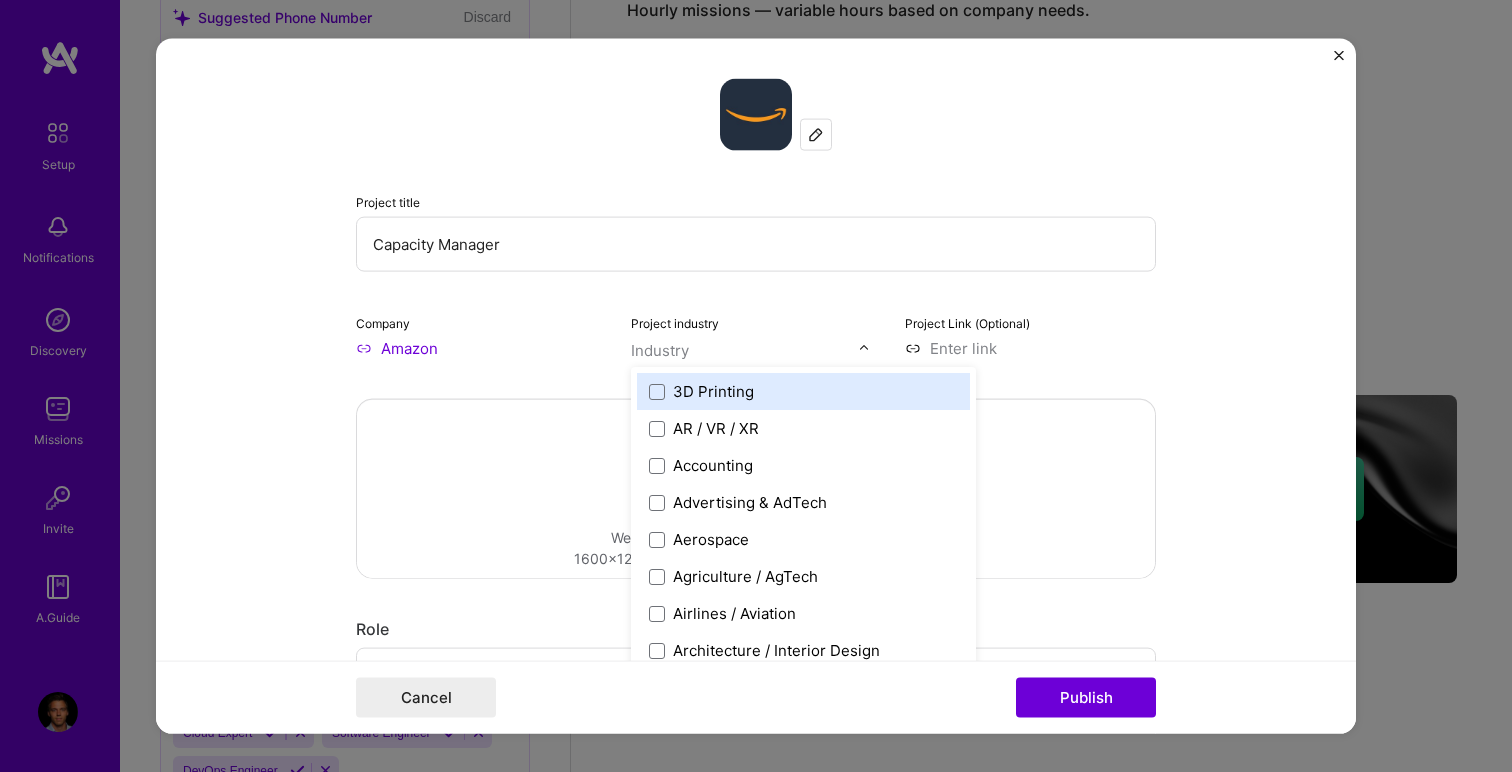 click at bounding box center [745, 350] 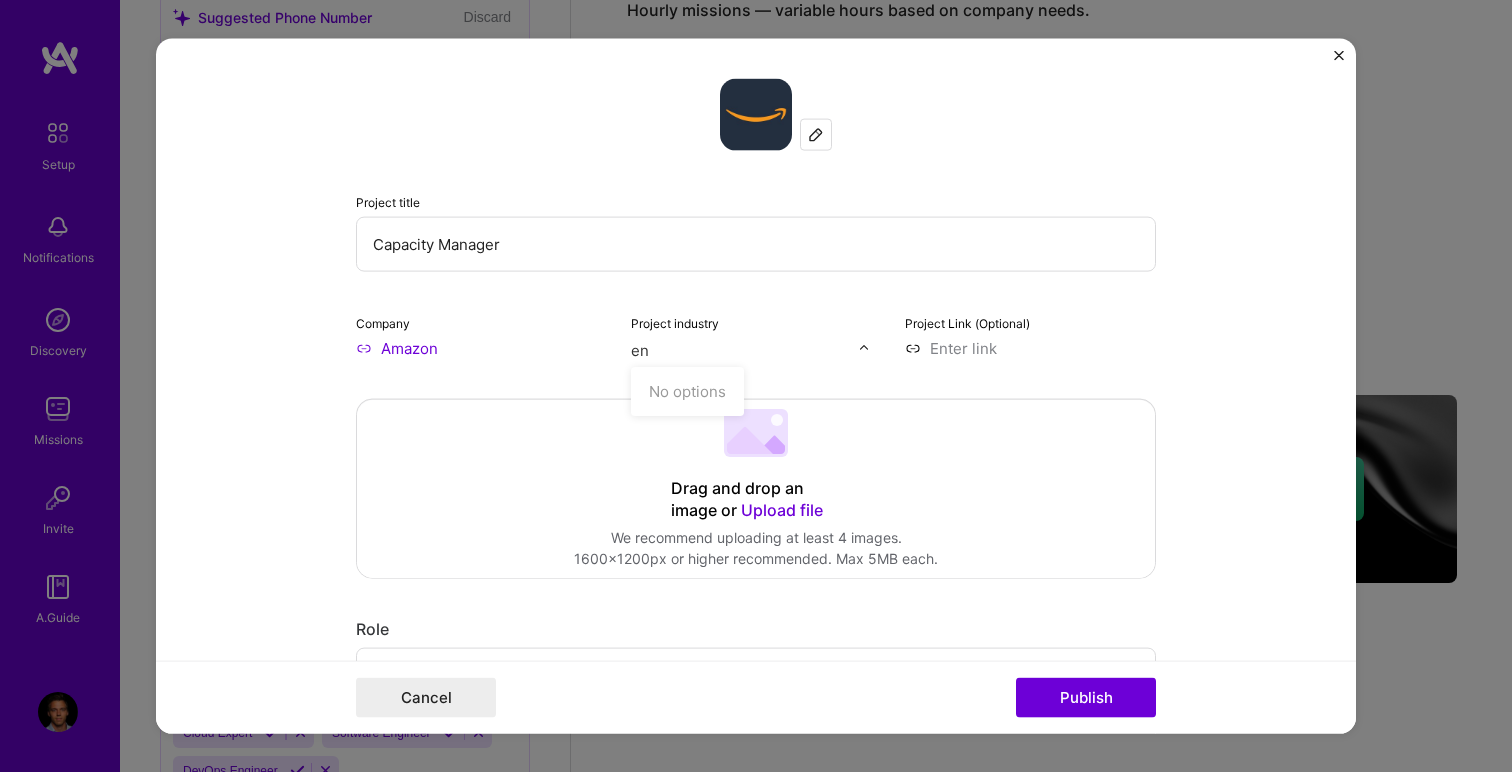 type on "e" 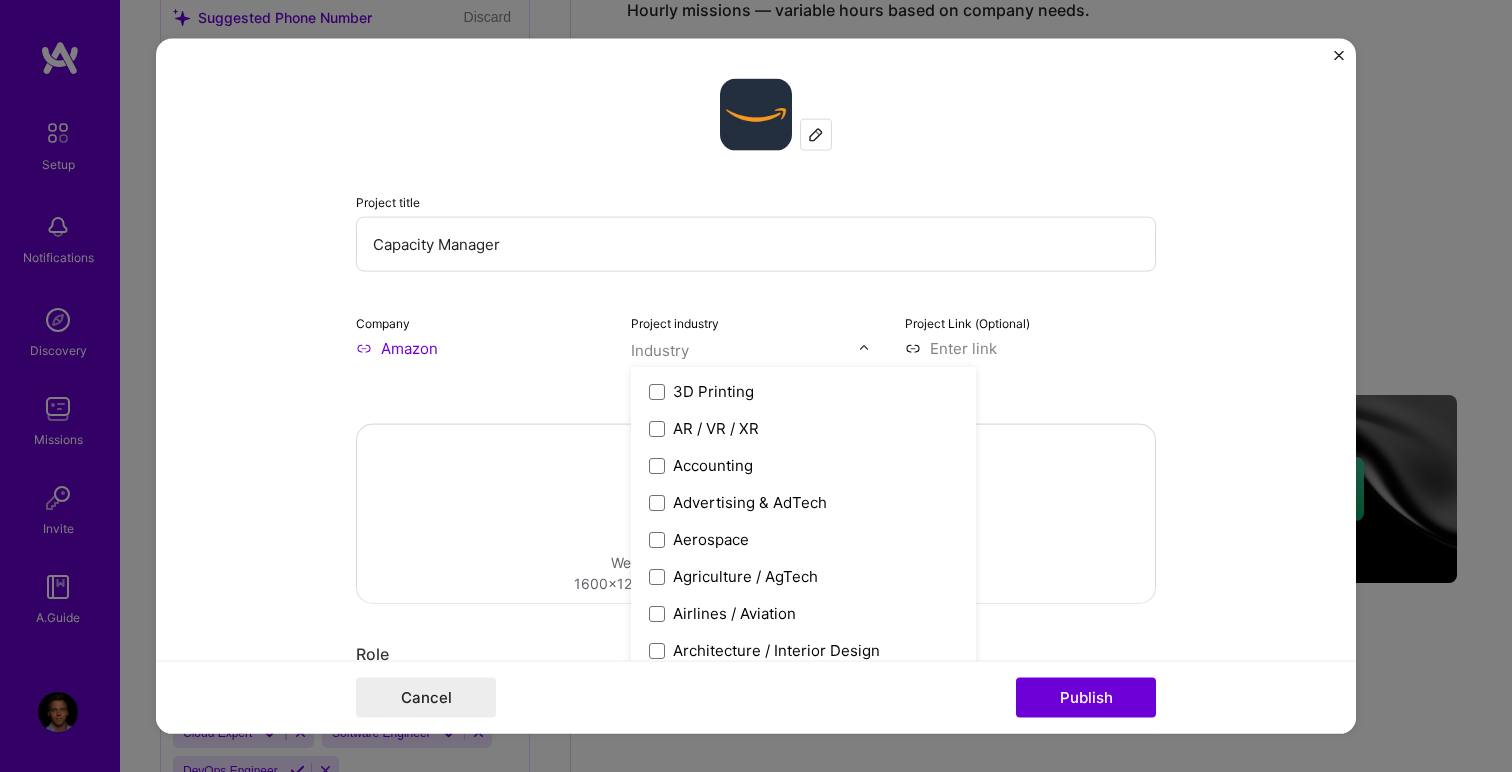 type on "p" 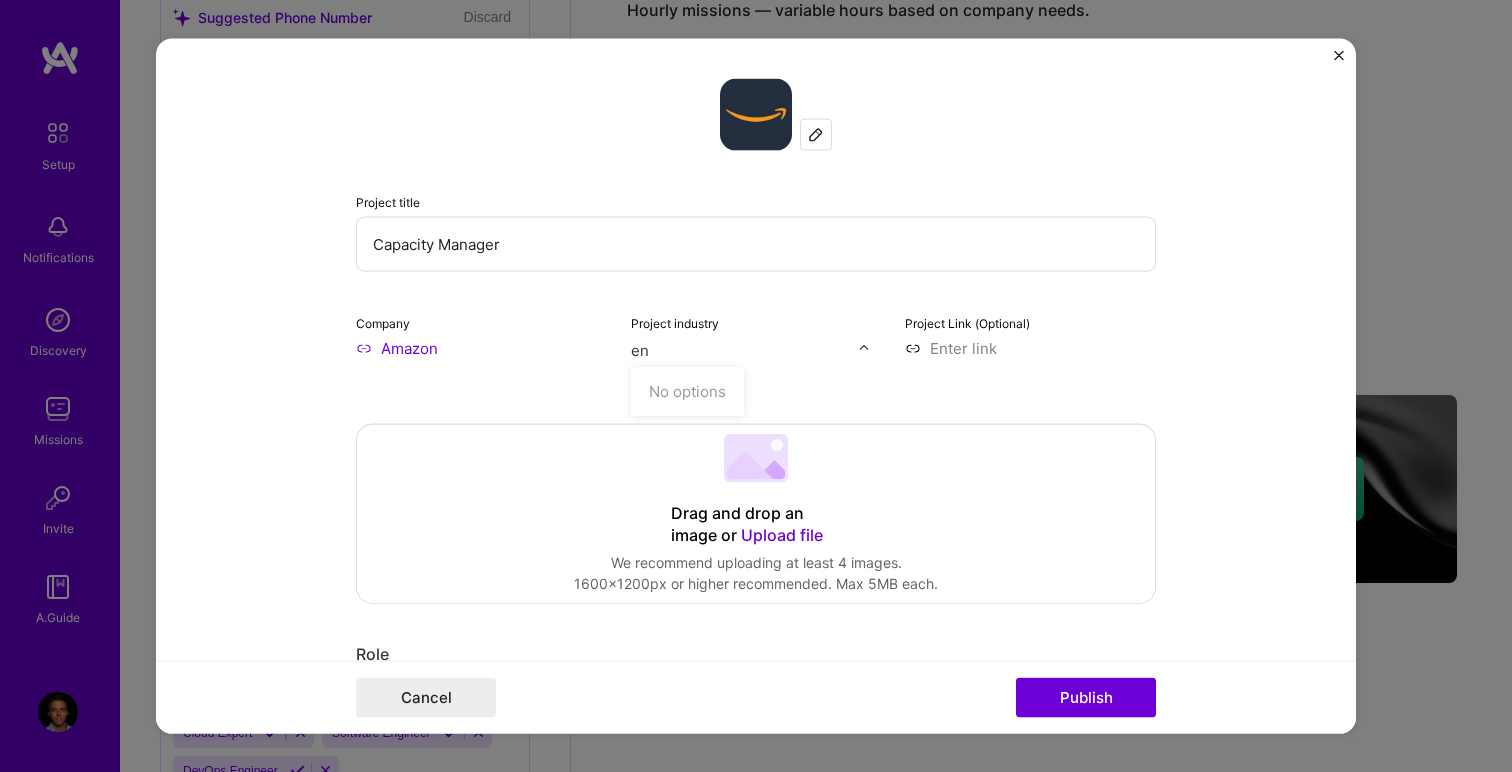 type on "e" 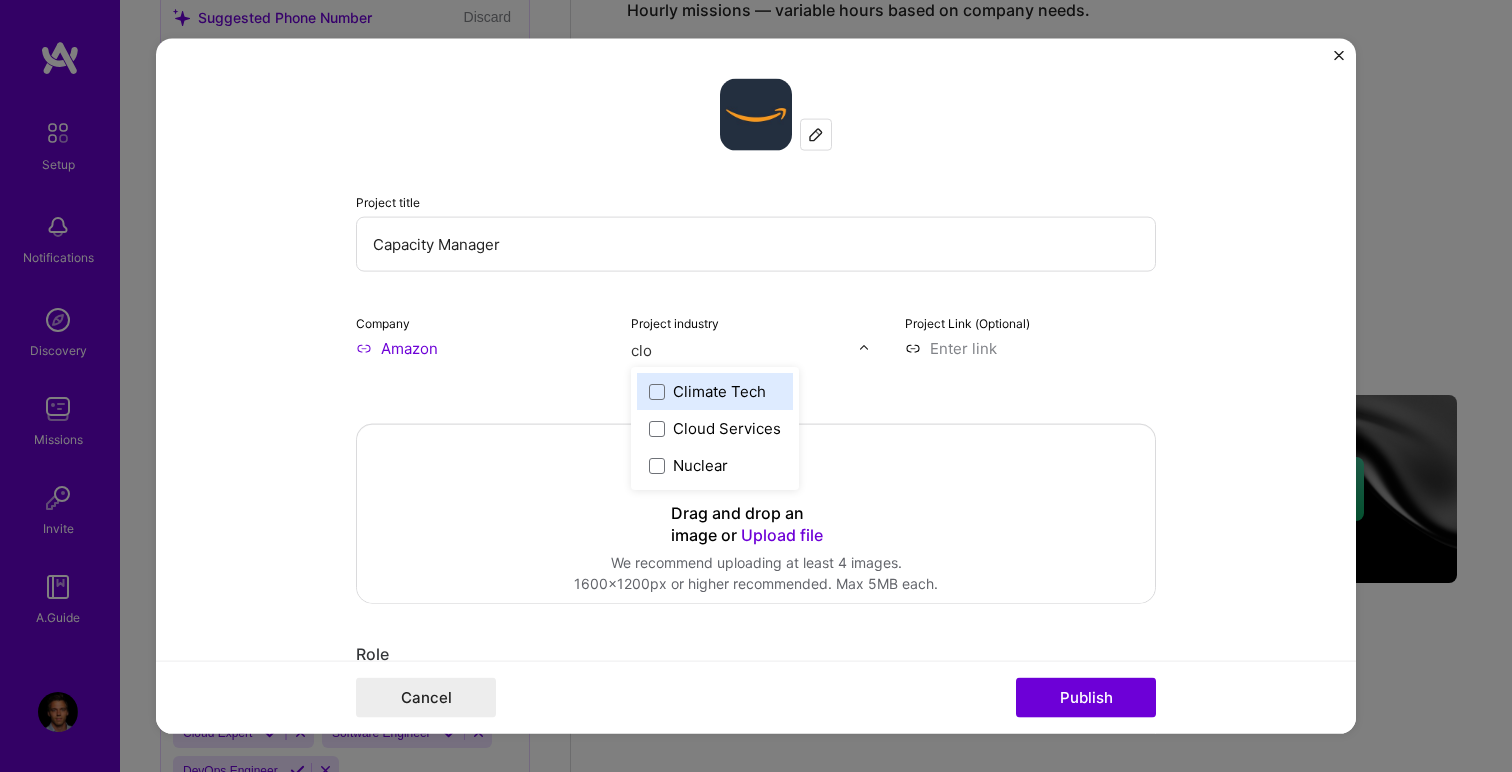 type on "clou" 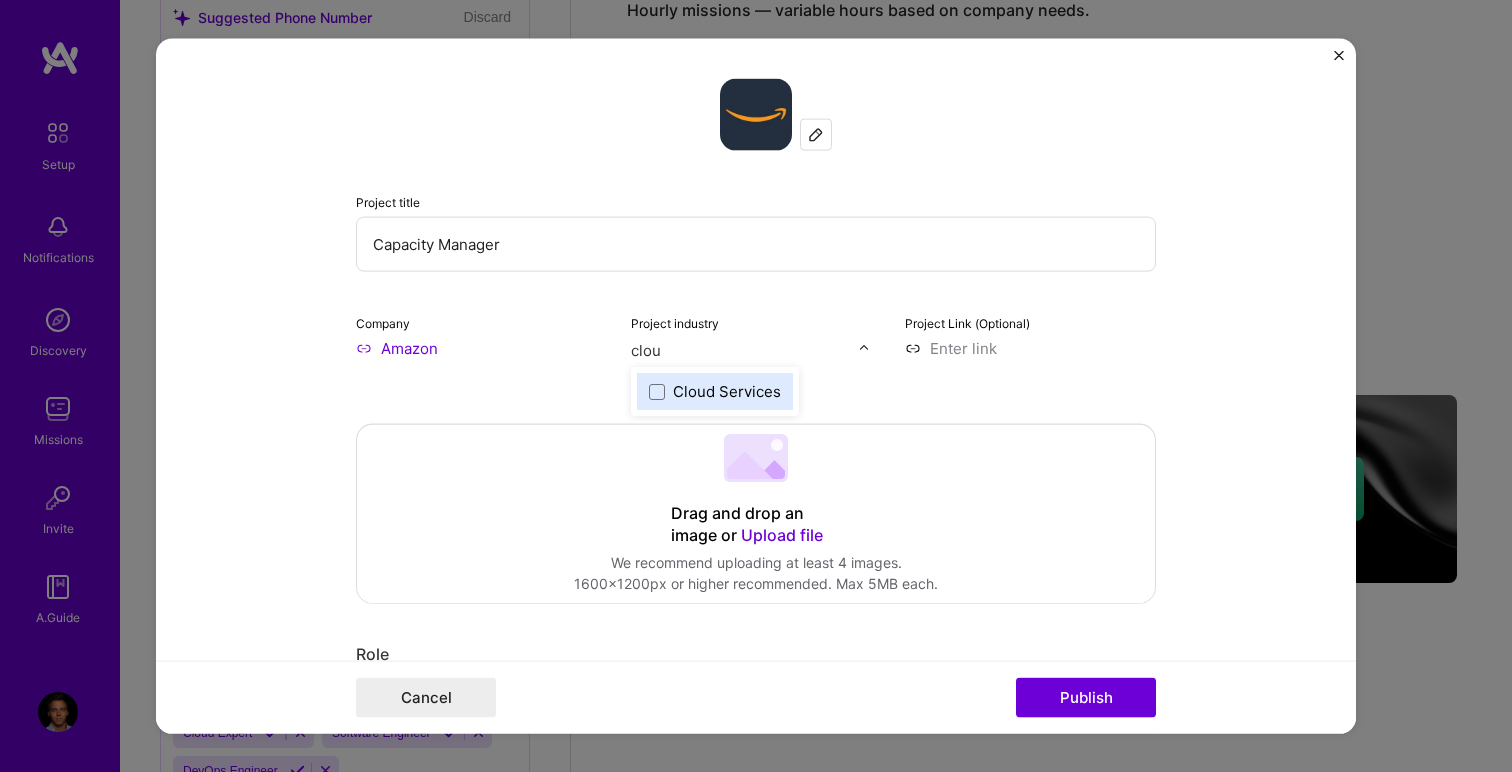 type 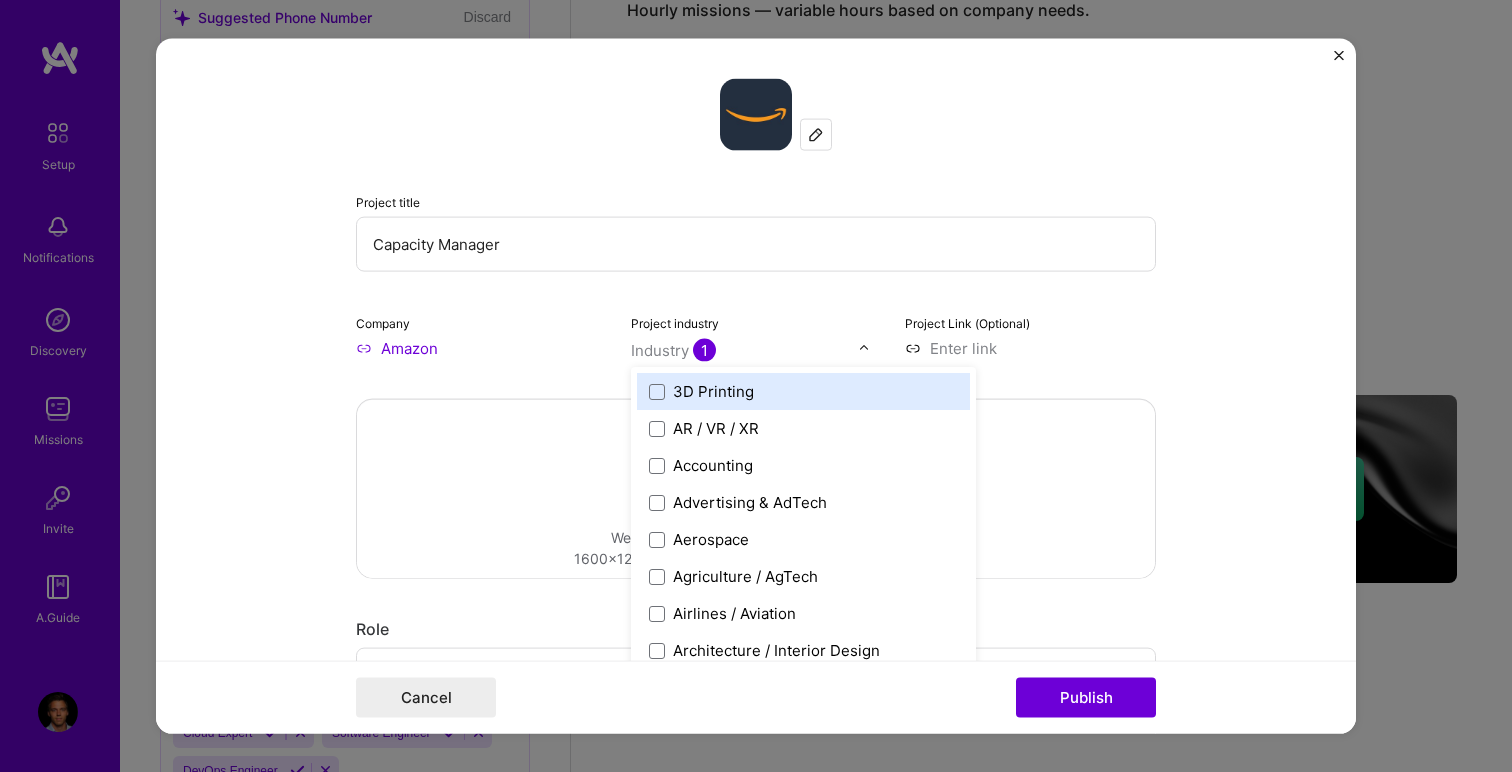 click on "Project title Capacity Manager Company [COMPANY]
Project industry option Cloud Services, selected. option 3D Printing focused, [NUMBER] of [NUMBER]. [NUMBER] results available. Use Up and Down to choose options, press Enter to select the currently focused option, press Escape to exit the menu, press Tab to select the option and exit the menu. Industry 1 3D Printing AR / VR / XR Accounting Advertising & AdTech Aerospace Agriculture / AgTech Airlines / Aviation Architecture / Interior Design Art & Museums Artifical Intelligence / Machine Learning Arts / Culture Augmented & Virtual Reality (AR/VR) Automotive Automotive & Self Driving Cars Aviation B2B B2B2C B2C BPA / RPA Banking Beauty Big Data BioTech Blockchain CMS CPG CRM Cannabis Charity & Nonprofit Circular Economy CivTech Climate Tech Cloud Services Coaching Community Tech Construction Consulting Consumer Electronics Crowdfunding Crypto Customer Success Cybersecurity DTC Databases Dating Defense Delivery Developer Tools E-Commerce Education / Edtech Electronics" at bounding box center [756, 219] 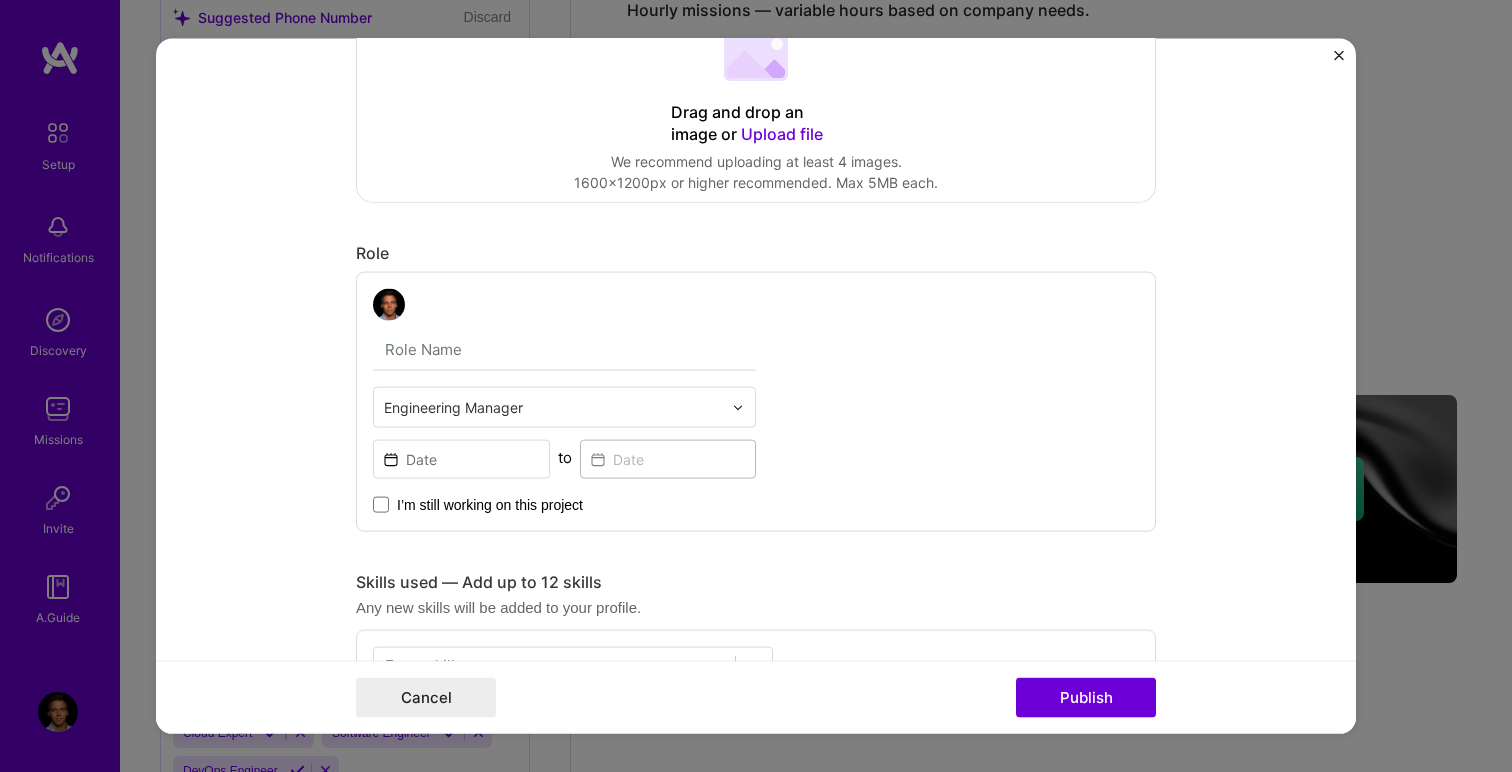 scroll, scrollTop: 369, scrollLeft: 0, axis: vertical 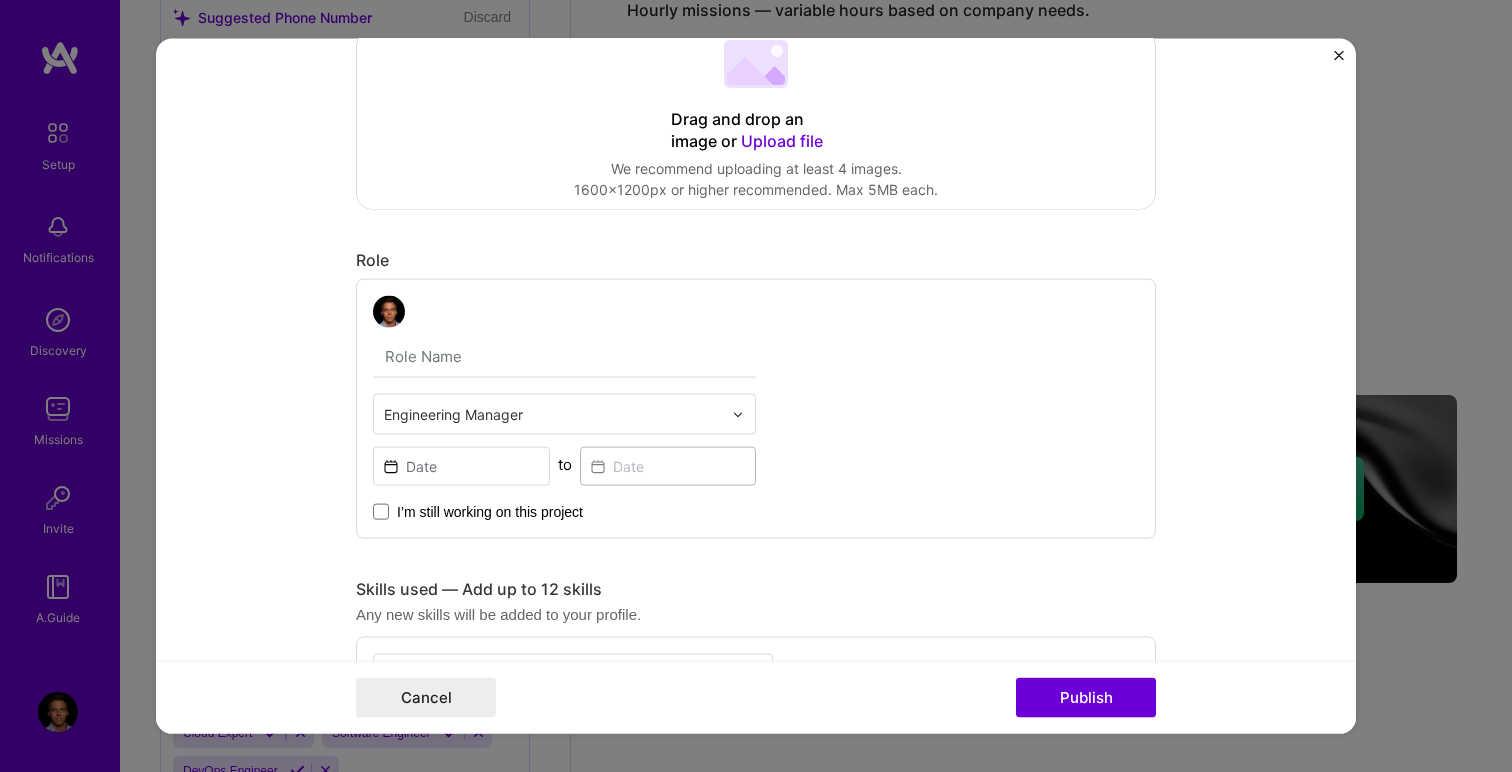 click at bounding box center (564, 357) 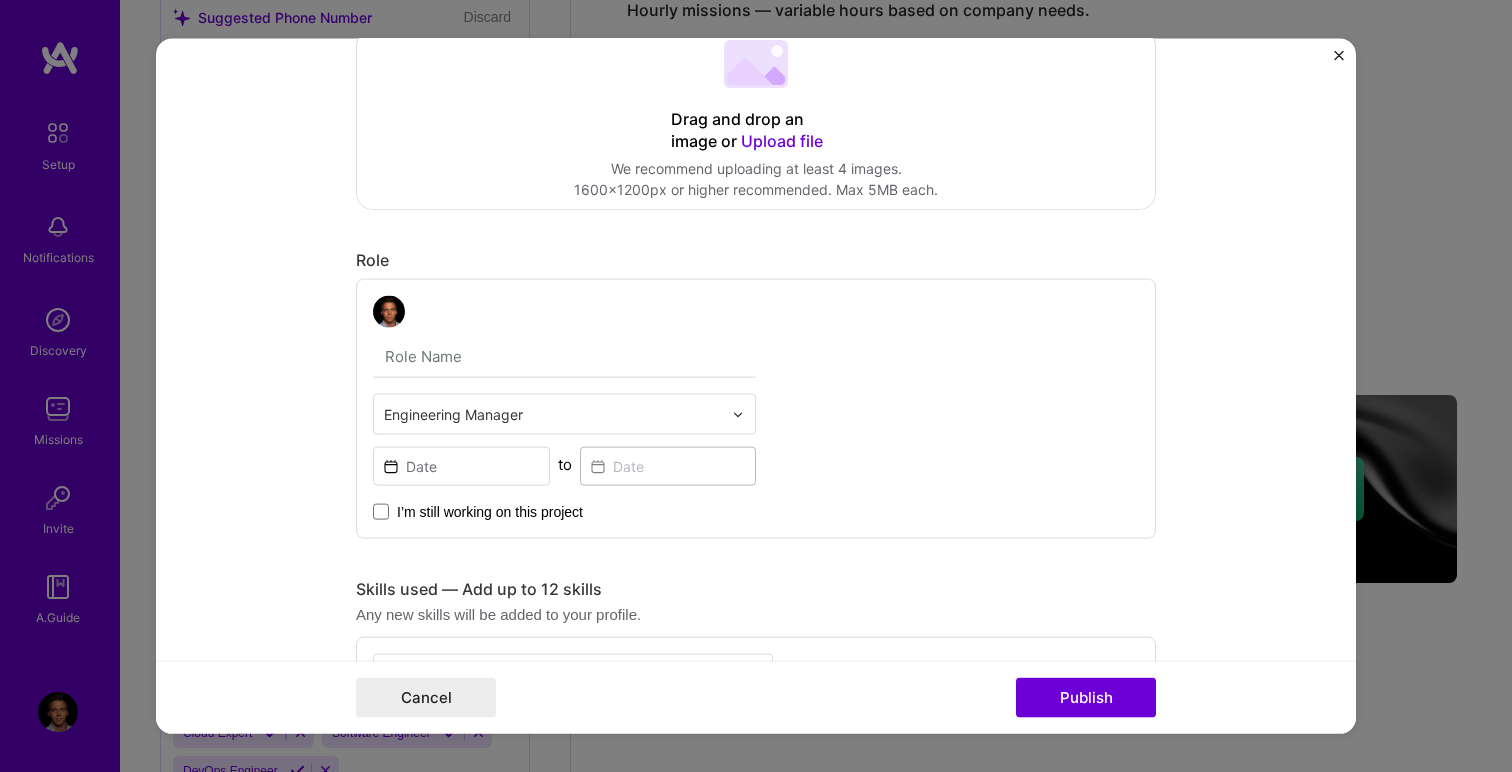 type on "Software Development Manager" 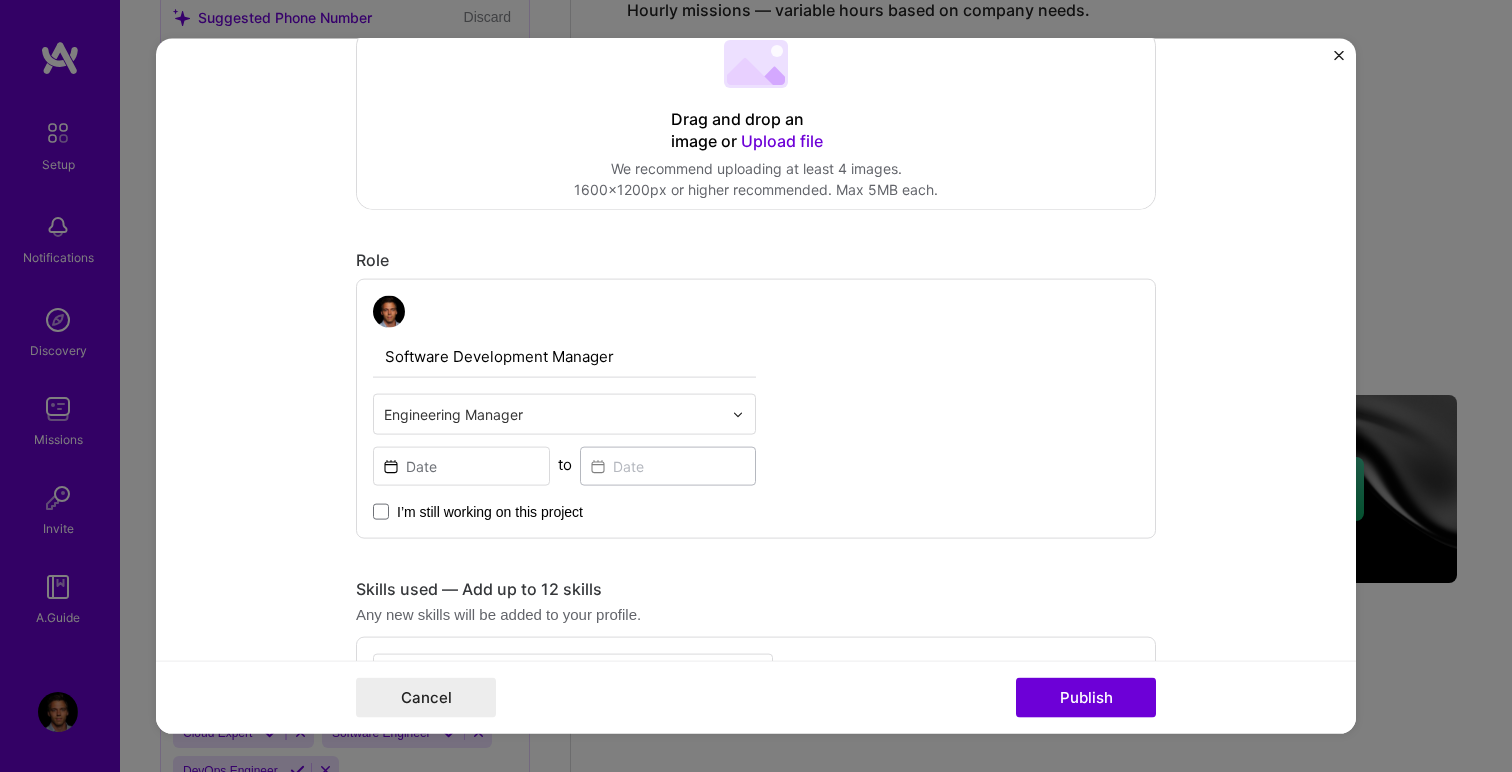 click at bounding box center (553, 414) 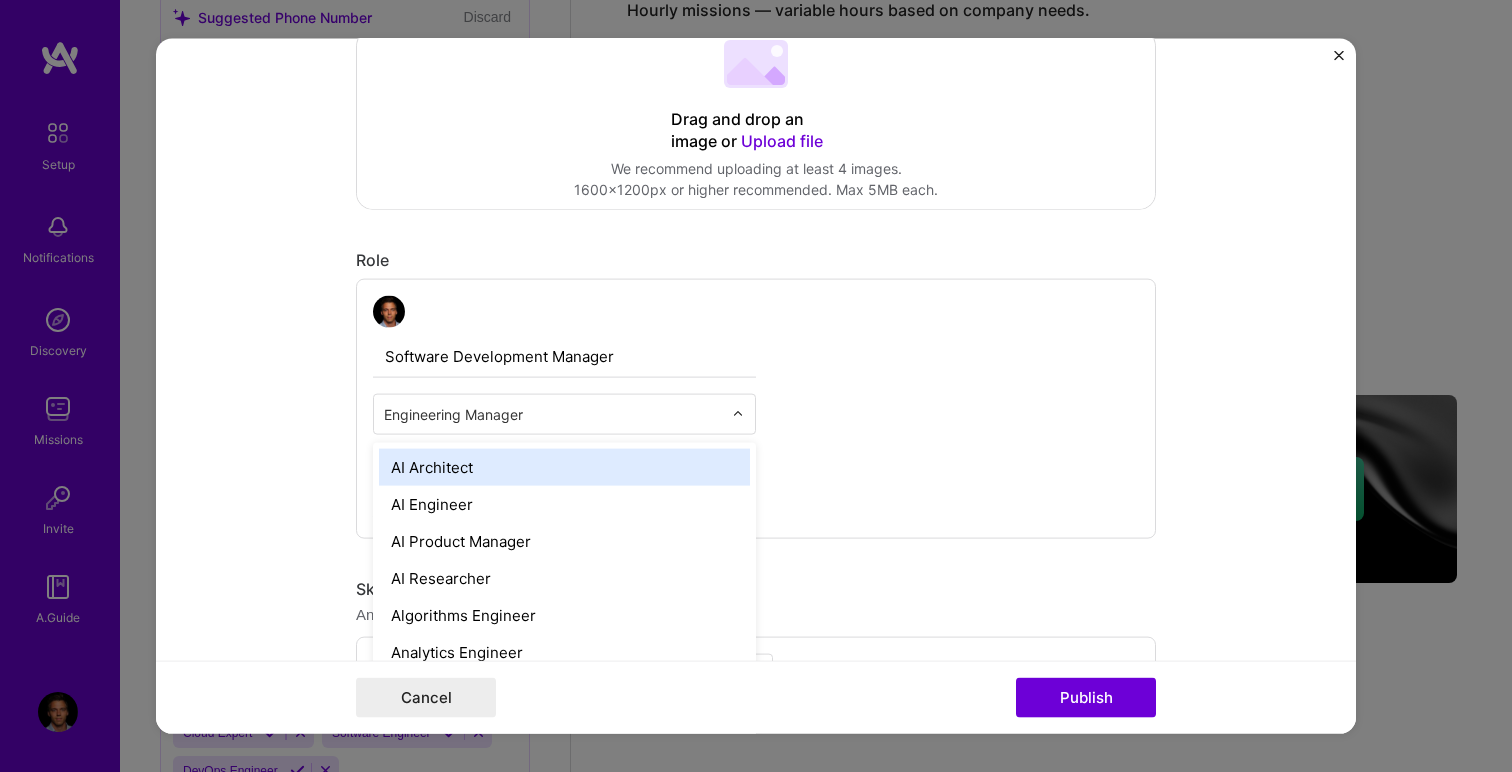 click at bounding box center [553, 414] 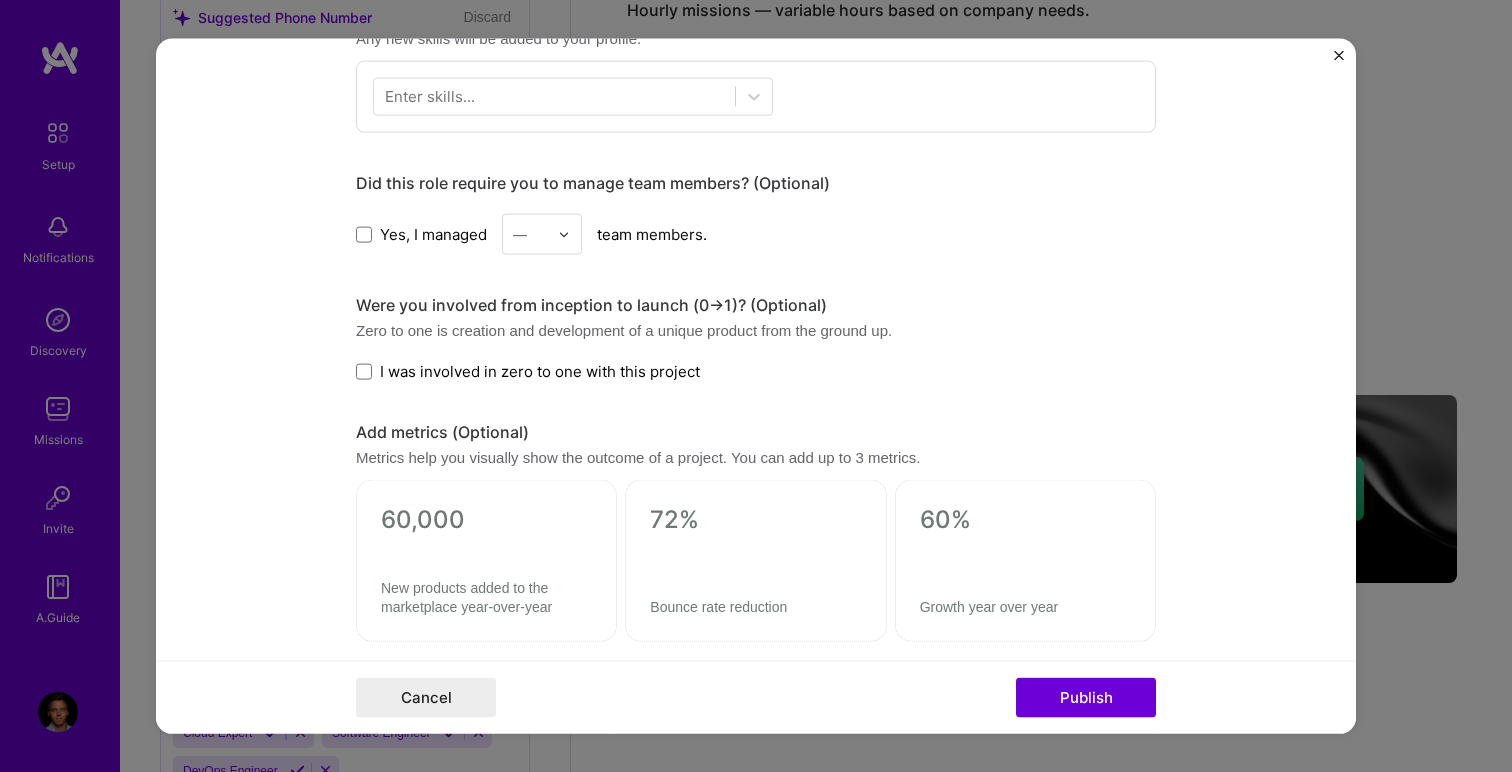 scroll, scrollTop: 685, scrollLeft: 0, axis: vertical 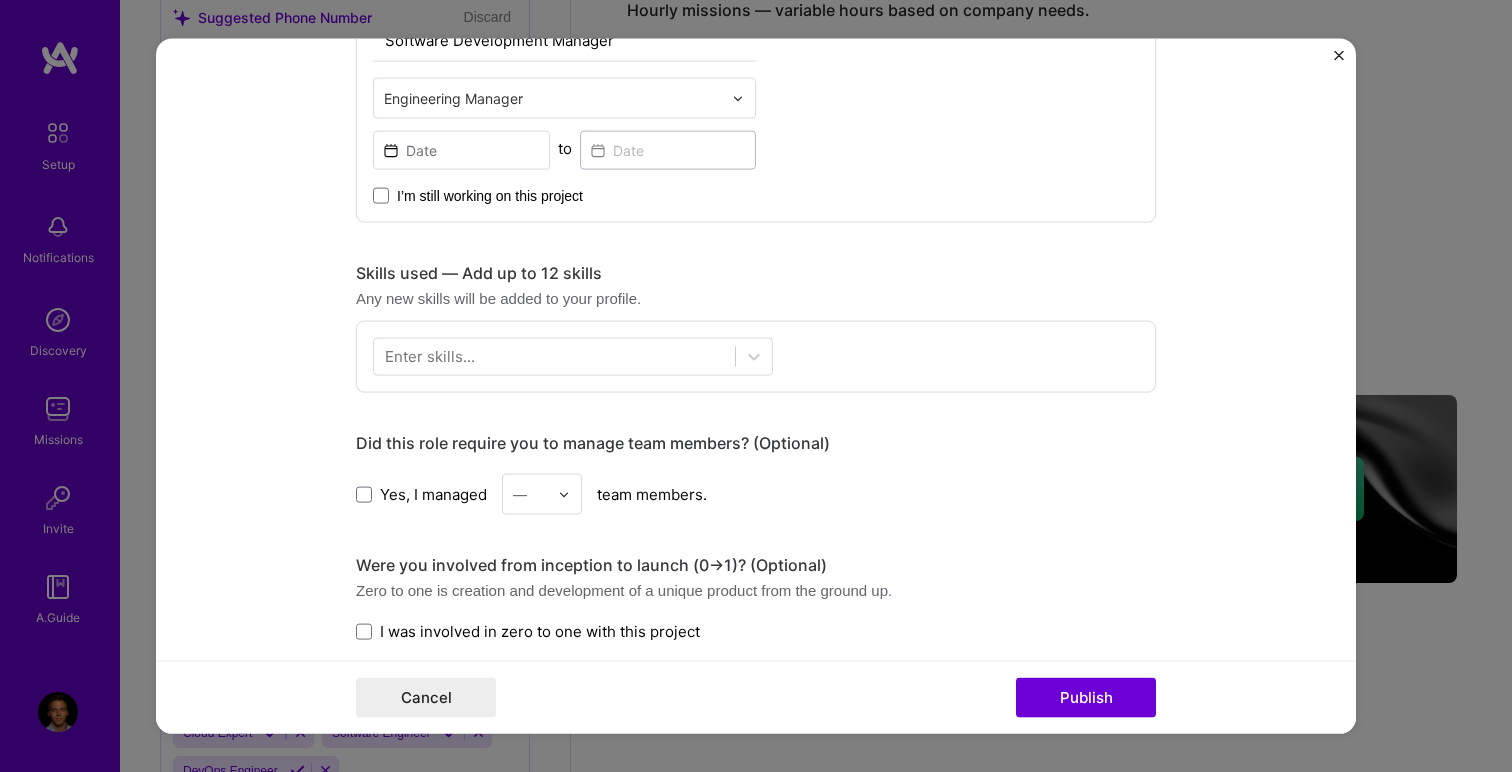 click on "Yes, I managed" at bounding box center [433, 493] 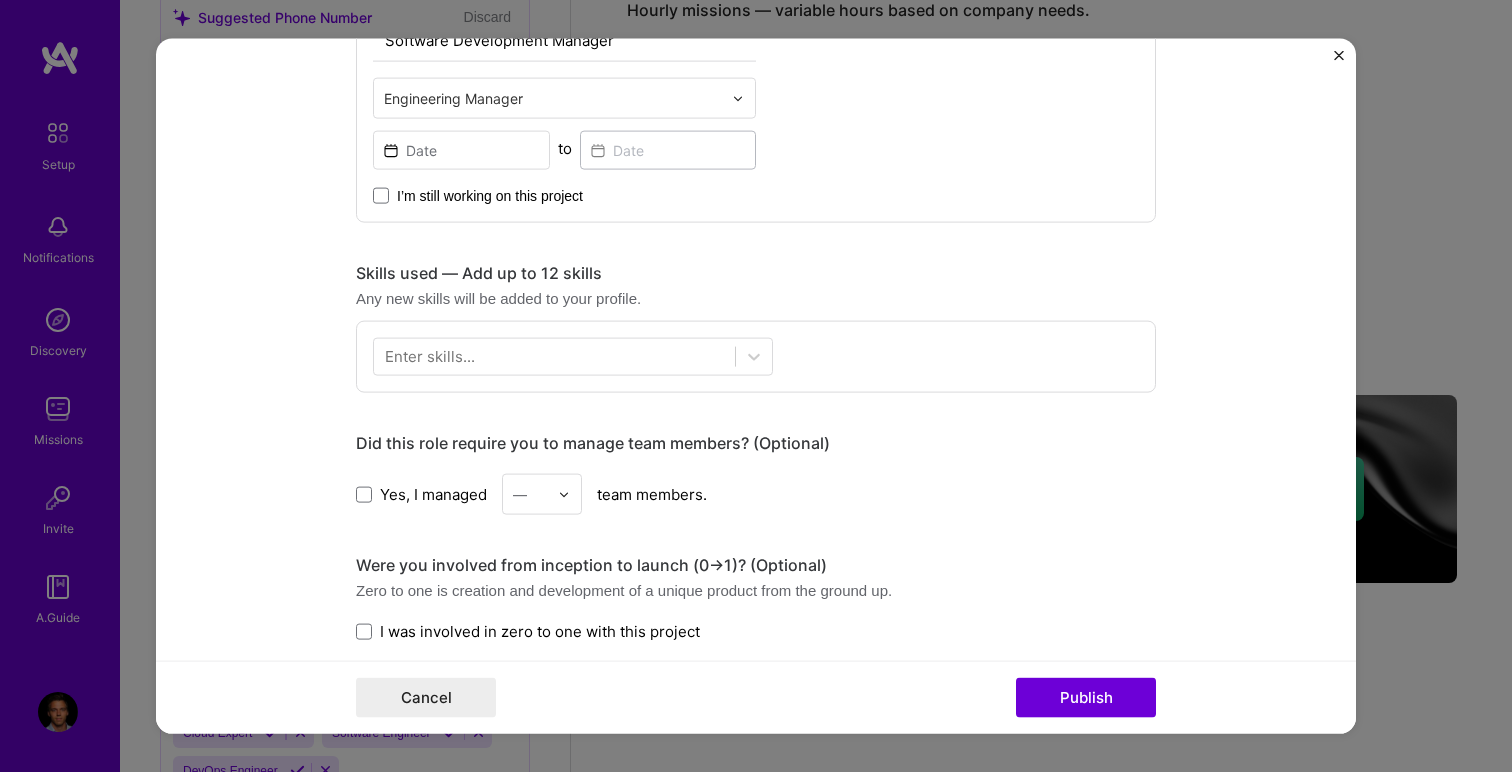 click on "Yes, I managed" at bounding box center [0, 0] 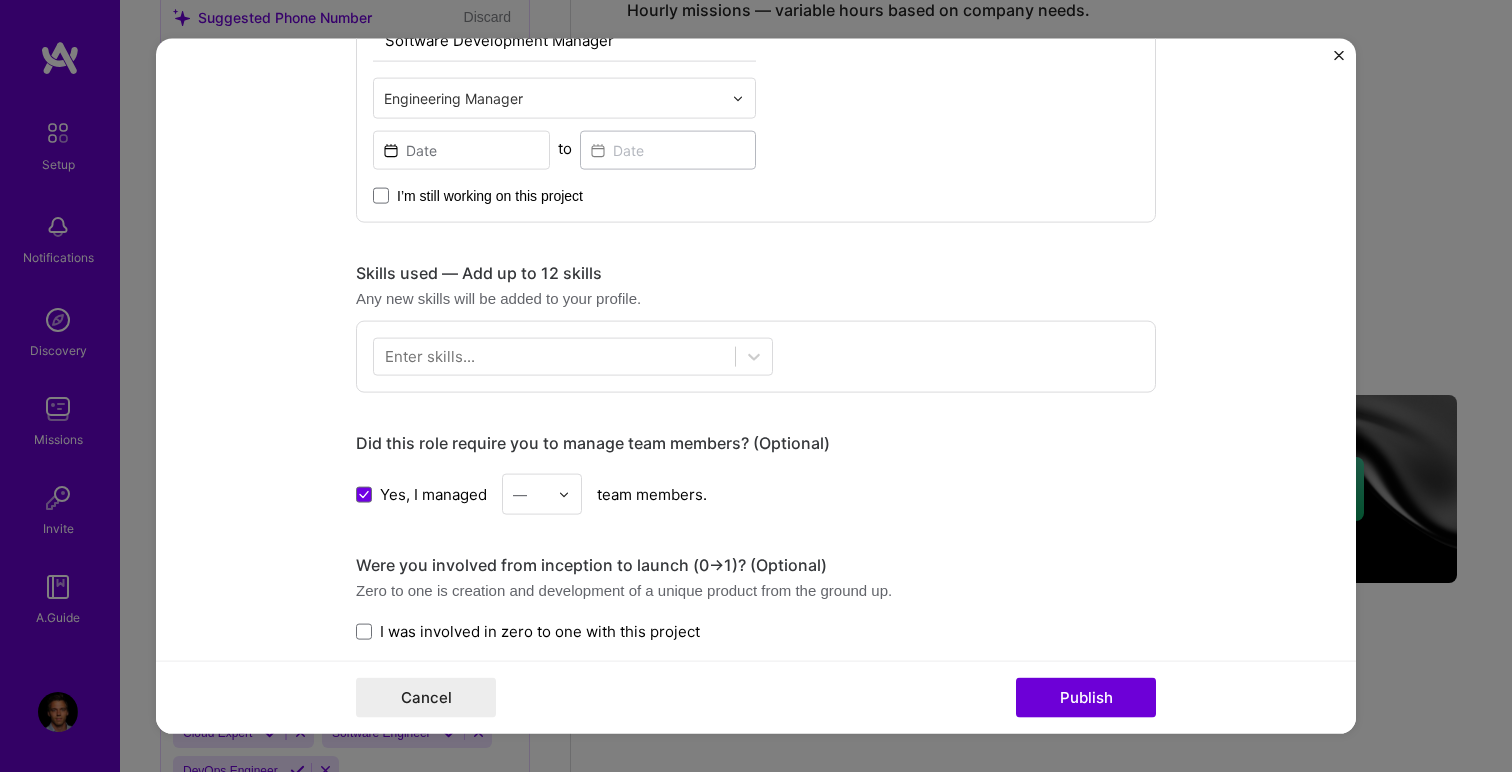 scroll, scrollTop: 1355, scrollLeft: 0, axis: vertical 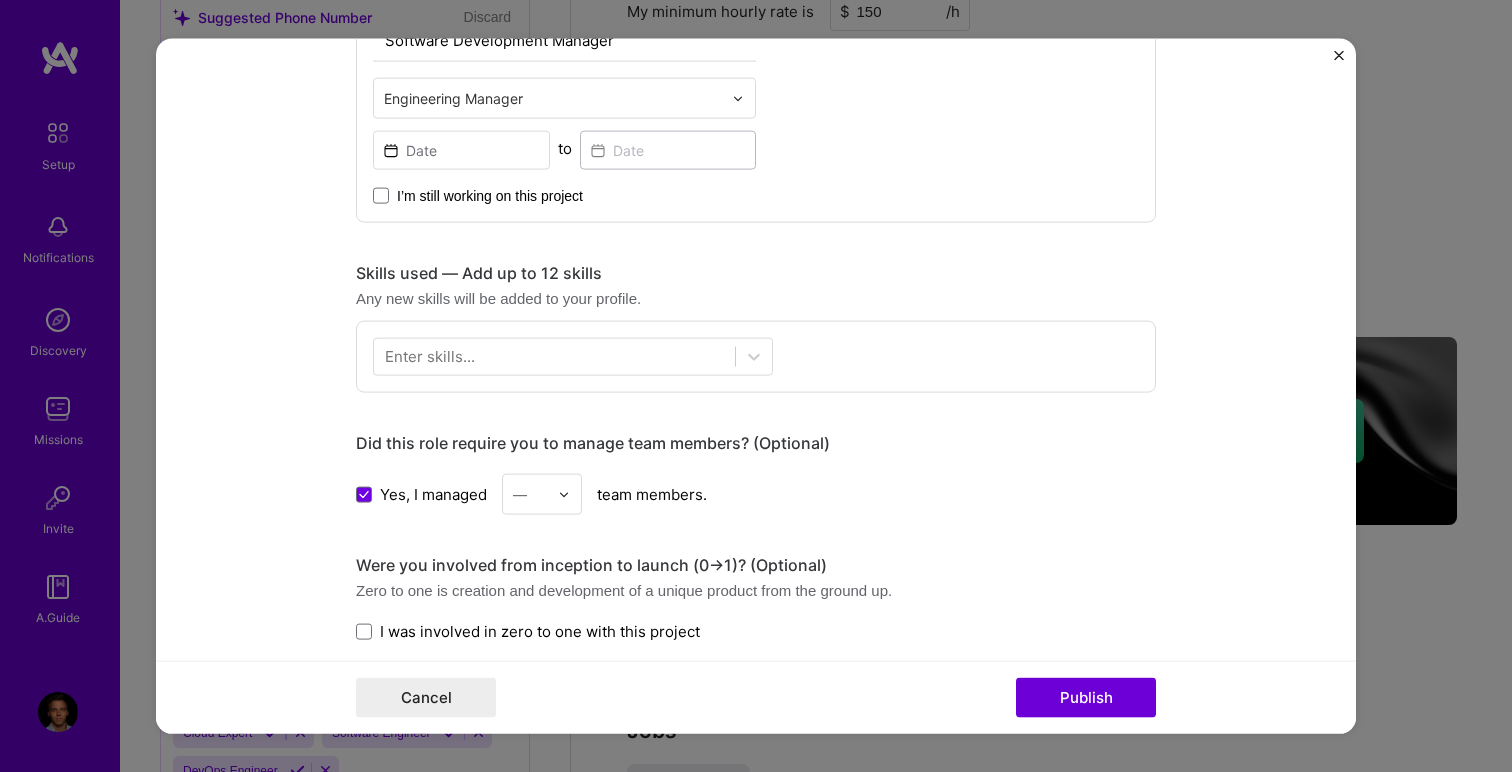 click at bounding box center (569, 494) 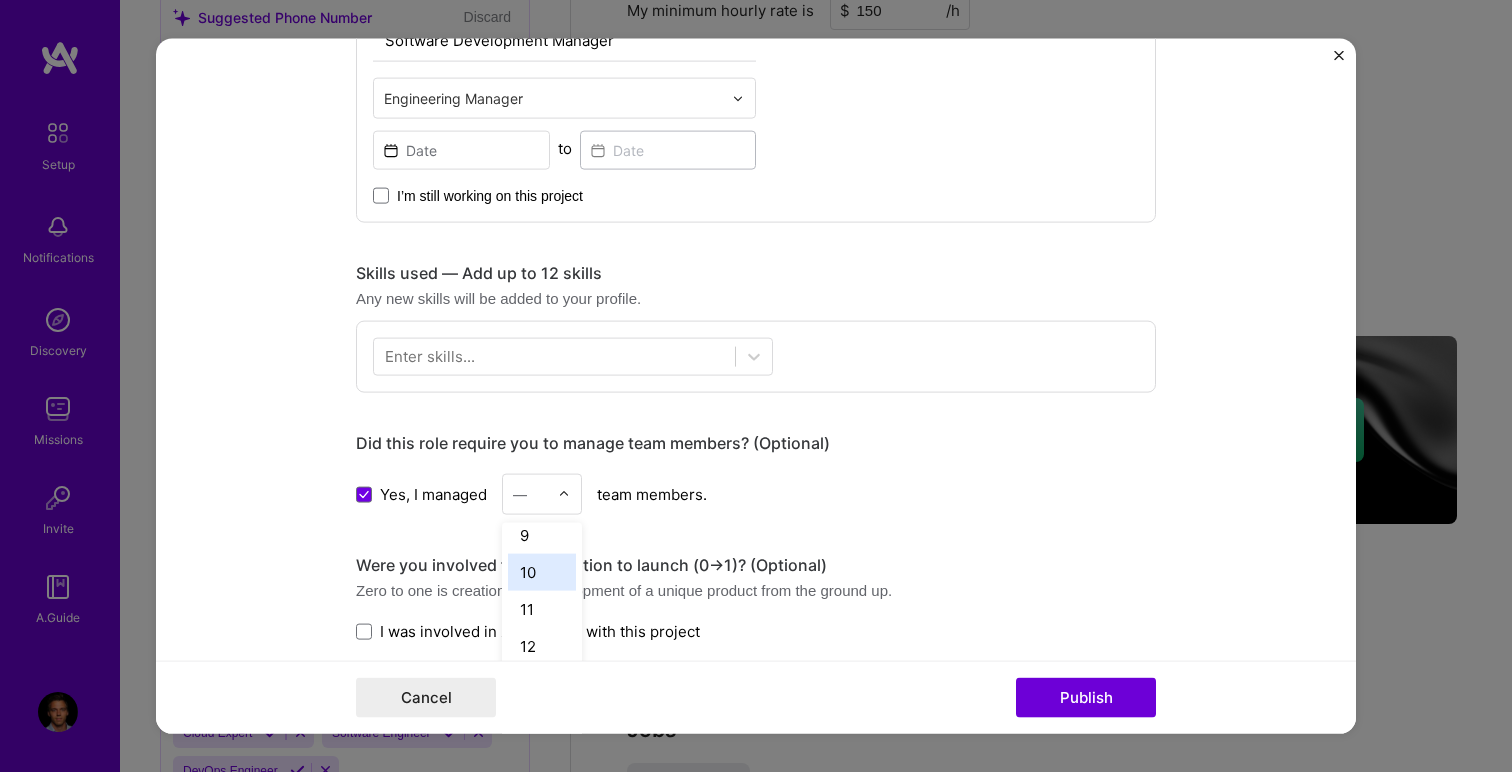 scroll, scrollTop: 319, scrollLeft: 0, axis: vertical 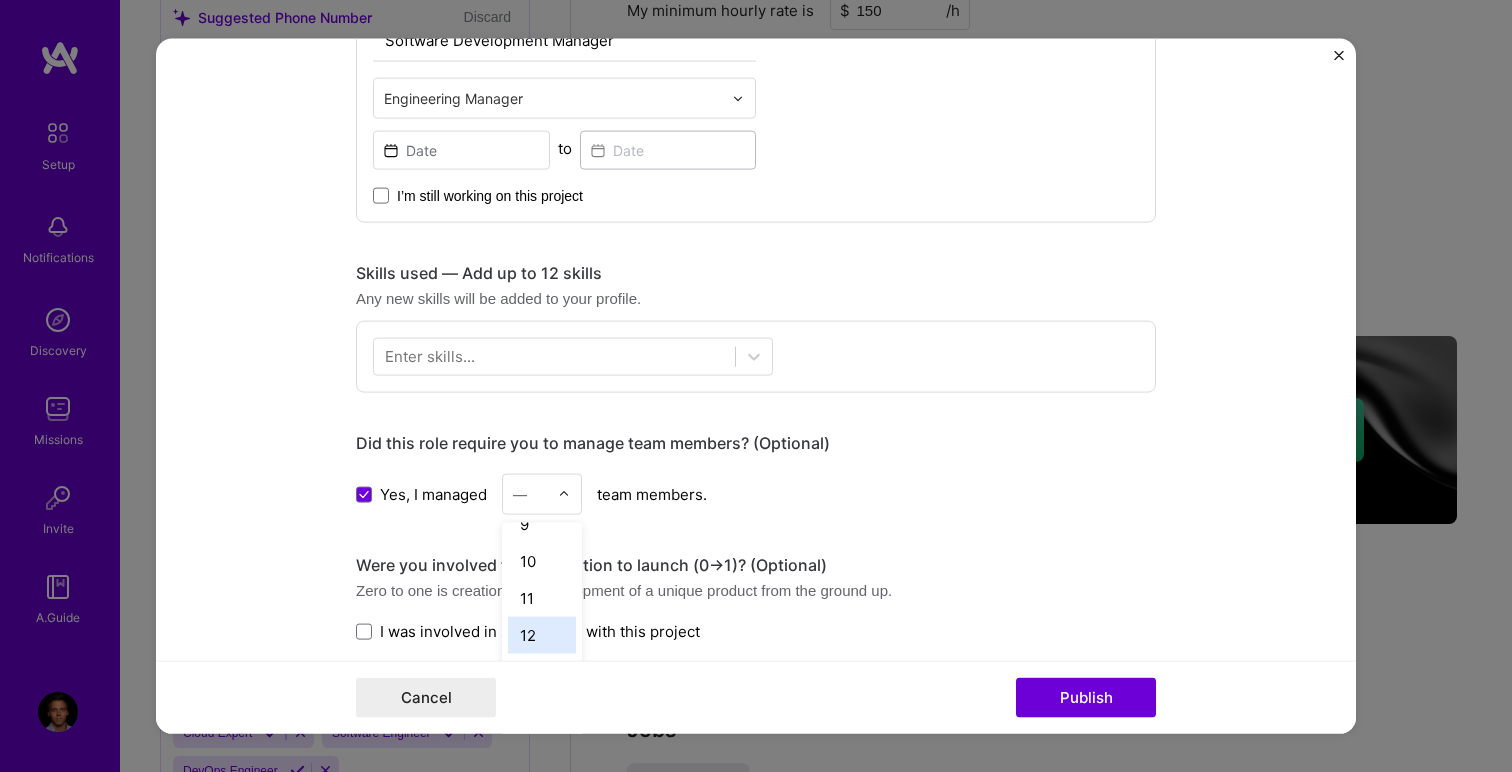 click on "12" at bounding box center [542, 635] 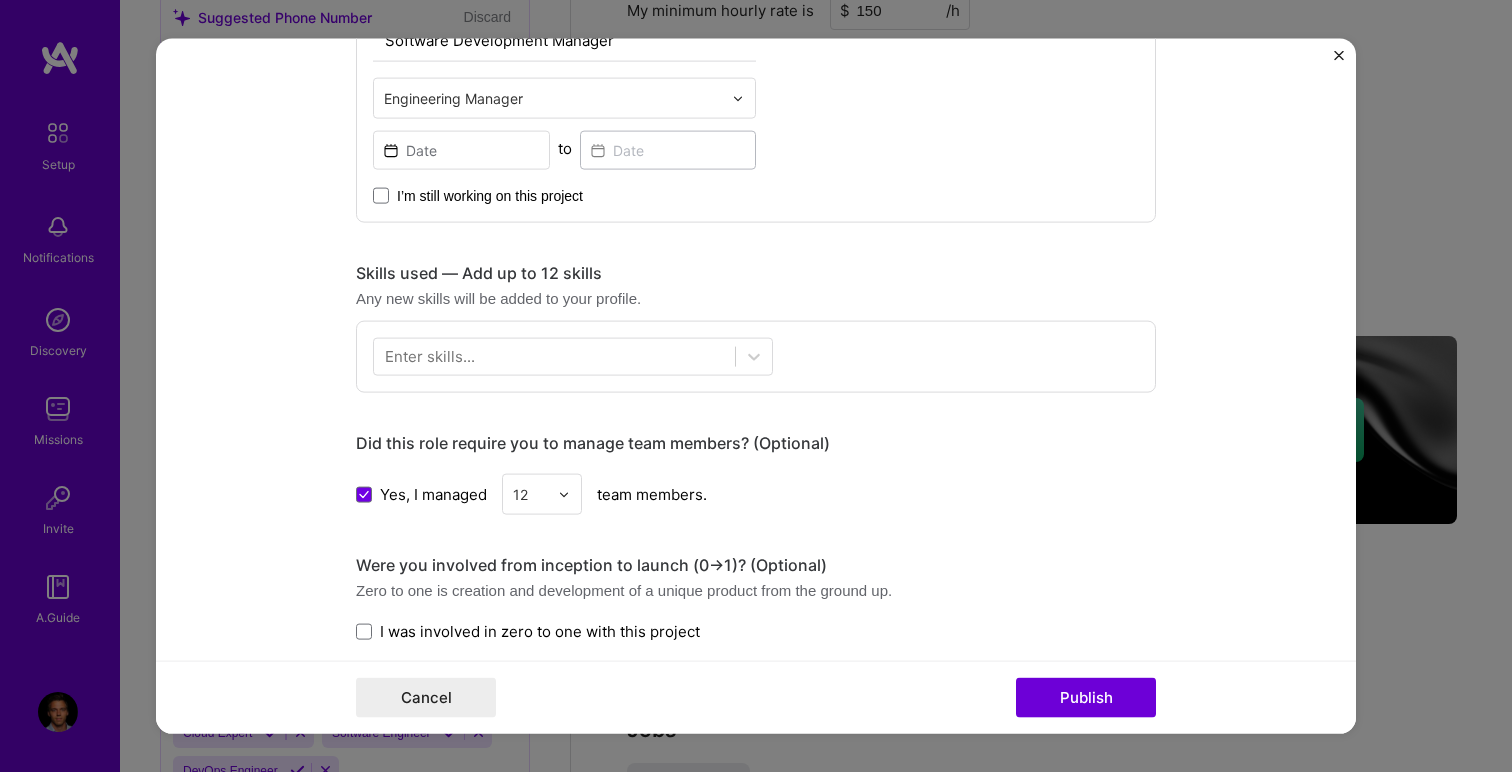 click on "Project title Capacity Manager Company Amazon
Project industry Industry 1 Project Link (Optional)
Drag and drop an image or   Upload file Upload file We recommend uploading at least 4 images. 1600x1200px or higher recommended. Max 5MB each. Role Software Development Manager Engineering Manager
to
I’m still working on this project Skills used — Add up to 12 skills Any new skills will be added to your profile. Enter skills... Did this role require you to manage team members? (Optional) Yes, I managed option 12, selected.   Select is focused ,type to refine list, press Down to open the menu,  12 team members. Were you involved from inception to launch (0  ->  1)? (Optional) Zero to one is creation and development of a unique product from the ground up. I was involved in zero to one with this project Add metrics (Optional) Metrics help you visually show the outcome of a project. You can add up to 3 metrics. Project details   100 characters minimum 0 / 1,000 Cancel" at bounding box center [756, 386] 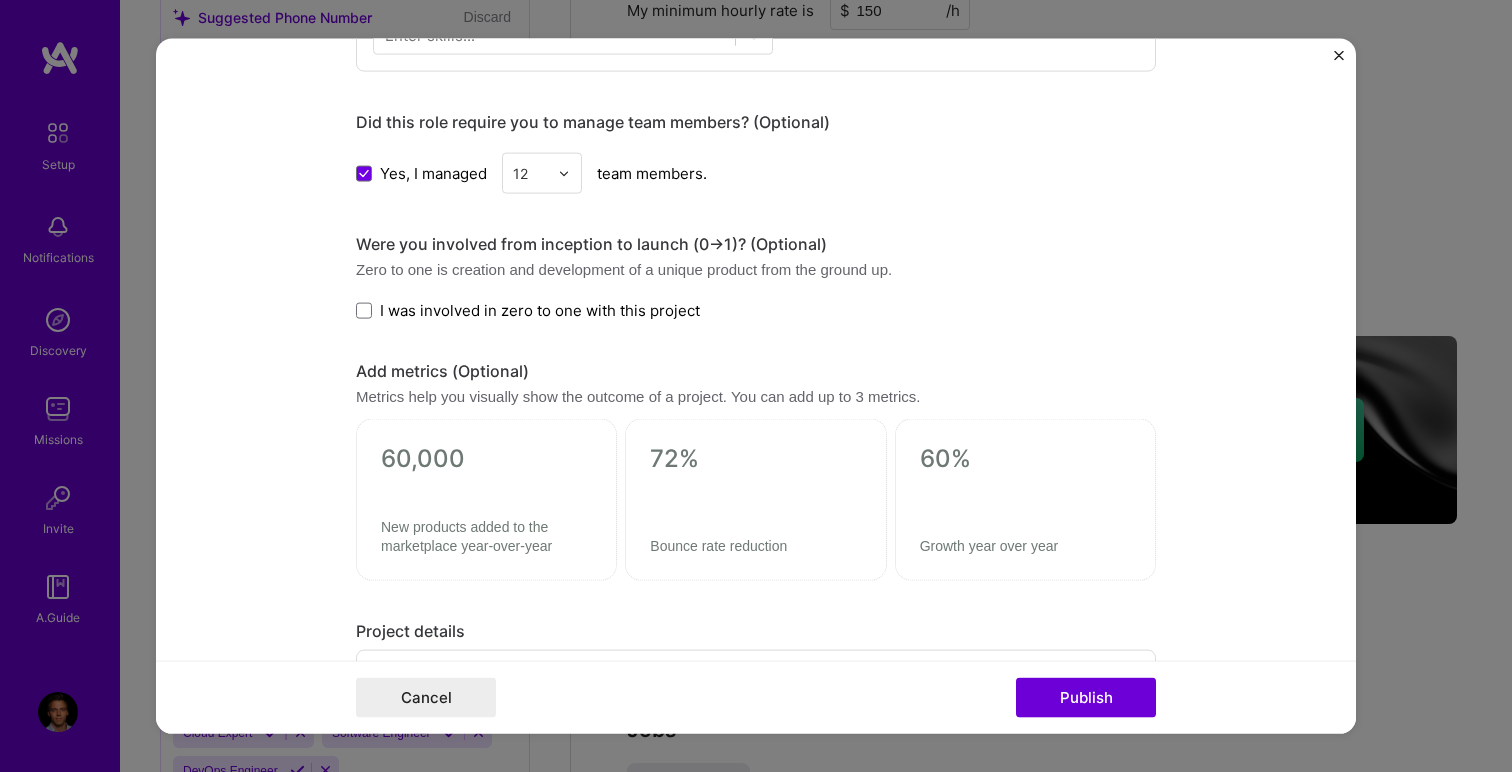 scroll, scrollTop: 1131, scrollLeft: 0, axis: vertical 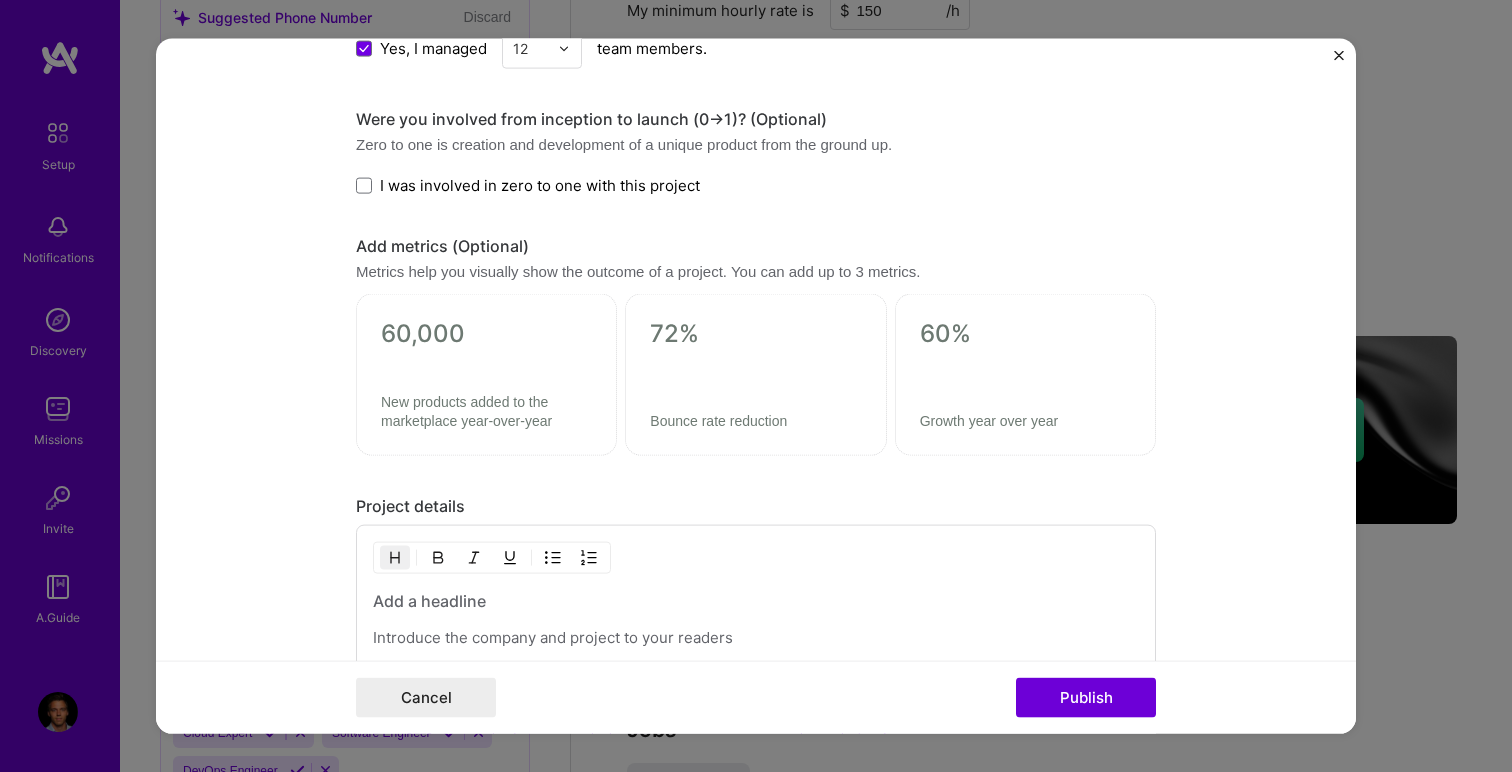 click on "I was involved in zero to one with this project" at bounding box center [528, 185] 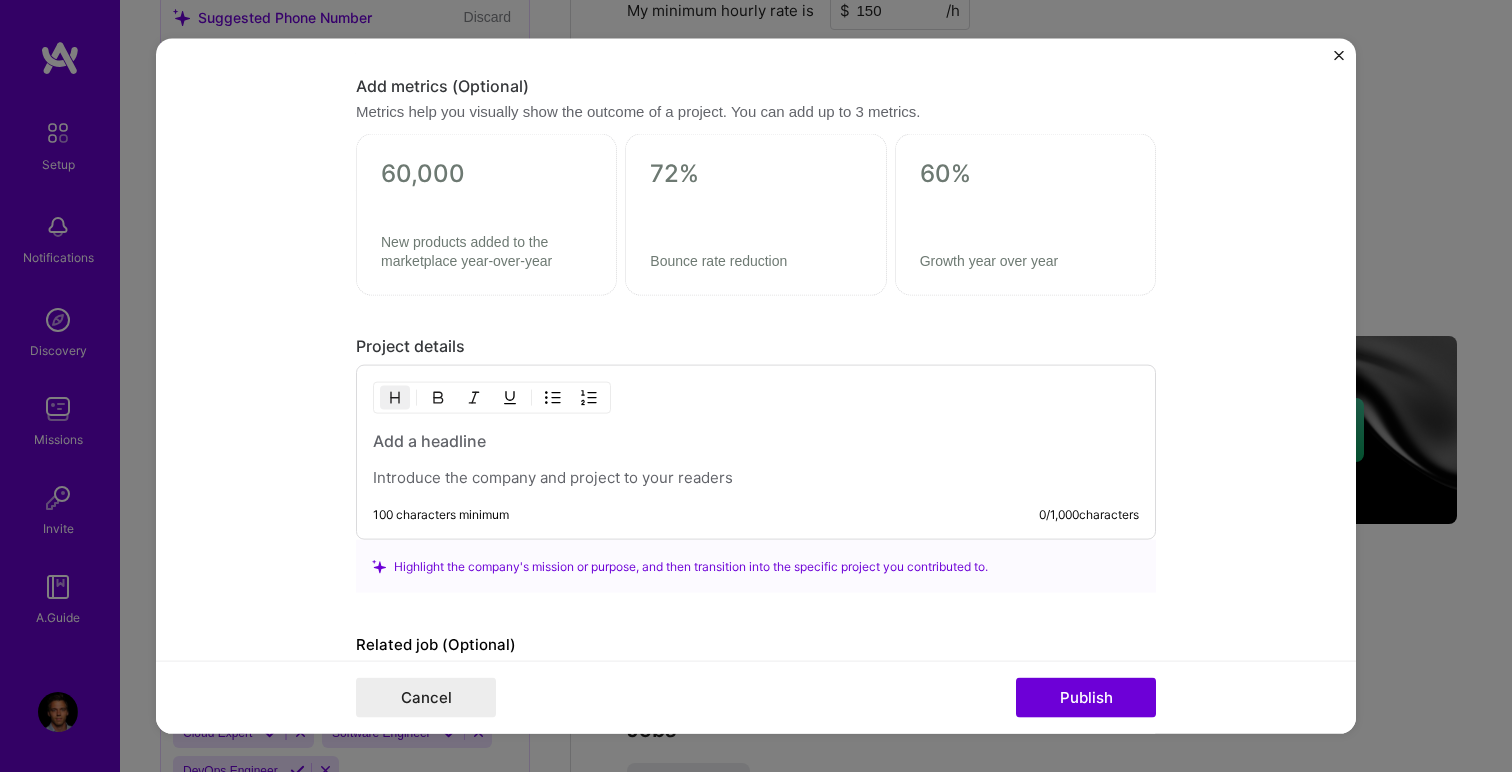 scroll, scrollTop: 1344, scrollLeft: 0, axis: vertical 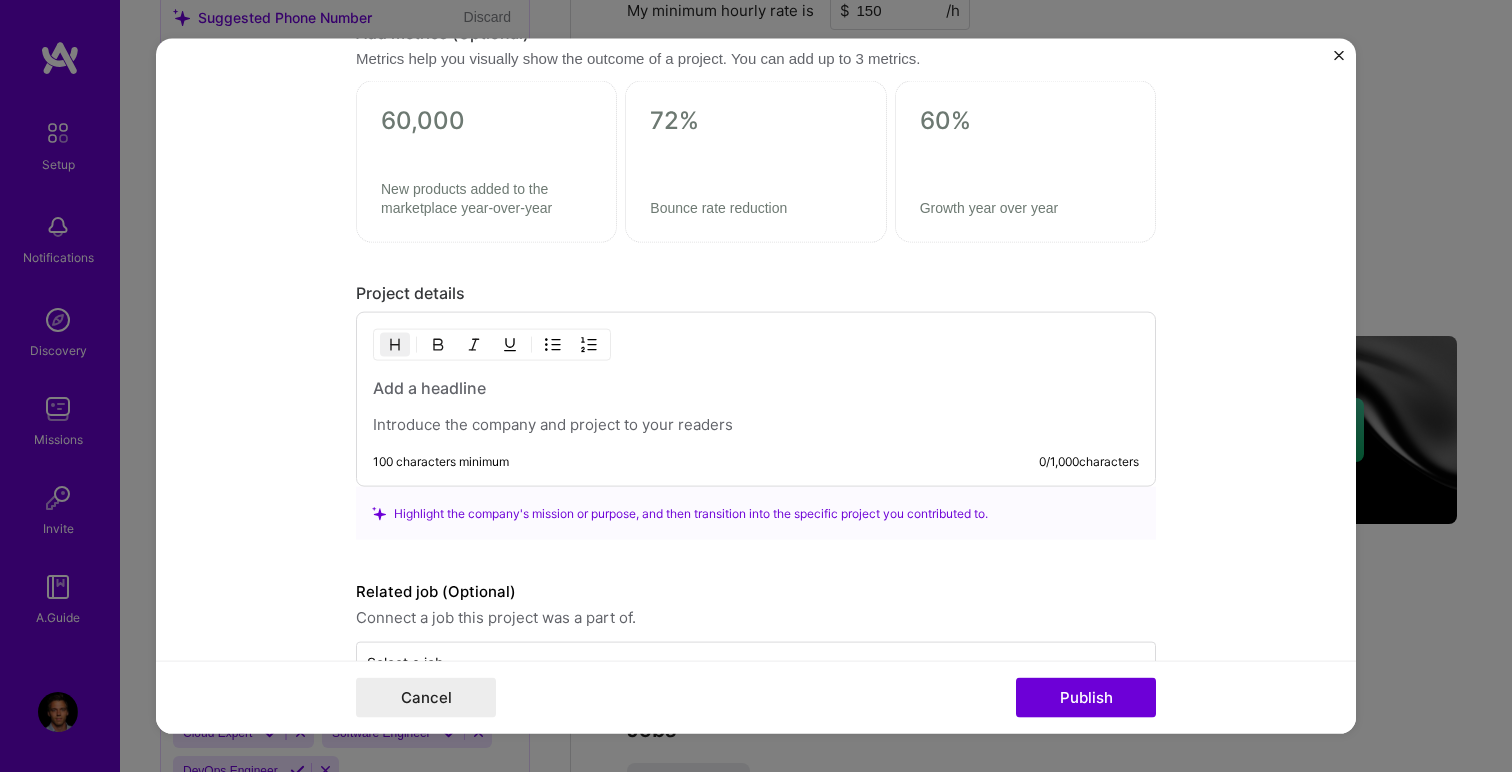 click on "Highlight the company's mission or purpose, and then transition into the specific project you contributed to." at bounding box center (756, 513) 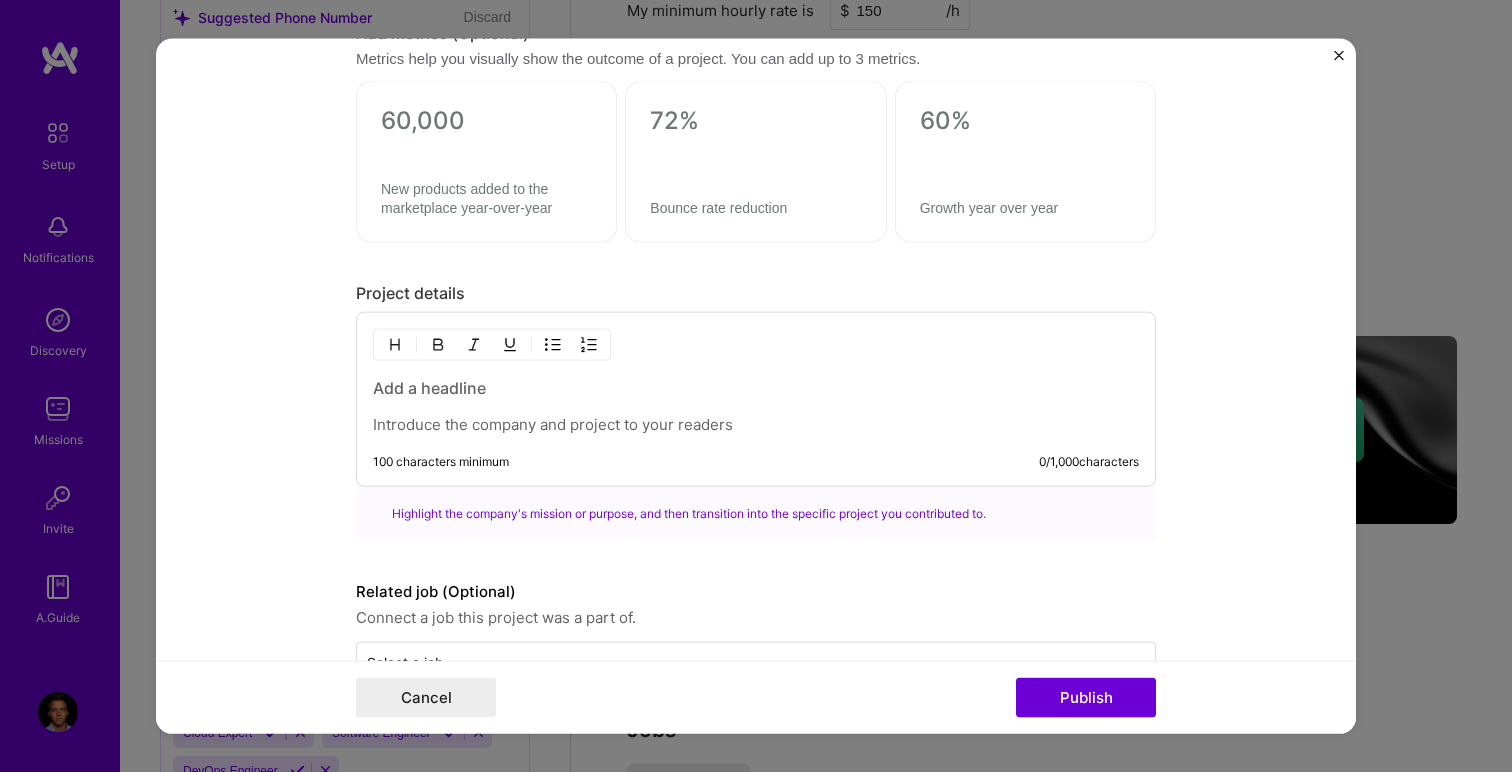 paste 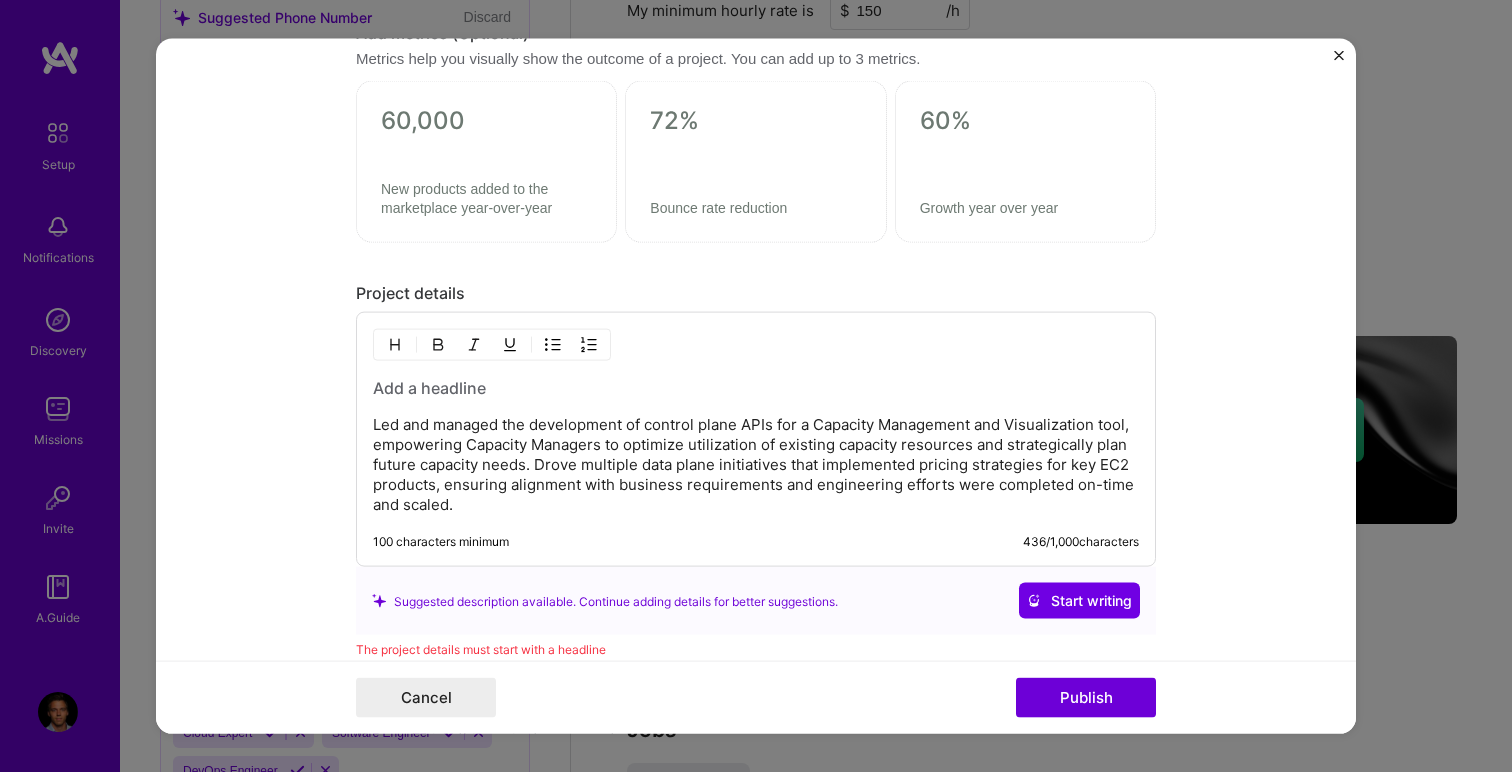 click on "Led and managed the development of control plane APIs for a Capacity Management and Visualization tool, empowering Capacity Managers to optimize utilization of existing capacity resources and strategically plan future capacity needs. Drove multiple data plane initiatives that implemented pricing strategies for key EC2 products, ensuring alignment with business requirements and engineering efforts were completed on-time and scaled." at bounding box center (756, 465) 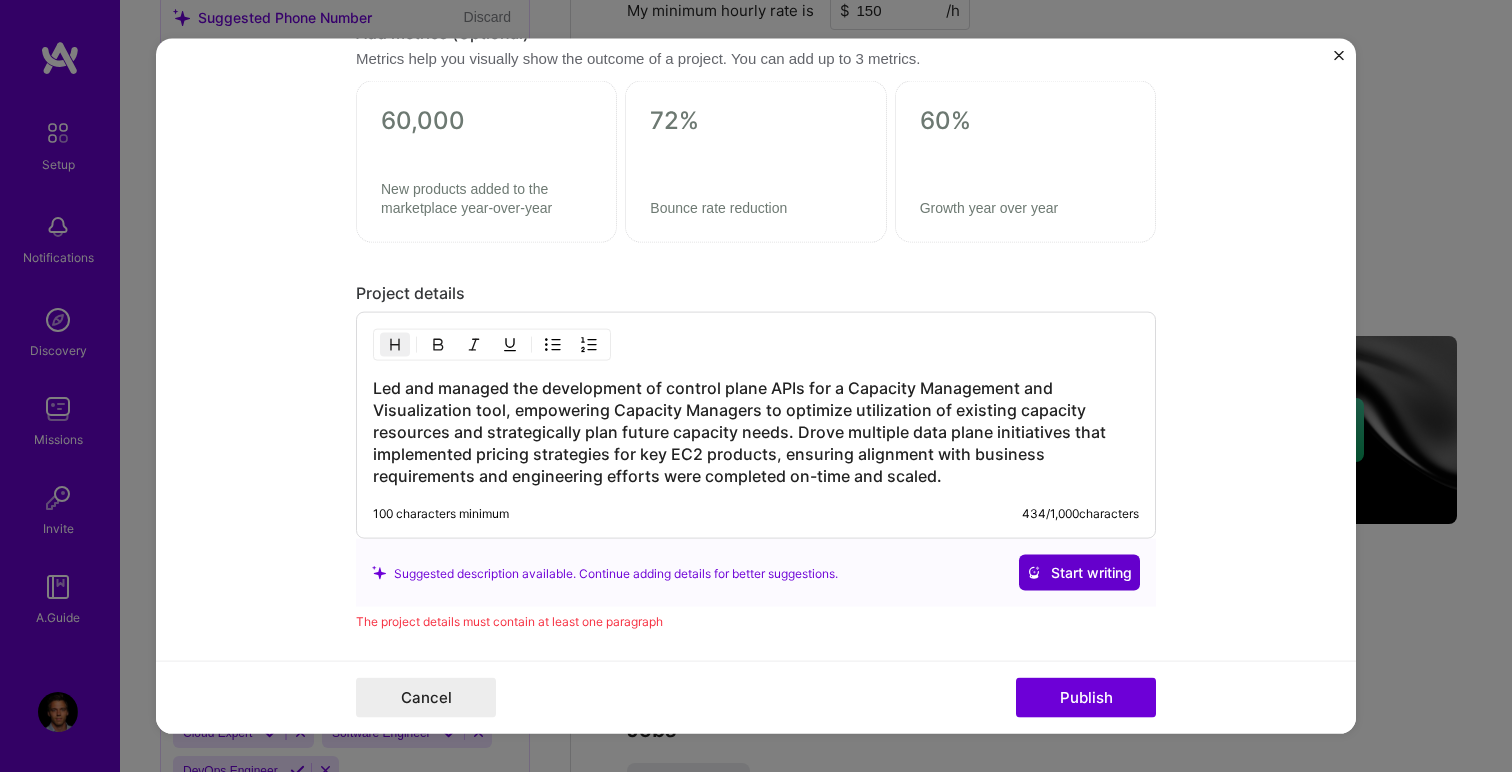 click on "Start writing" at bounding box center (1079, 573) 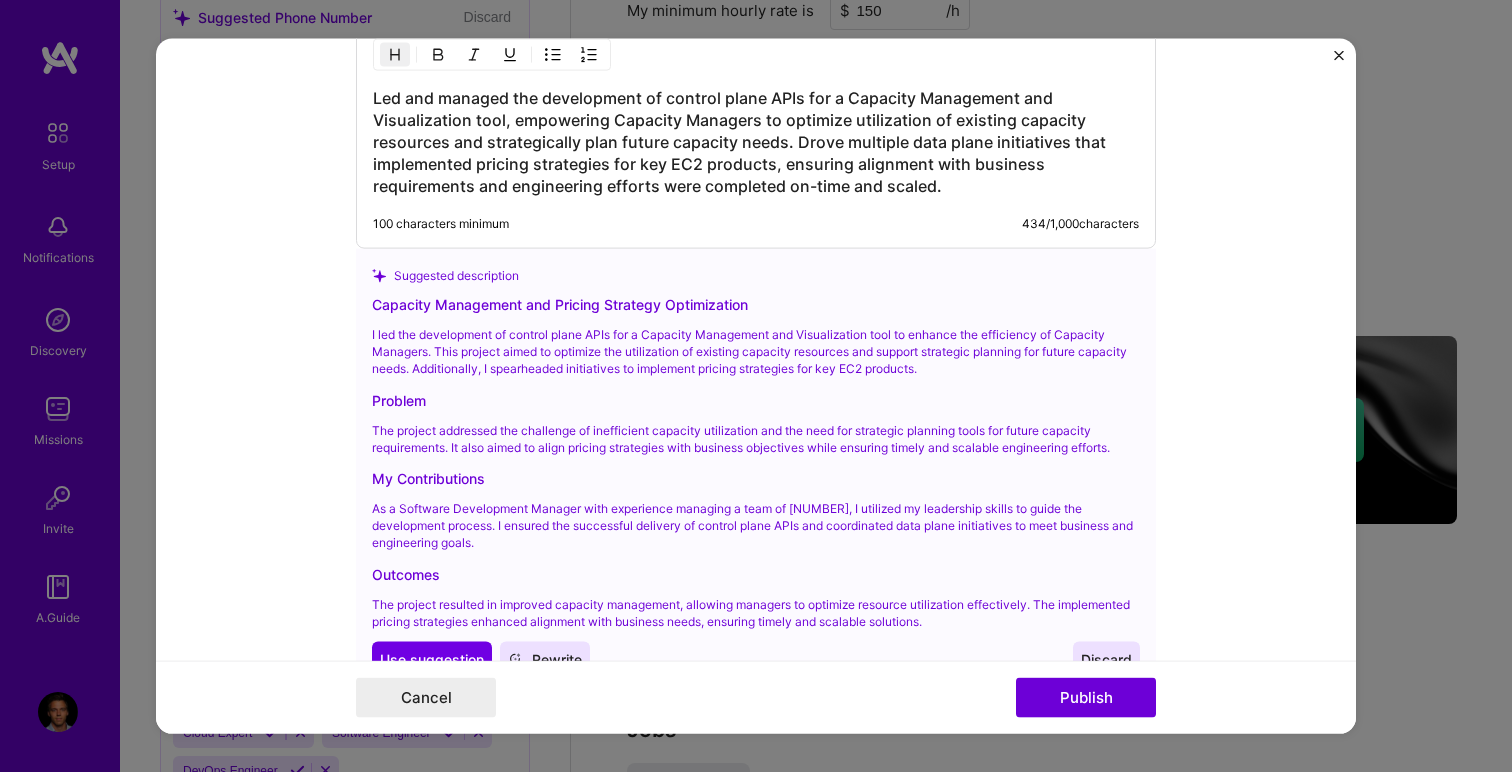 scroll, scrollTop: 1716, scrollLeft: 0, axis: vertical 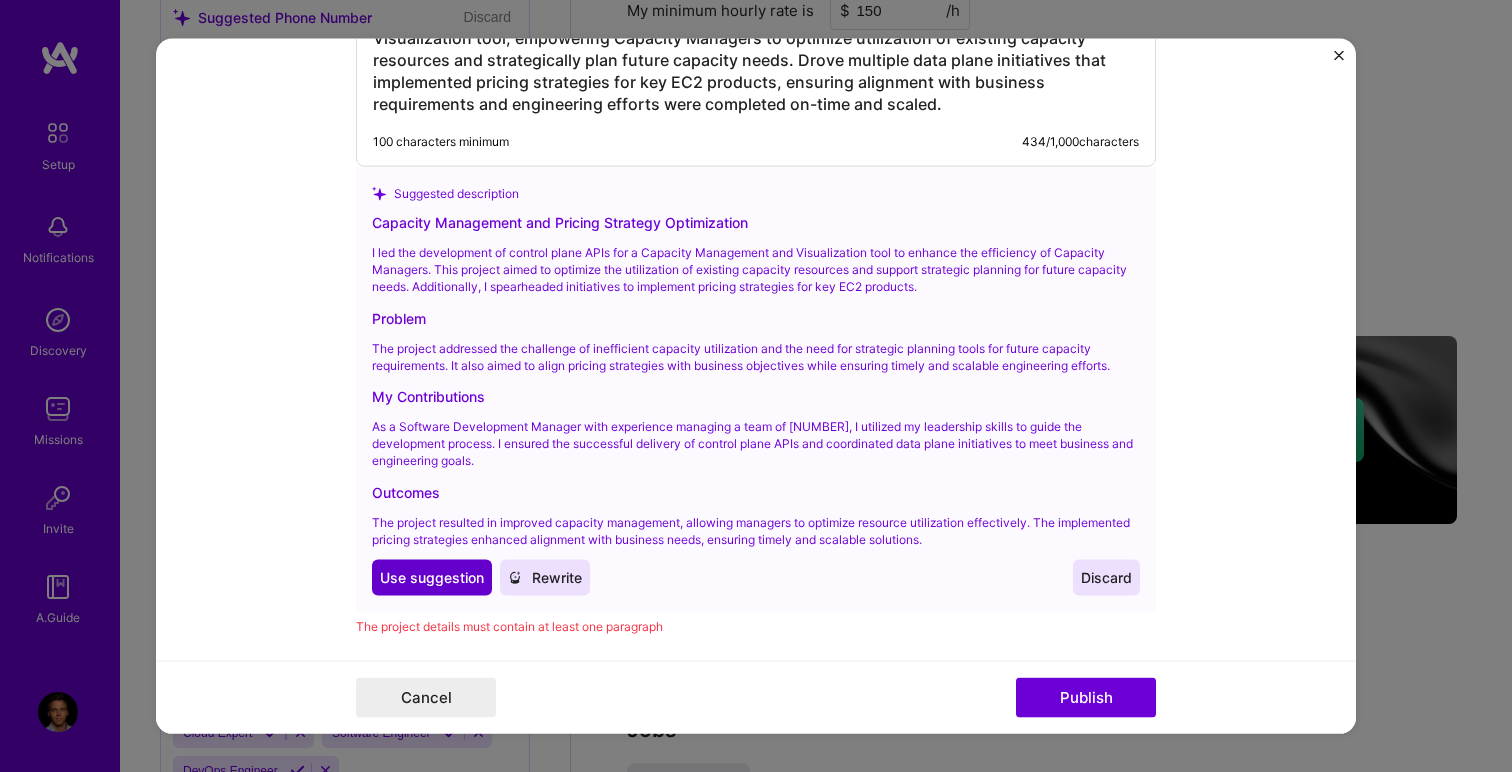 click on "Use suggestion" at bounding box center [432, 578] 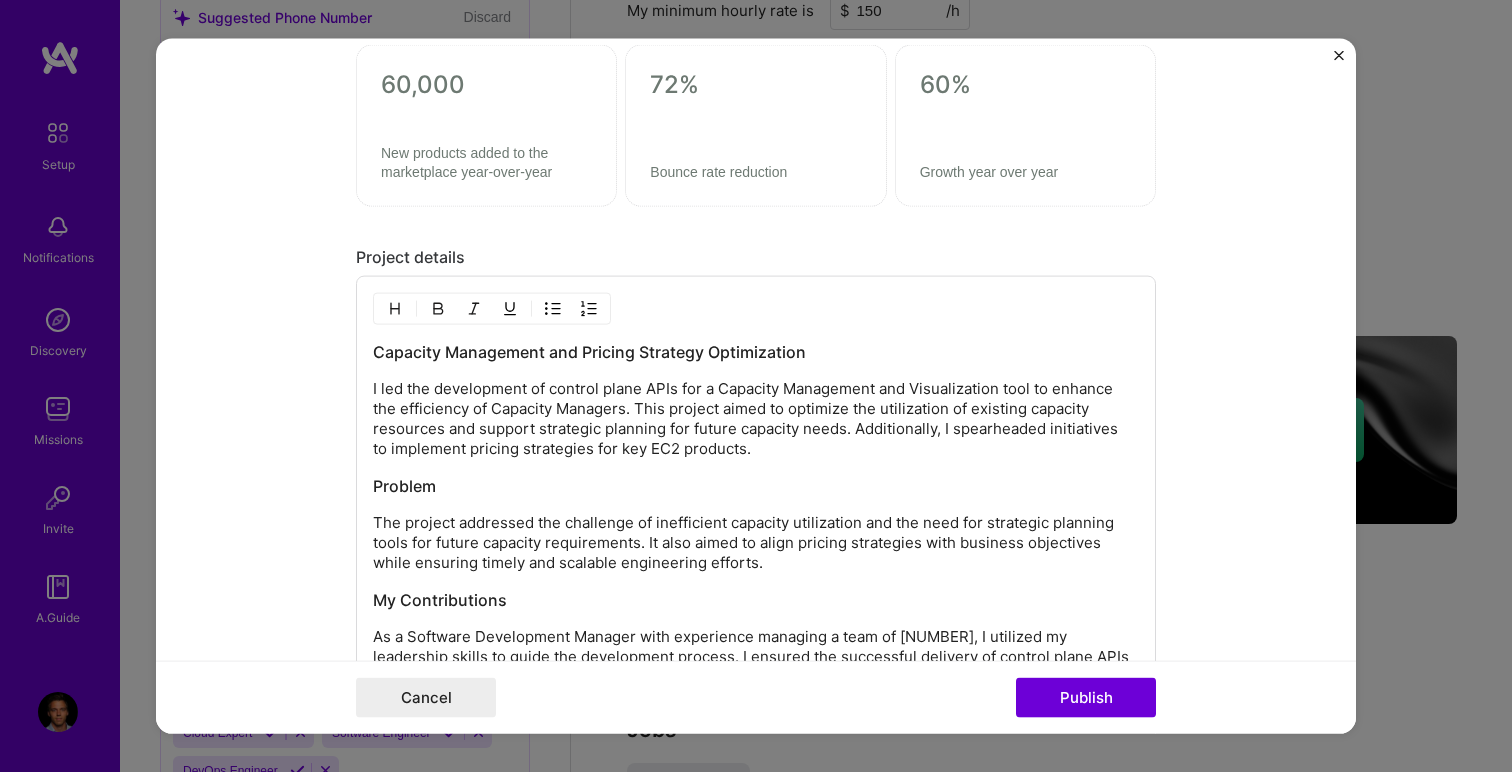 scroll, scrollTop: 1831, scrollLeft: 0, axis: vertical 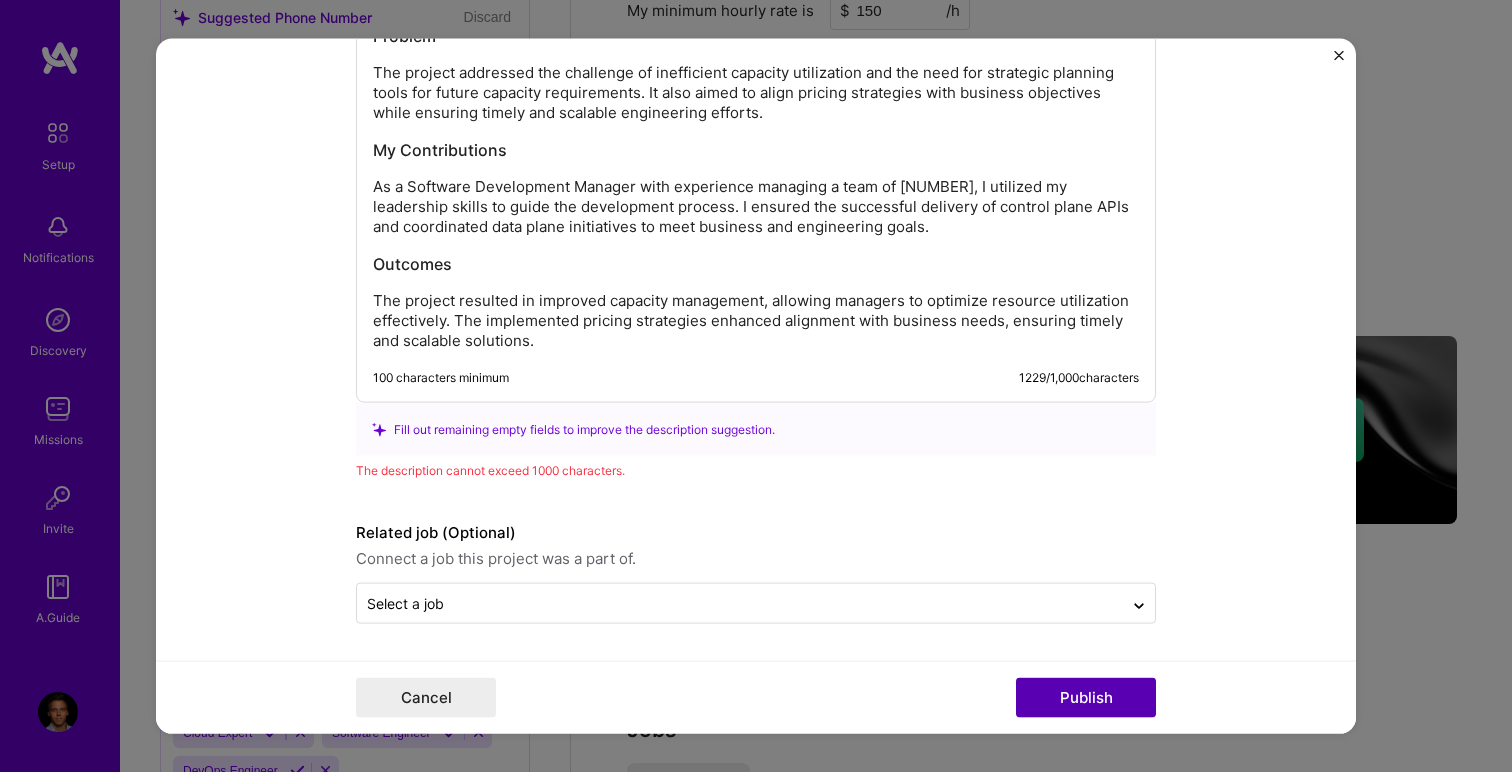 click on "Publish" at bounding box center (1086, 697) 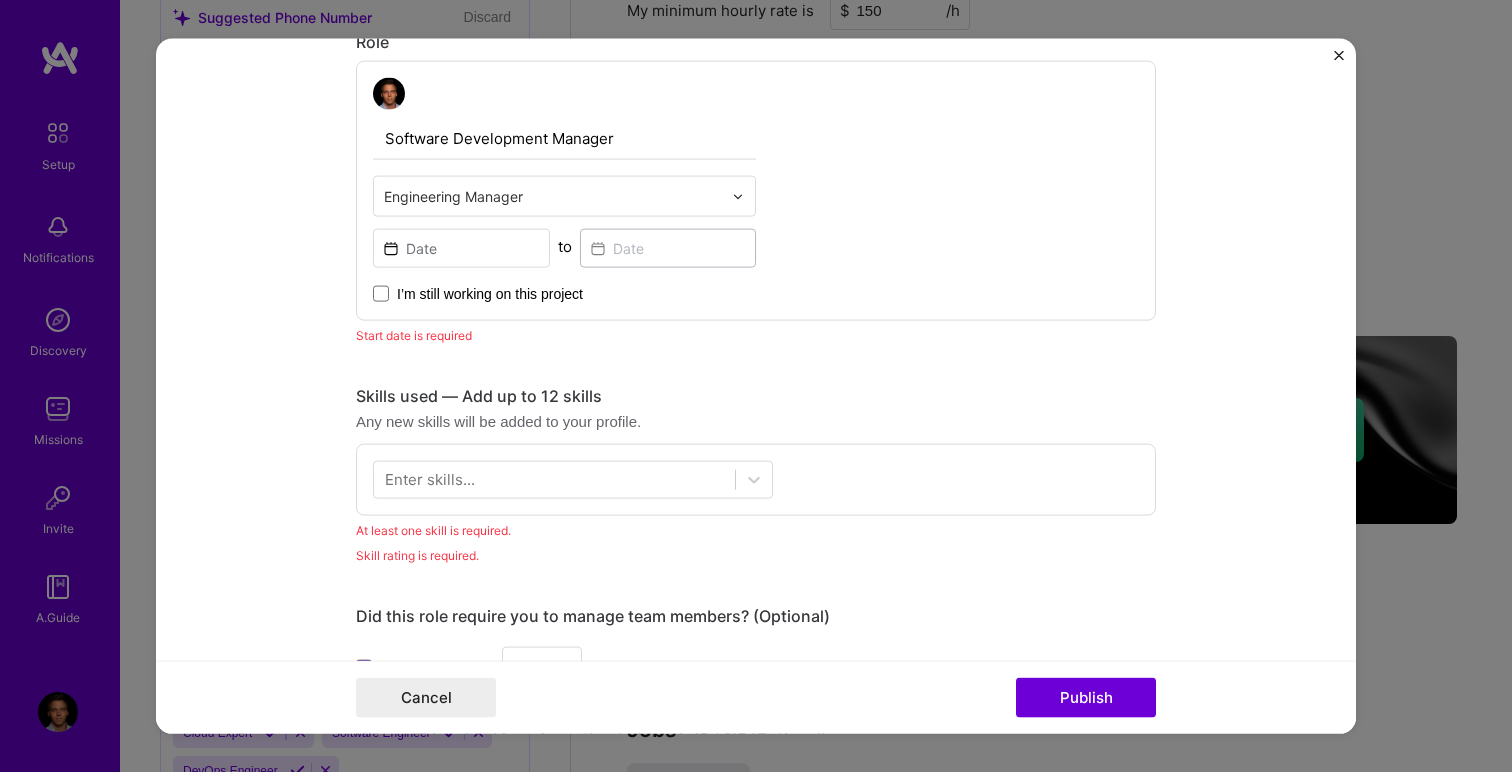 scroll, scrollTop: 581, scrollLeft: 0, axis: vertical 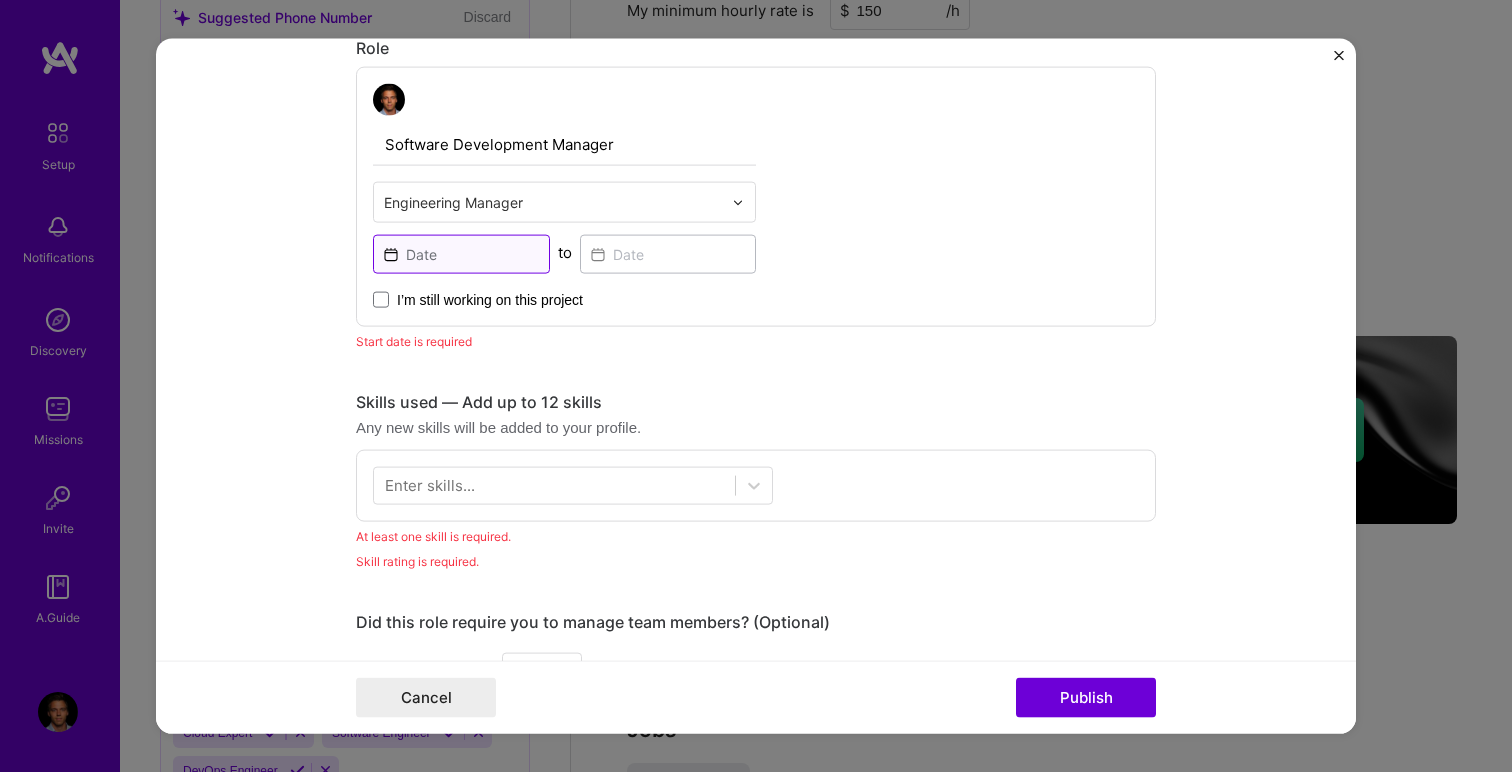 click at bounding box center (461, 254) 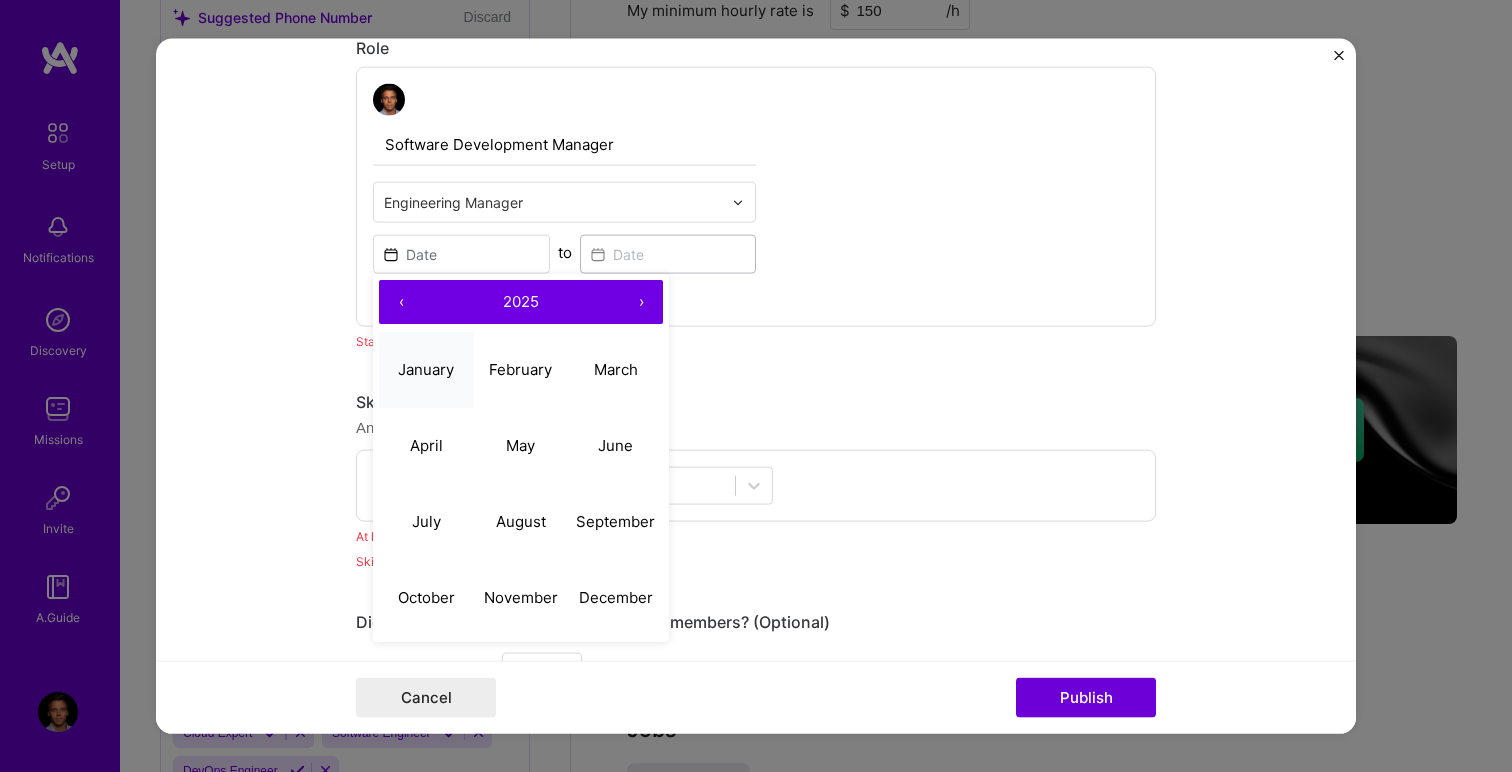 click on "January" at bounding box center [426, 368] 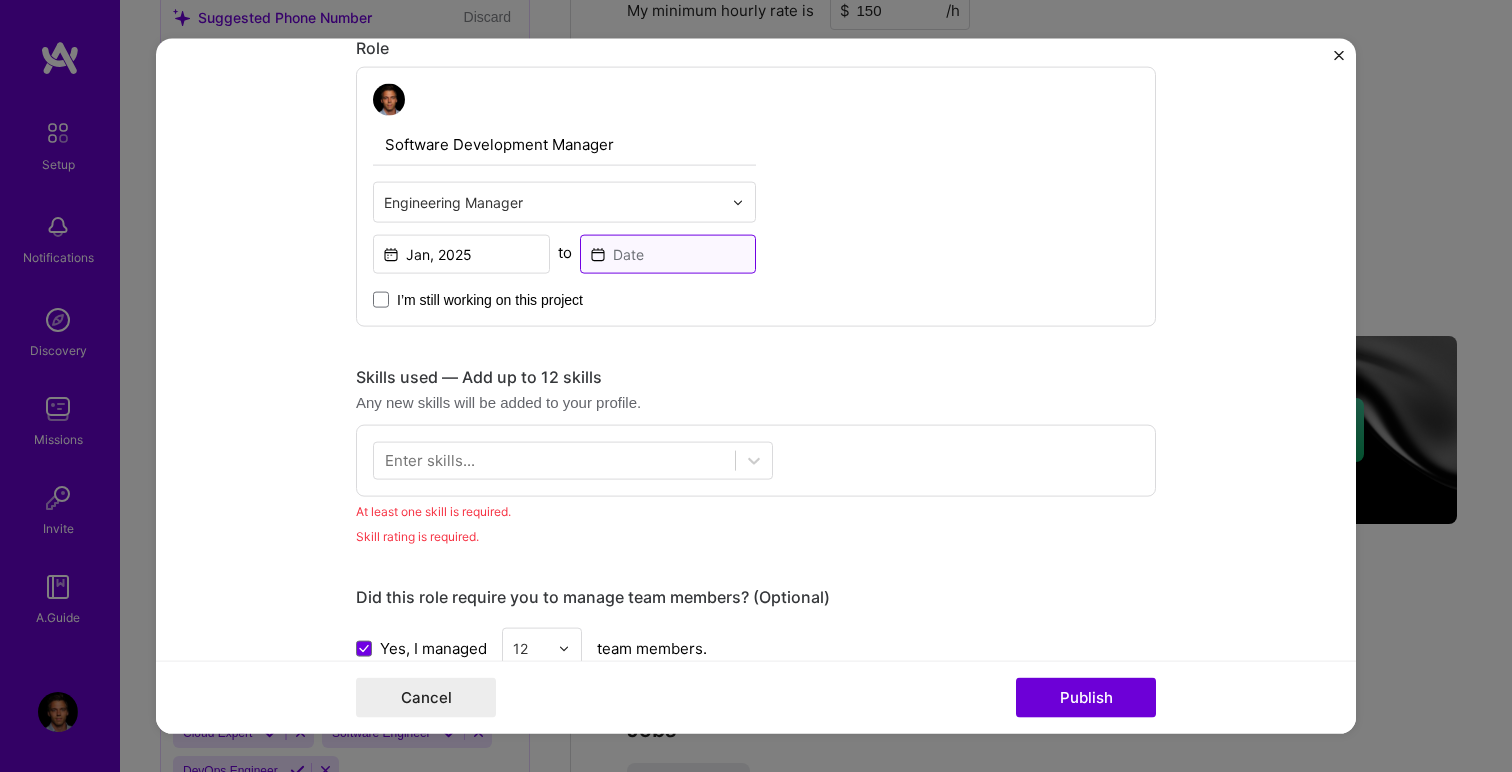 click at bounding box center [668, 254] 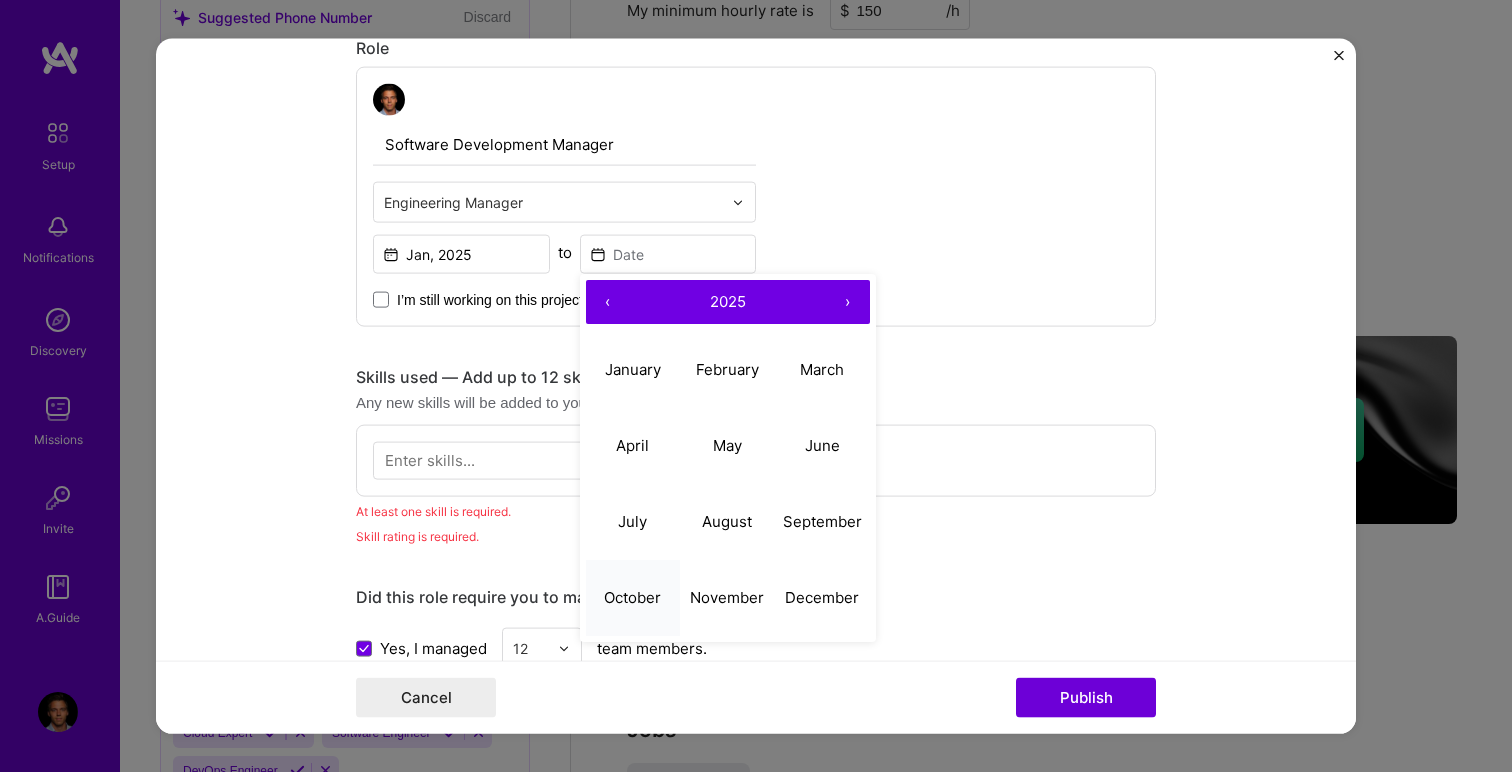 click on "October" at bounding box center (633, 597) 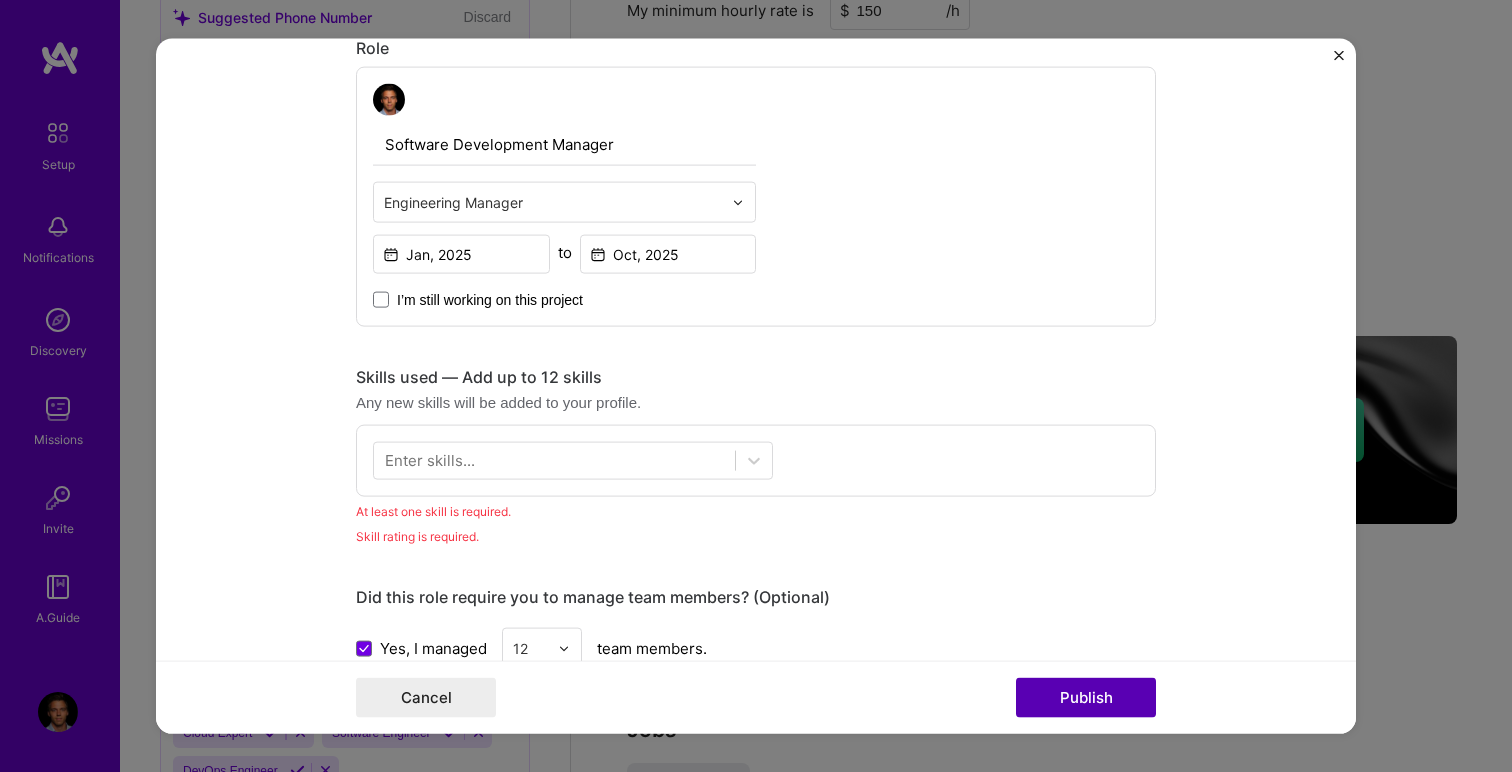 click on "Publish" at bounding box center (1086, 697) 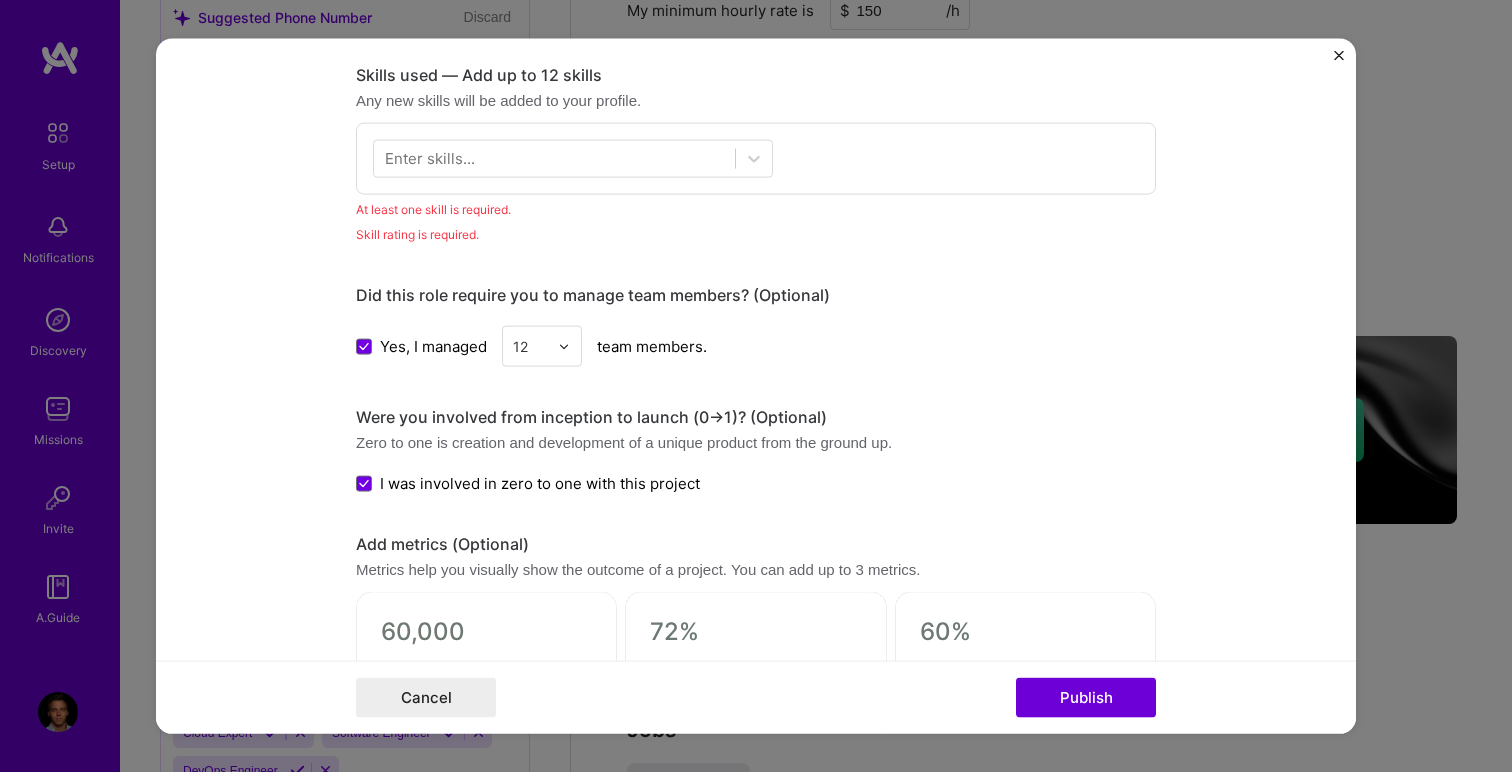 scroll, scrollTop: 910, scrollLeft: 0, axis: vertical 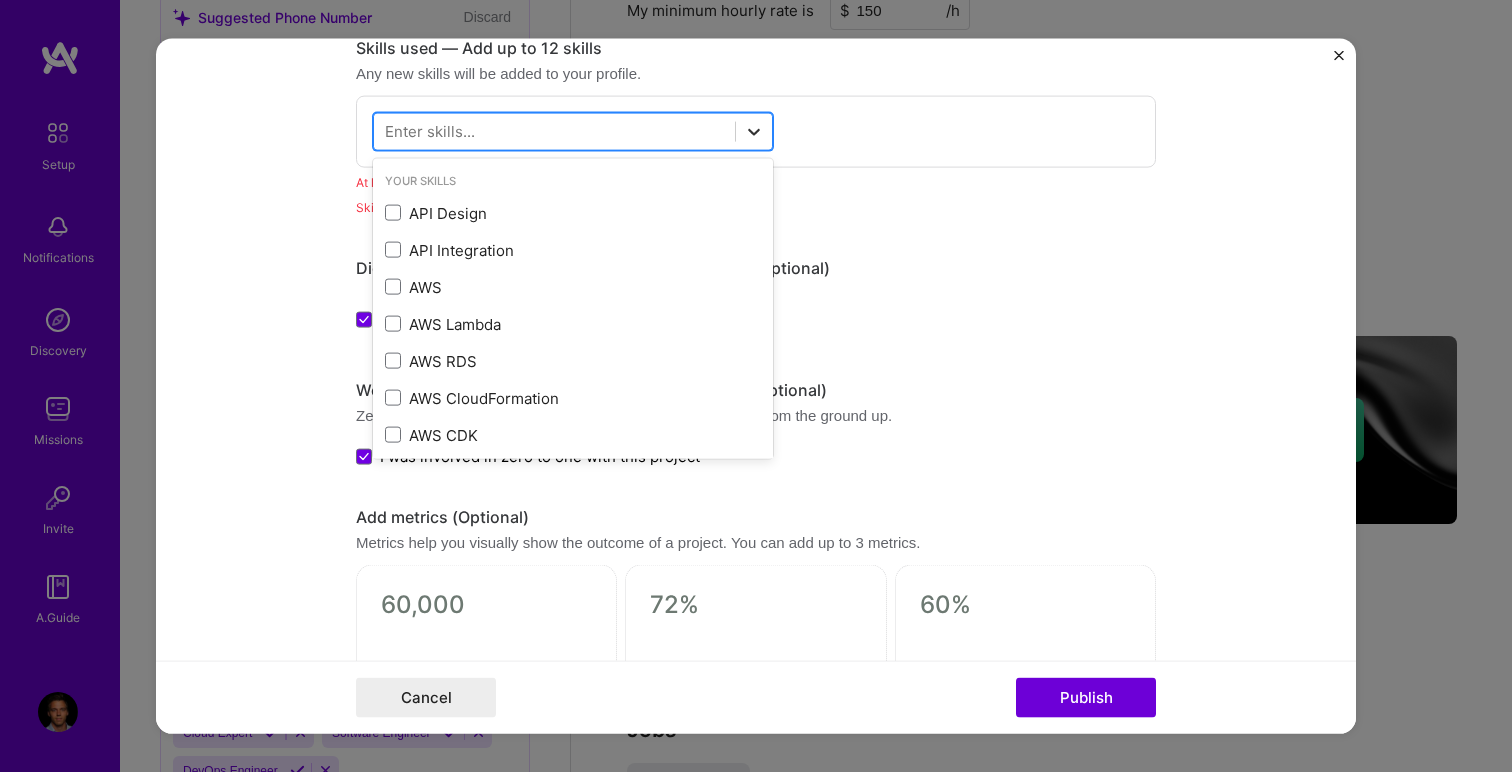 click at bounding box center [754, 132] 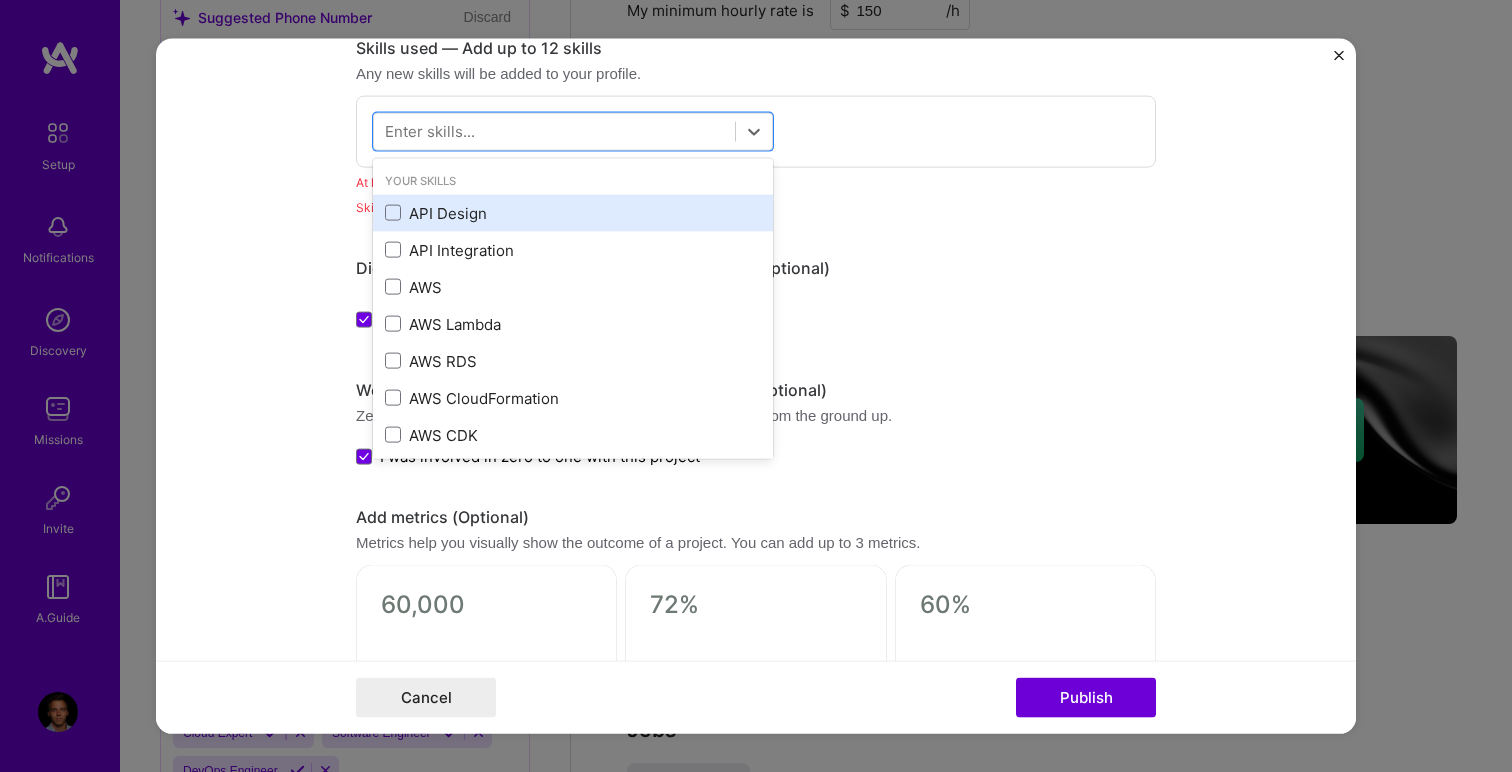 click on "API Design" at bounding box center (573, 212) 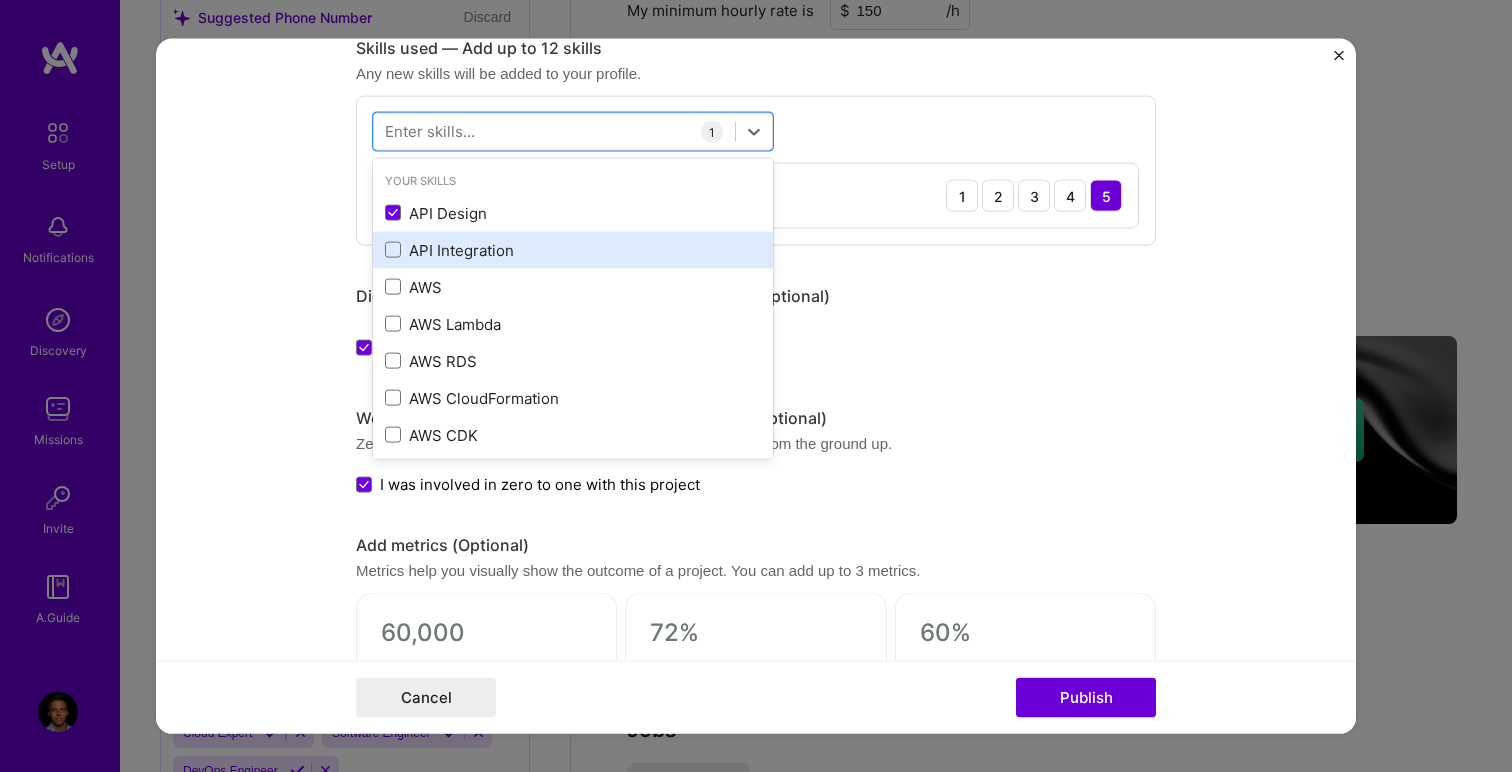 click on "API Integration" at bounding box center [573, 249] 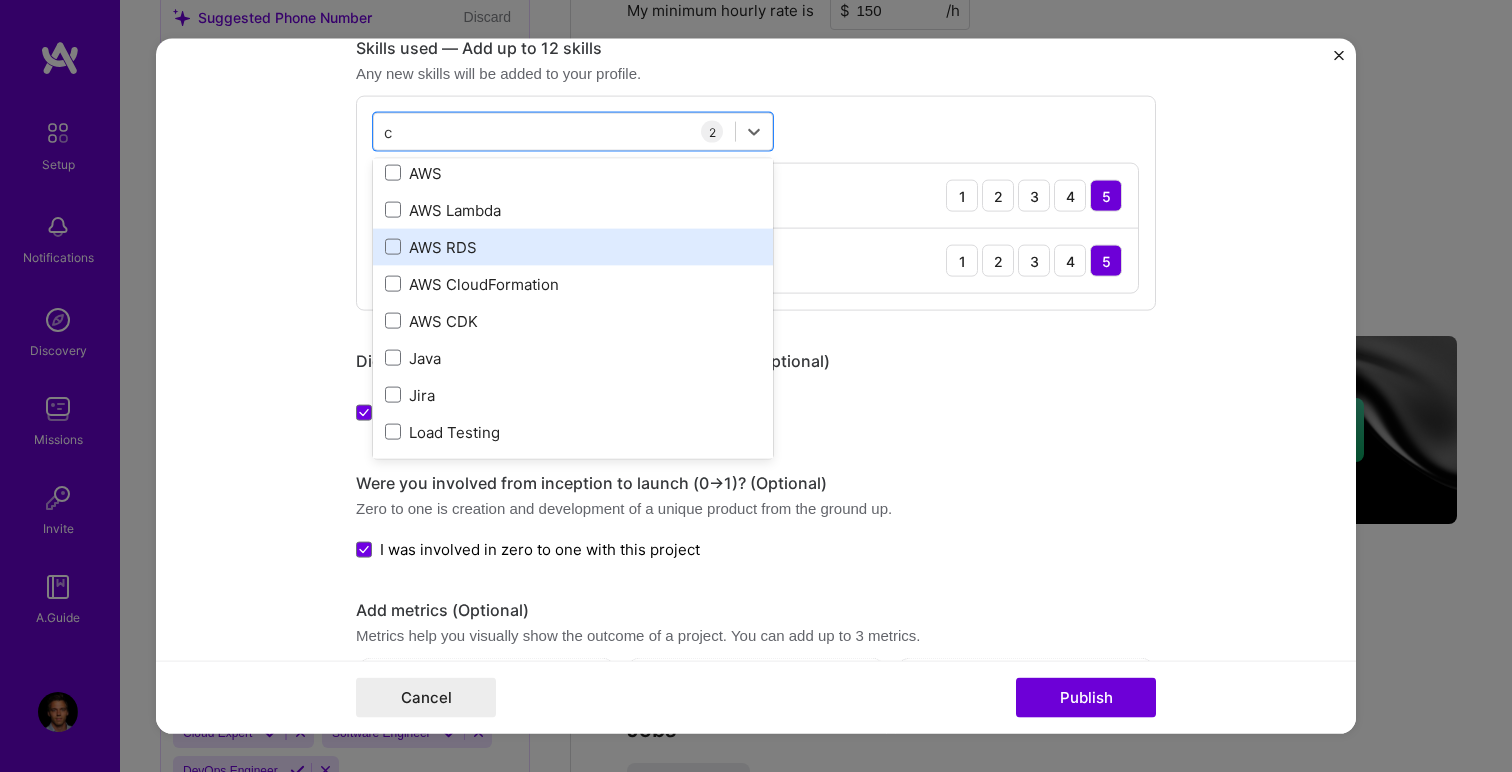 scroll, scrollTop: 0, scrollLeft: 0, axis: both 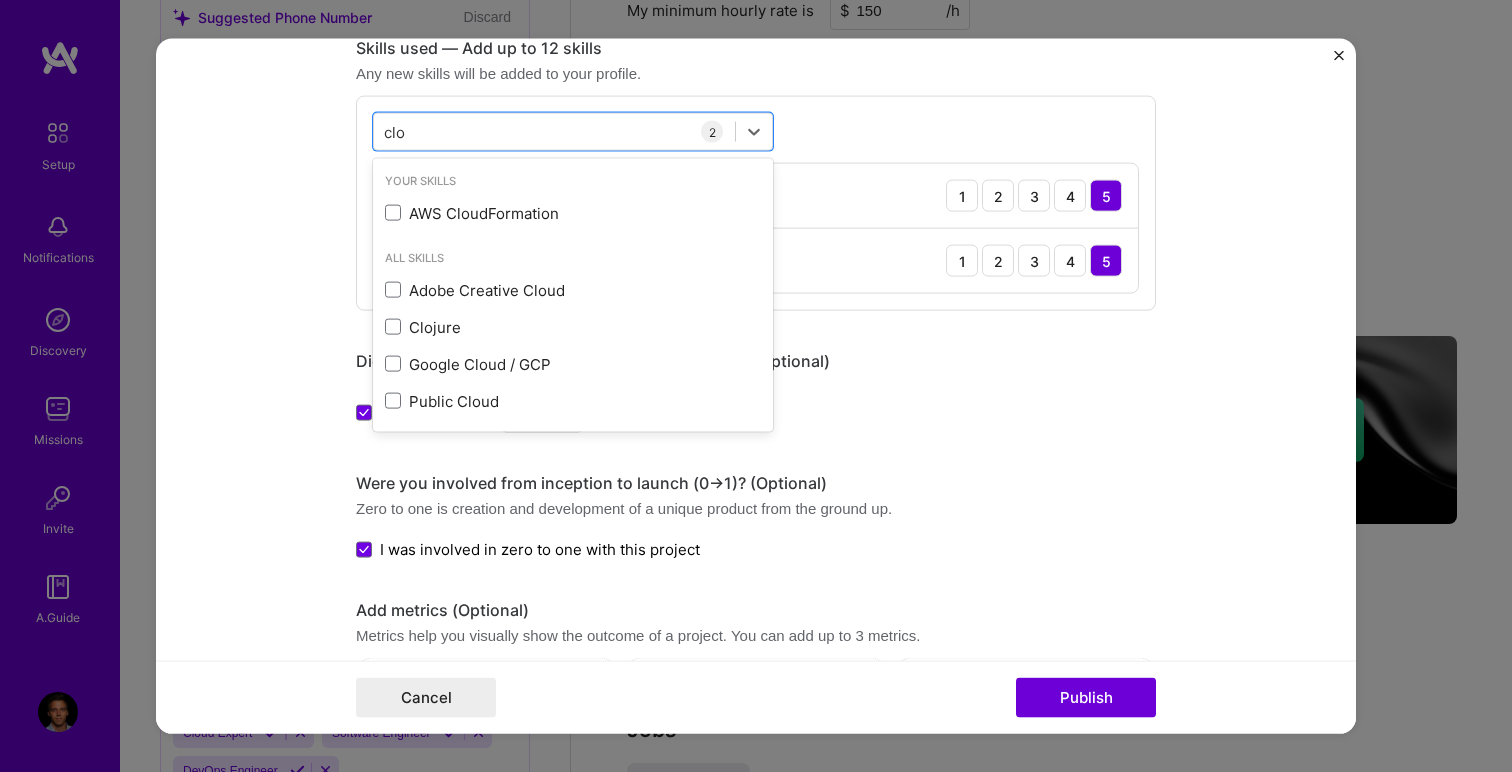 type on "clou" 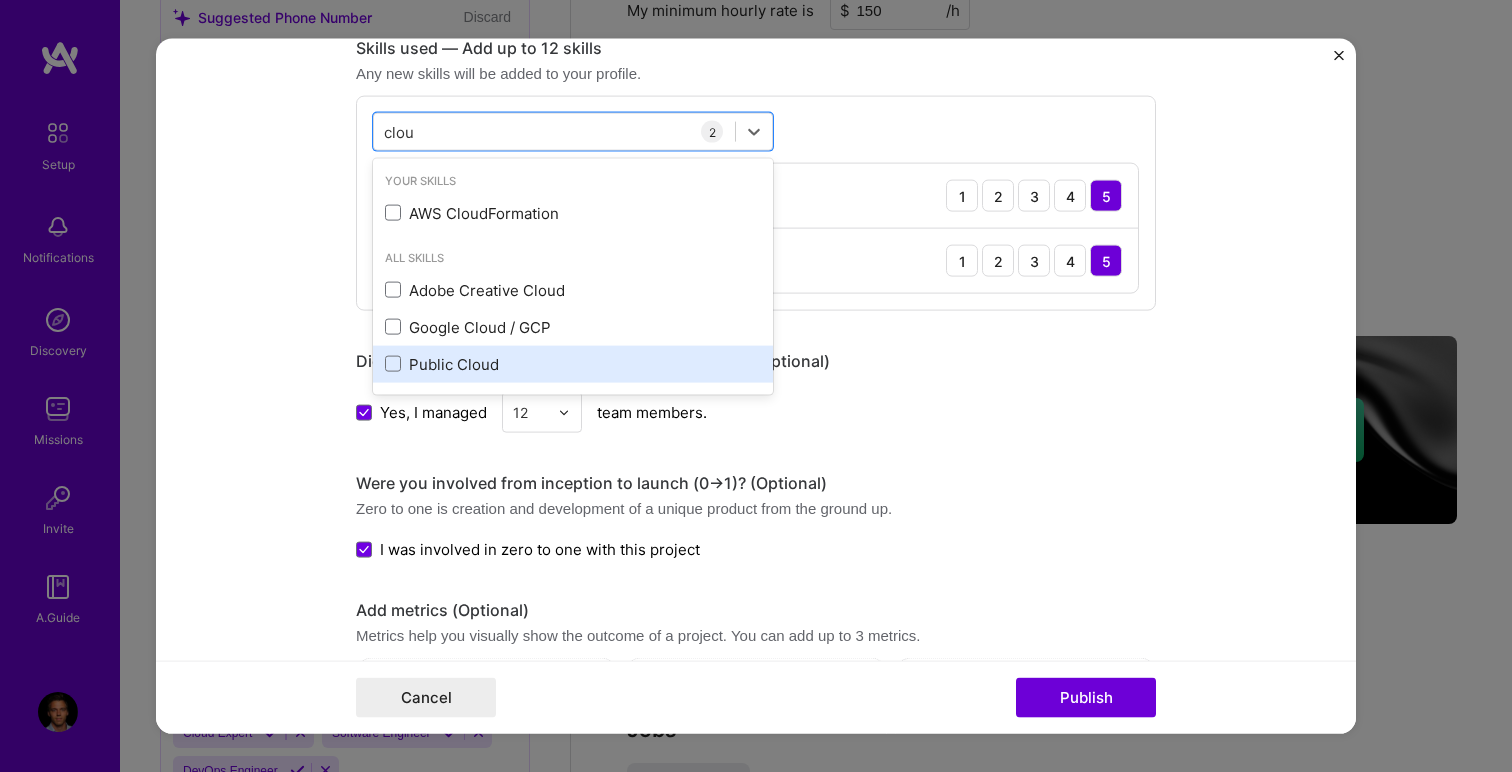 click on "Public Cloud" at bounding box center (573, 363) 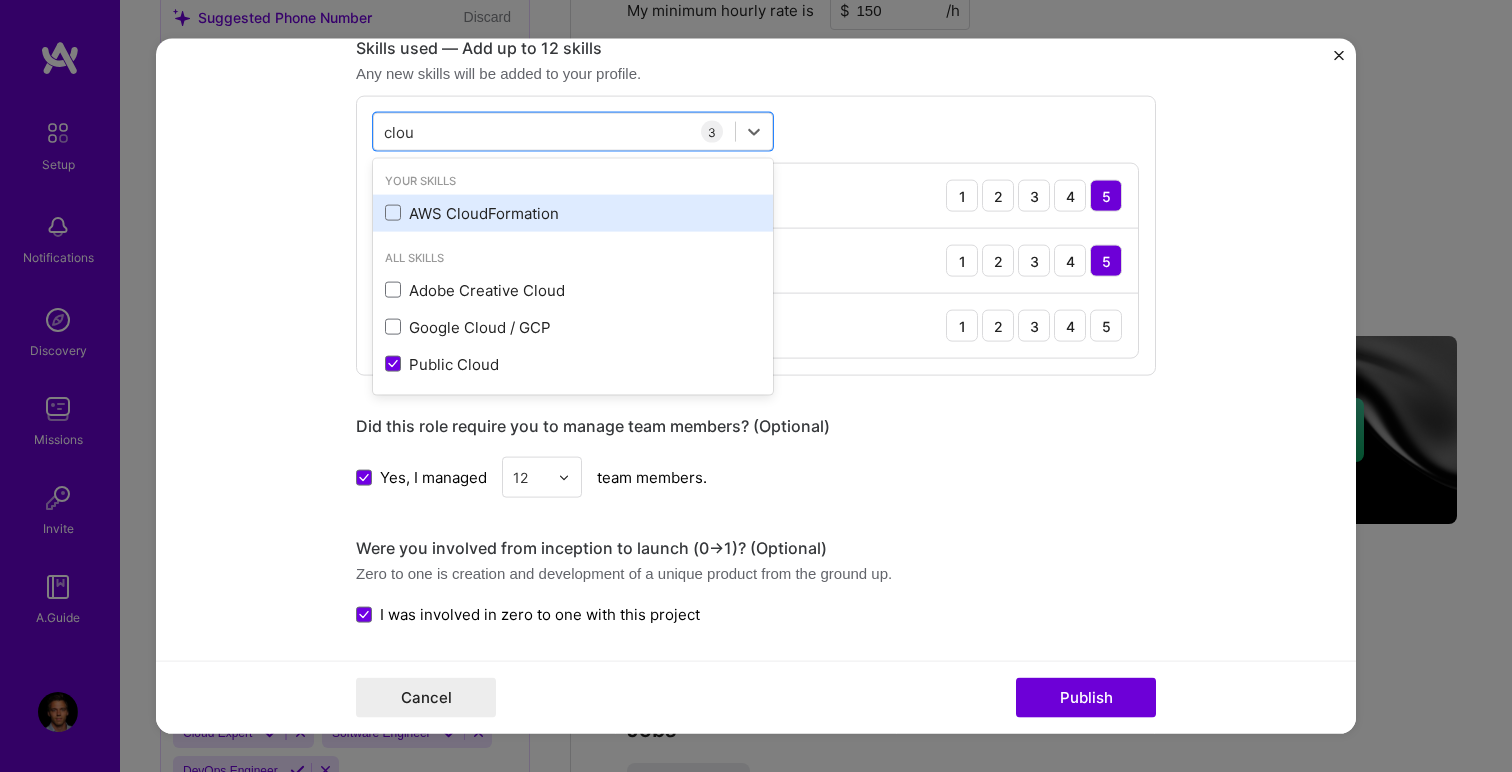 click on "AWS CloudFormation" at bounding box center [573, 212] 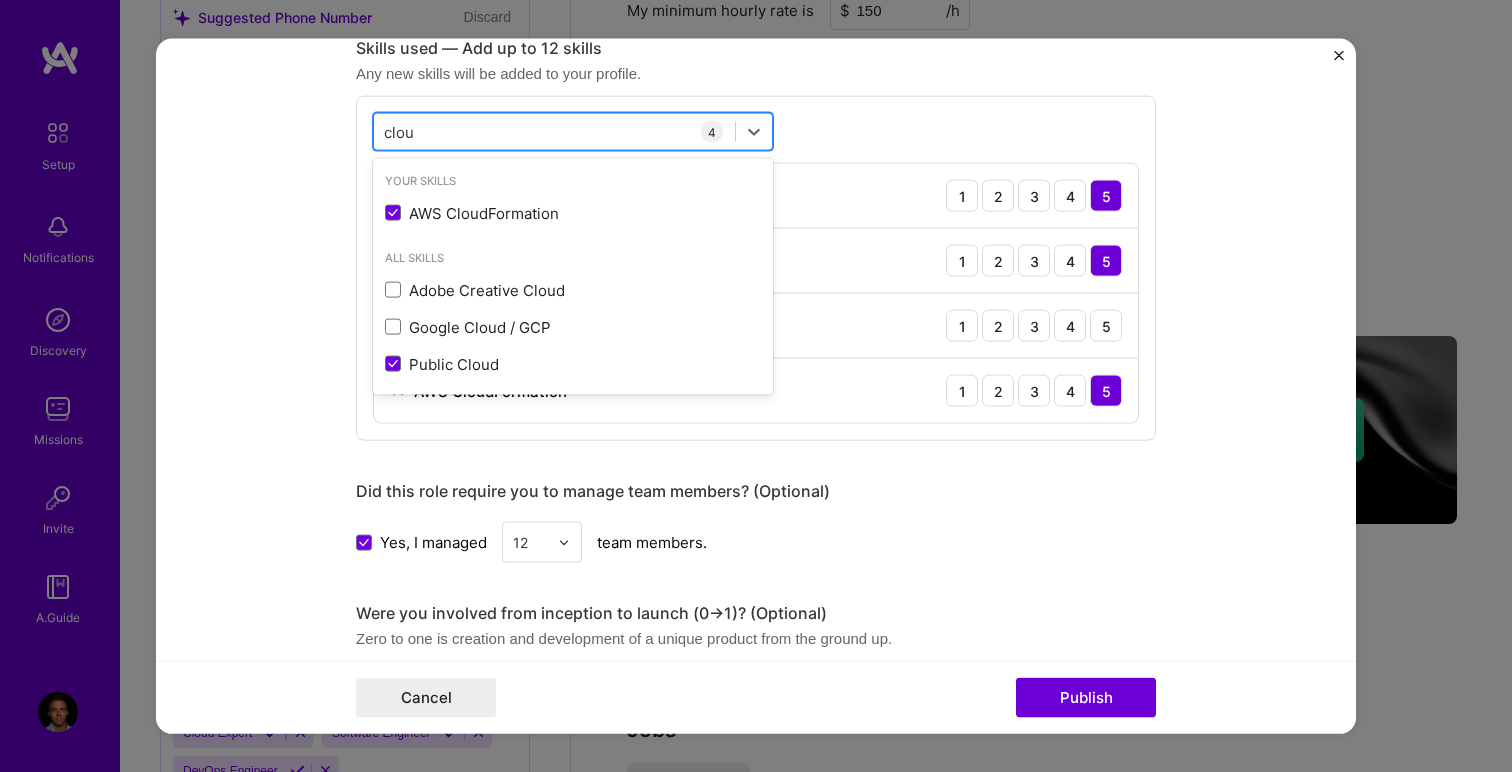 click on "clou clou" at bounding box center (554, 131) 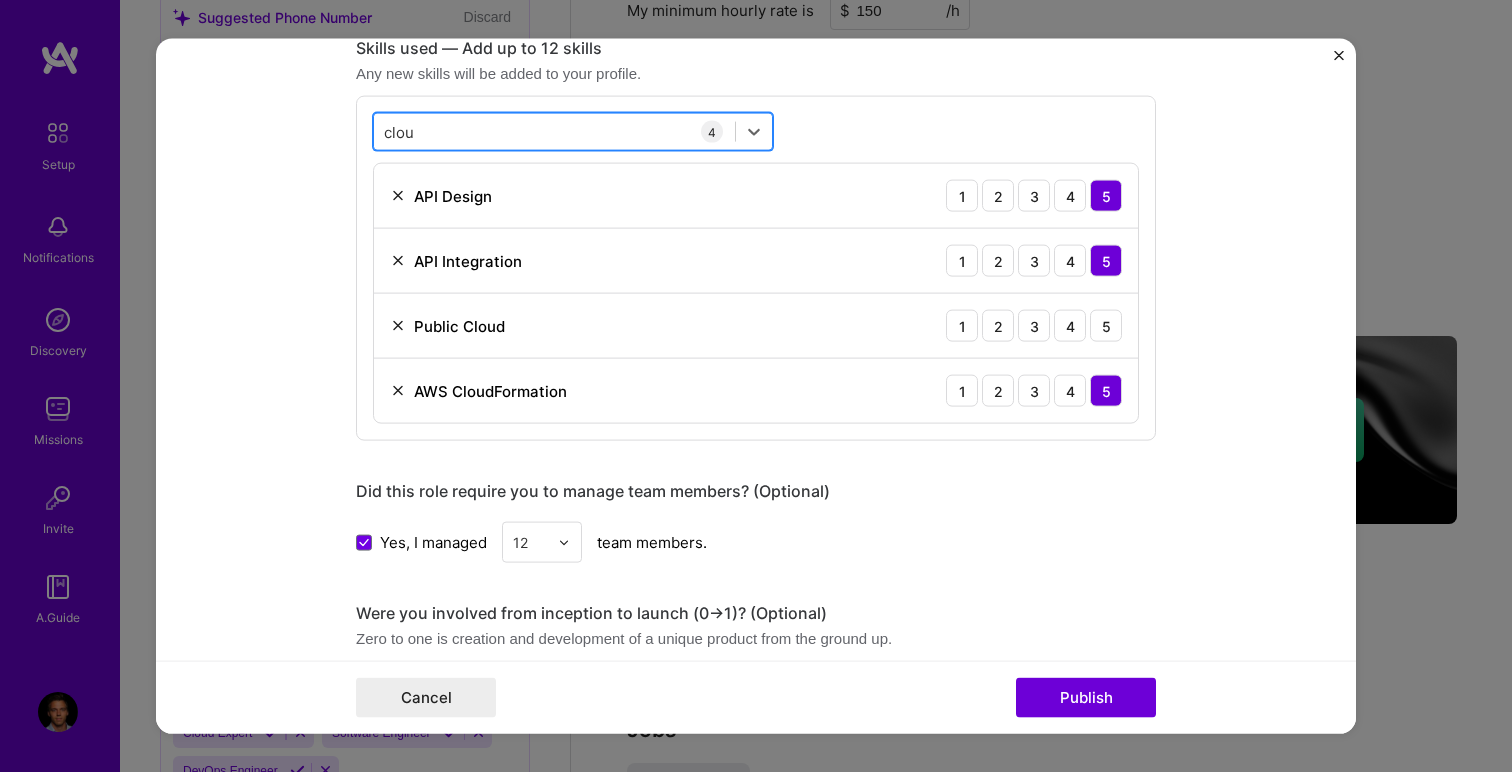 click on "clou clou" at bounding box center (554, 131) 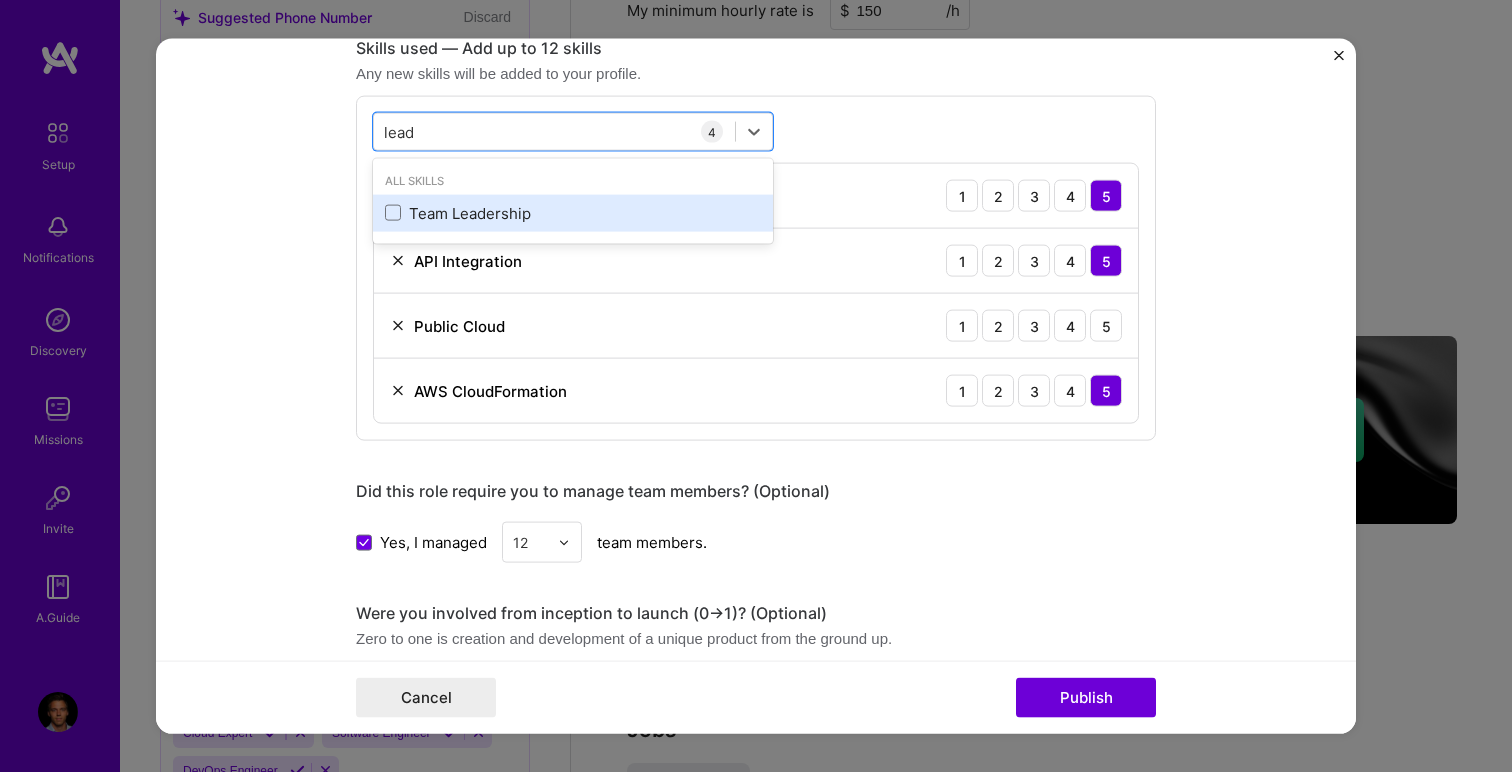 click on "Team Leadership" at bounding box center [573, 212] 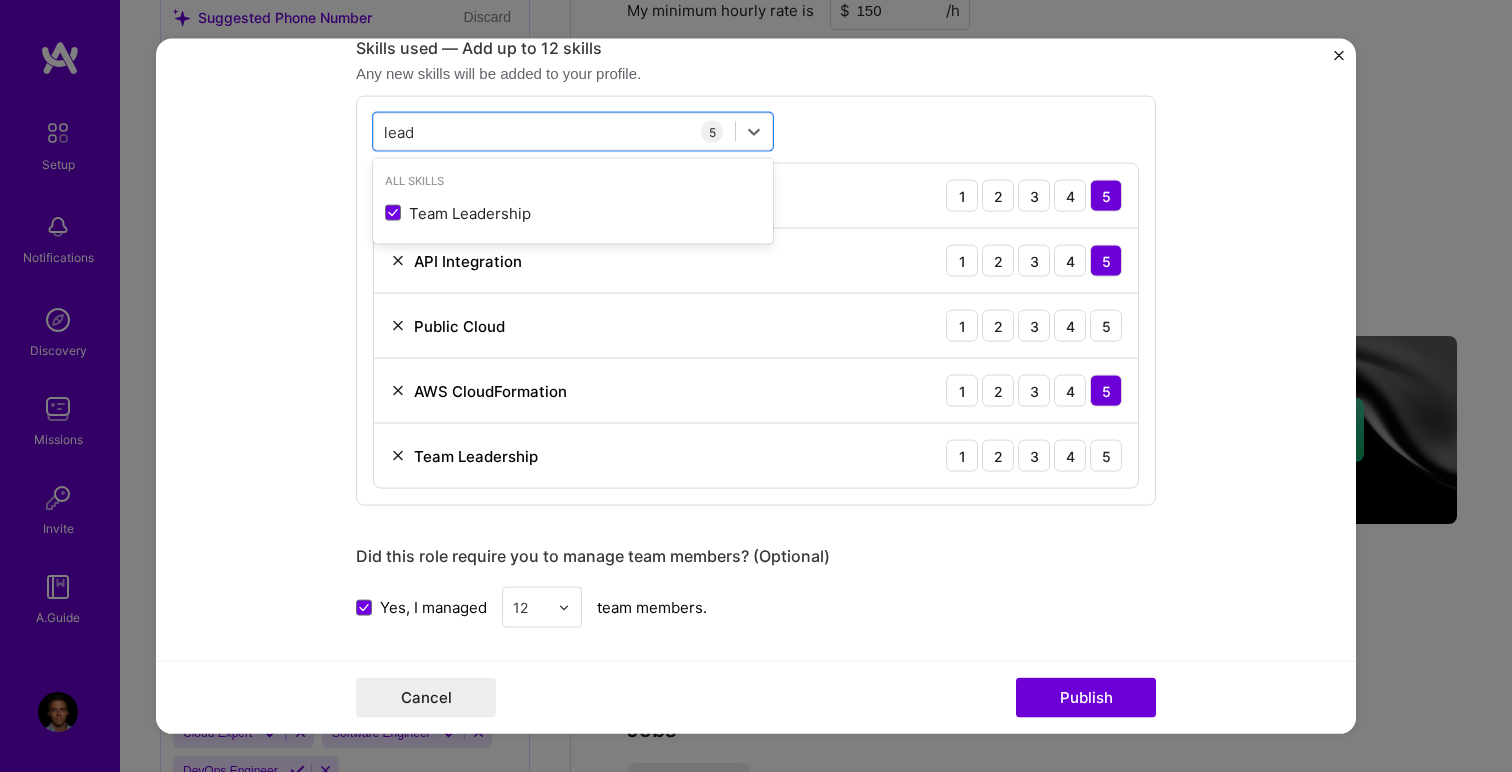 click on "Public Cloud 1 2 3 4 5" at bounding box center (756, 326) 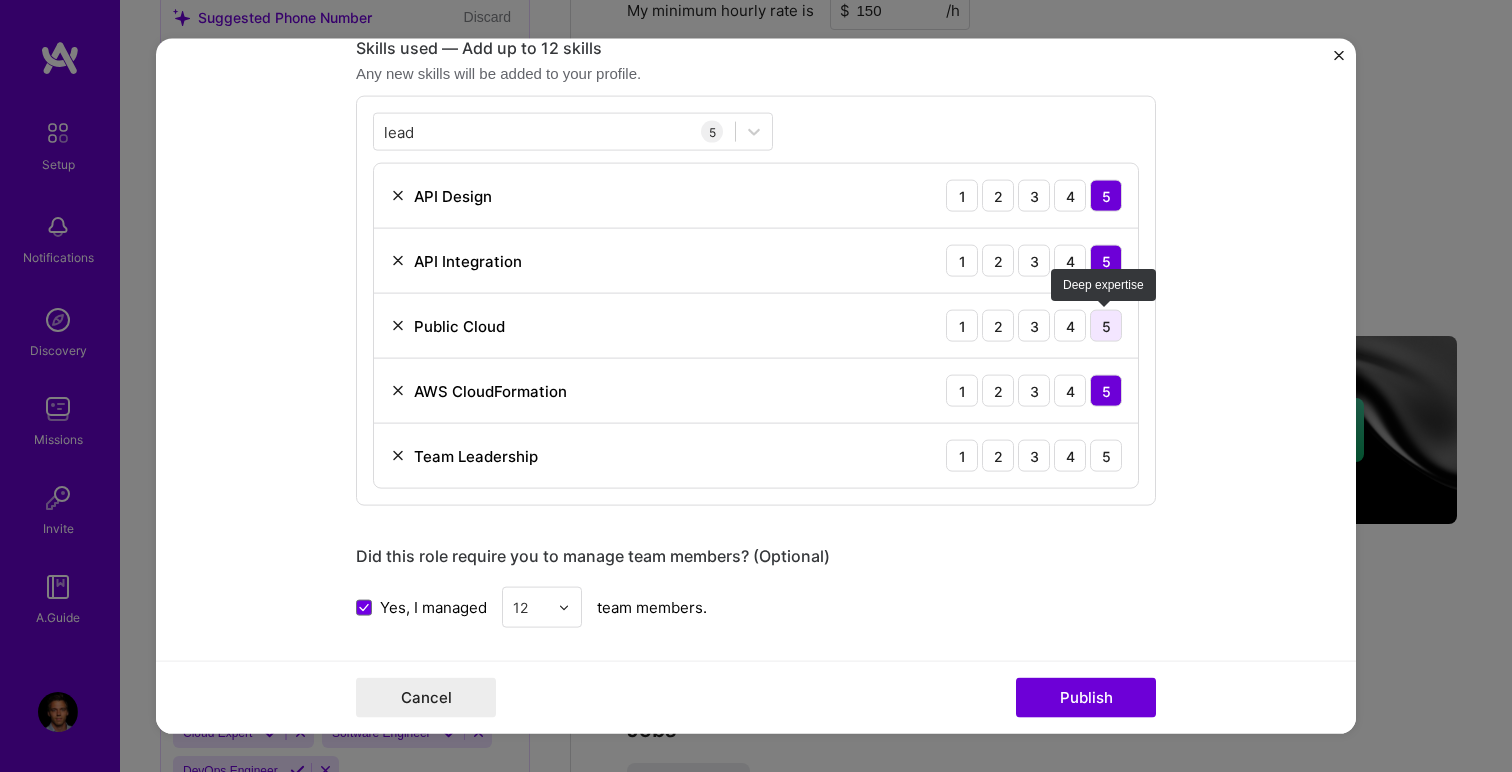 click on "5" at bounding box center (1106, 326) 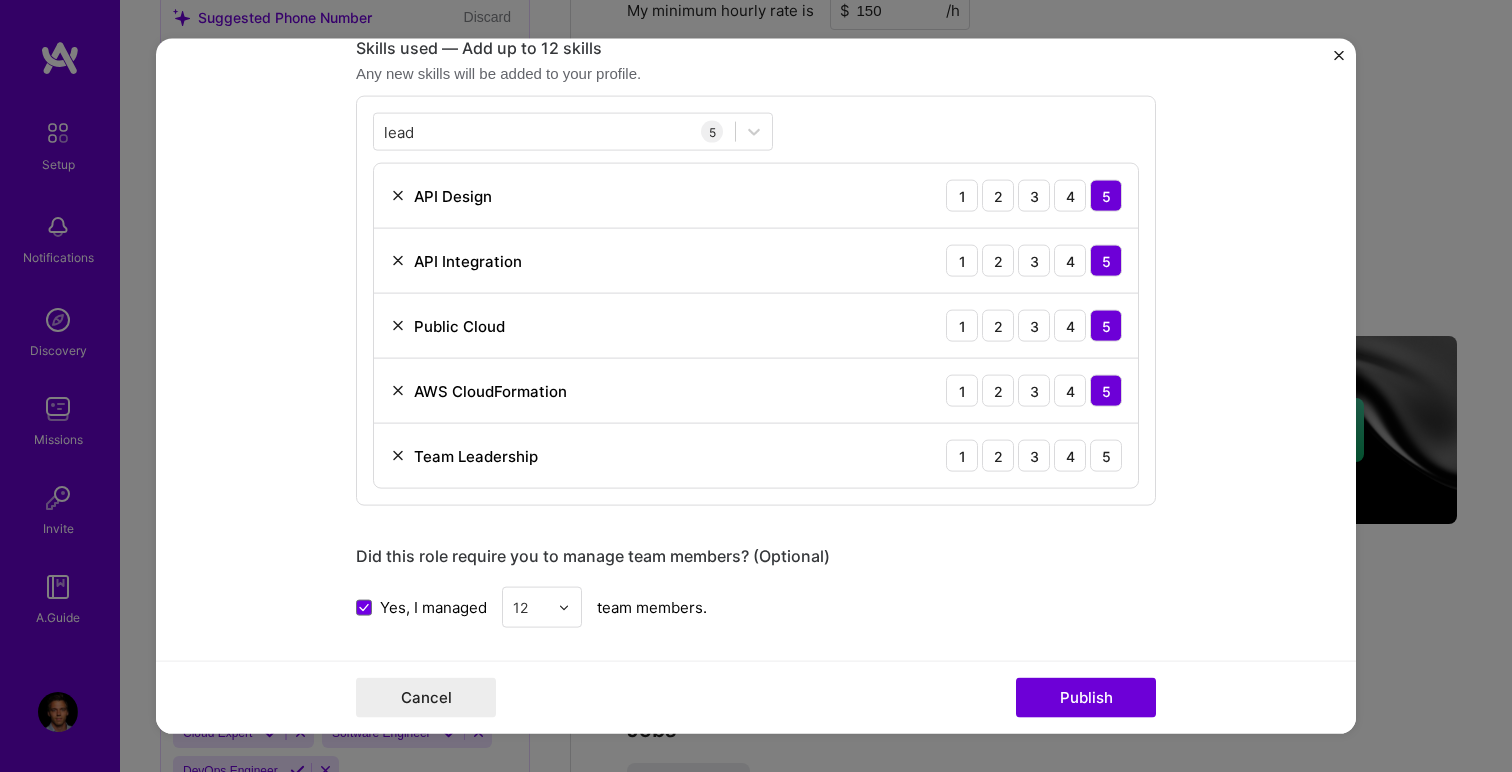 click on "Team Leadership 1 2 3 4 5" at bounding box center [756, 456] 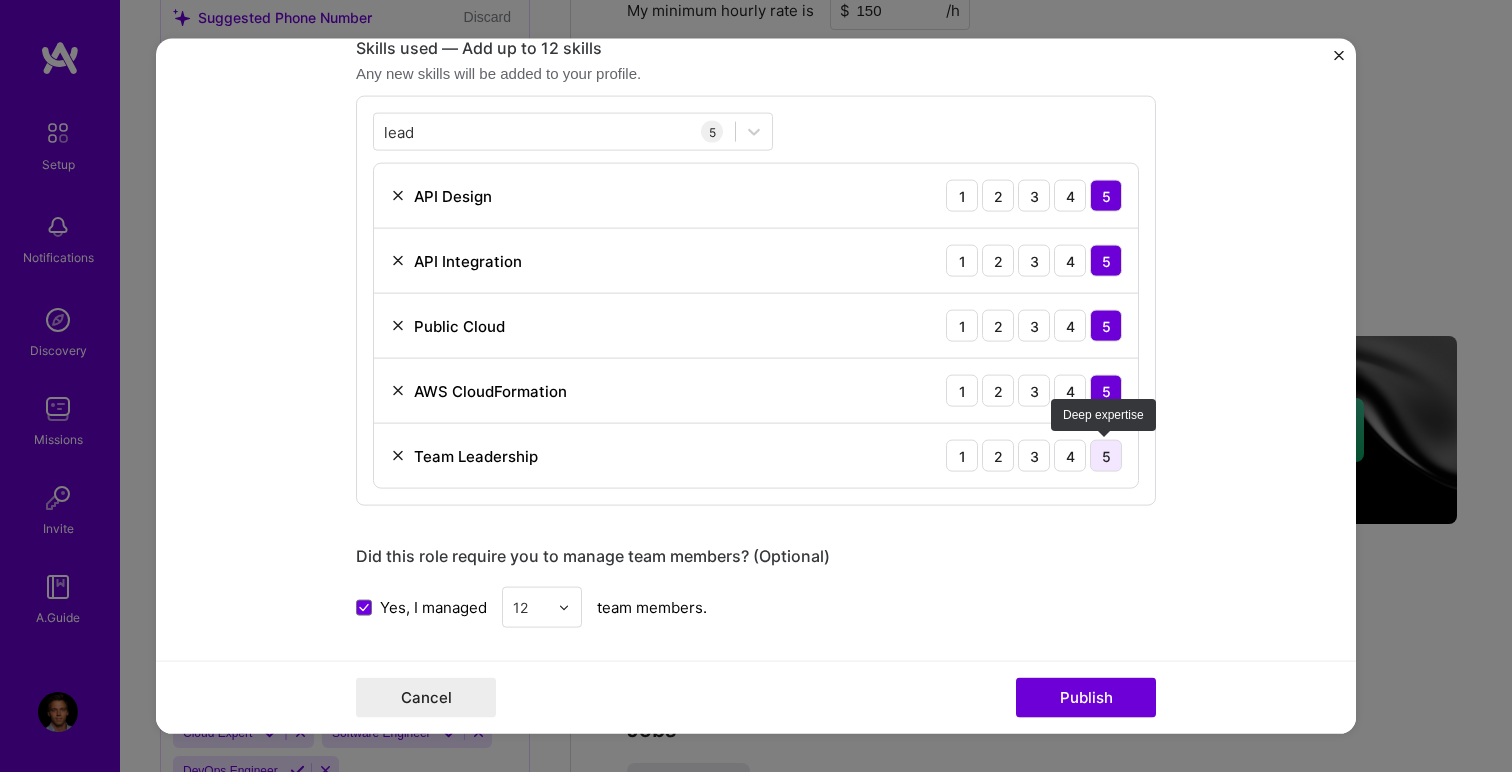 click on "5" at bounding box center [1106, 456] 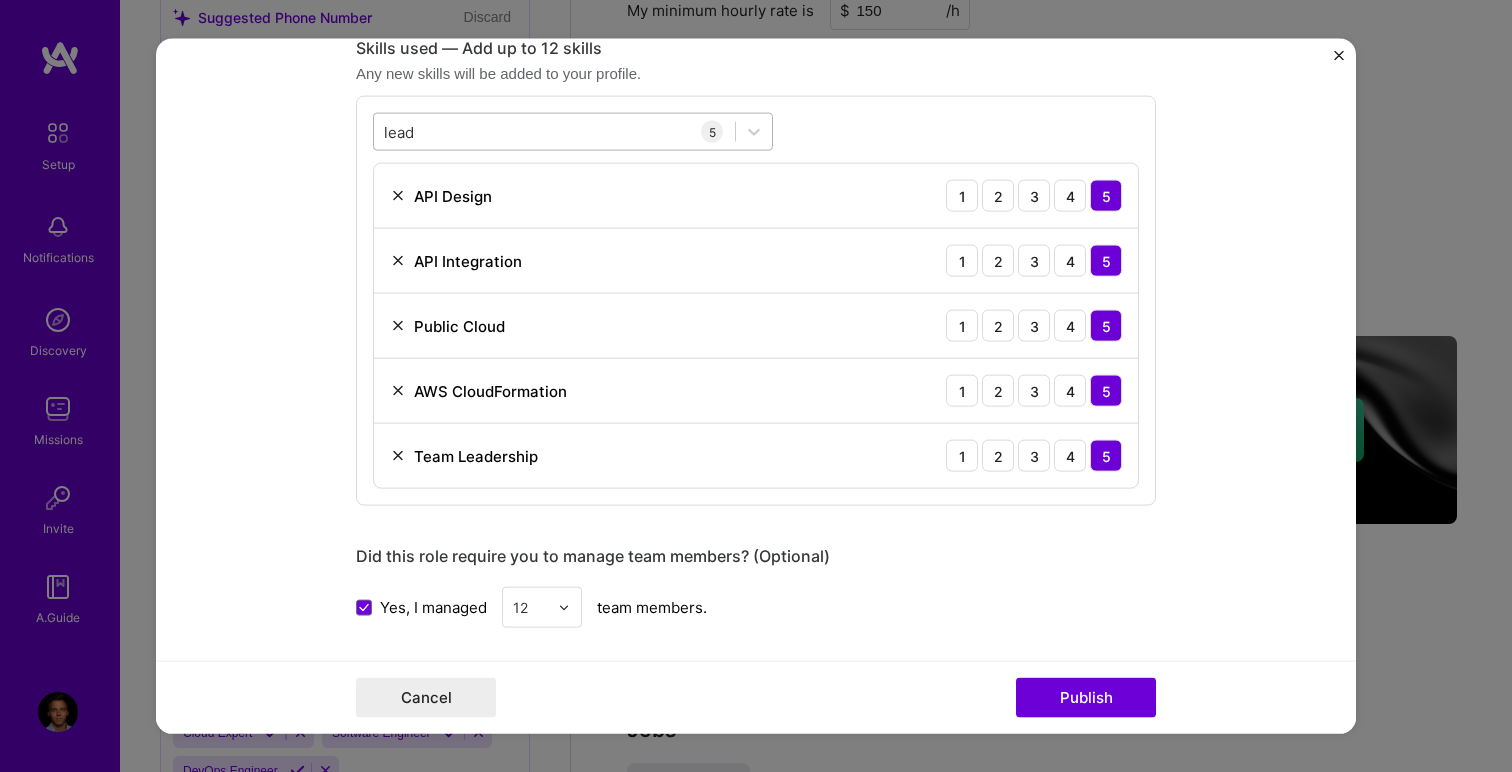 click on "lead lead" at bounding box center [554, 131] 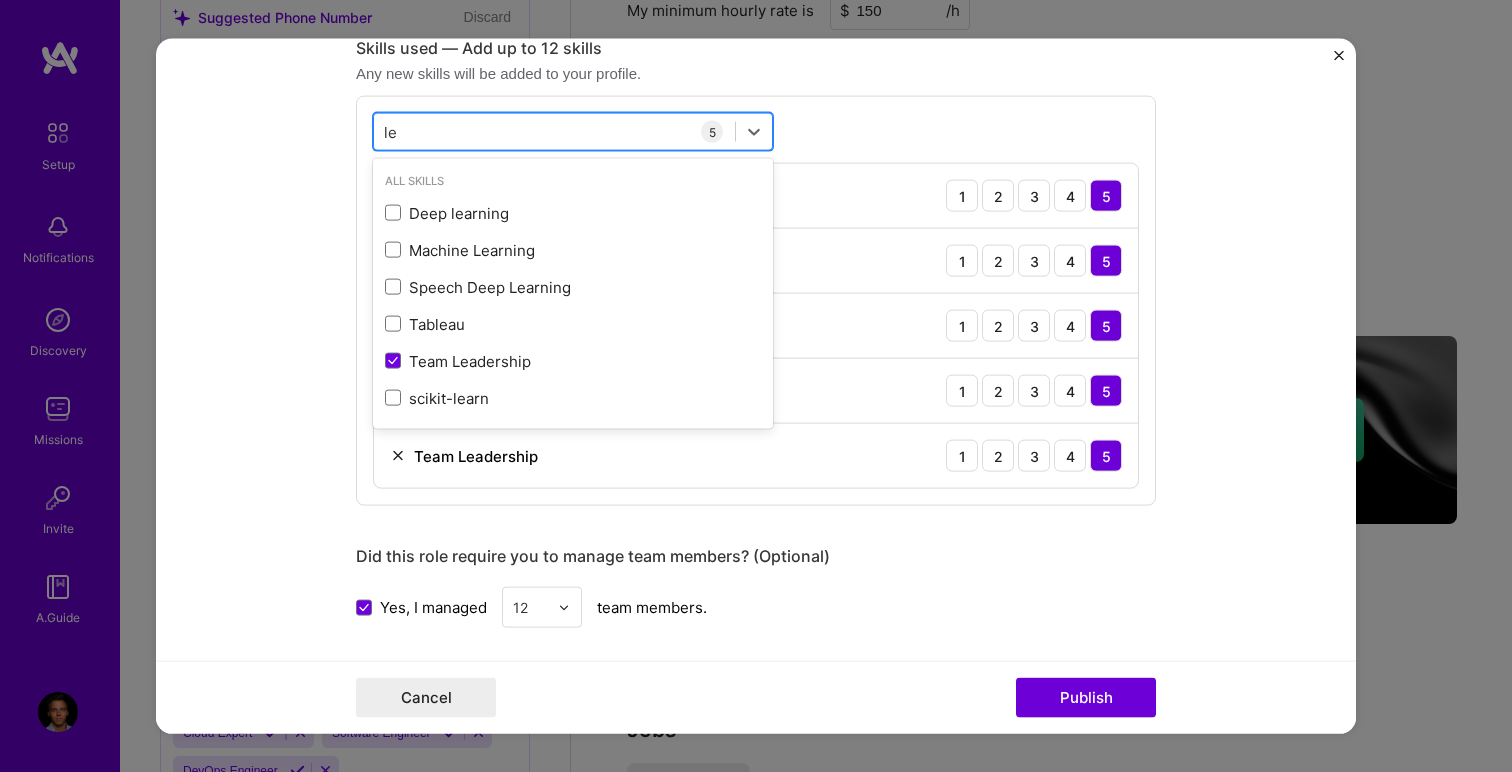 type on "l" 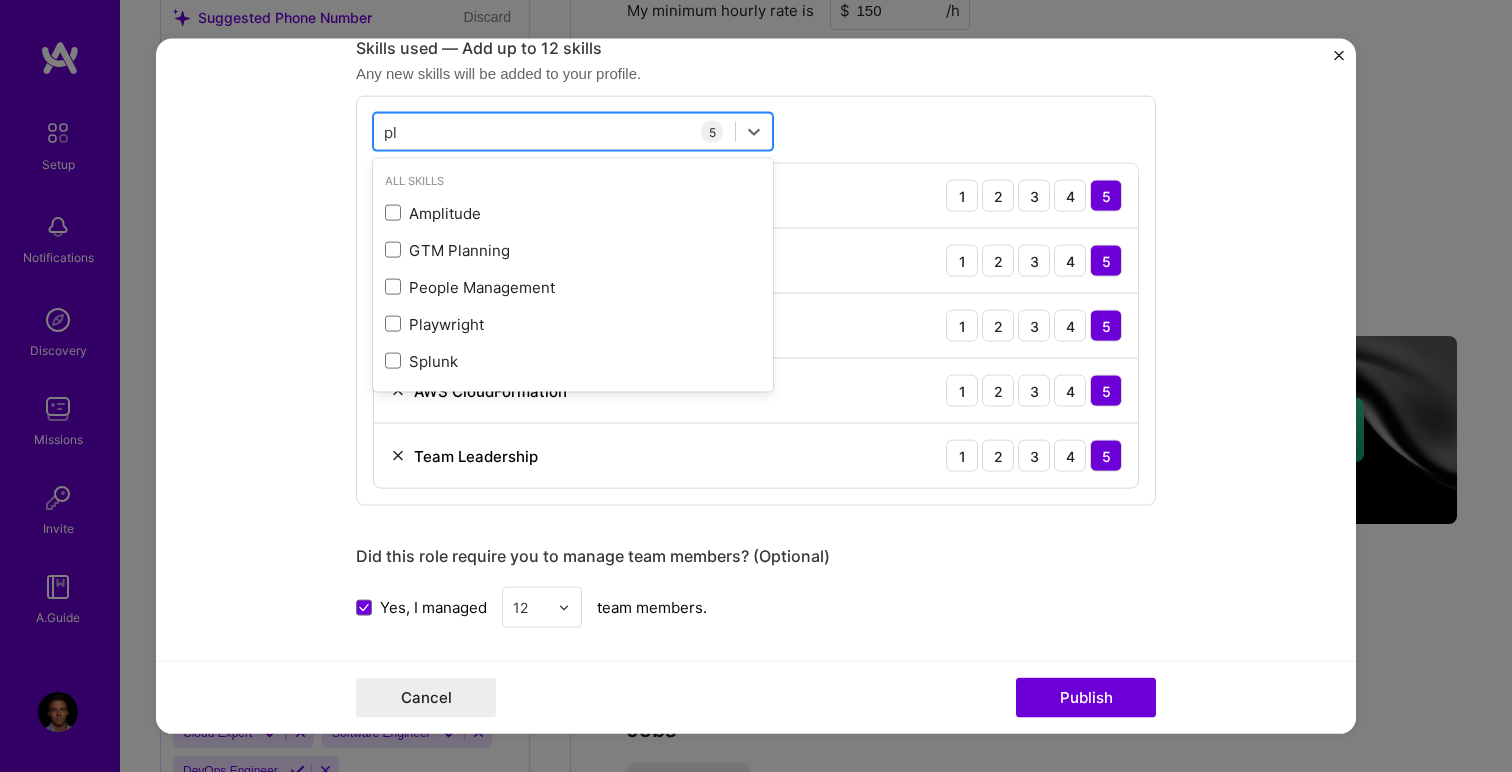 type on "p" 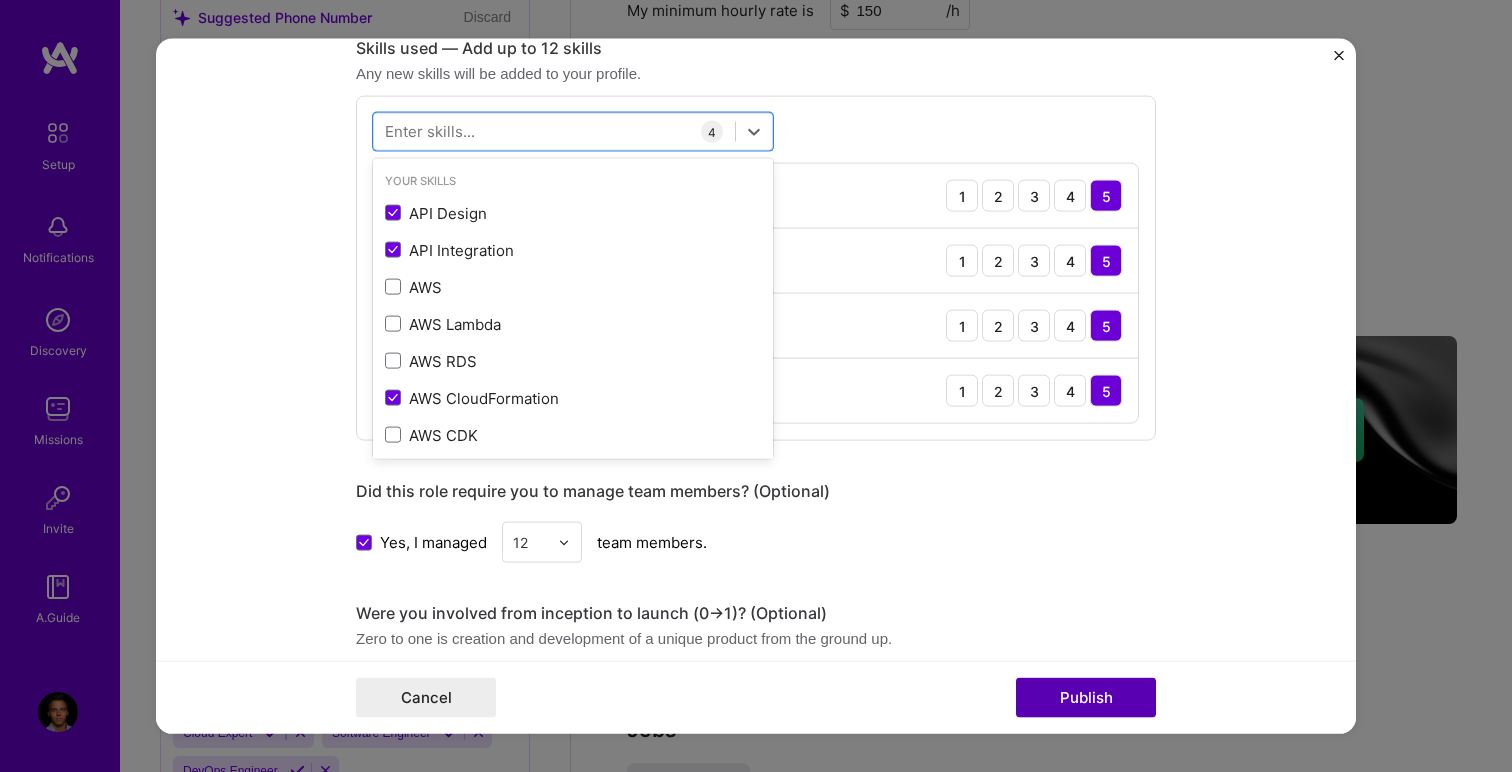 type 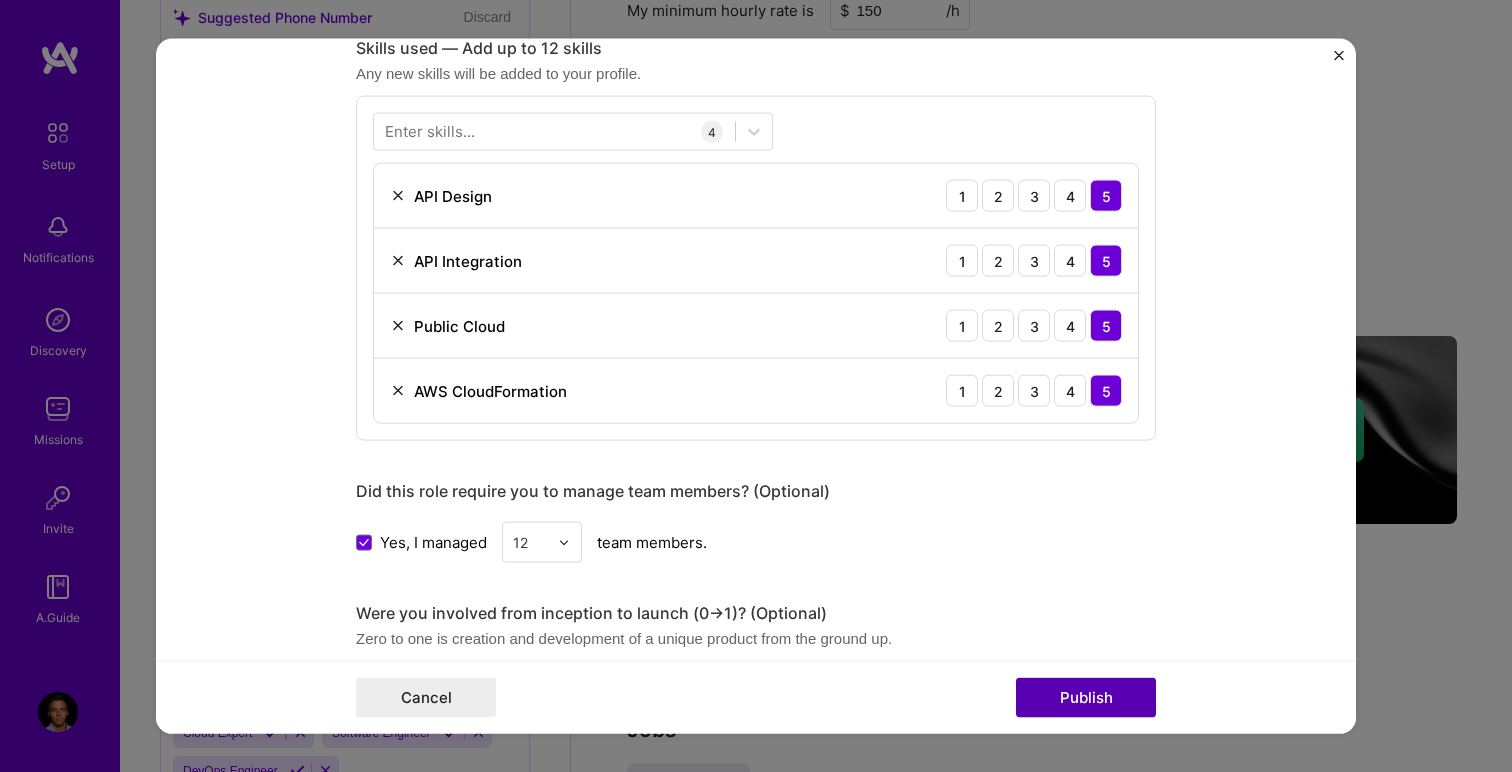 click on "Publish" at bounding box center [1086, 697] 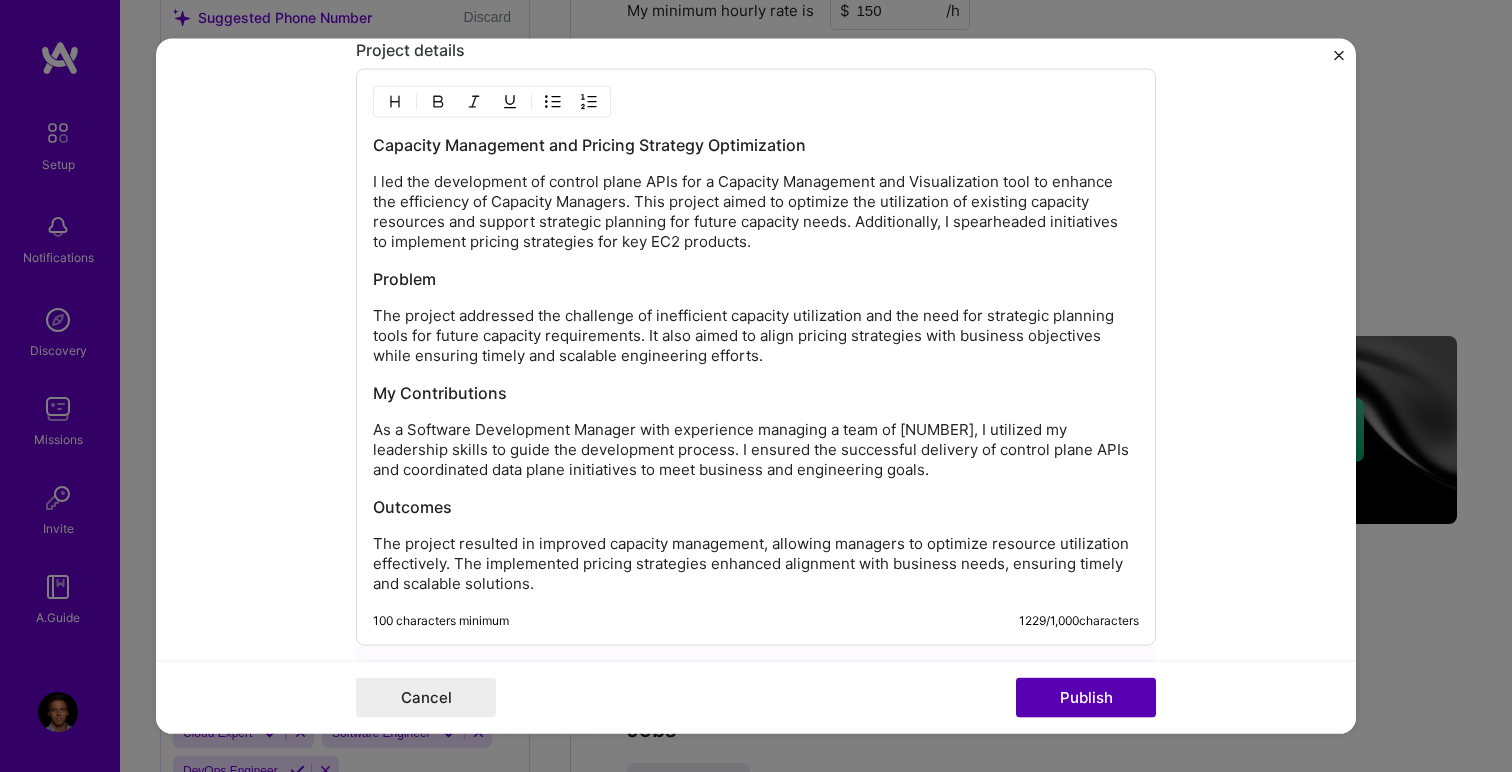 scroll, scrollTop: 1862, scrollLeft: 0, axis: vertical 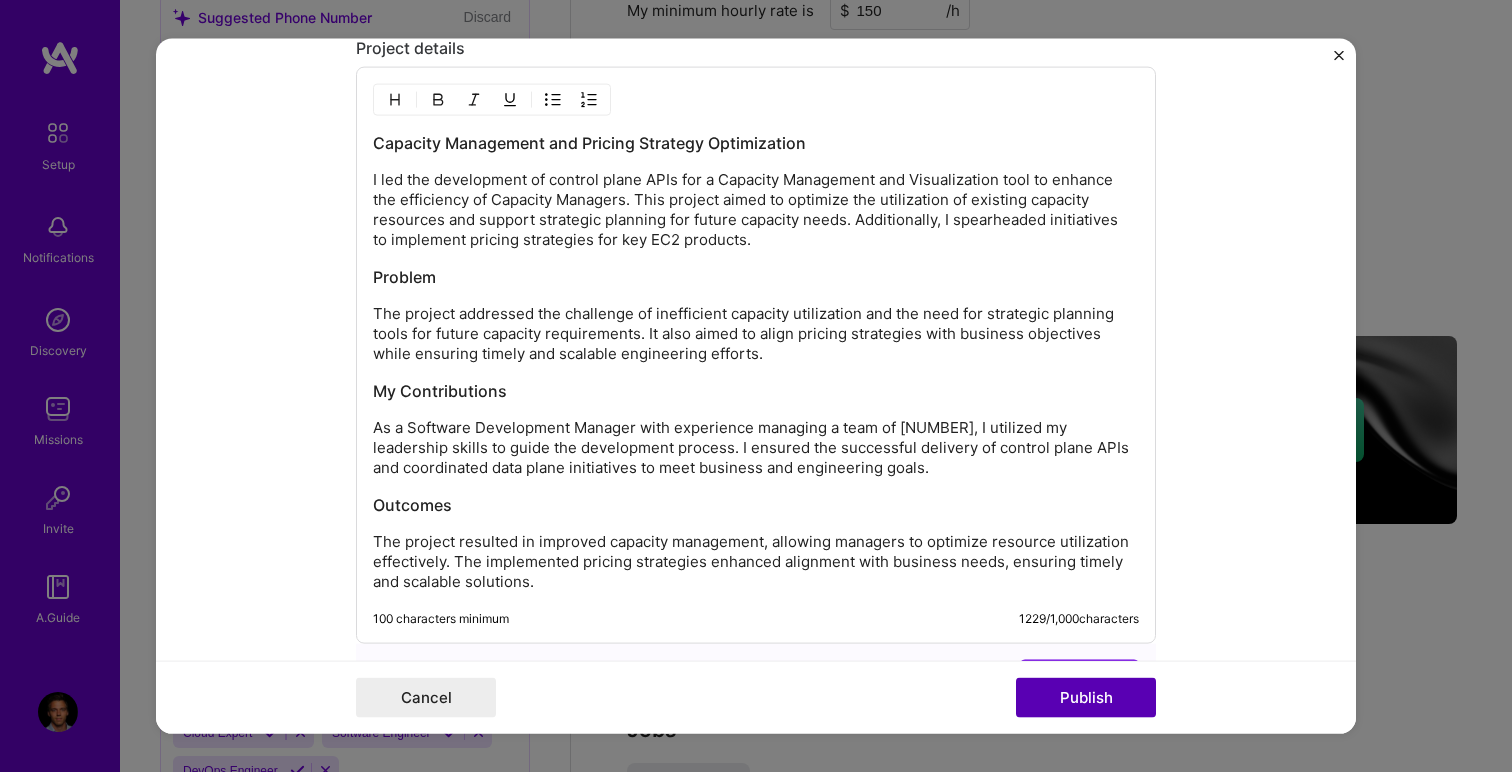 click on "Publish" at bounding box center (1086, 697) 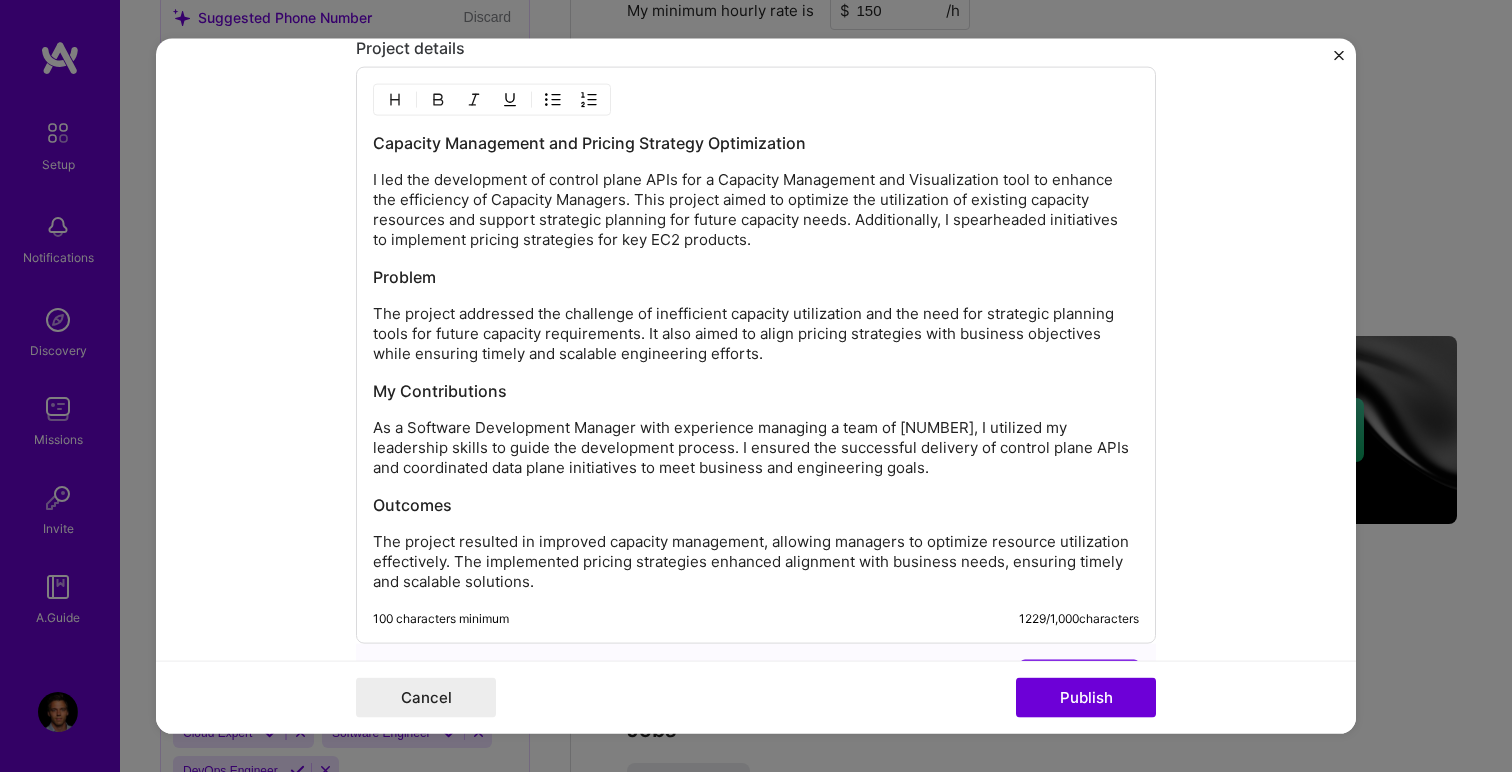 scroll, scrollTop: 2119, scrollLeft: 0, axis: vertical 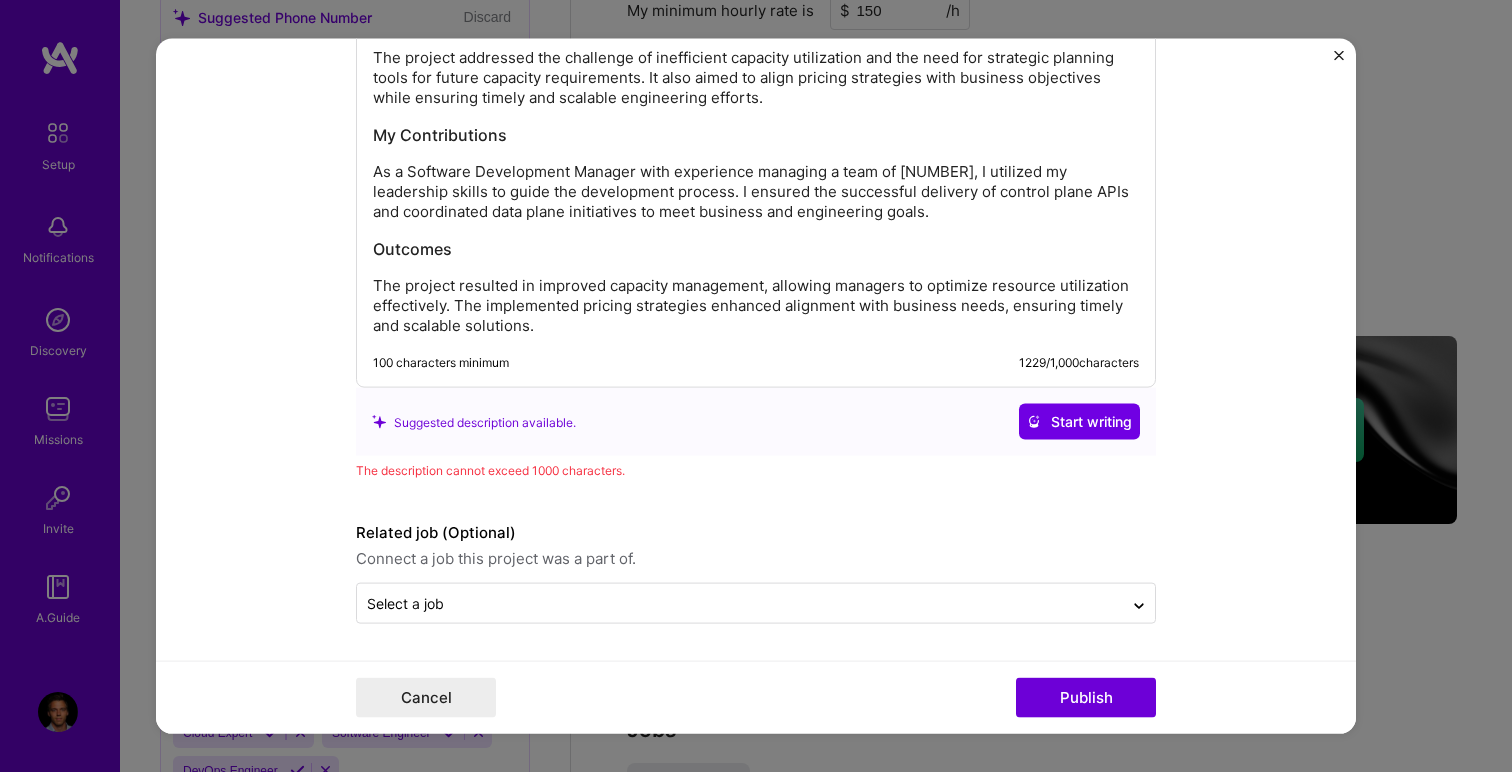 click on "The project resulted in improved capacity management, allowing managers to optimize resource utilization effectively. The implemented pricing strategies enhanced alignment with business needs, ensuring timely and scalable solutions." at bounding box center [756, 306] 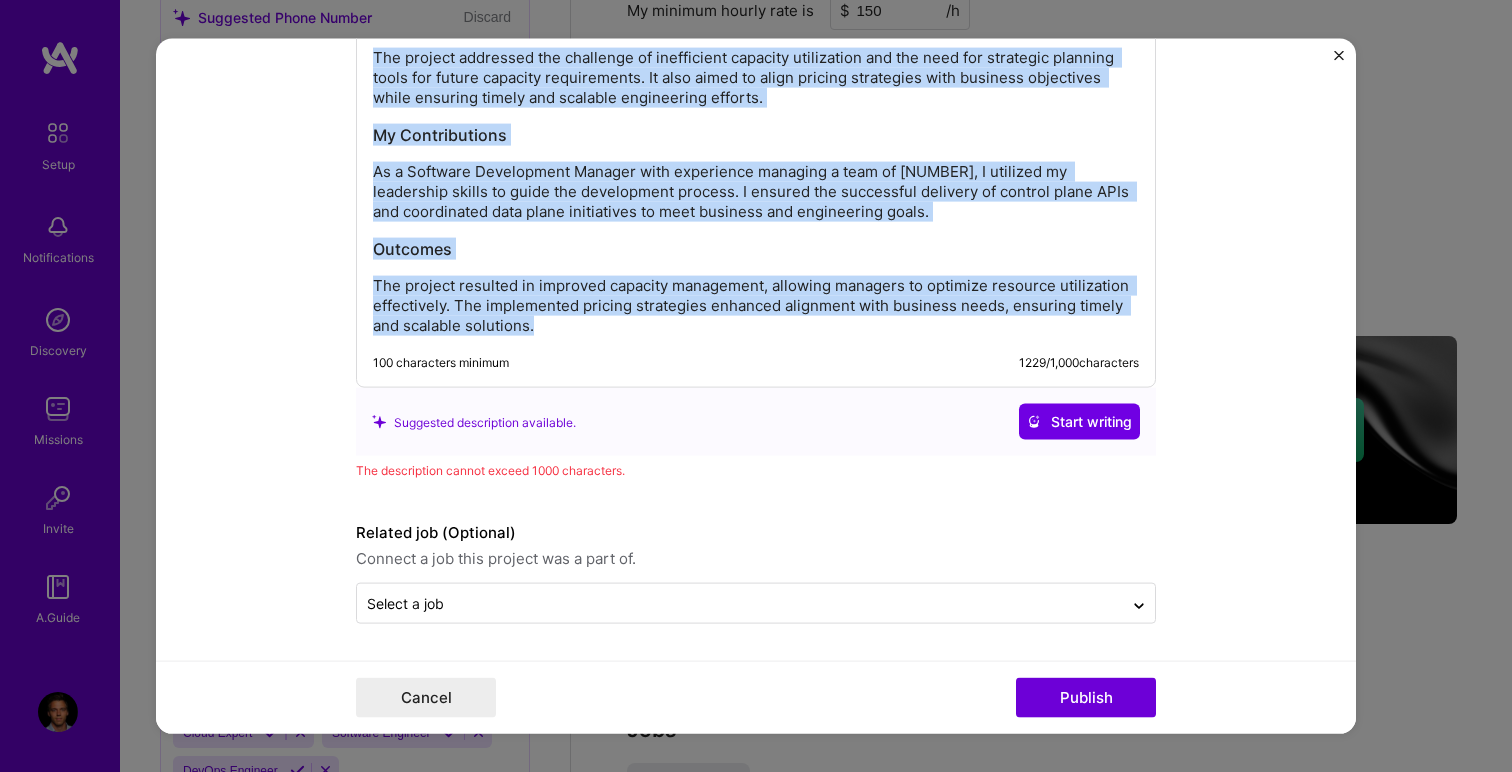 copy on "Capacity Management and Pricing Strategy Optimization I led the development of control plane APIs for a Capacity Management and Visualization tool to enhance the efficiency of Capacity Managers. This project aimed to optimize the utilization of existing capacity resources and support strategic planning for future capacity needs. Additionally, I spearheaded initiatives to implement pricing strategies for key EC2 products. Problem The project addressed the challenge of inefficient capacity utilization and the need for strategic planning tools for future capacity requirements. It also aimed to align pricing strategies with business objectives while ensuring timely and scalable engineering efforts. My Contributions As a Software Development Manager with experience managing a team of 12, I utilized my leadership skills to guide the development process. I ensured the successful delivery of control plane APIs and coordinated data plane initiatives to meet business and engineering goals. Outcomes The project resul..." 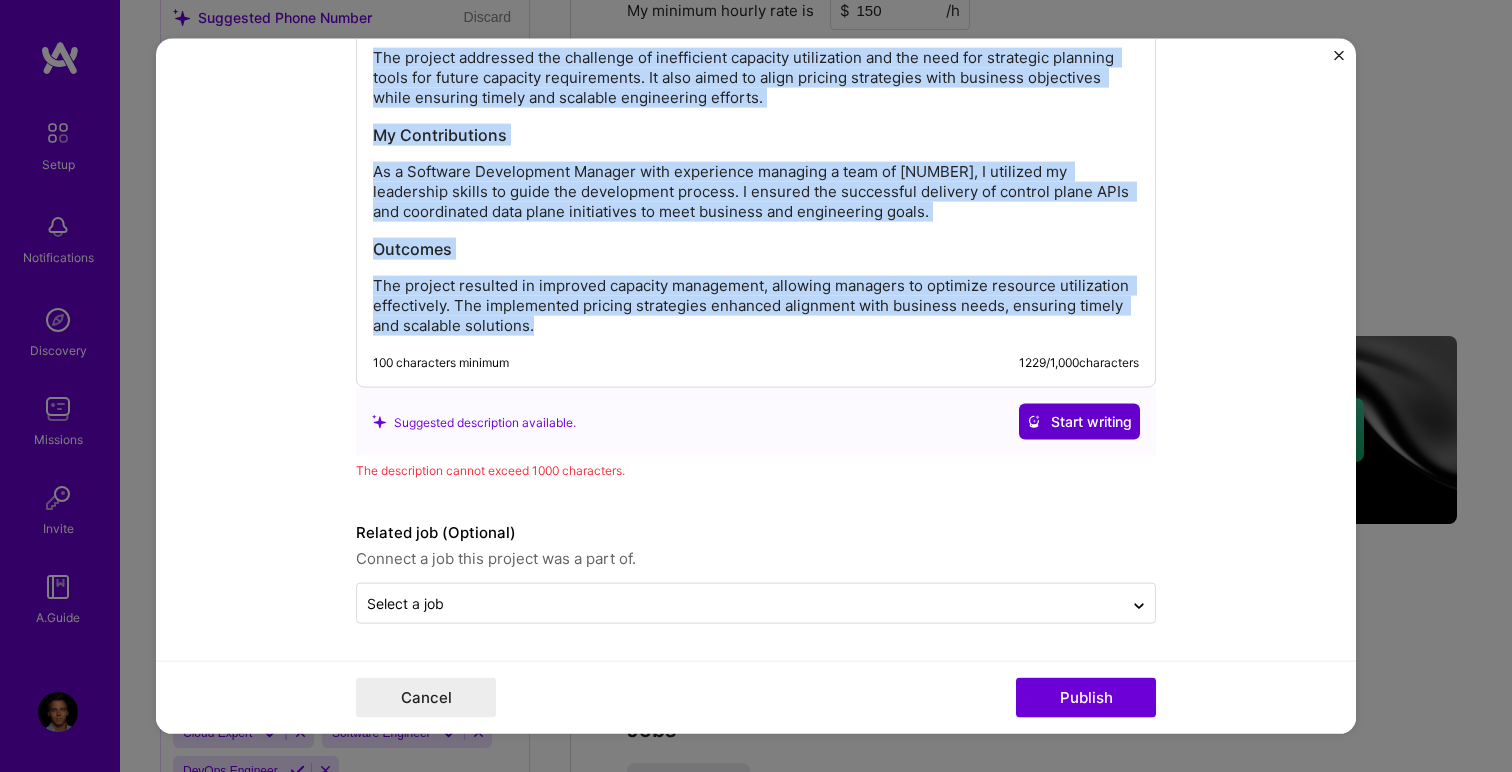click on "Start writing" at bounding box center [1079, 422] 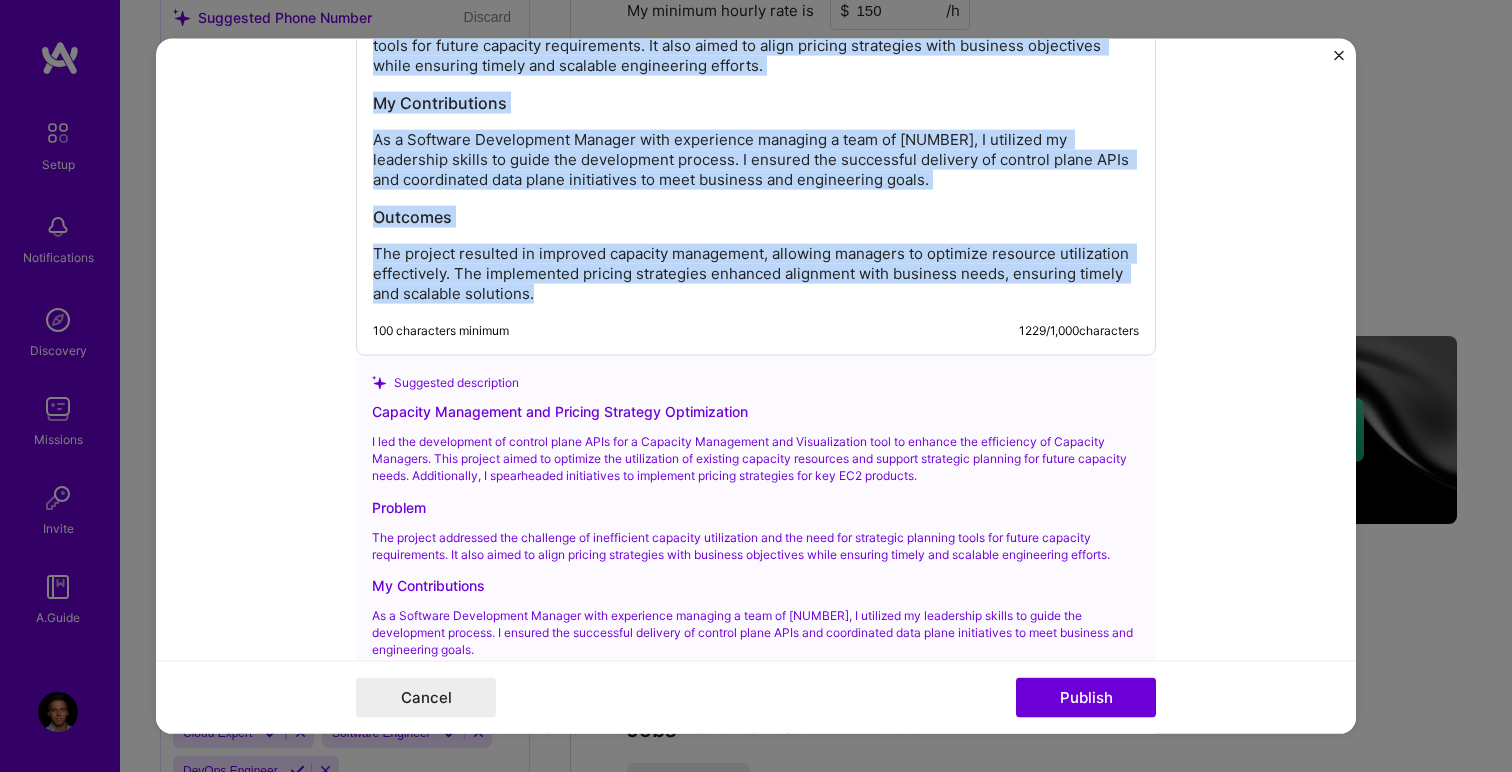 scroll, scrollTop: 2274, scrollLeft: 0, axis: vertical 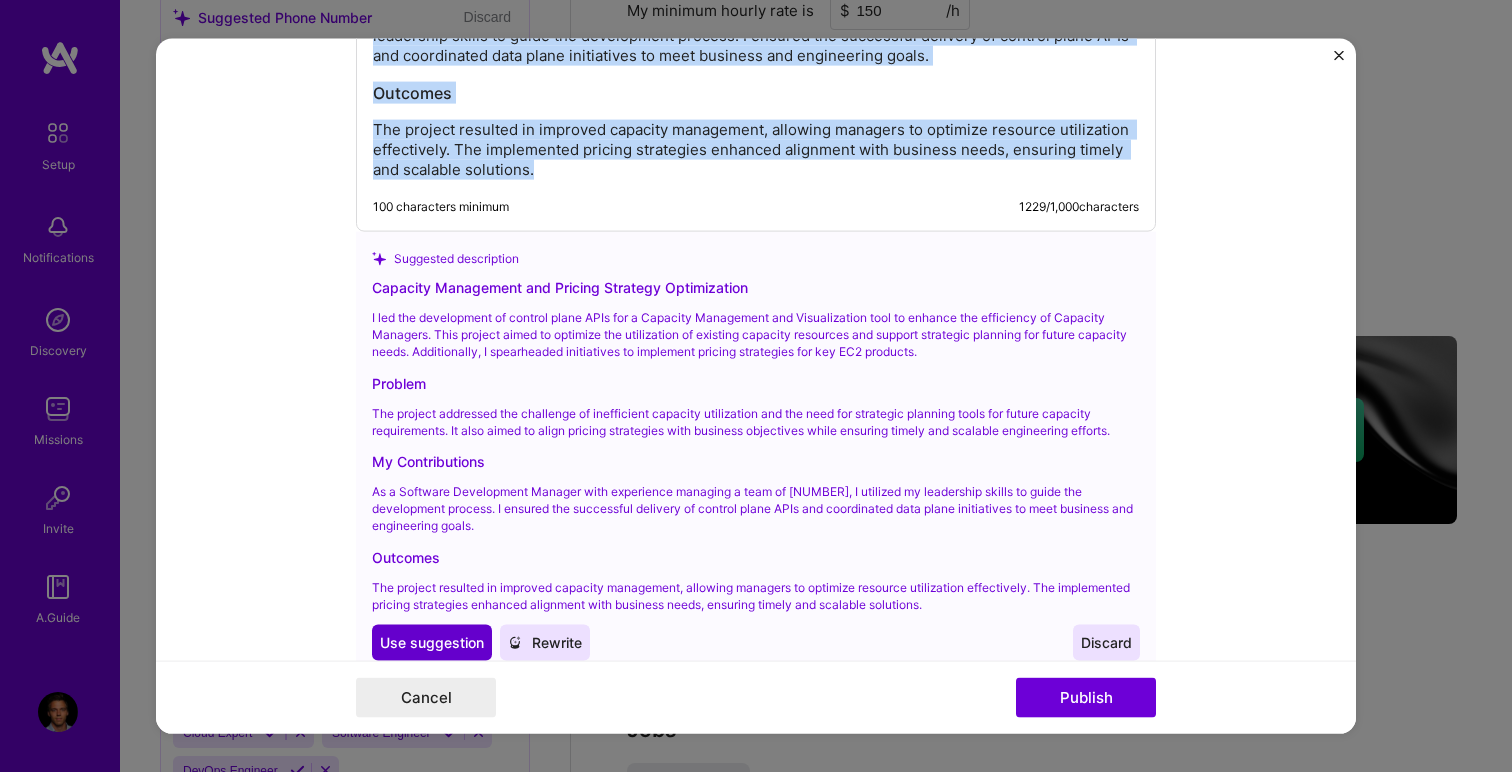 click on "Use suggestion" at bounding box center (432, 643) 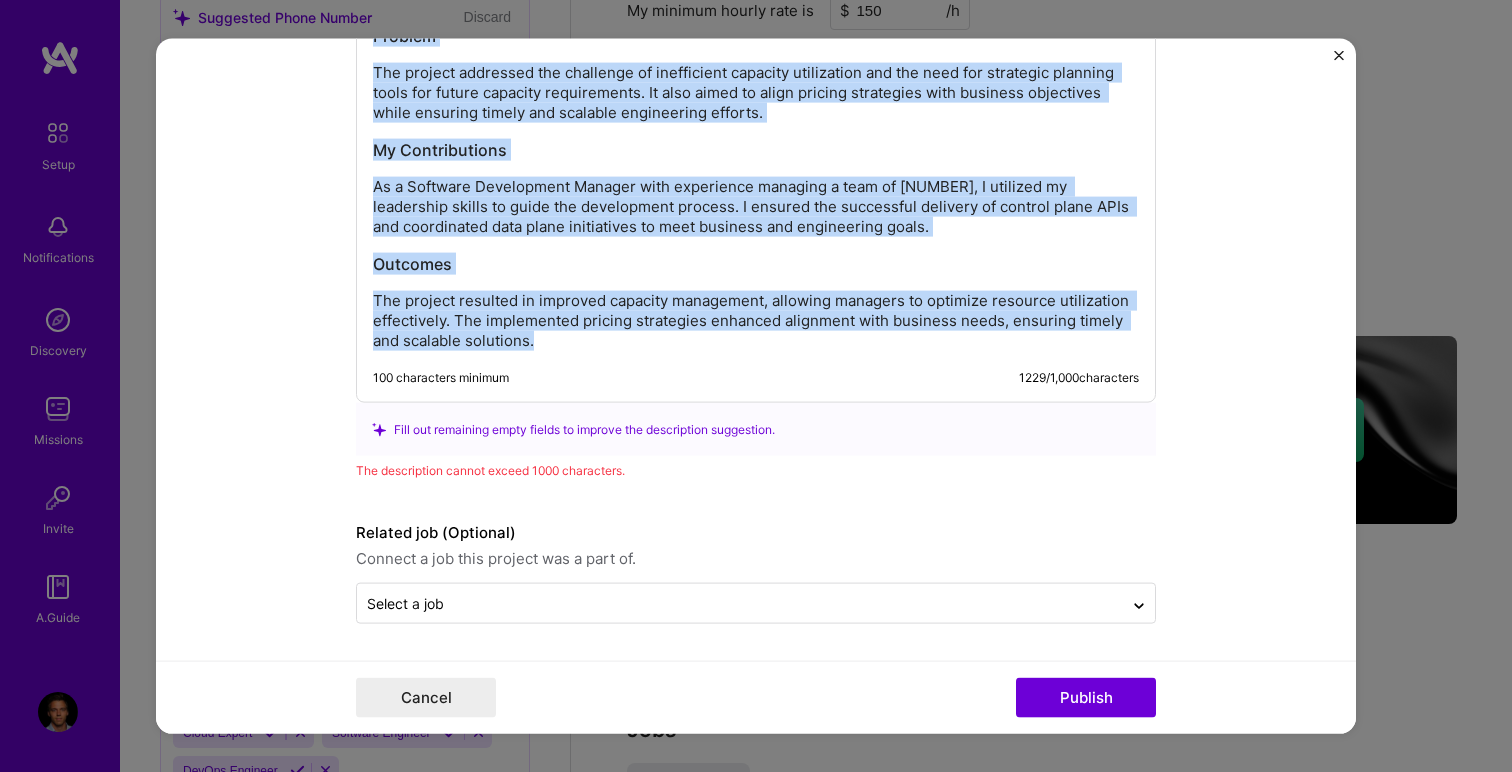scroll, scrollTop: 2104, scrollLeft: 0, axis: vertical 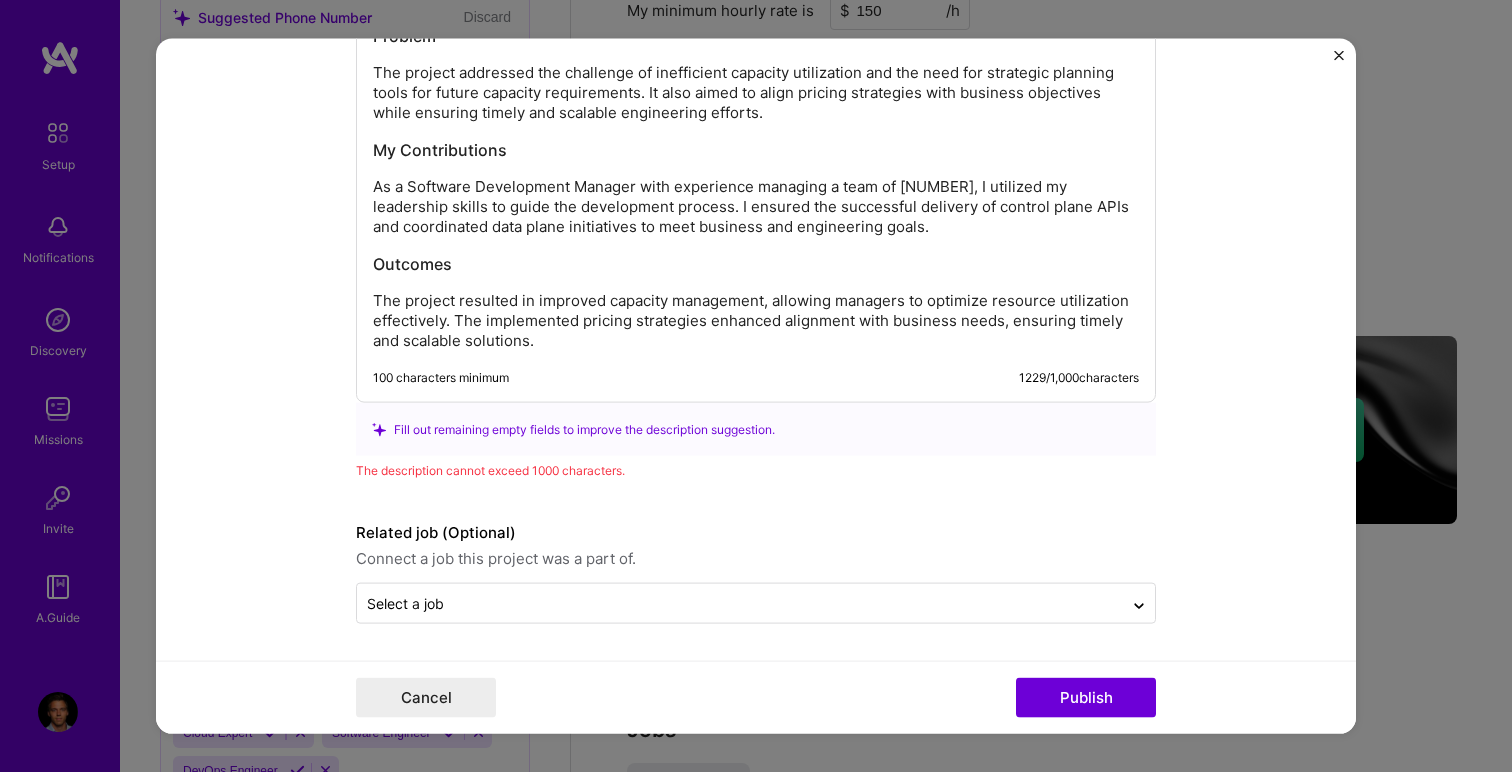 click on "The project resulted in improved capacity management, allowing managers to optimize resource utilization effectively. The implemented pricing strategies enhanced alignment with business needs, ensuring timely and scalable solutions." at bounding box center (756, 321) 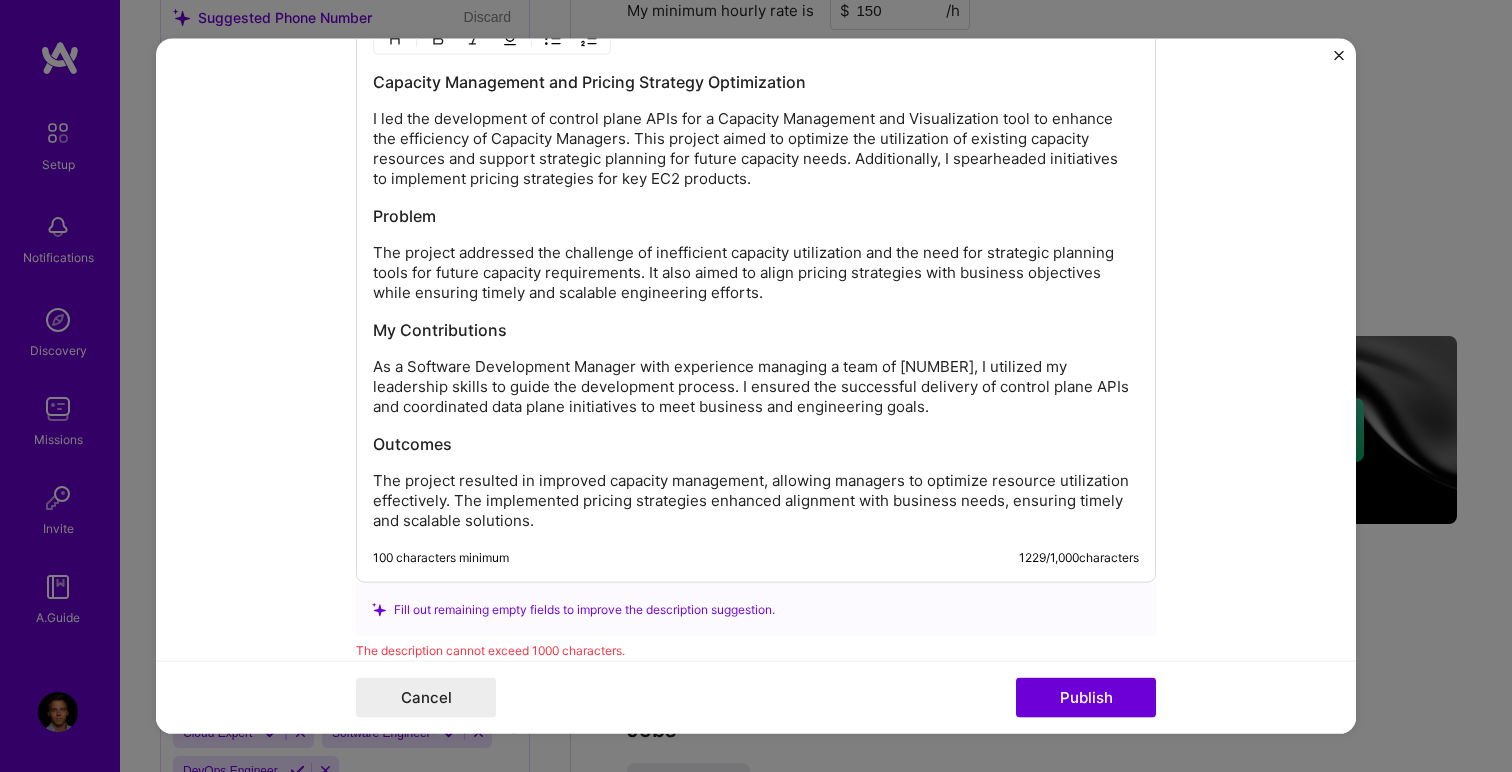 scroll, scrollTop: 1878, scrollLeft: 0, axis: vertical 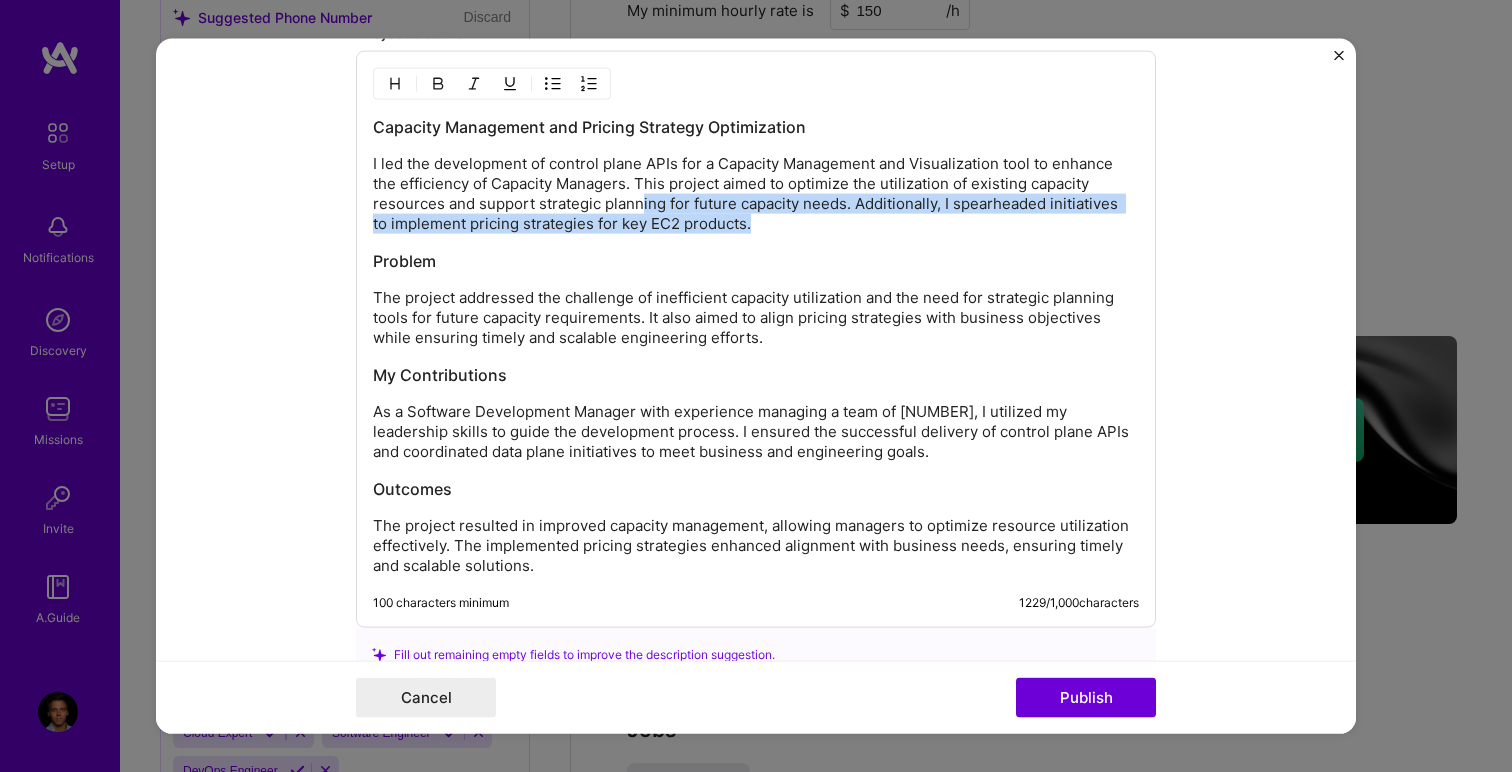 drag, startPoint x: 655, startPoint y: 228, endPoint x: 560, endPoint y: 212, distance: 96.337944 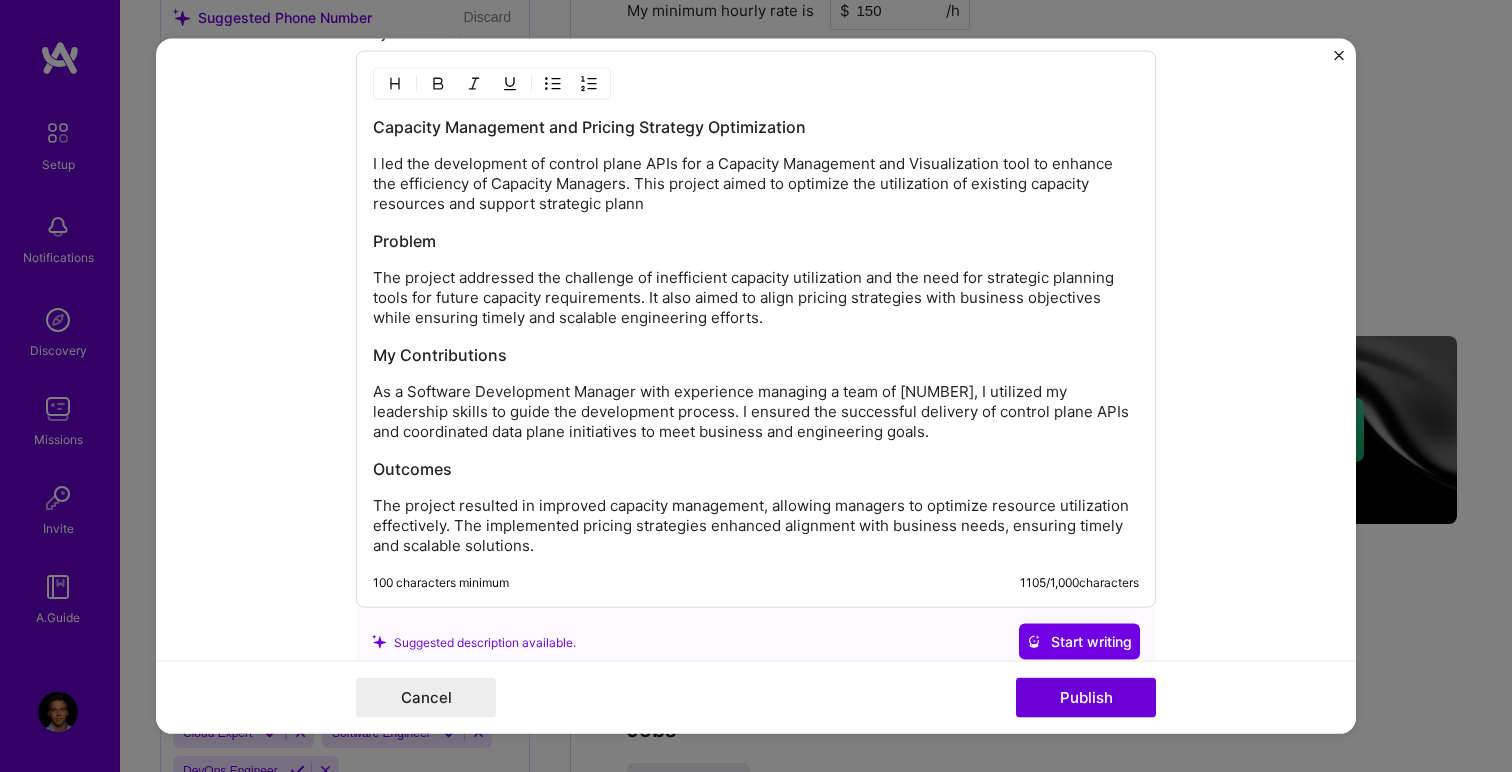 click on "I led the development of control plane APIs for a Capacity Management and Visualization tool to enhance the efficiency of Capacity Managers. This project aimed to optimize the utilization of existing capacity resources and support strategic plann" at bounding box center [756, 184] 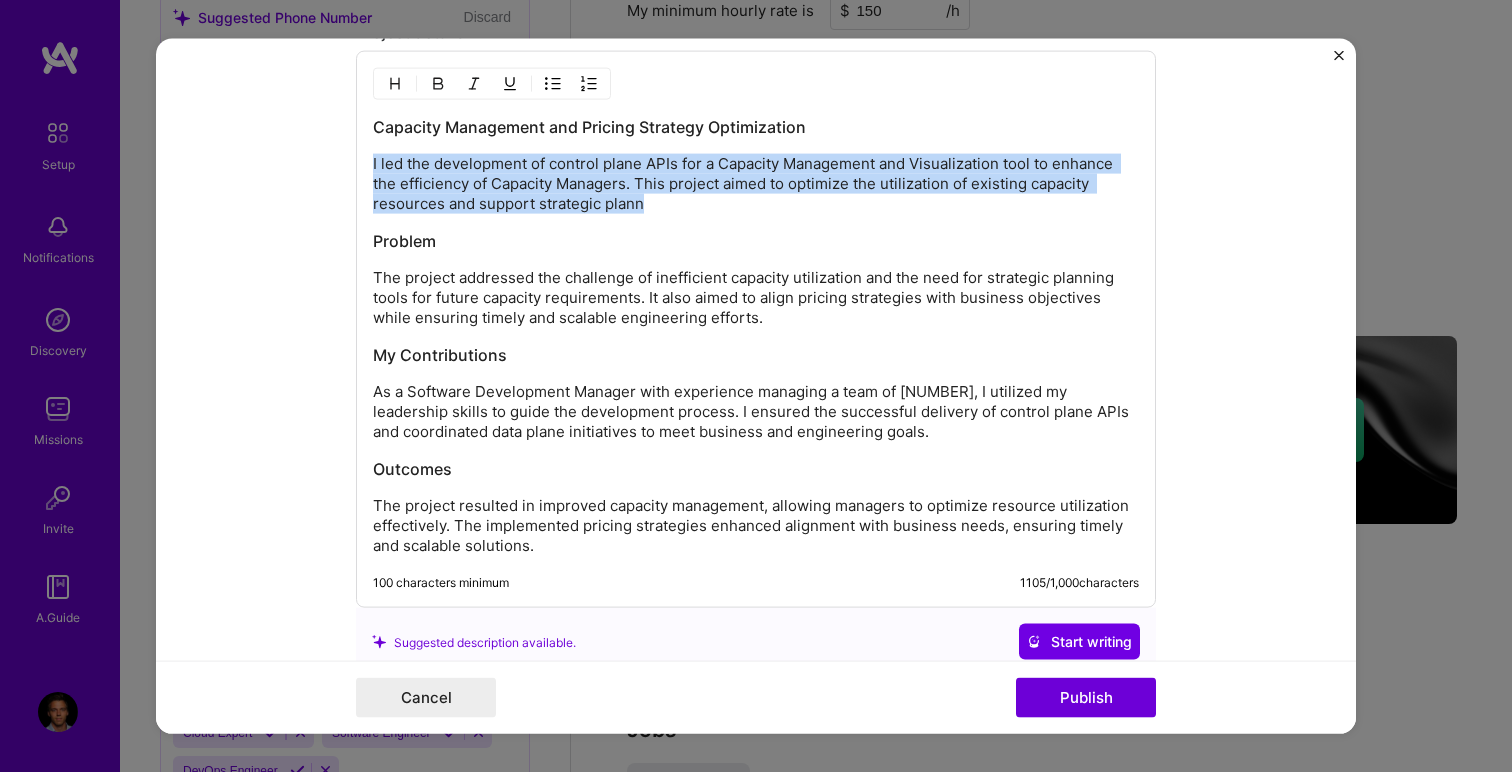 drag, startPoint x: 579, startPoint y: 204, endPoint x: 346, endPoint y: 172, distance: 235.18716 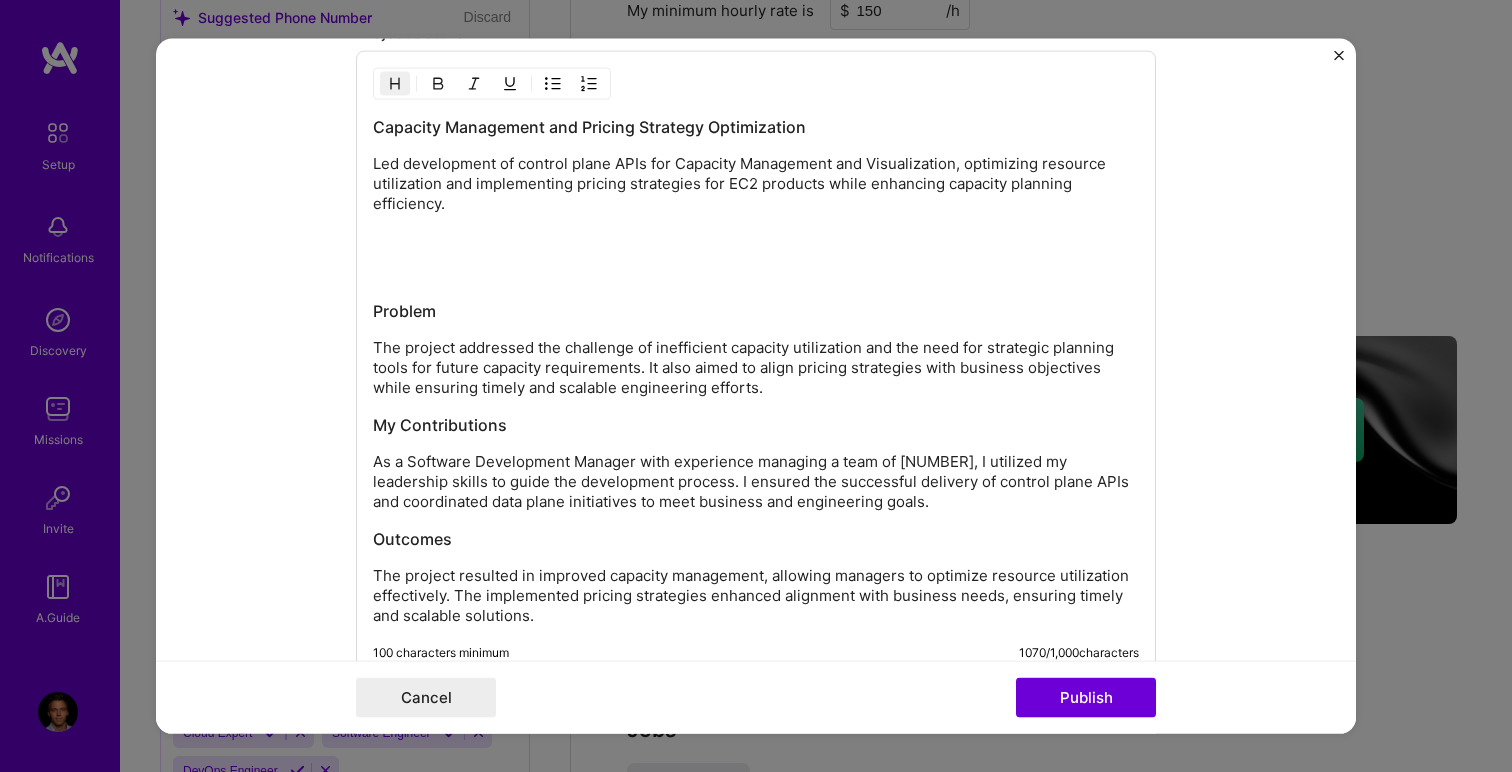 click at bounding box center (756, 239) 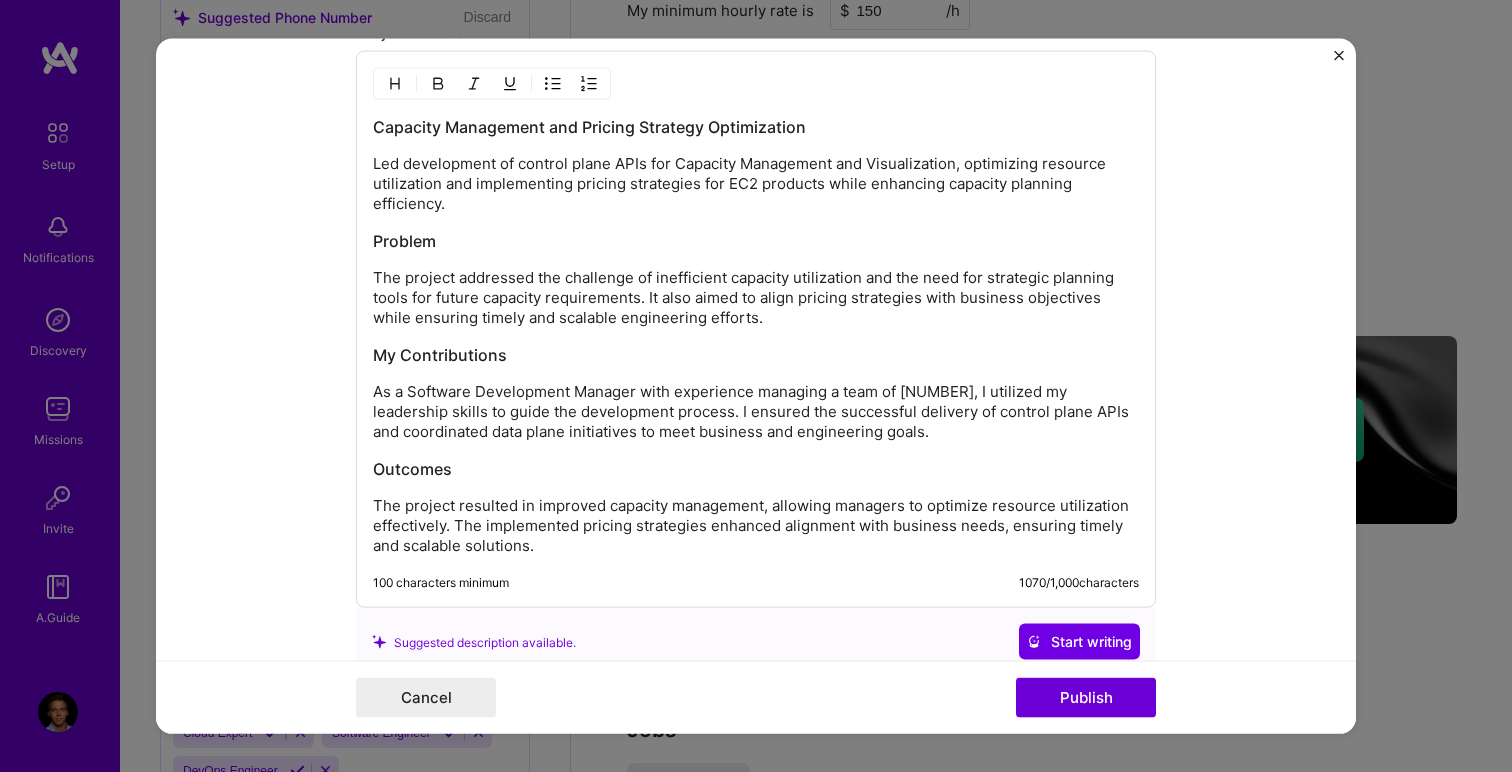 scroll, scrollTop: 1914, scrollLeft: 0, axis: vertical 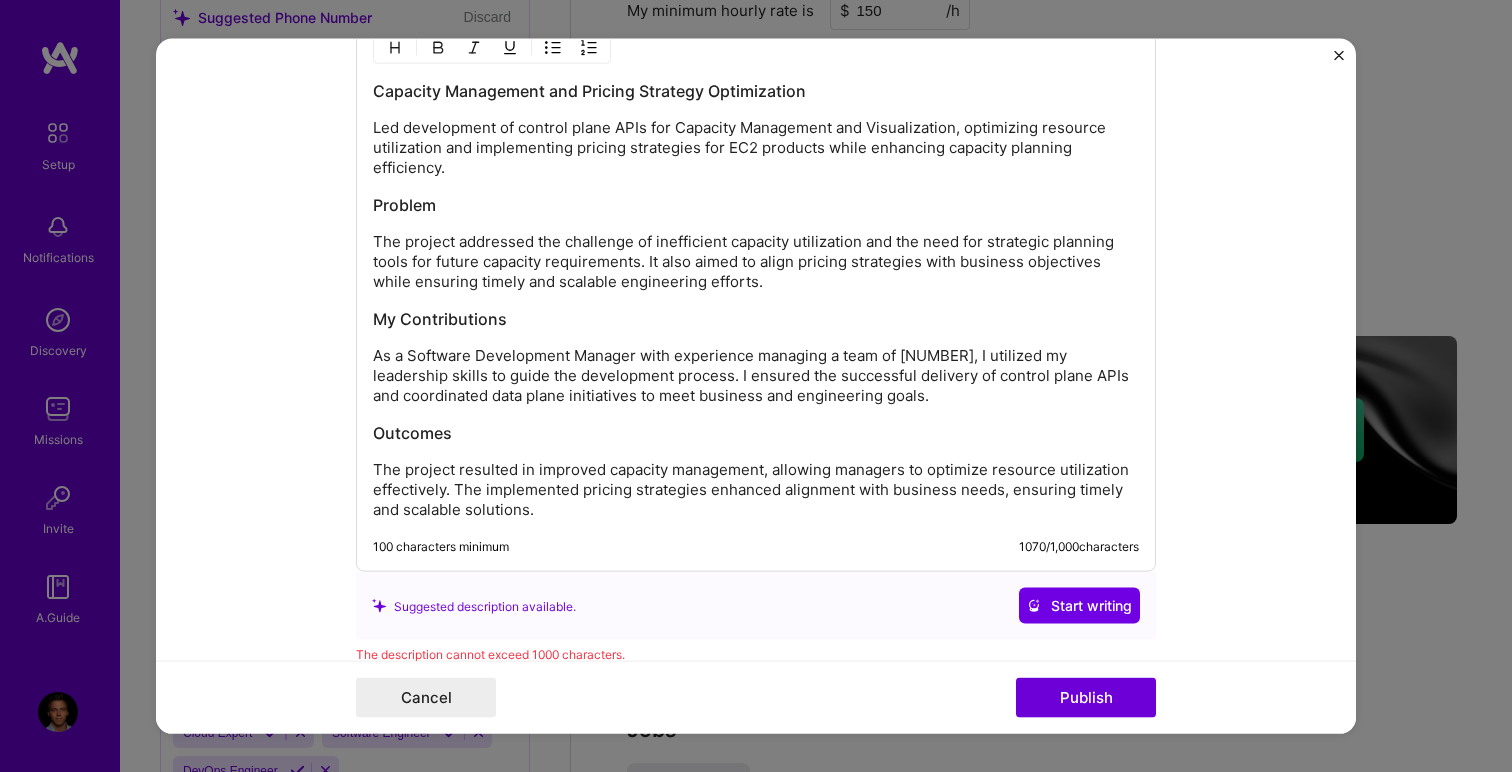 click on "The project resulted in improved capacity management, allowing managers to optimize resource utilization effectively. The implemented pricing strategies enhanced alignment with business needs, ensuring timely and scalable solutions." at bounding box center [756, 490] 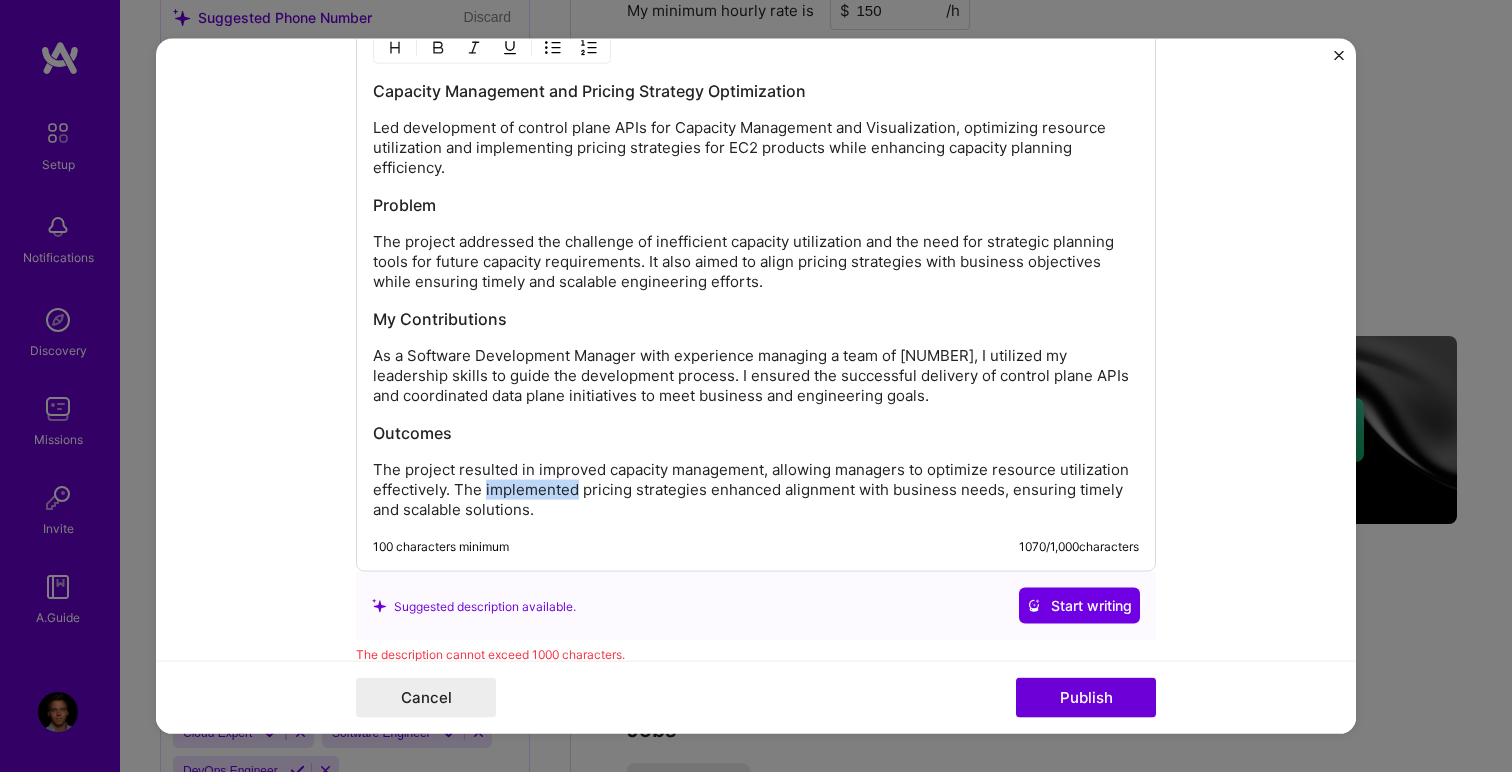 click on "The project resulted in improved capacity management, allowing managers to optimize resource utilization effectively. The implemented pricing strategies enhanced alignment with business needs, ensuring timely and scalable solutions." at bounding box center [756, 490] 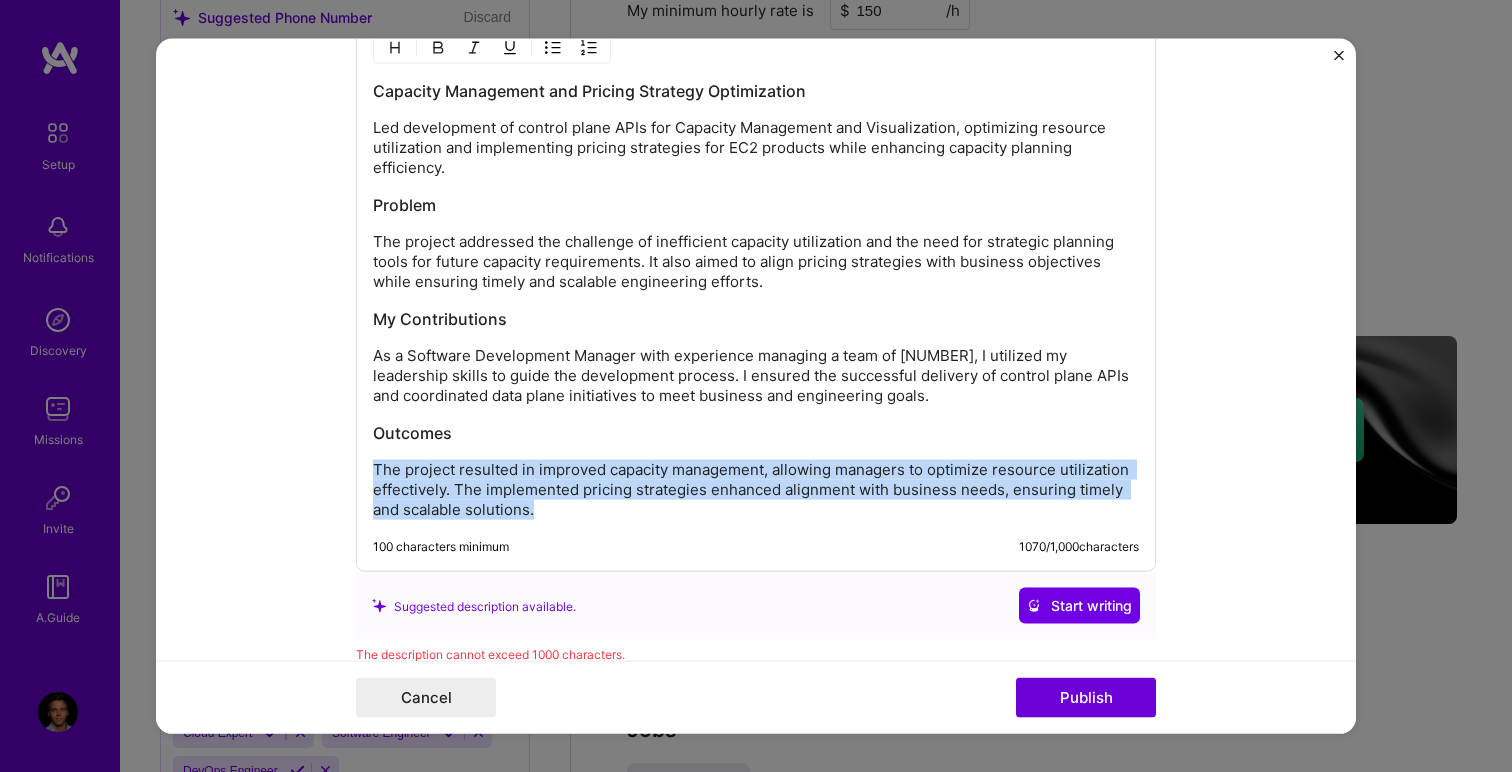 click on "The project resulted in improved capacity management, allowing managers to optimize resource utilization effectively. The implemented pricing strategies enhanced alignment with business needs, ensuring timely and scalable solutions." at bounding box center [756, 490] 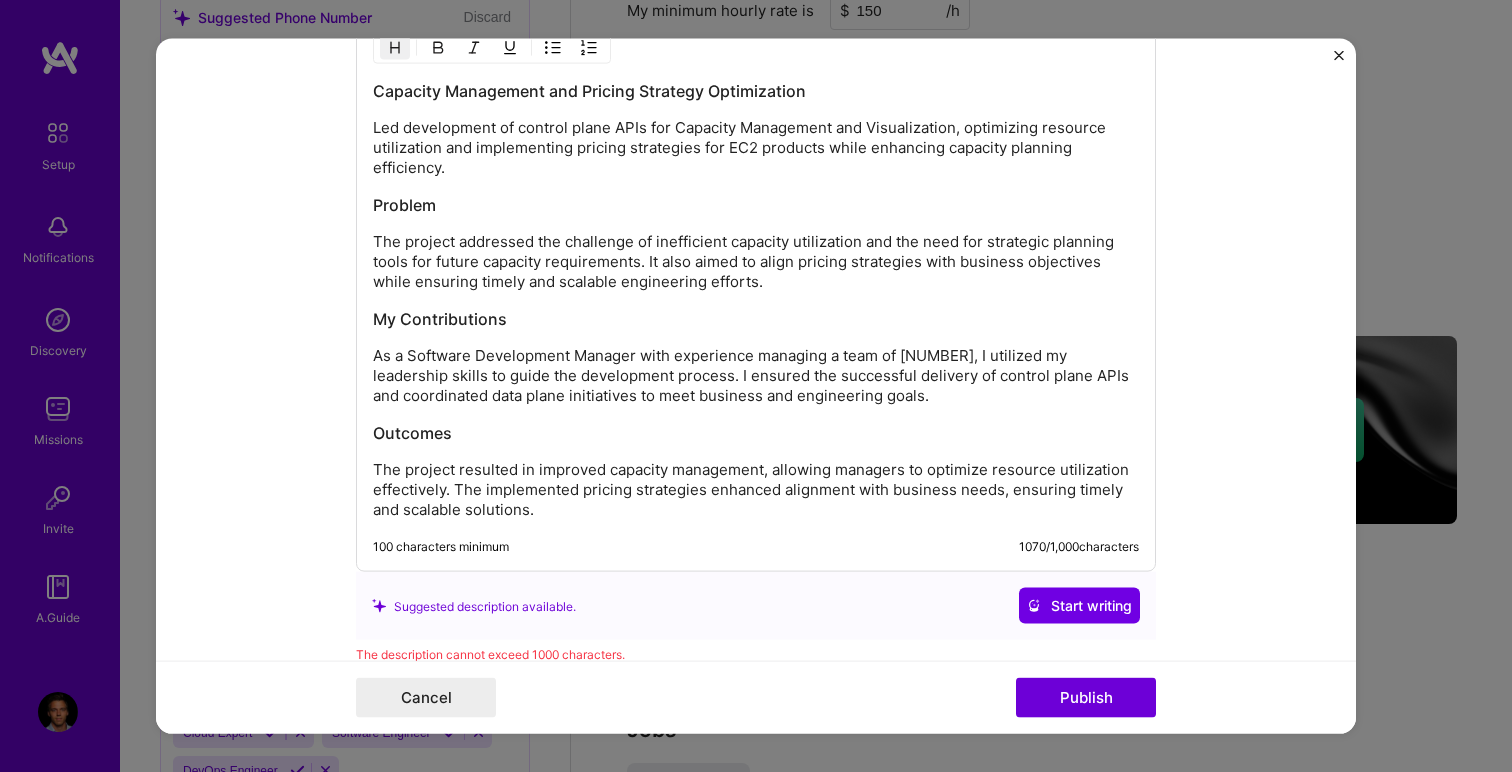 click on "Outcomes" at bounding box center (756, 433) 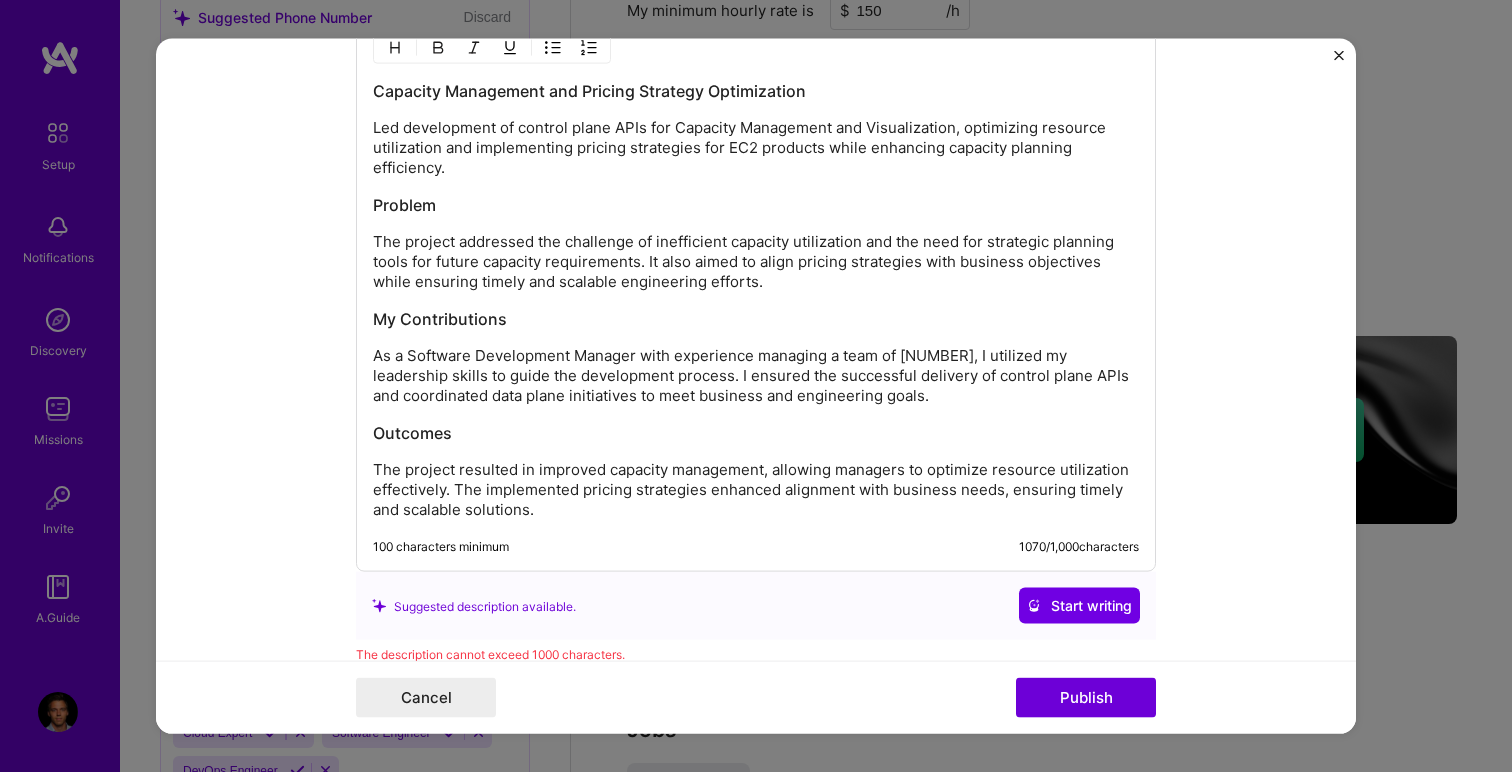 click on "As a Software Development Manager with experience managing a team of [NUMBER], I utilized my leadership skills to guide the development process. I ensured the successful delivery of control plane APIs and coordinated data plane initiatives to meet business and engineering goals." at bounding box center (756, 376) 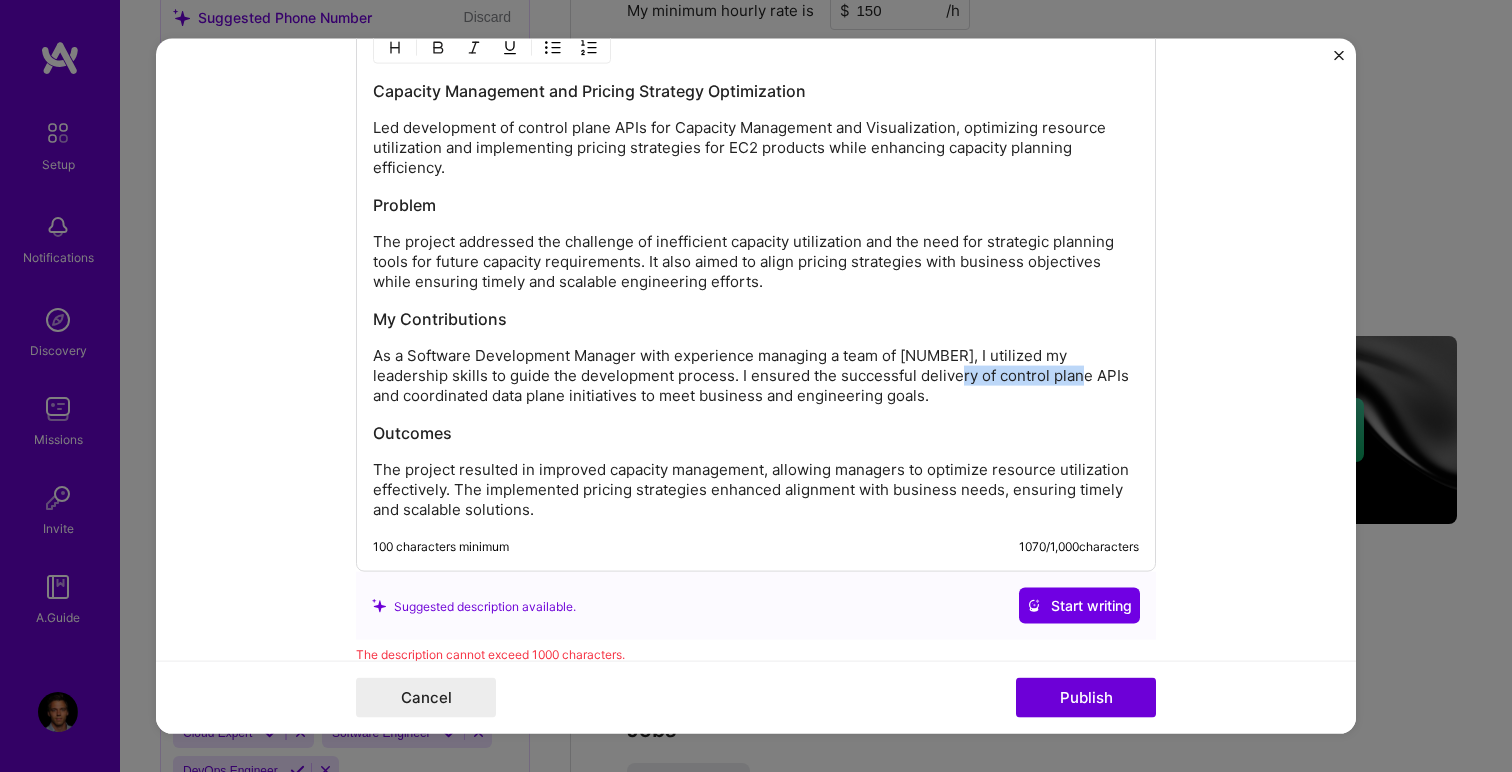 drag, startPoint x: 857, startPoint y: 357, endPoint x: 980, endPoint y: 362, distance: 123.101585 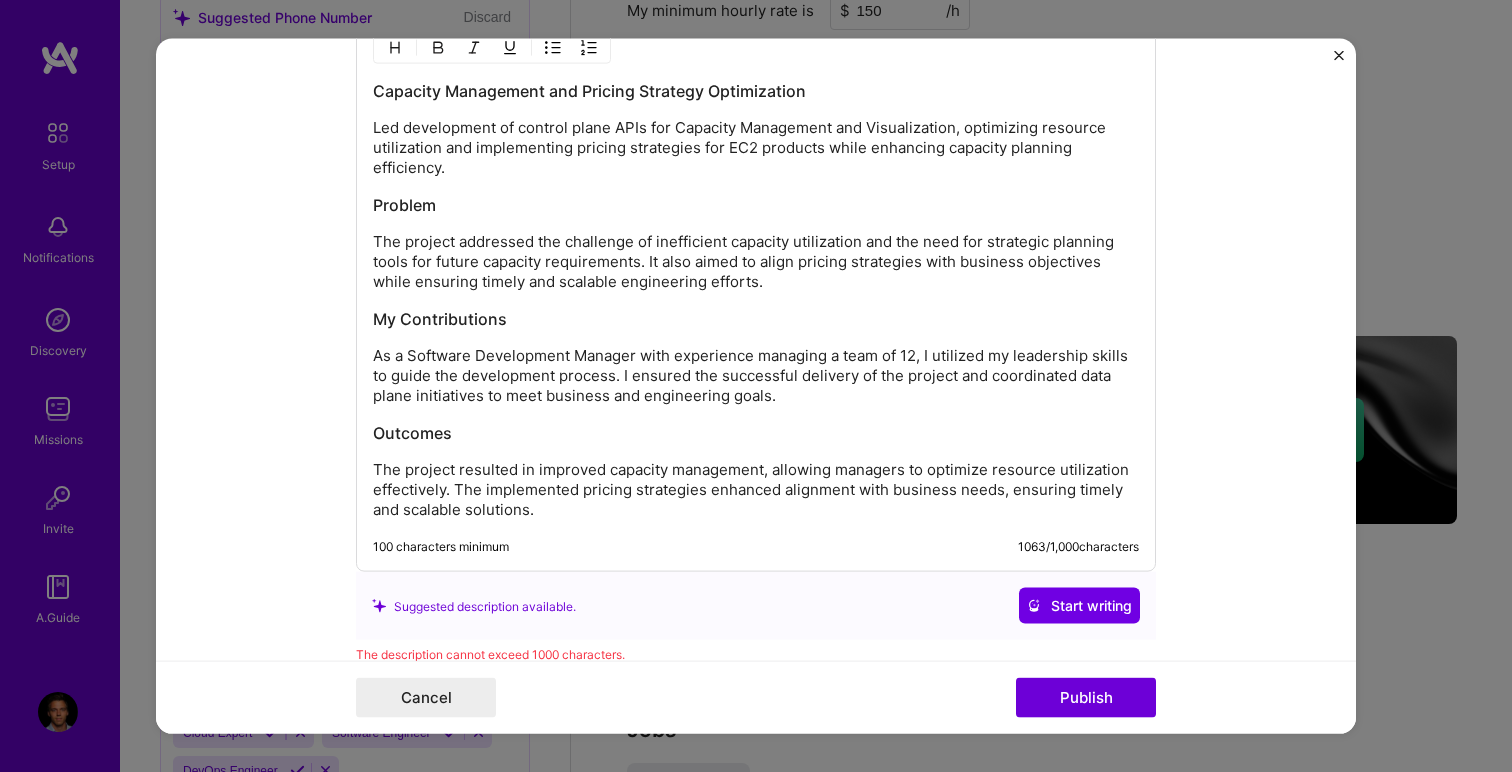 click on "As a Software Development Manager with experience managing a team of 12, I utilized my leadership skills to guide the development process. I ensured the successful delivery of the project and coordinated data plane initiatives to meet business and engineering goals." at bounding box center [756, 376] 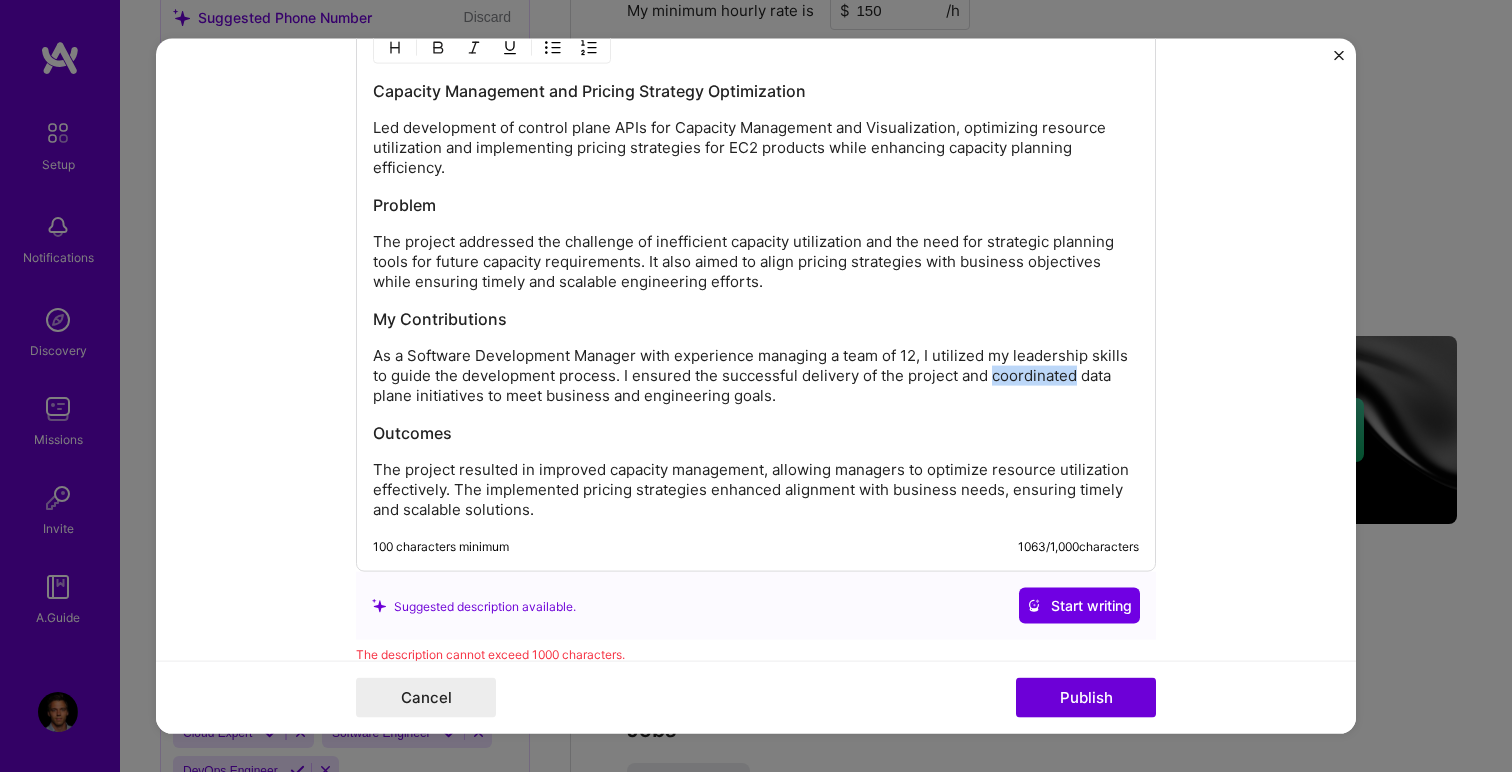click on "As a Software Development Manager with experience managing a team of 12, I utilized my leadership skills to guide the development process. I ensured the successful delivery of the project and coordinated data plane initiatives to meet business and engineering goals." at bounding box center [756, 376] 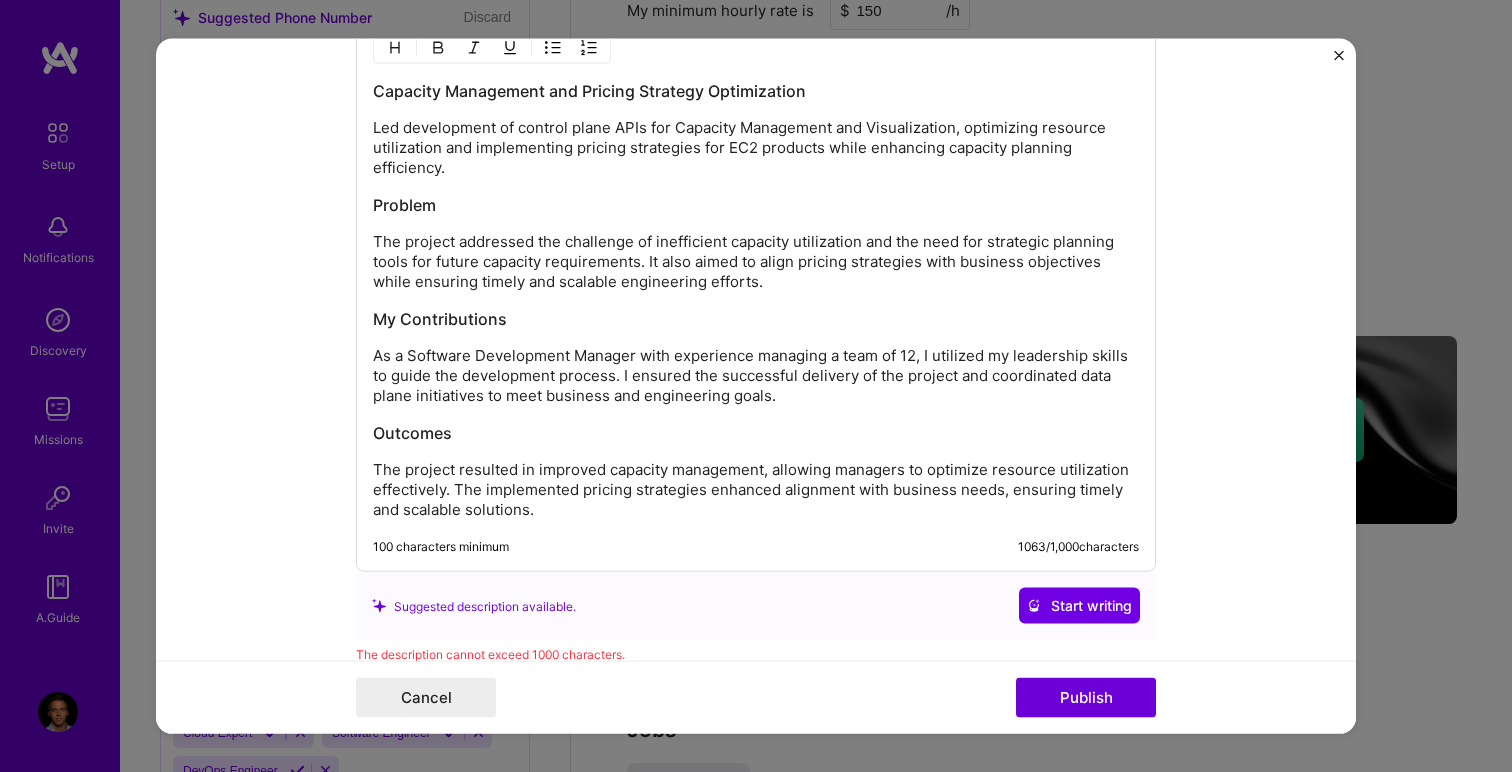 click on "As a Software Development Manager with experience managing a team of 12, I utilized my leadership skills to guide the development process. I ensured the successful delivery of the project and coordinated data plane initiatives to meet business and engineering goals." at bounding box center [756, 376] 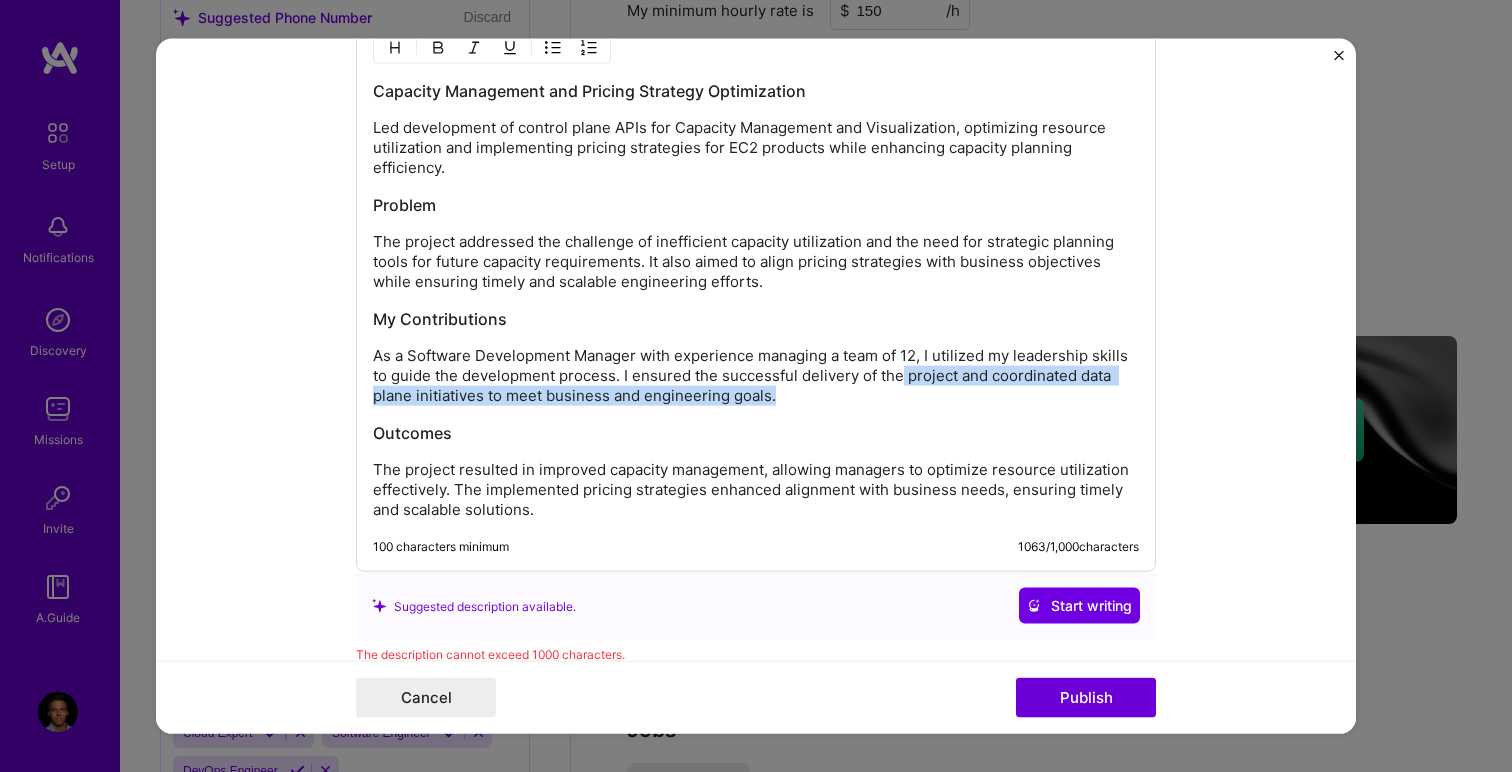 drag, startPoint x: 920, startPoint y: 377, endPoint x: 874, endPoint y: 359, distance: 49.396355 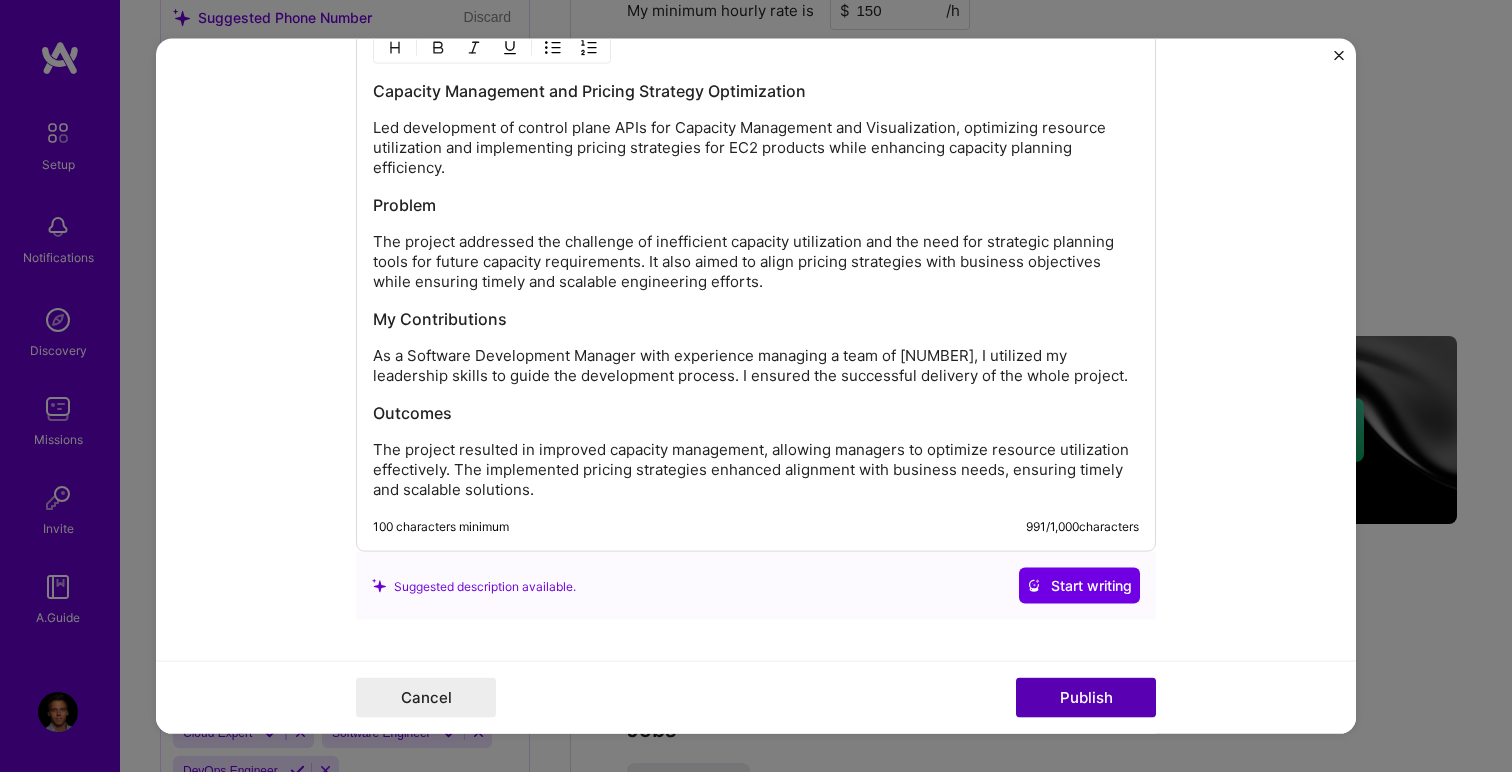 click on "Publish" at bounding box center (1086, 697) 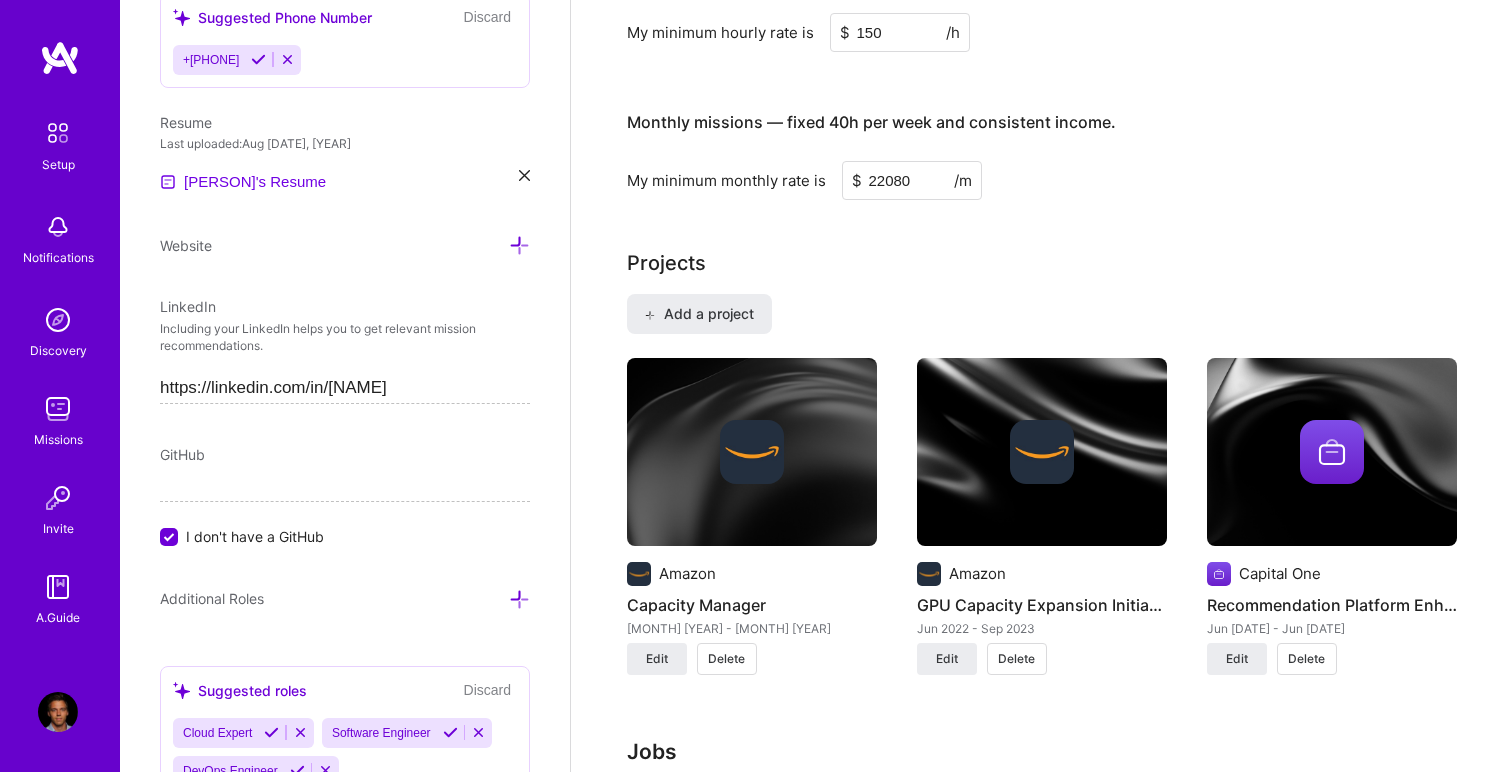 scroll, scrollTop: 1277, scrollLeft: 0, axis: vertical 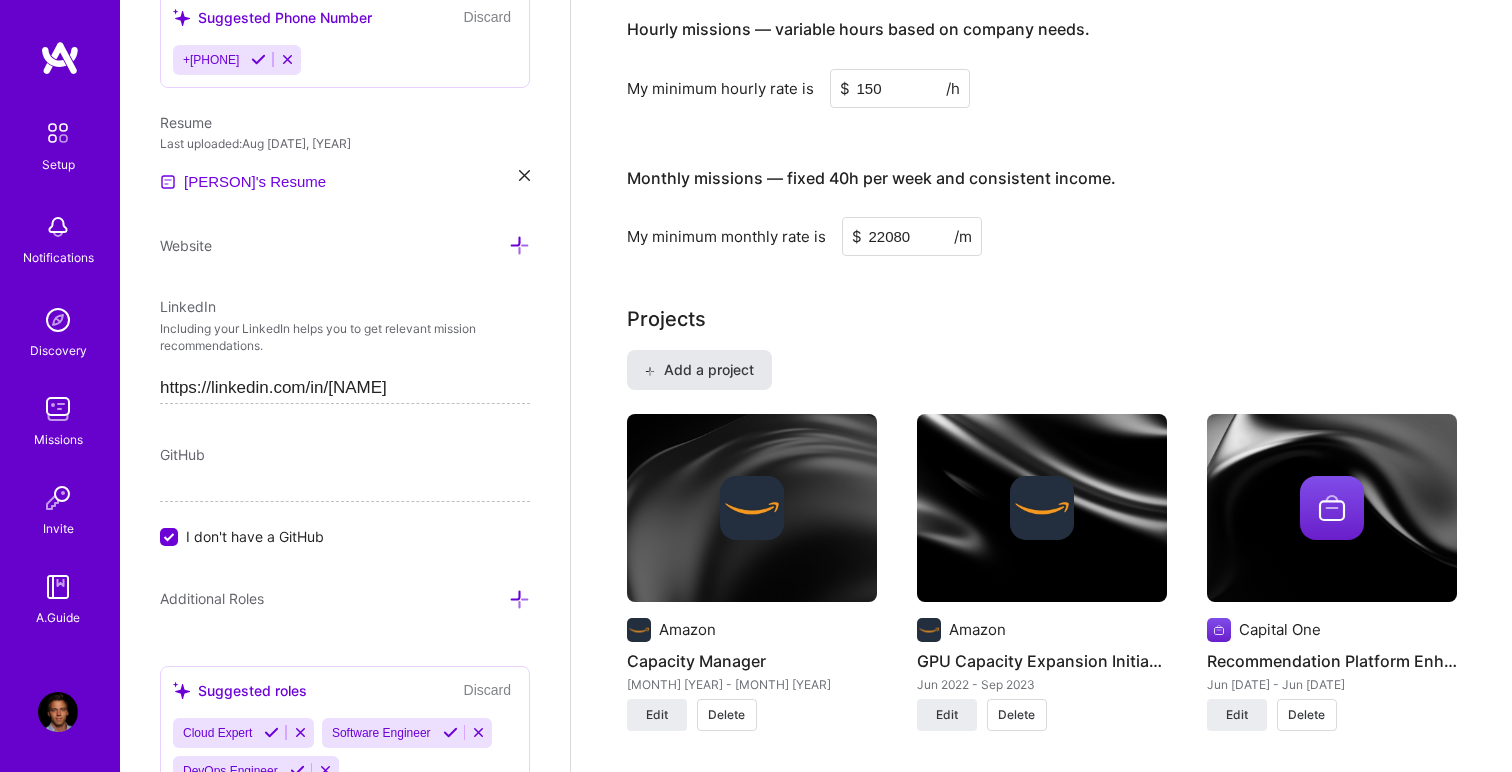 click on "Add a project" at bounding box center (698, 370) 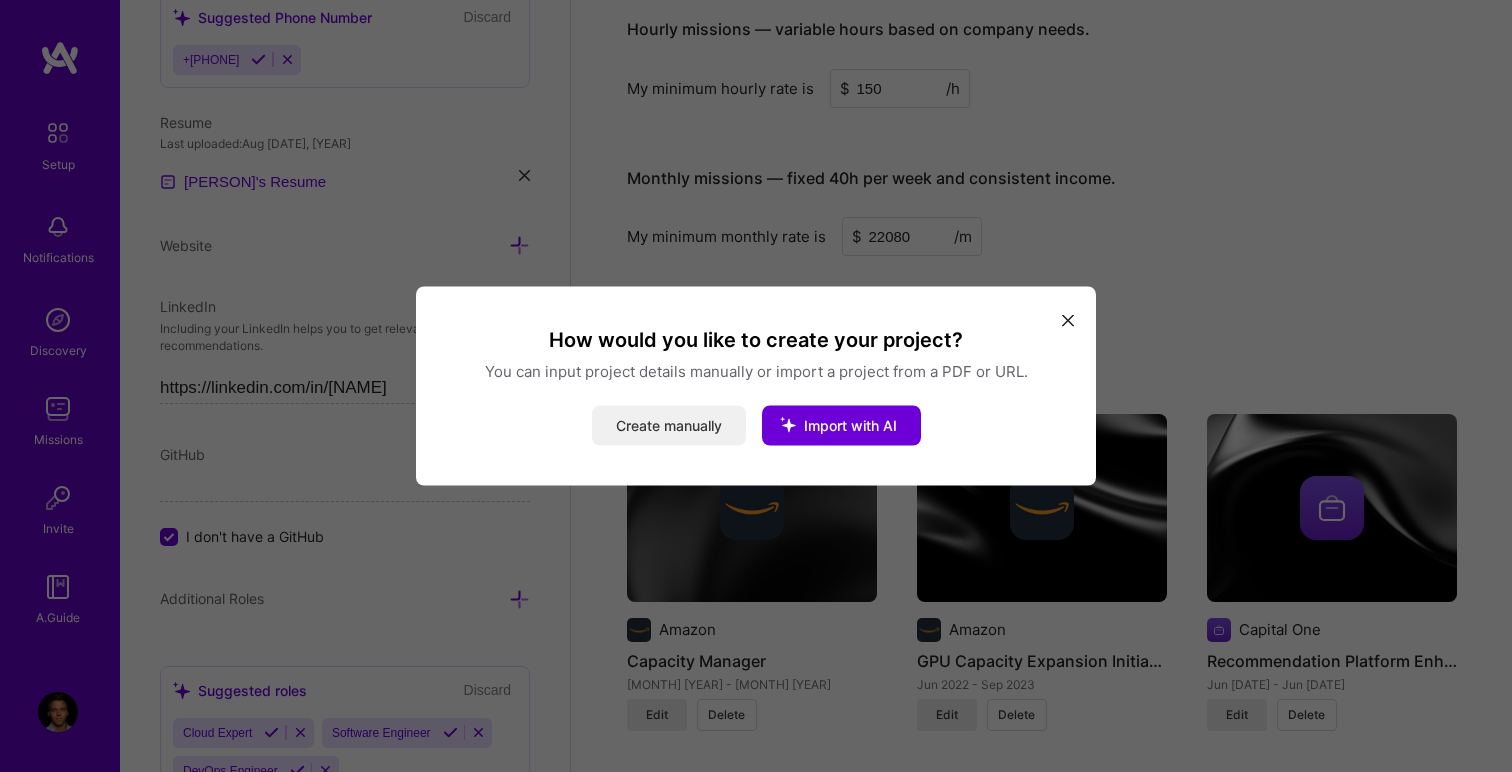 click on "Create manually" at bounding box center [669, 426] 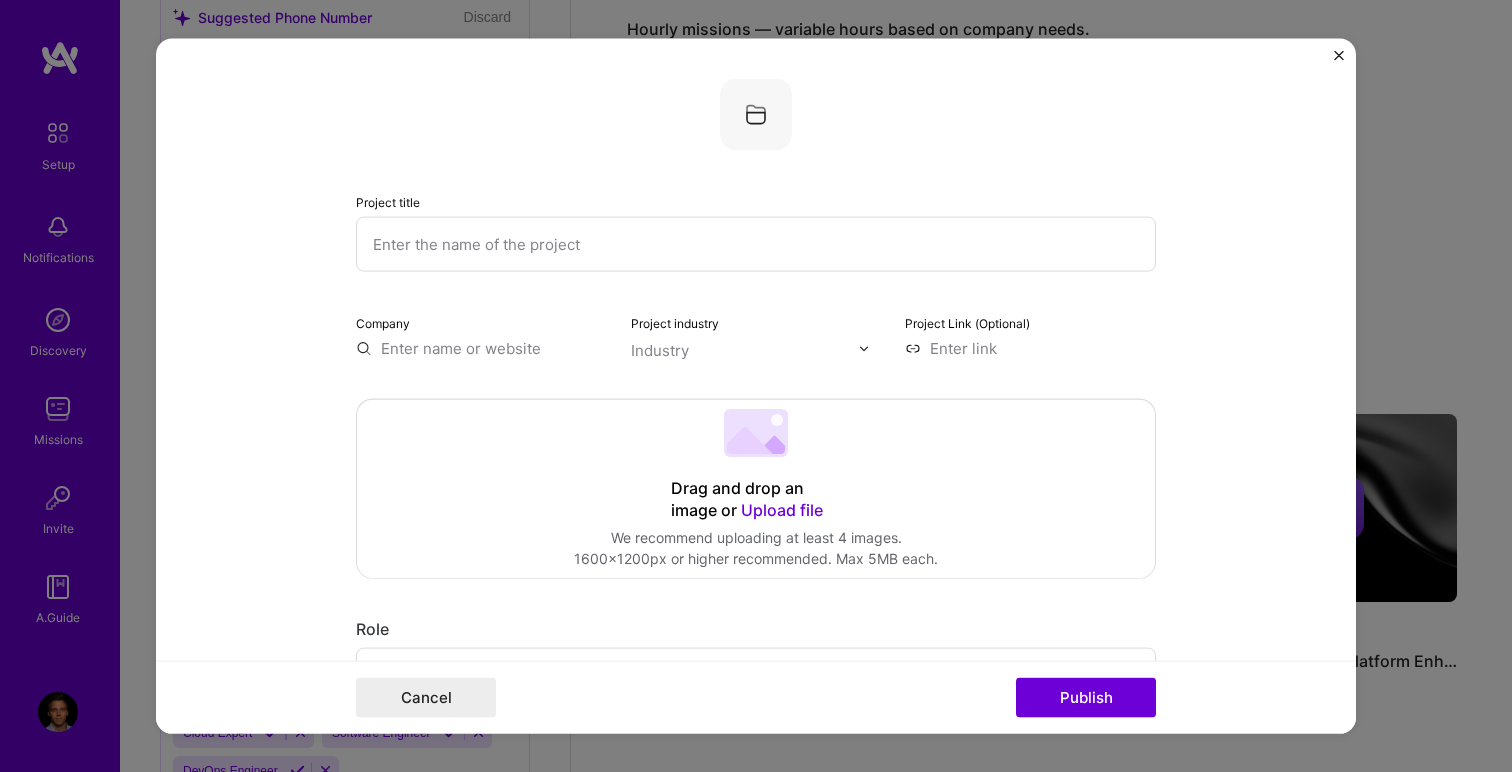 click at bounding box center [1339, 56] 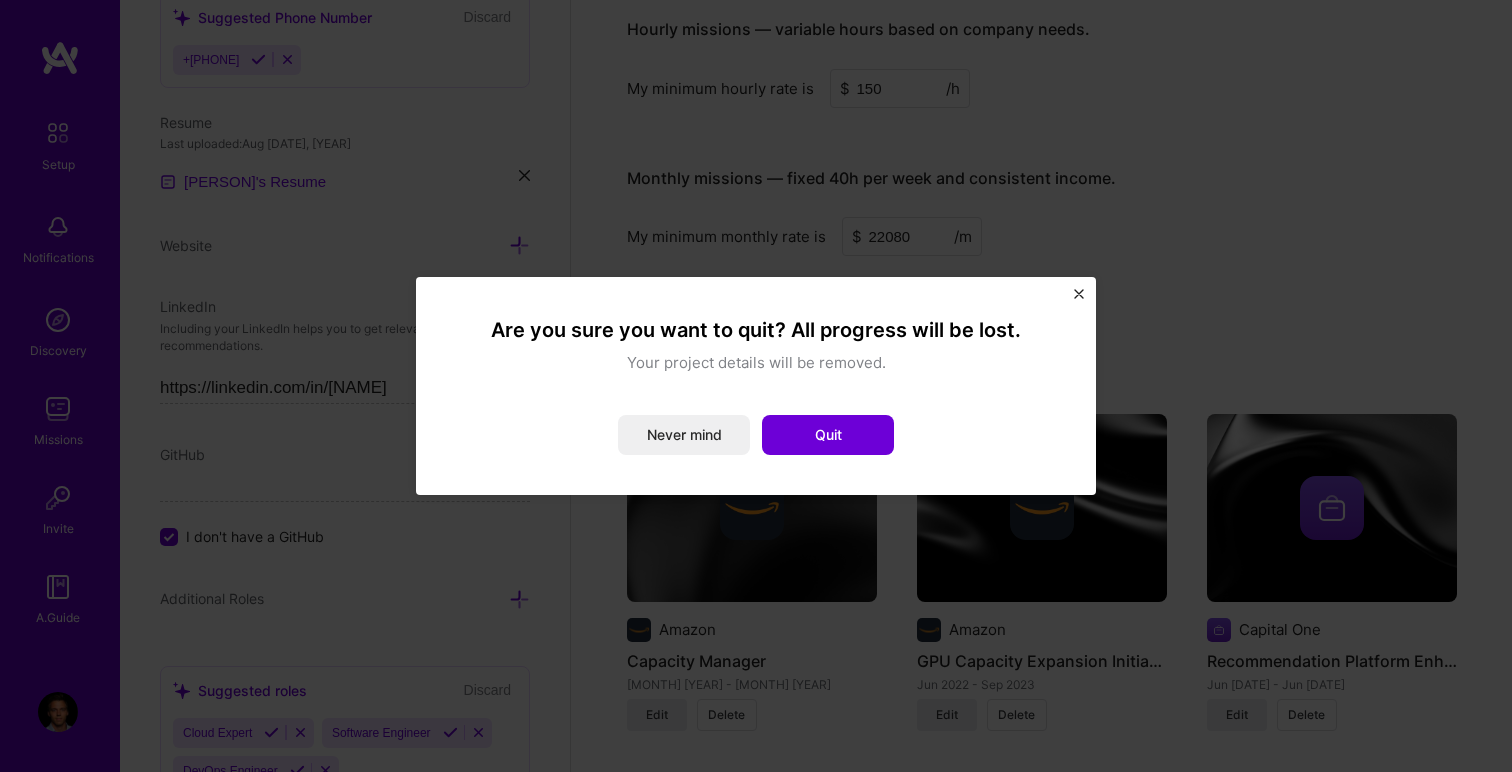 click on "Are you sure you want to quit? All progress will be lost. Your project details will be removed. Never mind Quit" at bounding box center [756, 386] 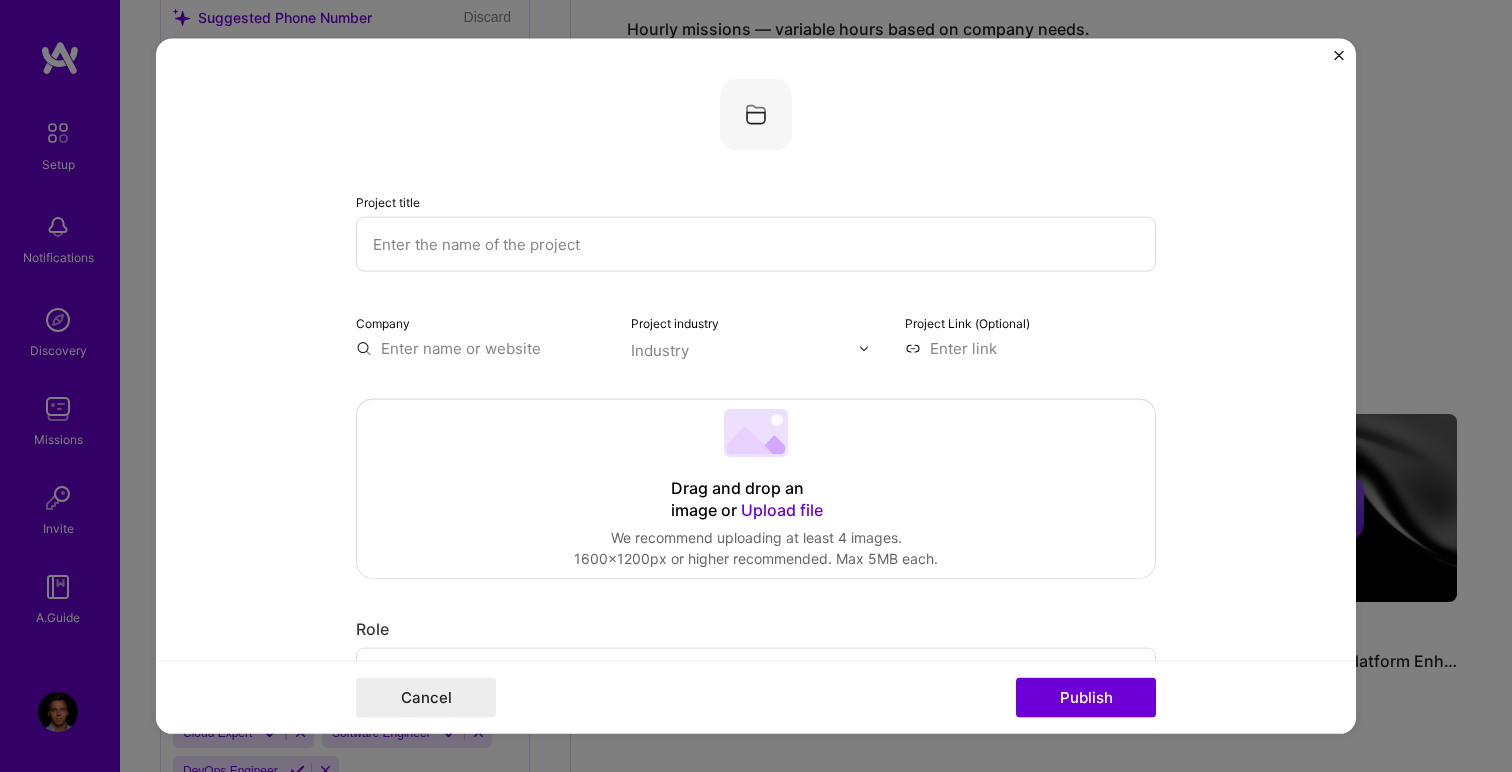 click at bounding box center (756, 244) 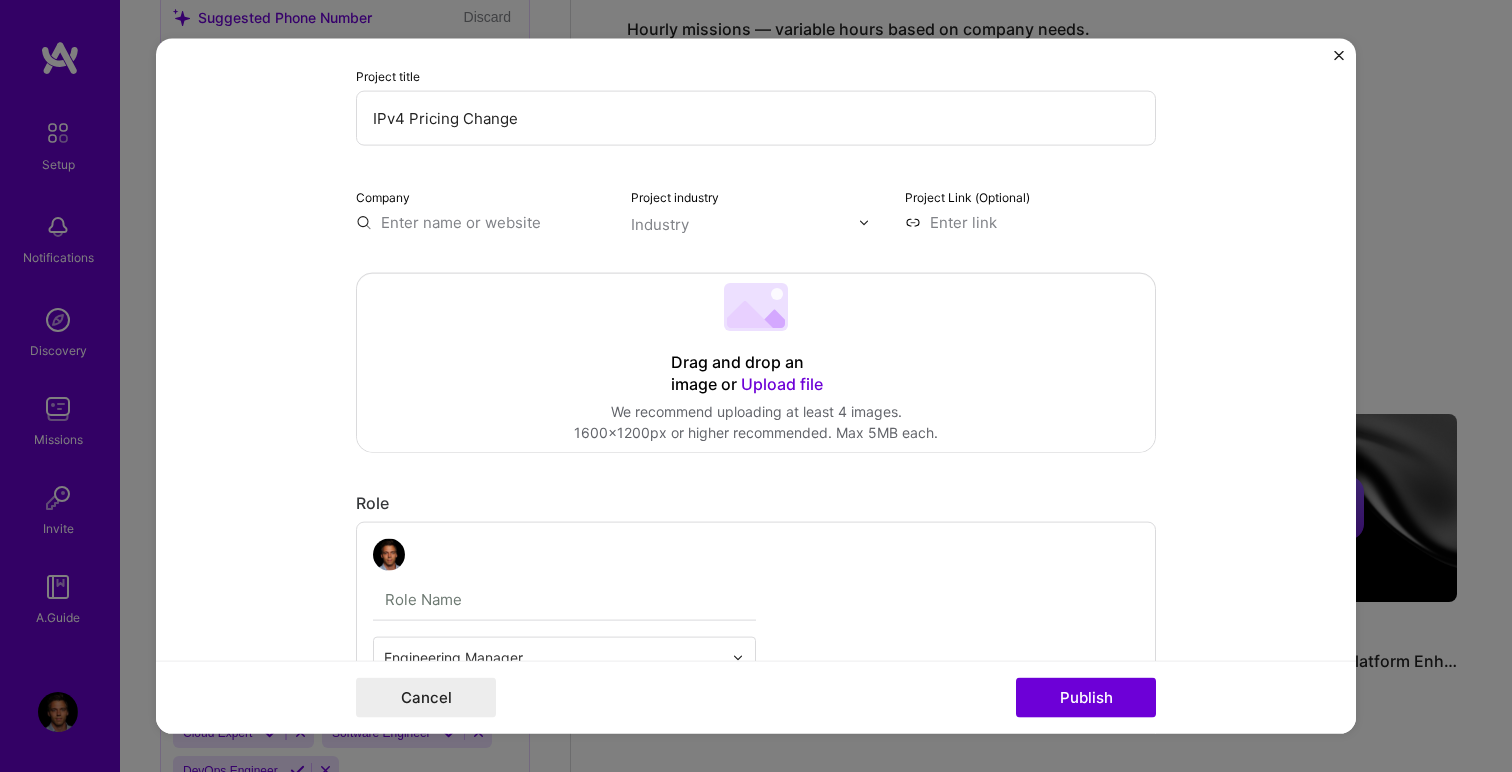 scroll, scrollTop: 133, scrollLeft: 0, axis: vertical 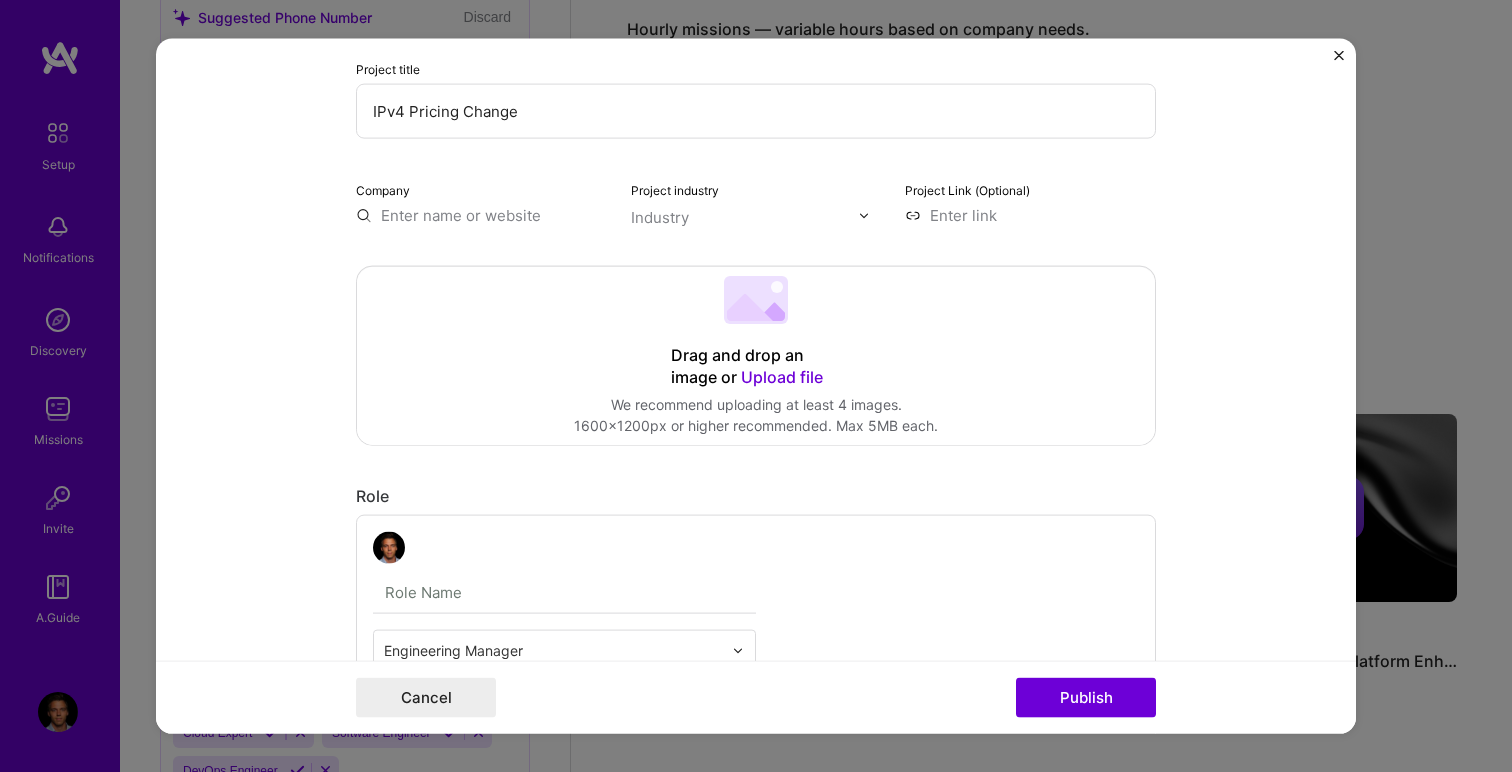 type on "IPv4 Pricing Change" 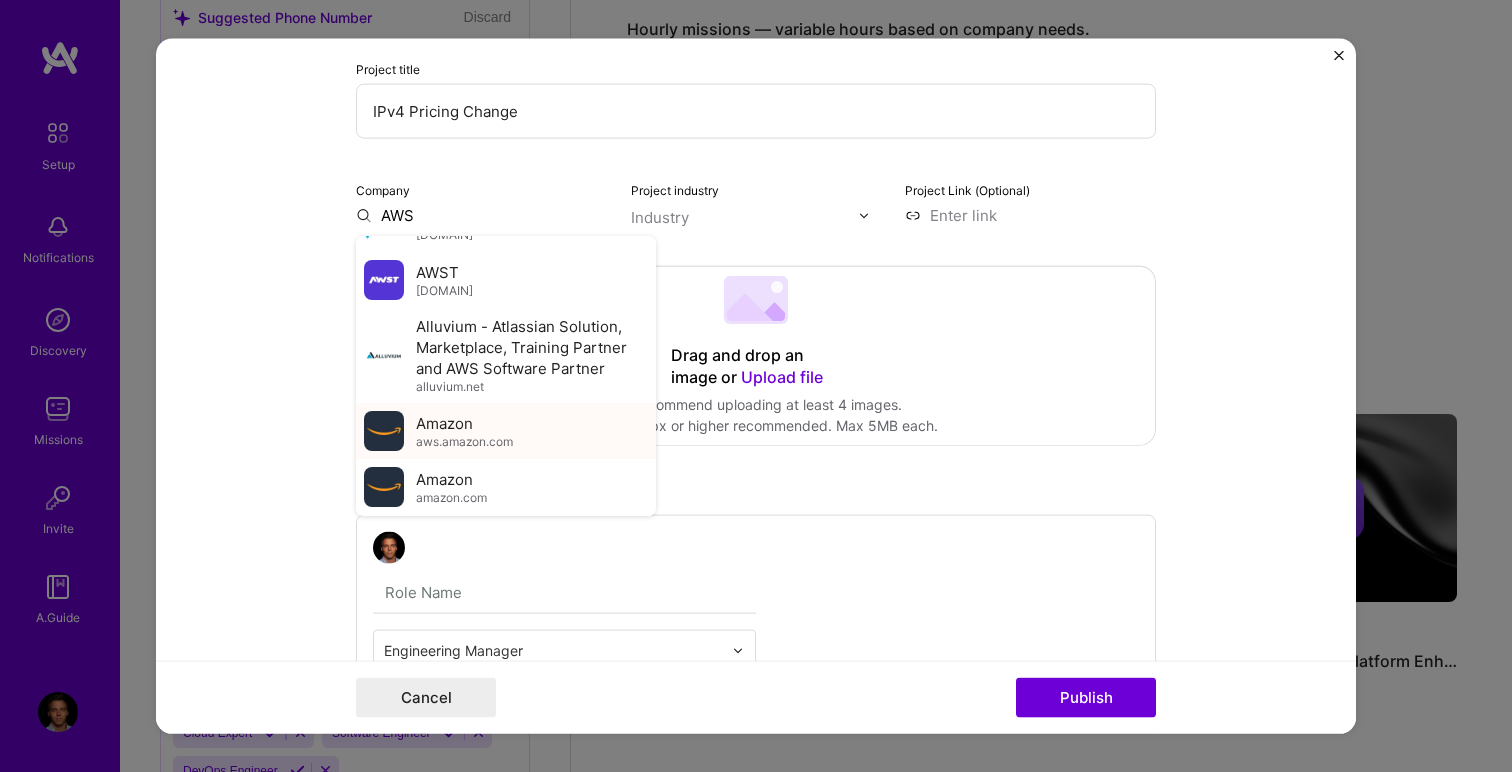 scroll, scrollTop: 45, scrollLeft: 0, axis: vertical 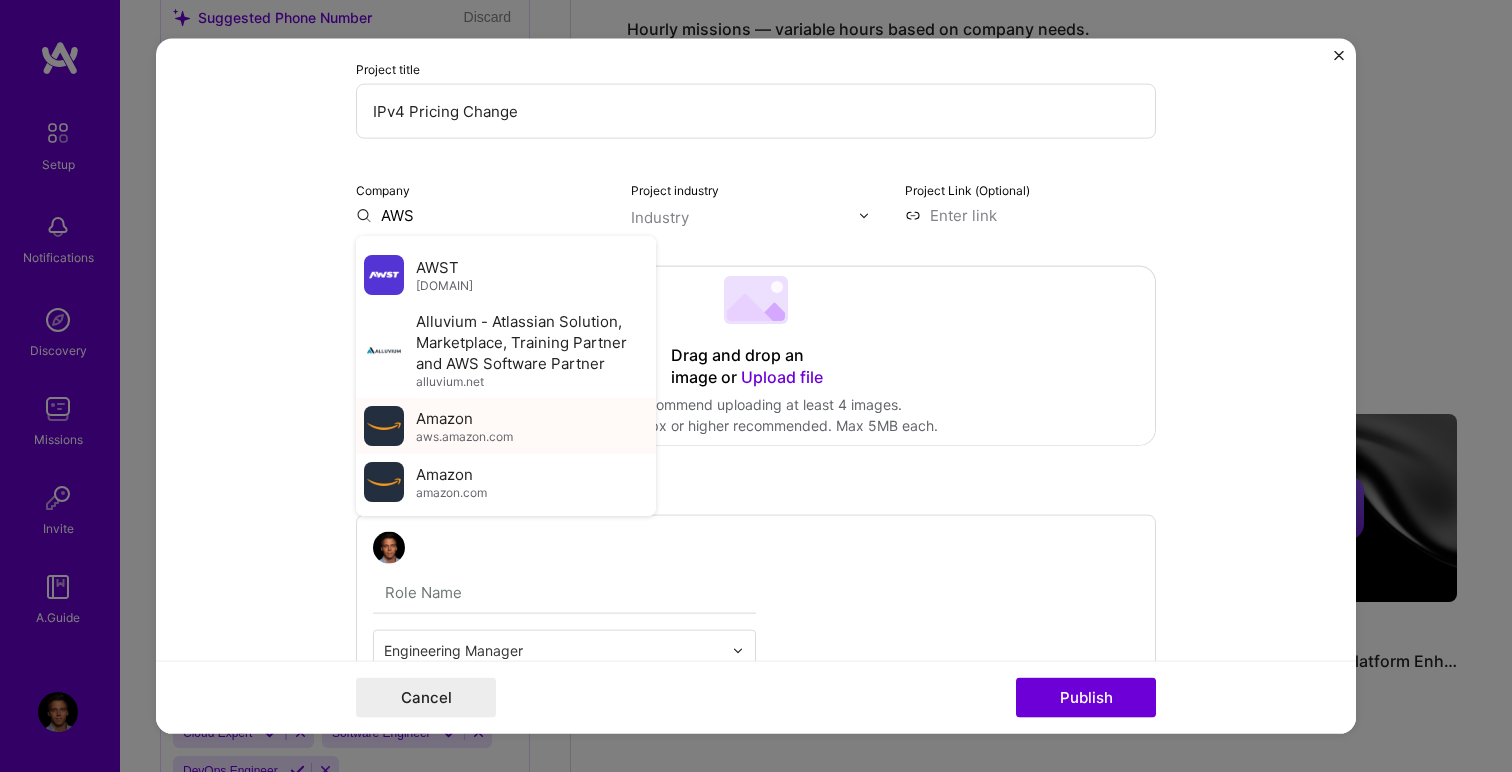 click on "Amazon aws.amazon.com" at bounding box center [506, 426] 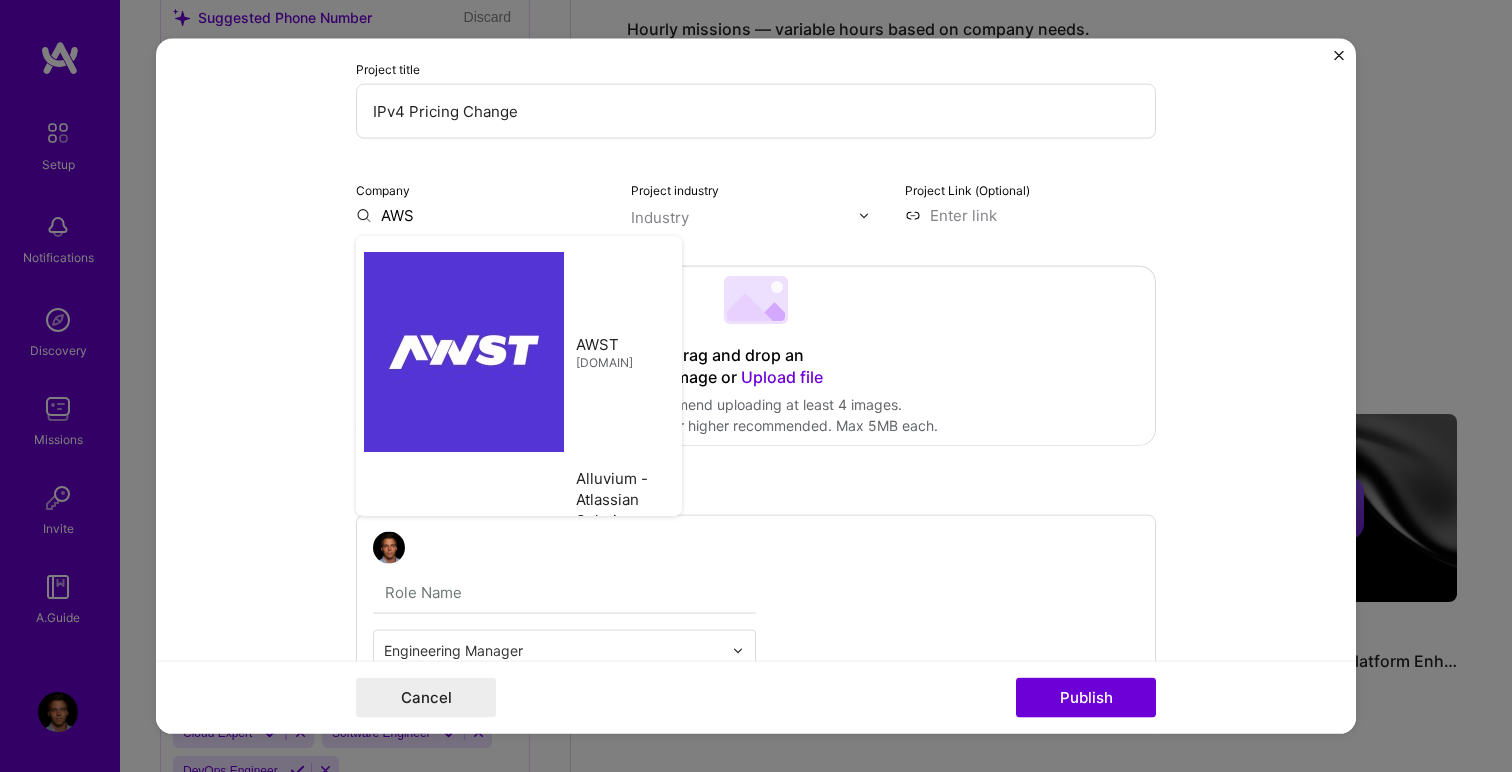 type on "Amazon" 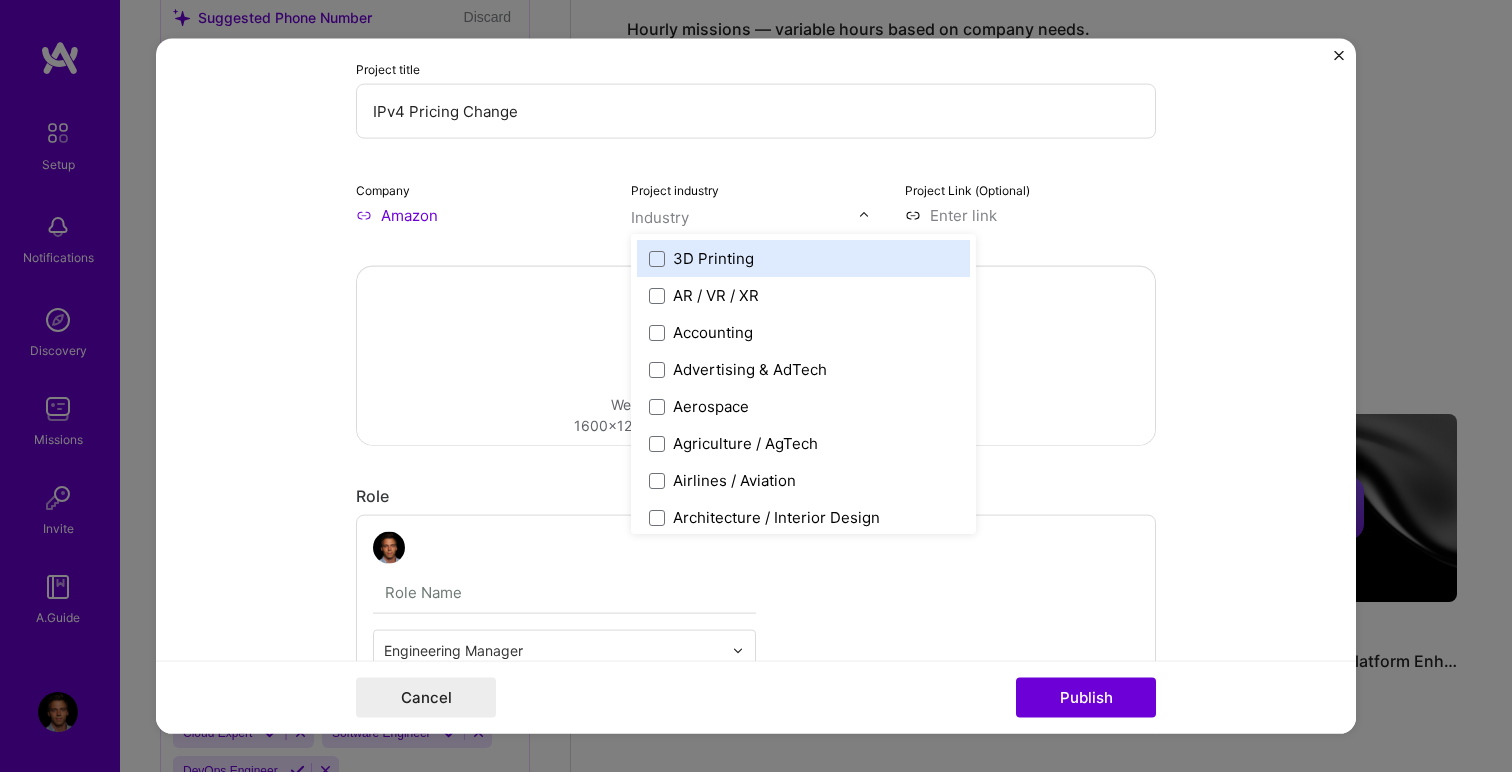 click at bounding box center [745, 217] 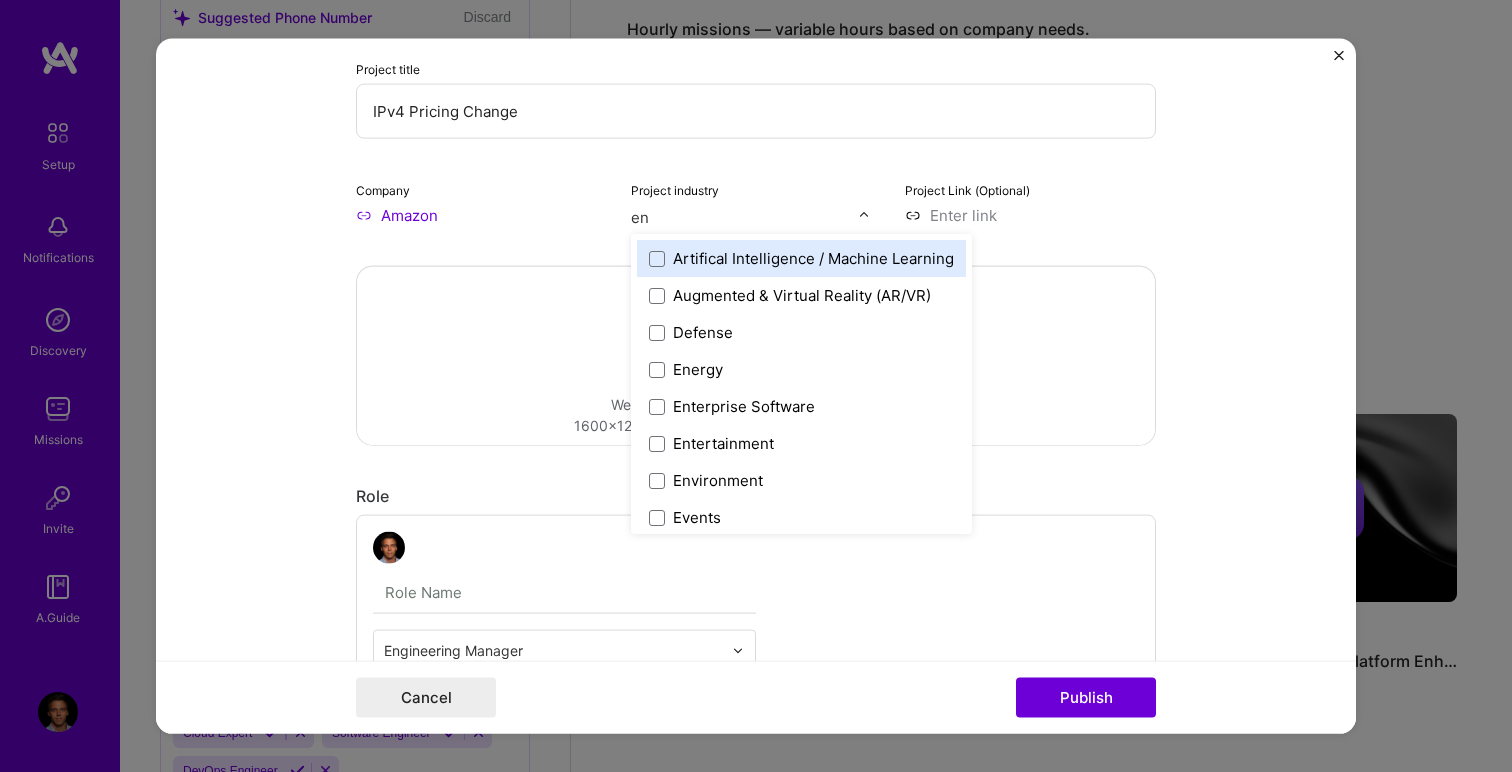 type on "e" 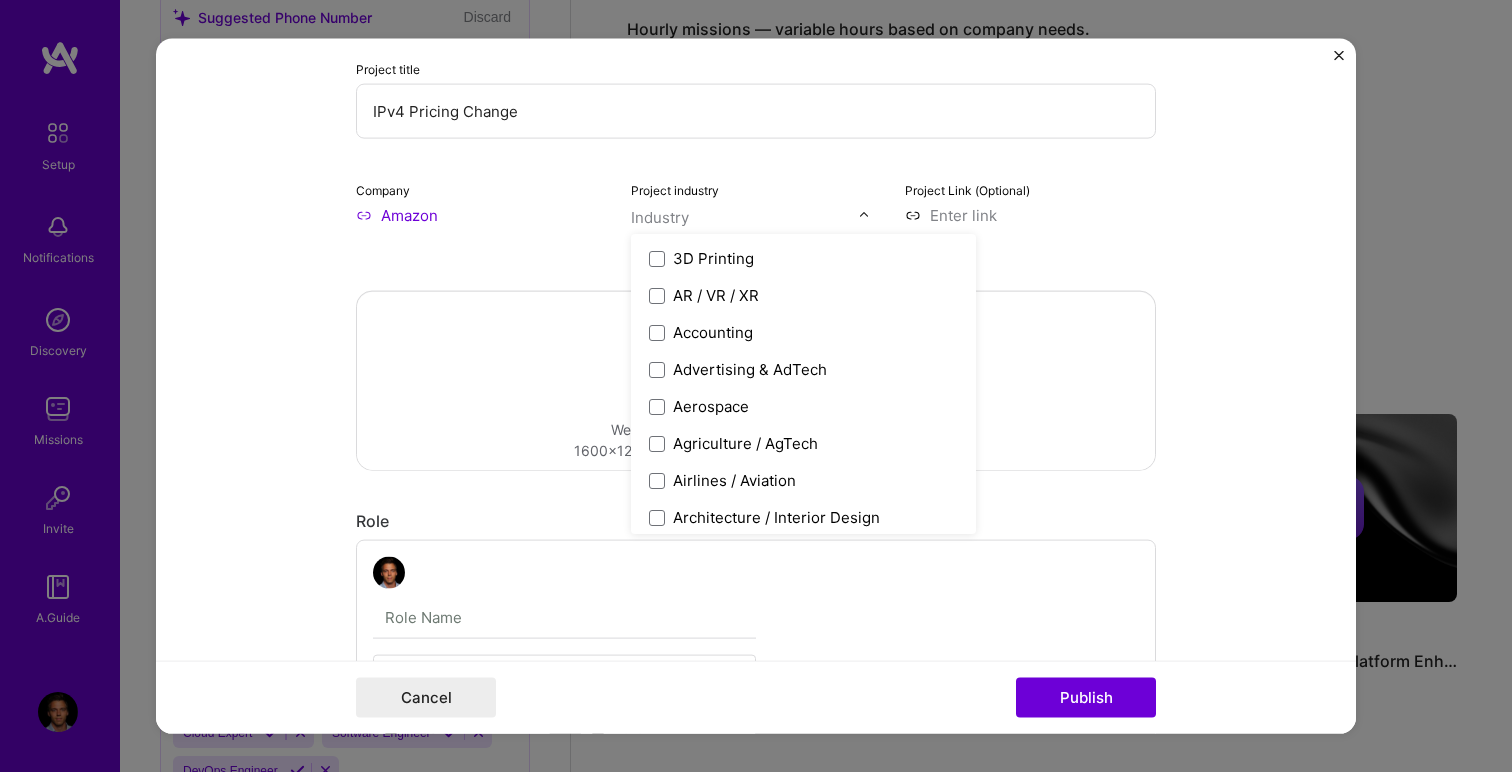 type on "s" 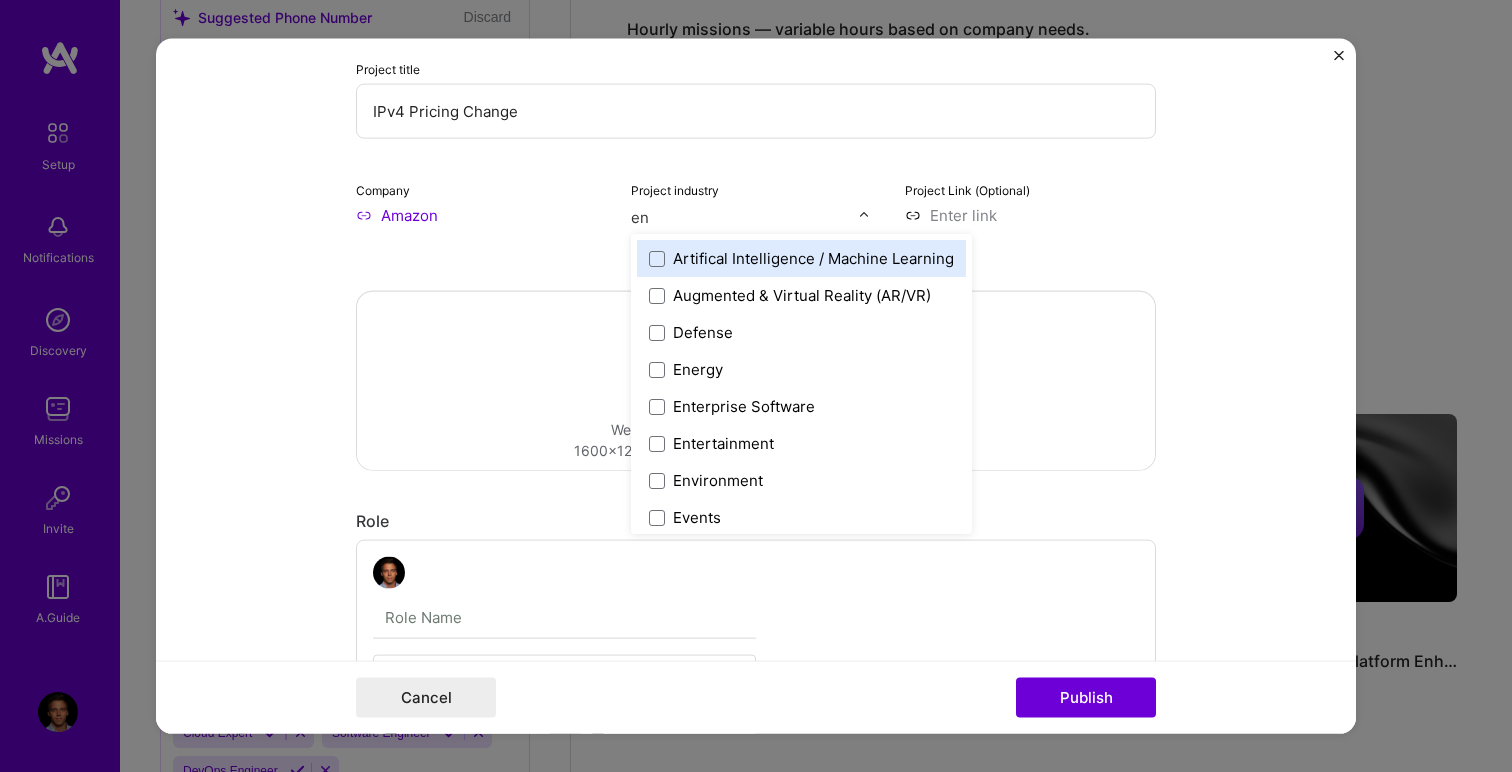 type on "e" 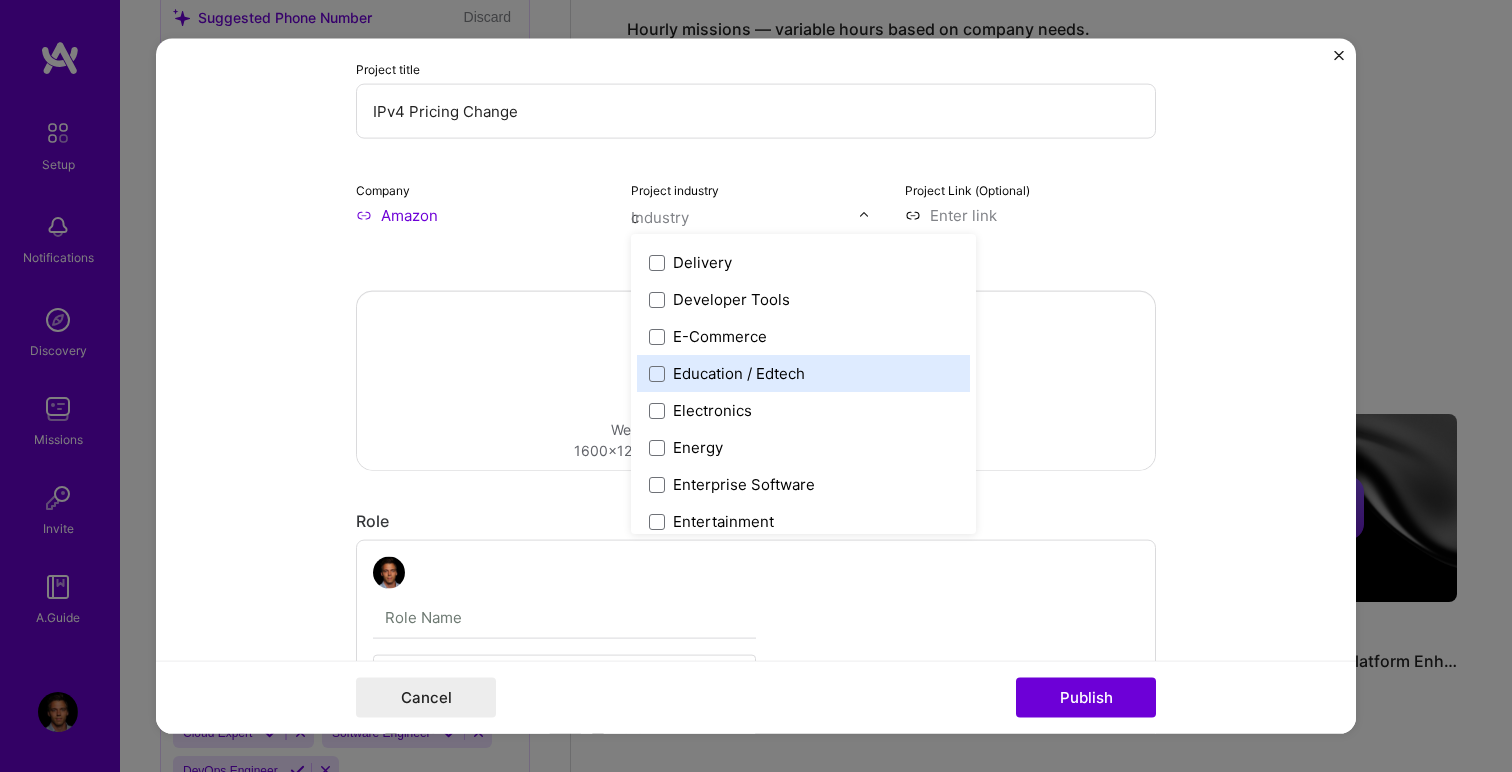 scroll, scrollTop: 0, scrollLeft: 0, axis: both 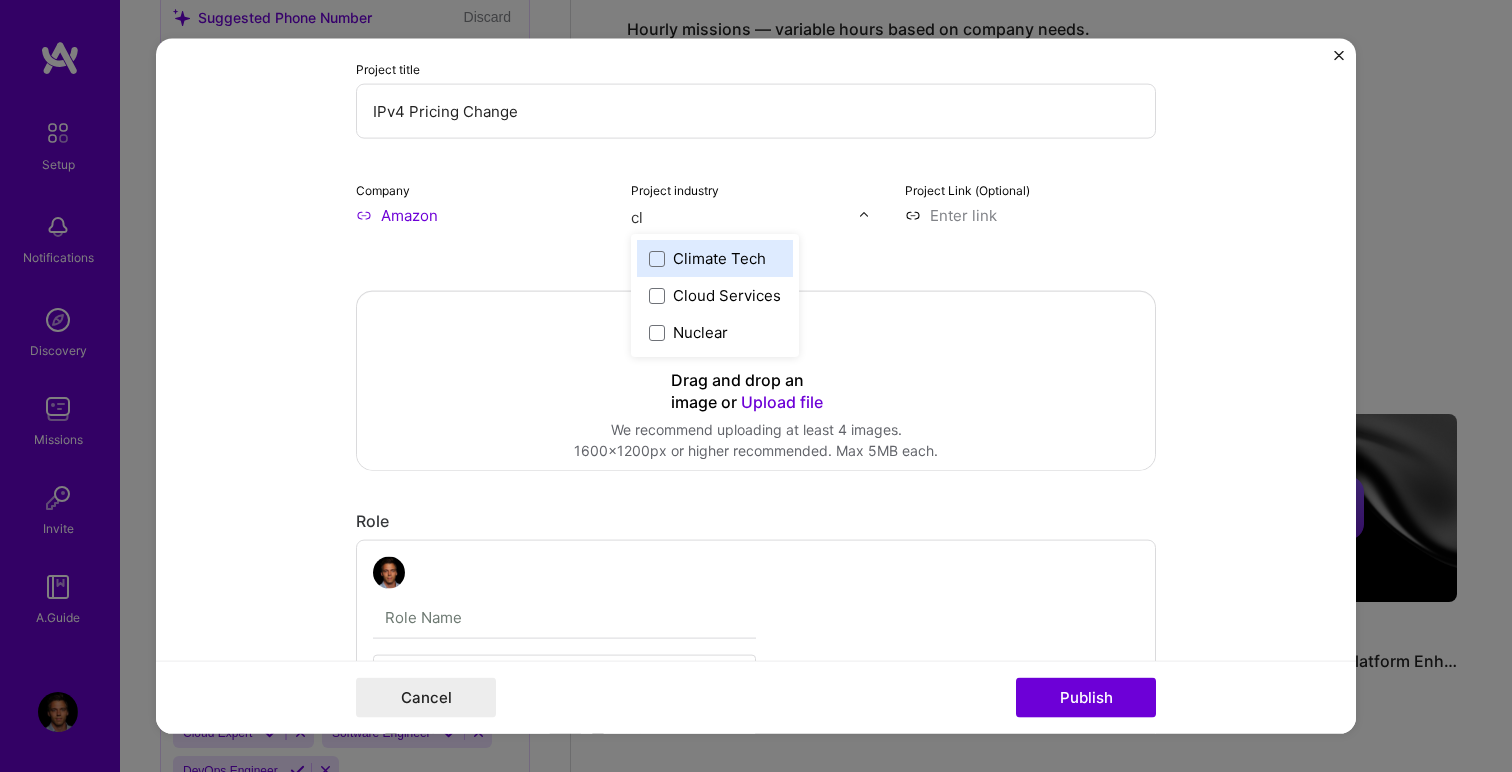 type on "clo" 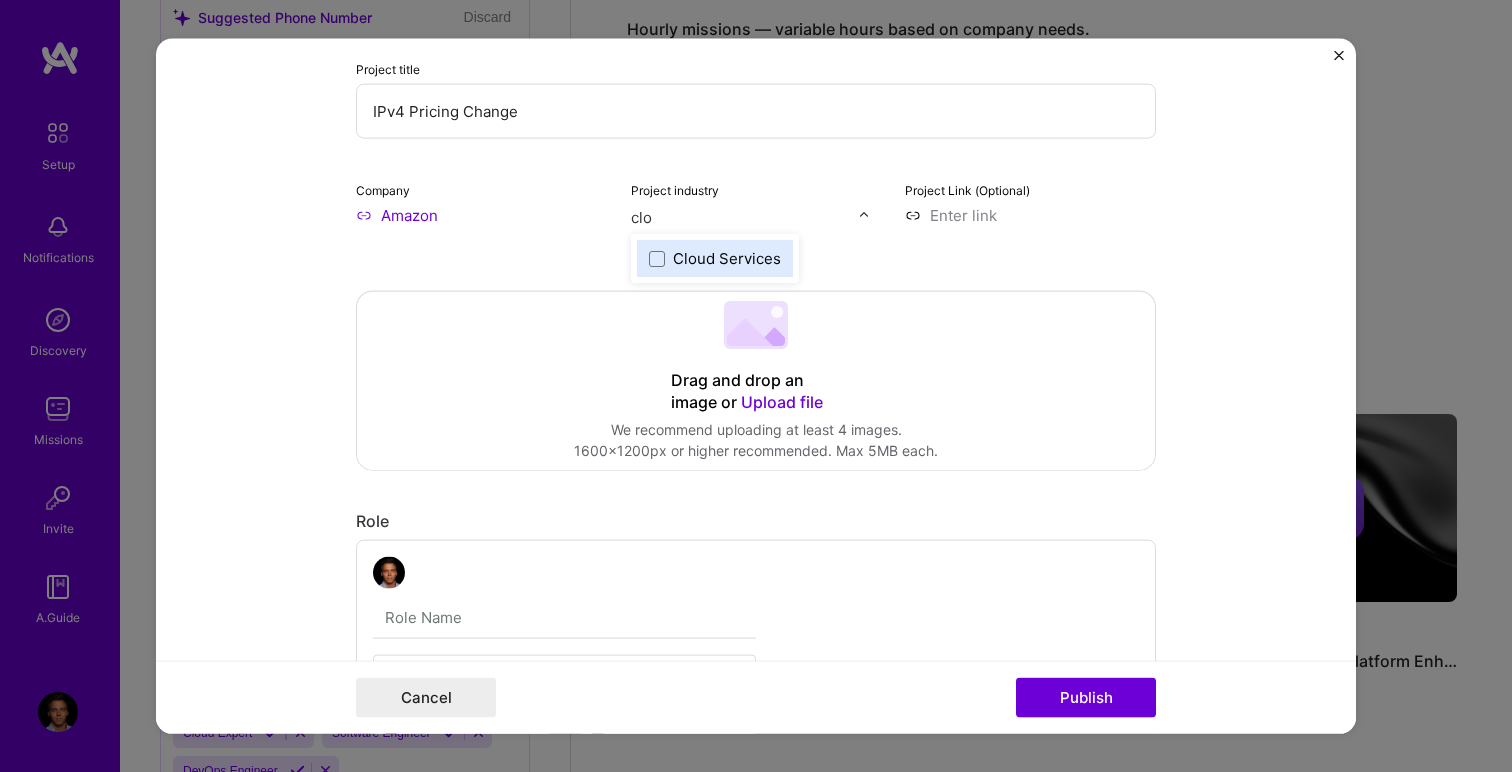 click on "Cloud Services" at bounding box center [727, 258] 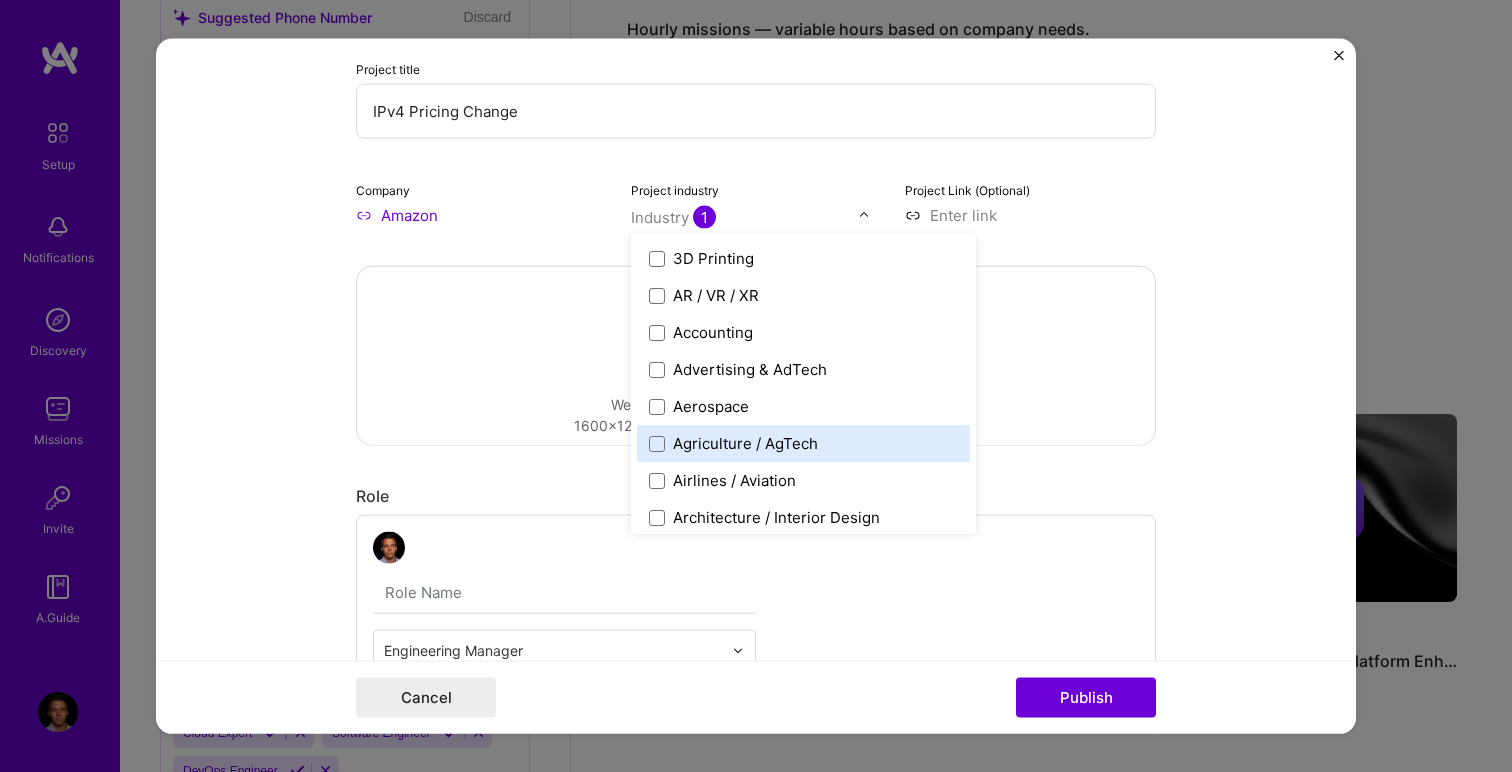 click on "Project title IPv4 Pricing Change Company Amazon
Project industry option Cloud Services, selected. option Agriculture / AgTech focused, 6 of 120. 120 results available. Use Up and Down to choose options, press Enter to select the currently focused option, press Escape to exit the menu, press Tab to select the option and exit the menu. Industry 1 3D Printing AR / VR / XR Accounting Advertising & AdTech Aerospace Agriculture / AgTech Airlines / Aviation Architecture / Interior Design Art & Museums Artifical Intelligence / Machine Learning Arts / Culture Augmented & Virtual Reality (AR/VR) Automotive Automotive & Self Driving Cars Aviation B2B B2B2C B2C BPA / RPA Banking Beauty Big Data BioTech Blockchain CMS CPG CRM Cannabis Charity & Nonprofit Circular Economy CivTech Climate Tech Cloud Services Coaching Community Tech Construction Consulting Consumer Electronics Crowdfunding Crypto Customer Success Cybersecurity DTC Databases Dating Defense Delivery Developer Tools E-Commerce Education / Edtech" at bounding box center (756, 386) 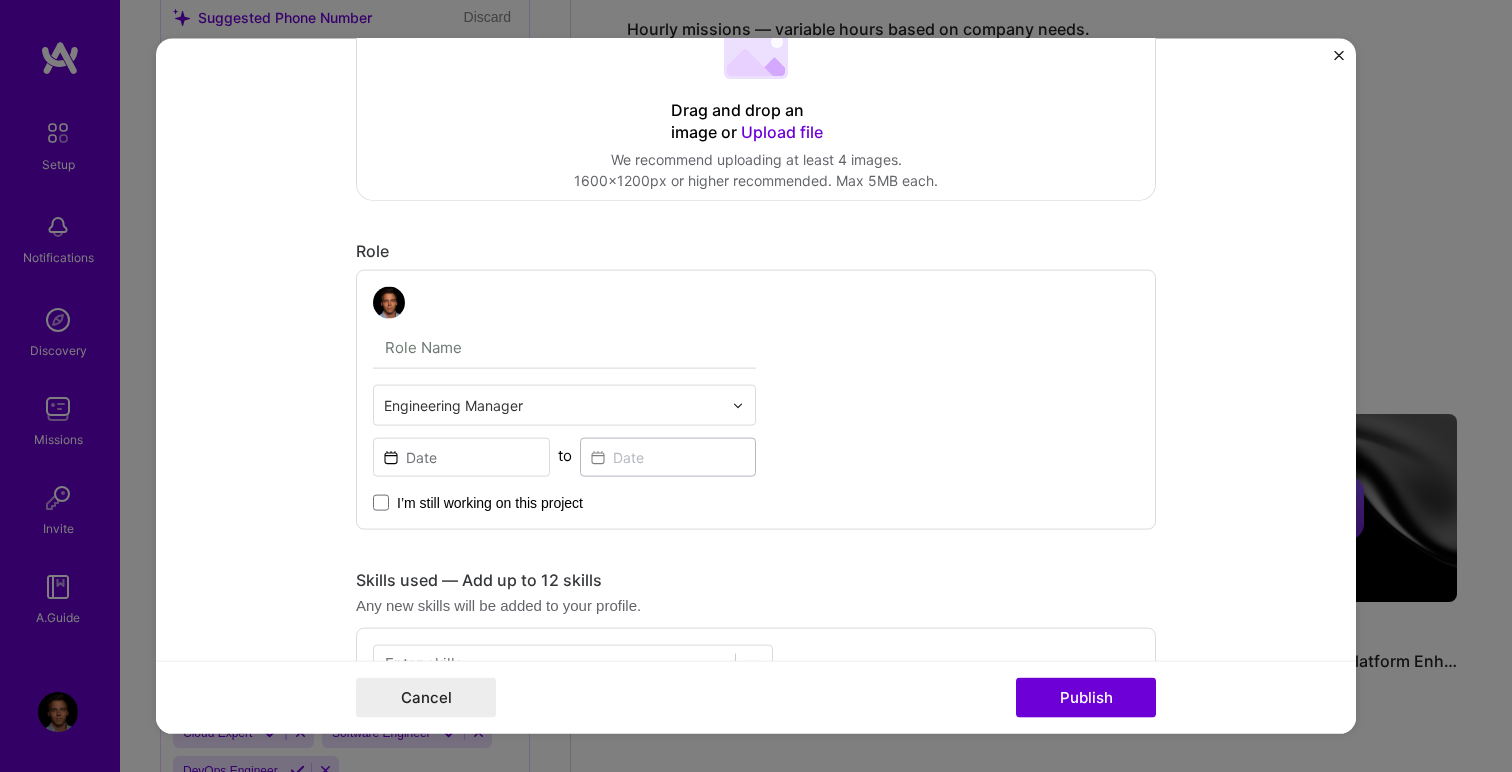scroll, scrollTop: 470, scrollLeft: 0, axis: vertical 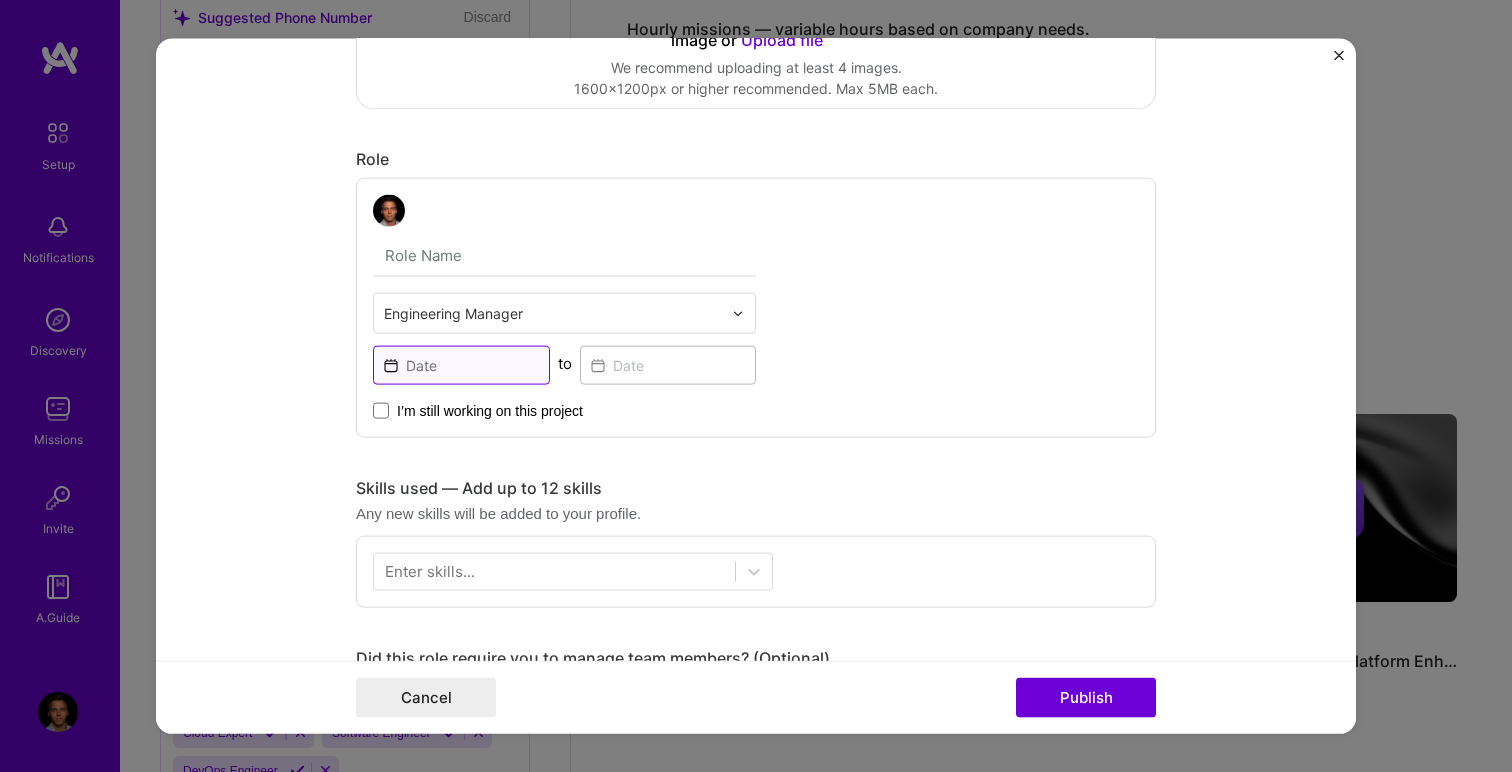 click at bounding box center (461, 365) 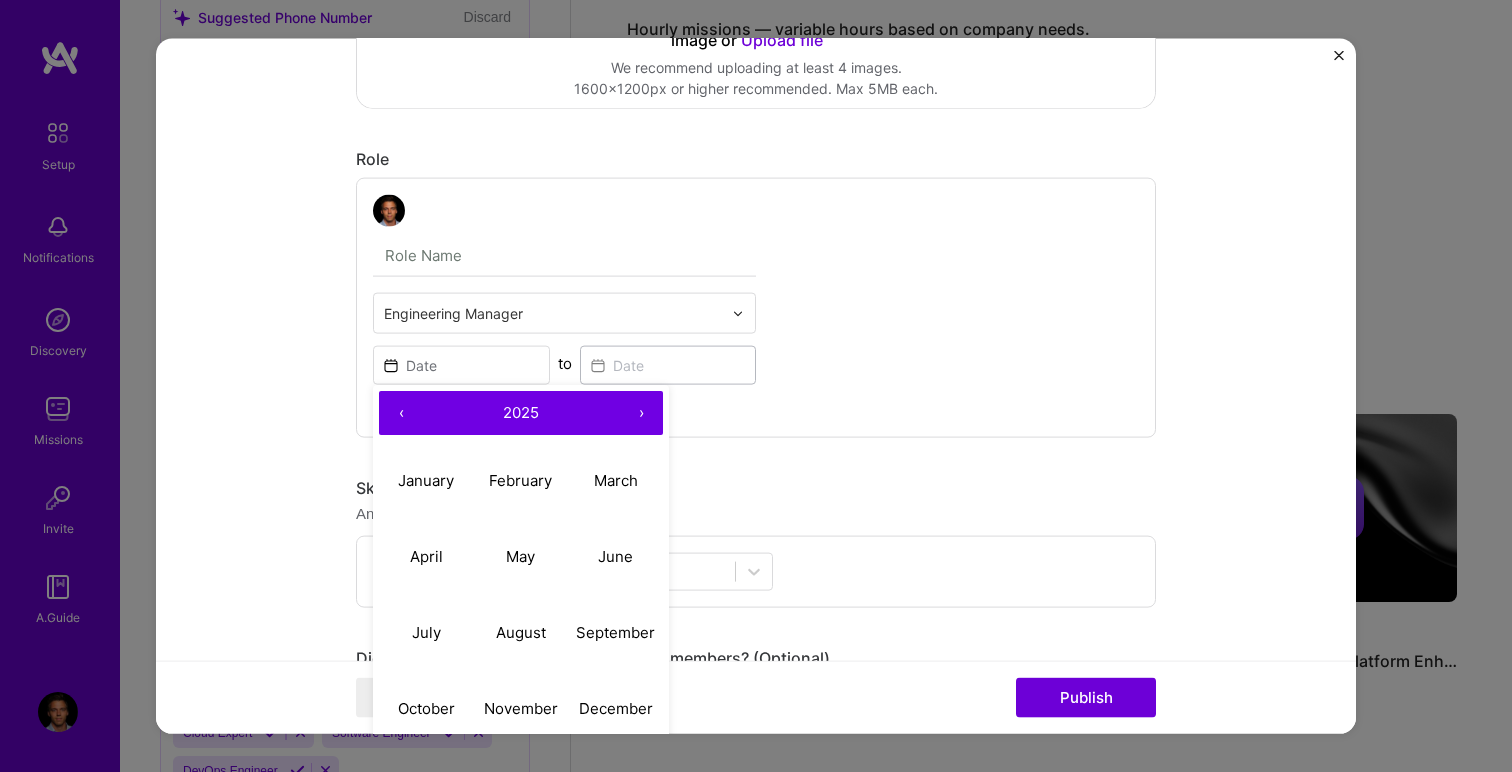 click on "‹" at bounding box center [401, 413] 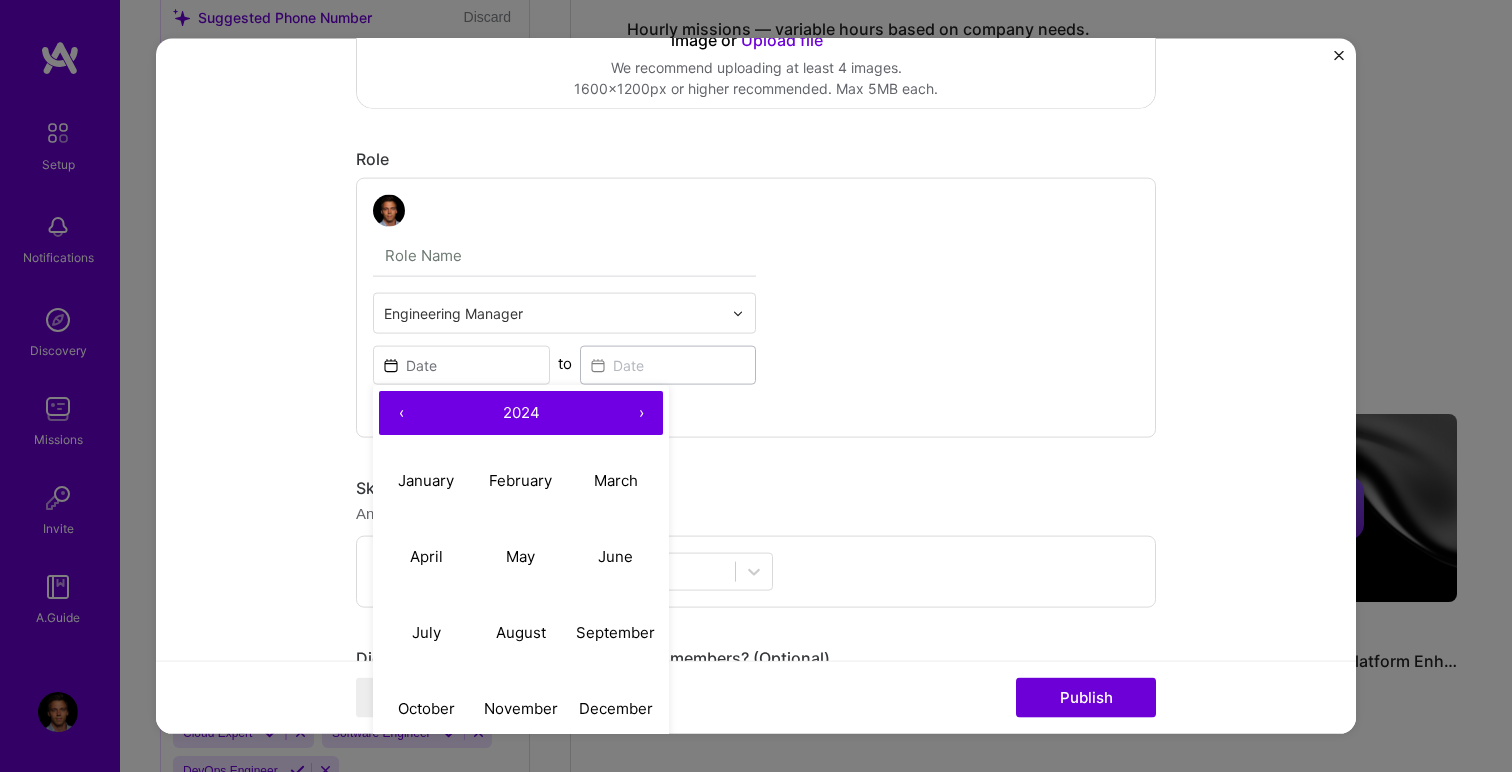 click on "‹" at bounding box center (401, 413) 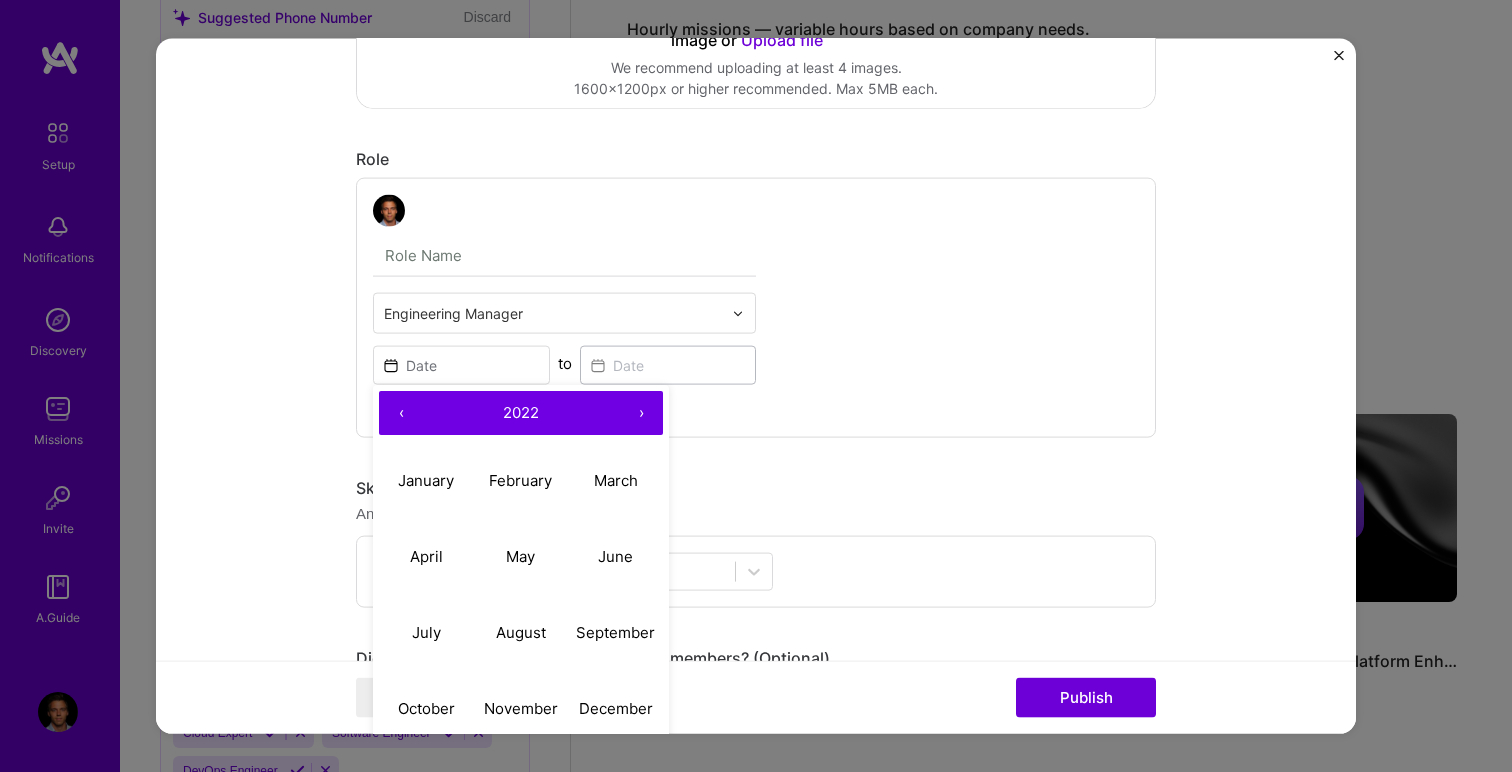 click on "›" at bounding box center (641, 413) 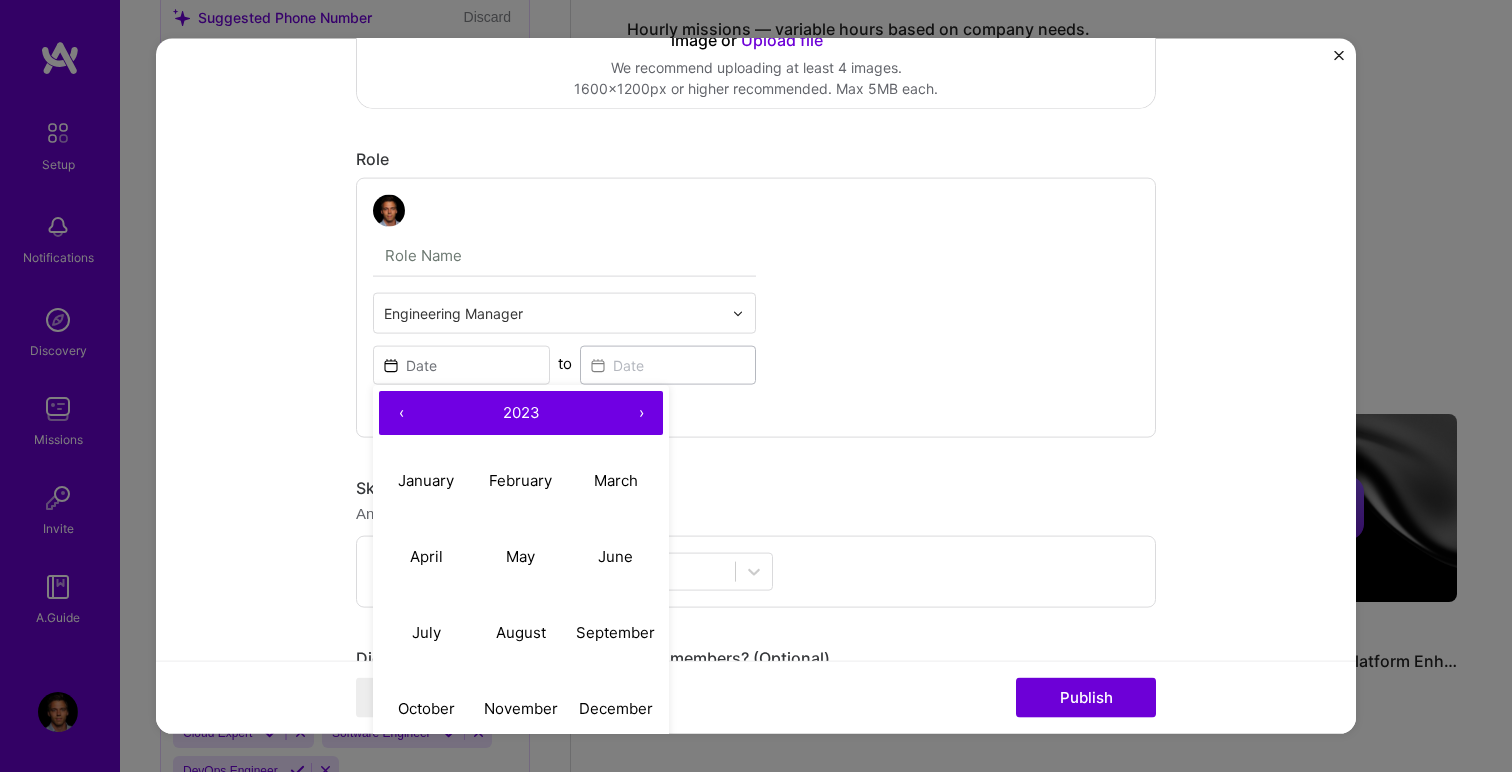 click on "‹" at bounding box center [401, 413] 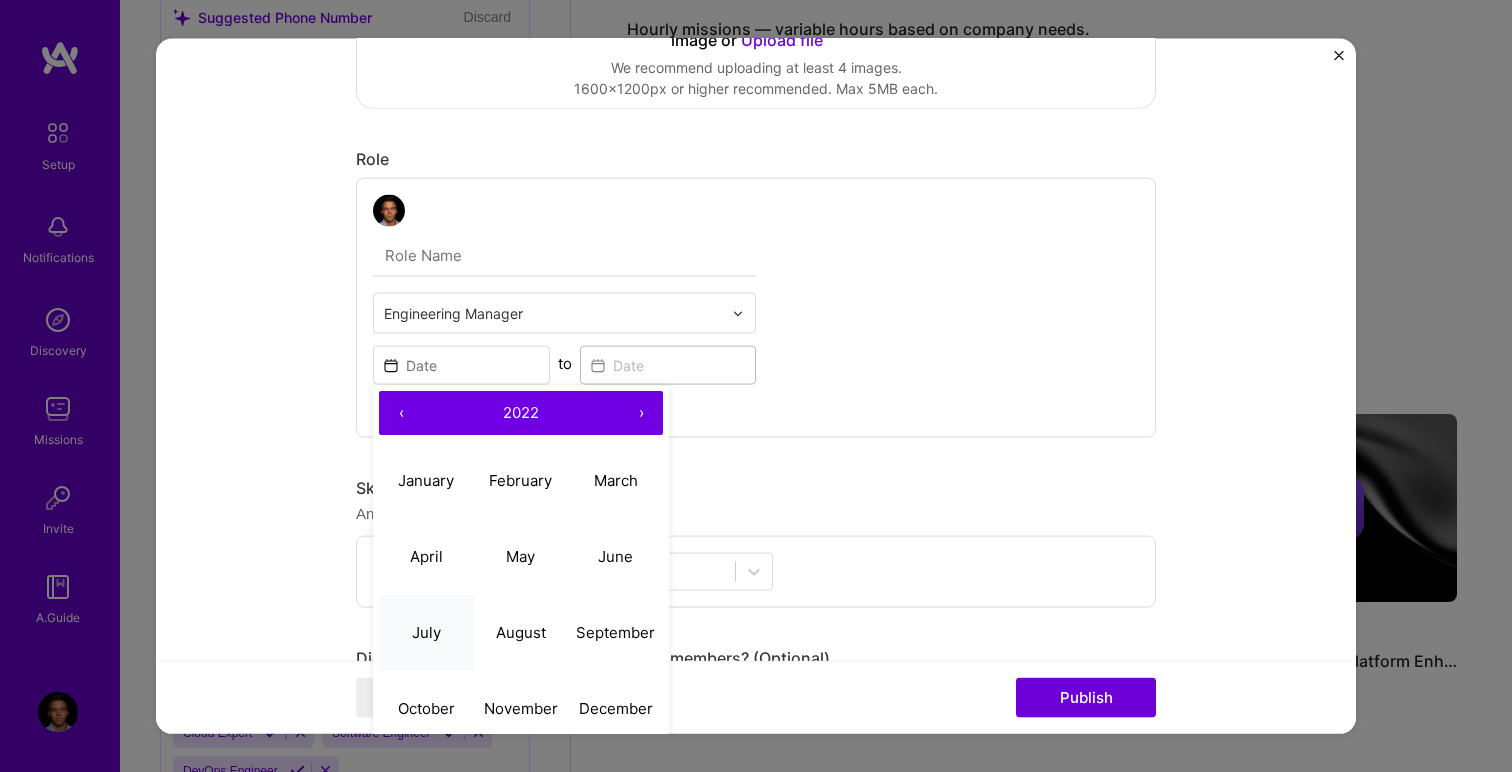 click on "July" at bounding box center [426, 631] 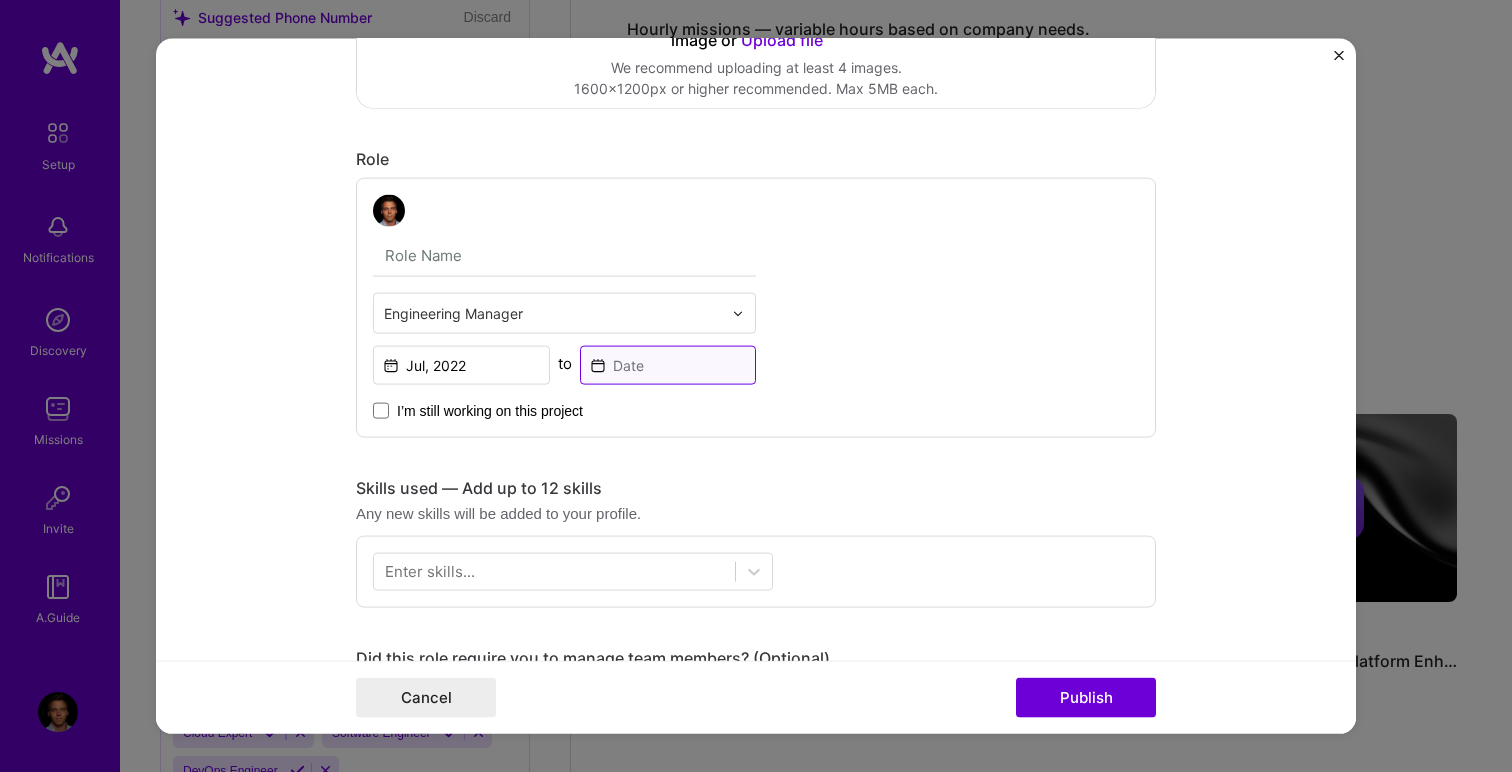 click at bounding box center [668, 365] 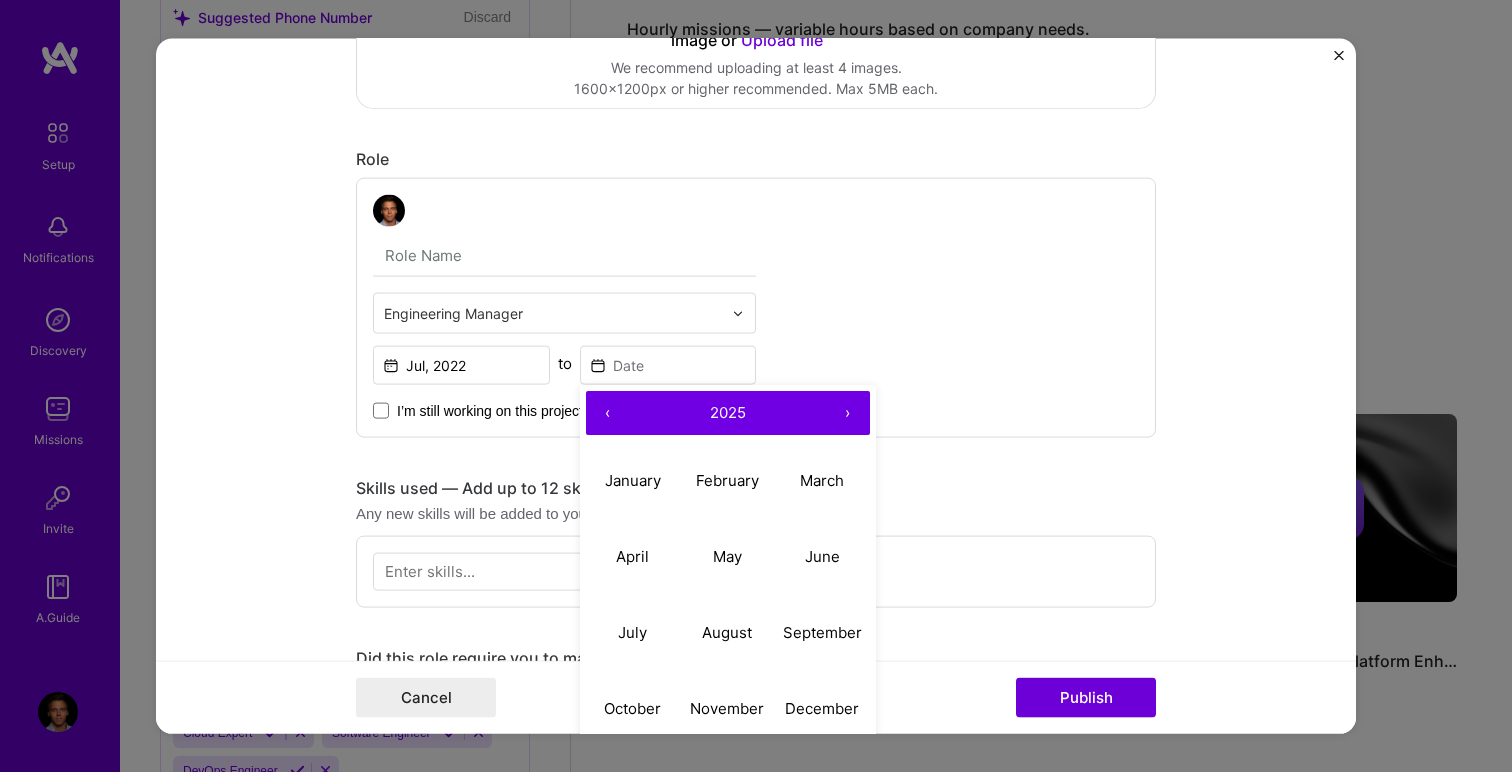 click on "›" at bounding box center [848, 413] 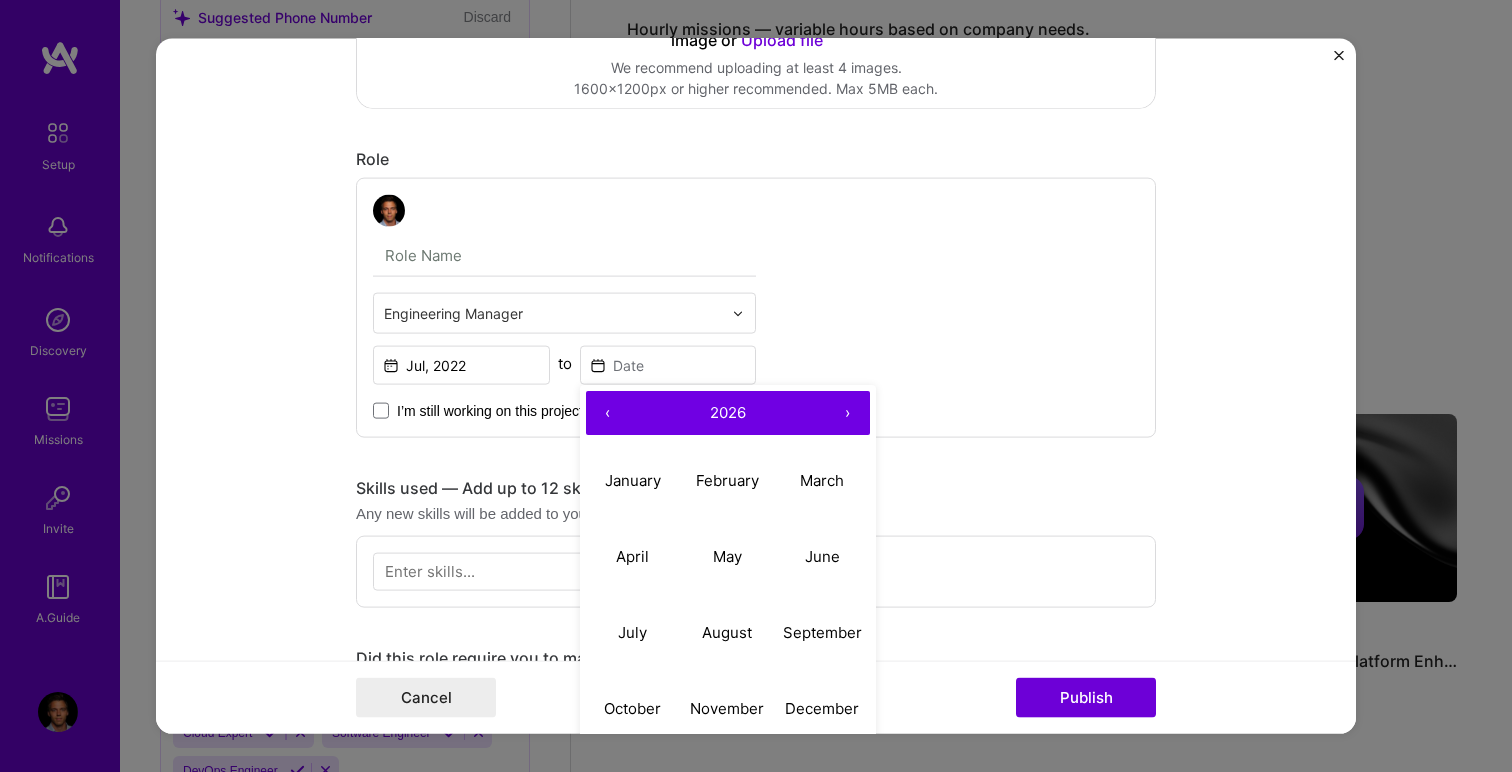 click on "‹" at bounding box center [608, 413] 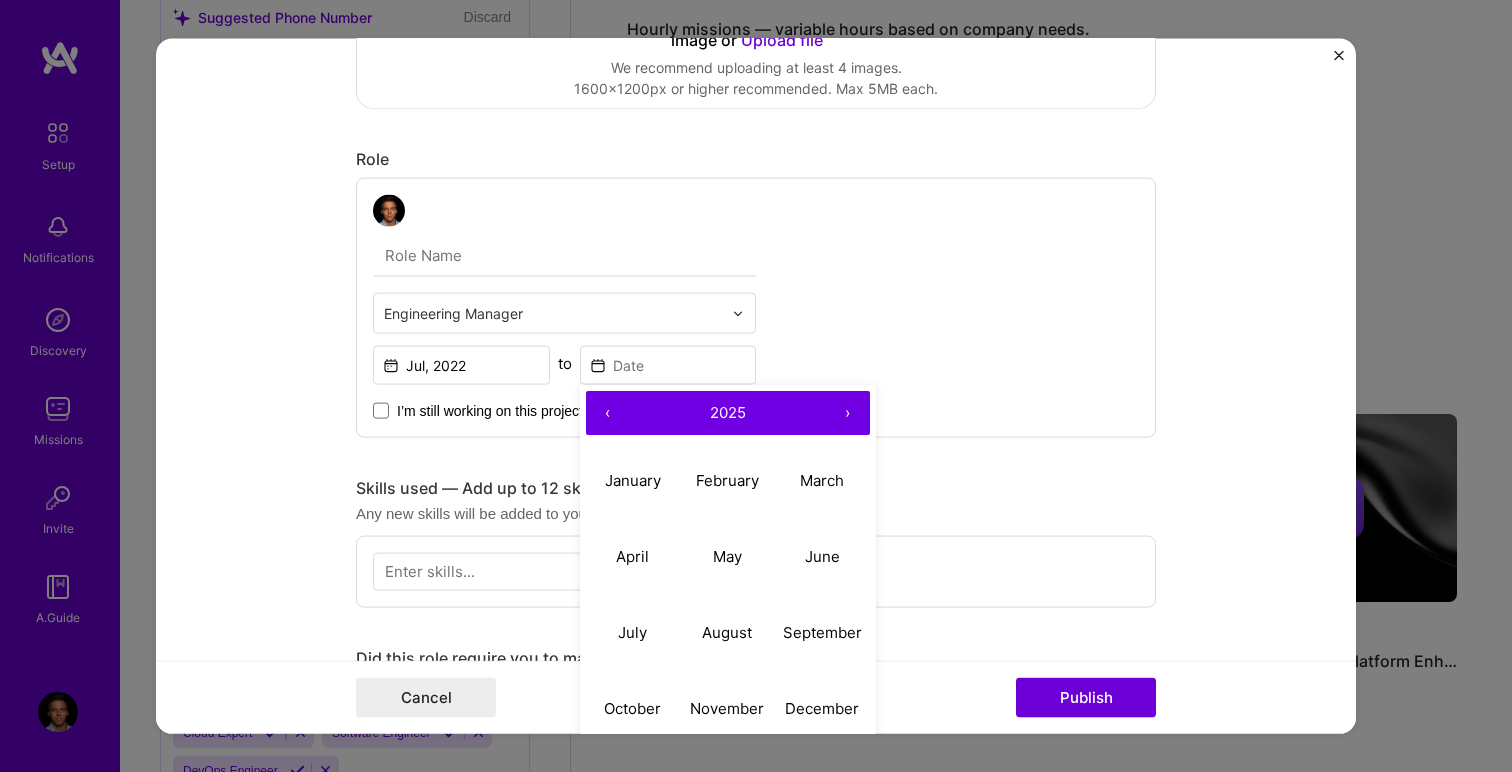 click on "‹" at bounding box center [608, 413] 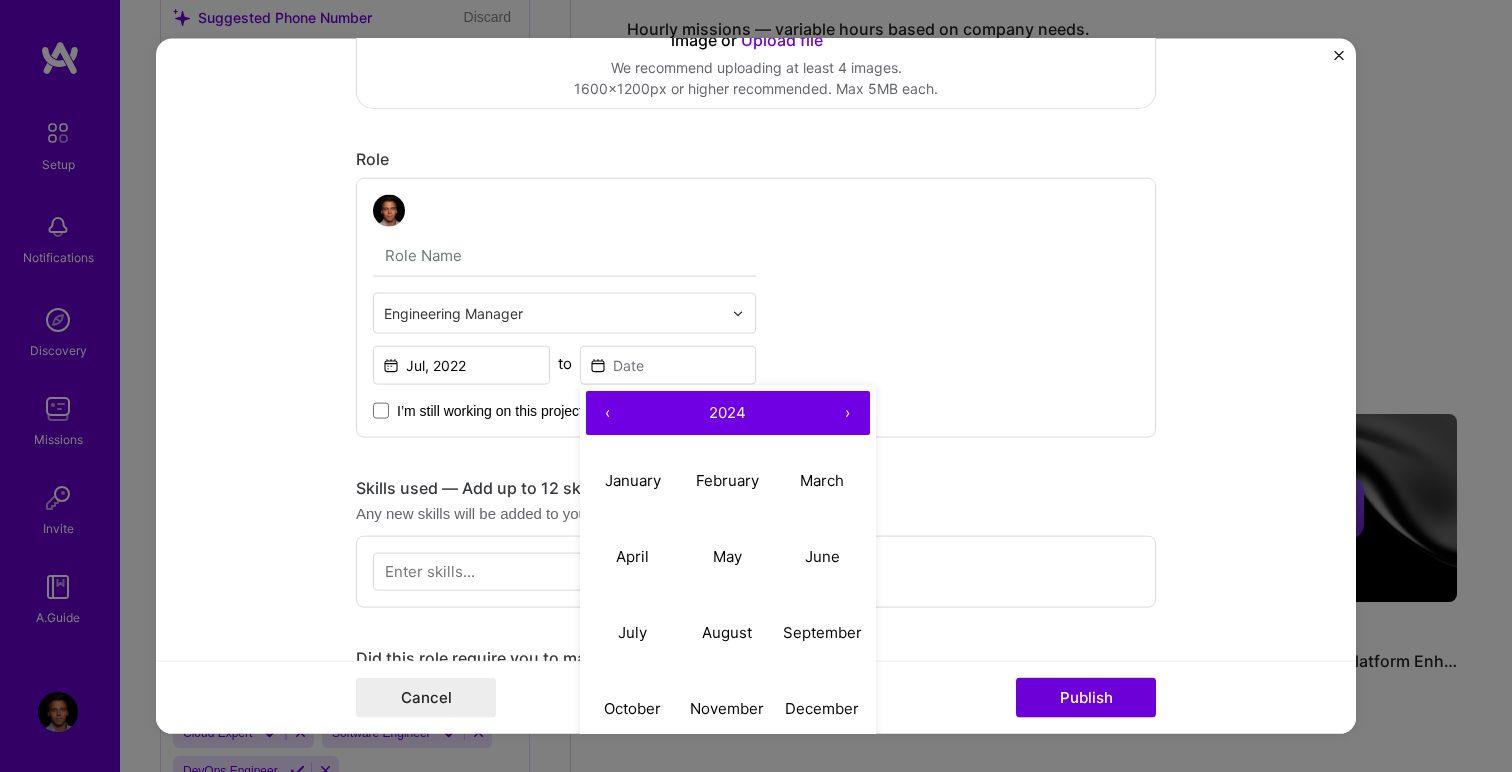 click on "‹" at bounding box center [608, 413] 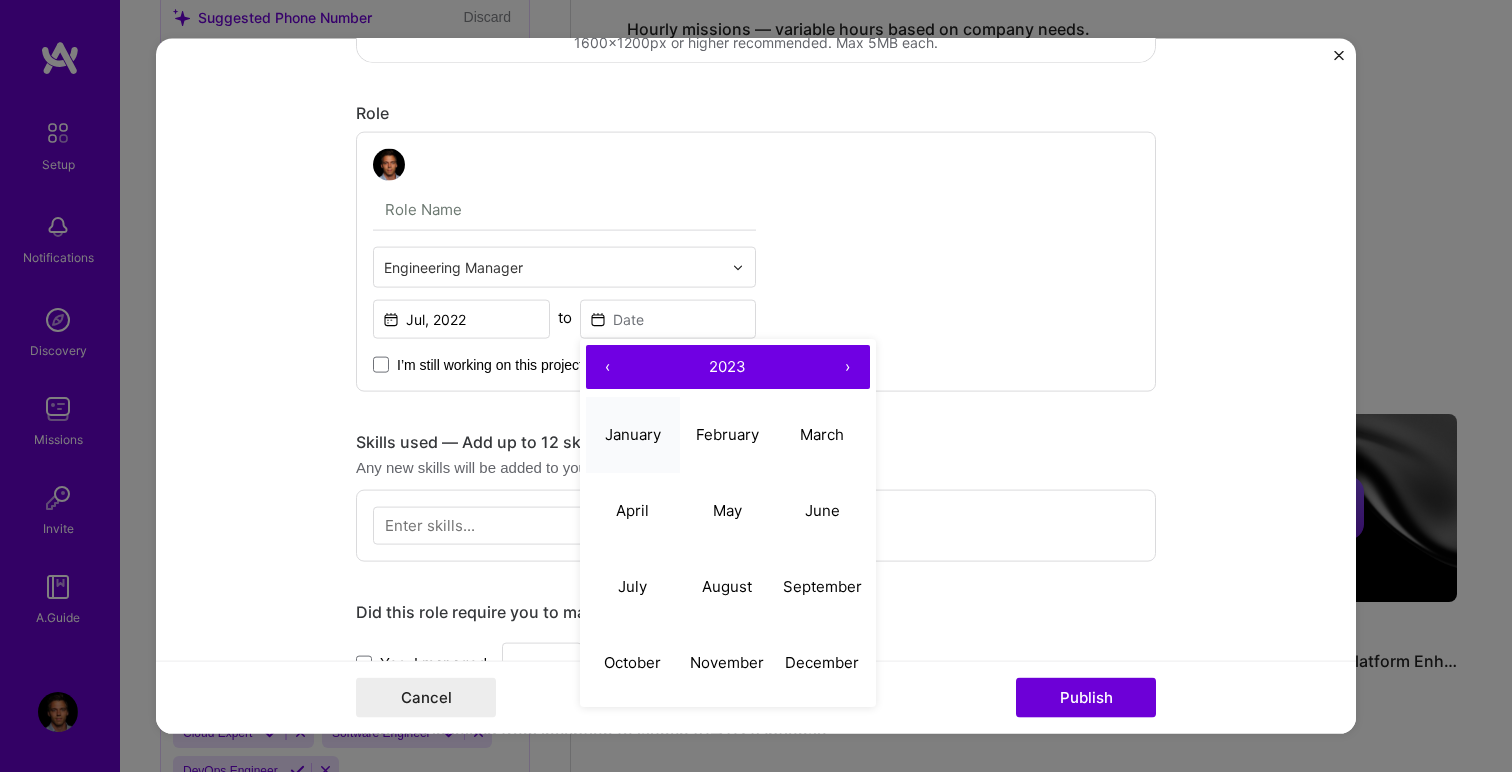 scroll, scrollTop: 528, scrollLeft: 0, axis: vertical 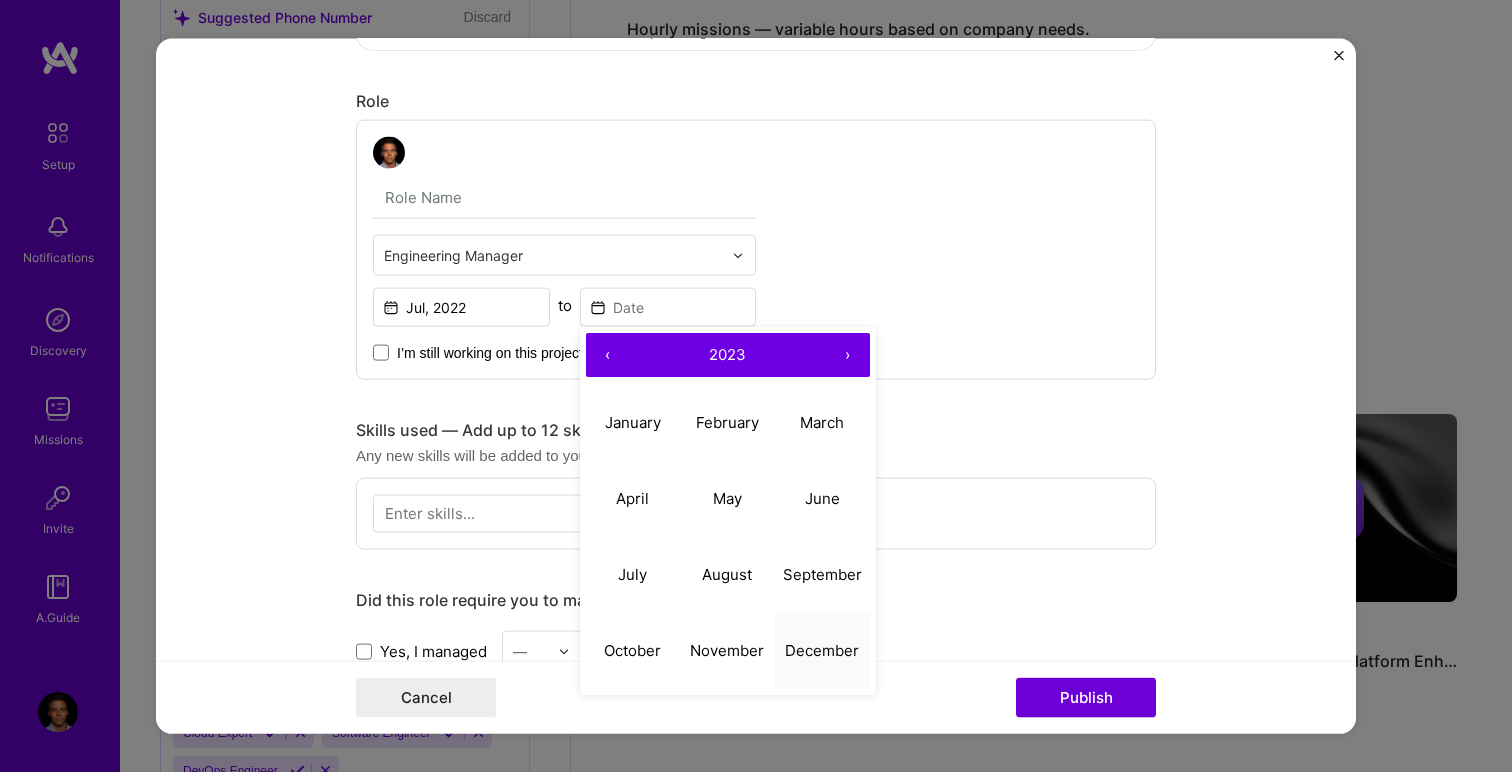 click on "December" at bounding box center (822, 649) 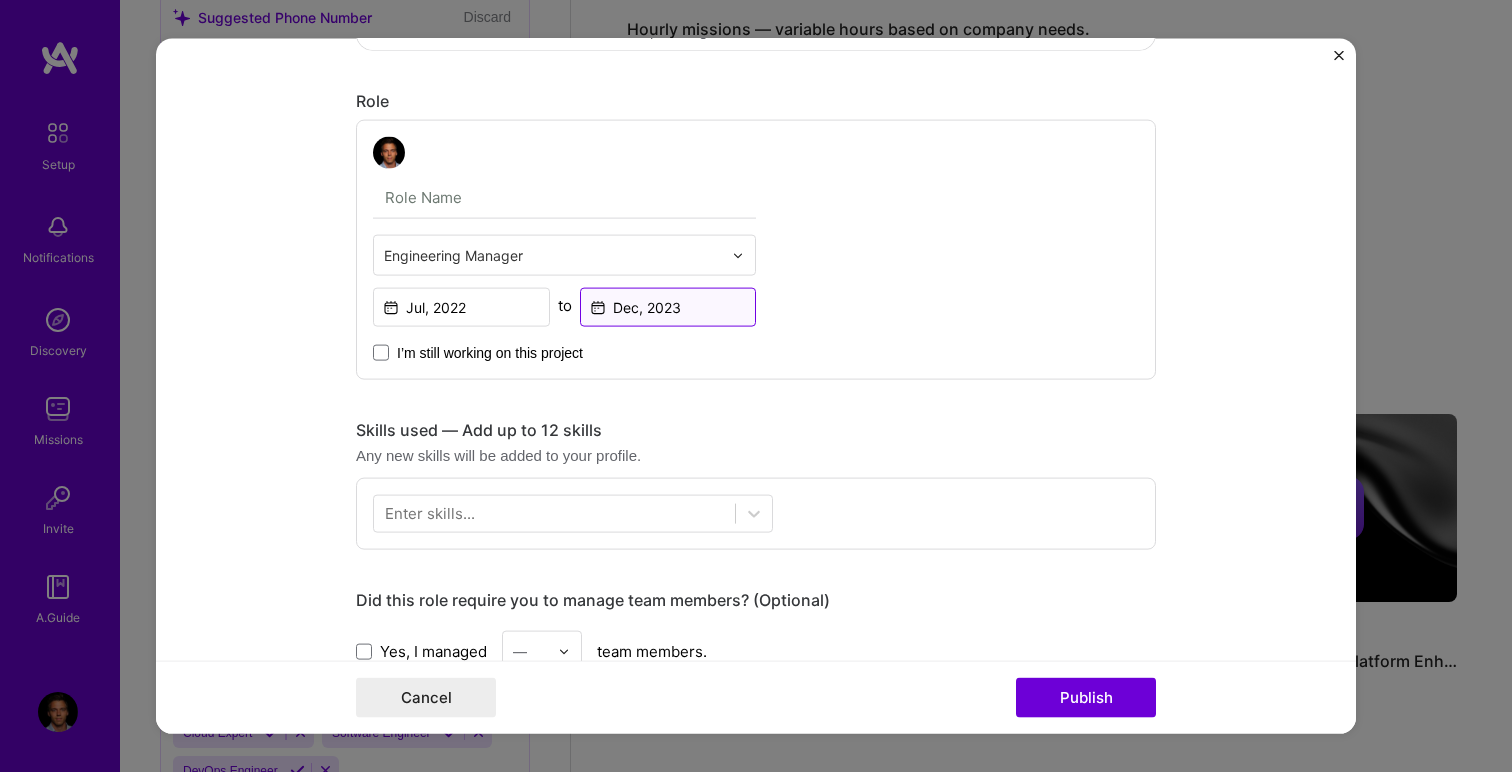 click on "Dec, 2023" at bounding box center (668, 307) 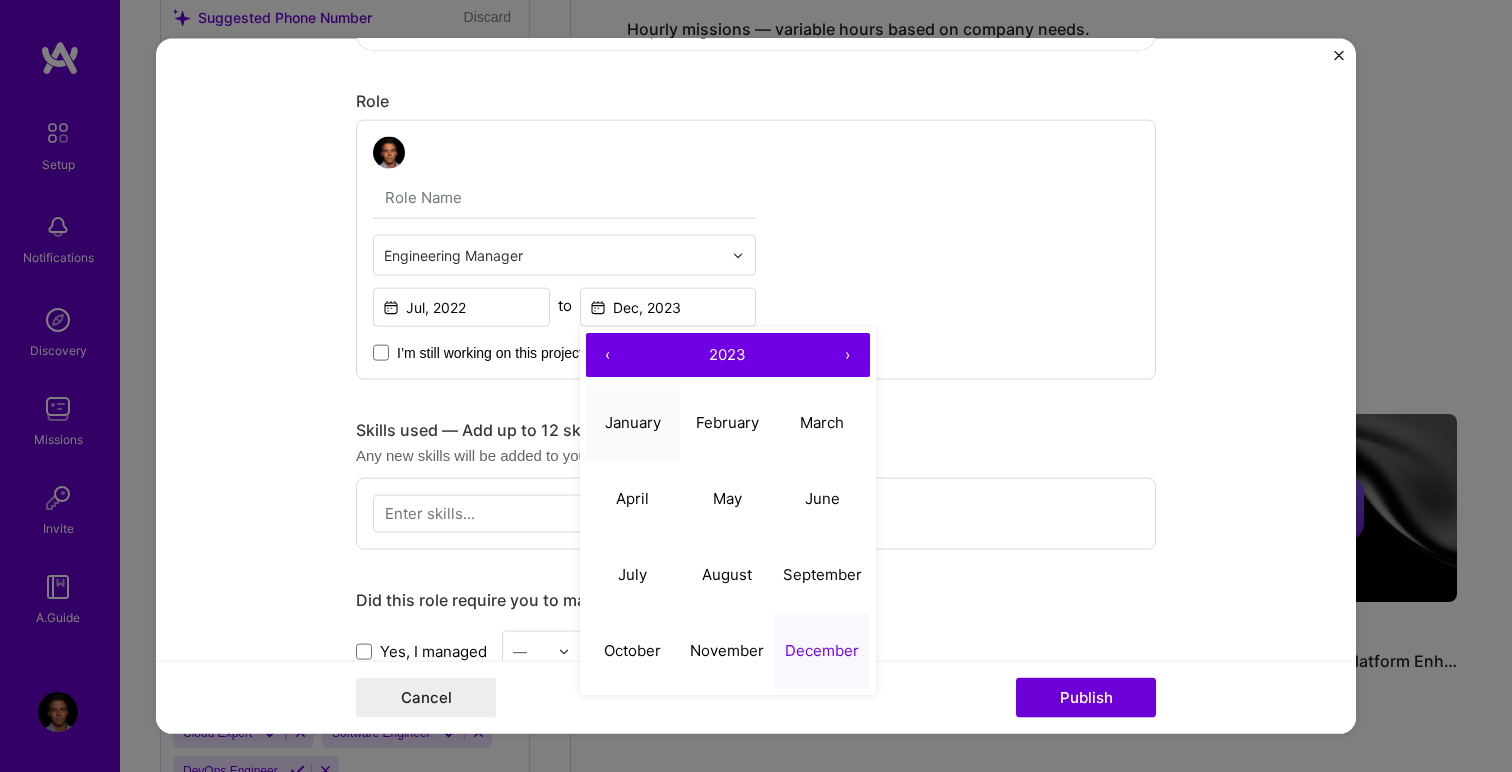 click on "January" at bounding box center (633, 421) 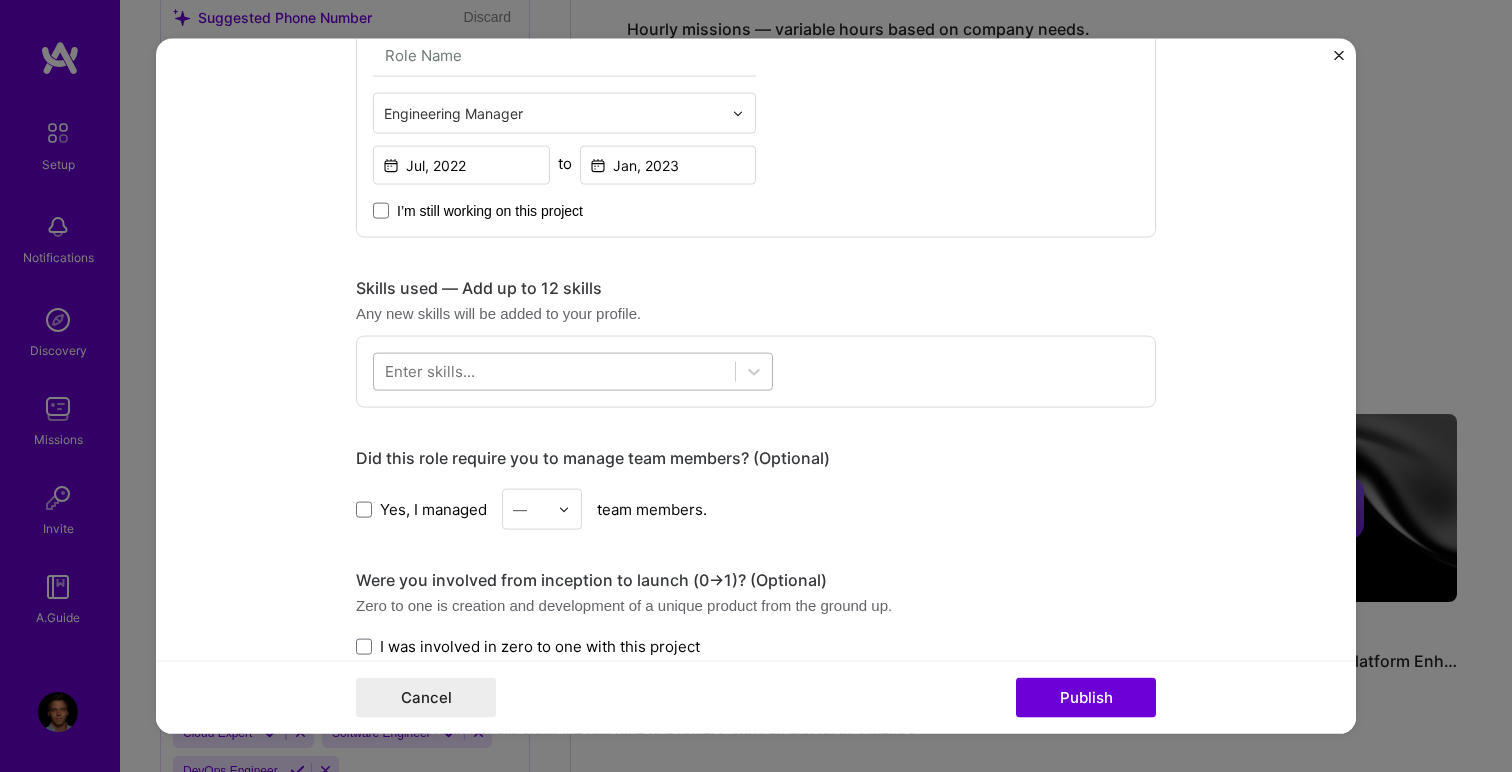 scroll, scrollTop: 671, scrollLeft: 0, axis: vertical 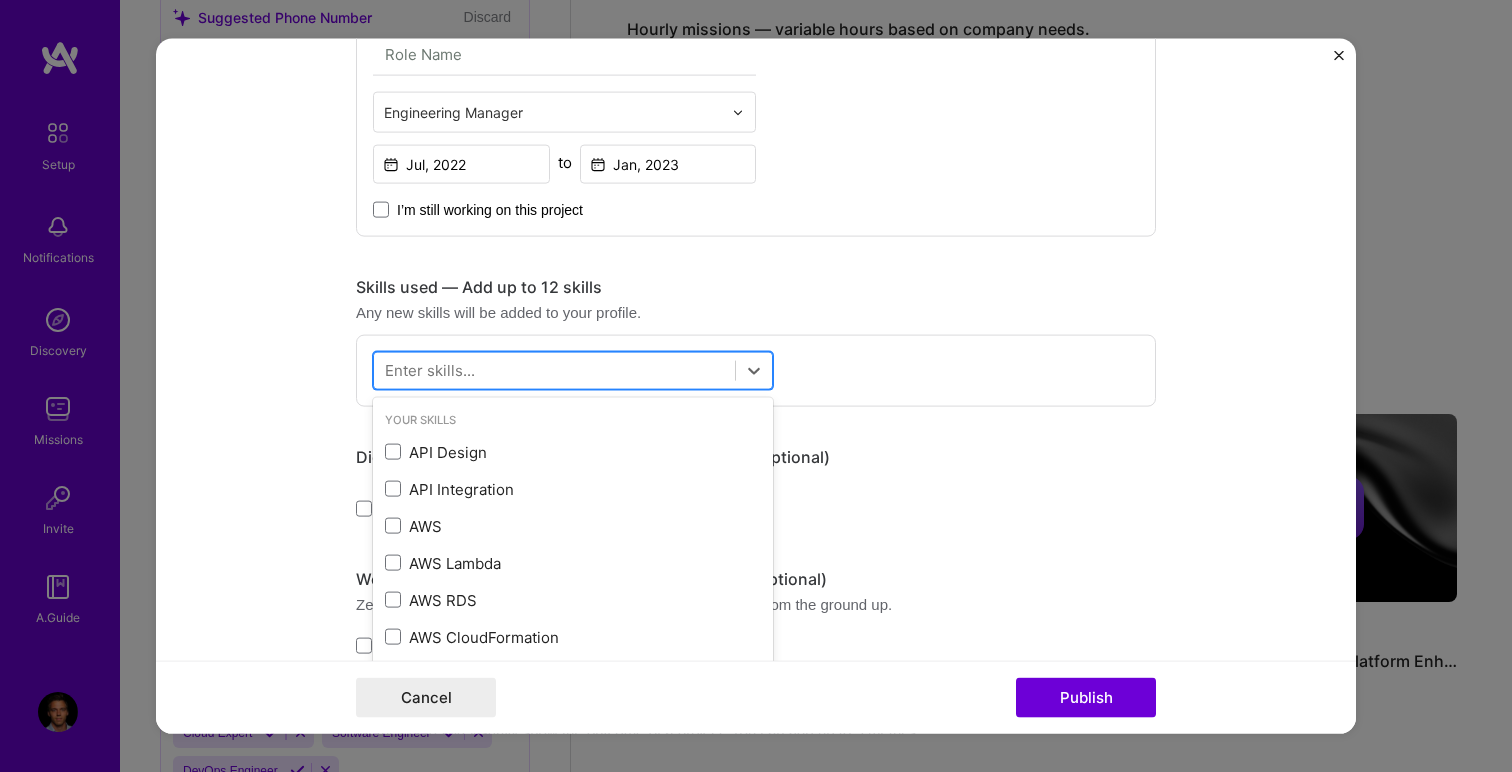 click at bounding box center [554, 370] 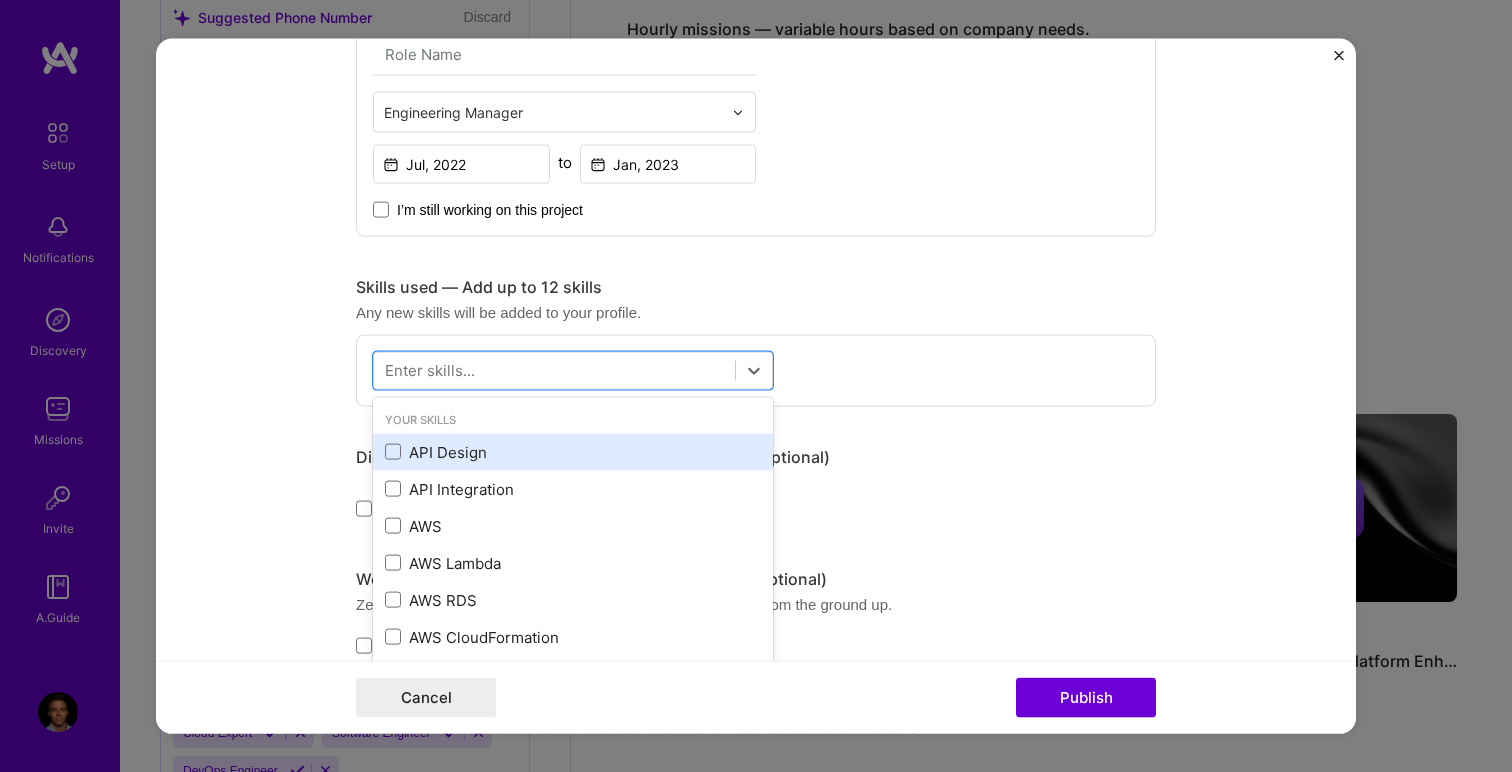 click on "API Design" at bounding box center [573, 451] 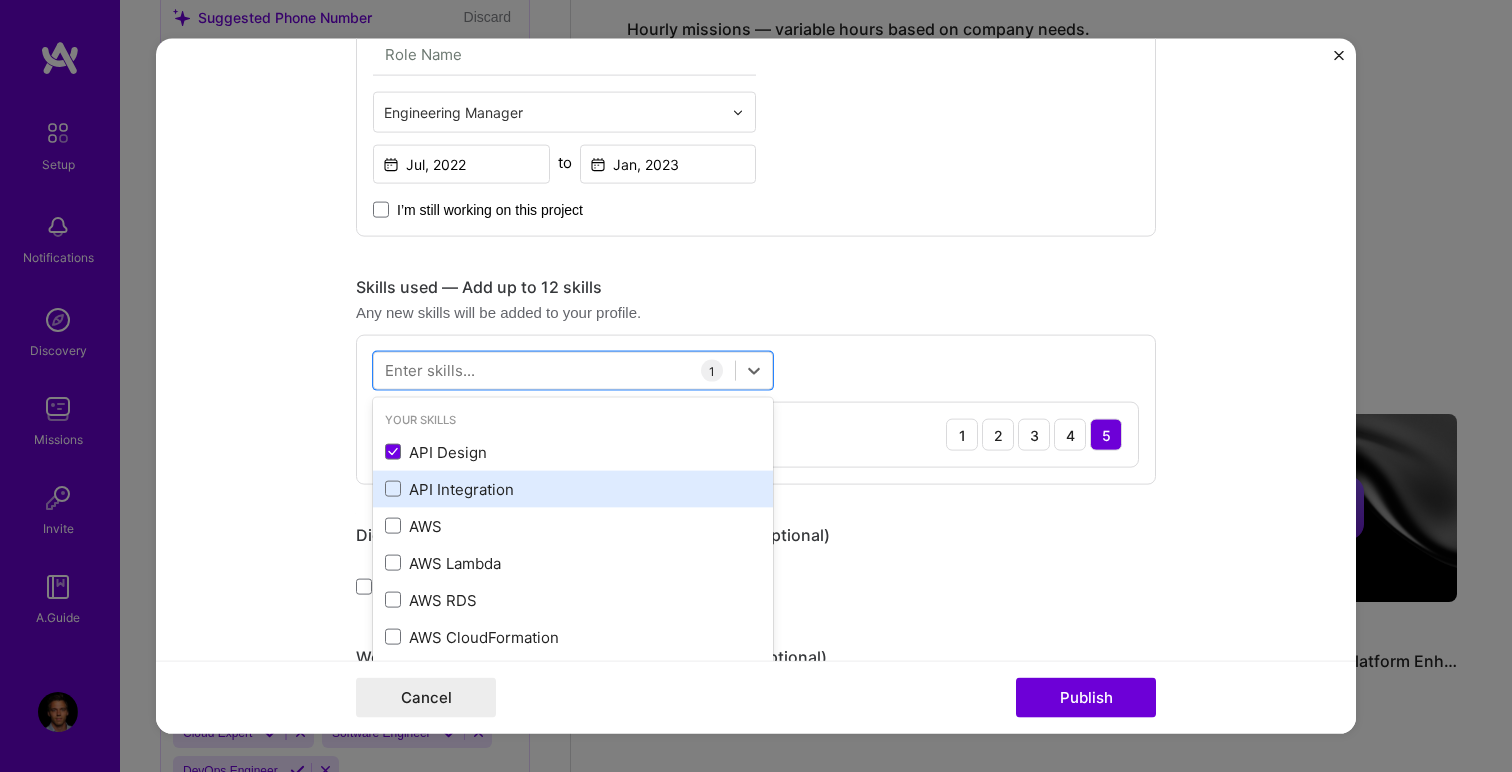 click on "API Integration" at bounding box center (573, 488) 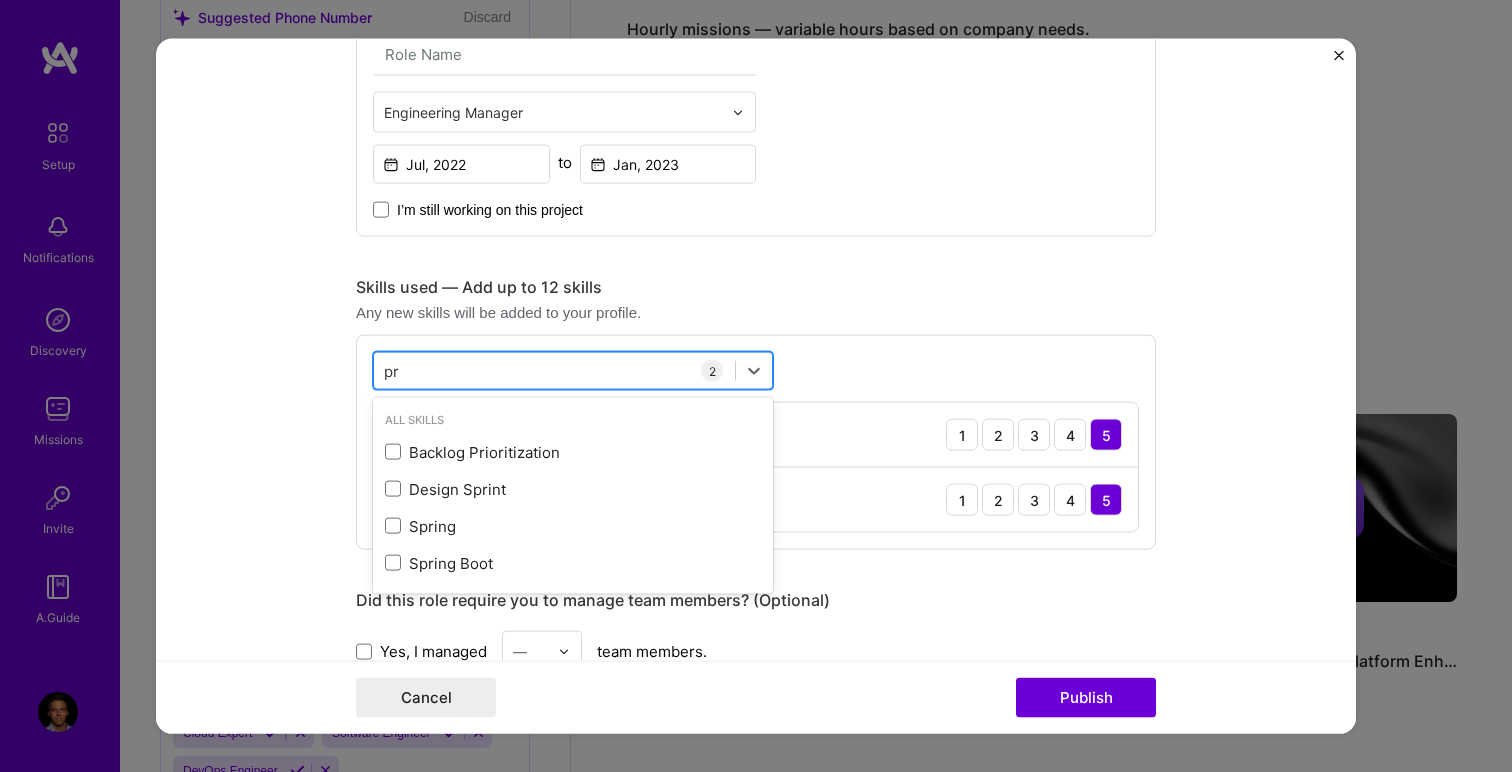 type on "p" 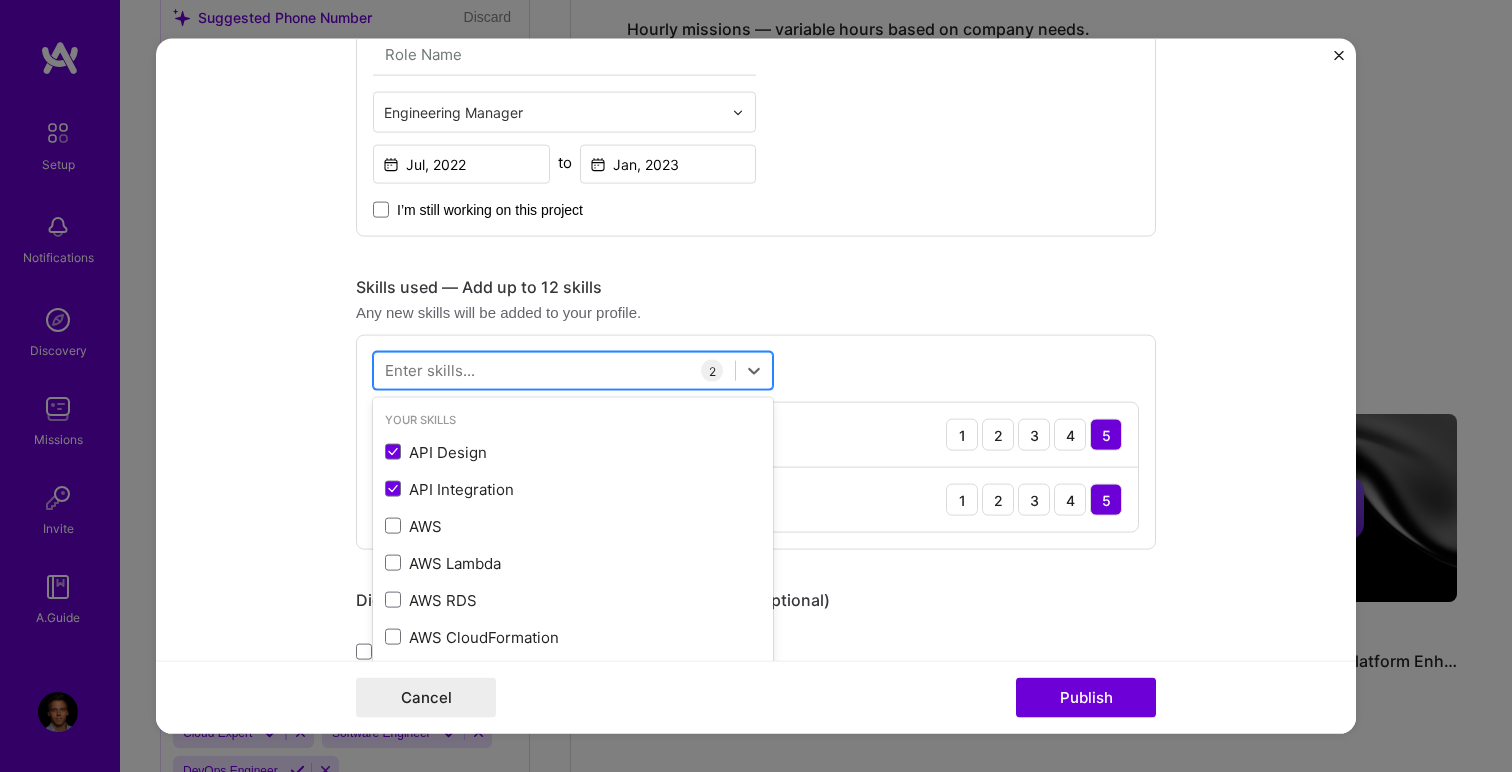 type on "p" 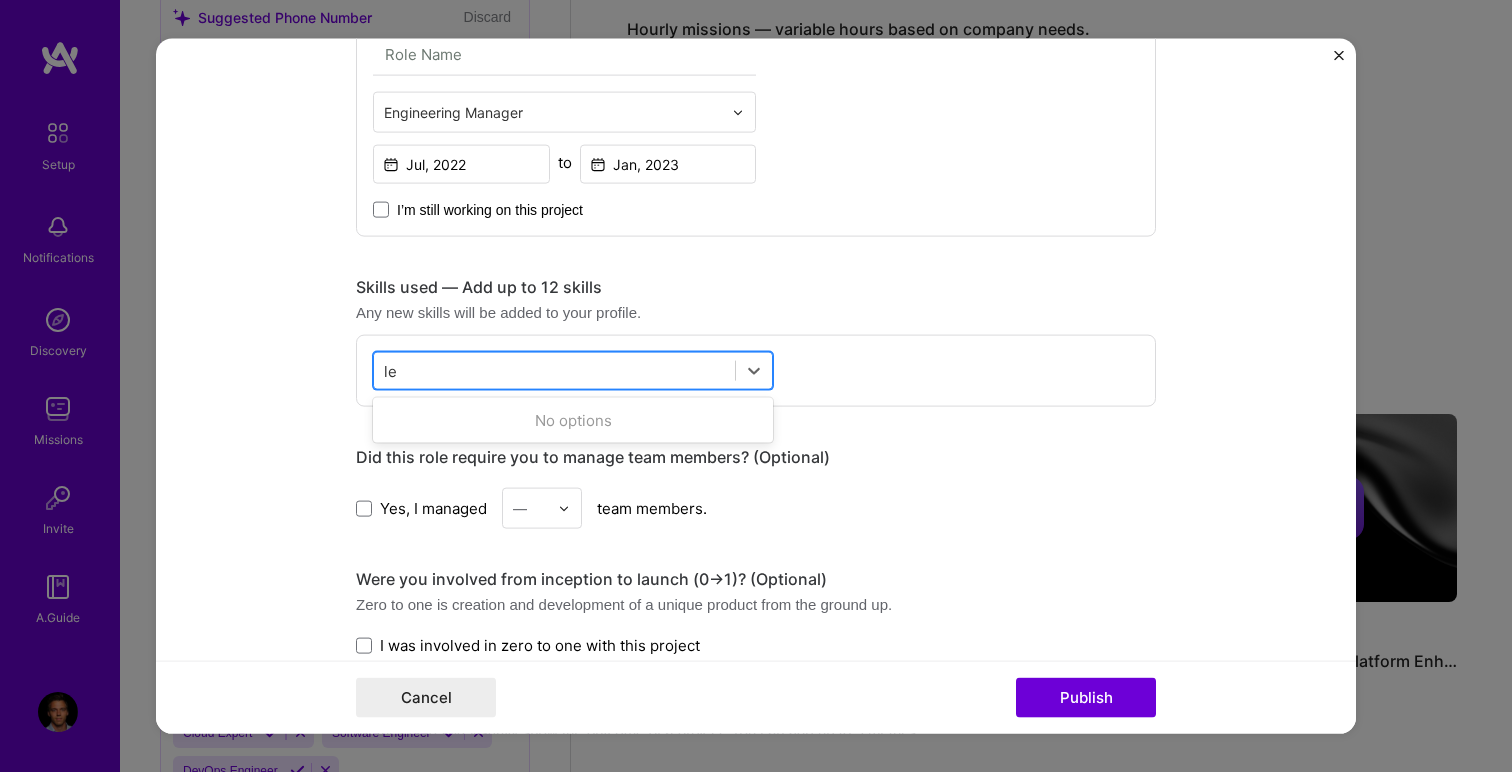 type on "l" 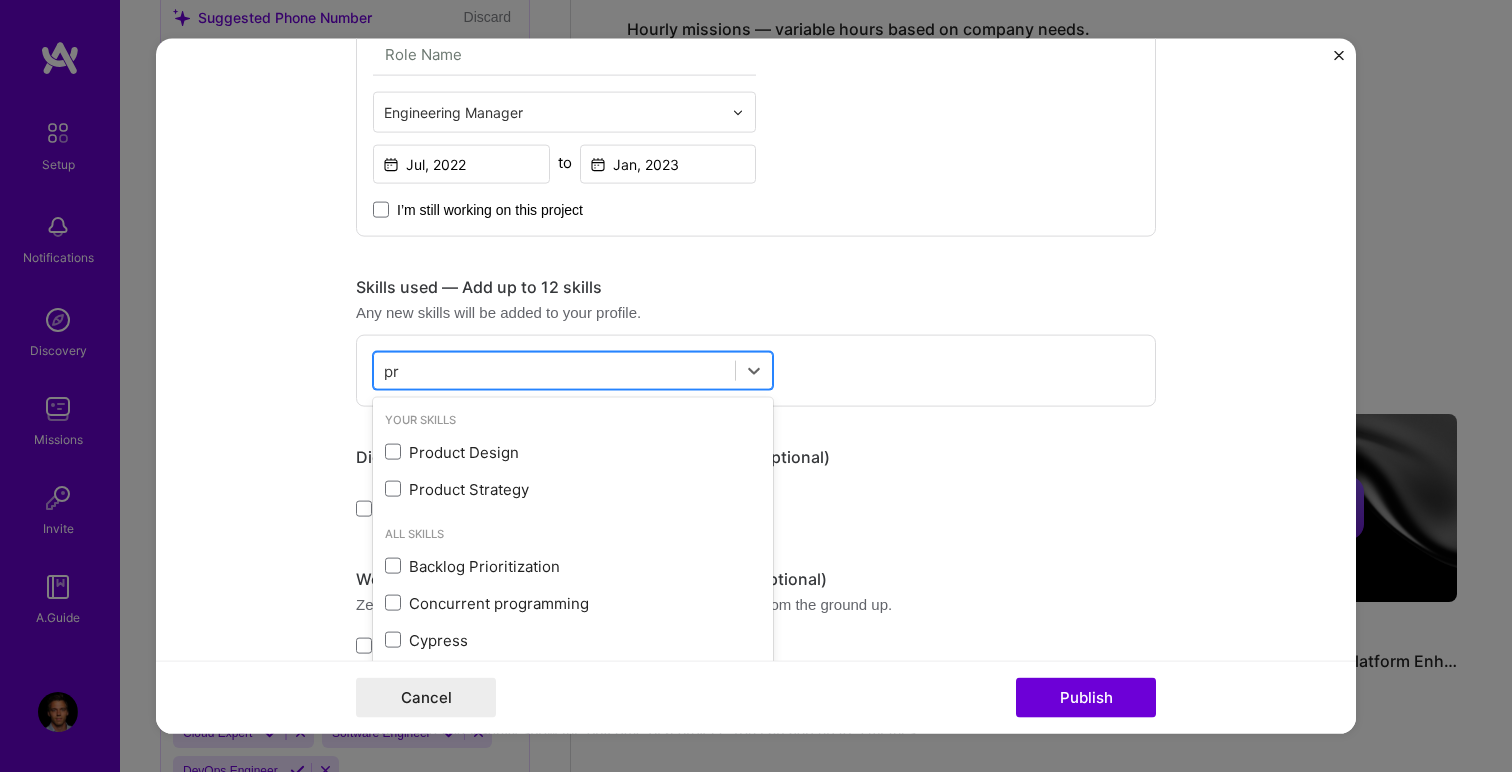 type on "p" 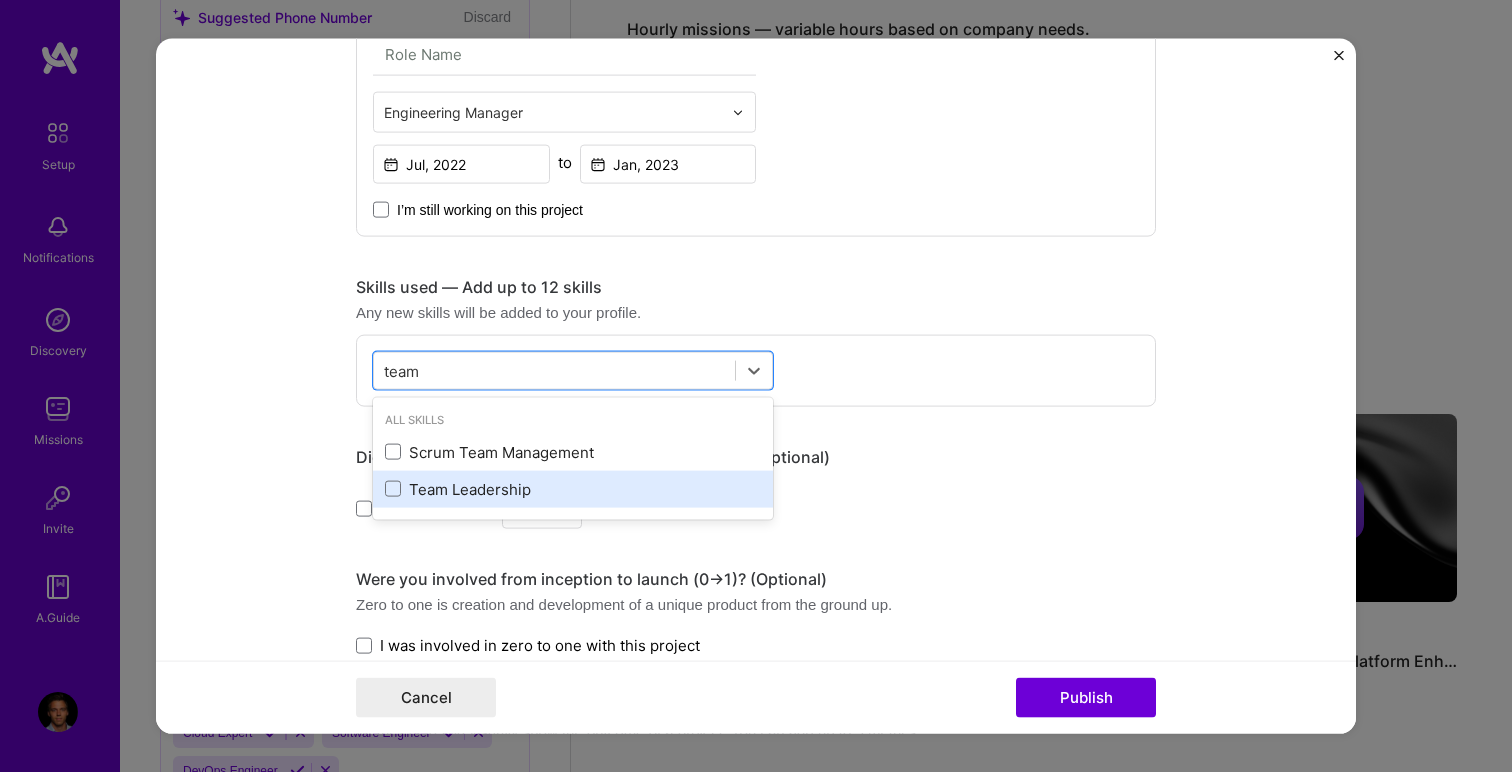 click on "Team Leadership" at bounding box center [573, 488] 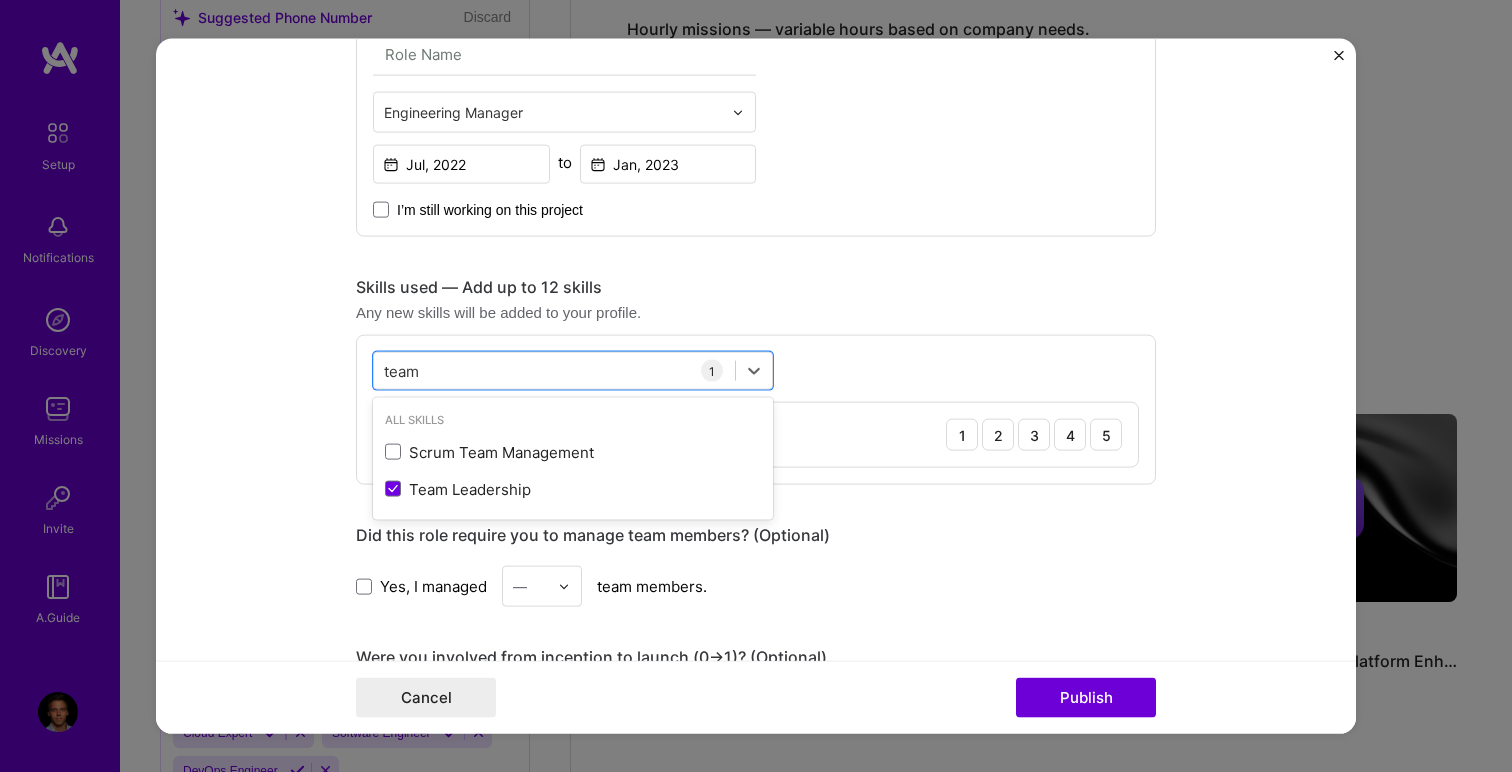 click on "Project title IPv4 Pricing Change Company Amazon
Project industry Industry 1 Project Link (Optional)
Drag and drop an image or   Upload file Upload file We recommend uploading at least 4 images. 1600x1200px or higher recommended. Max 5MB each. Role Engineering Manager Jul, 2022
to Jan, 2022
I’m still working on this project Skills used — Add up to 12 skills Any new skills will be added to your profile. option Team Leadership, selected. option Scrum Team Management focused, 0 of 2. 2 results available for search term team. Use Up and Down to choose options, press Enter to select the currently focused option, press Escape to exit the menu, press Tab to select the option and exit the menu. team team All Skills Scrum Team Management Team Leadership 1 Team Leadership 1 2 3 4 5 Did this role require you to manage team members? (Optional) Yes, I managed — team members. ->   0 / 1,000" at bounding box center [756, 386] 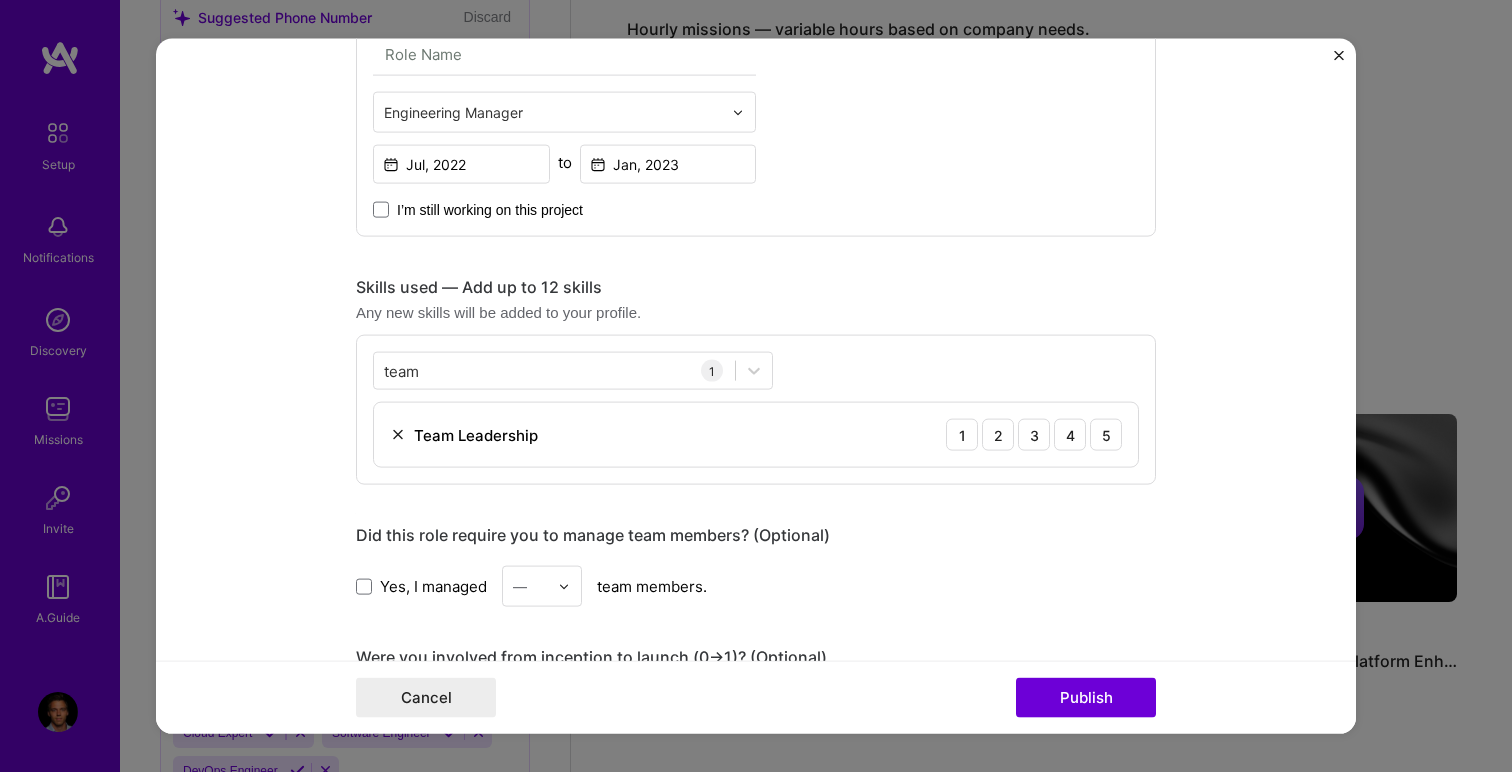 click on "Yes, I managed" at bounding box center (433, 585) 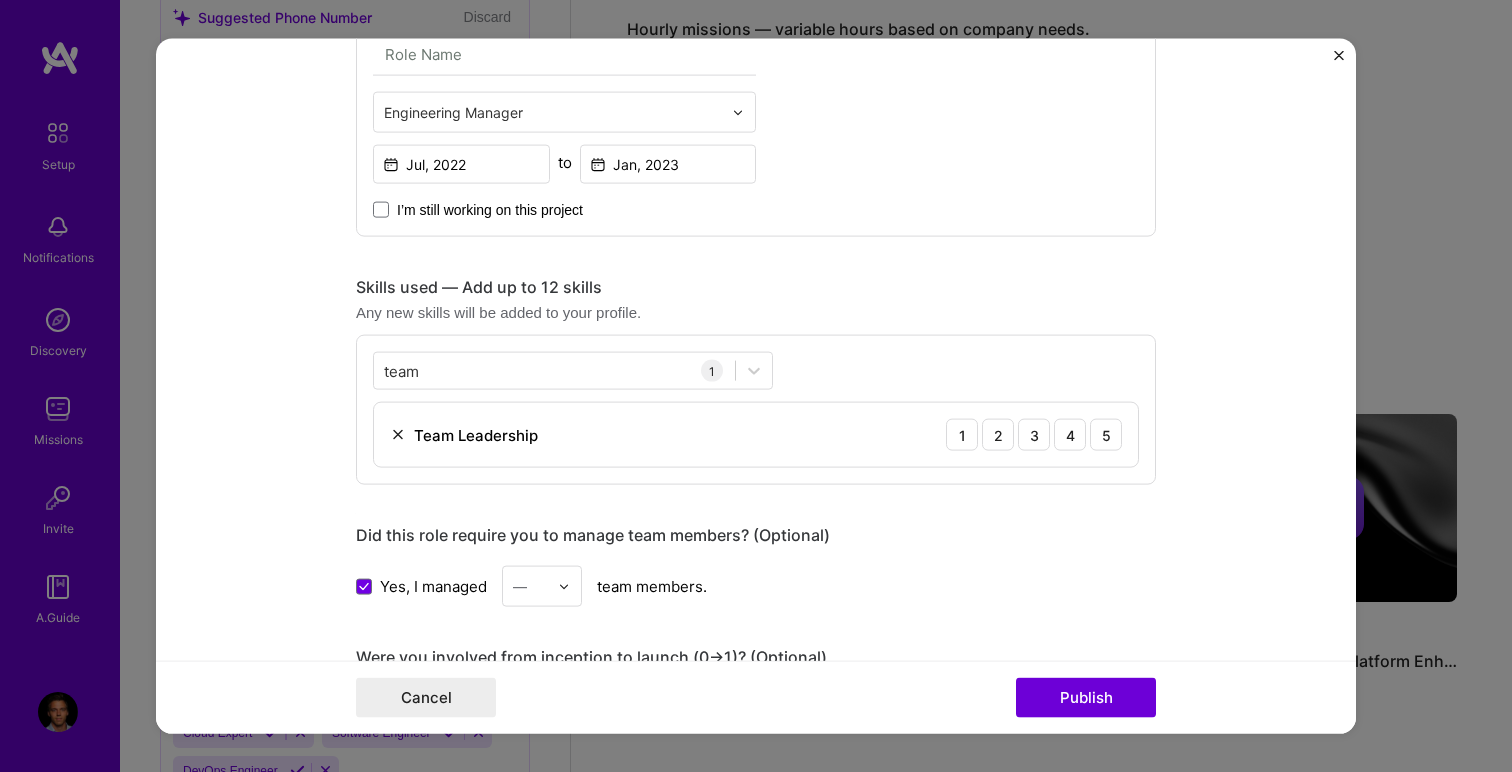 click at bounding box center [569, 586] 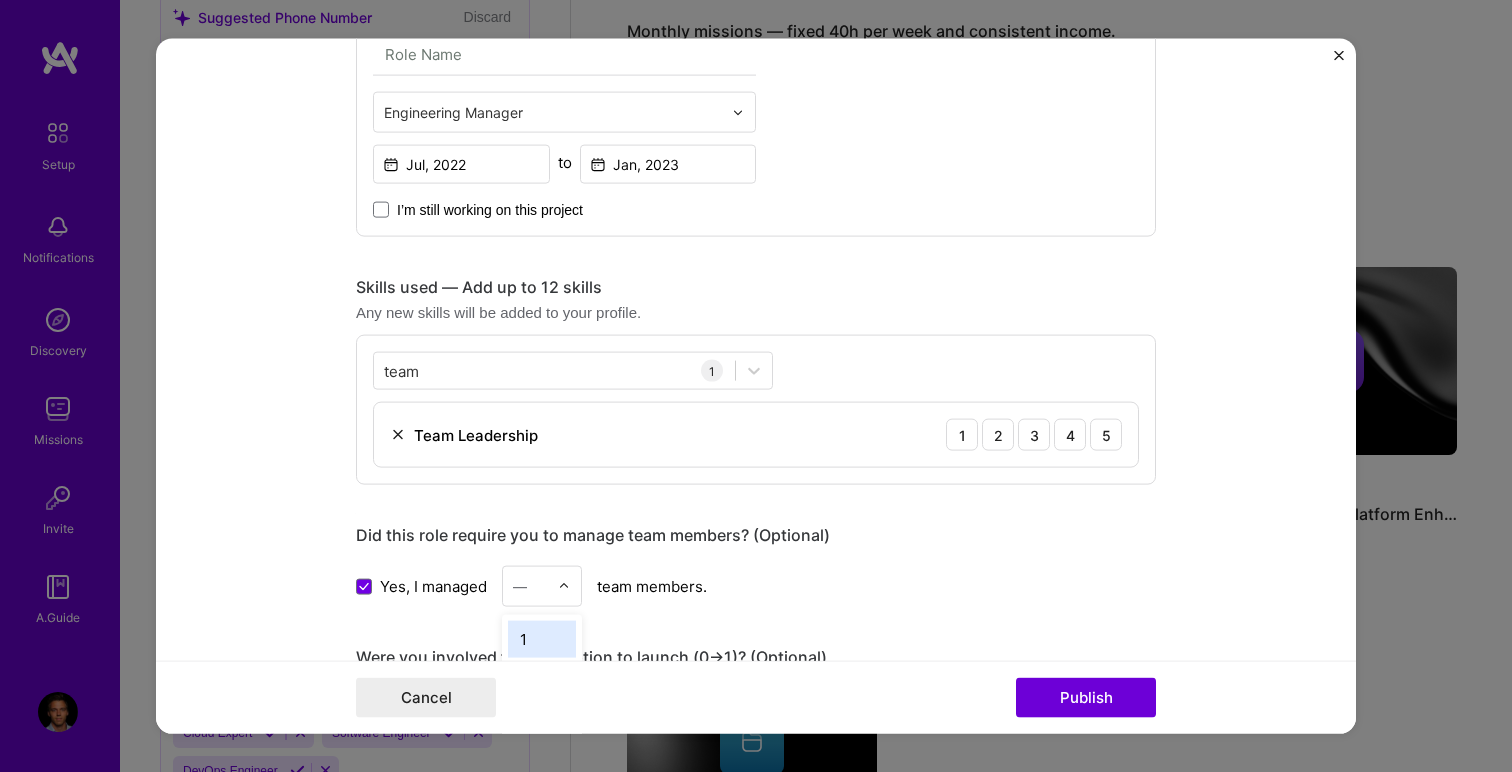scroll, scrollTop: 1429, scrollLeft: 0, axis: vertical 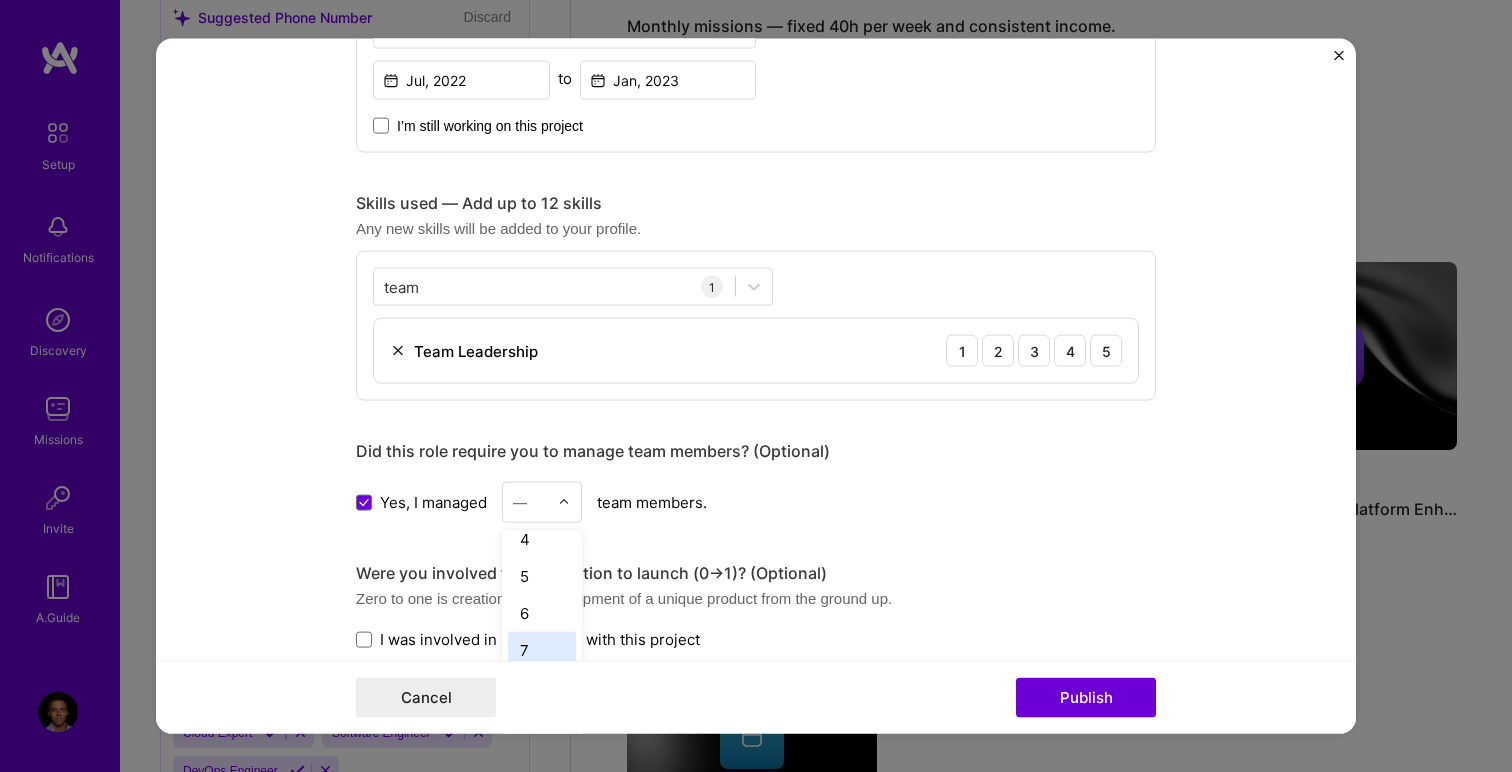 click on "7" at bounding box center (542, 650) 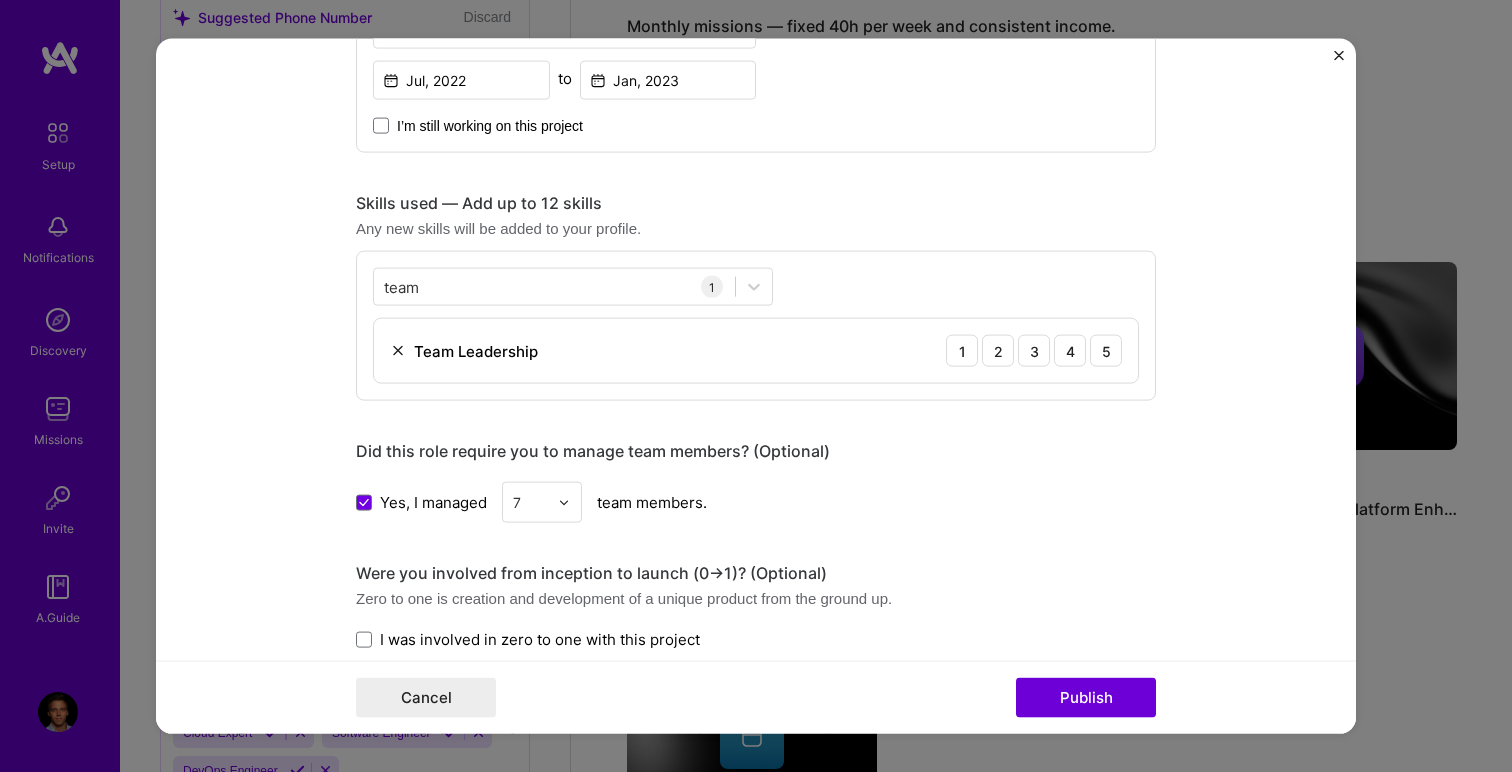 click on "Project title IPv4 Pricing Change Company Amazon
Project industry Industry [NUMBER] Project Link (Optional)
Drag and drop an image or   Upload file Upload file We recommend uploading at least 4 images. 1600x1200px or higher recommended. Max 5MB each. Role Engineering Manager [MONTH], [YEAR]
to [MONTH], [YEAR]
I’m still working on this project Skills used — Add up to 12 skills Any new skills will be added to your profile. team team [NUMBER] Team Leadership [NUMBER] [NUMBER] [NUMBER] [NUMBER] [NUMBER] Did this role require you to manage team members? (Optional) Yes, I managed [NUMBER] team members. Were you involved from inception to launch ([NUMBER]  ->  [NUMBER])? (Optional) Zero to one is creation and development of a unique product from the ground up. I was involved in zero to one with this project Add metrics (Optional) Metrics help you visually show the outcome of a project. You can add up to [NUMBER] metrics. Project details   [NUMBER] characters minimum [NUMBER] / [NUMBER]" at bounding box center [756, 386] 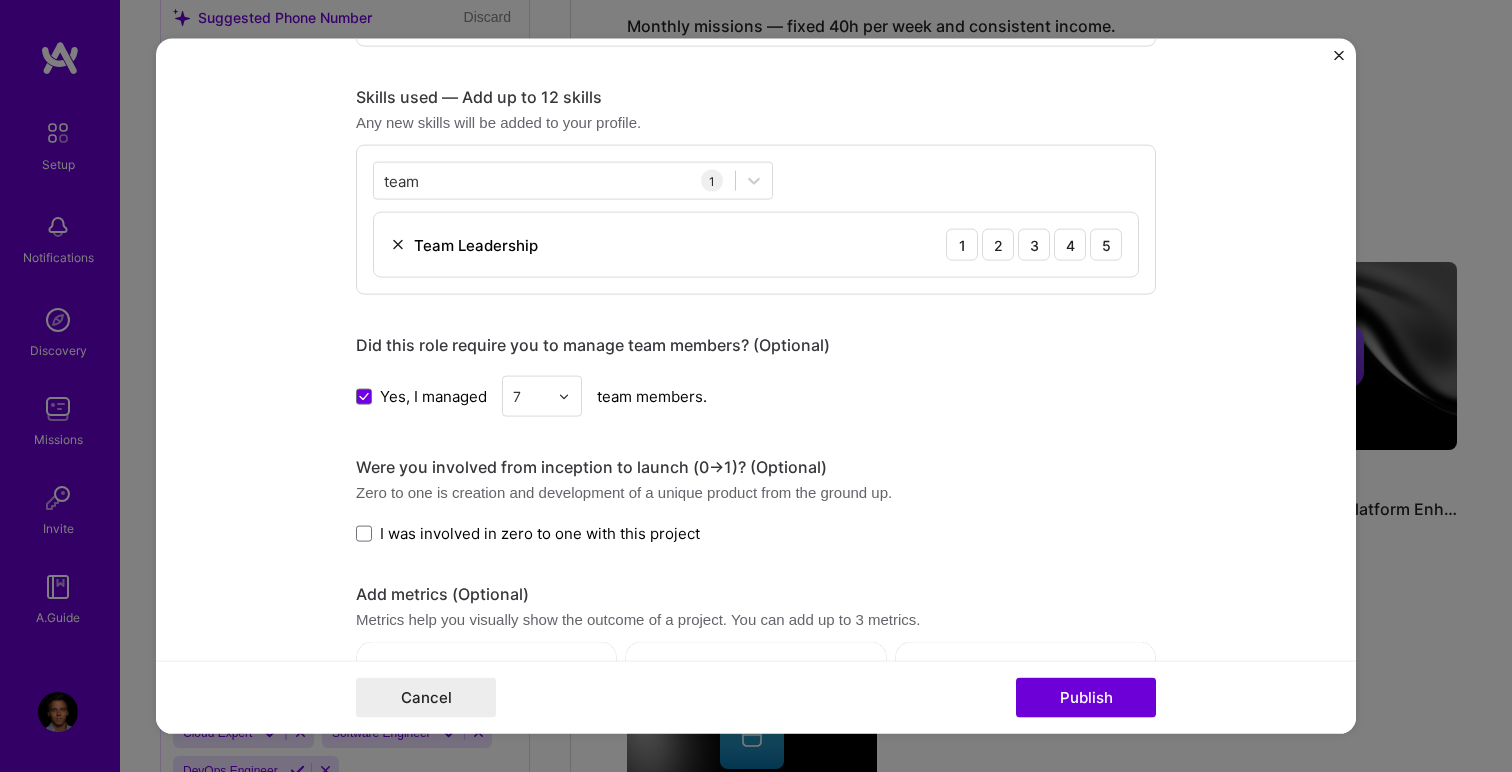scroll, scrollTop: 864, scrollLeft: 0, axis: vertical 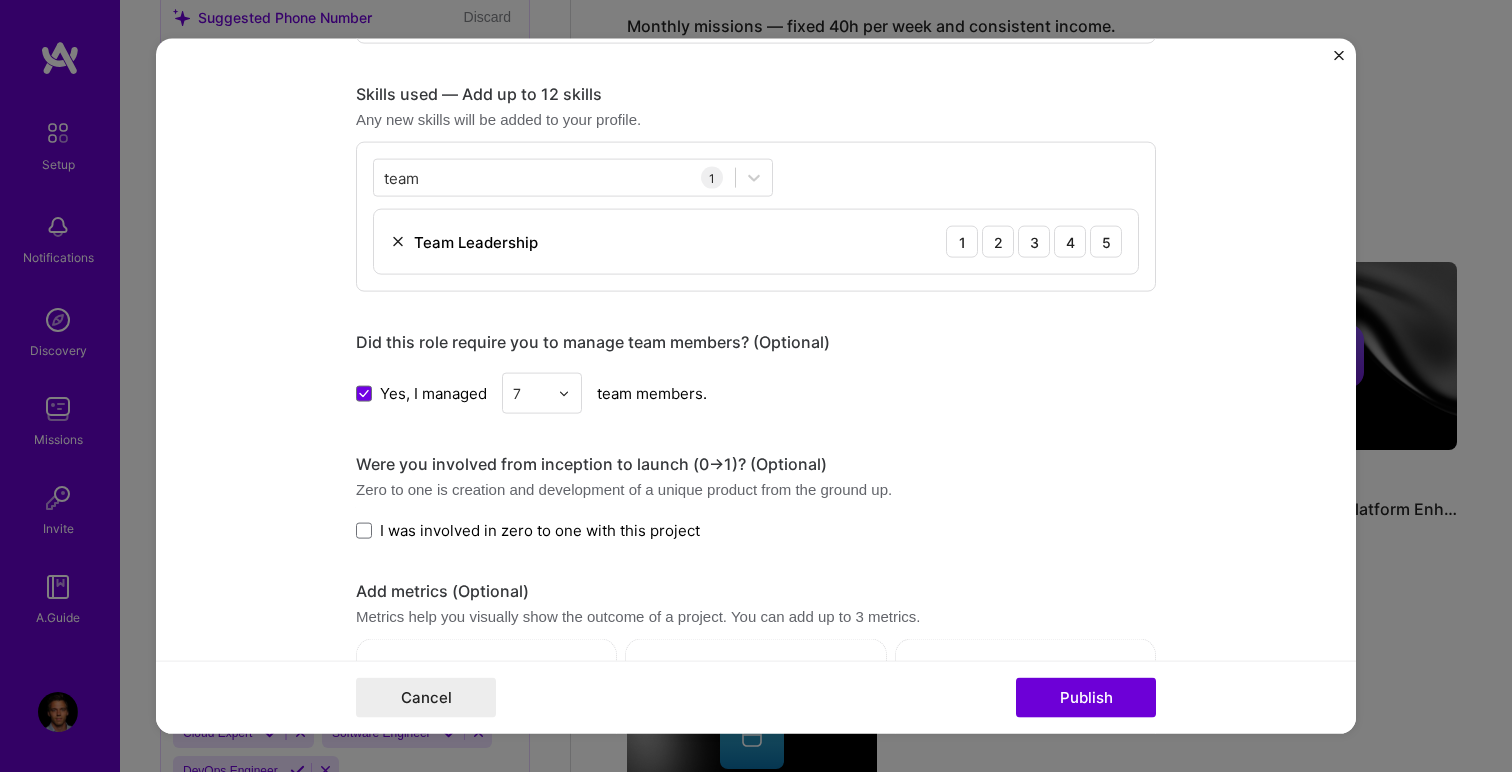 click on "I was involved in zero to one with this project" at bounding box center (528, 530) 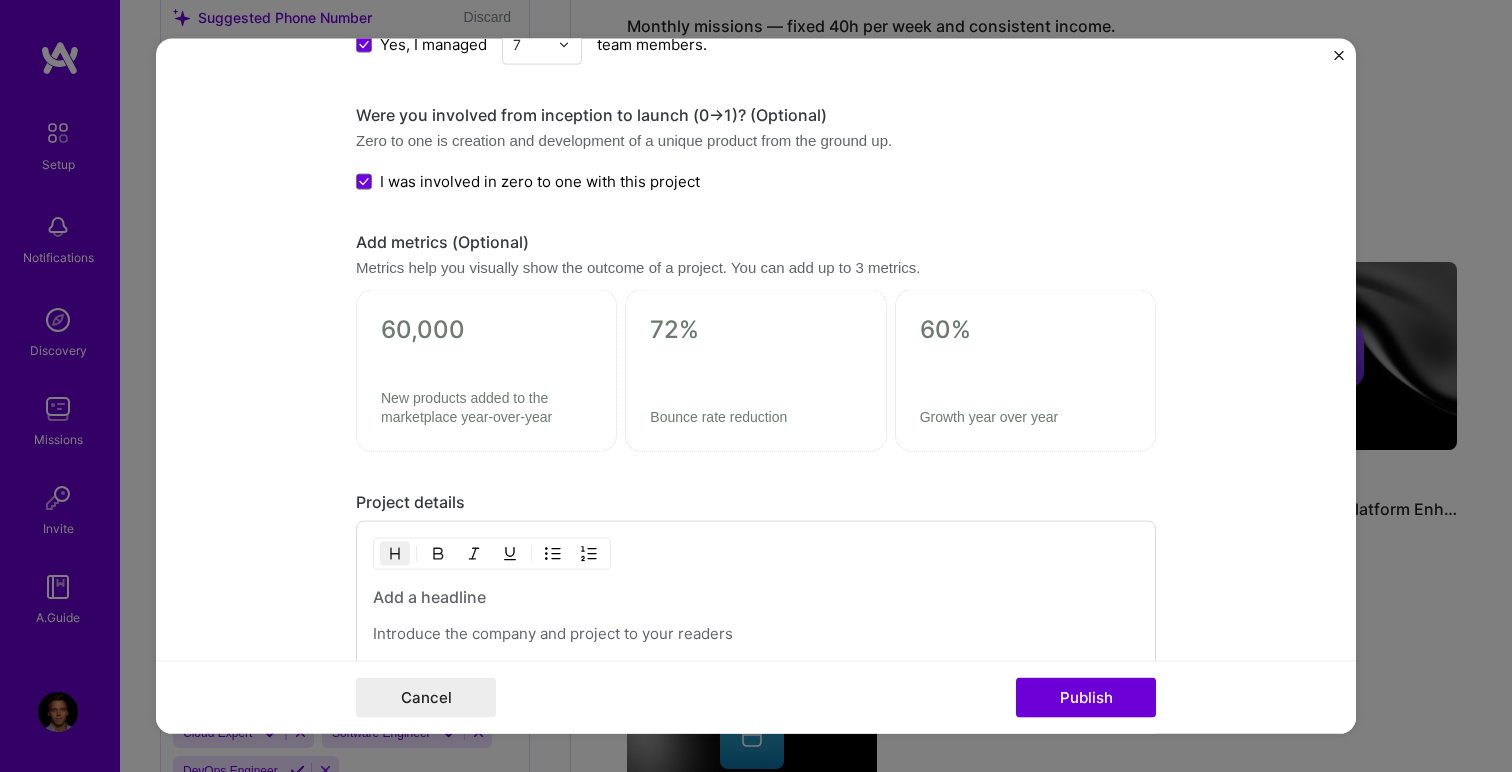 scroll, scrollTop: 1256, scrollLeft: 0, axis: vertical 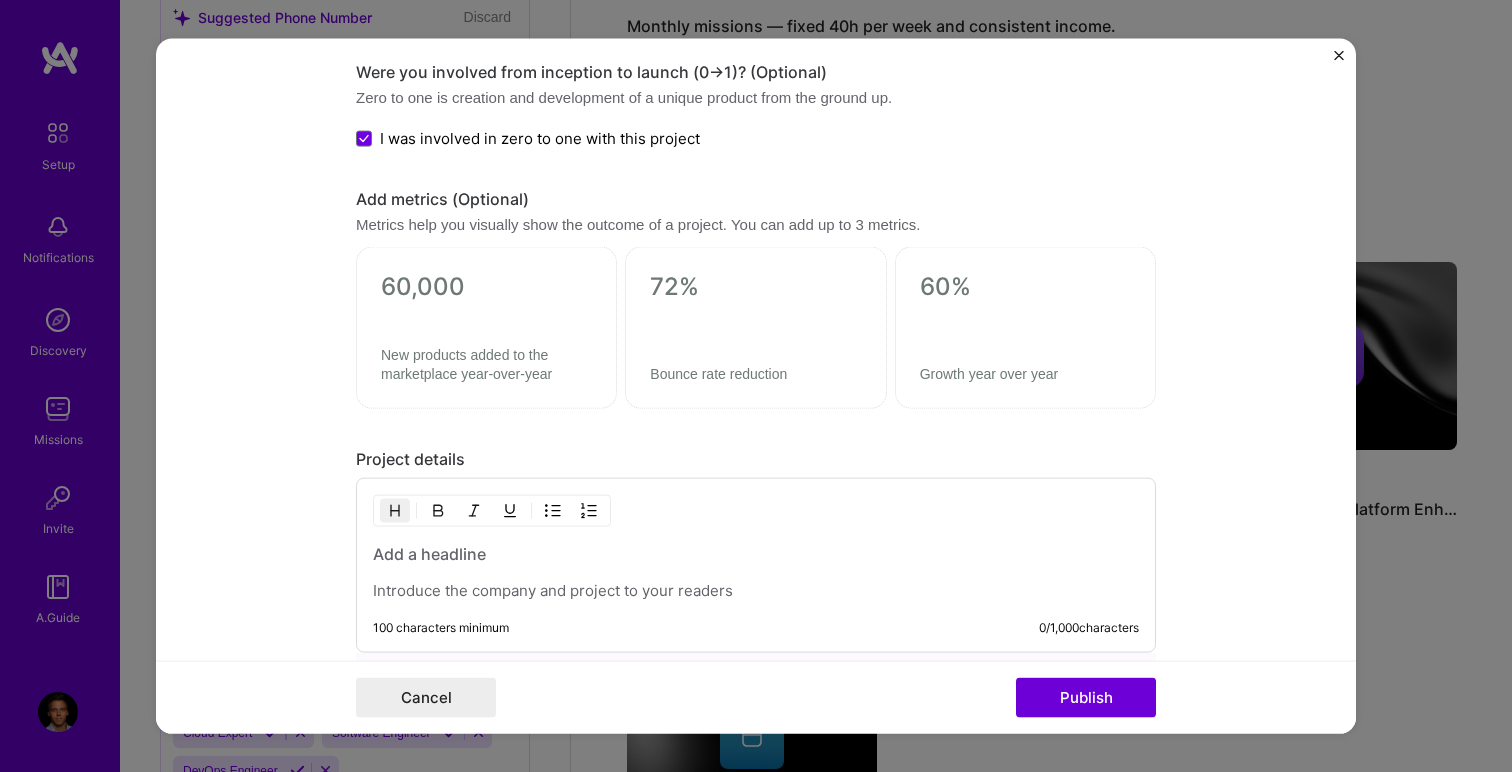 click at bounding box center (756, 554) 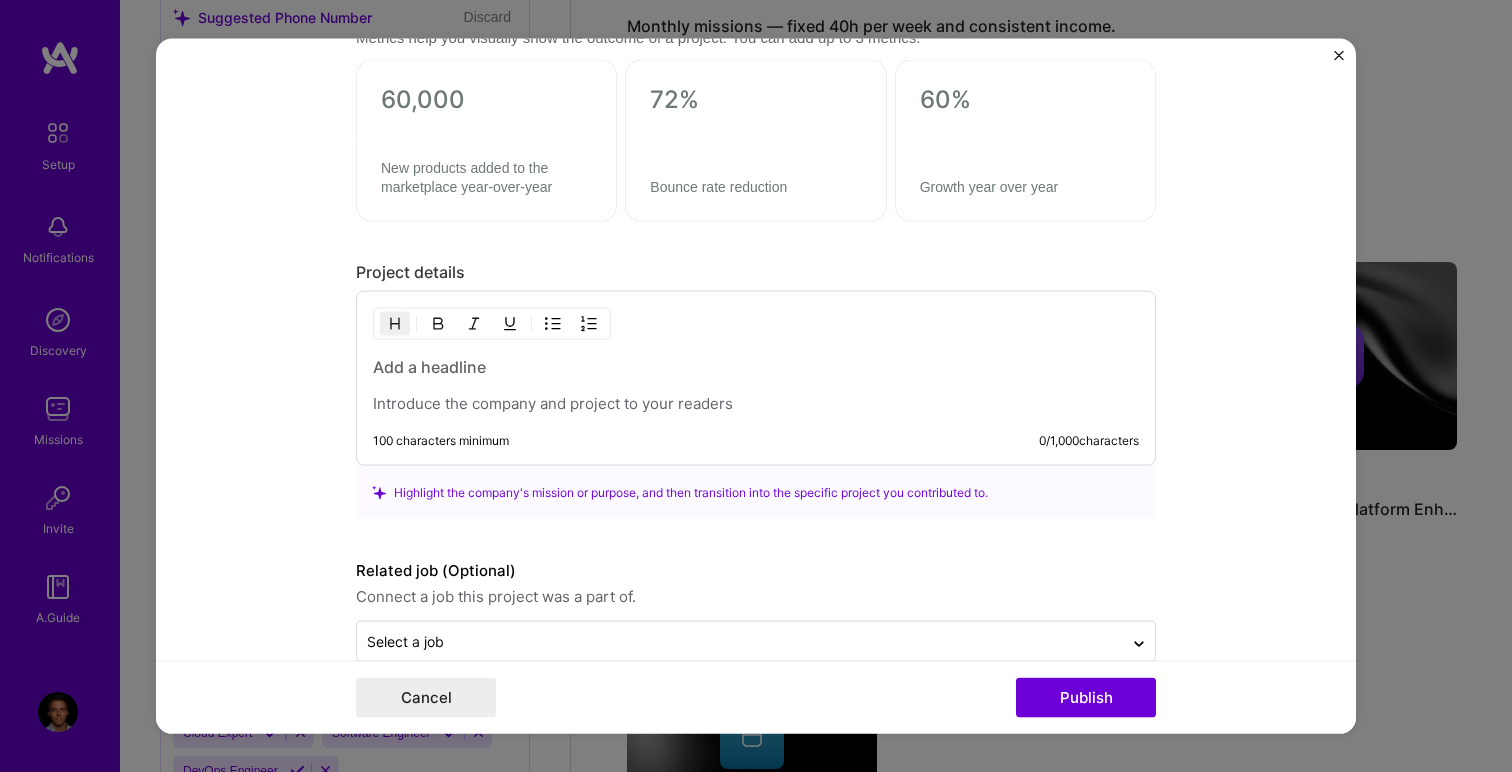 scroll, scrollTop: 1448, scrollLeft: 0, axis: vertical 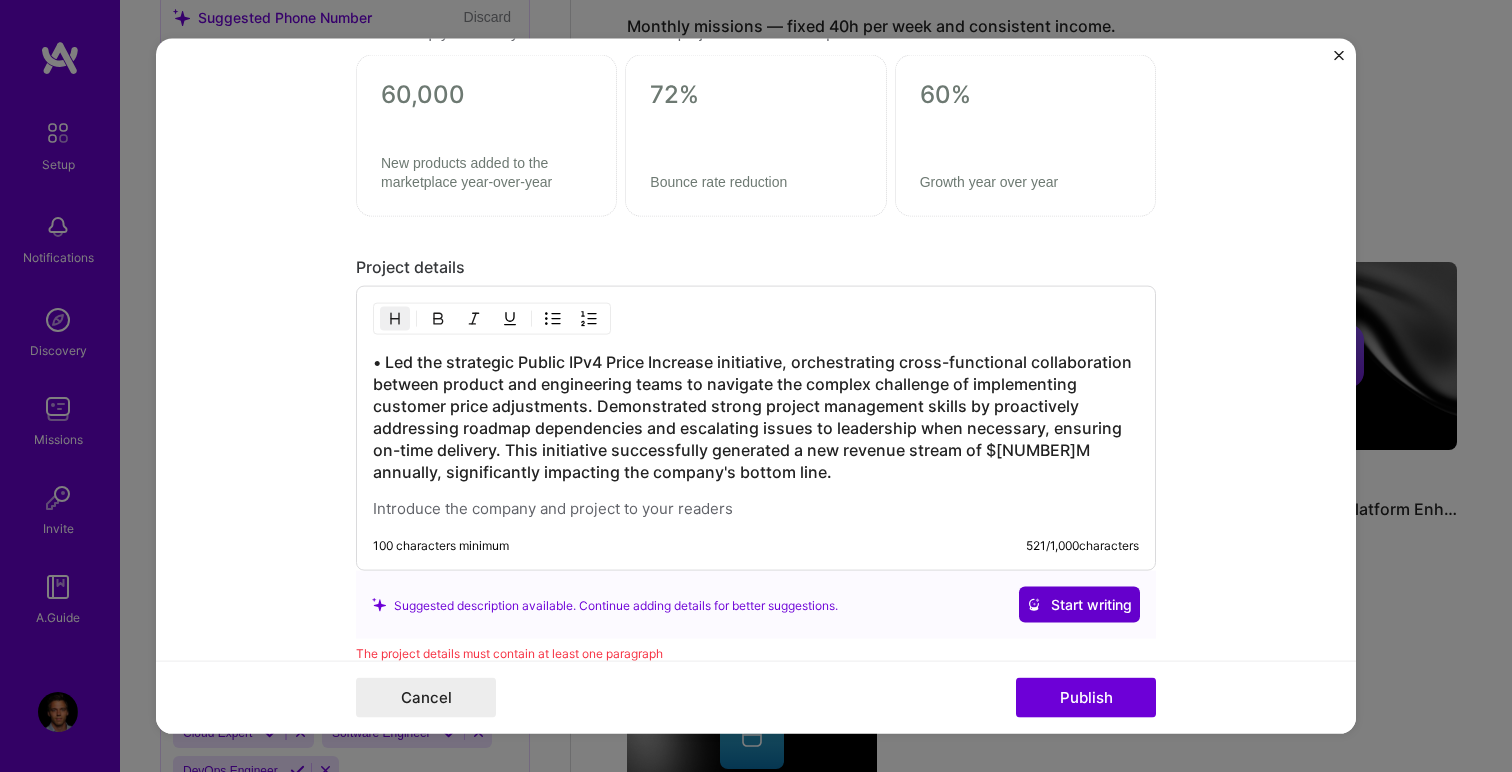 click on "Start writing" at bounding box center [1079, 605] 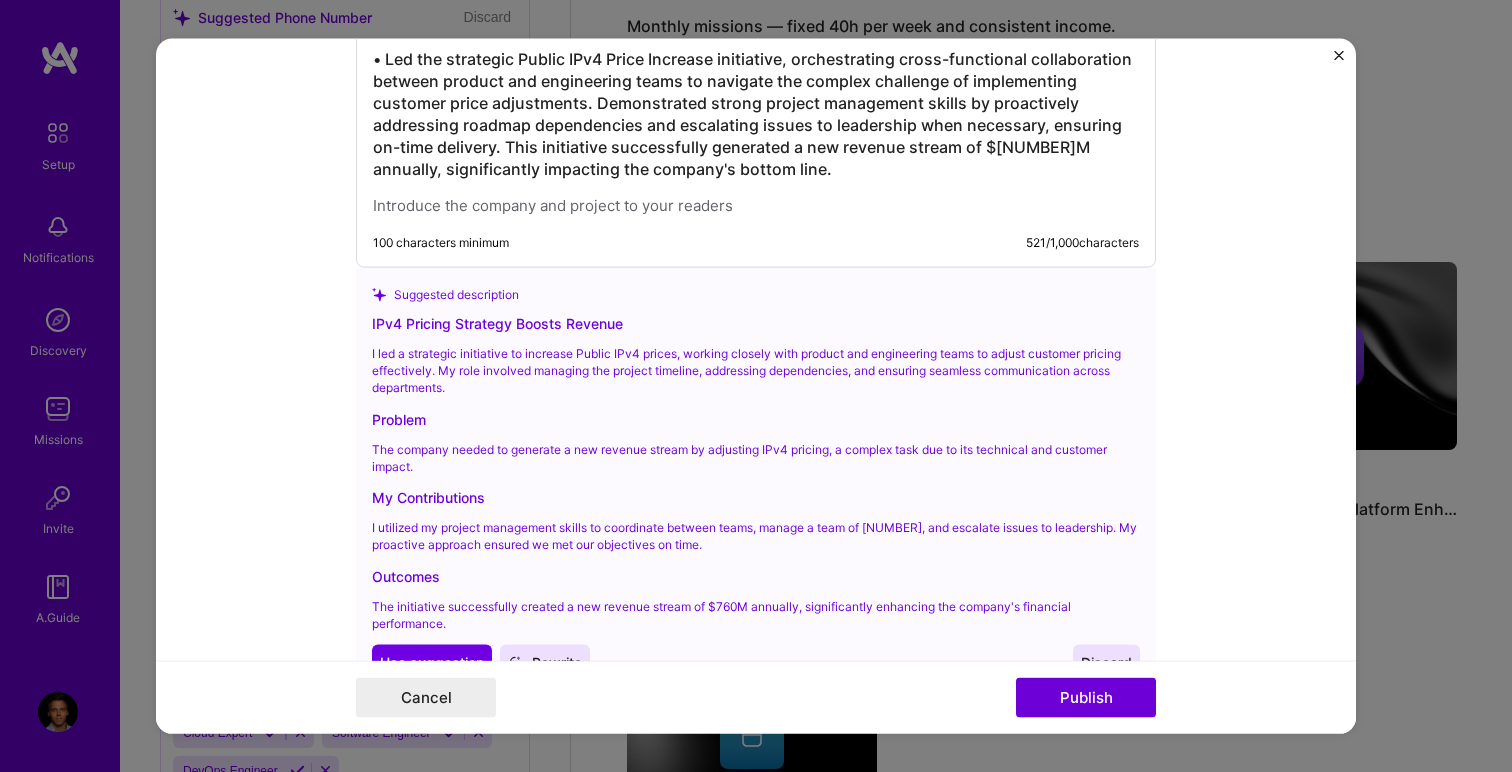 scroll, scrollTop: 1793, scrollLeft: 0, axis: vertical 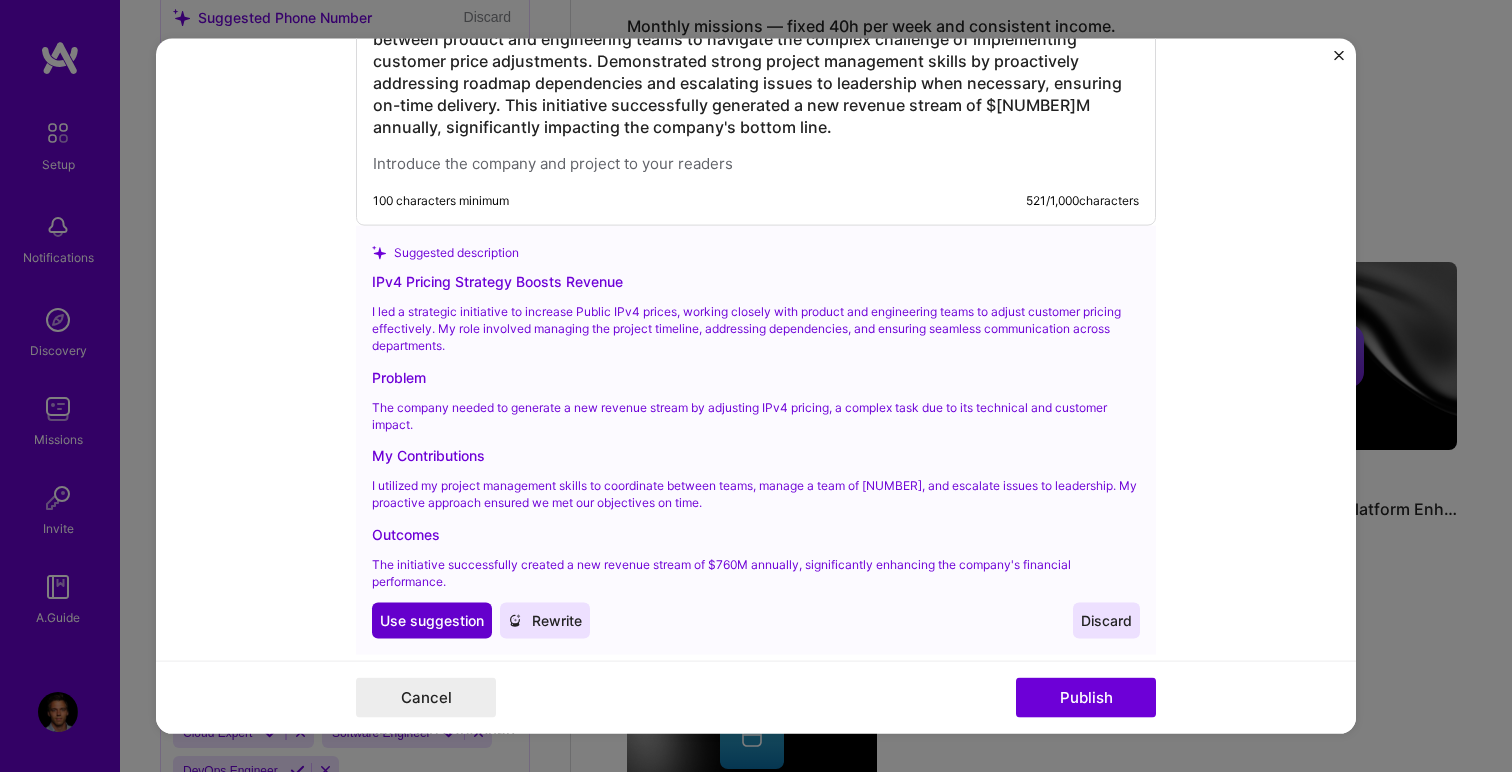click on "Use suggestion" at bounding box center [432, 620] 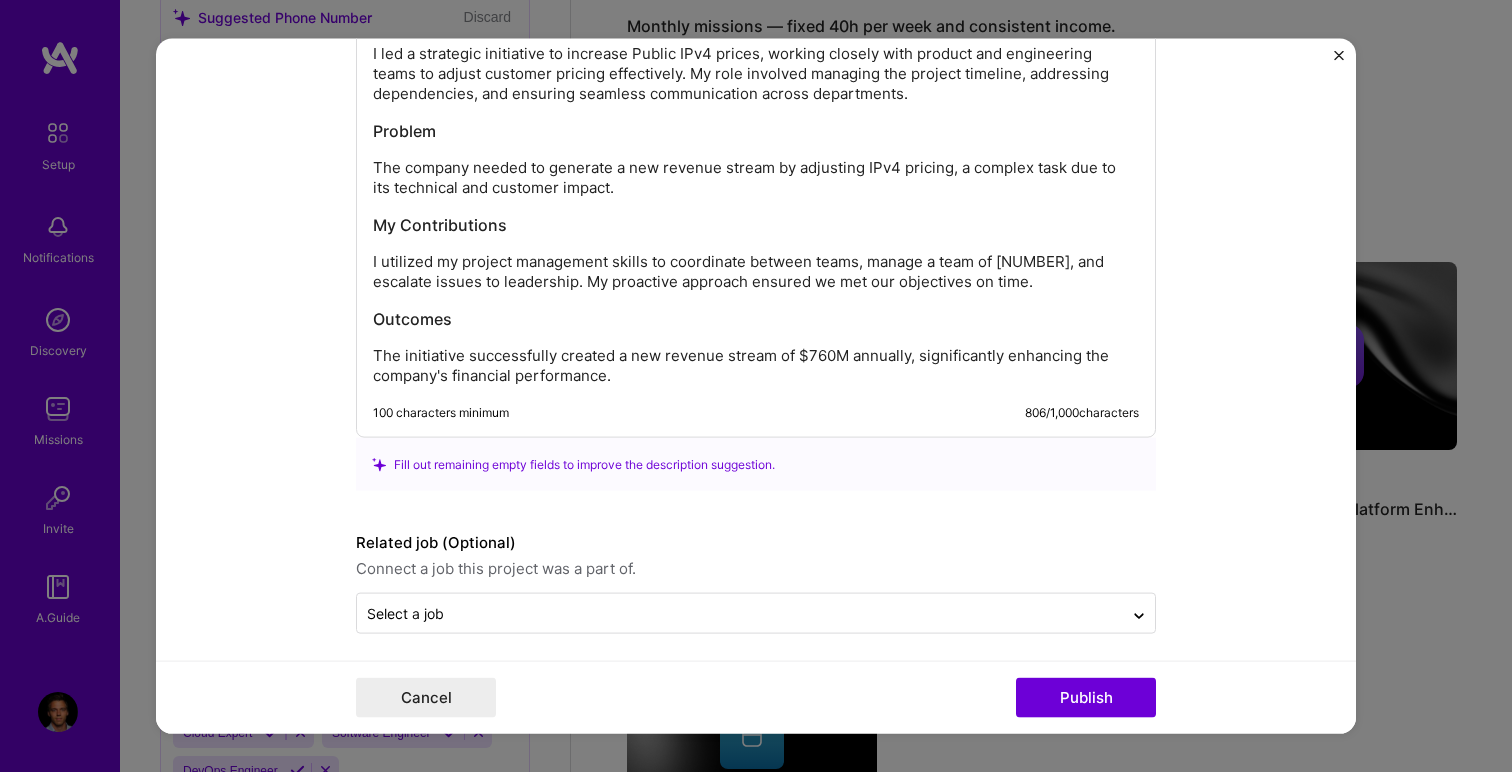 scroll, scrollTop: 1804, scrollLeft: 0, axis: vertical 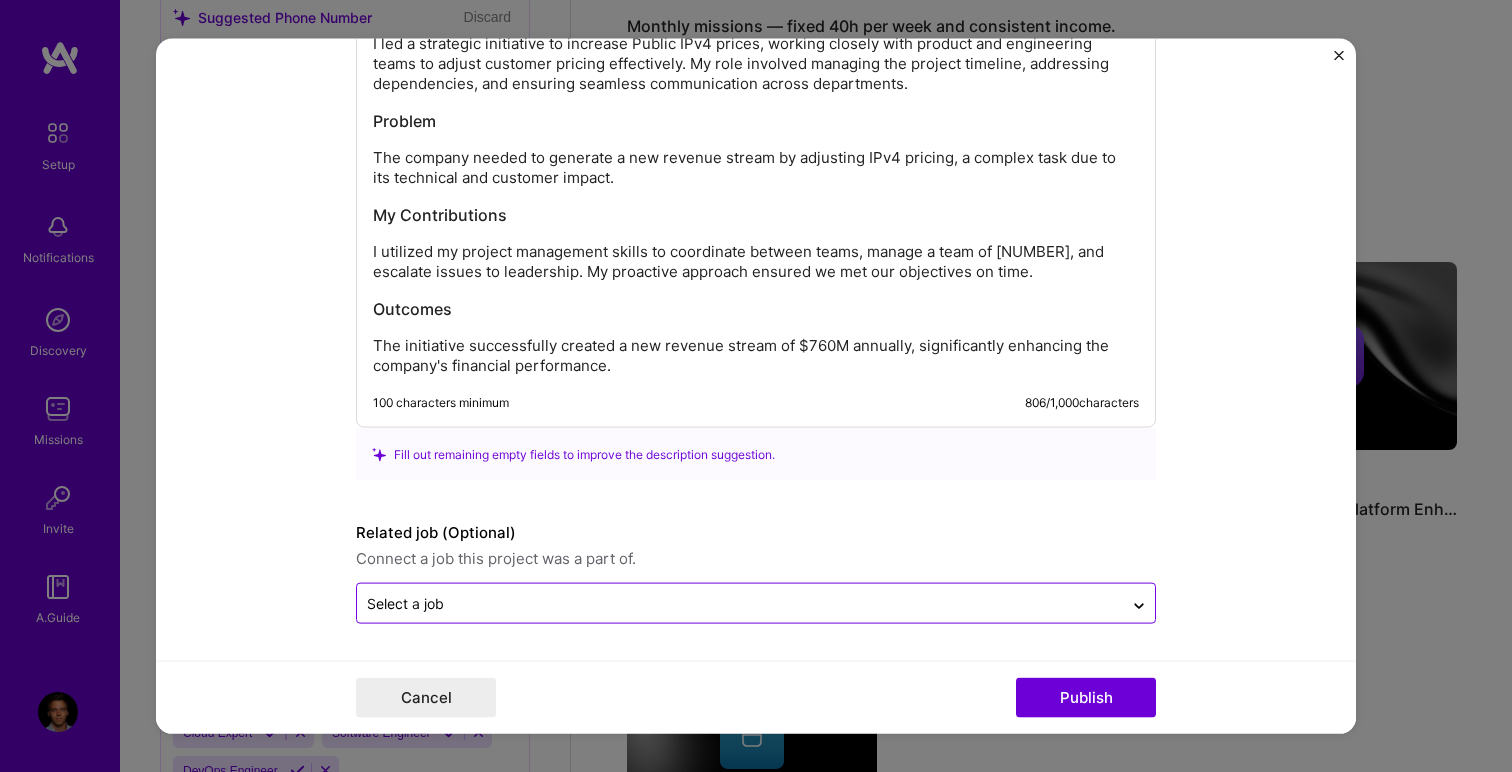 click at bounding box center (740, 603) 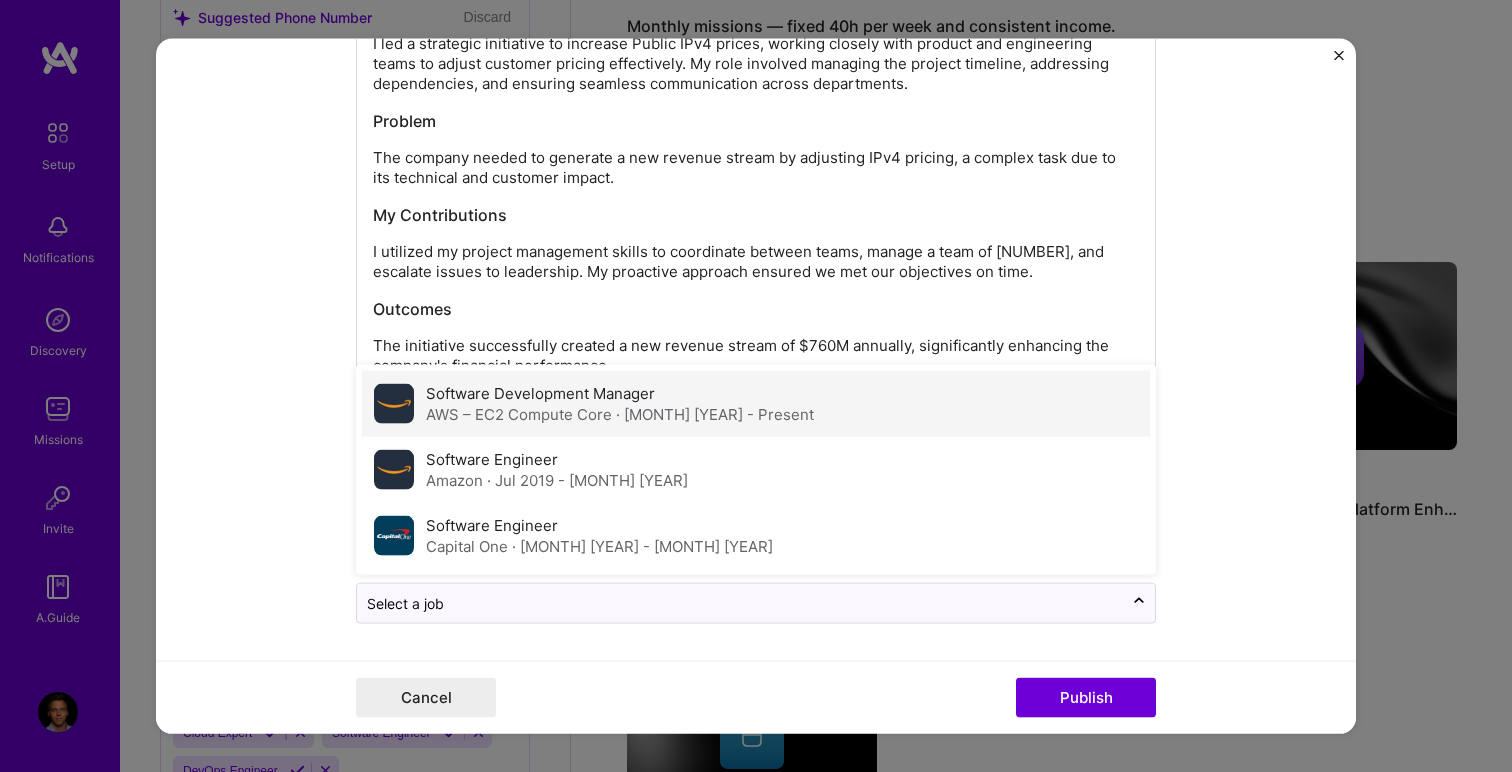 click on "Software Development Manager" at bounding box center [540, 393] 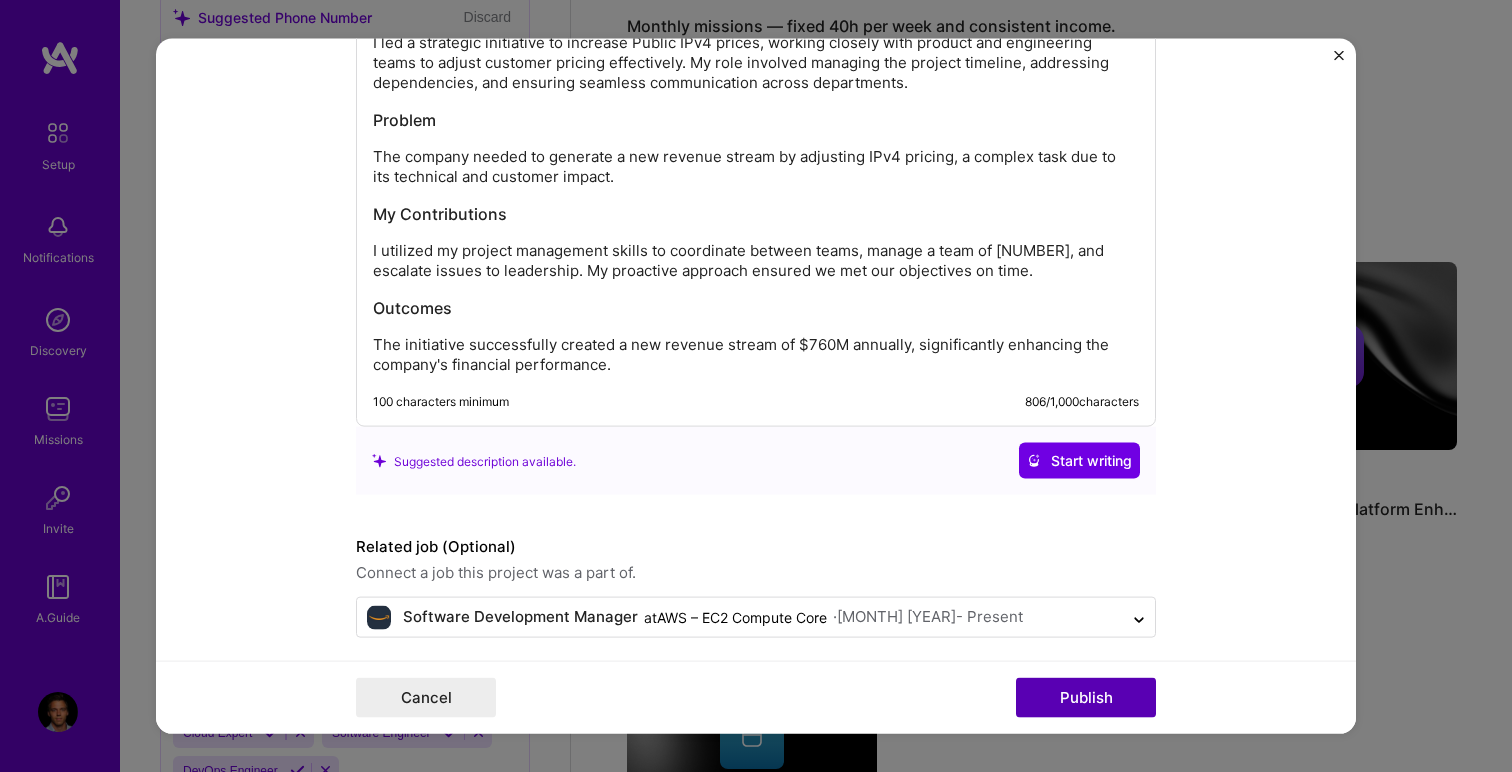 click on "Publish" at bounding box center (1086, 697) 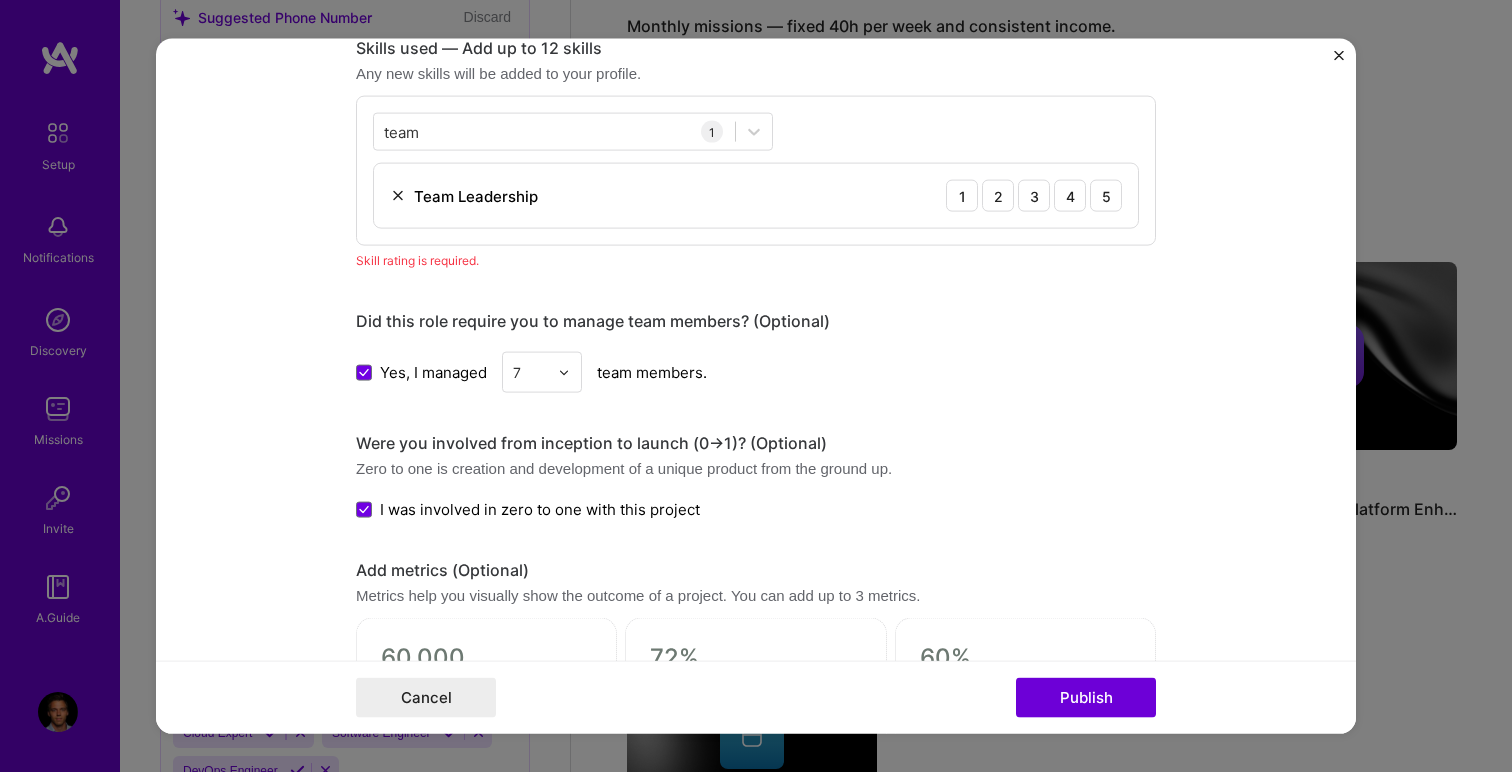 scroll, scrollTop: 874, scrollLeft: 0, axis: vertical 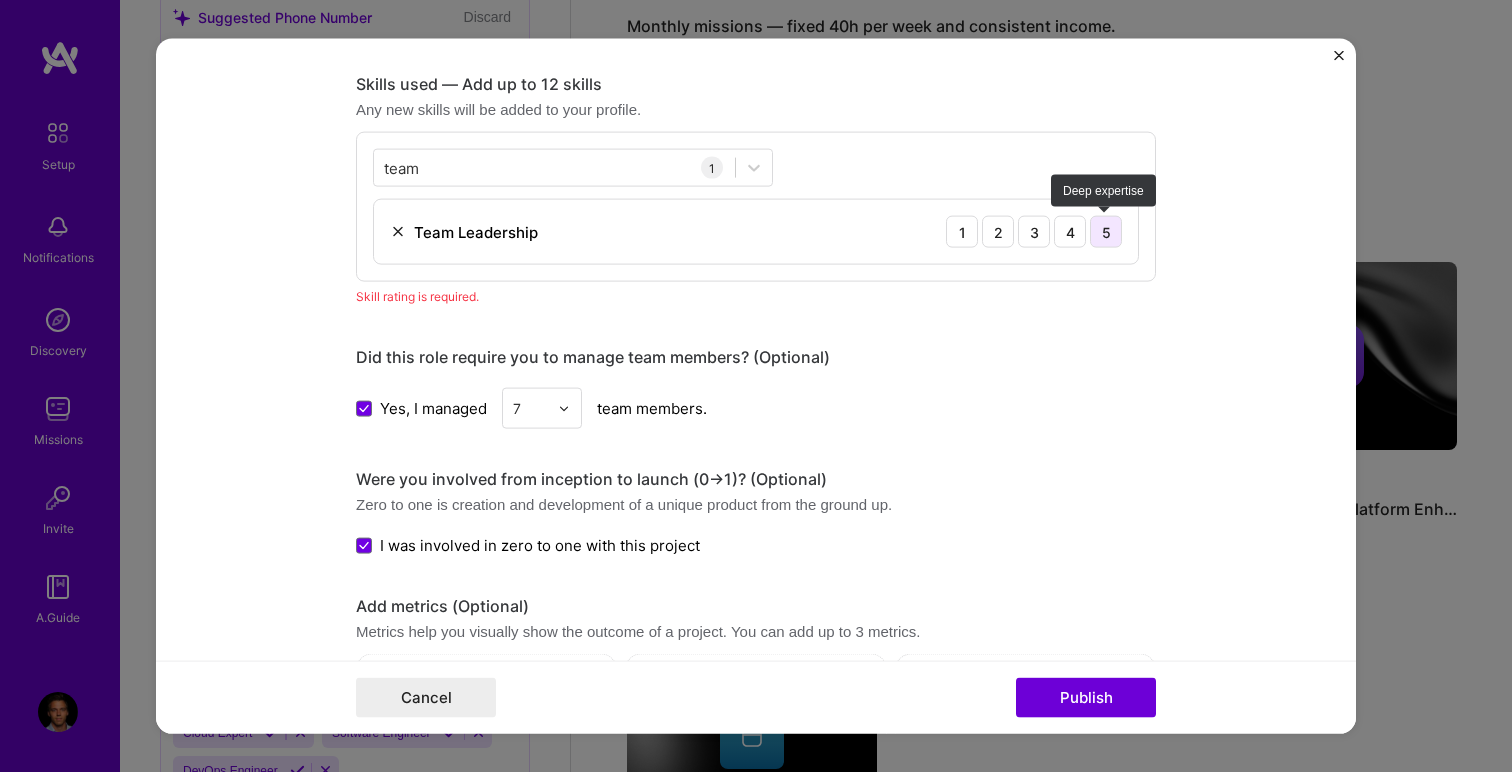 click on "5" at bounding box center (1106, 232) 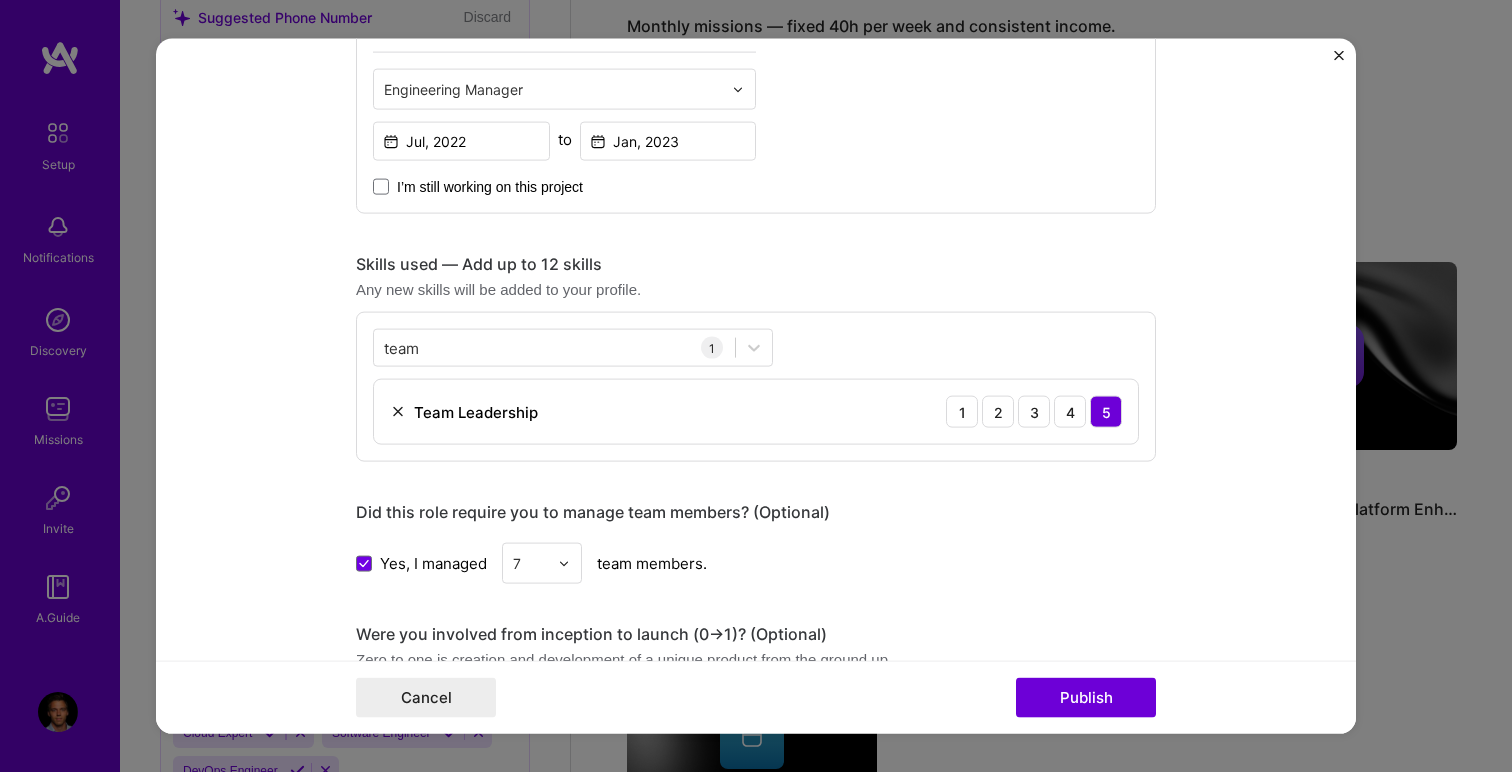 scroll, scrollTop: 683, scrollLeft: 0, axis: vertical 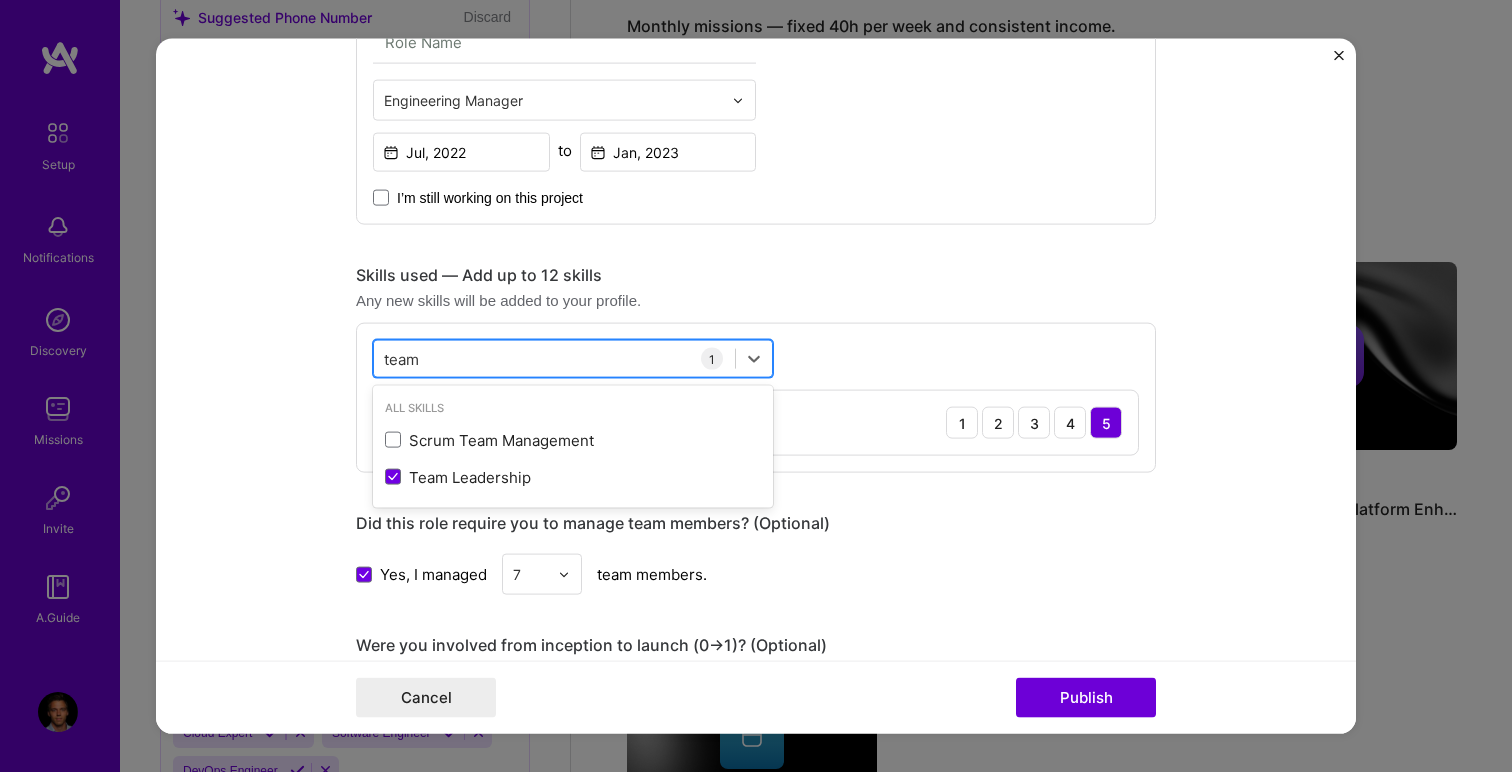 click on "team team" at bounding box center [554, 358] 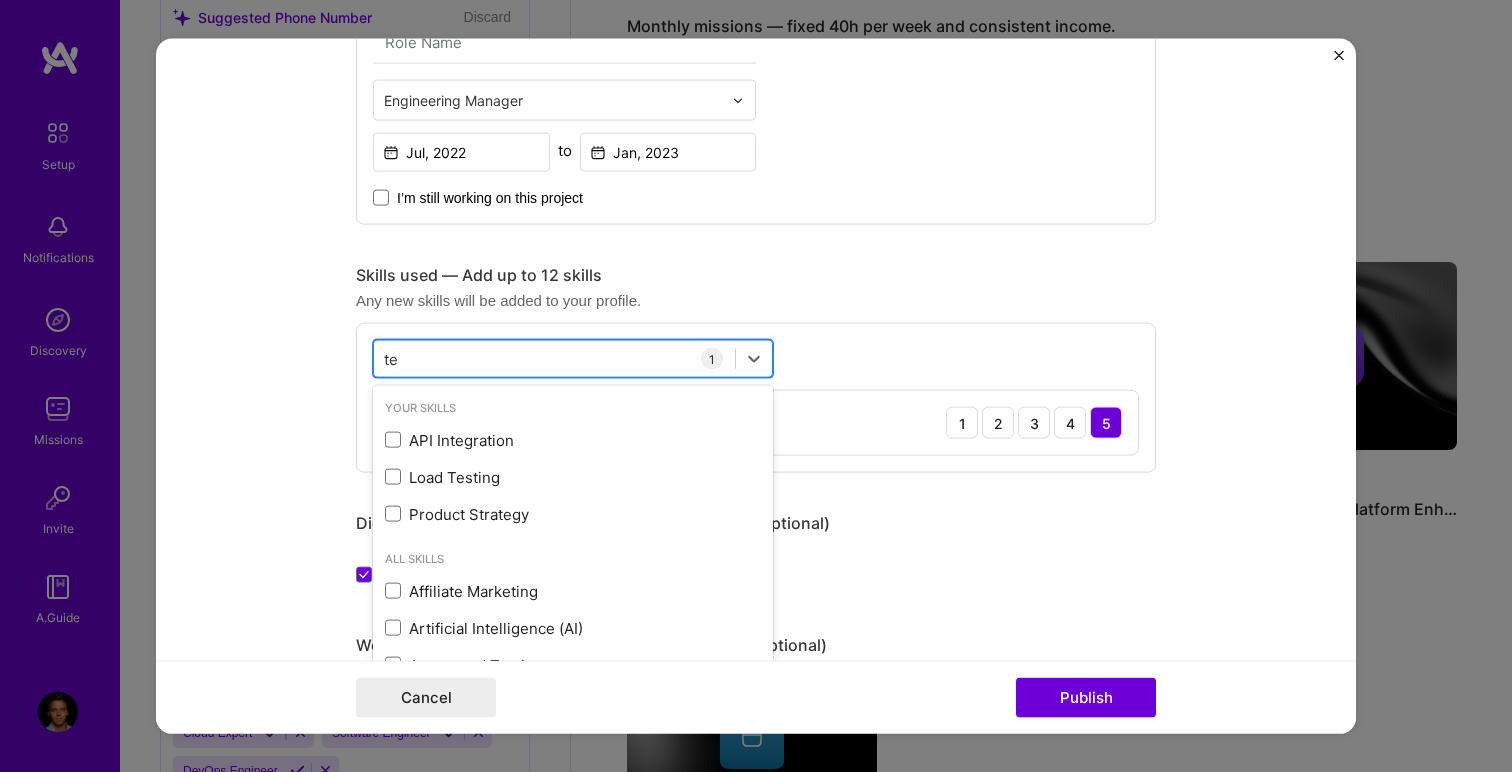 type on "t" 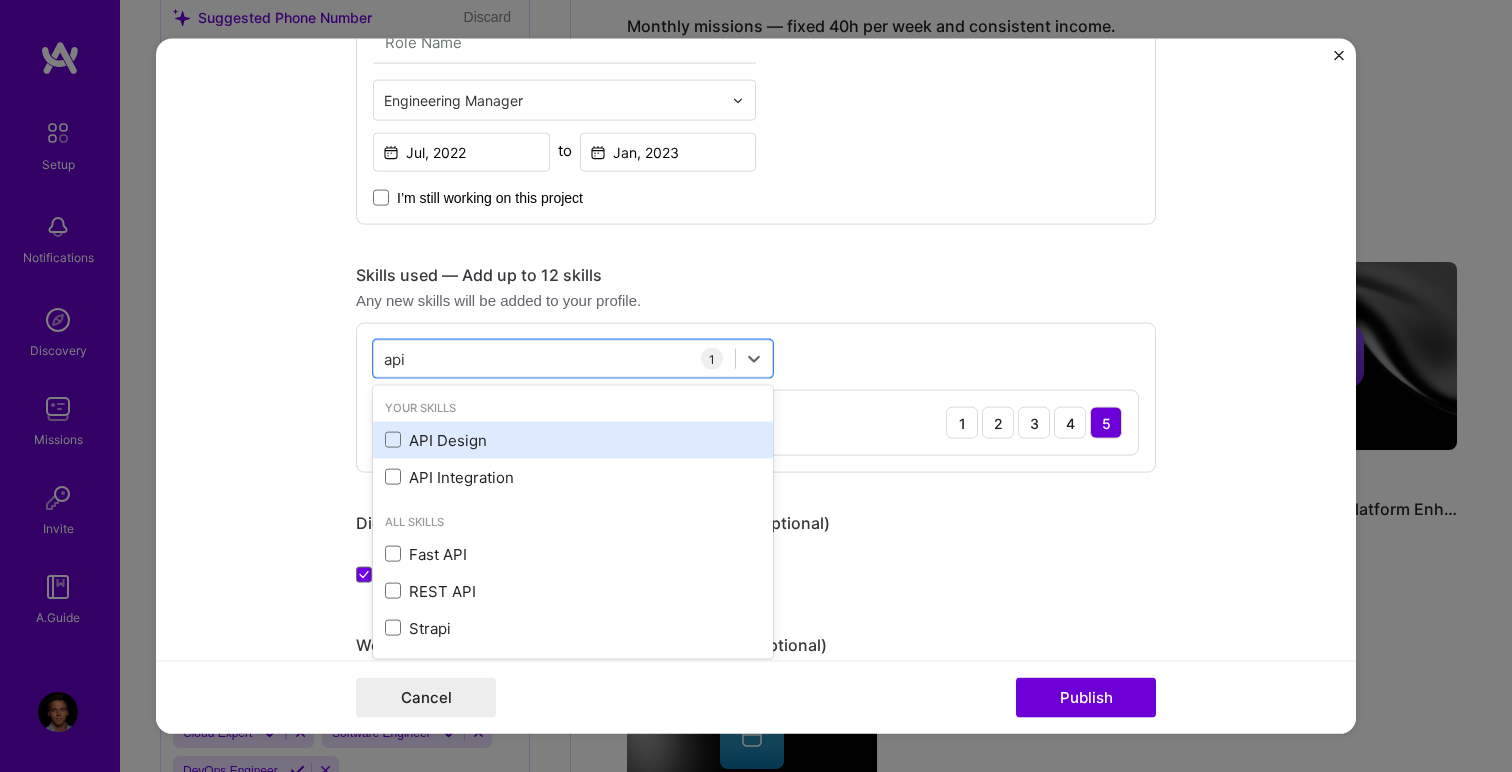 click on "API Design" at bounding box center [573, 439] 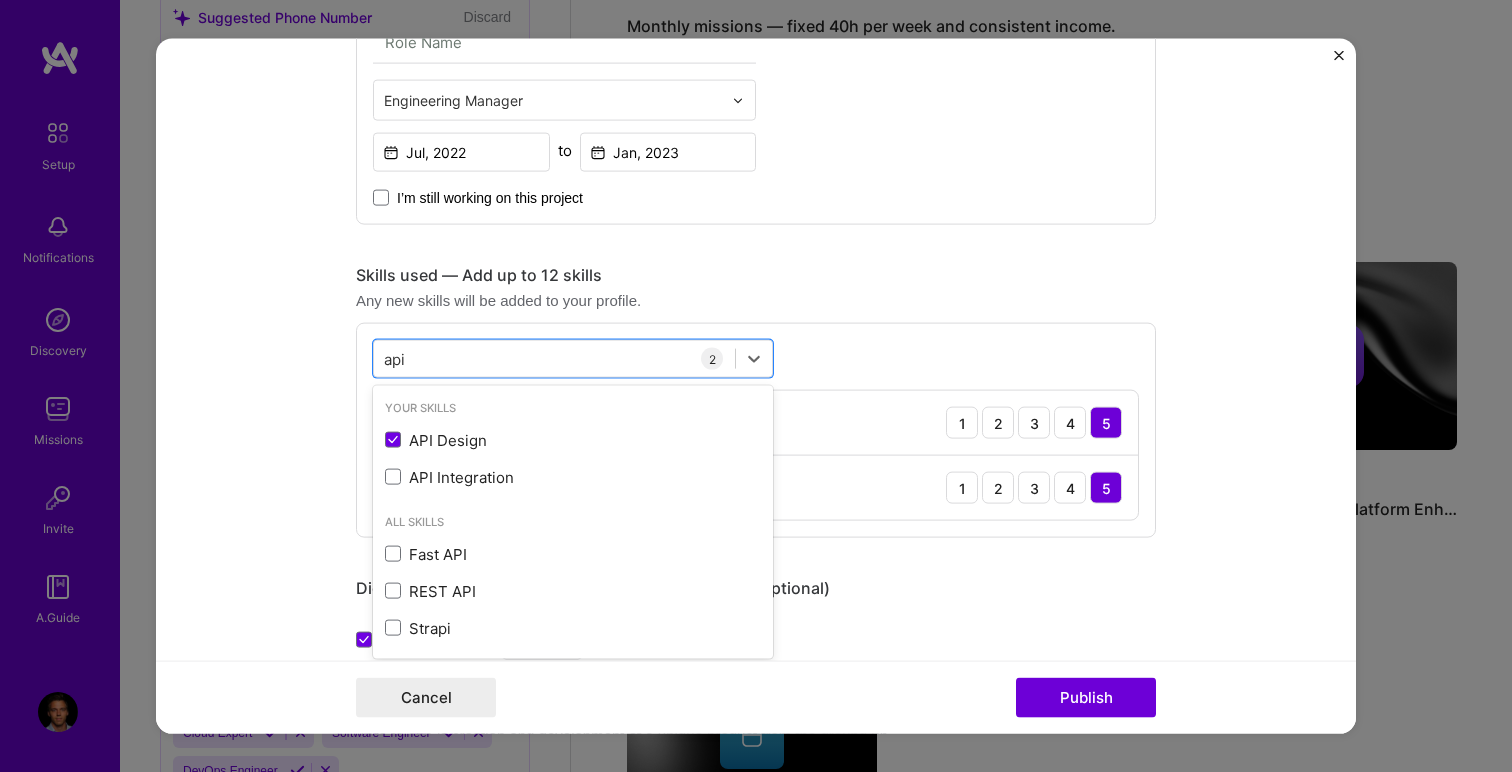 type on "api" 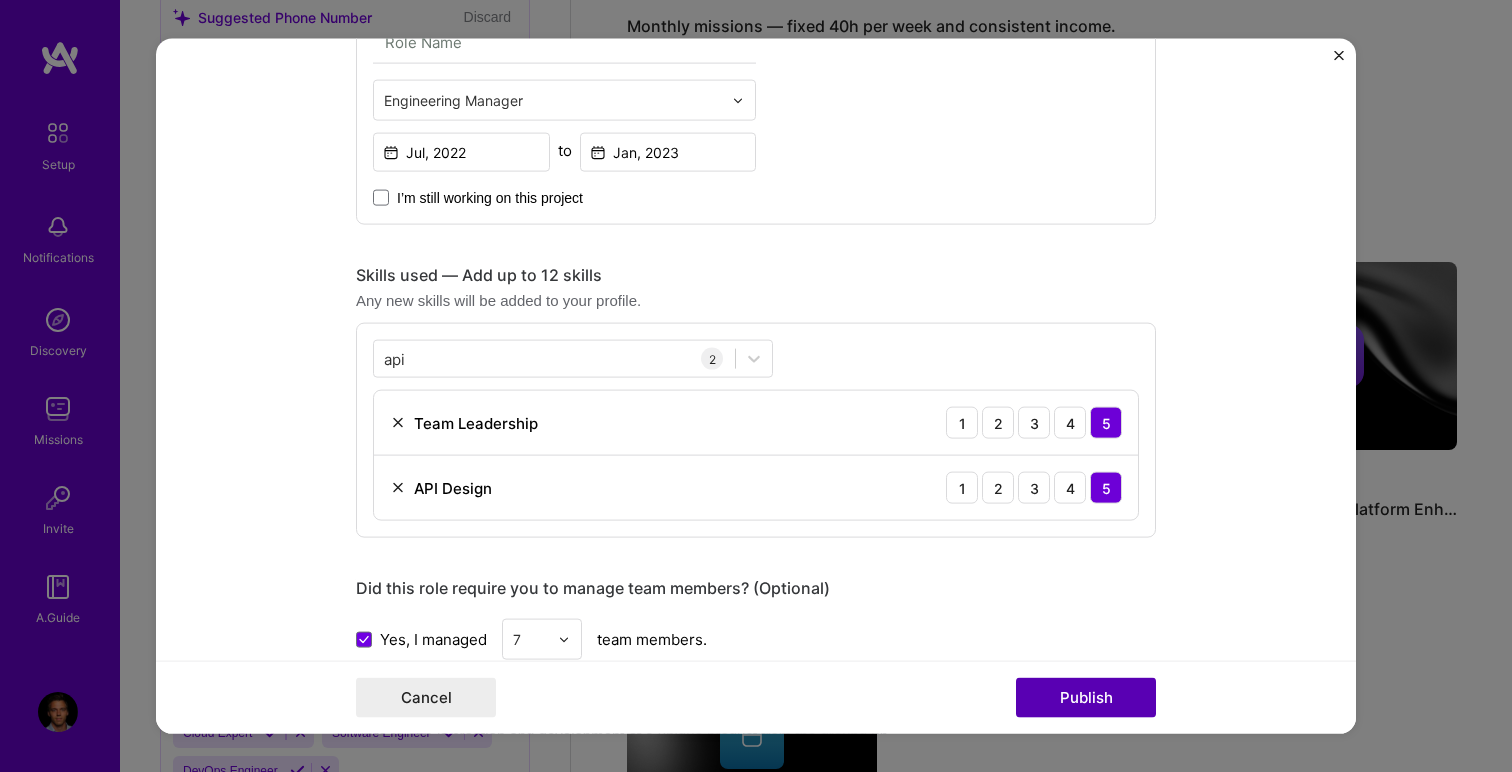 click on "Publish" at bounding box center (1086, 697) 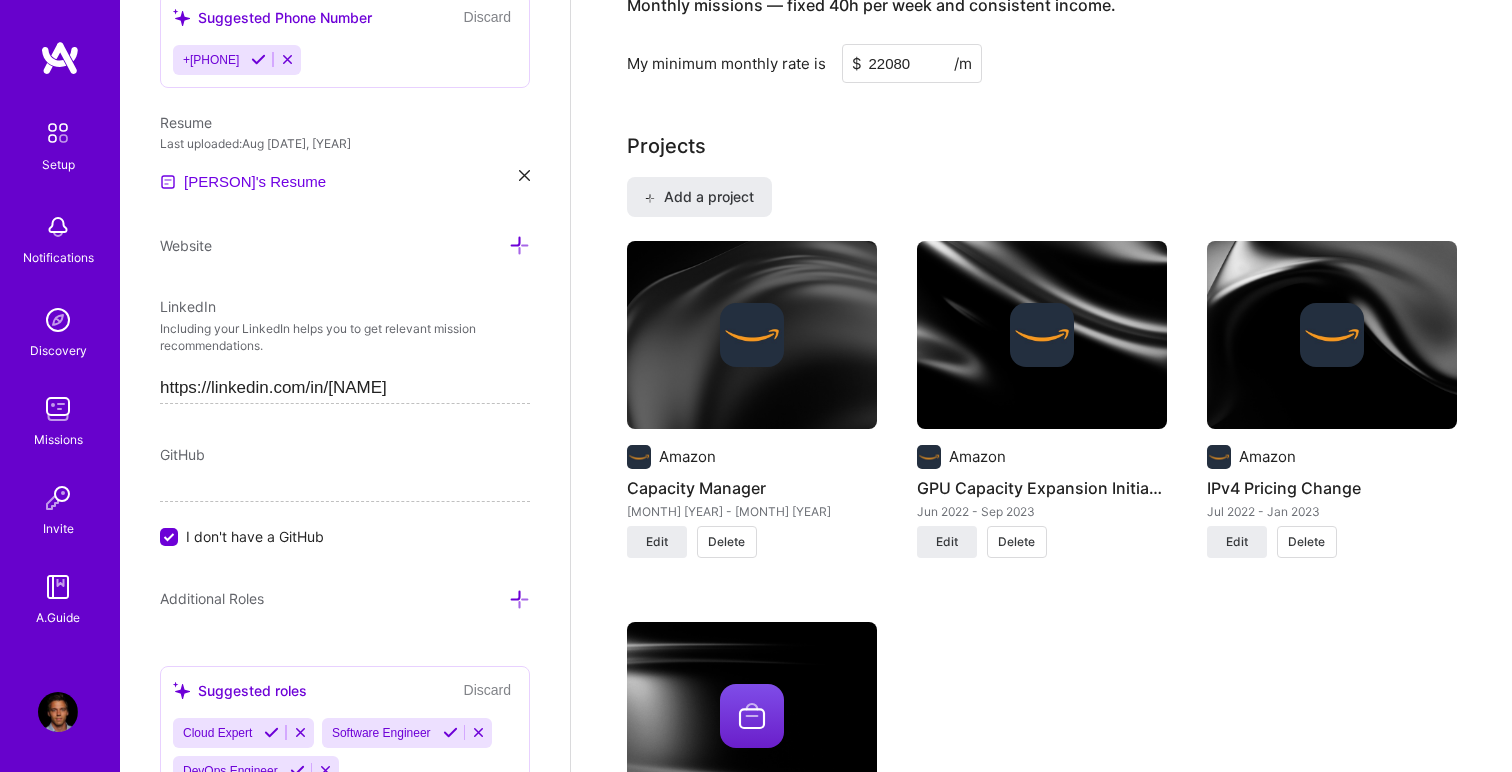 scroll, scrollTop: 1449, scrollLeft: 0, axis: vertical 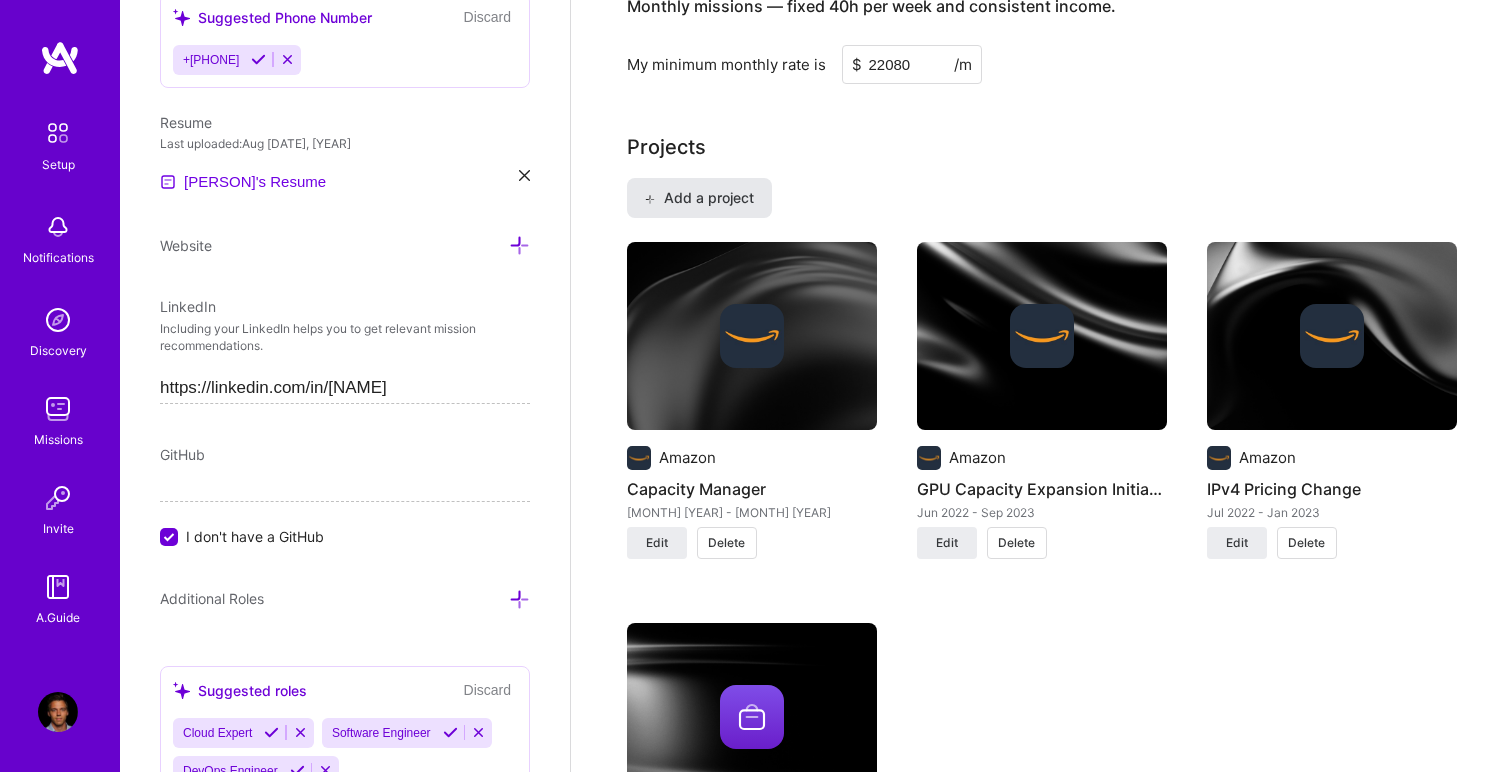 click on "Add a project" at bounding box center [698, 198] 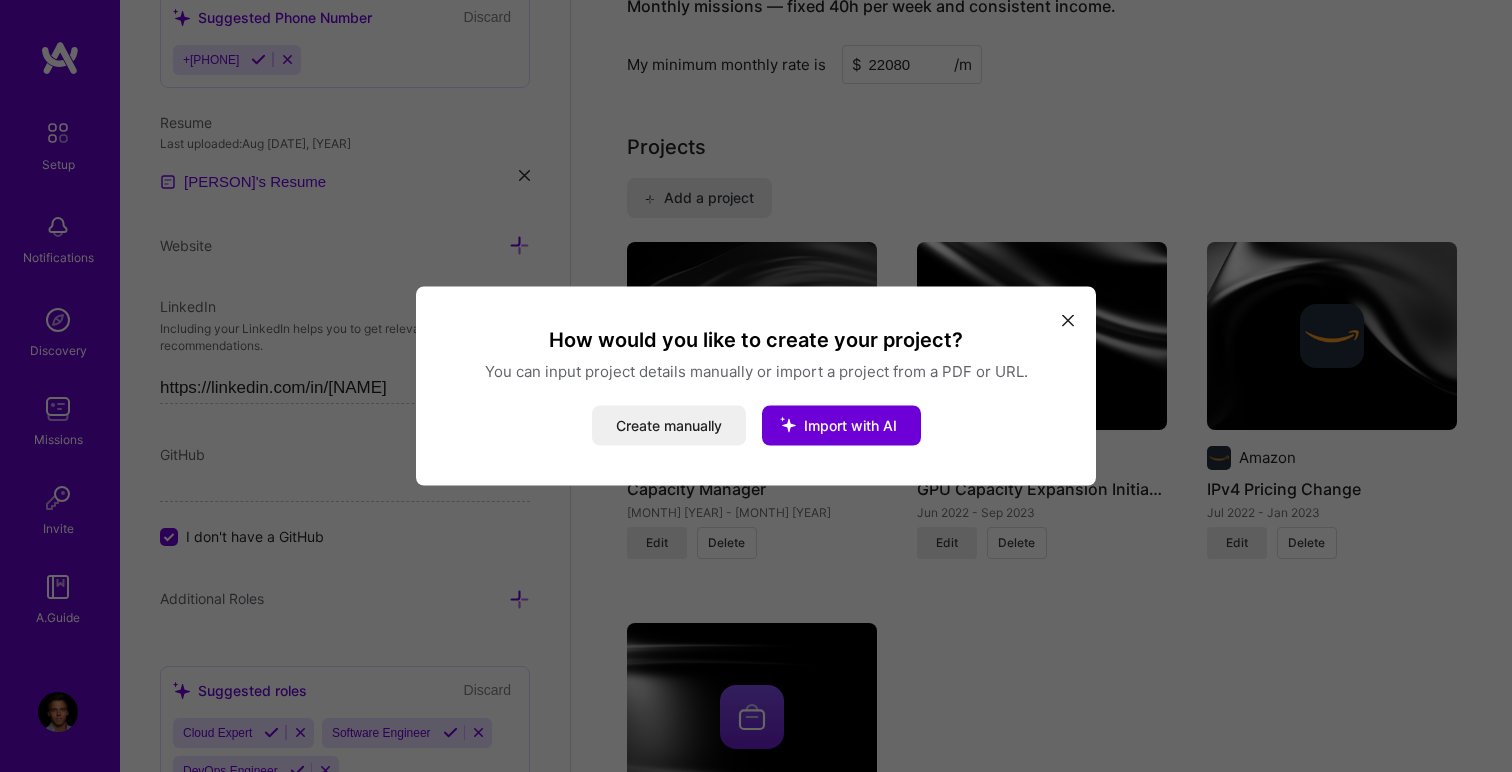 click on "How would you like to create your project? You can input project details manually or import a project from a PDF or URL. Create manually Import with AI" at bounding box center [756, 386] 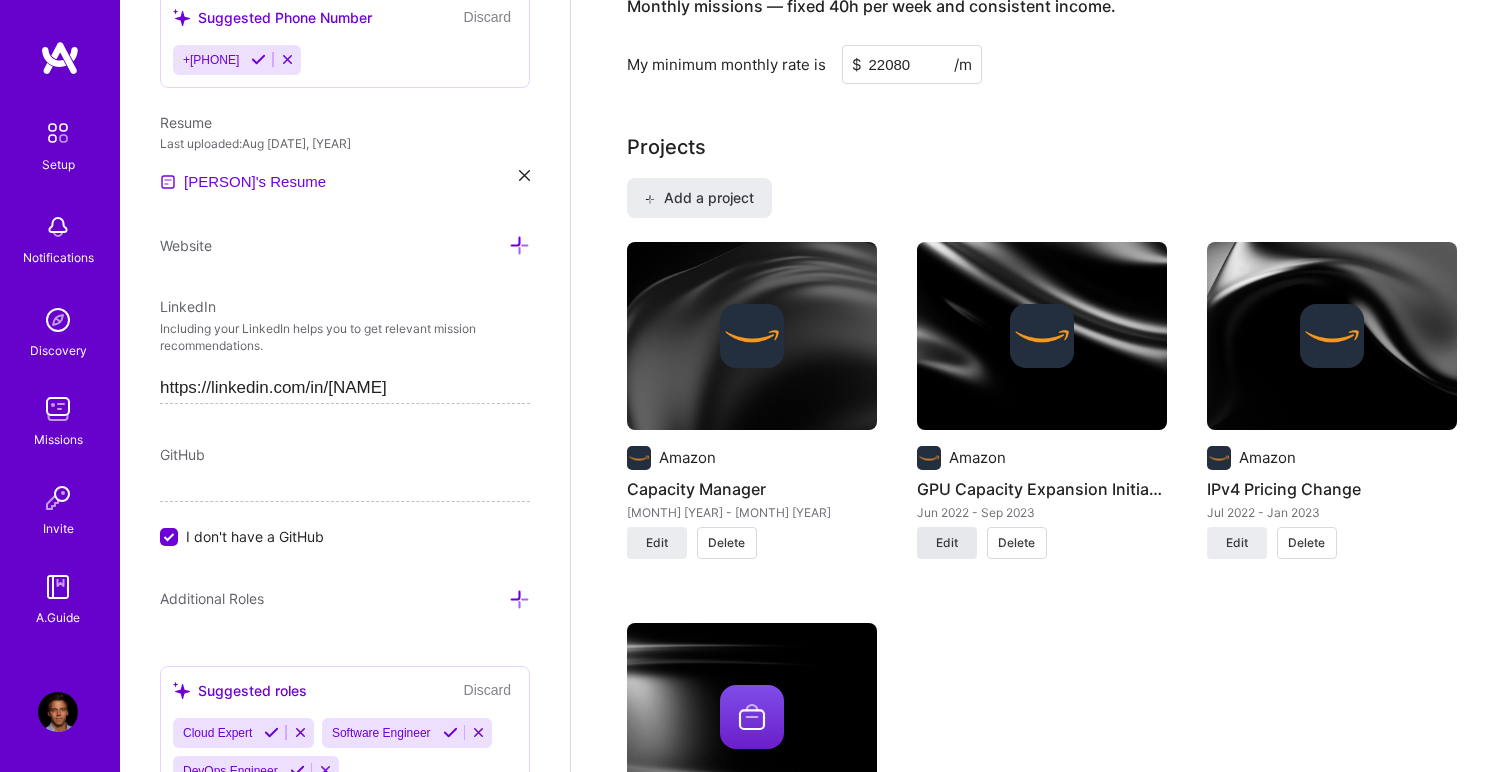 click on "Edit" at bounding box center (947, 543) 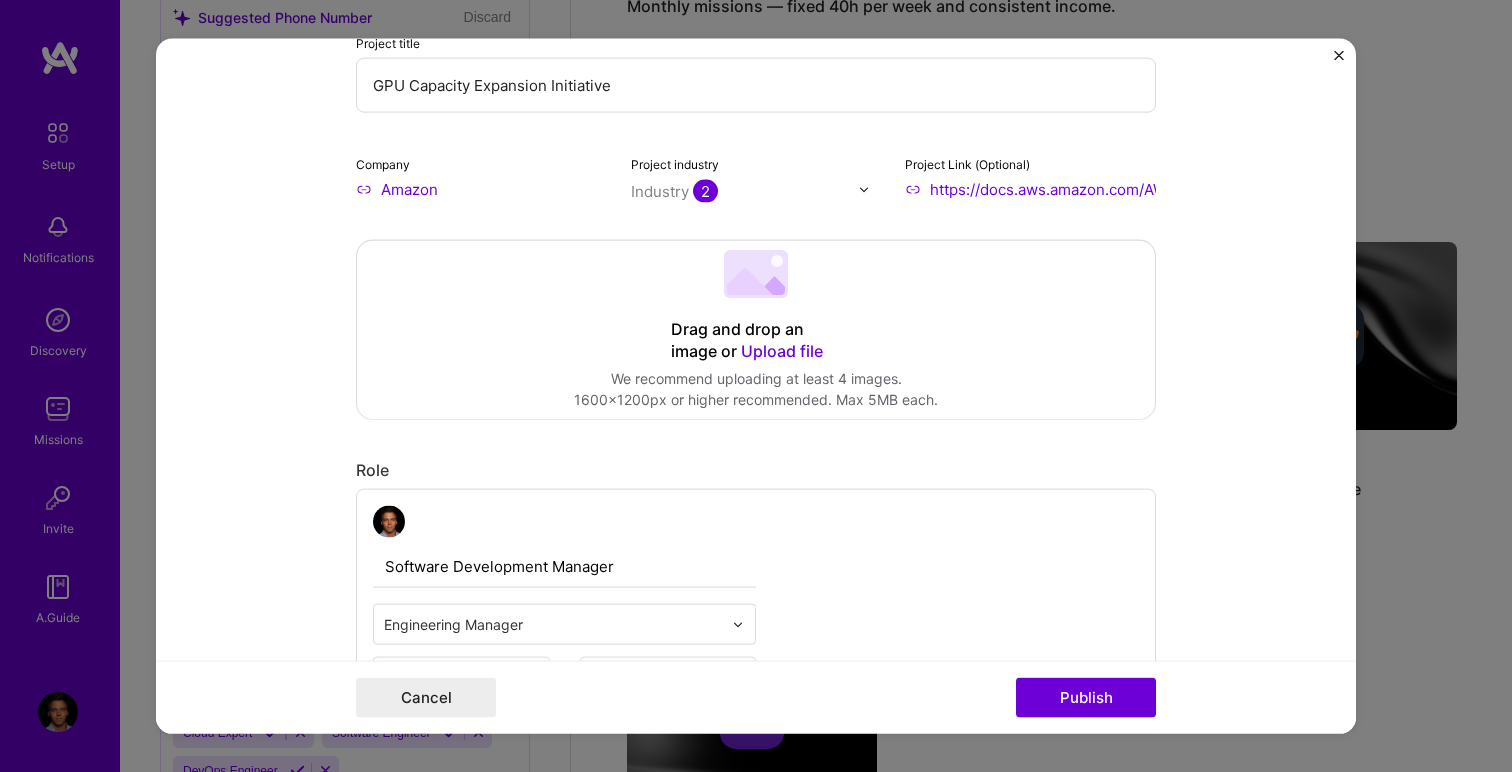 scroll, scrollTop: 332, scrollLeft: 0, axis: vertical 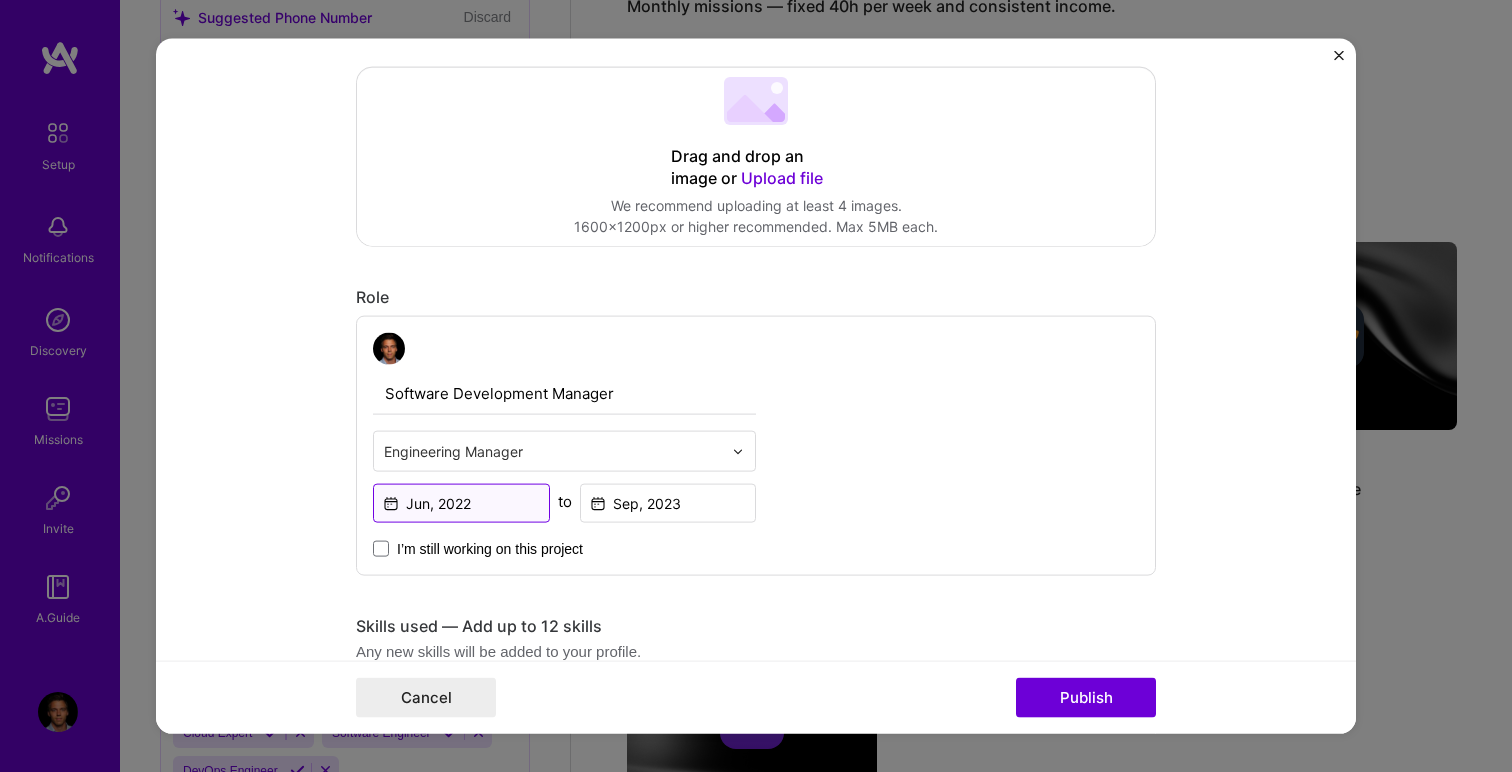 click on "Jun, 2022" at bounding box center (461, 503) 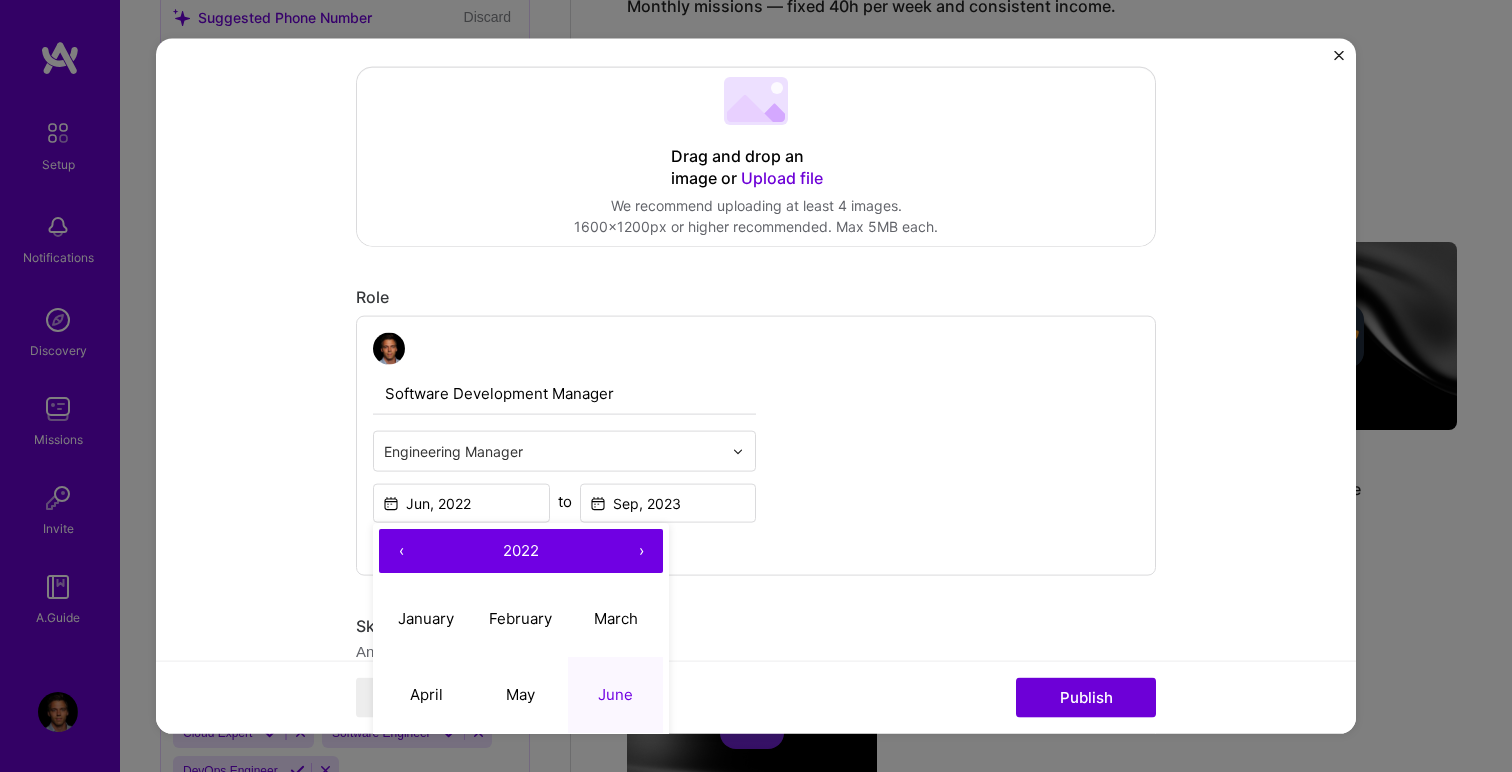 click on "›" at bounding box center (641, 551) 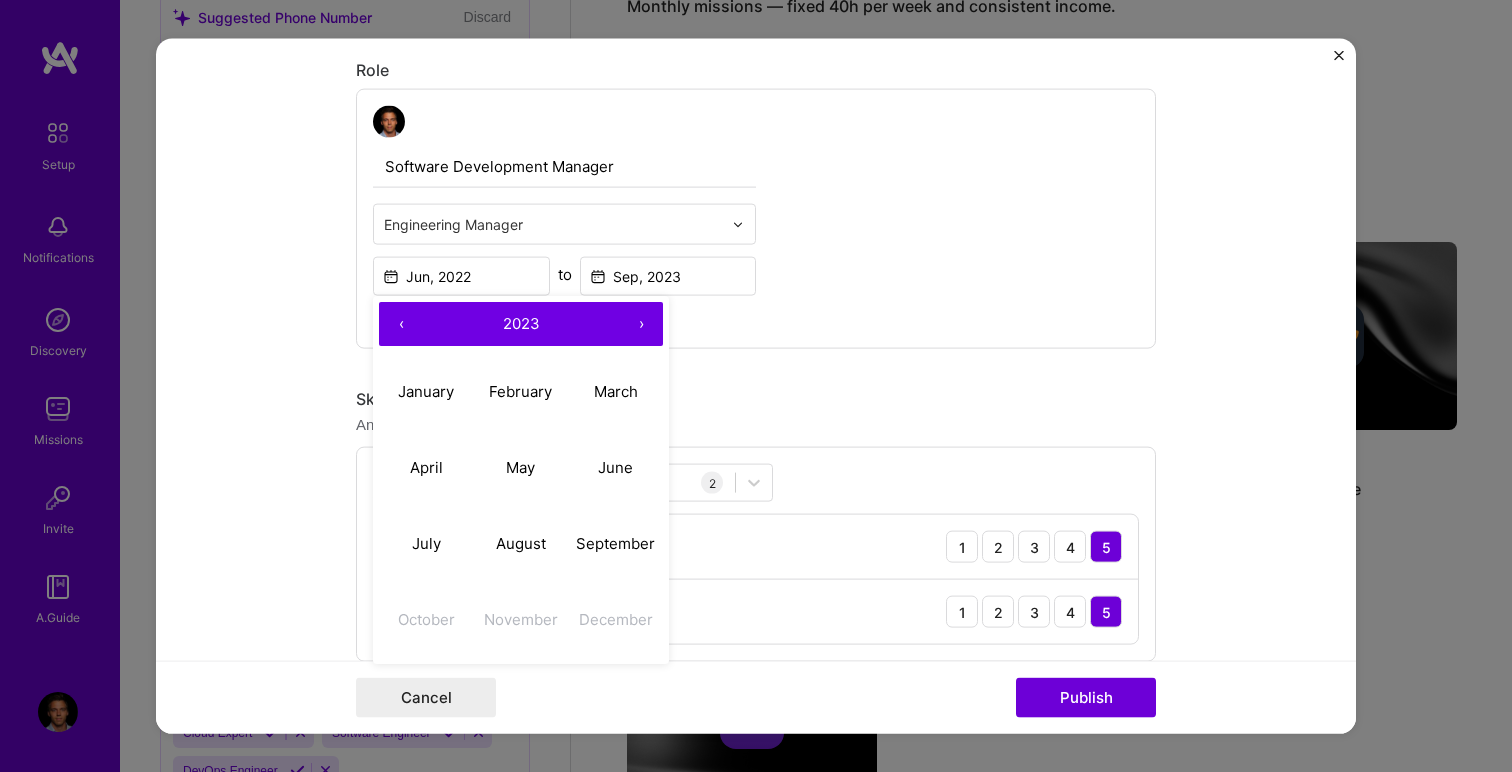 scroll, scrollTop: 602, scrollLeft: 0, axis: vertical 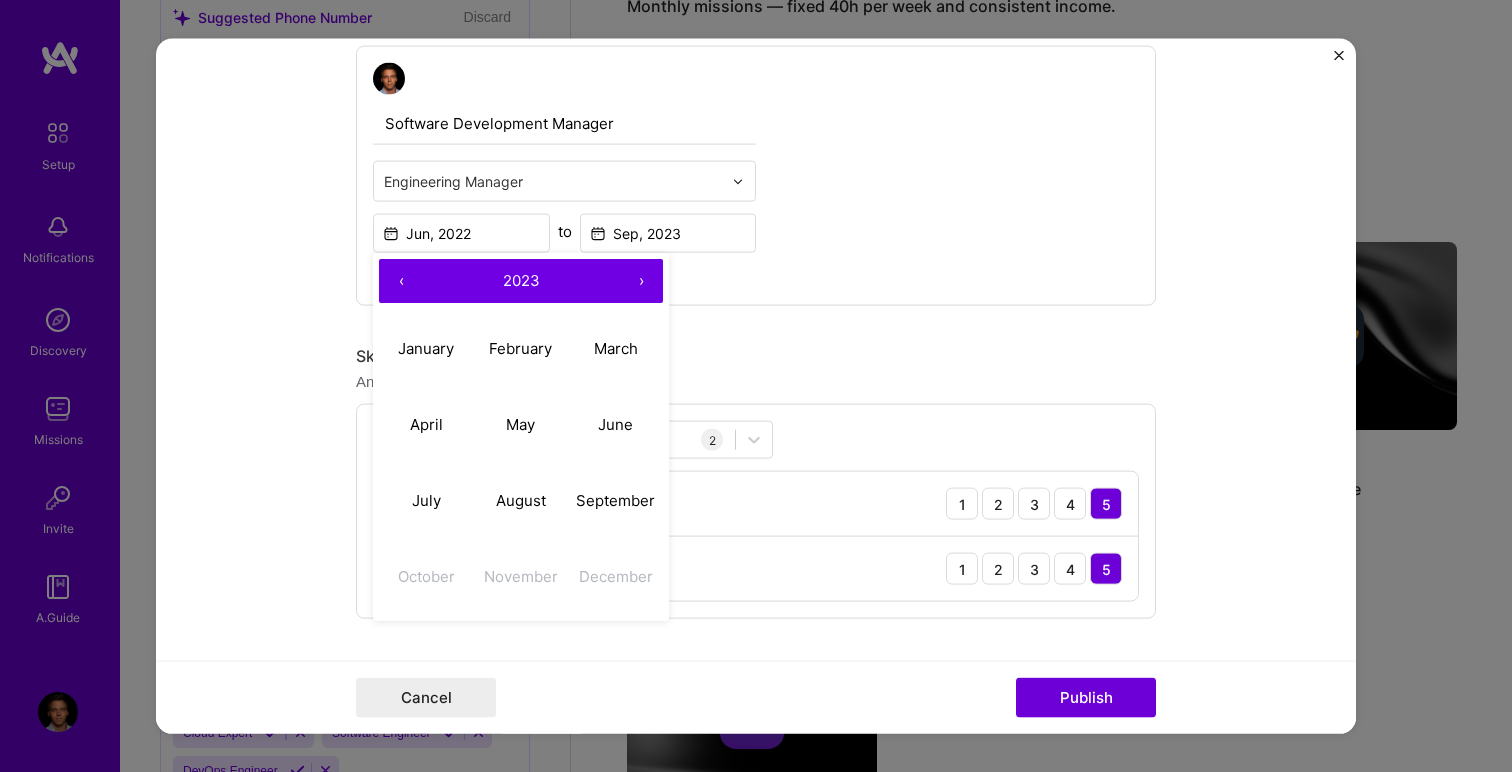 click on "Skills used — Add up to 12 skills" at bounding box center (756, 356) 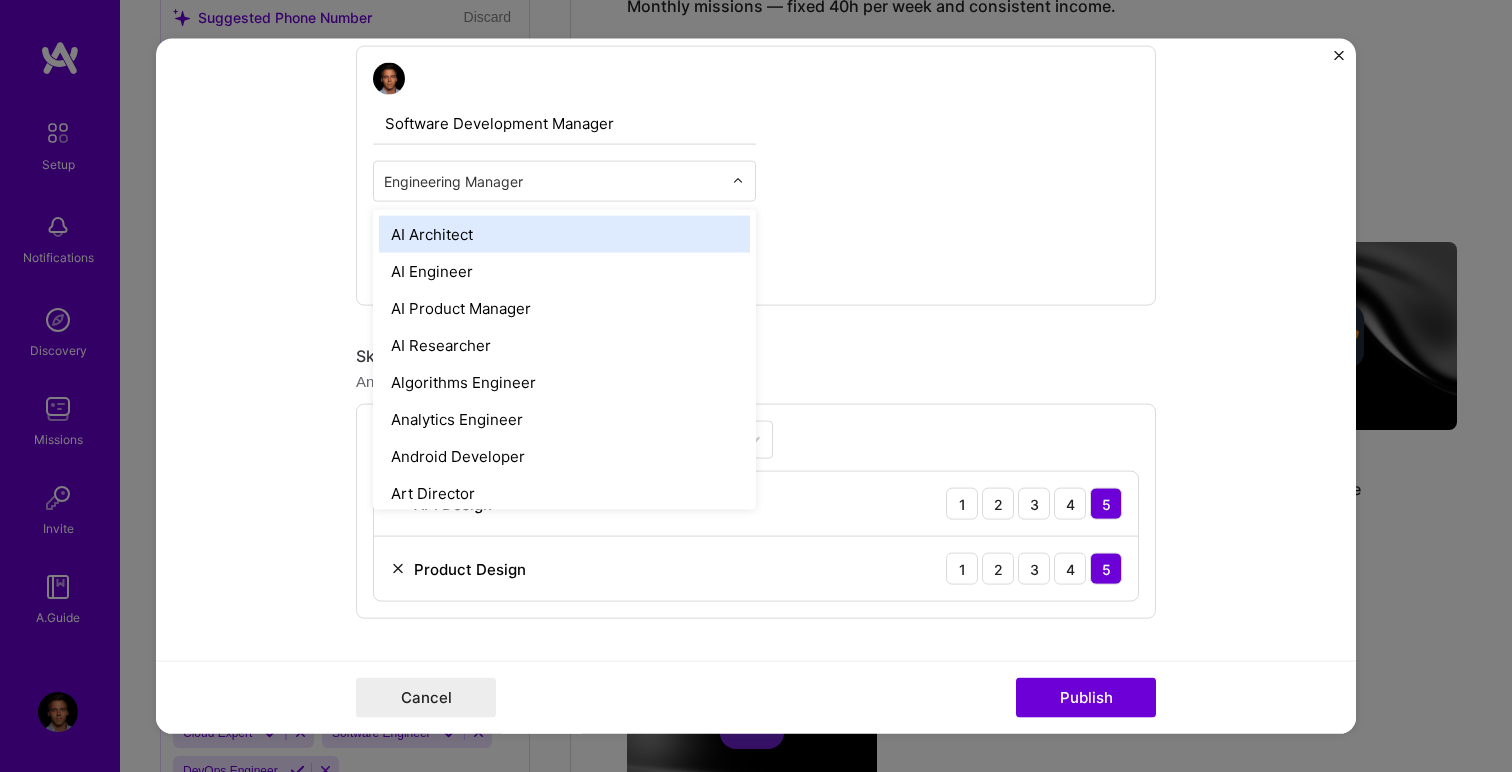click on "Engineering Manager" at bounding box center (553, 181) 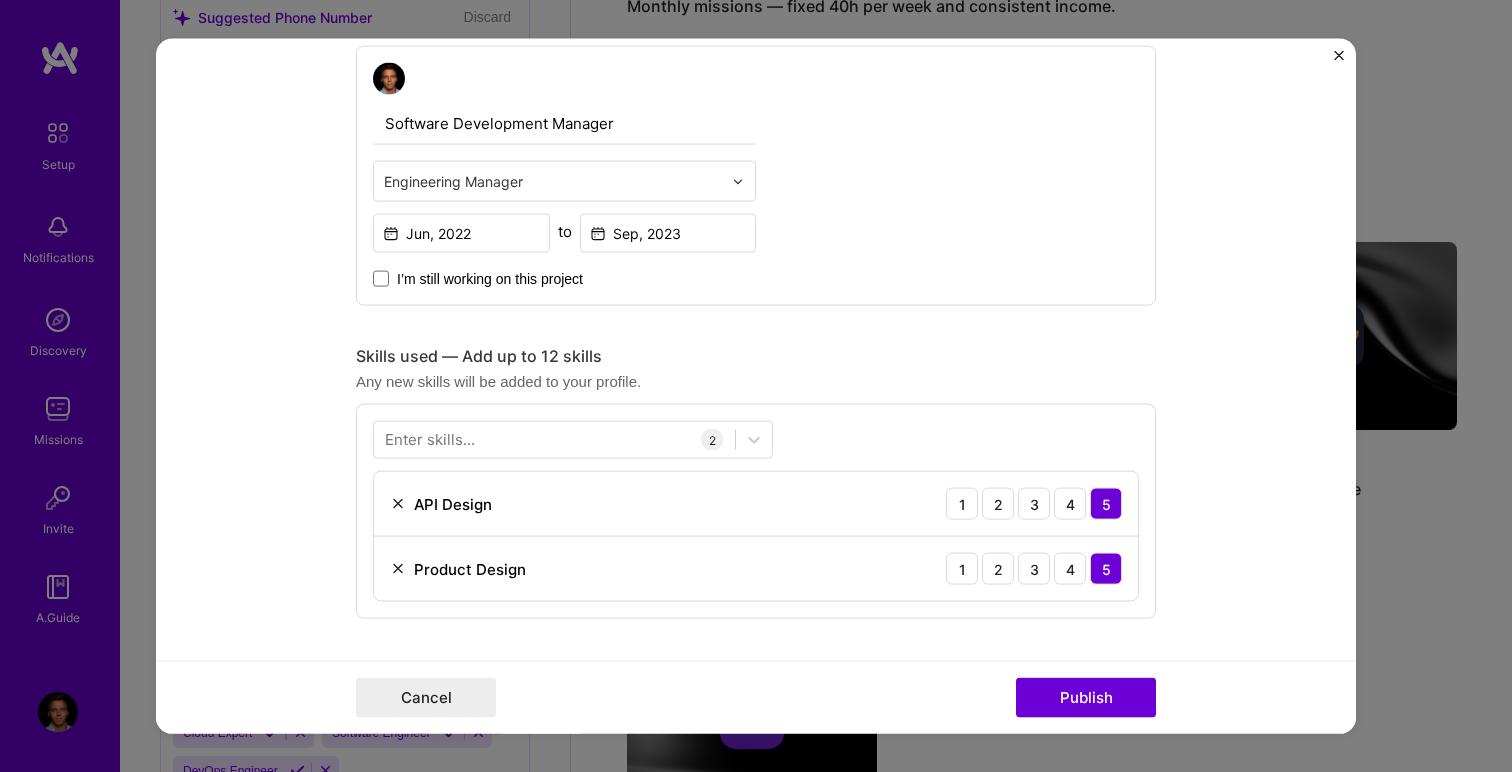 click on "Software Development Manager" at bounding box center [564, 124] 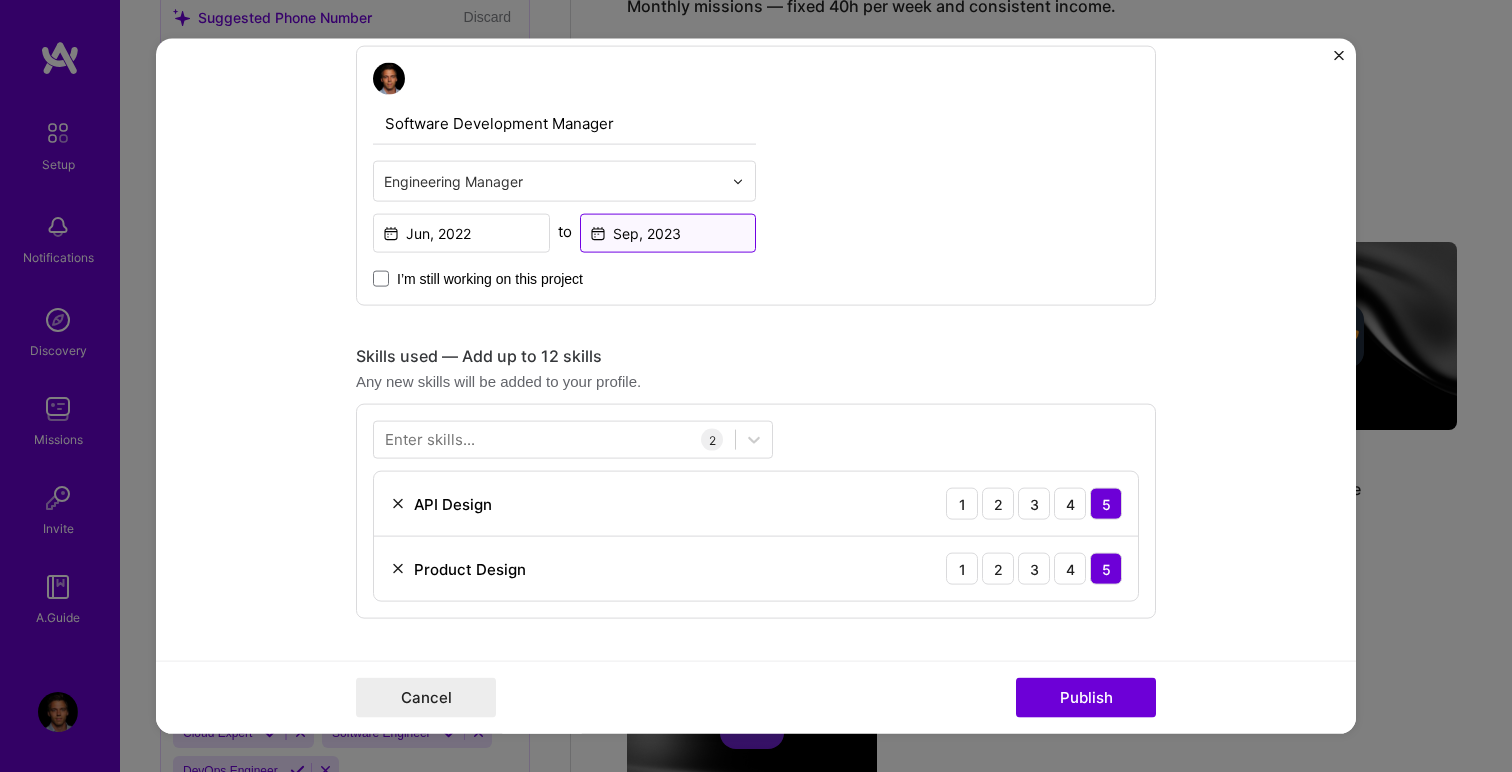 click on "Sep, 2023" at bounding box center (668, 233) 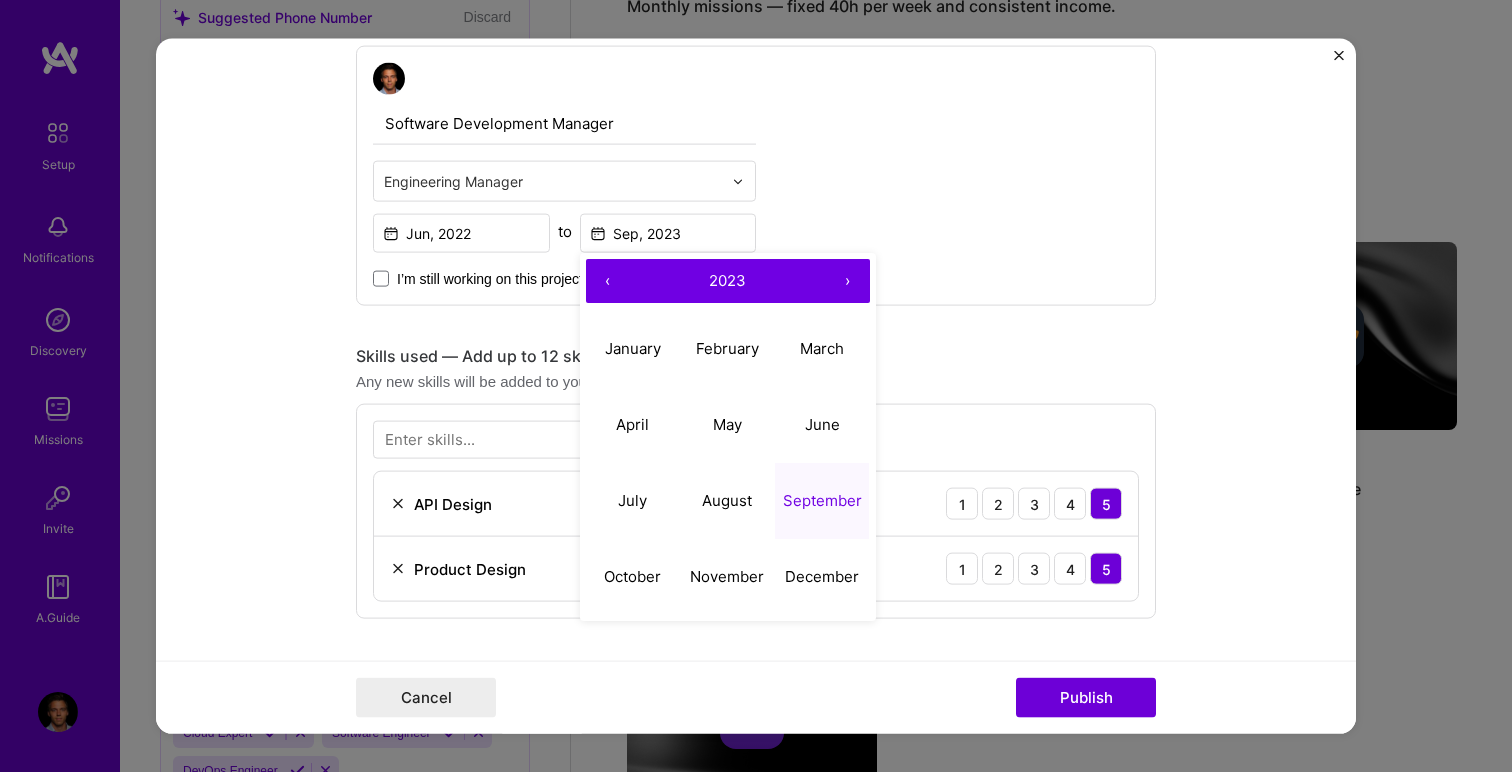 click on "›" at bounding box center [848, 281] 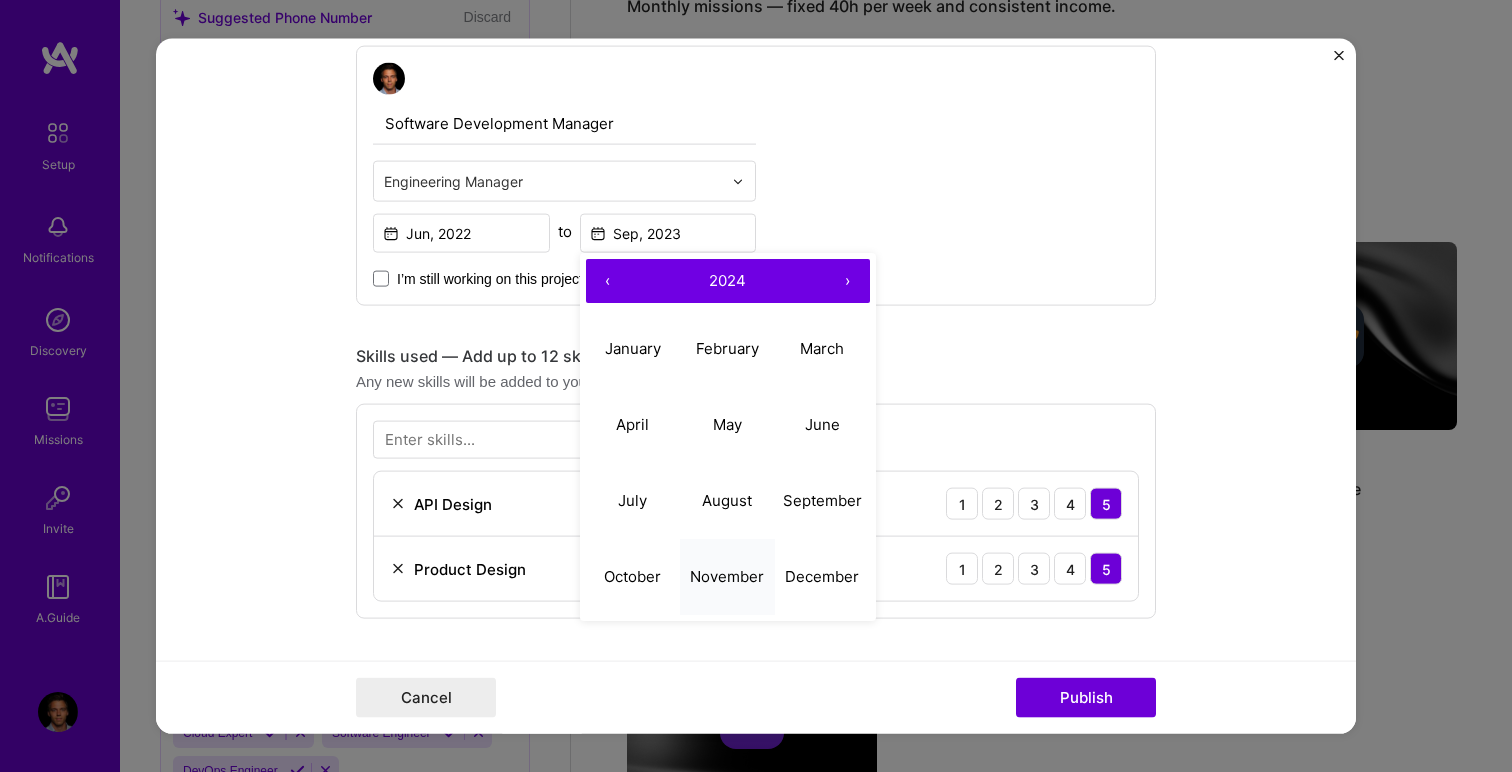 click on "November" at bounding box center [727, 575] 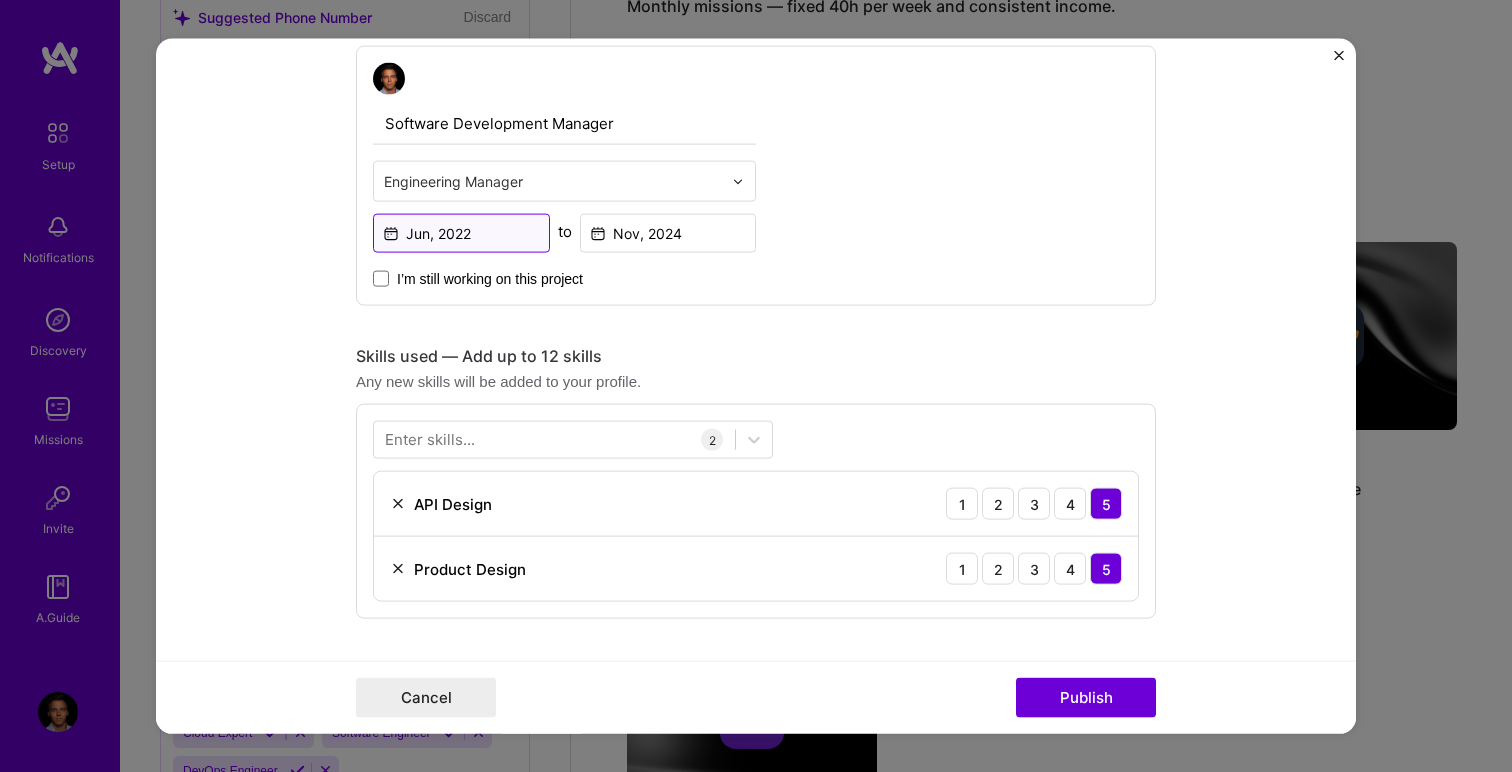click on "Jun, 2022" at bounding box center (461, 233) 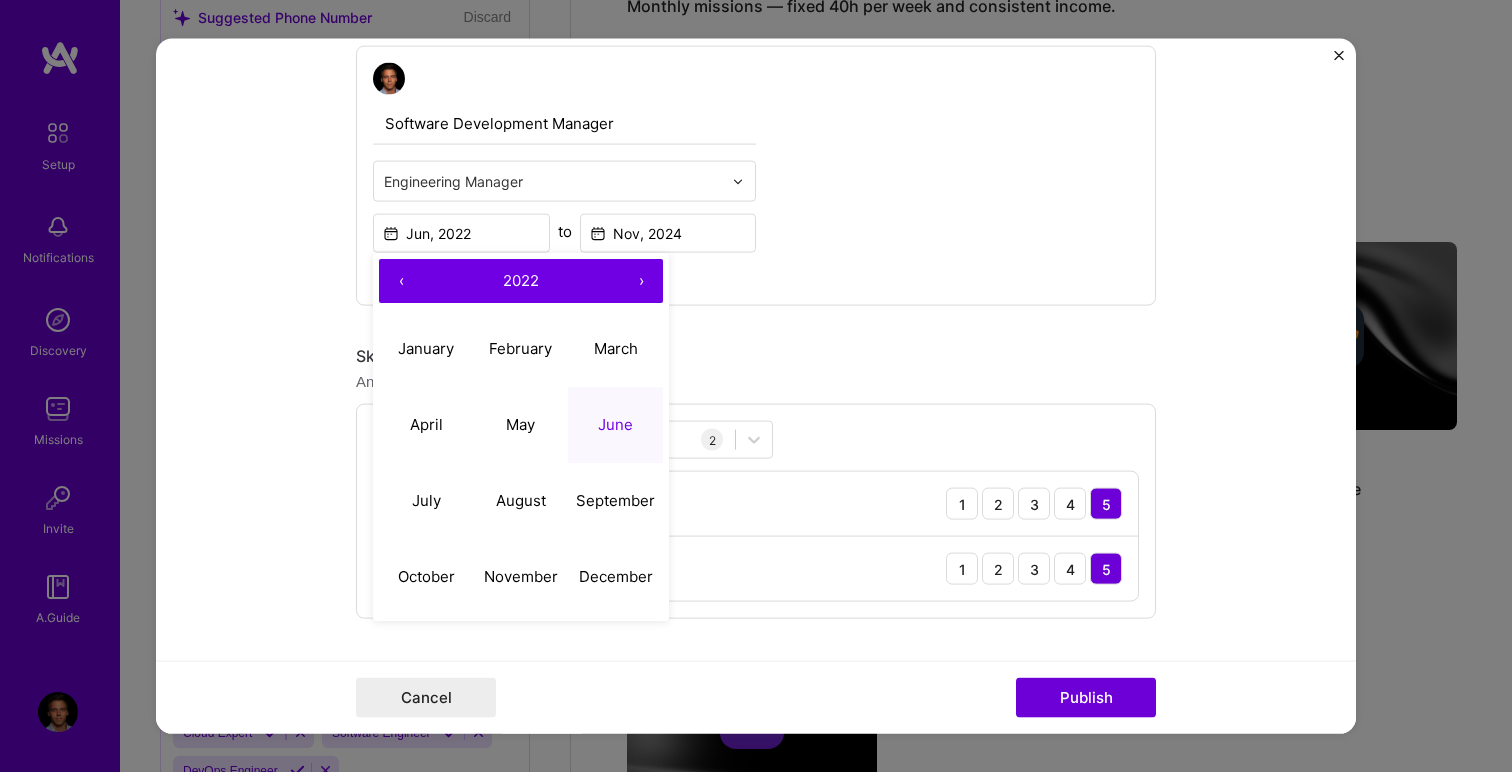 click on "›" at bounding box center [641, 281] 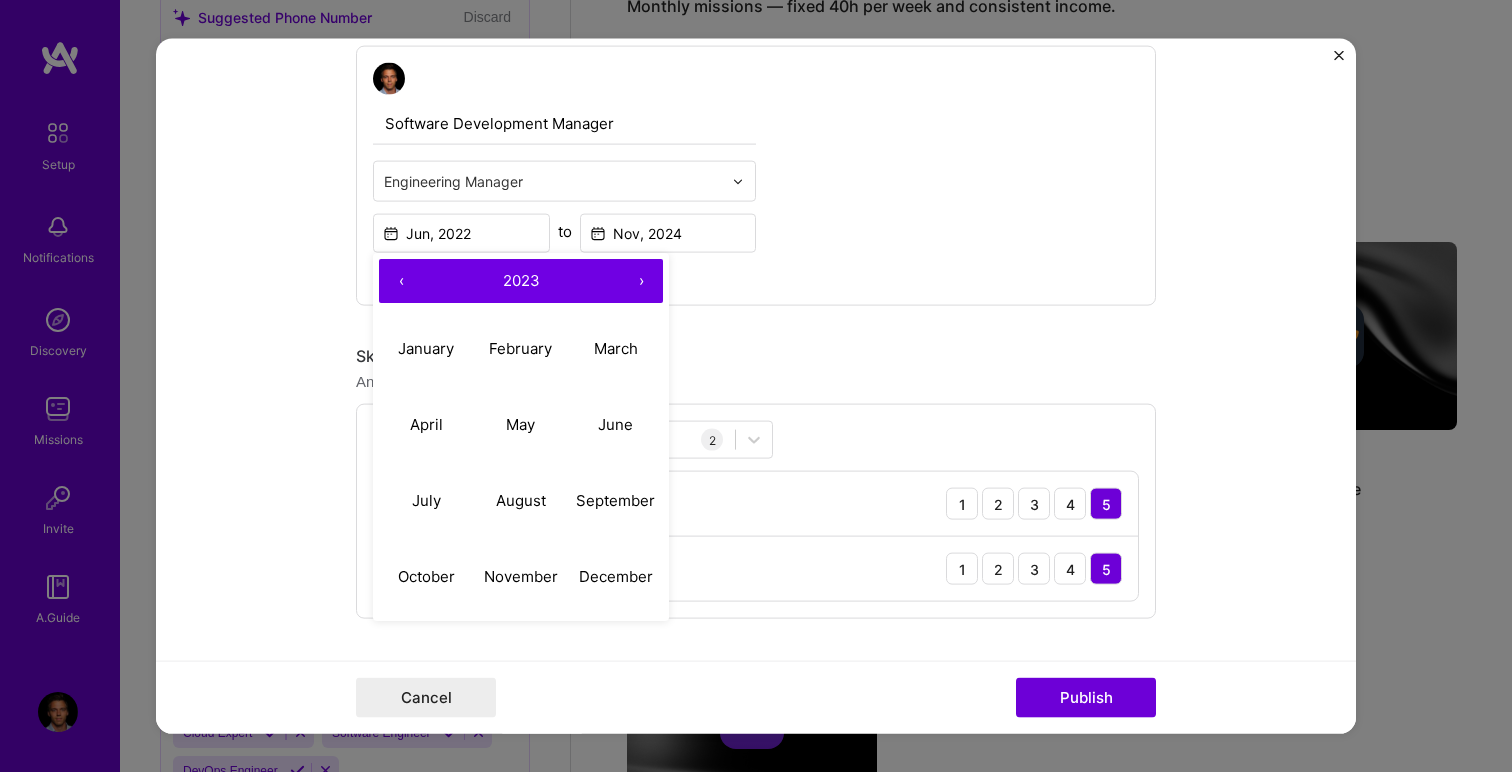 click on "›" at bounding box center [641, 281] 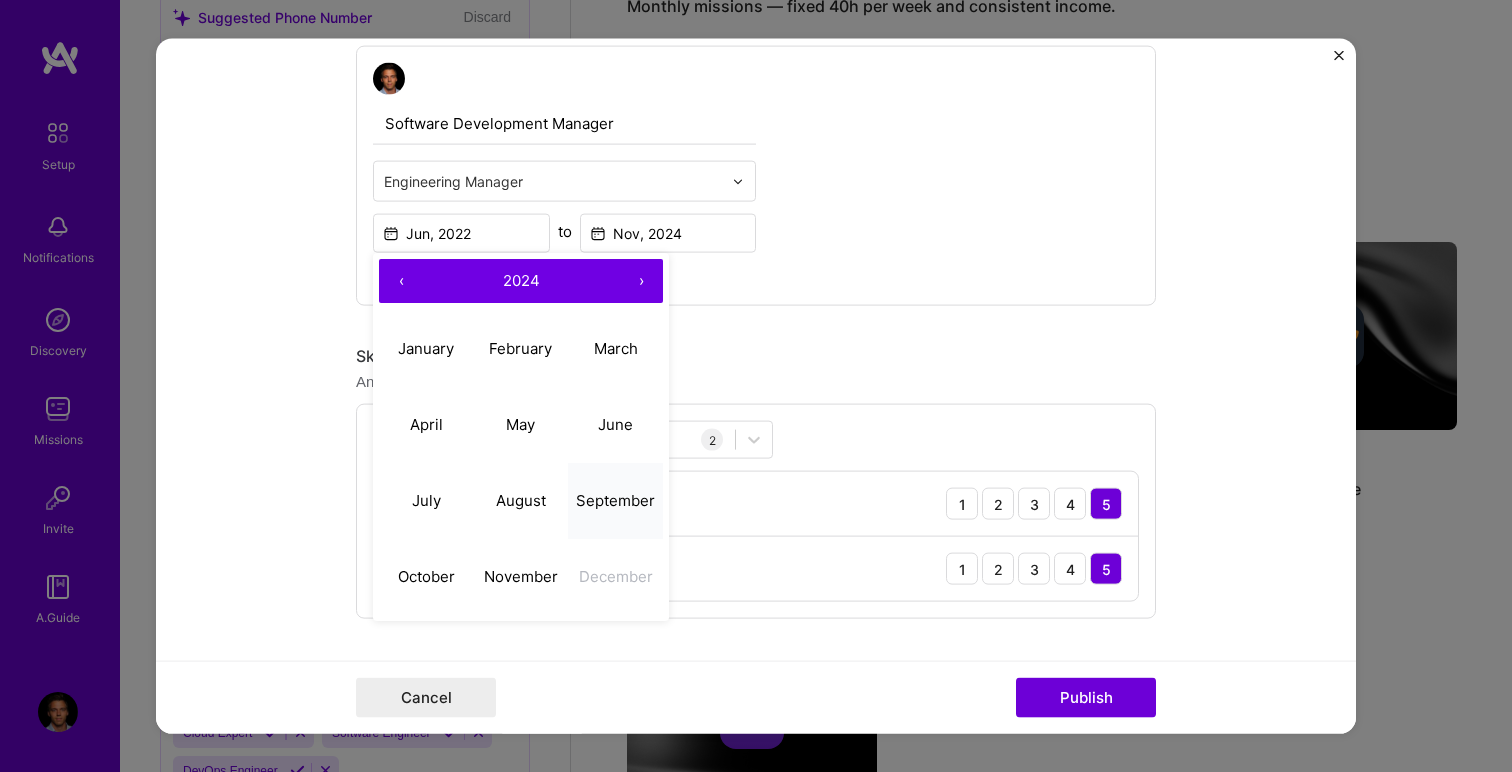click on "September" at bounding box center (615, 499) 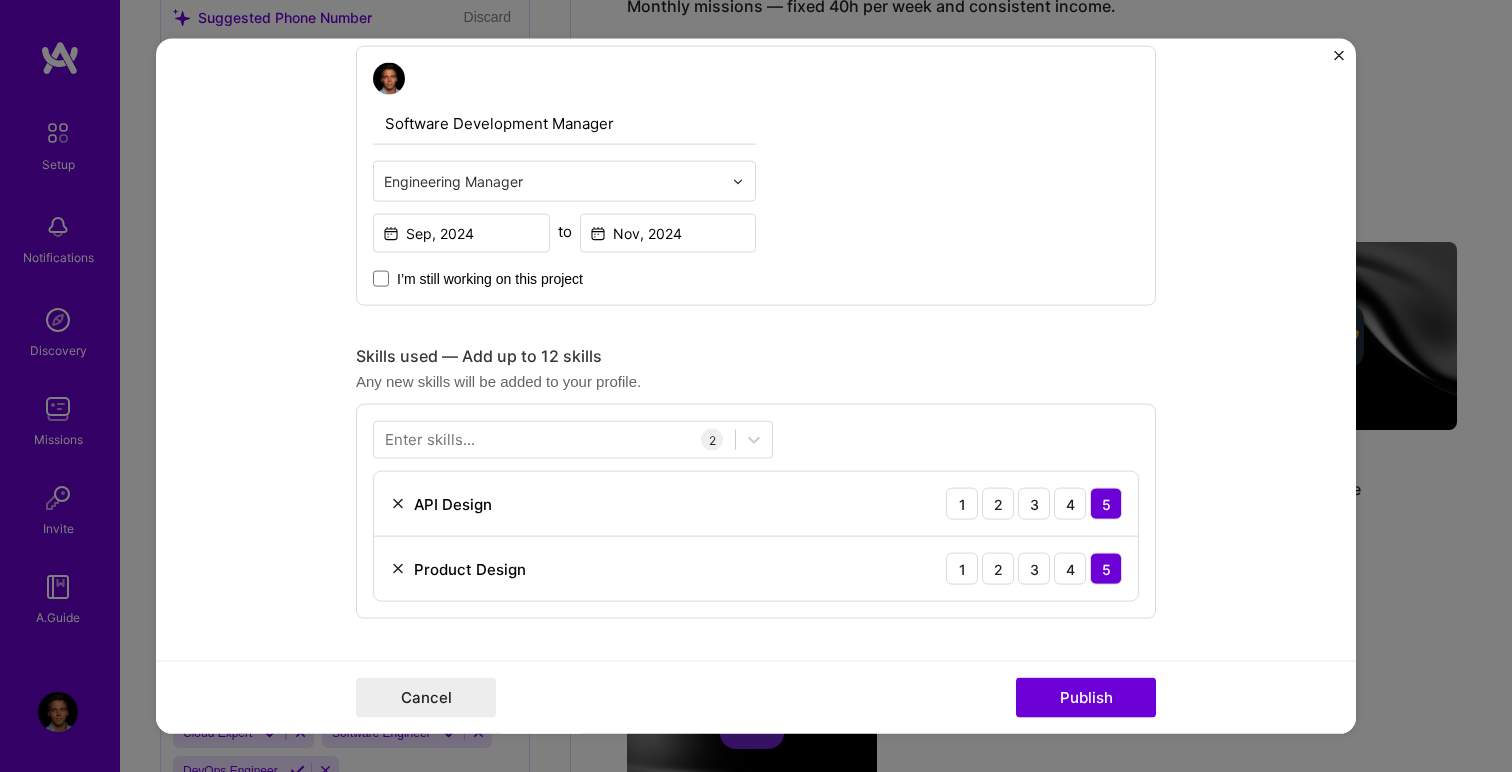 click on "Any new skills will be added to your profile." at bounding box center [756, 381] 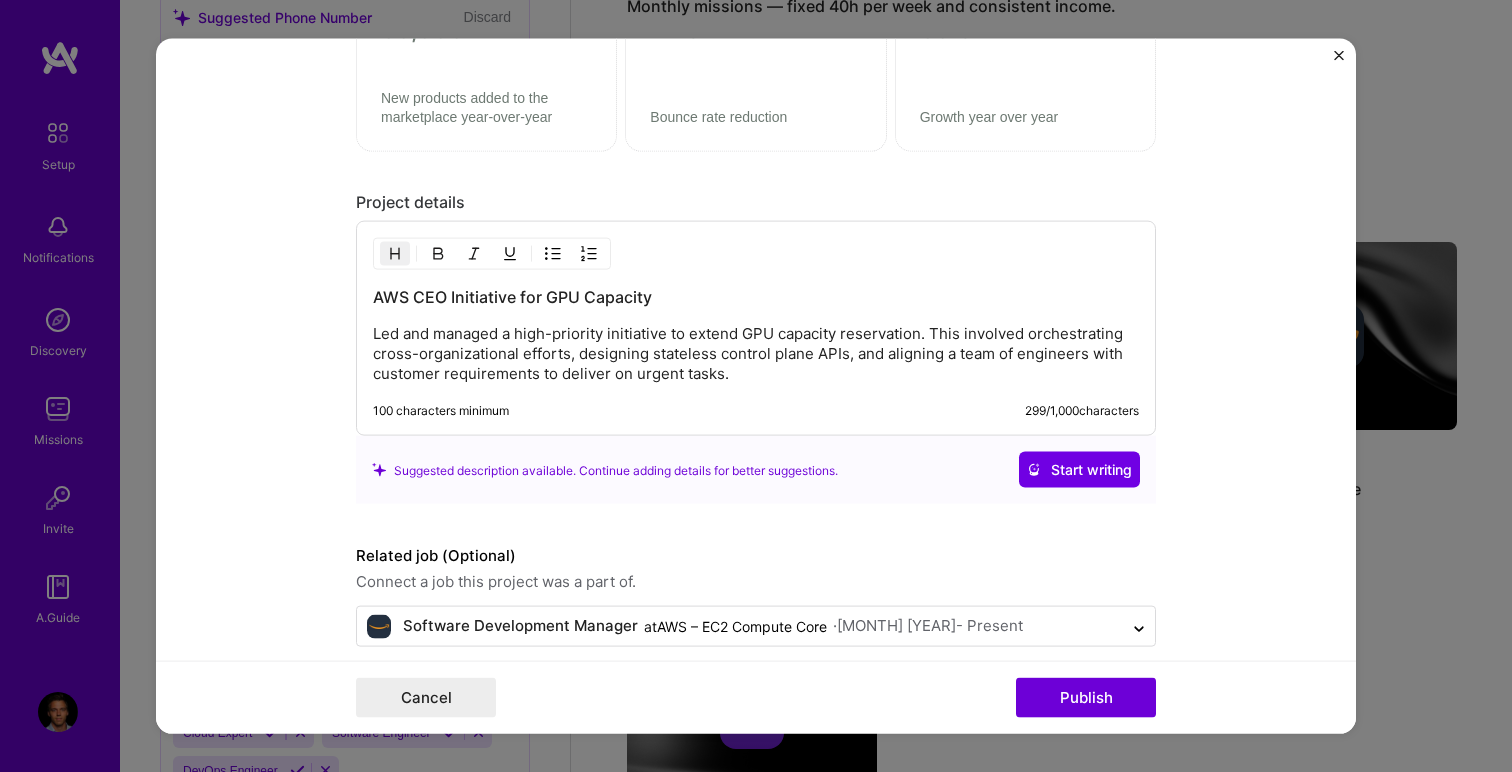 scroll, scrollTop: 1590, scrollLeft: 0, axis: vertical 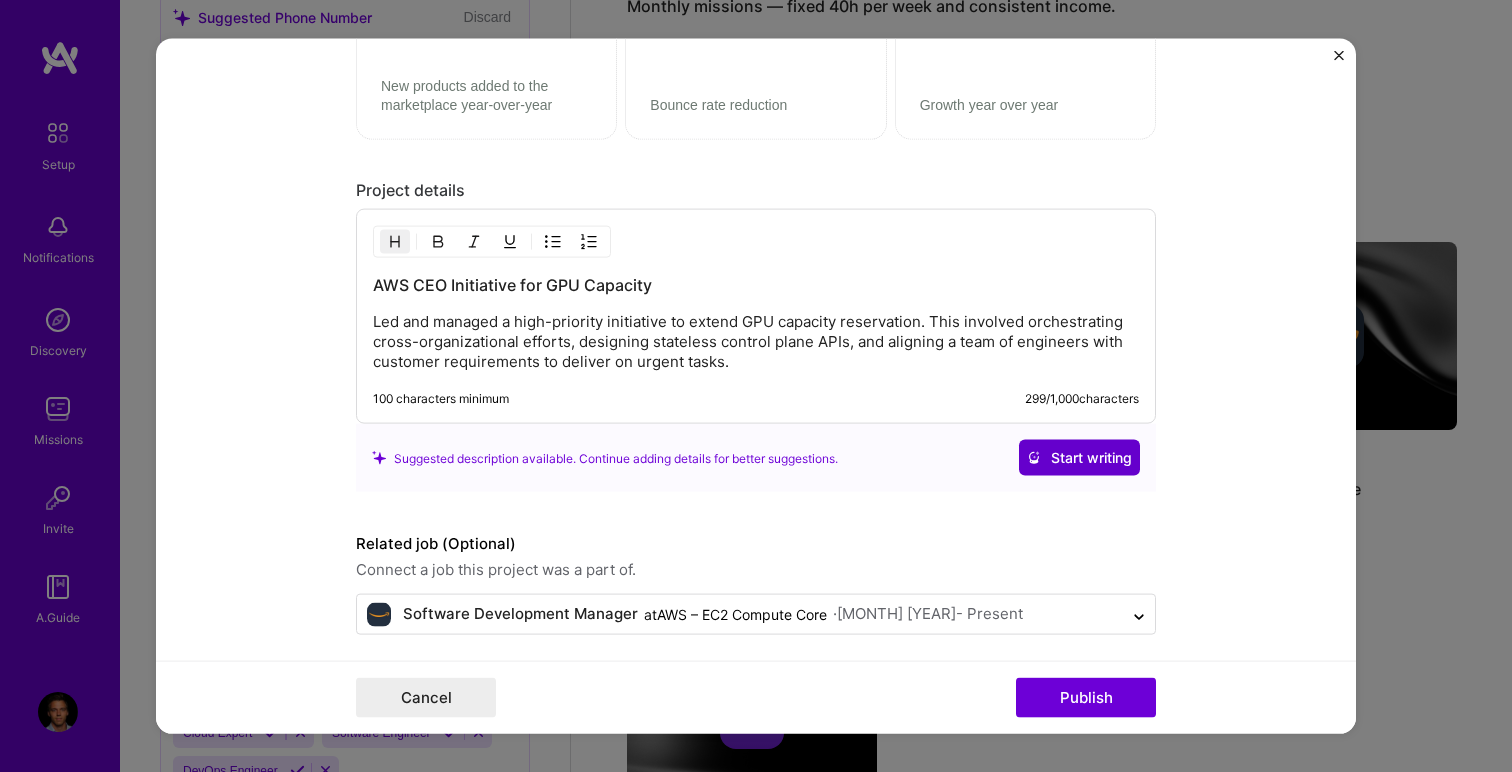 click on "Start writing" at bounding box center [1079, 458] 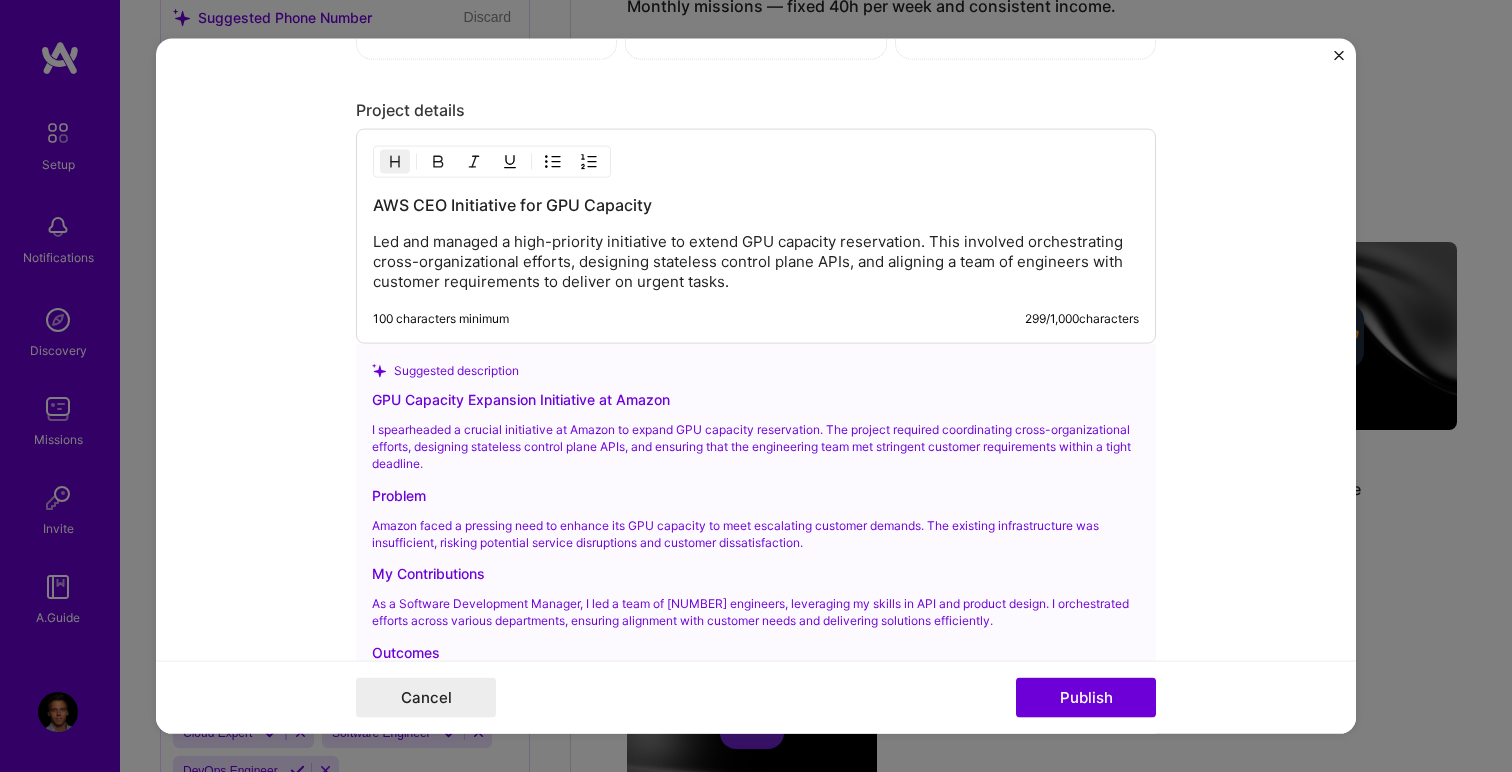 scroll, scrollTop: 1671, scrollLeft: 0, axis: vertical 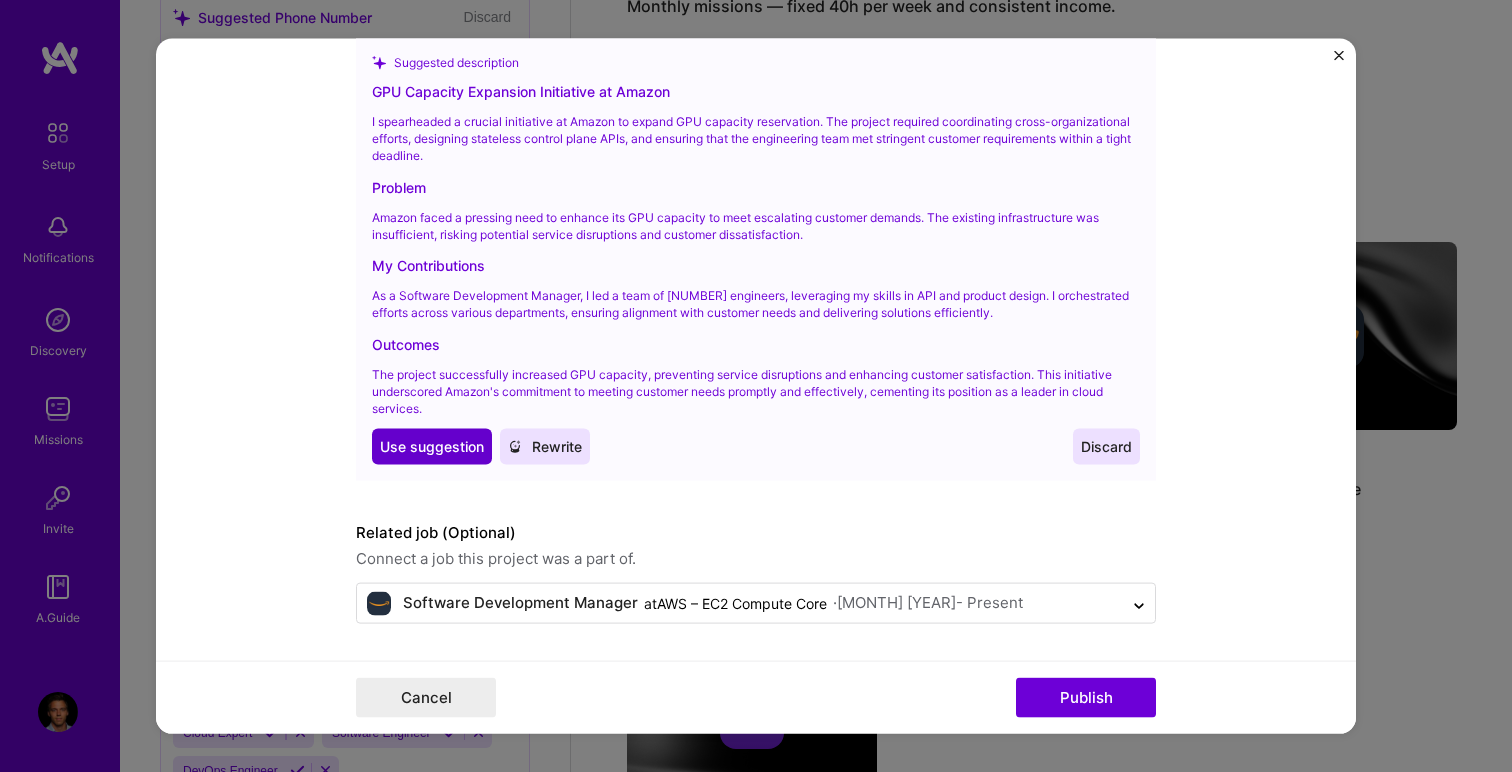 click on "Use Use suggestion" at bounding box center [432, 447] 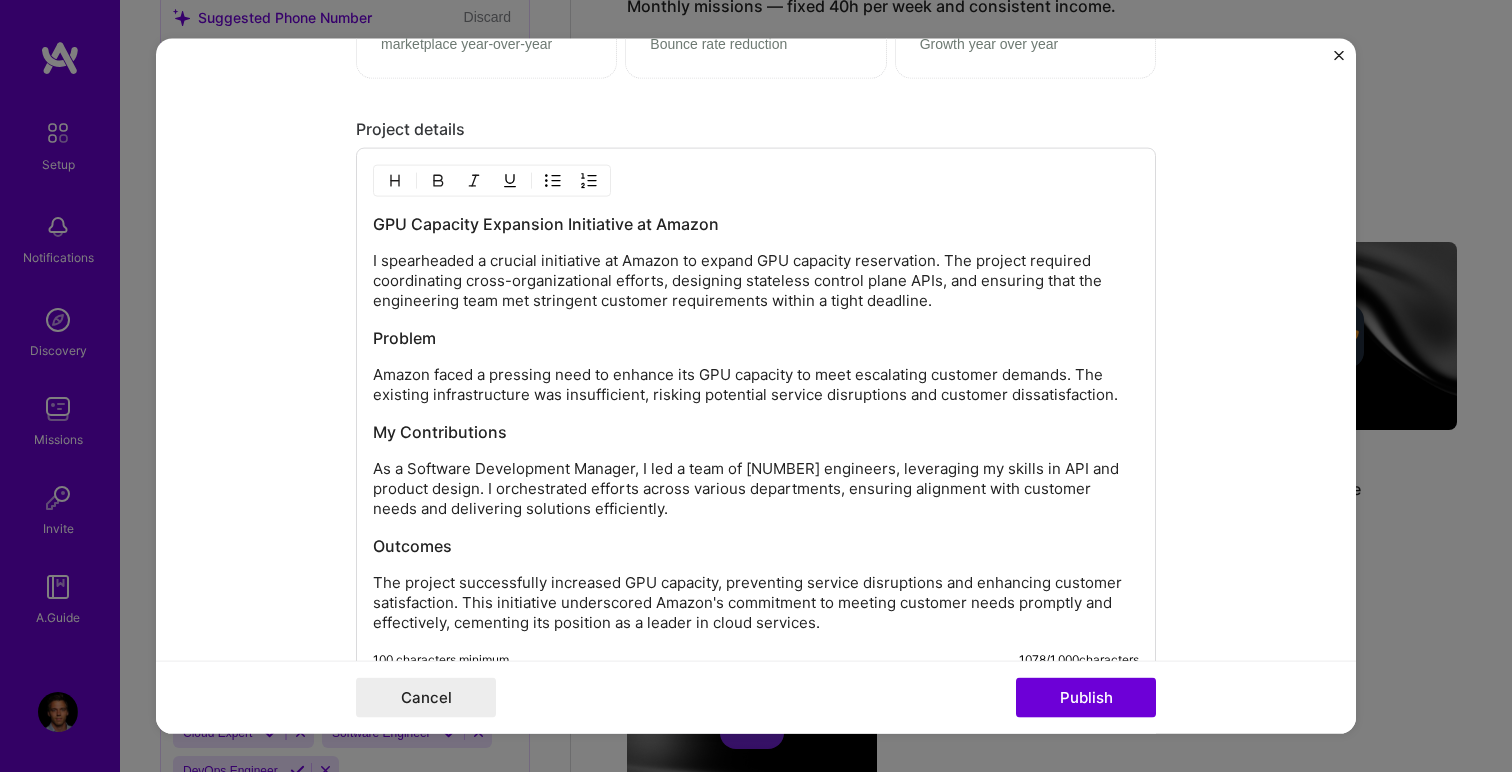 scroll, scrollTop: 1636, scrollLeft: 0, axis: vertical 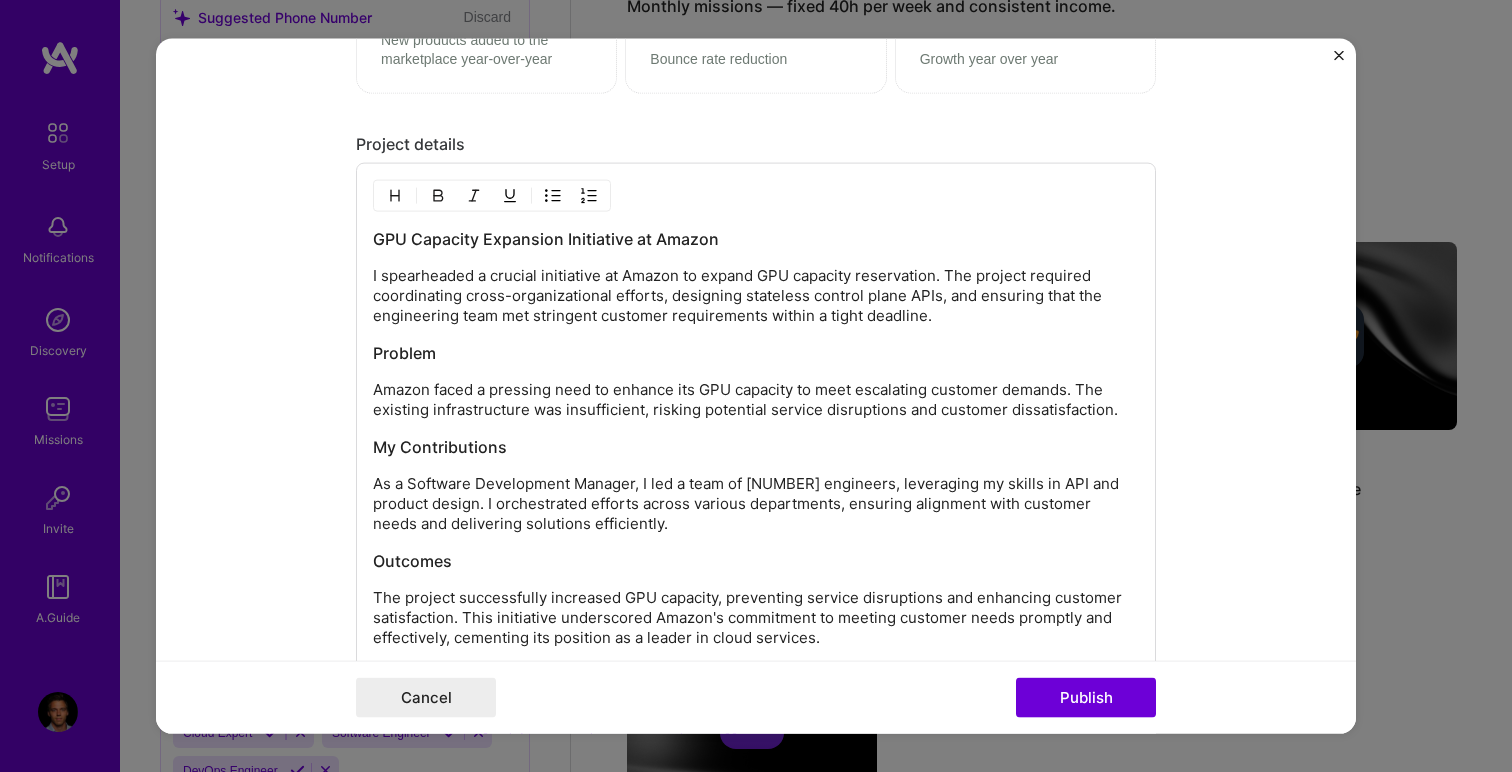 click on "I spearheaded a crucial initiative at Amazon to expand GPU capacity reservation. The project required coordinating cross-organizational efforts, designing stateless control plane APIs, and ensuring that the engineering team met stringent customer requirements within a tight deadline." at bounding box center [756, 296] 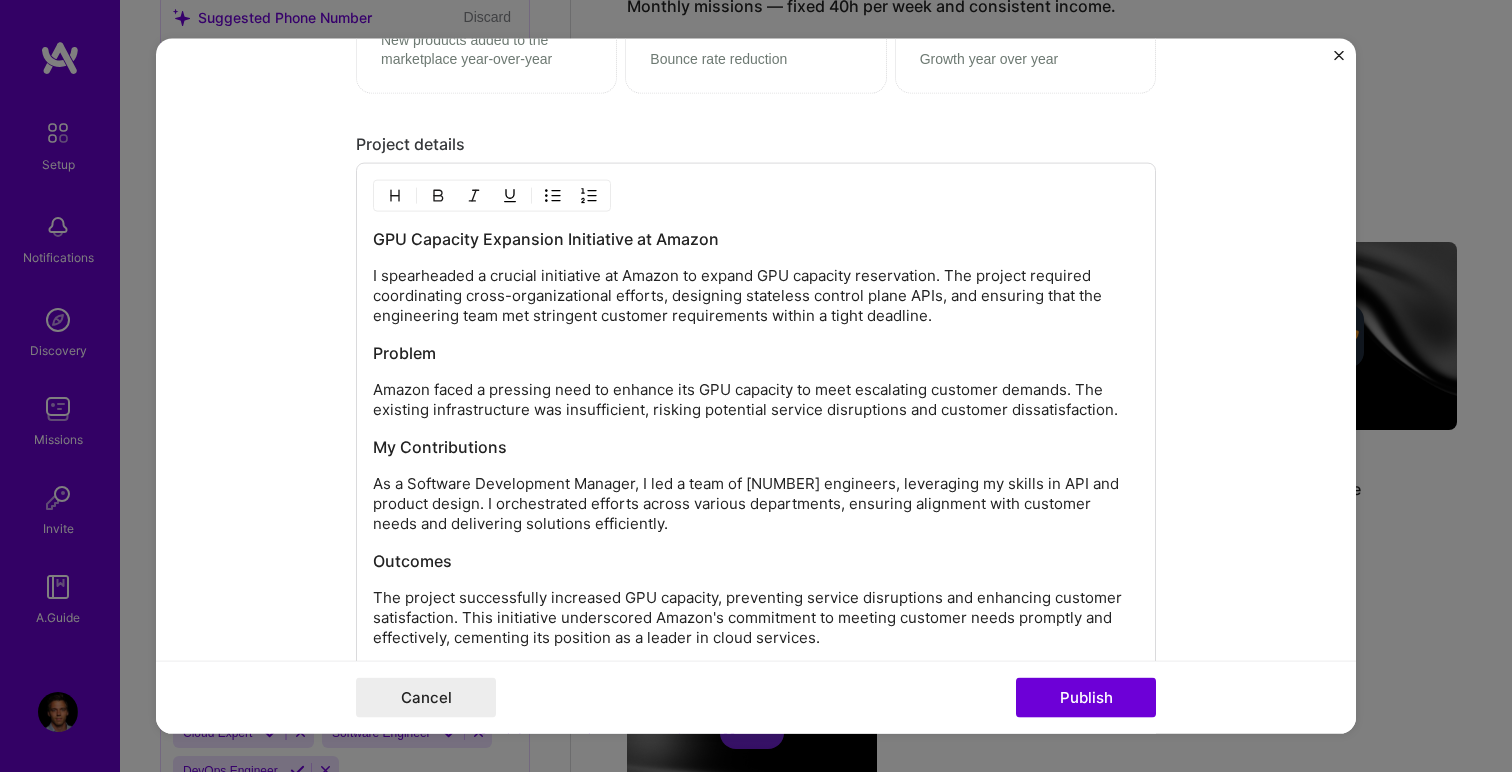 type 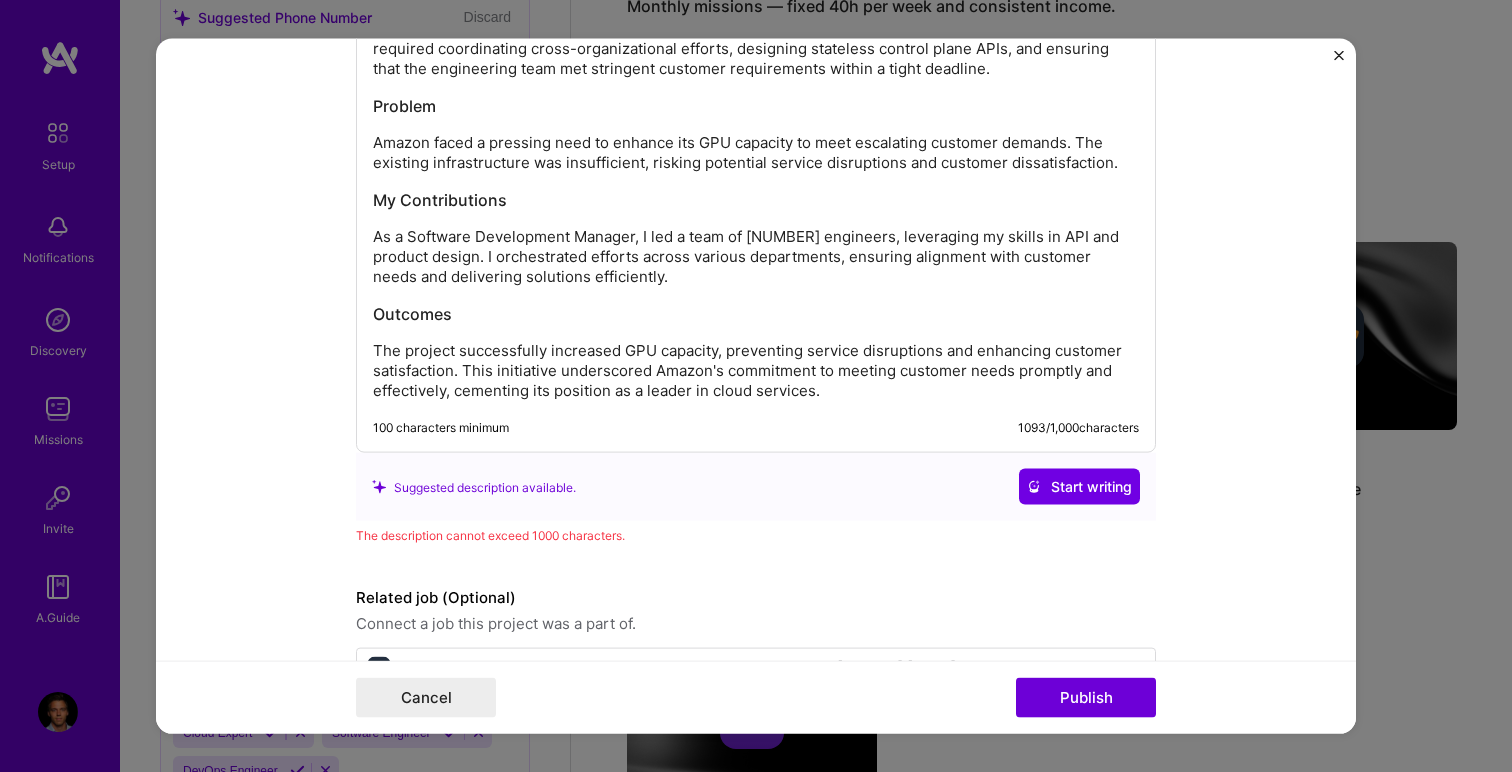 scroll, scrollTop: 1867, scrollLeft: 0, axis: vertical 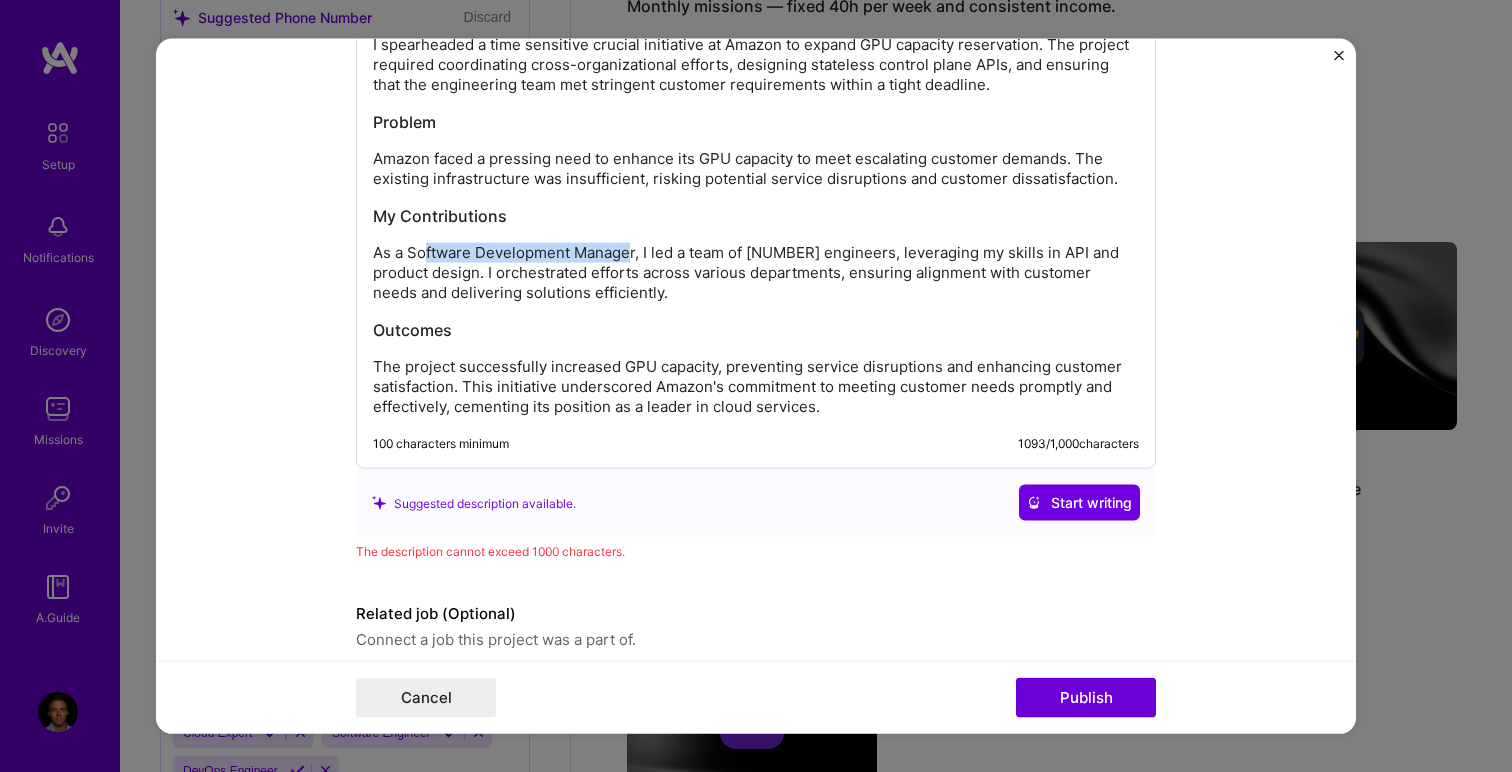 drag, startPoint x: 628, startPoint y: 254, endPoint x: 427, endPoint y: 251, distance: 201.02238 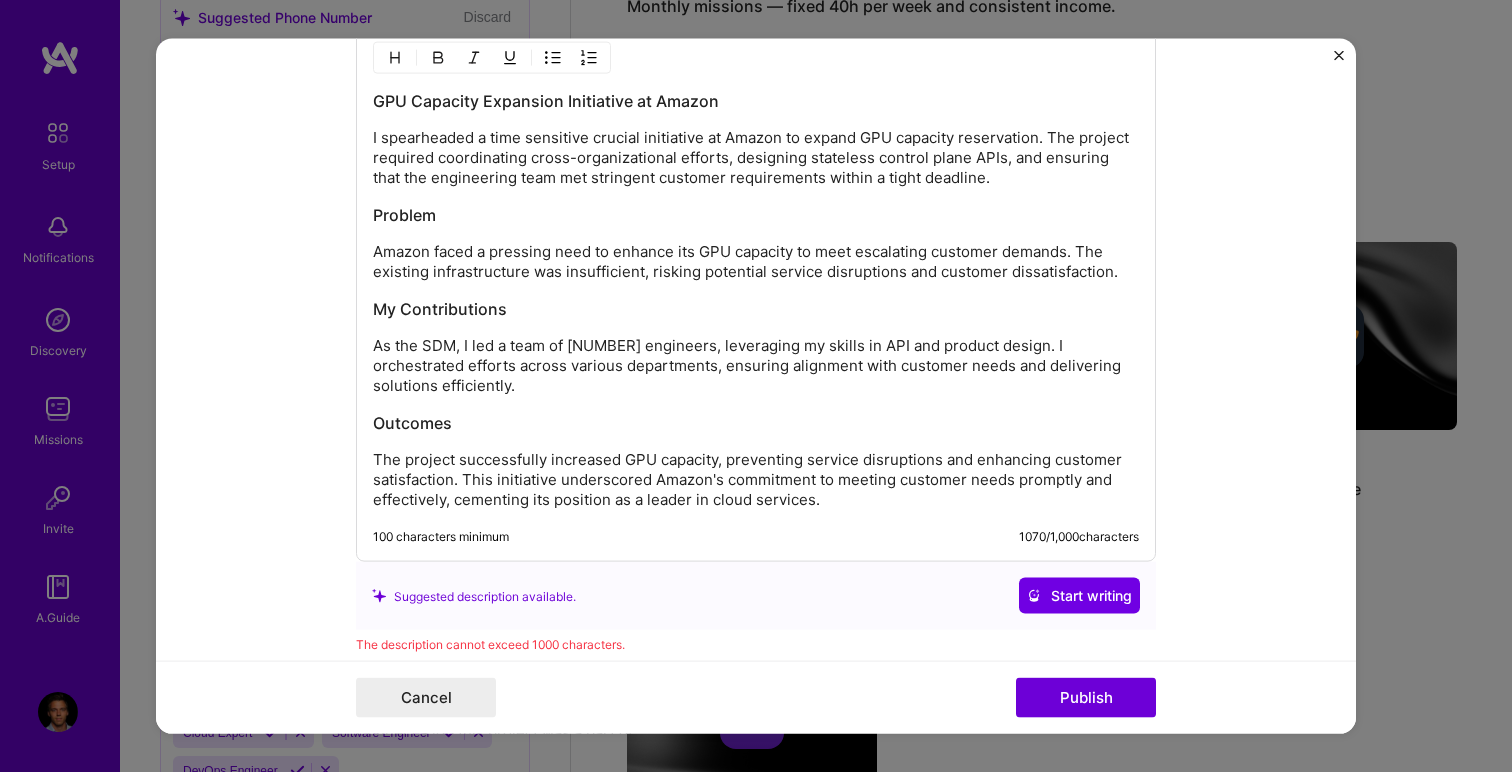 scroll, scrollTop: 1756, scrollLeft: 0, axis: vertical 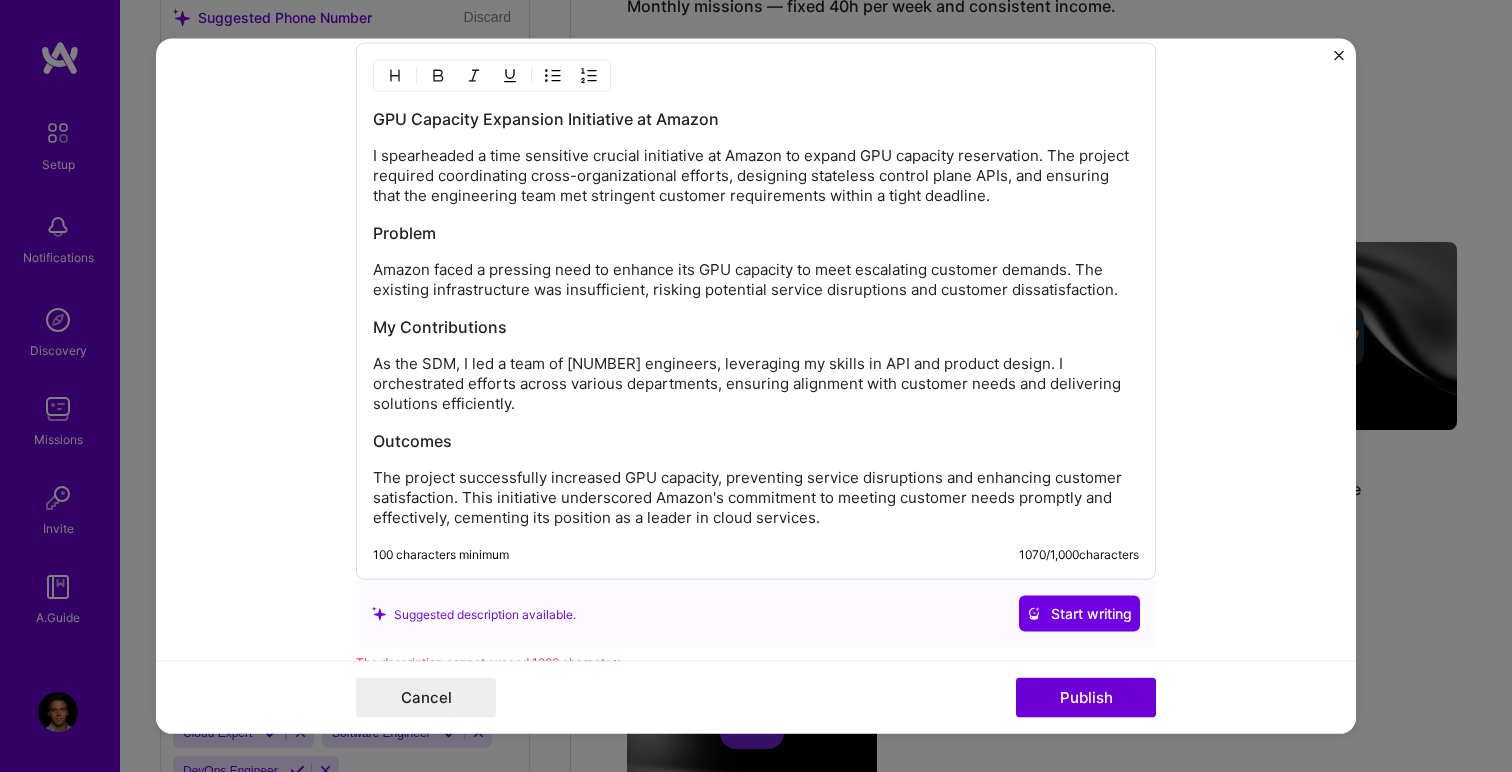 click on "As the SDM, I led a team of [NUMBER] engineers, leveraging my skills in API and product design. I orchestrated efforts across various departments, ensuring alignment with customer needs and delivering solutions efficiently." at bounding box center [756, 384] 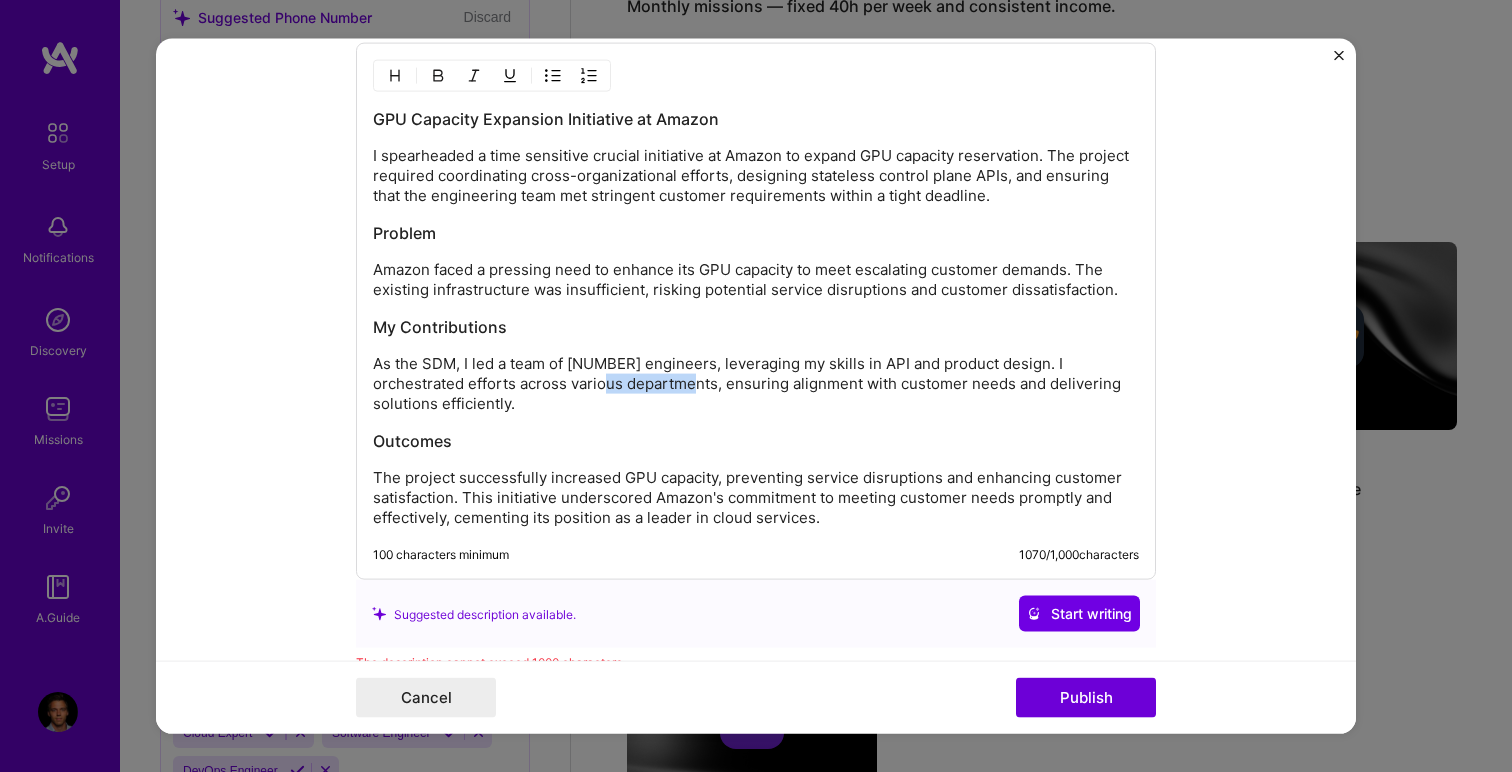 click on "As the SDM, I led a team of [NUMBER] engineers, leveraging my skills in API and product design. I orchestrated efforts across various departments, ensuring alignment with customer needs and delivering solutions efficiently." at bounding box center (756, 384) 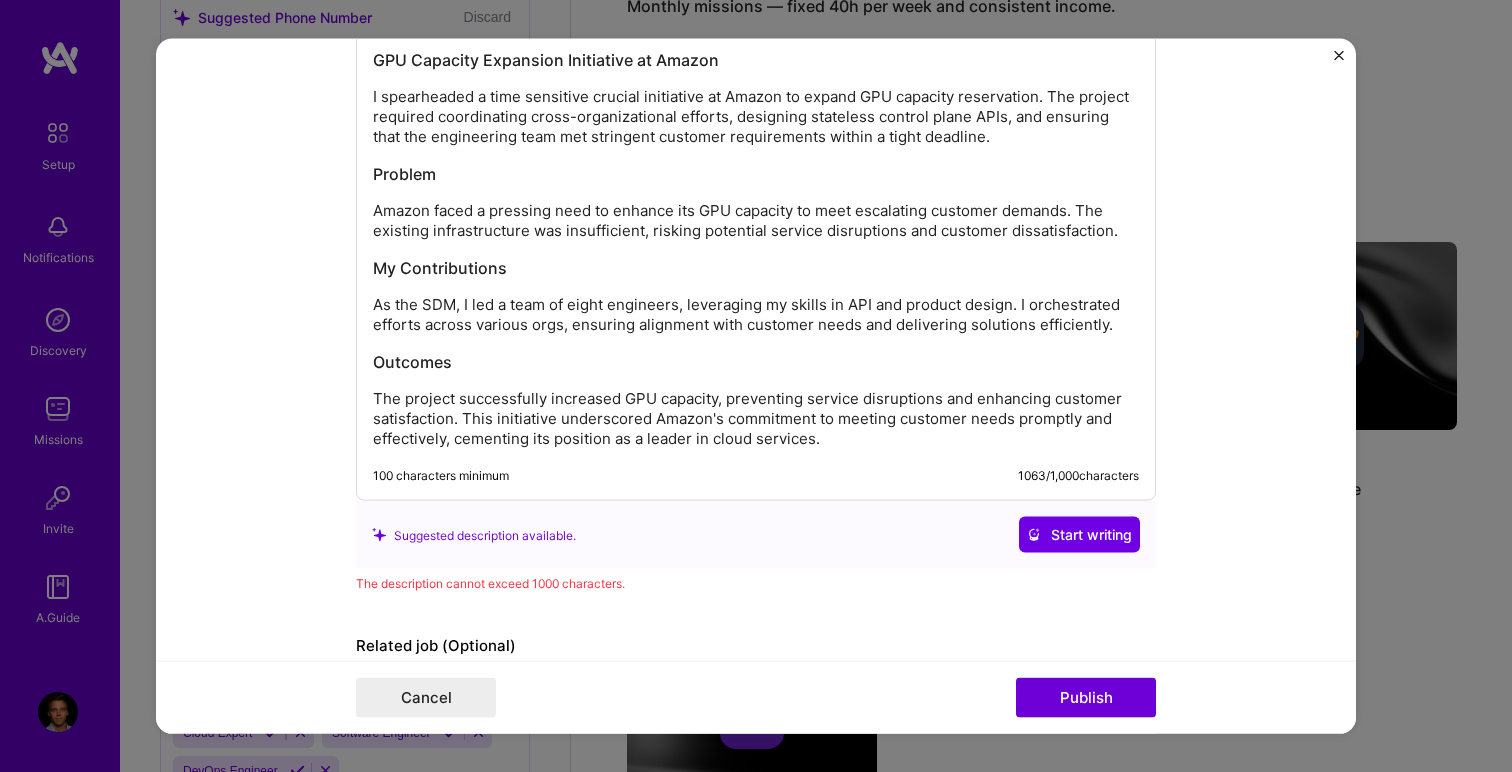 scroll, scrollTop: 1820, scrollLeft: 0, axis: vertical 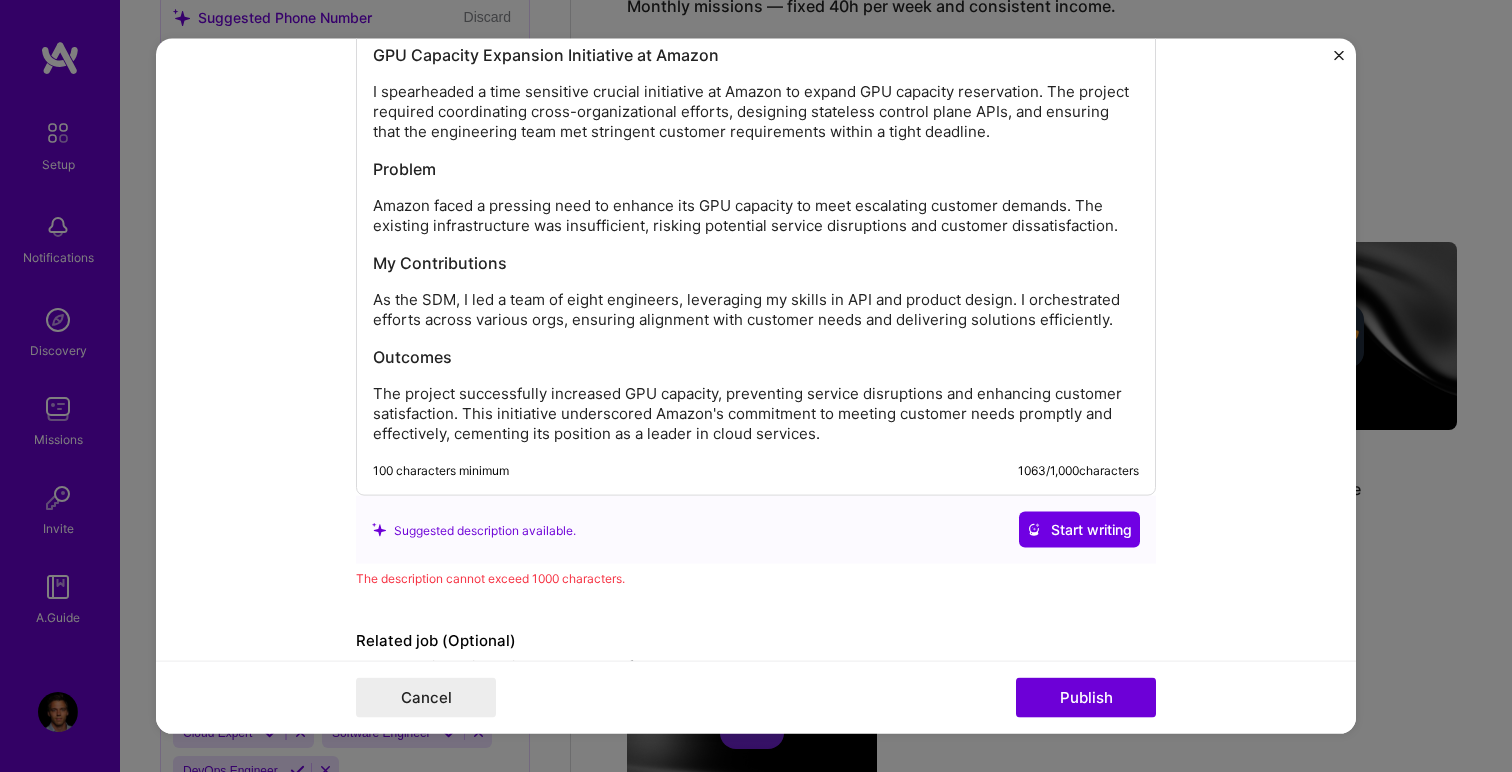 click on "The project successfully increased GPU capacity, preventing service disruptions and enhancing customer satisfaction. This initiative underscored Amazon's commitment to meeting customer needs promptly and effectively, cementing its position as a leader in cloud services." at bounding box center [756, 414] 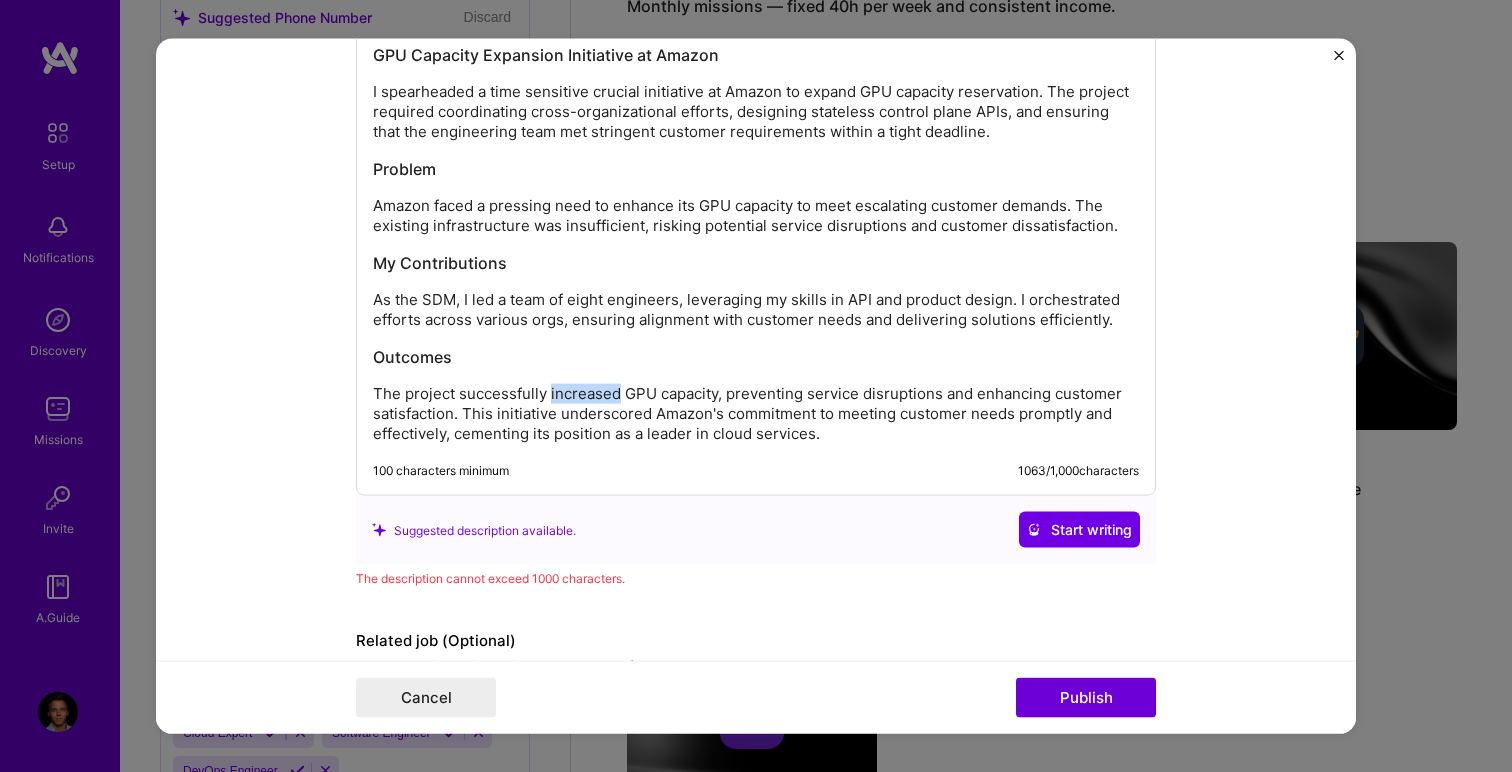 click on "The project successfully increased GPU capacity, preventing service disruptions and enhancing customer satisfaction. This initiative underscored Amazon's commitment to meeting customer needs promptly and effectively, cementing its position as a leader in cloud services." at bounding box center (756, 414) 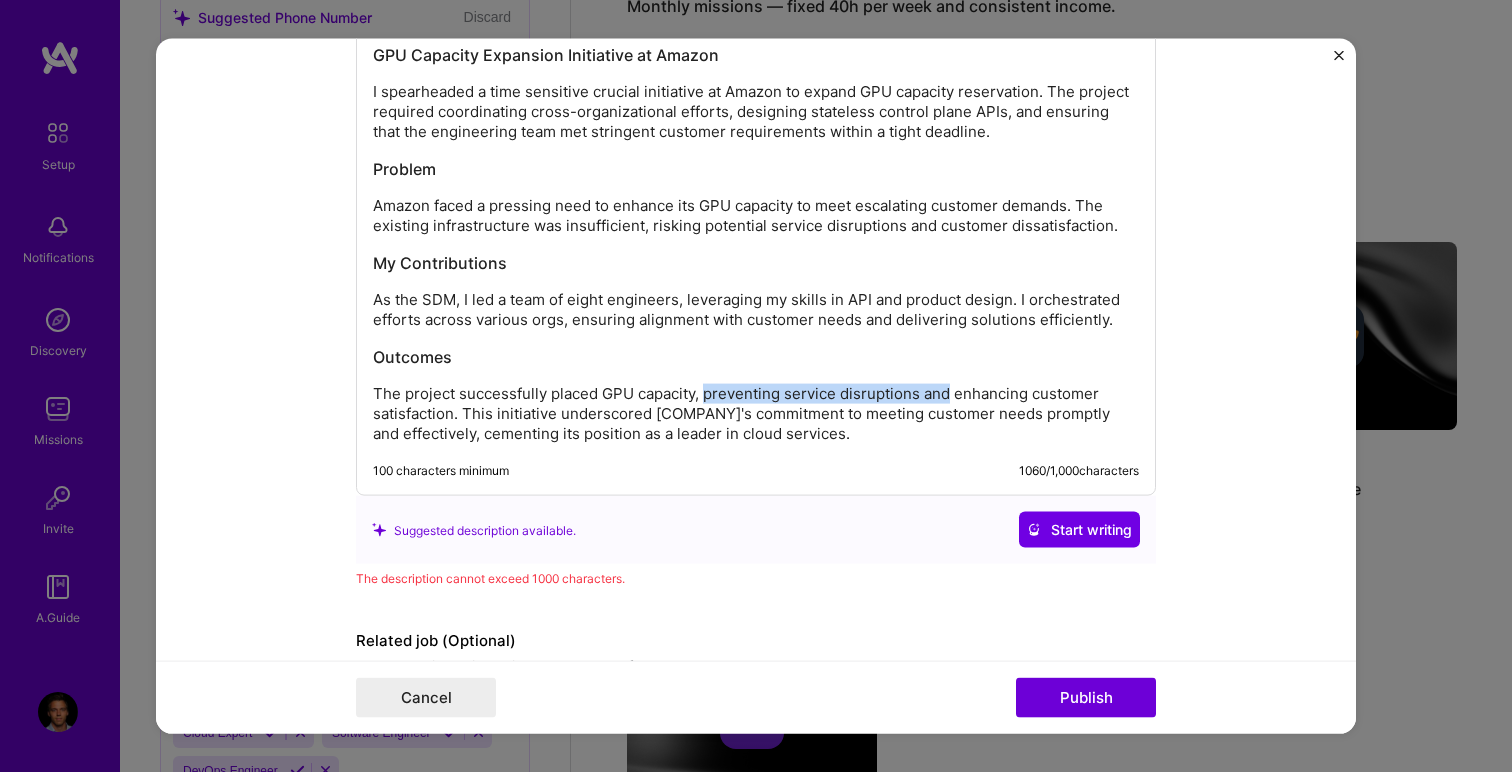drag, startPoint x: 701, startPoint y: 394, endPoint x: 938, endPoint y: 394, distance: 237 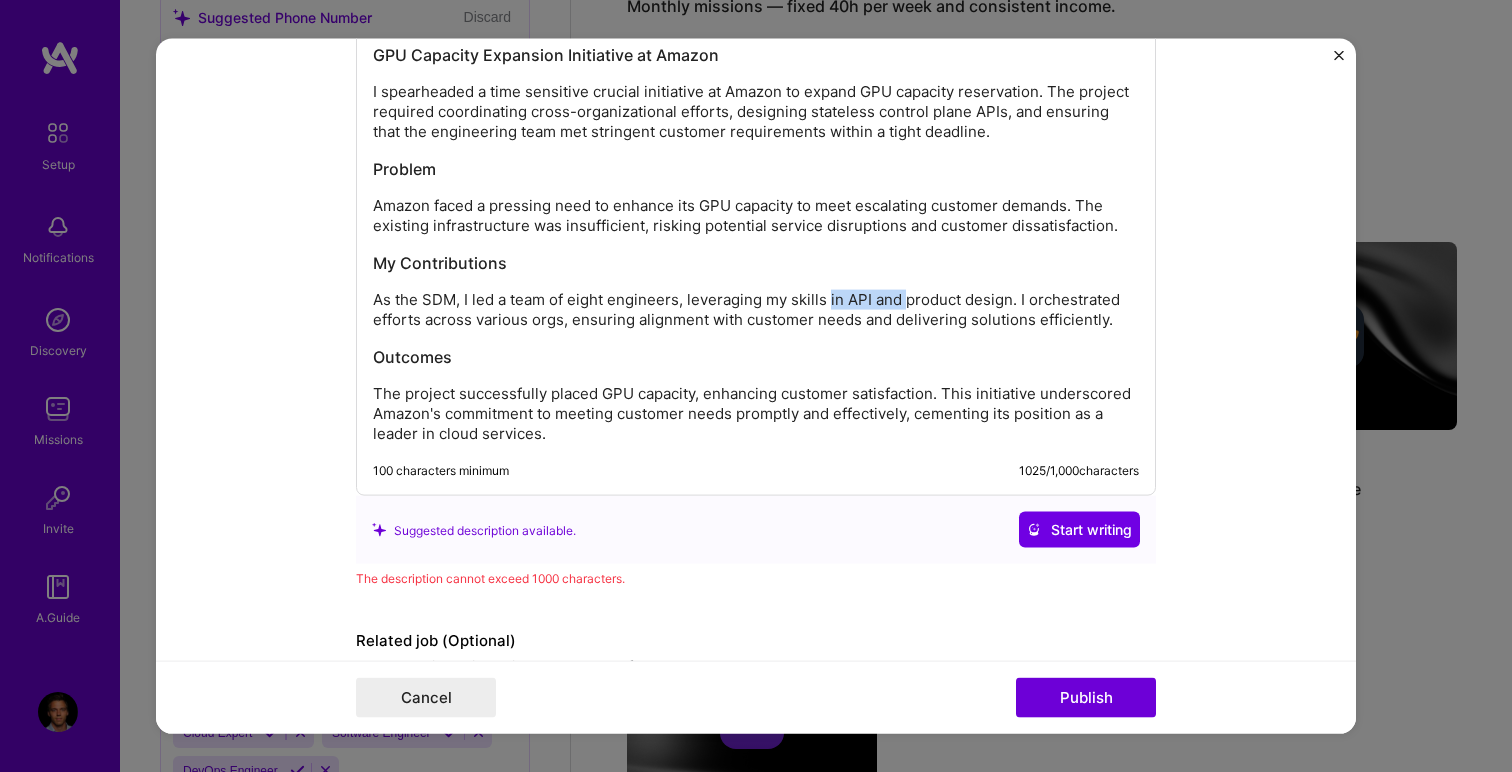 drag, startPoint x: 898, startPoint y: 295, endPoint x: 824, endPoint y: 291, distance: 74.10803 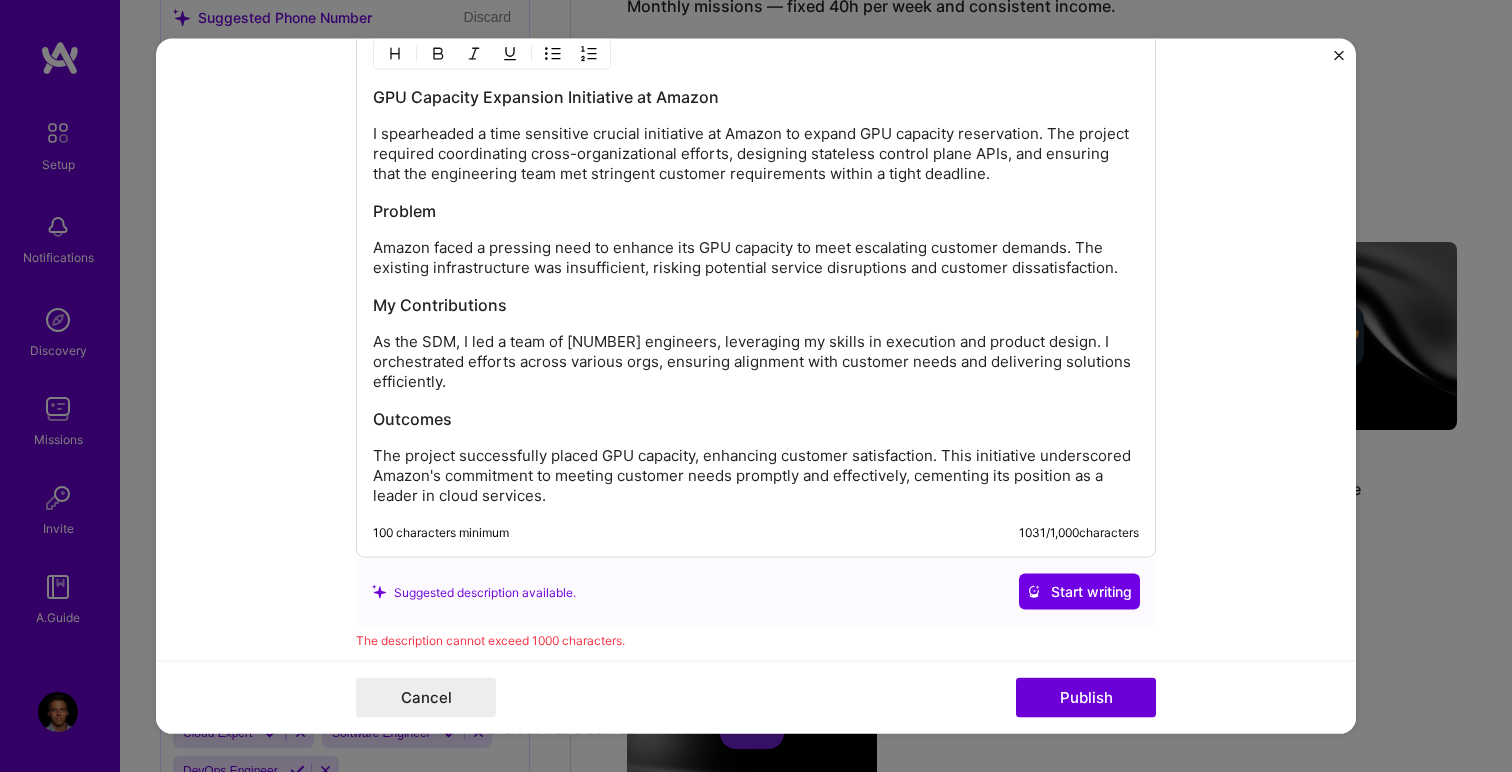 scroll, scrollTop: 1775, scrollLeft: 0, axis: vertical 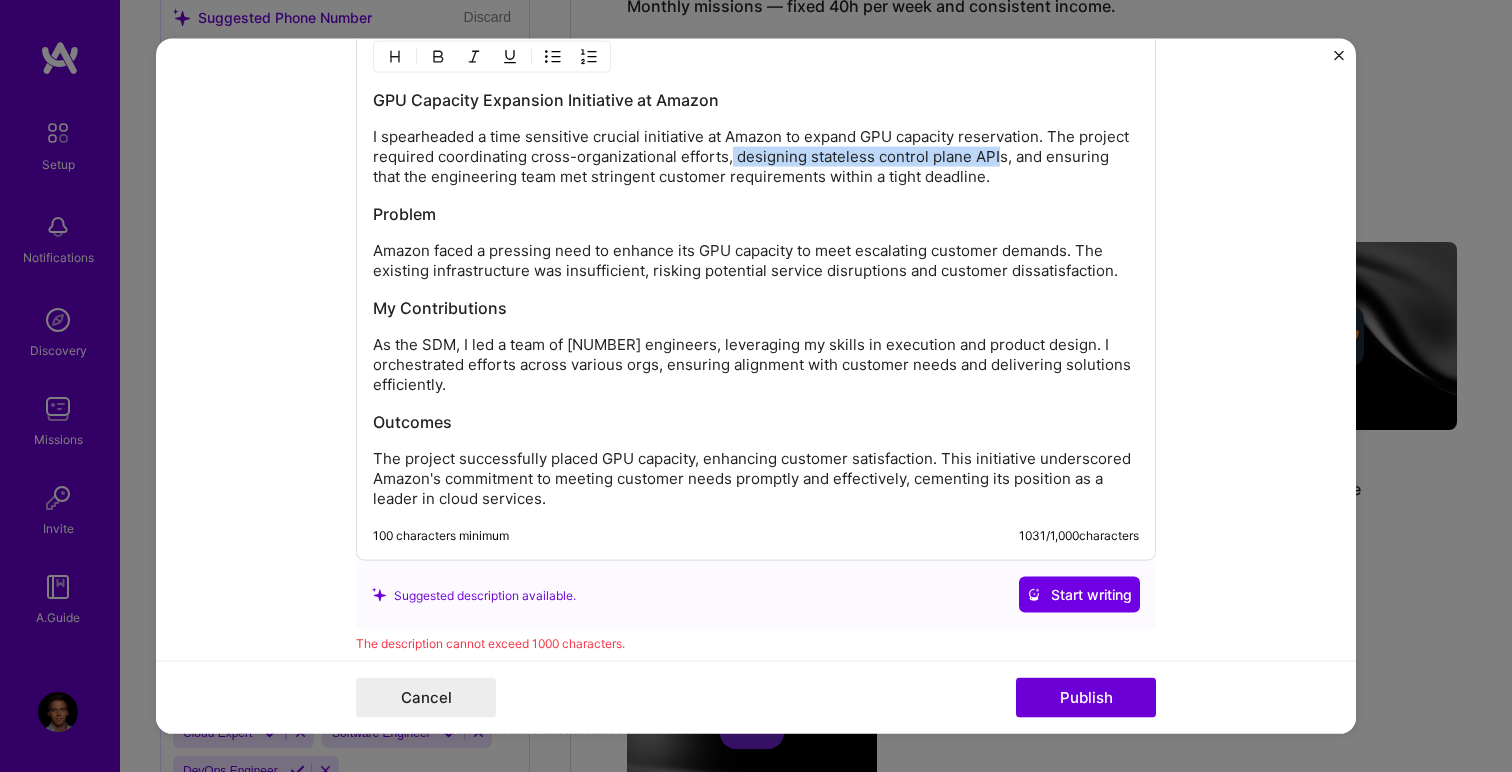 drag, startPoint x: 723, startPoint y: 161, endPoint x: 984, endPoint y: 161, distance: 261 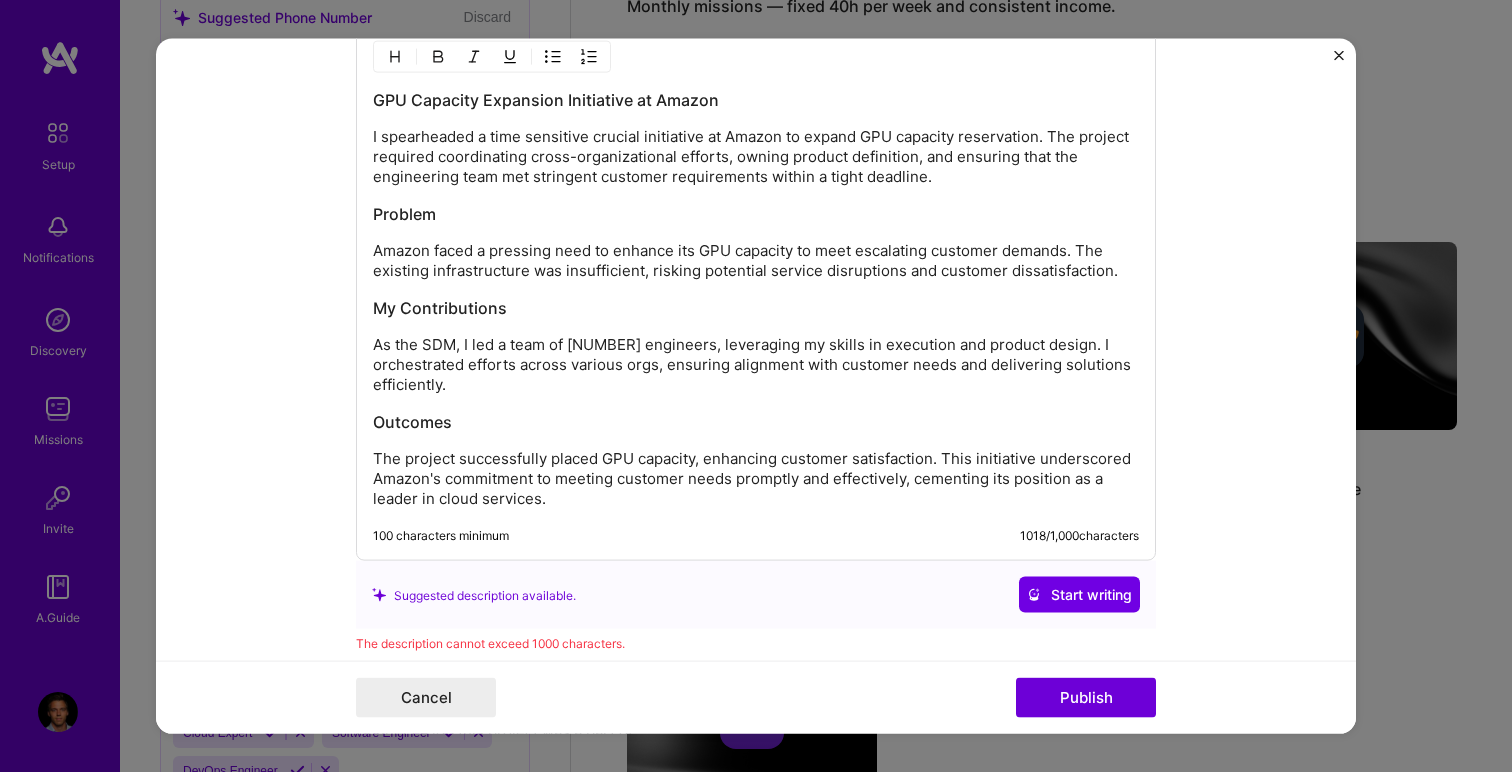 click on "Amazon faced a pressing need to enhance its GPU capacity to meet escalating customer demands. The existing infrastructure was insufficient, risking potential service disruptions and customer dissatisfaction." at bounding box center [756, 261] 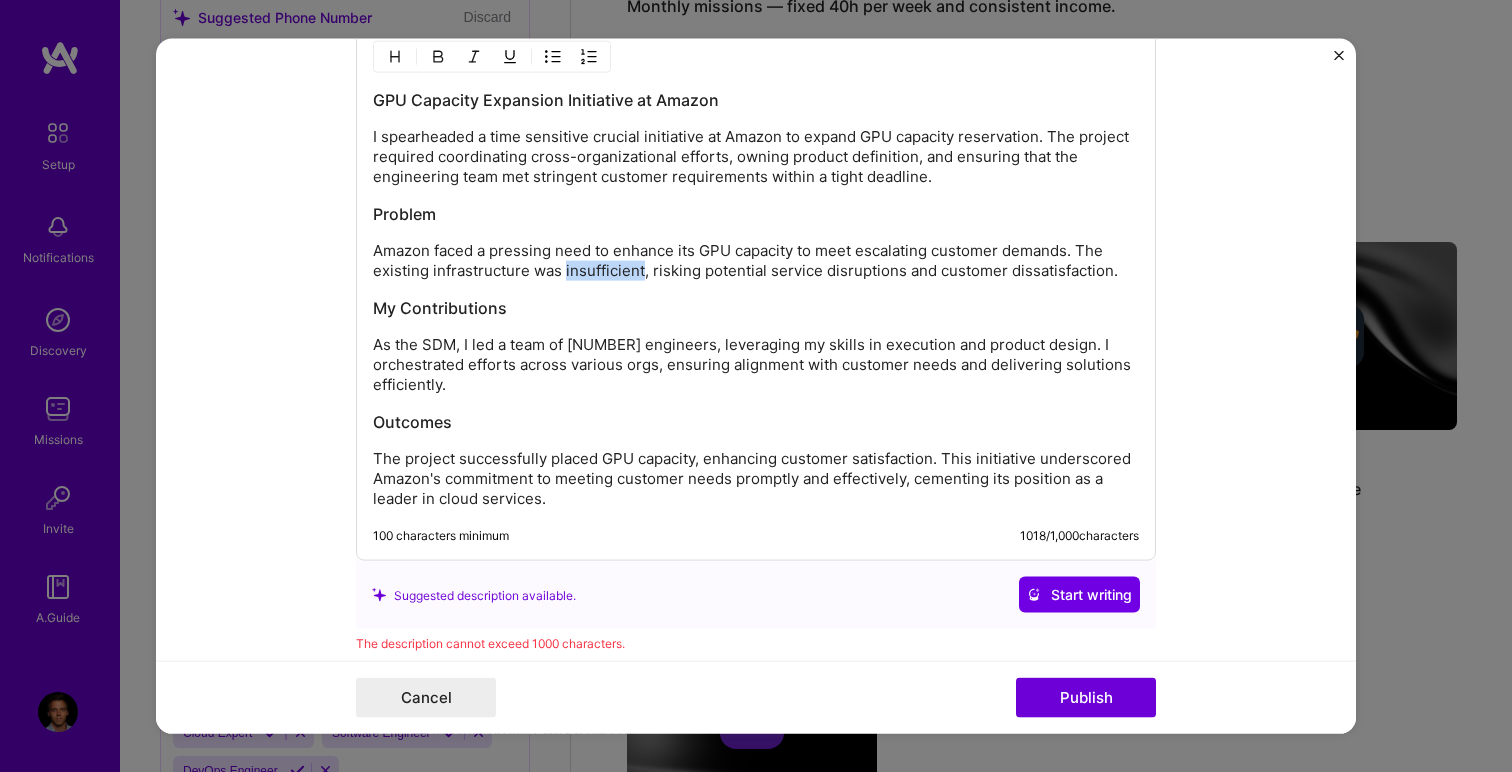click on "Amazon faced a pressing need to enhance its GPU capacity to meet escalating customer demands. The existing infrastructure was insufficient, risking potential service disruptions and customer dissatisfaction." at bounding box center (756, 261) 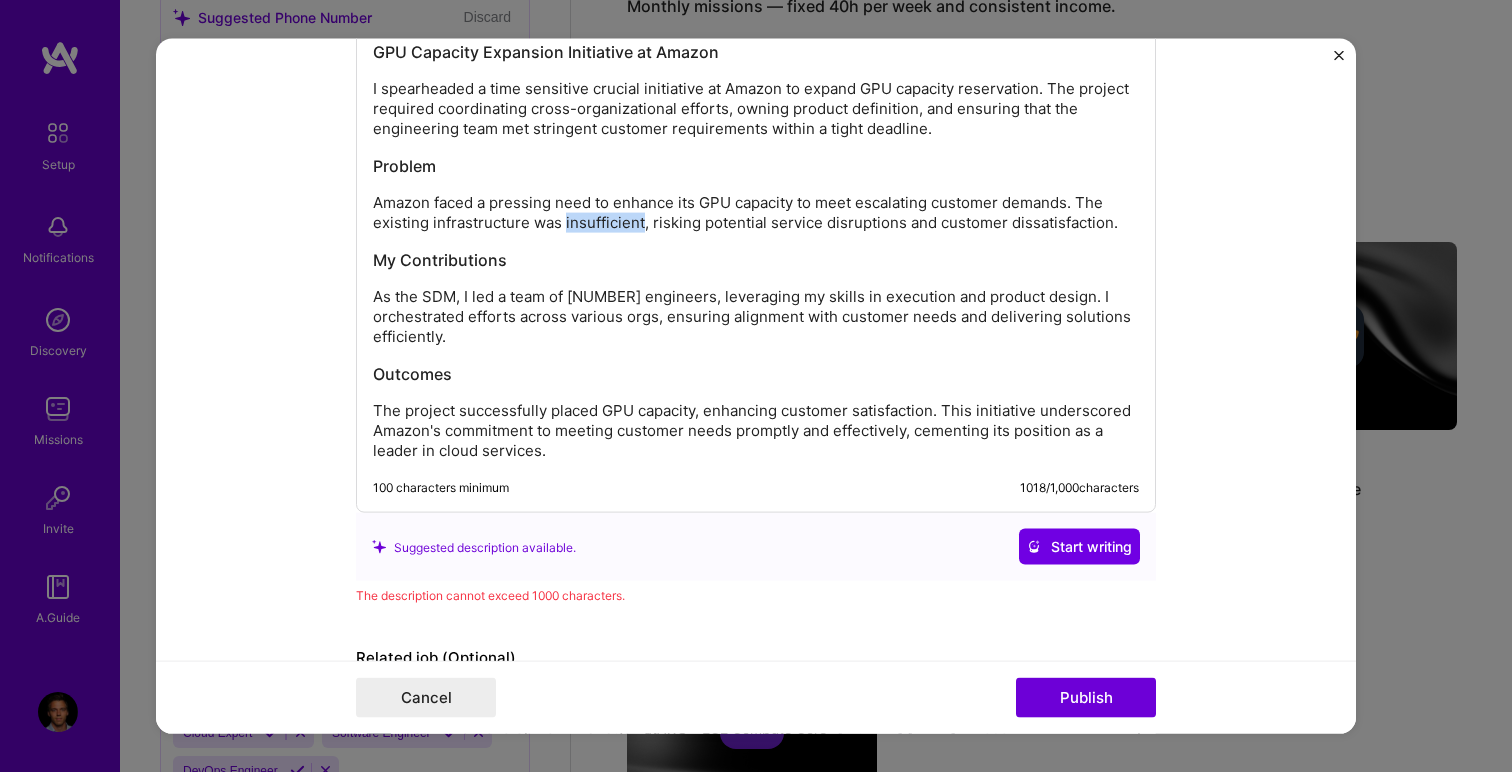 scroll, scrollTop: 1825, scrollLeft: 0, axis: vertical 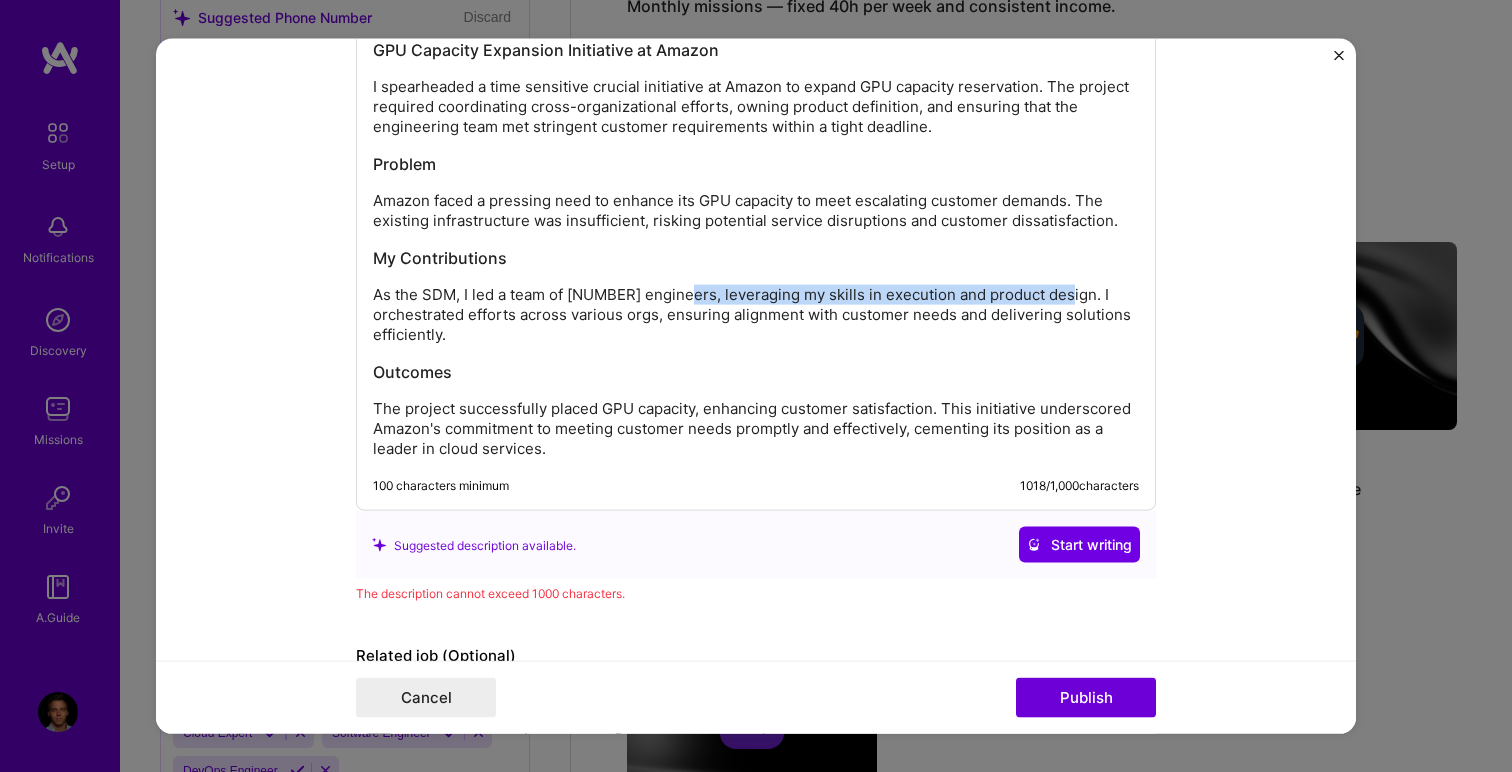 drag, startPoint x: 674, startPoint y: 296, endPoint x: 1043, endPoint y: 289, distance: 369.06638 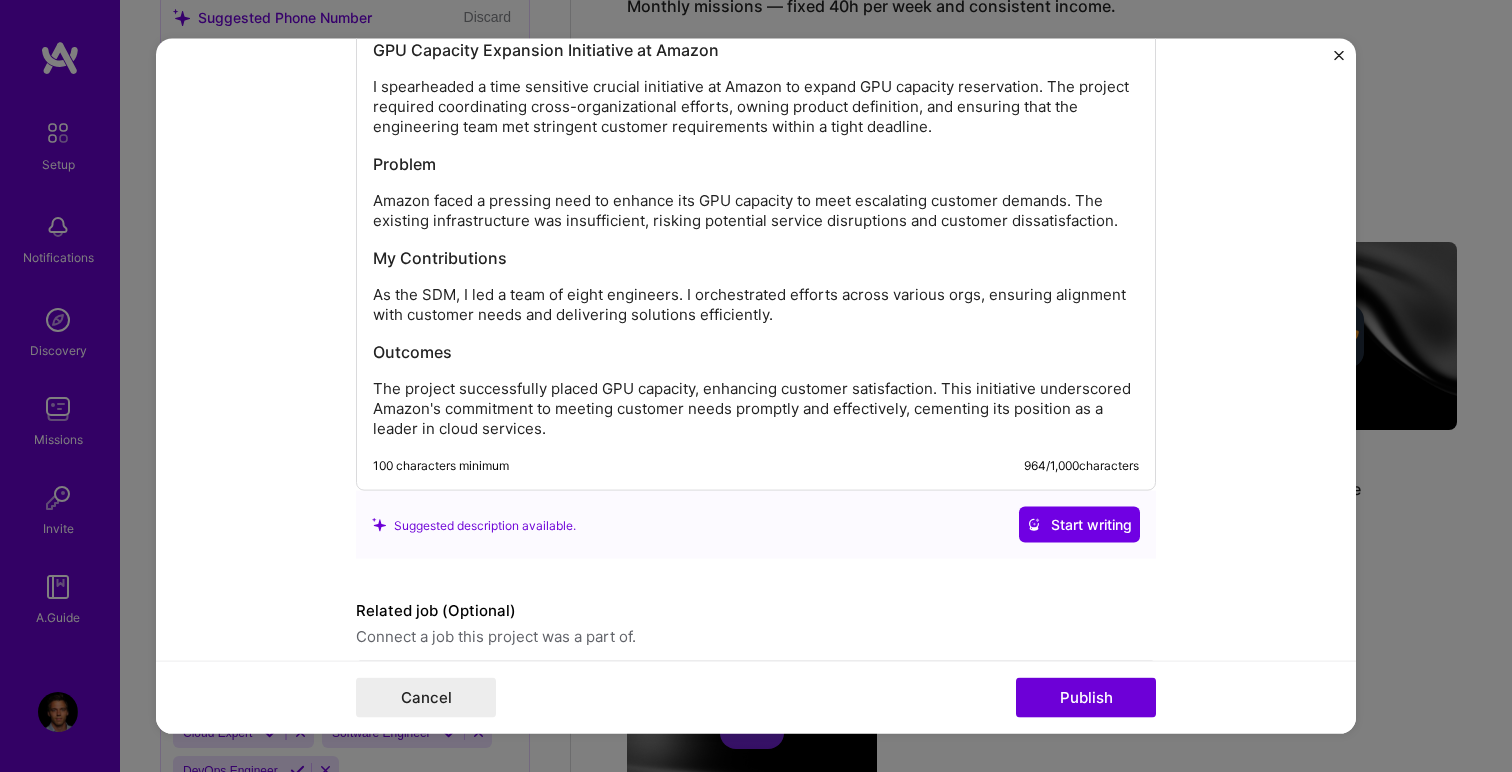 scroll, scrollTop: 1904, scrollLeft: 0, axis: vertical 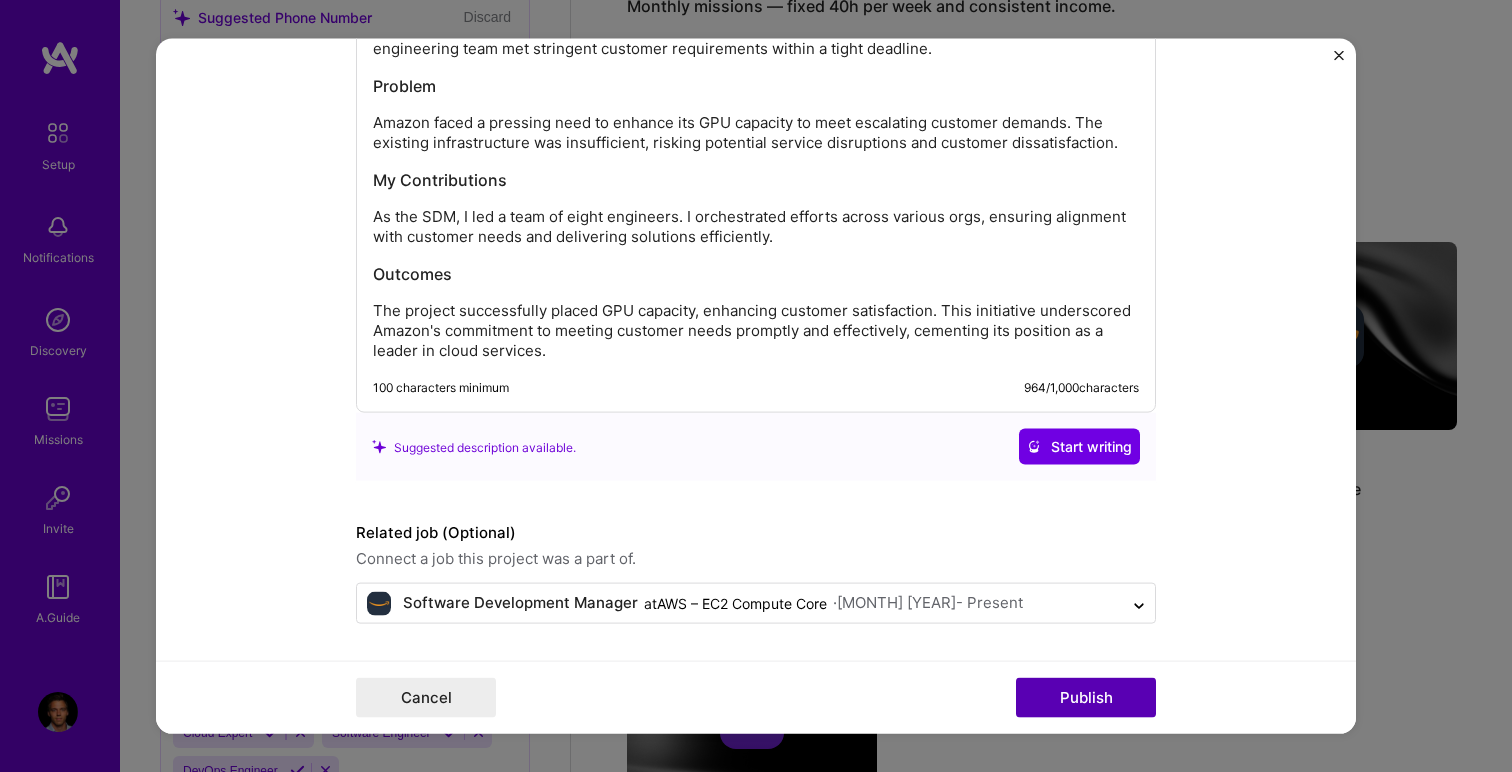 click on "Publish" at bounding box center [1086, 697] 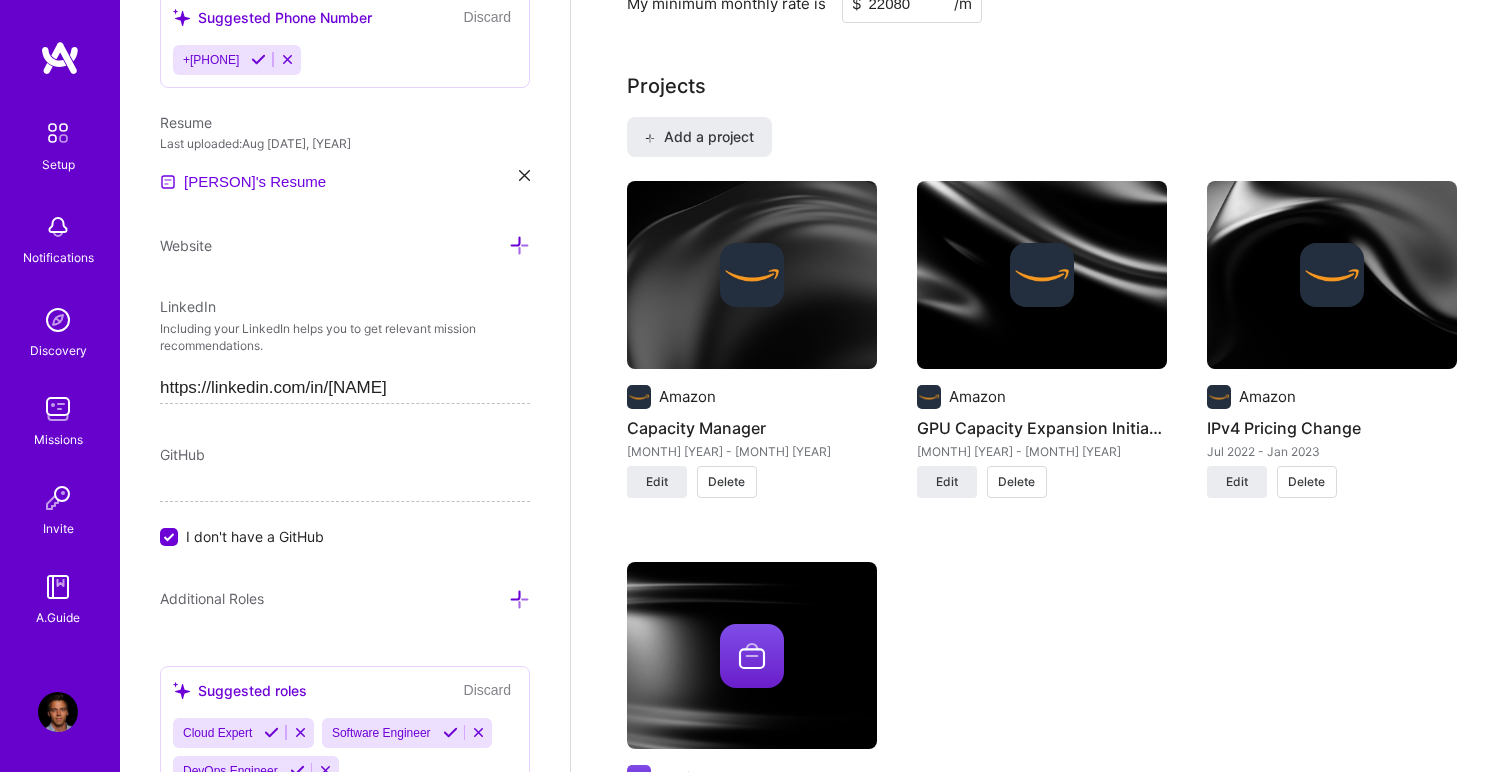 scroll, scrollTop: 1508, scrollLeft: 0, axis: vertical 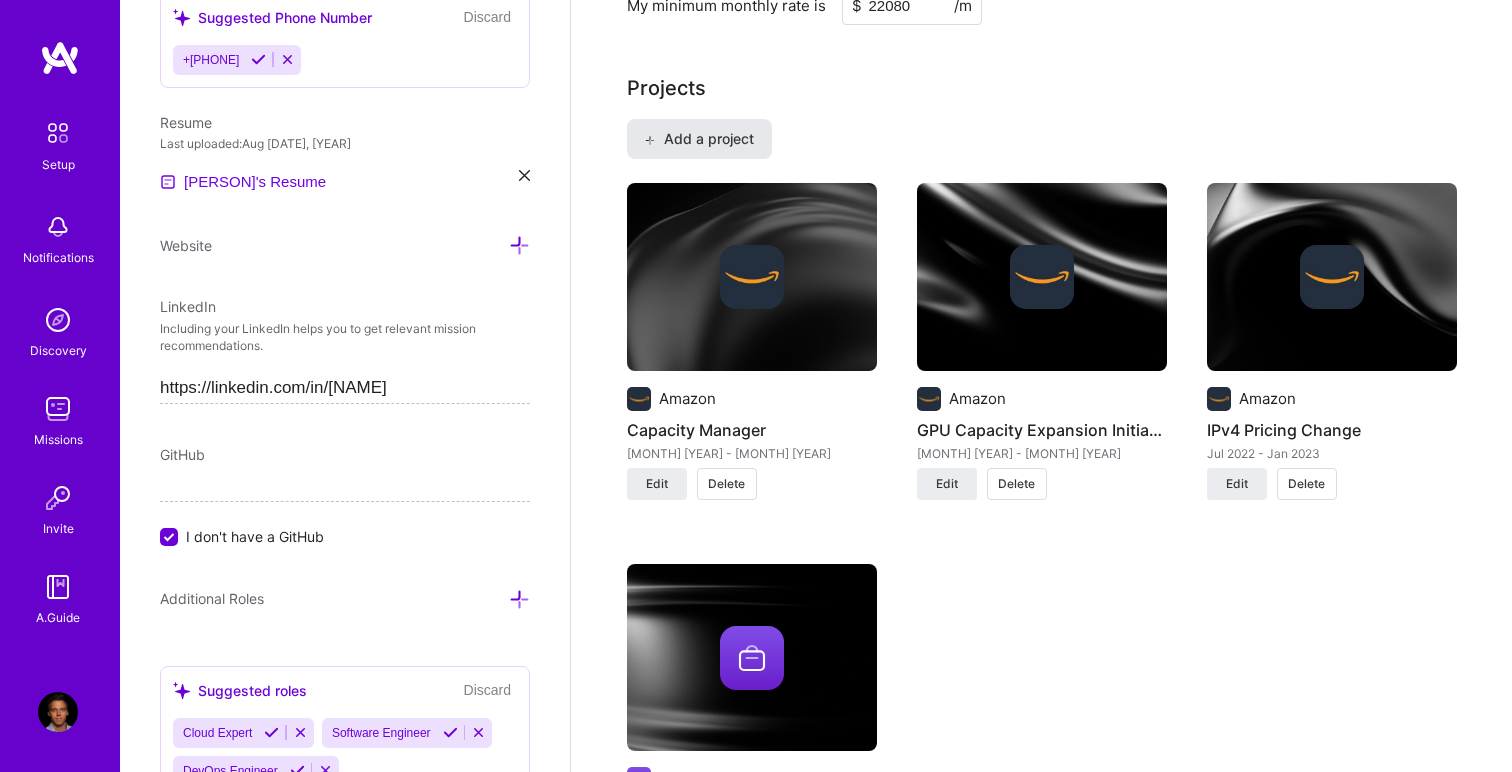click on "Add a project" at bounding box center (698, 139) 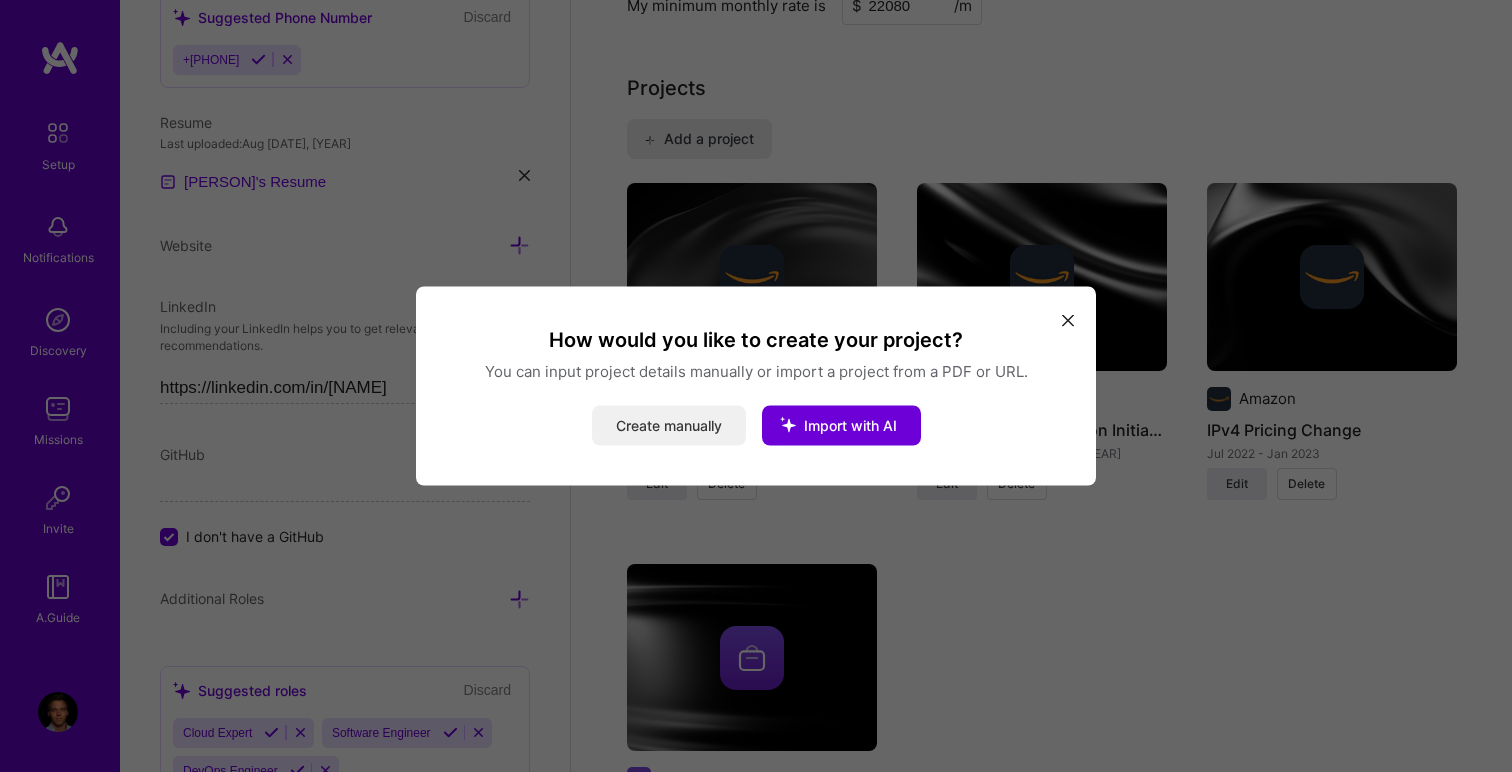 click on "Create manually" at bounding box center [669, 426] 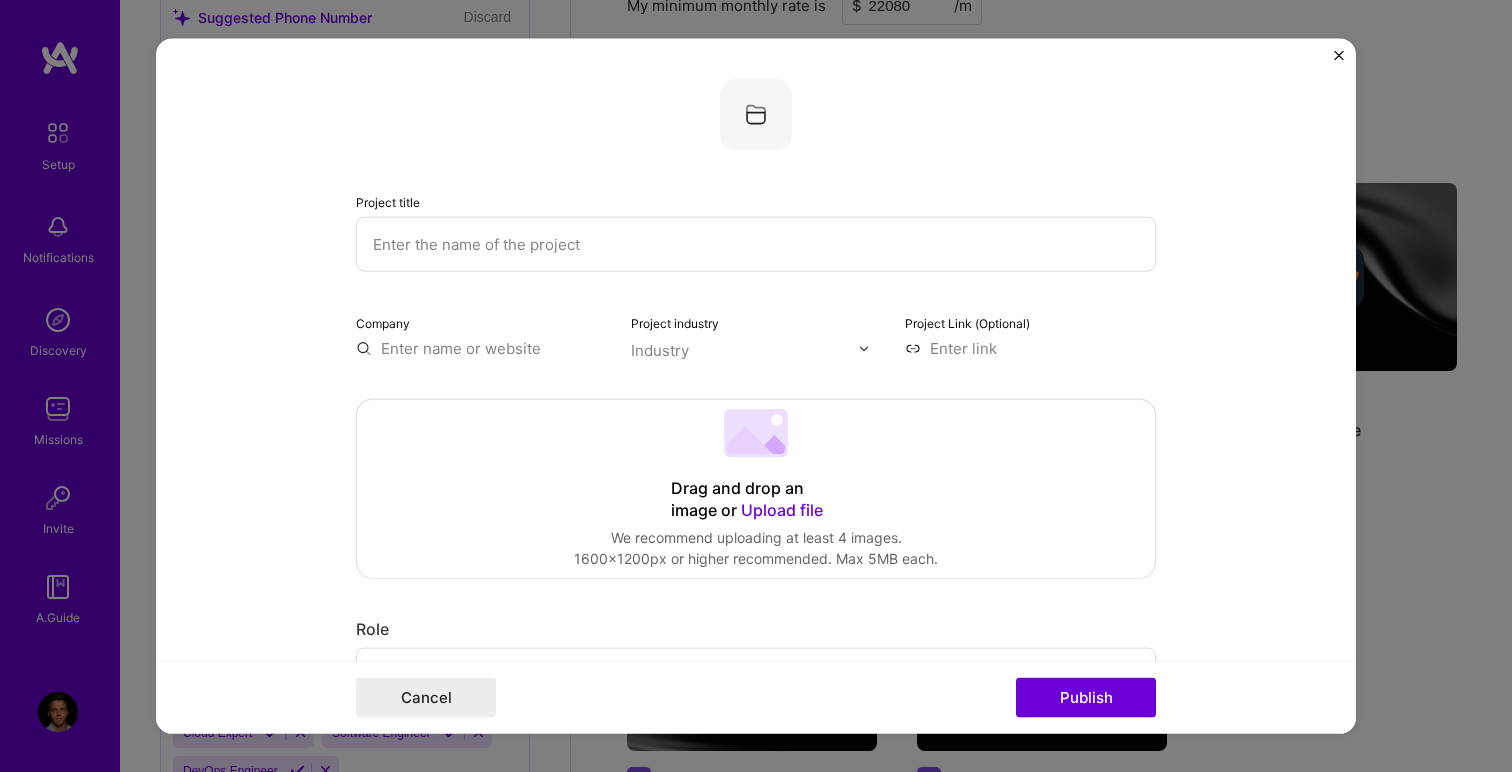click at bounding box center [756, 244] 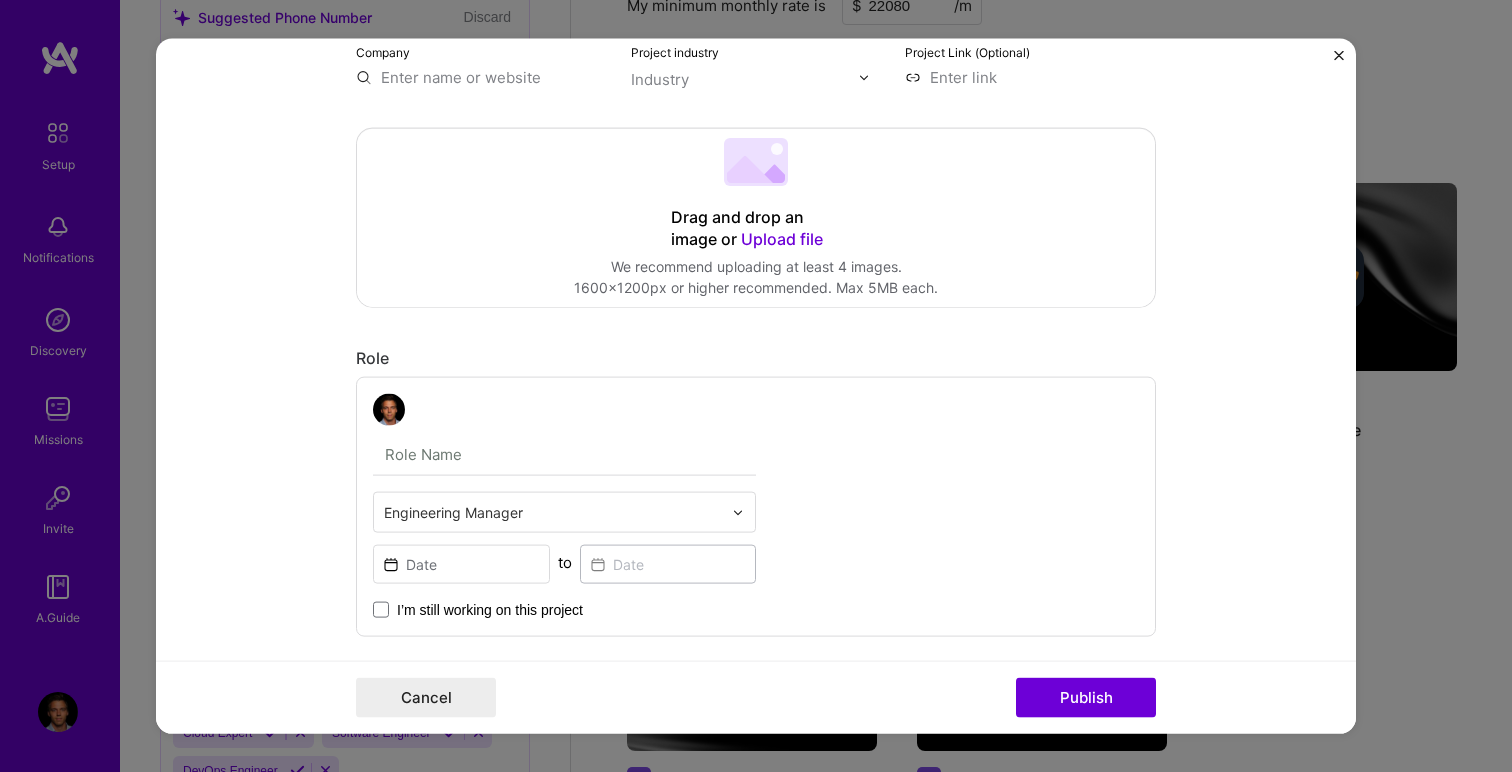 scroll, scrollTop: 316, scrollLeft: 0, axis: vertical 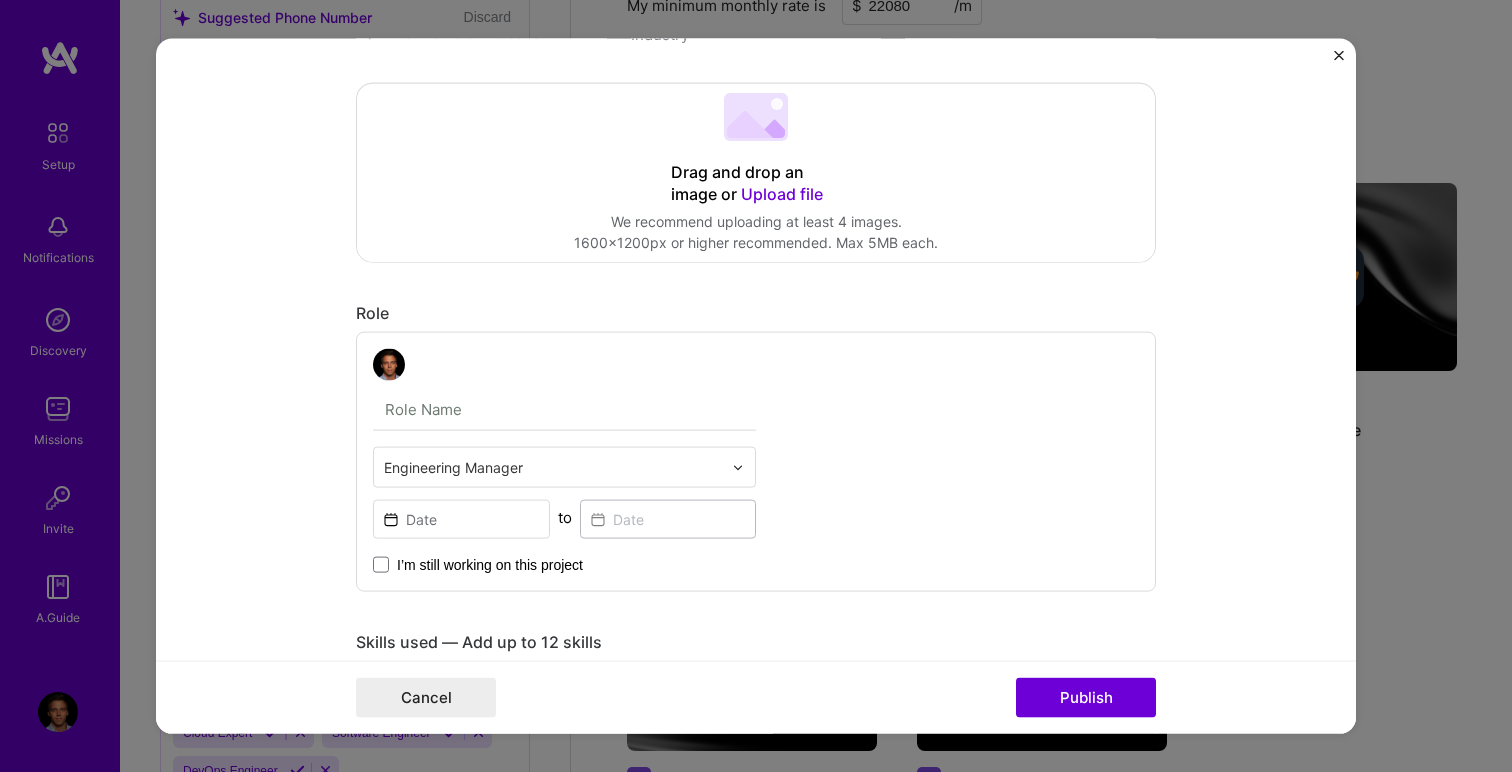 type on "Inter Cloud Service Provider Billing" 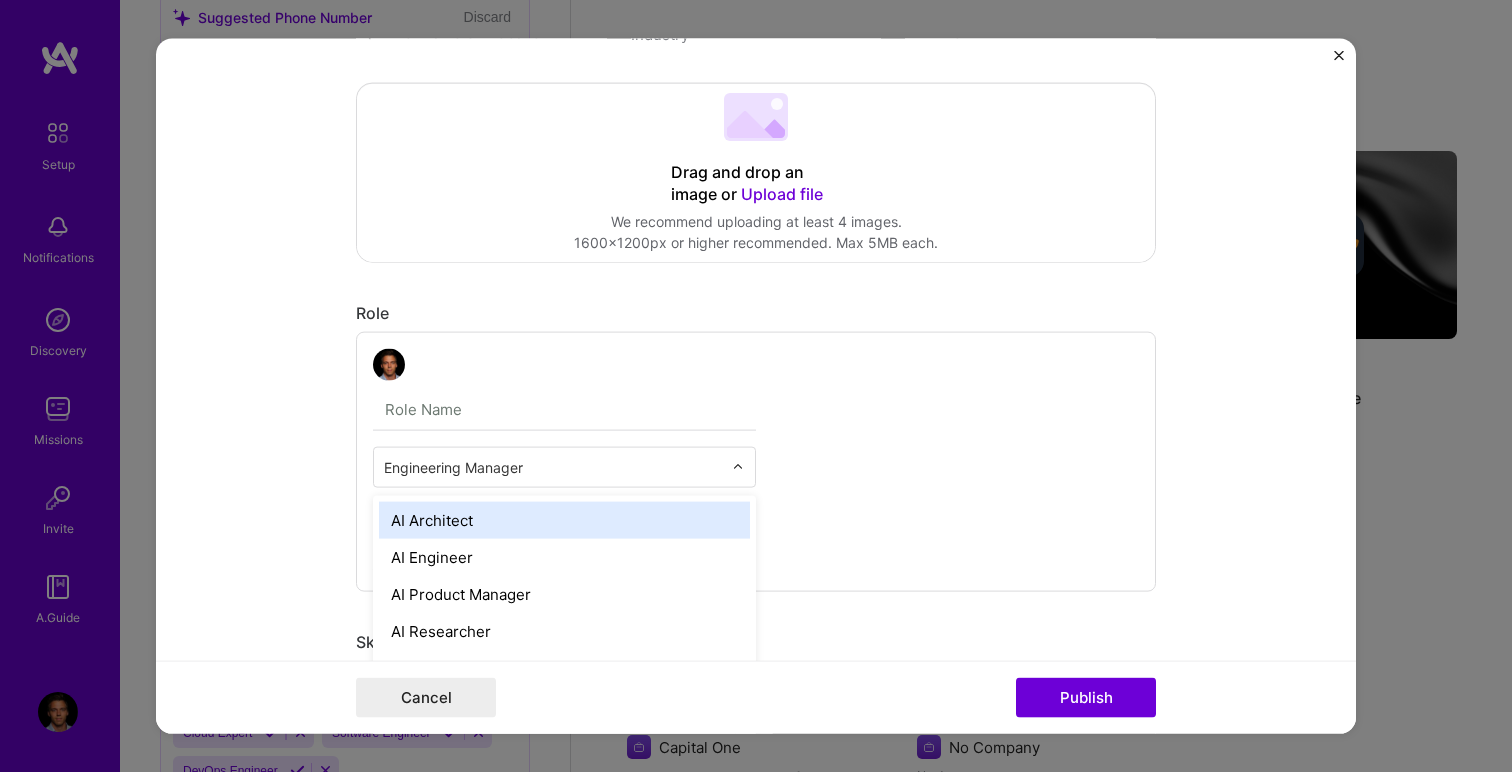 scroll, scrollTop: 1540, scrollLeft: 0, axis: vertical 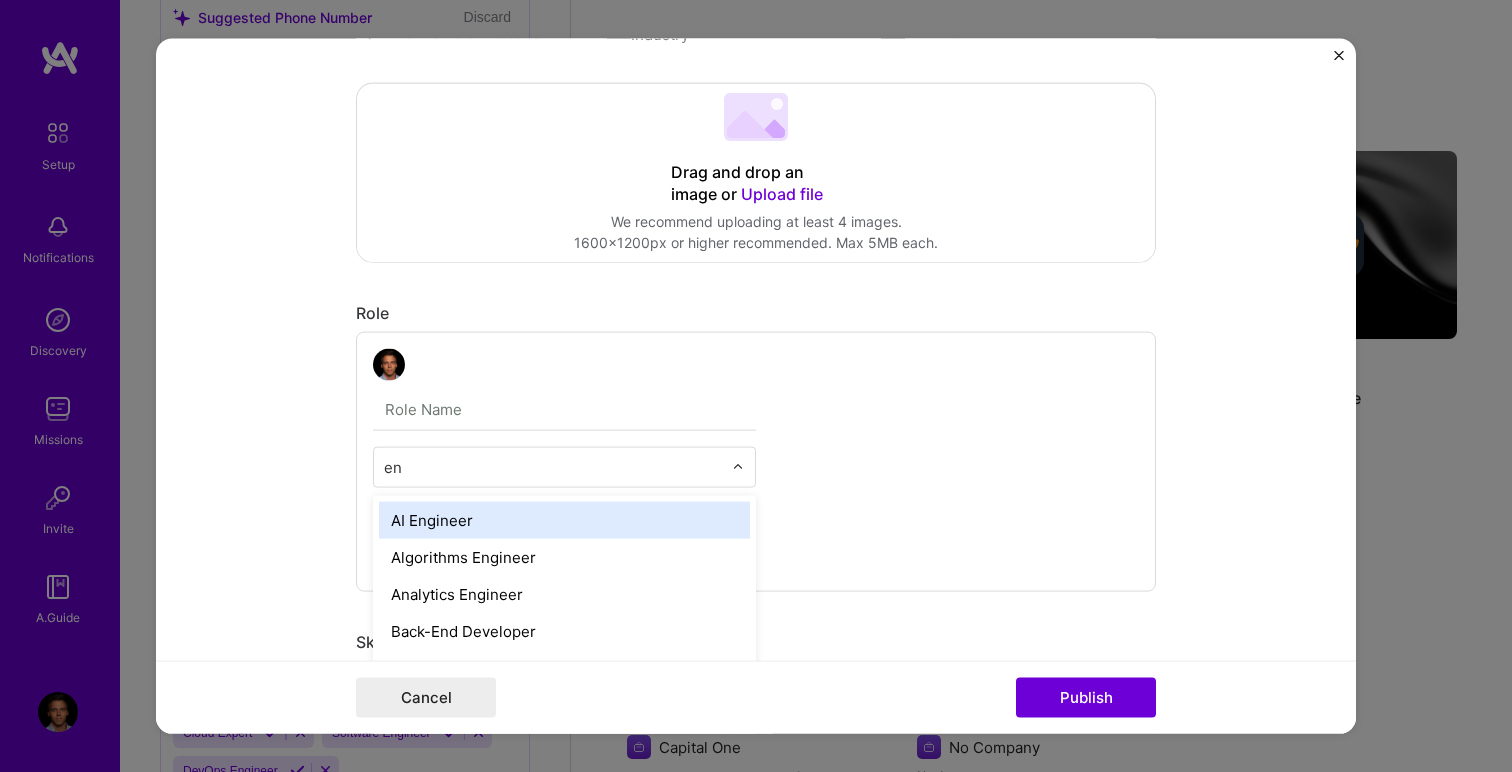 type on "e" 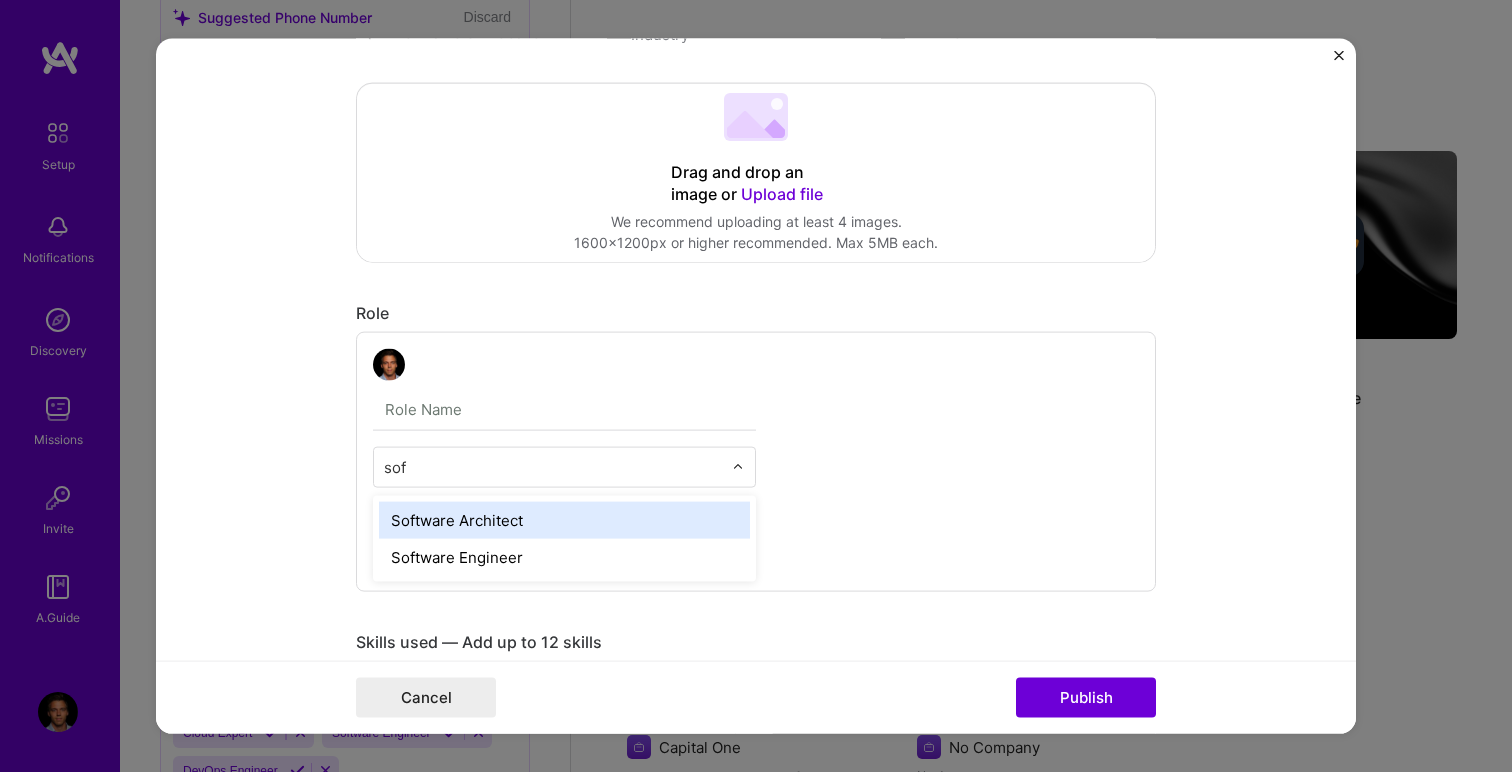 type on "soft" 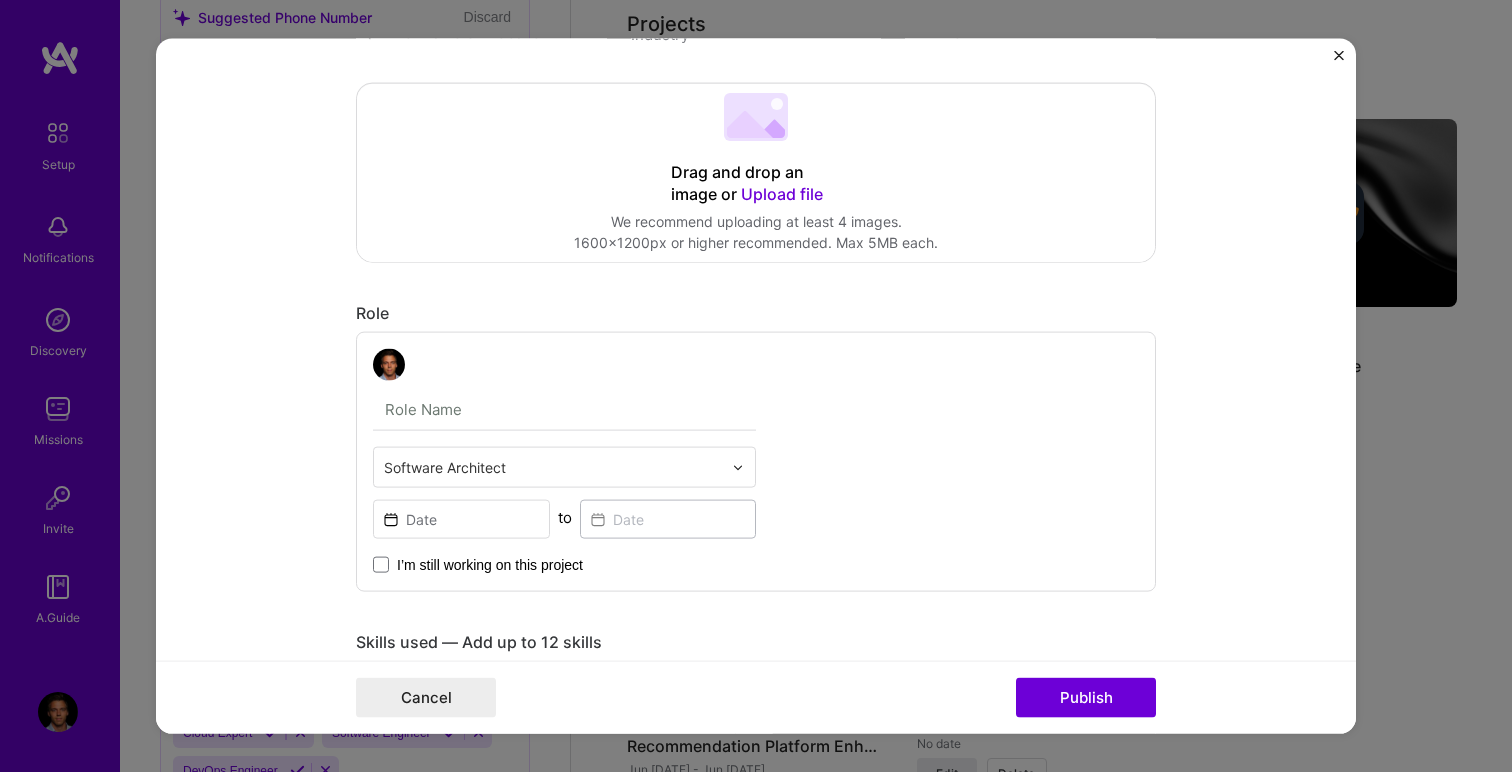 click at bounding box center [553, 467] 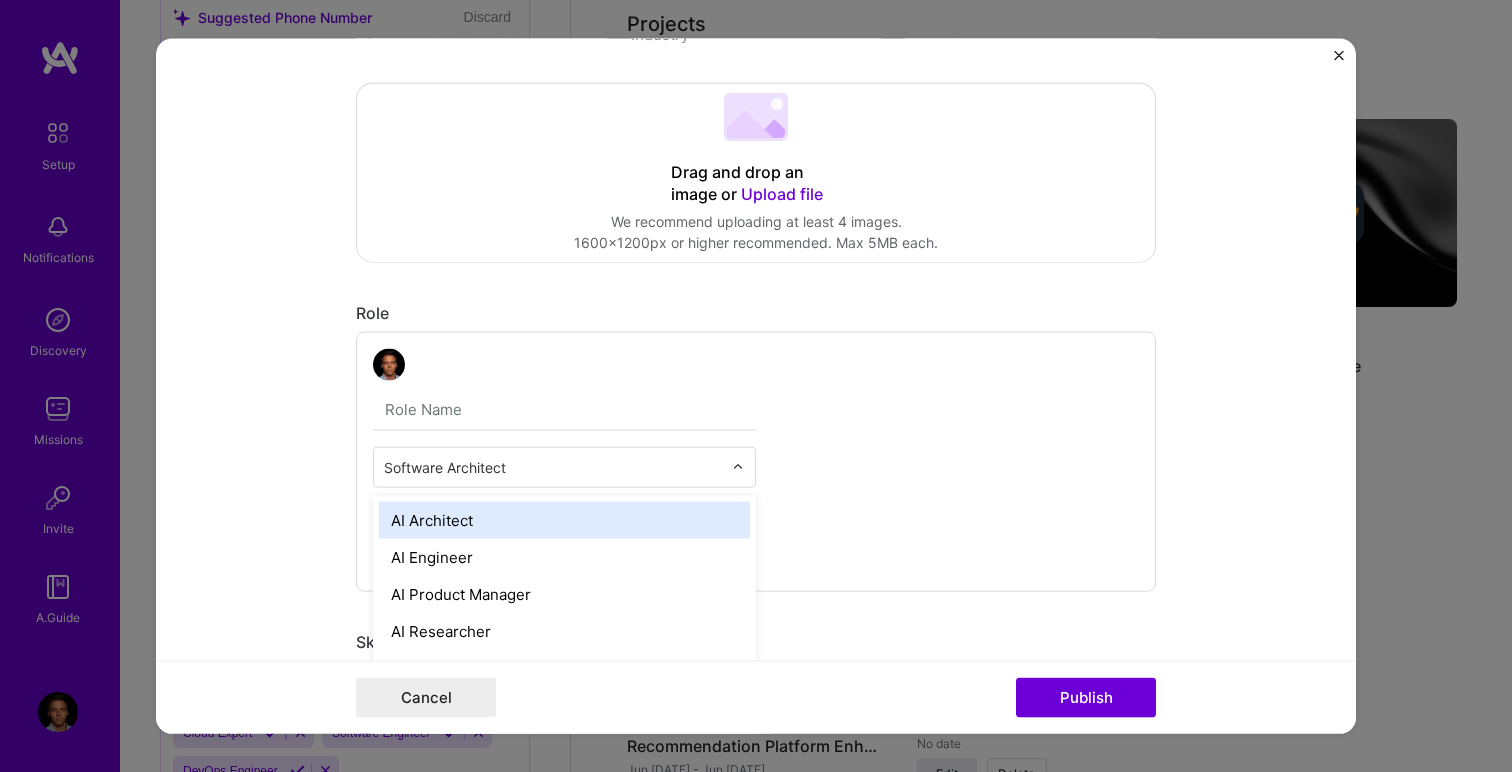 scroll, scrollTop: 1573, scrollLeft: 0, axis: vertical 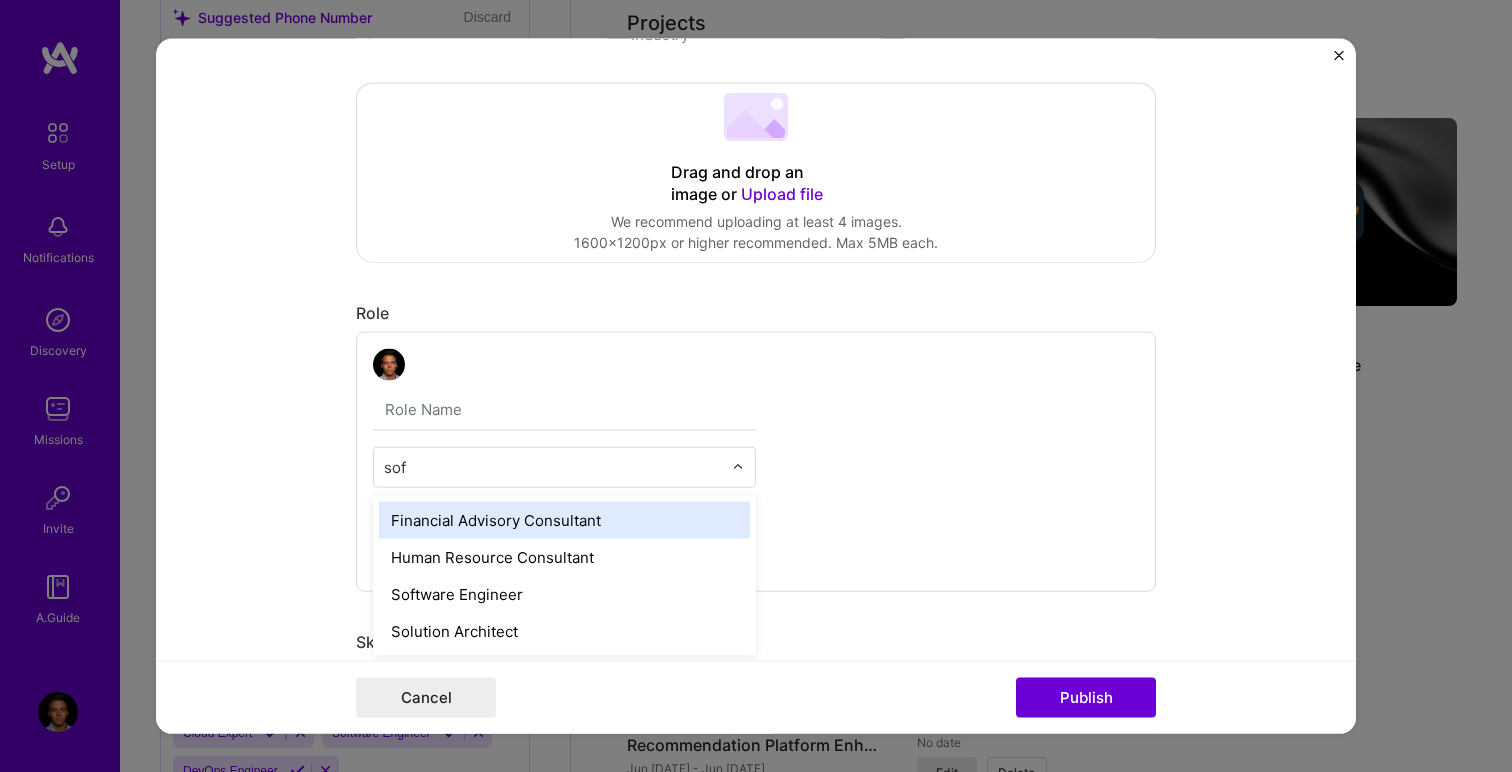 type on "soft" 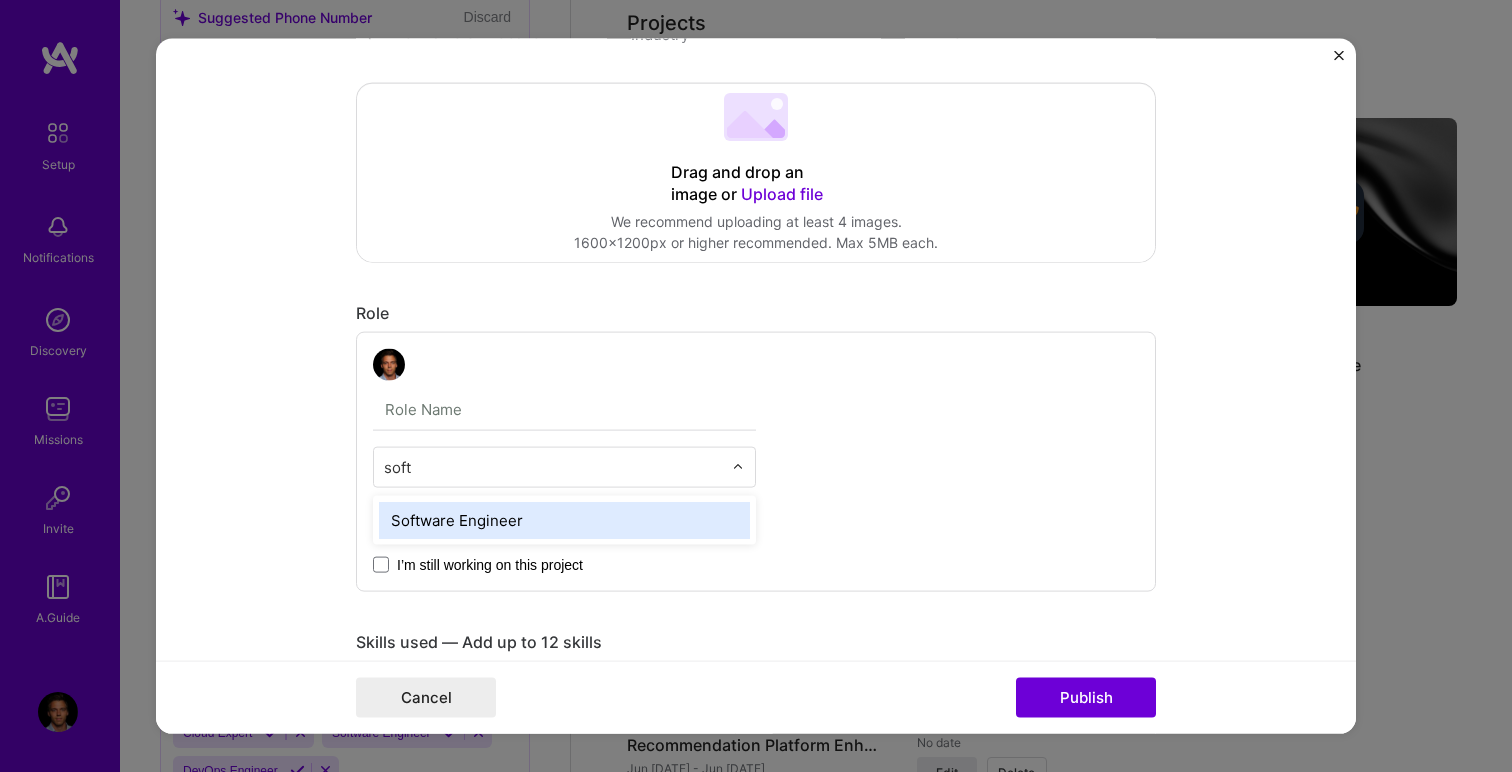type 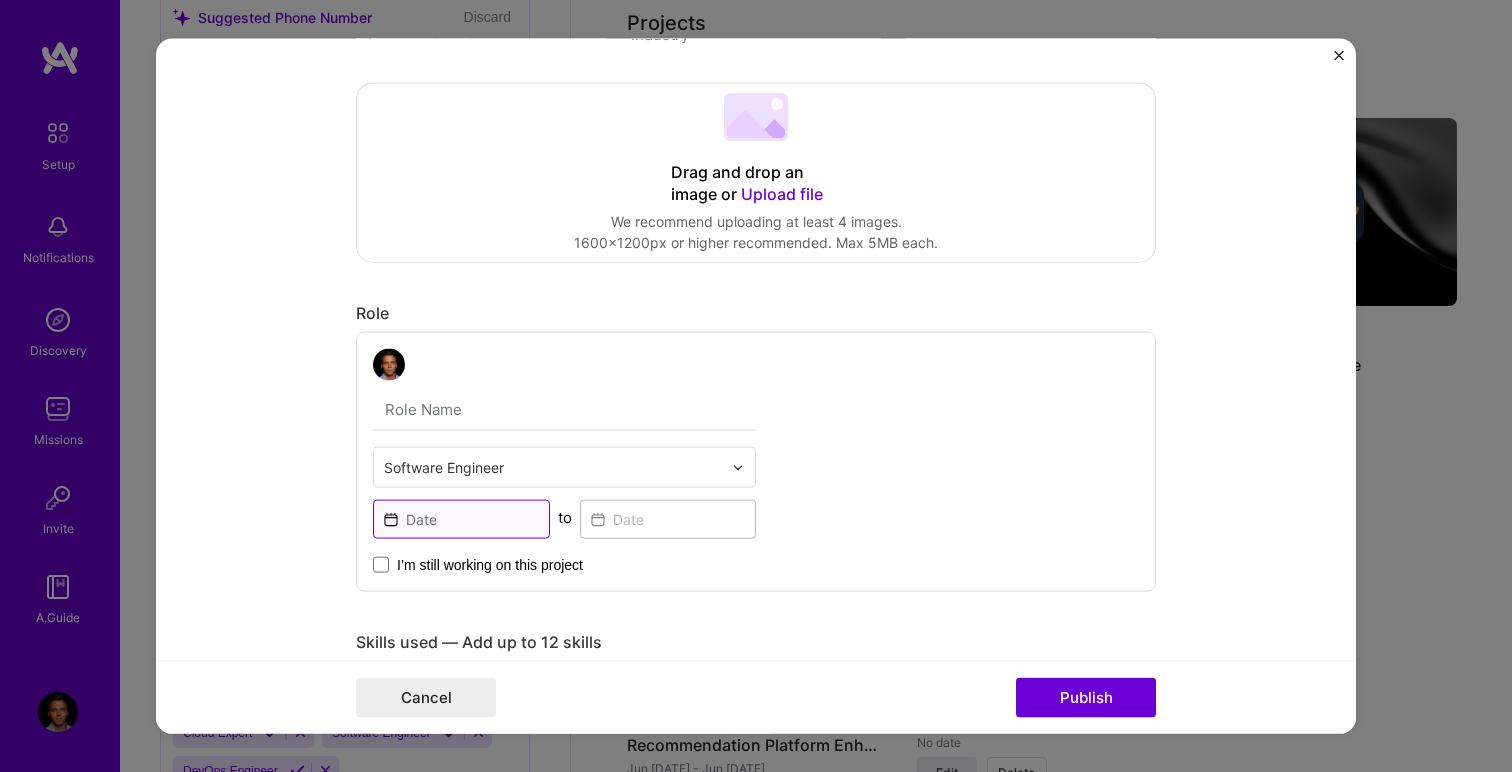 click at bounding box center (461, 519) 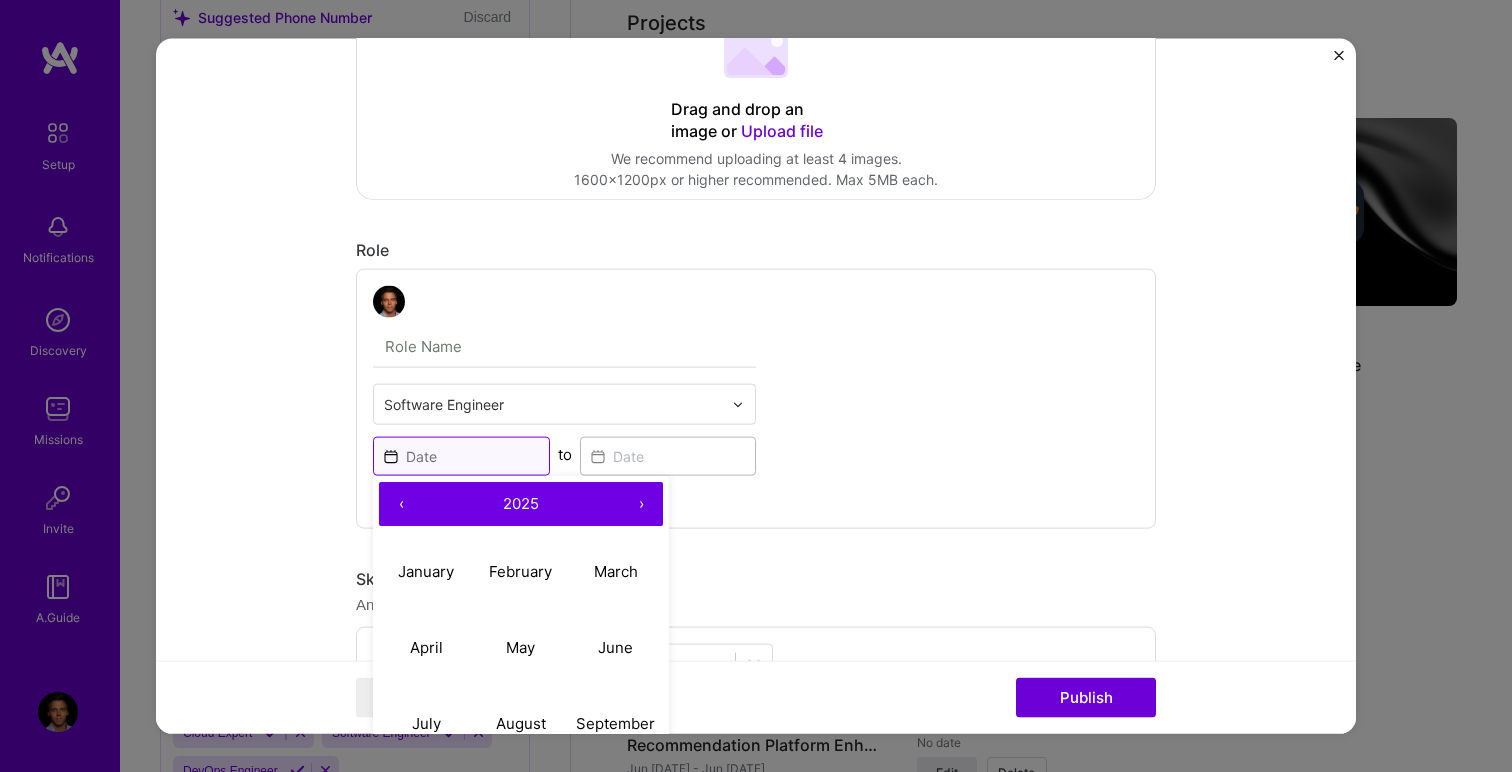 scroll, scrollTop: 384, scrollLeft: 0, axis: vertical 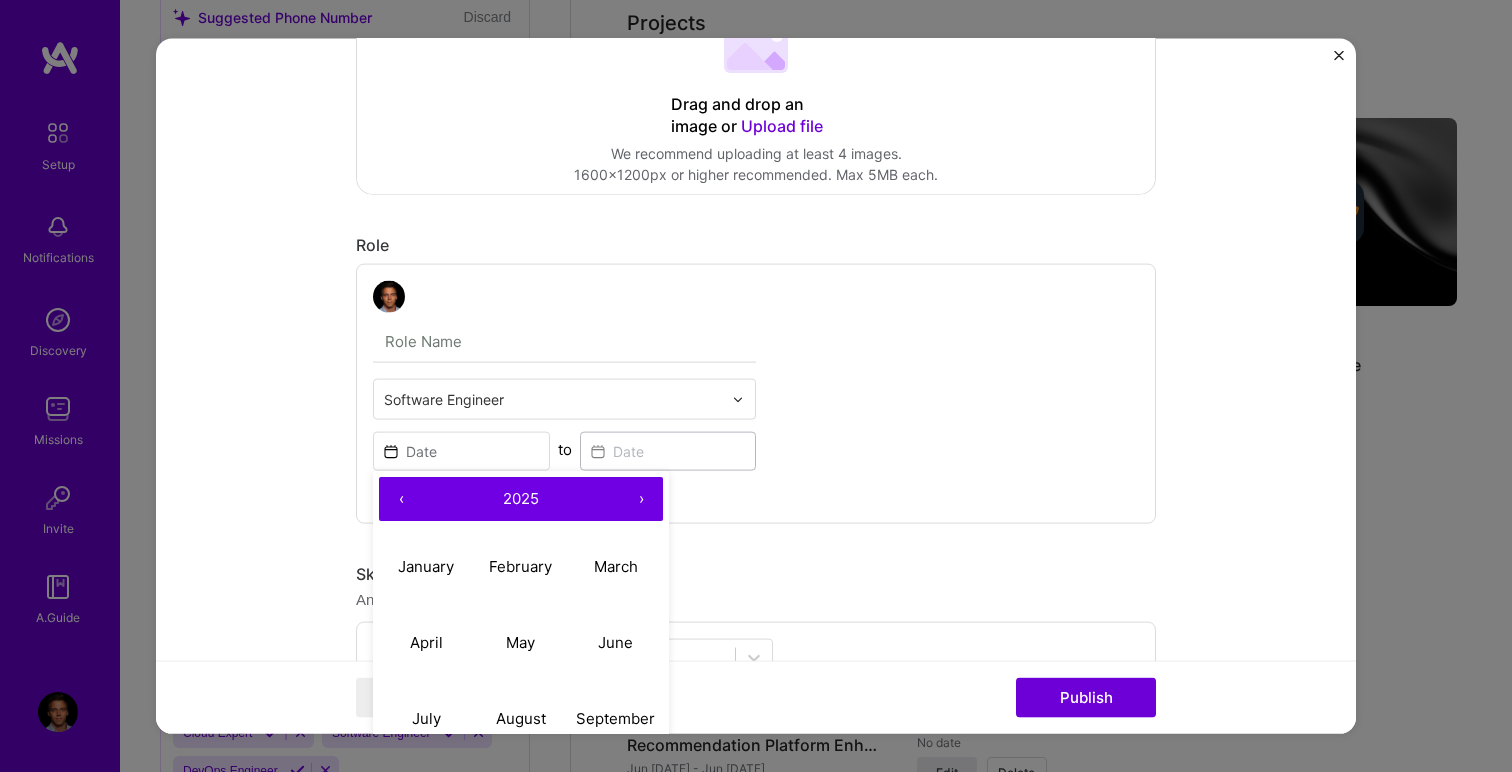 click on "‹" at bounding box center (401, 499) 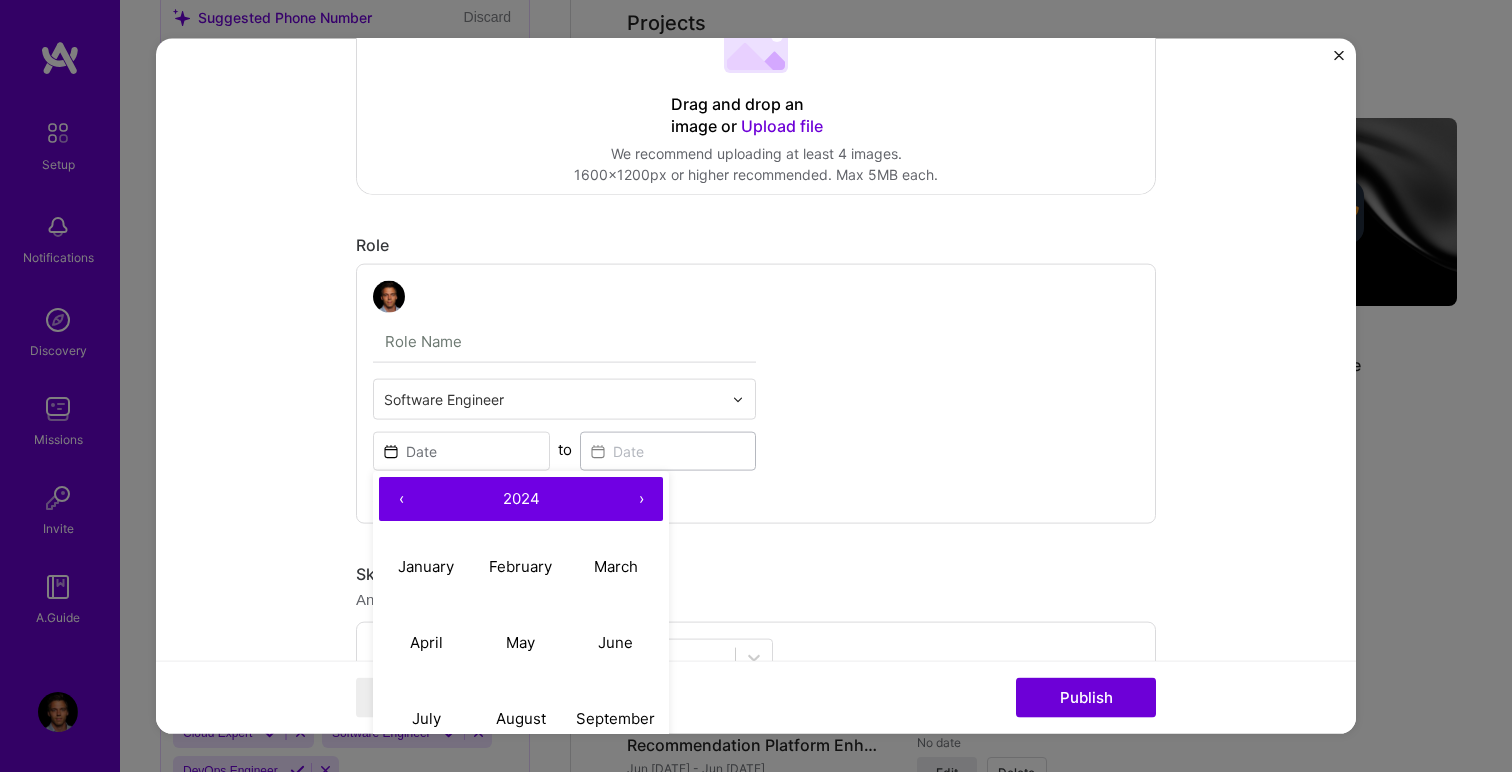 click on "‹" at bounding box center (401, 499) 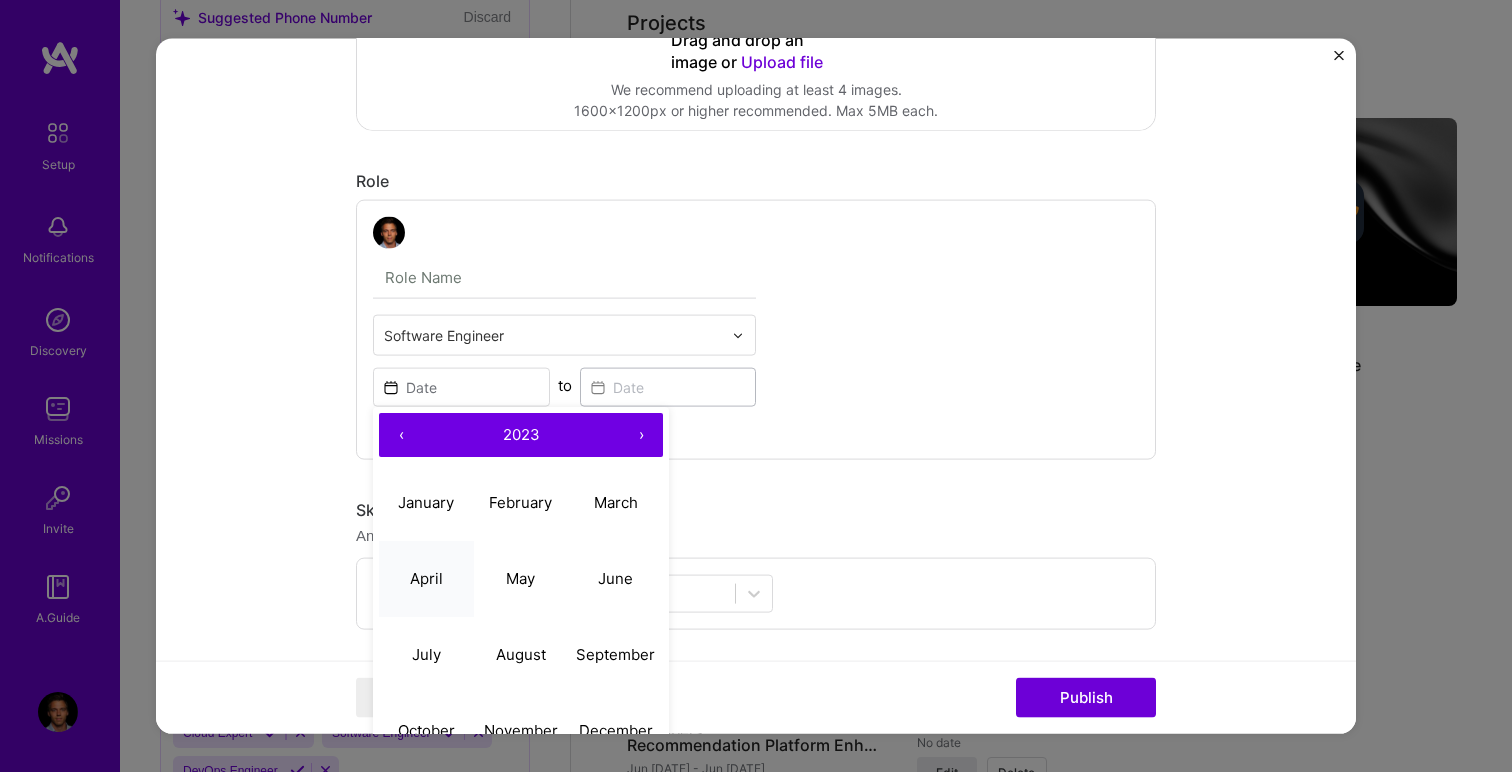 scroll, scrollTop: 455, scrollLeft: 0, axis: vertical 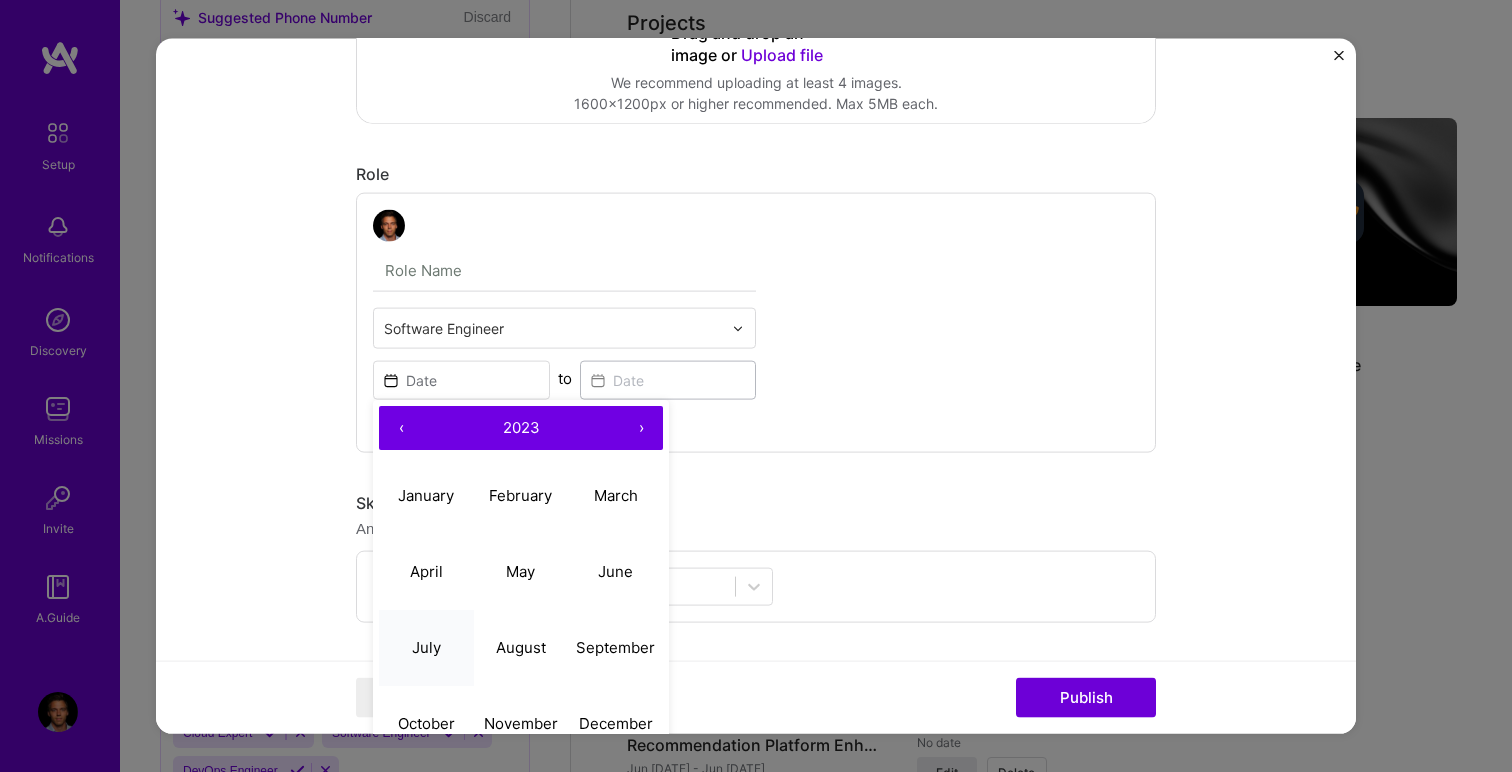 click on "July" at bounding box center (426, 646) 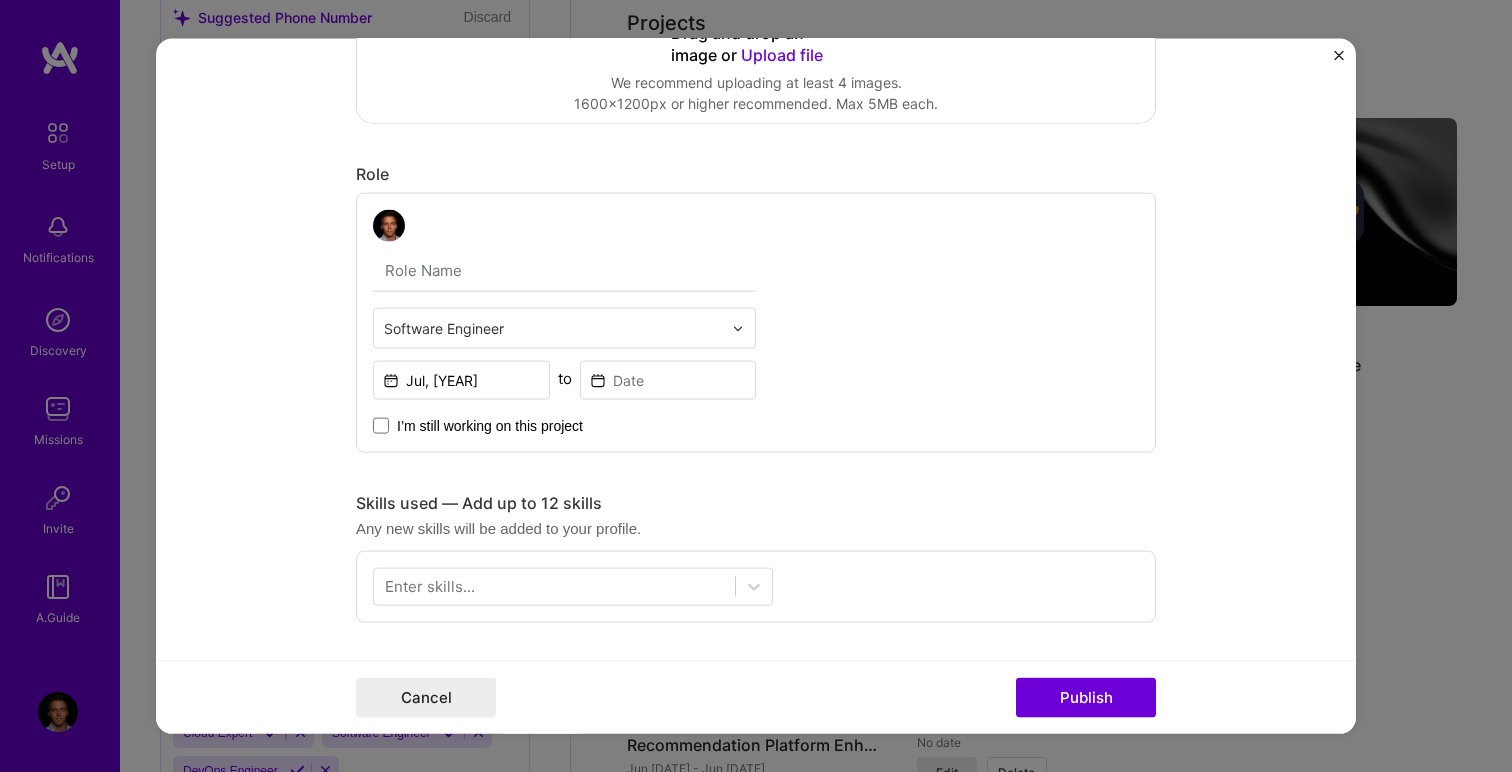 click on "I’m still working on this project" at bounding box center [564, 418] 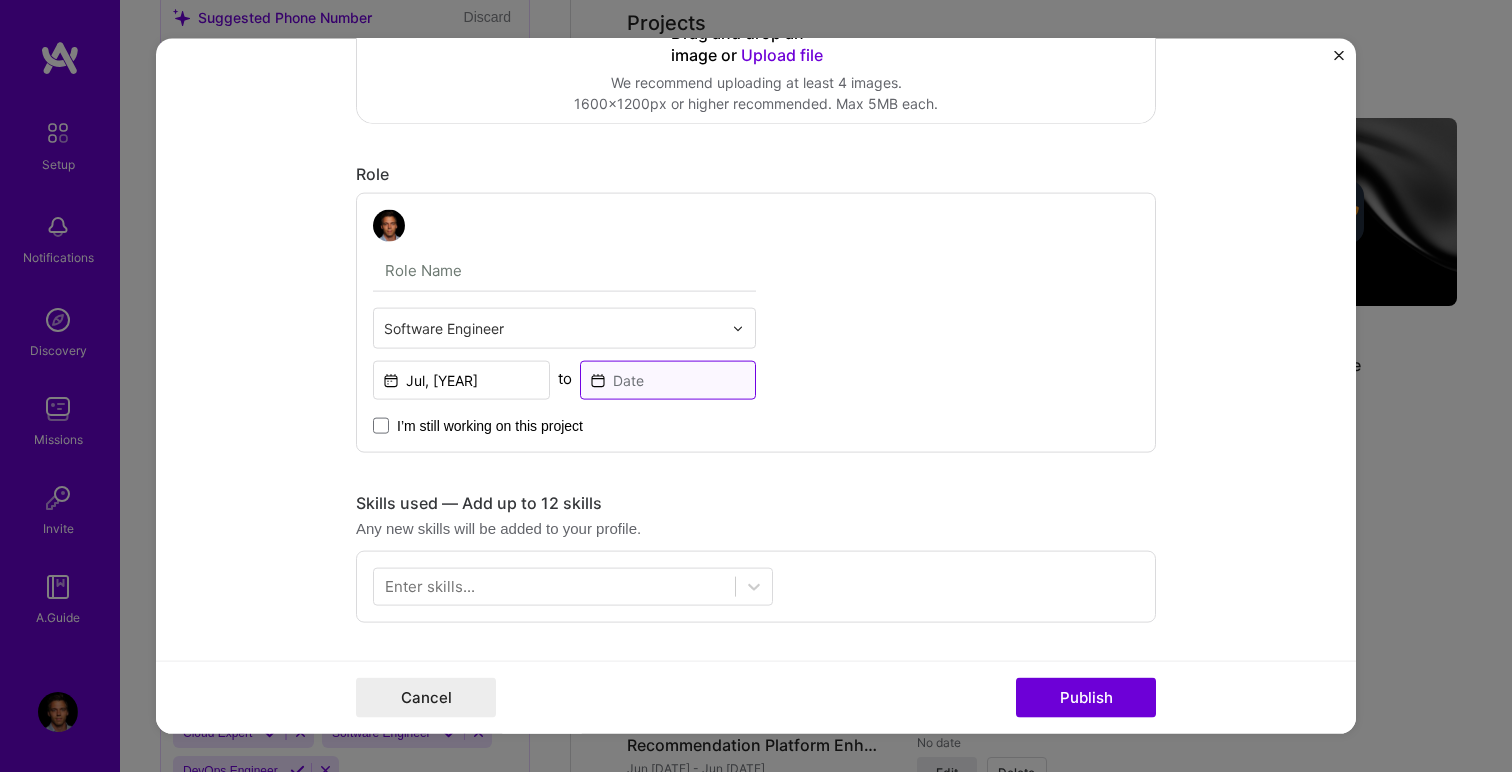 click at bounding box center [668, 380] 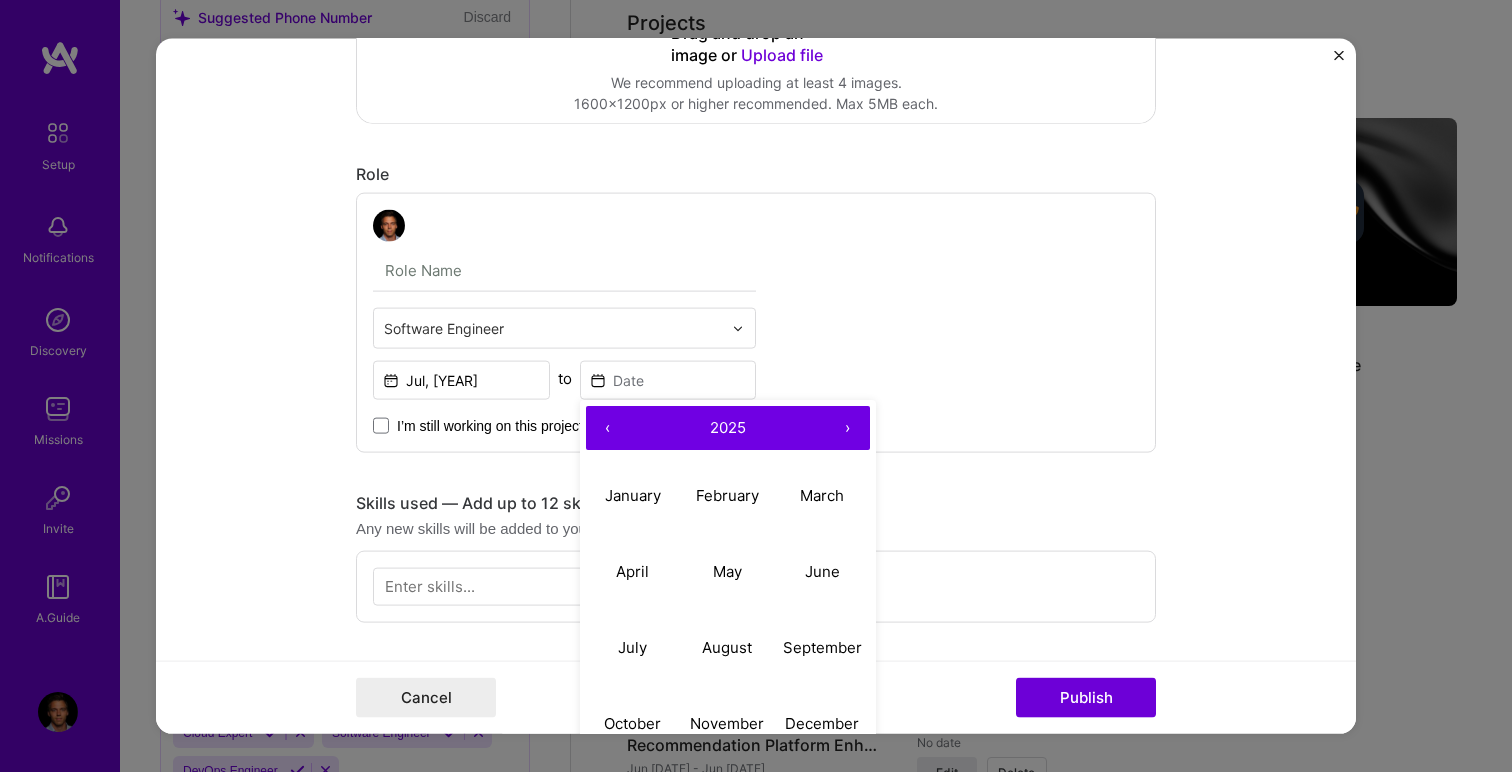 click on "‹ [YEAR] › January February March April May June July August September October November December" at bounding box center [728, 584] 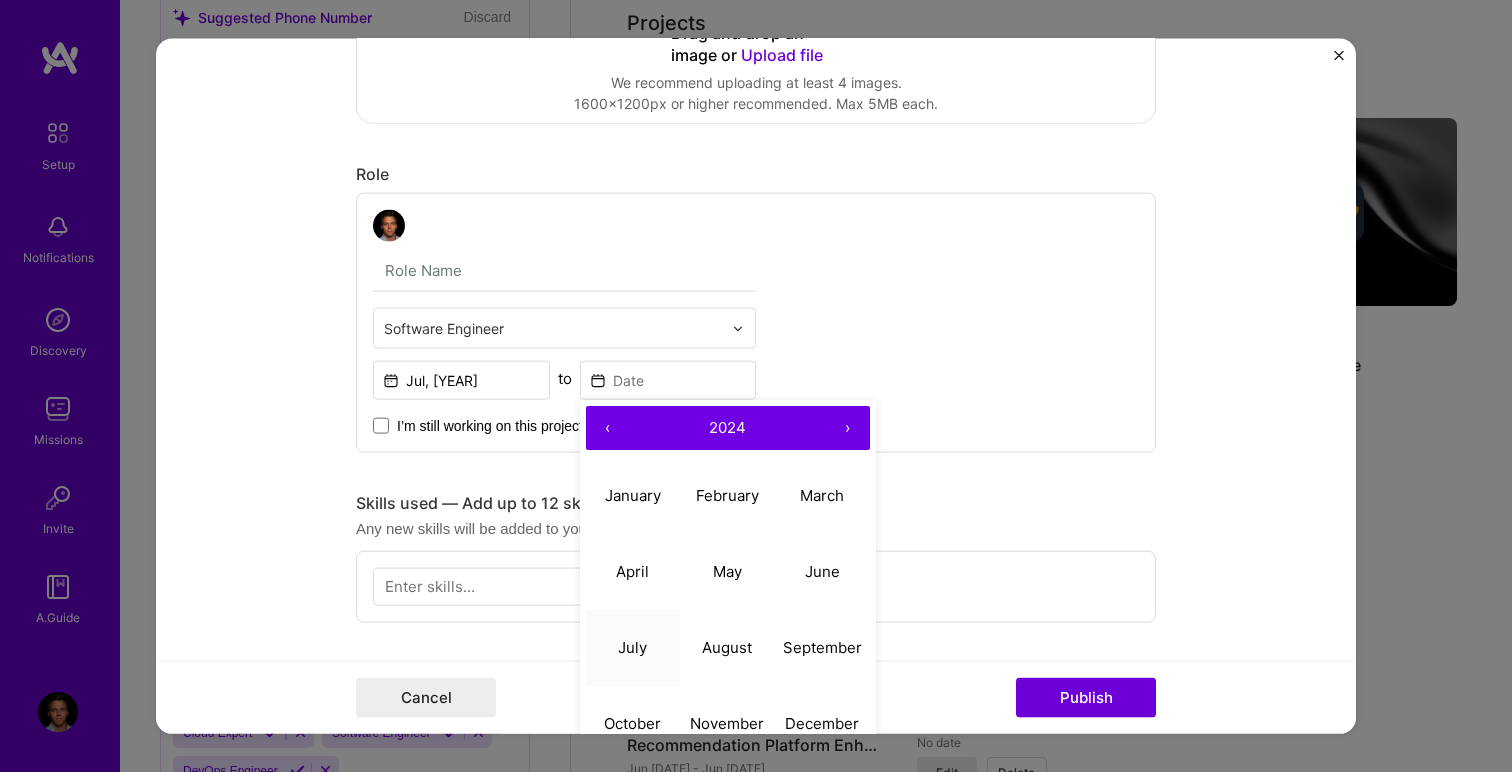 click on "July" at bounding box center [632, 646] 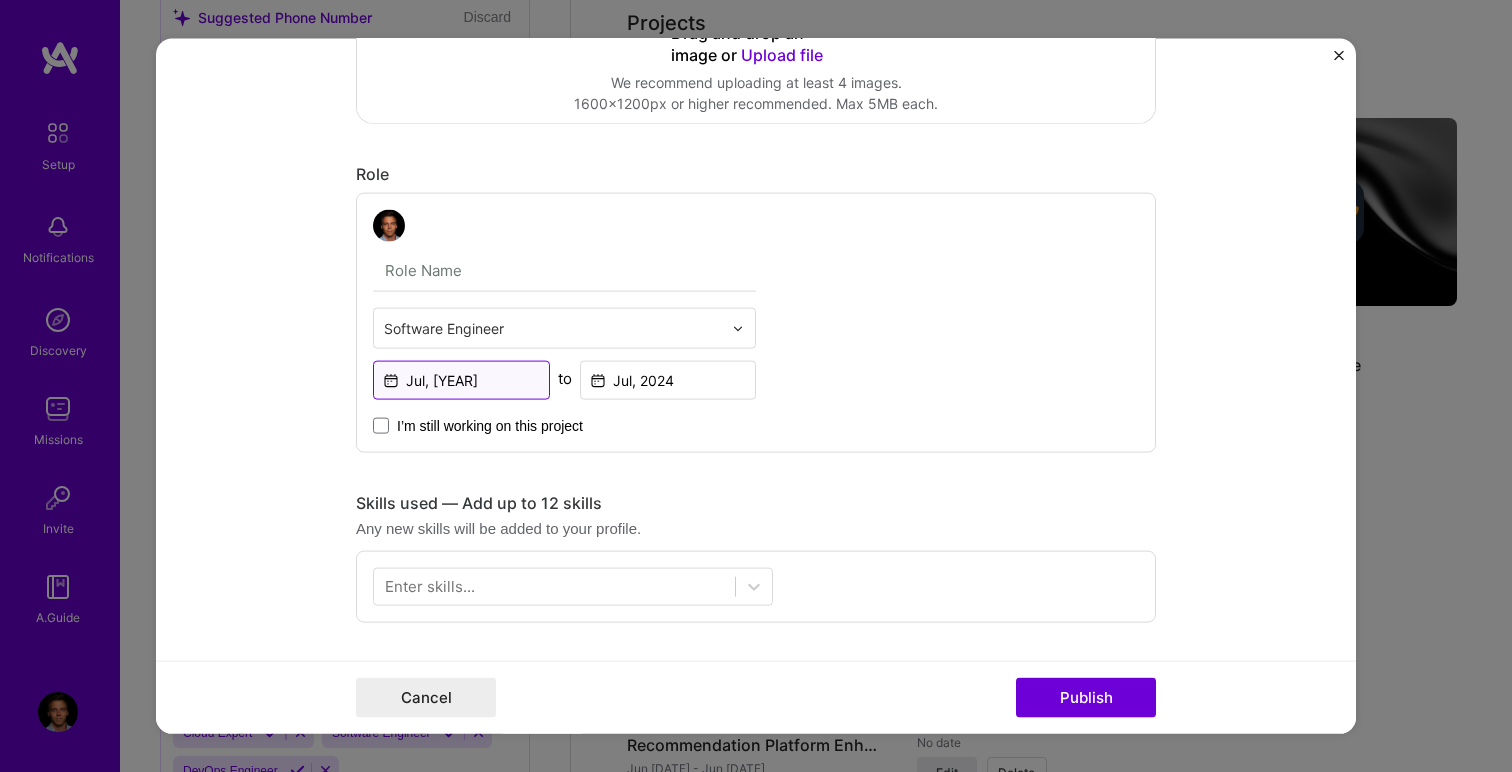 click on "Jul, [YEAR]" at bounding box center (461, 380) 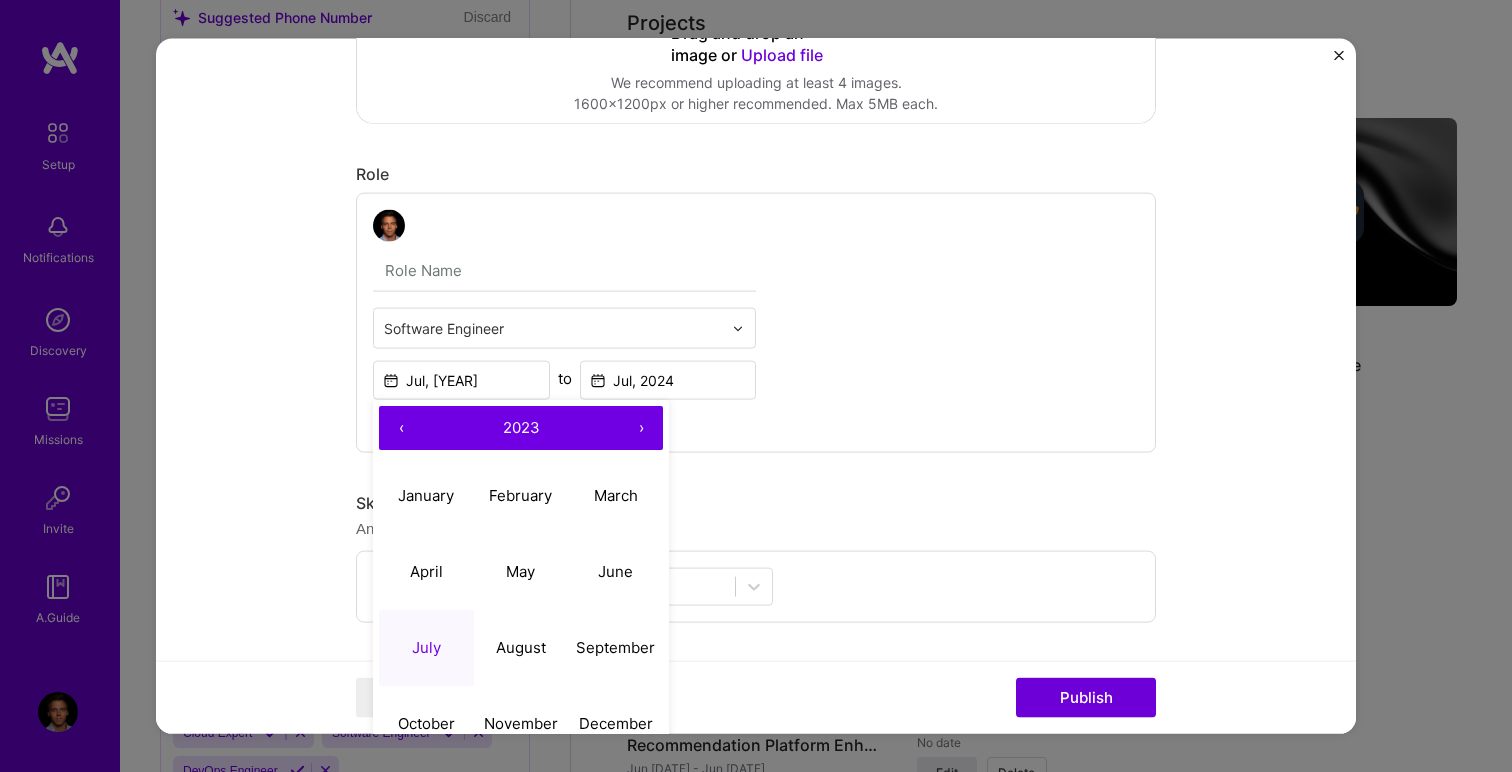 click on "‹" at bounding box center (401, 428) 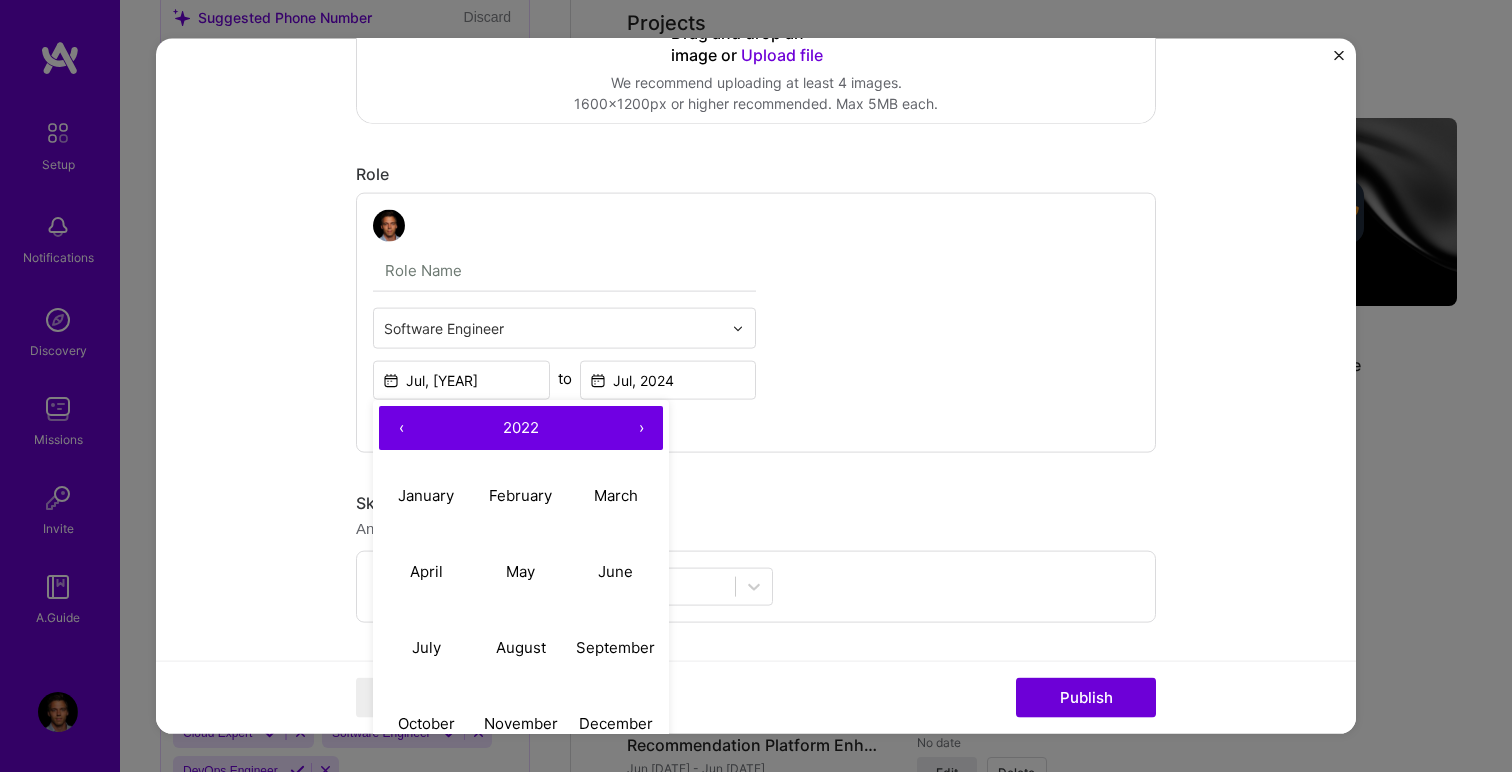 click on "‹" at bounding box center (401, 428) 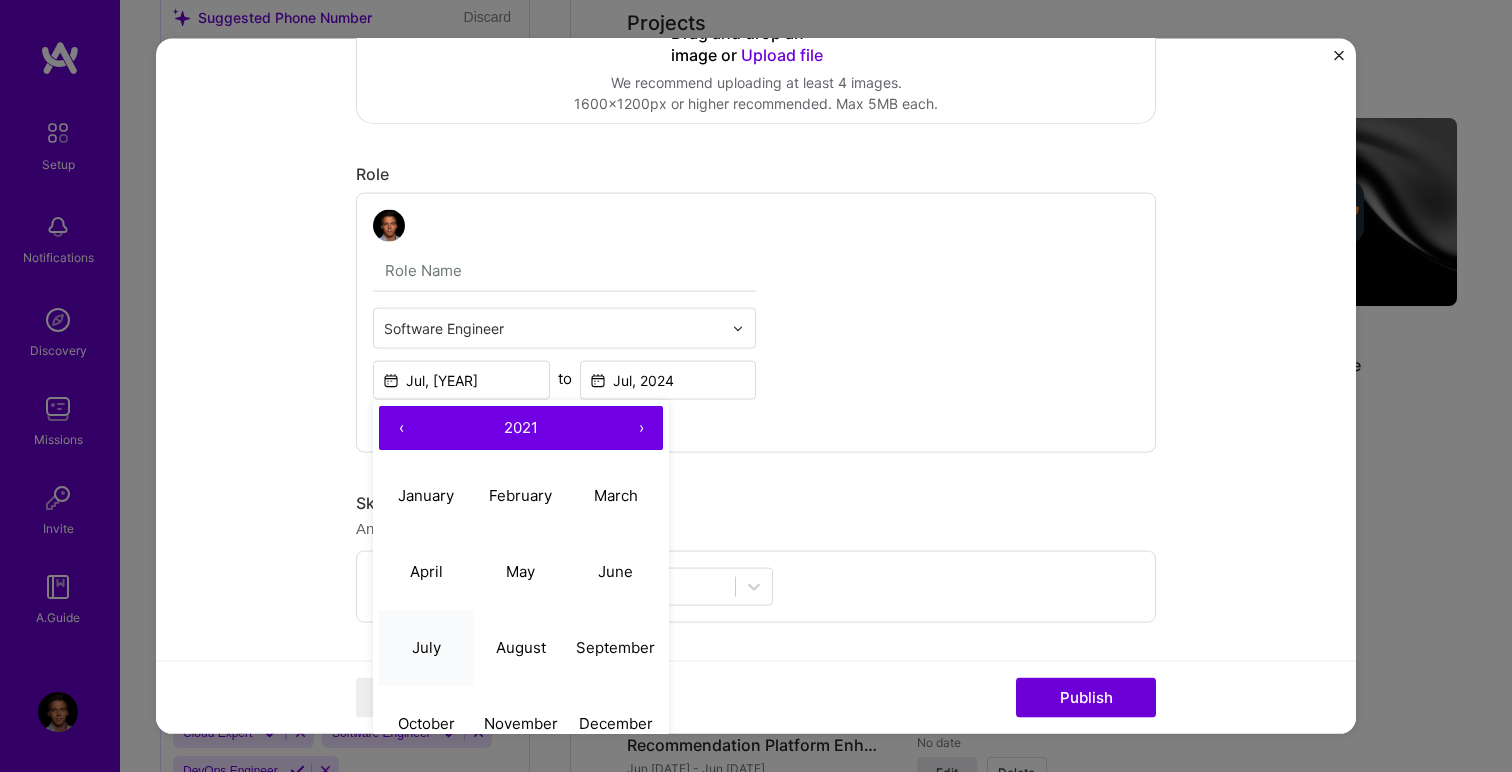 click on "July" at bounding box center [426, 647] 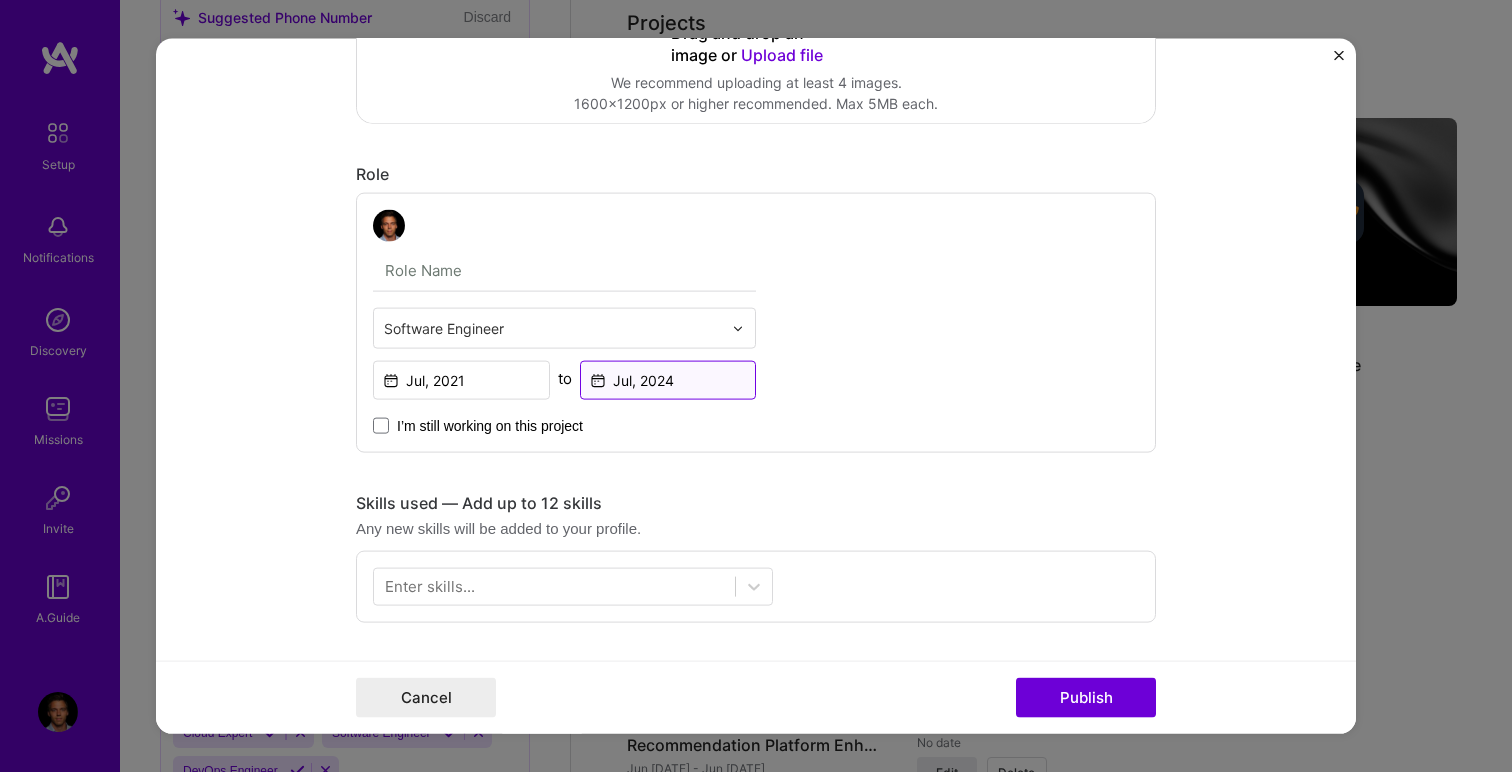 click on "Jul, 2024" at bounding box center [668, 380] 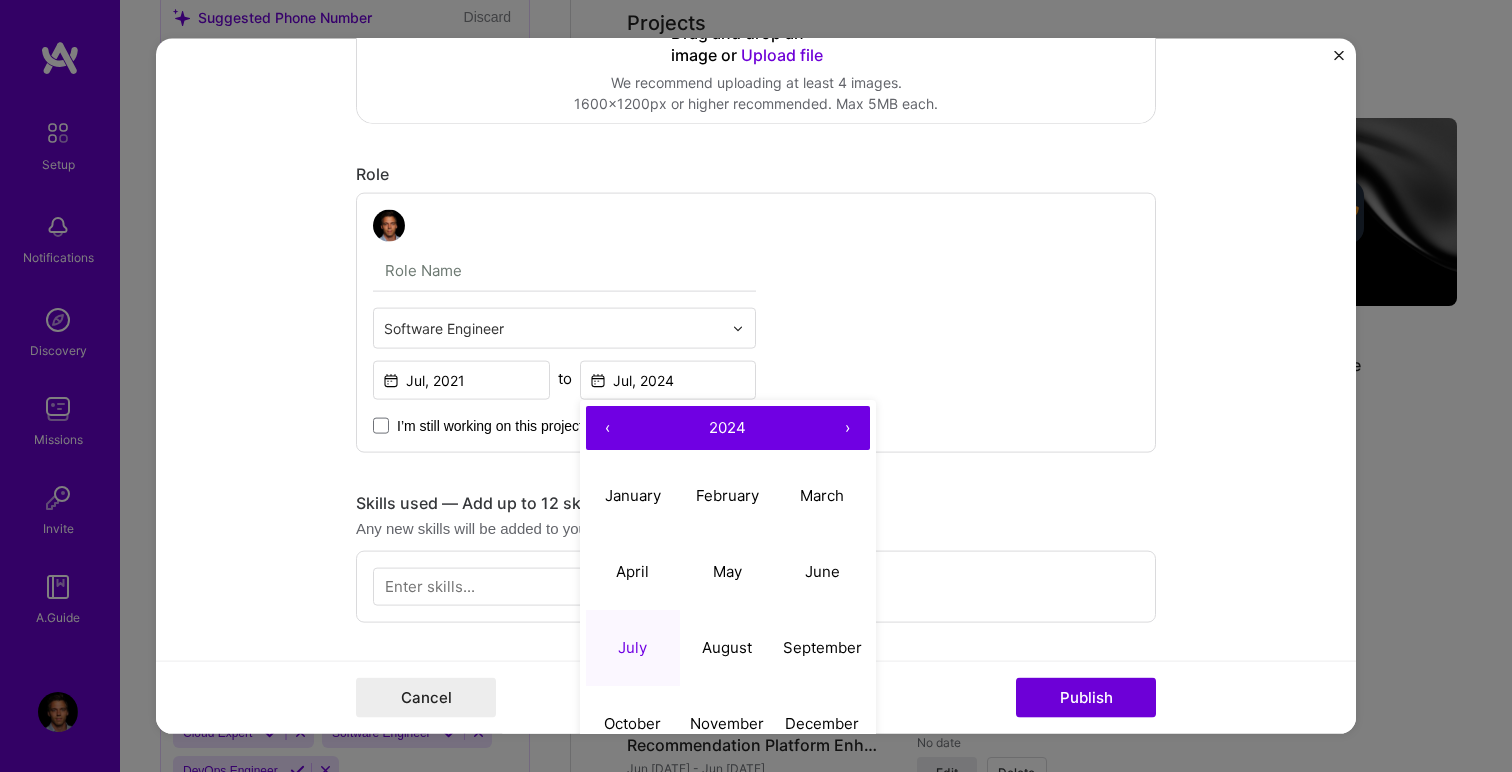 click on "‹" at bounding box center [608, 428] 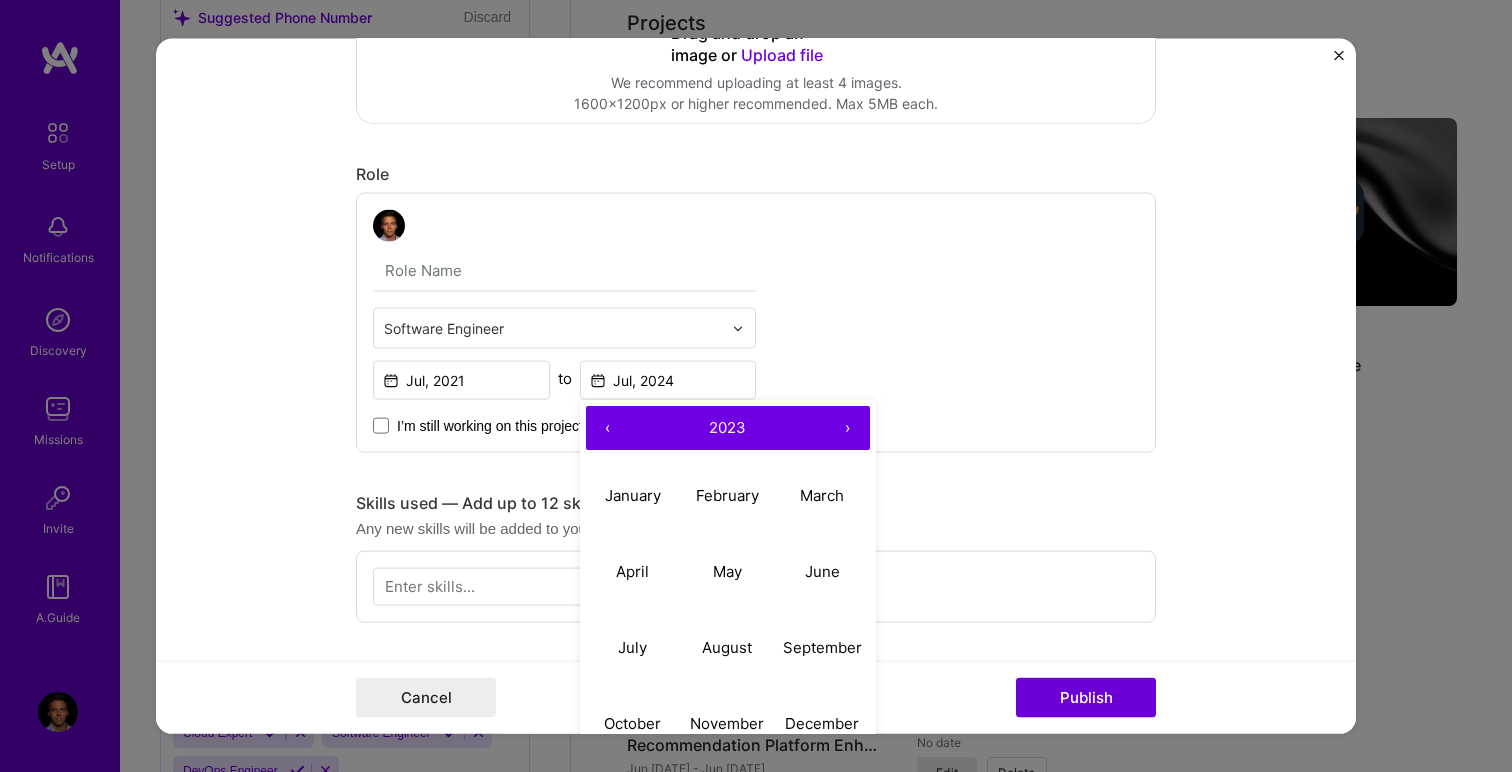 click on "‹" at bounding box center (608, 428) 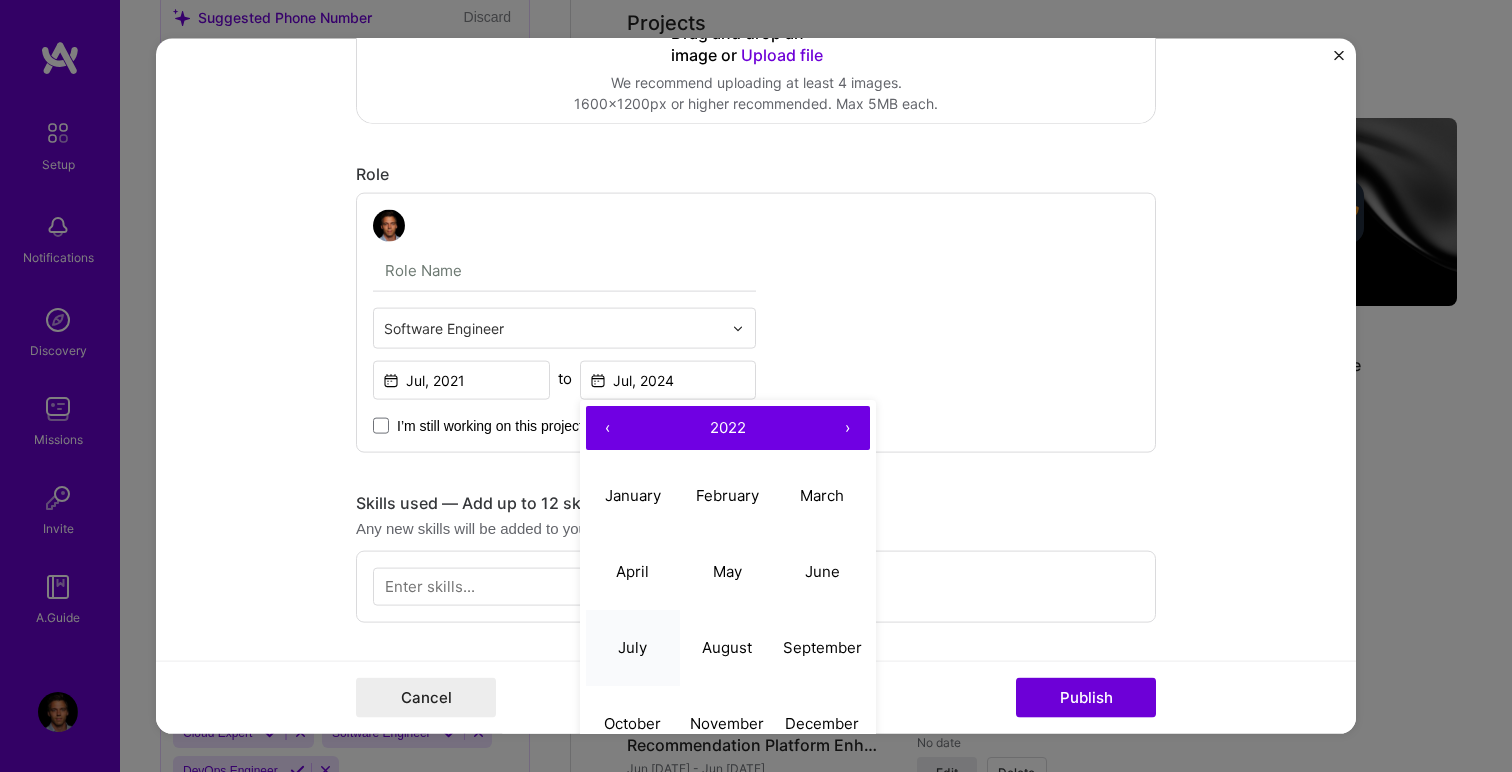 click on "July" at bounding box center (632, 646) 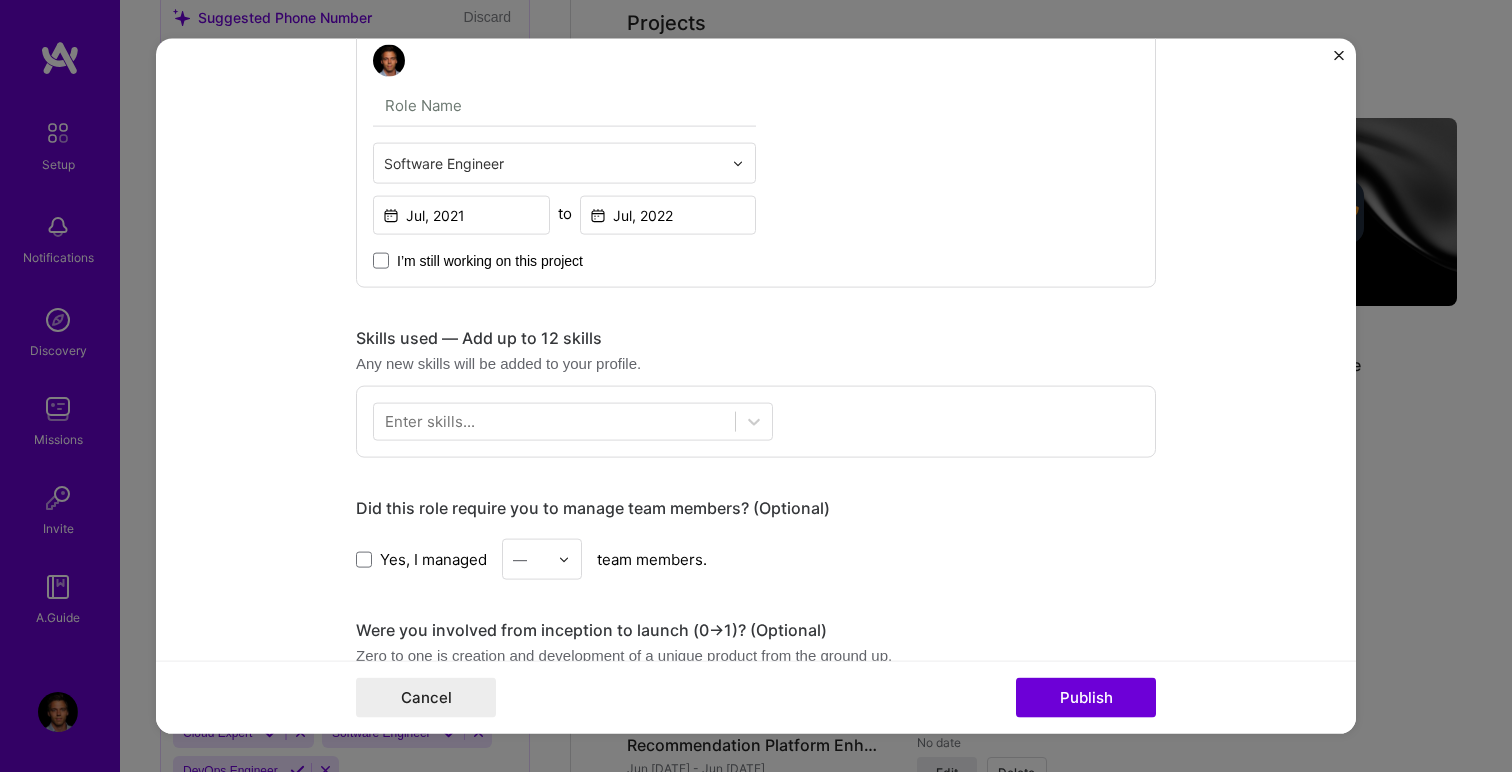 scroll, scrollTop: 623, scrollLeft: 0, axis: vertical 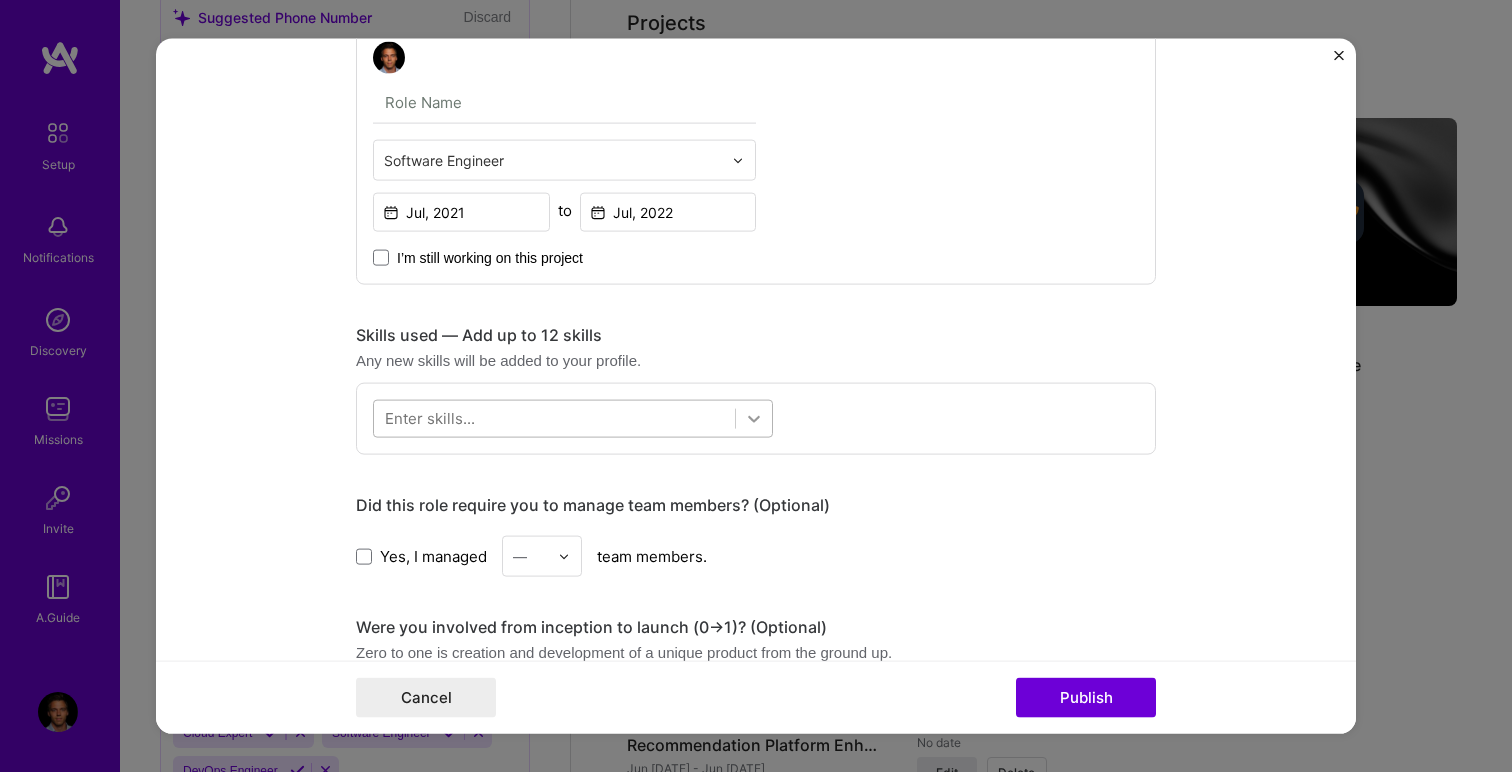 click at bounding box center (754, 419) 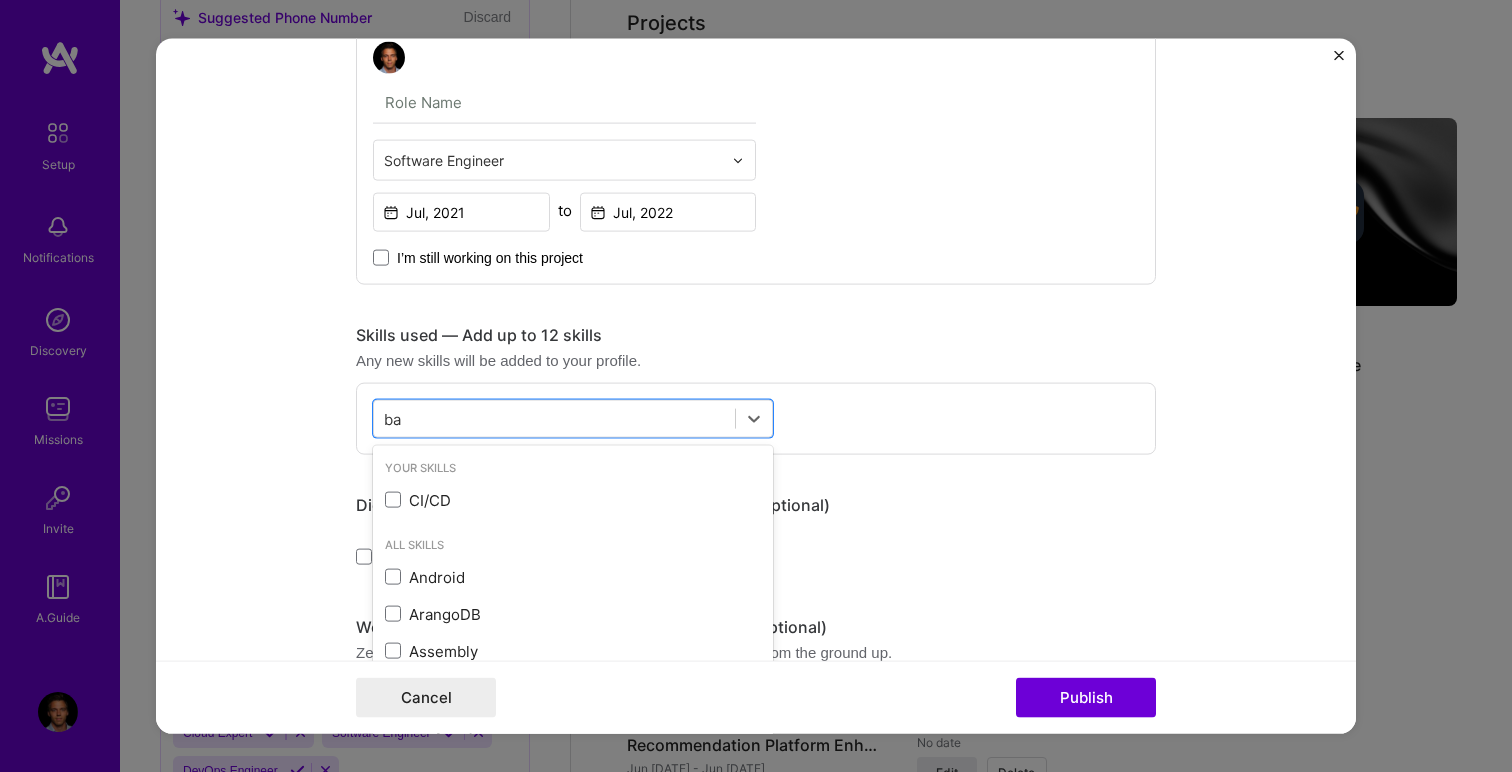 type on "b" 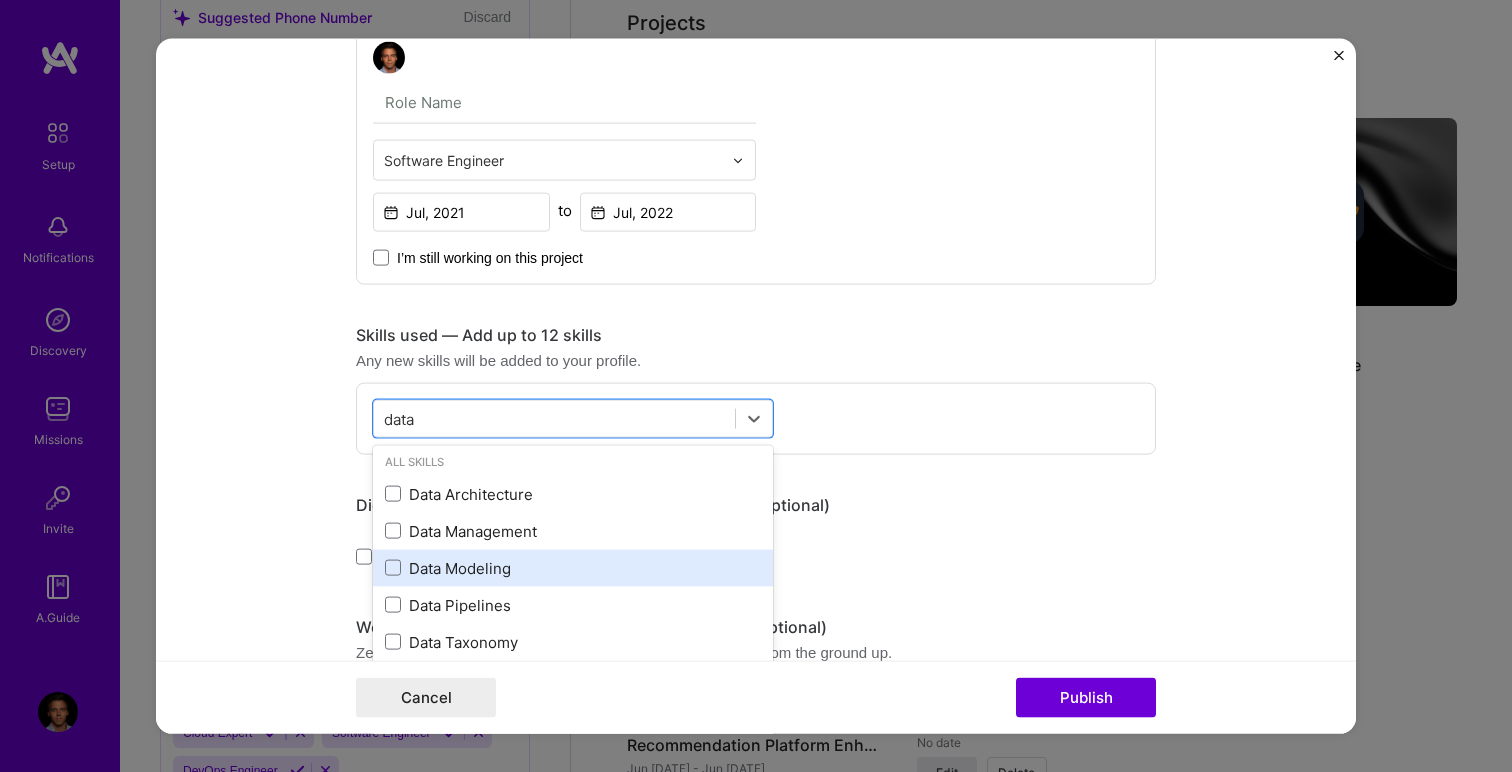 scroll, scrollTop: 120, scrollLeft: 0, axis: vertical 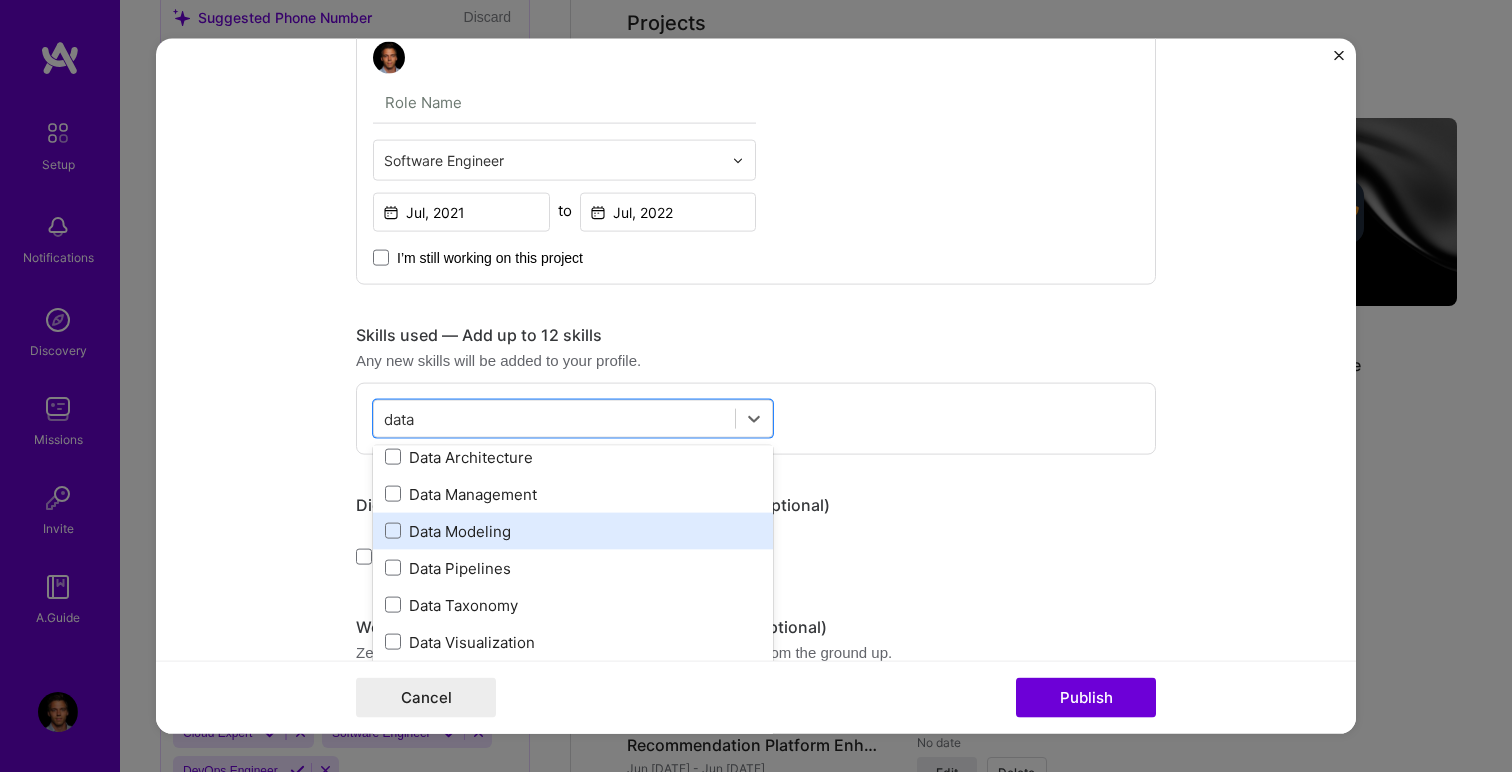 click on "Data Modeling" at bounding box center (573, 530) 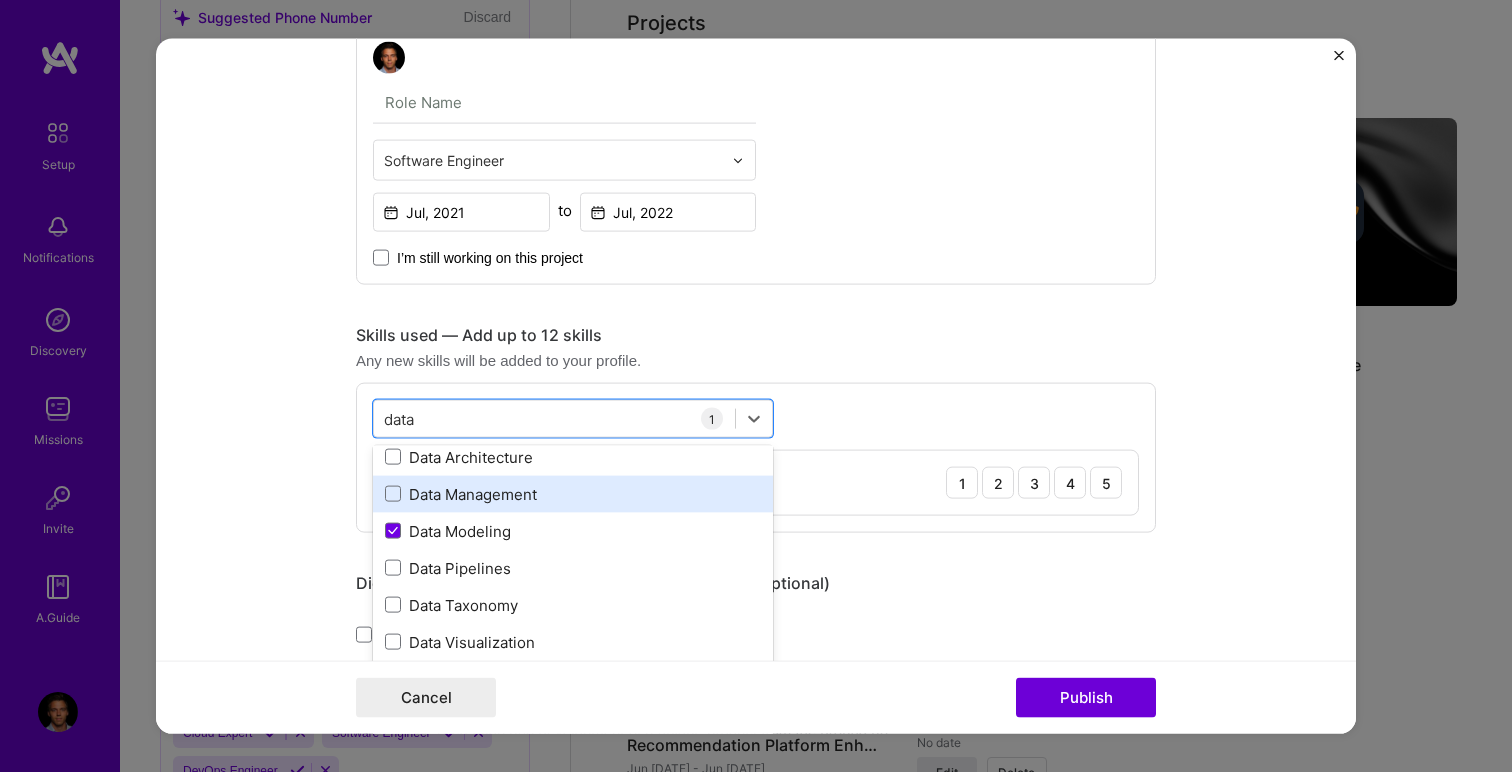 click on "Data Management" at bounding box center (573, 493) 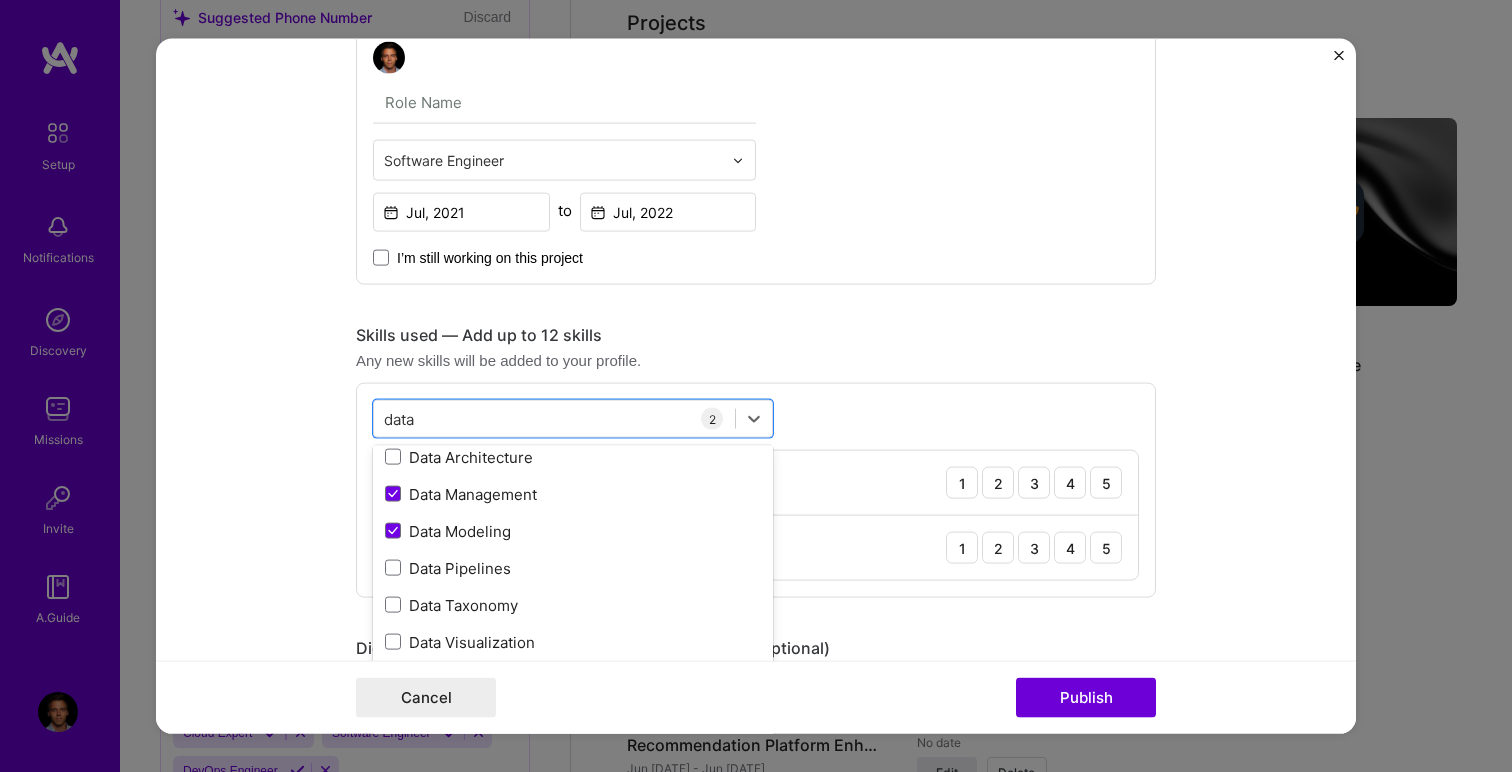 type on "data" 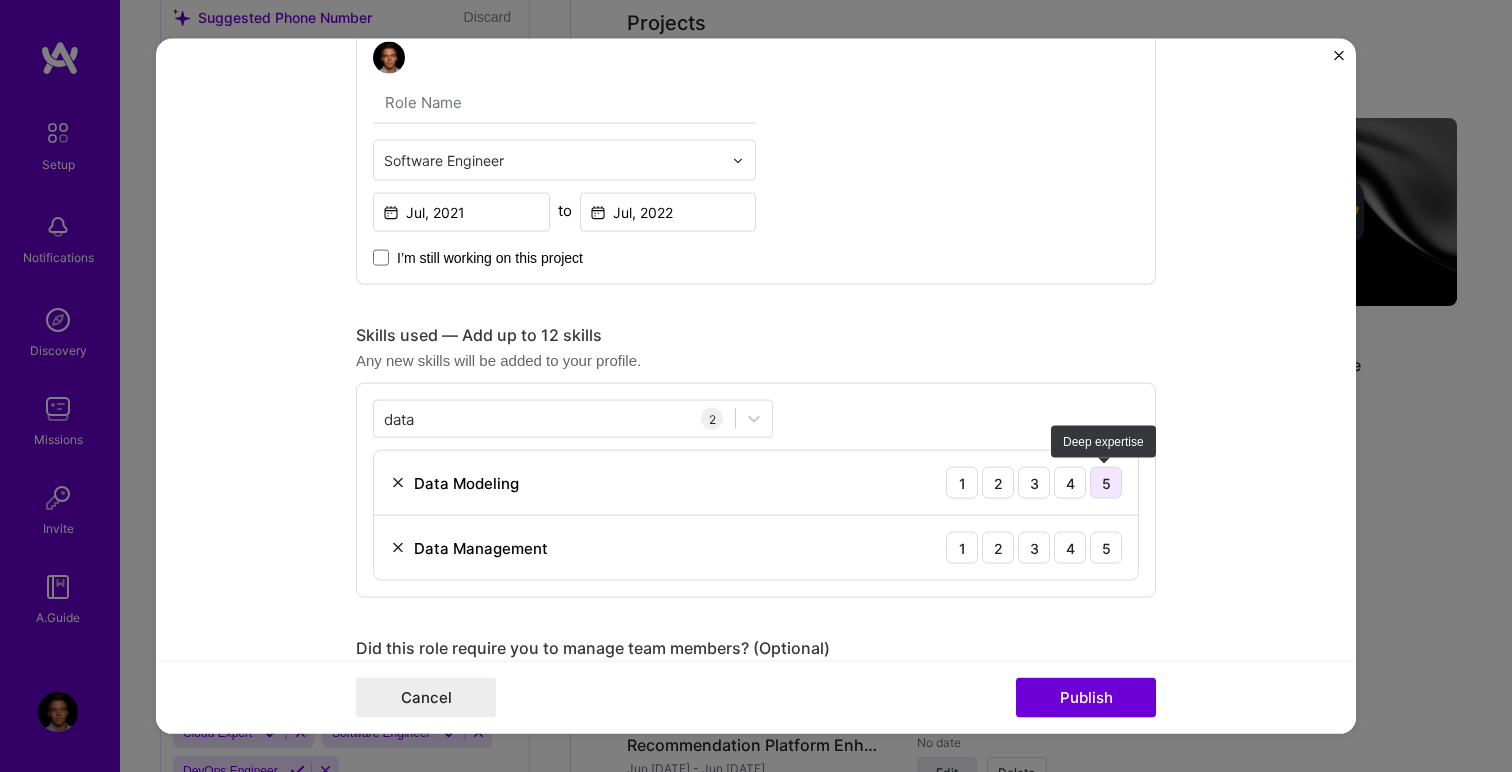click on "5" at bounding box center (1106, 483) 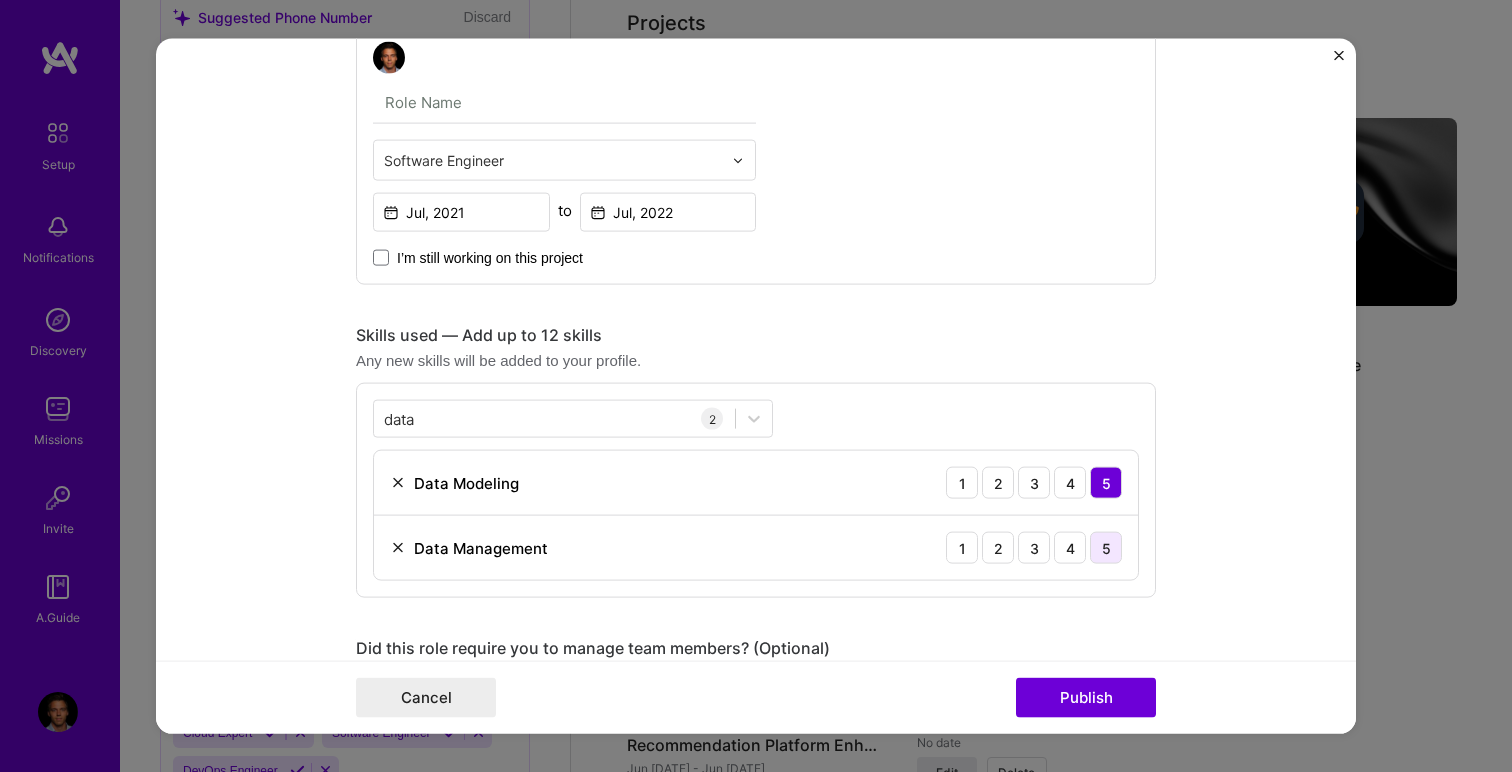 click on "5" at bounding box center (1106, 548) 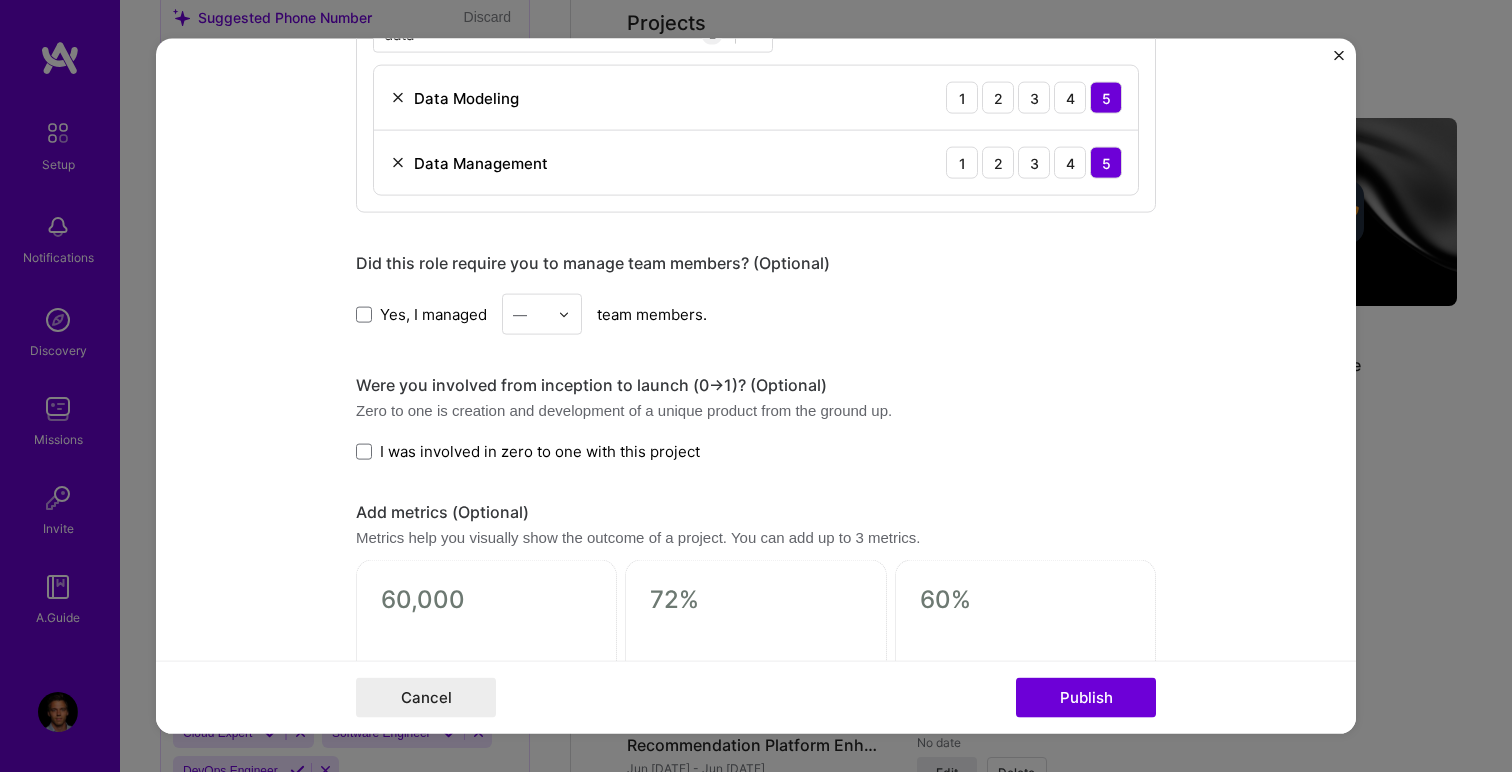 click on "I was involved in zero to one with this project" at bounding box center (540, 451) 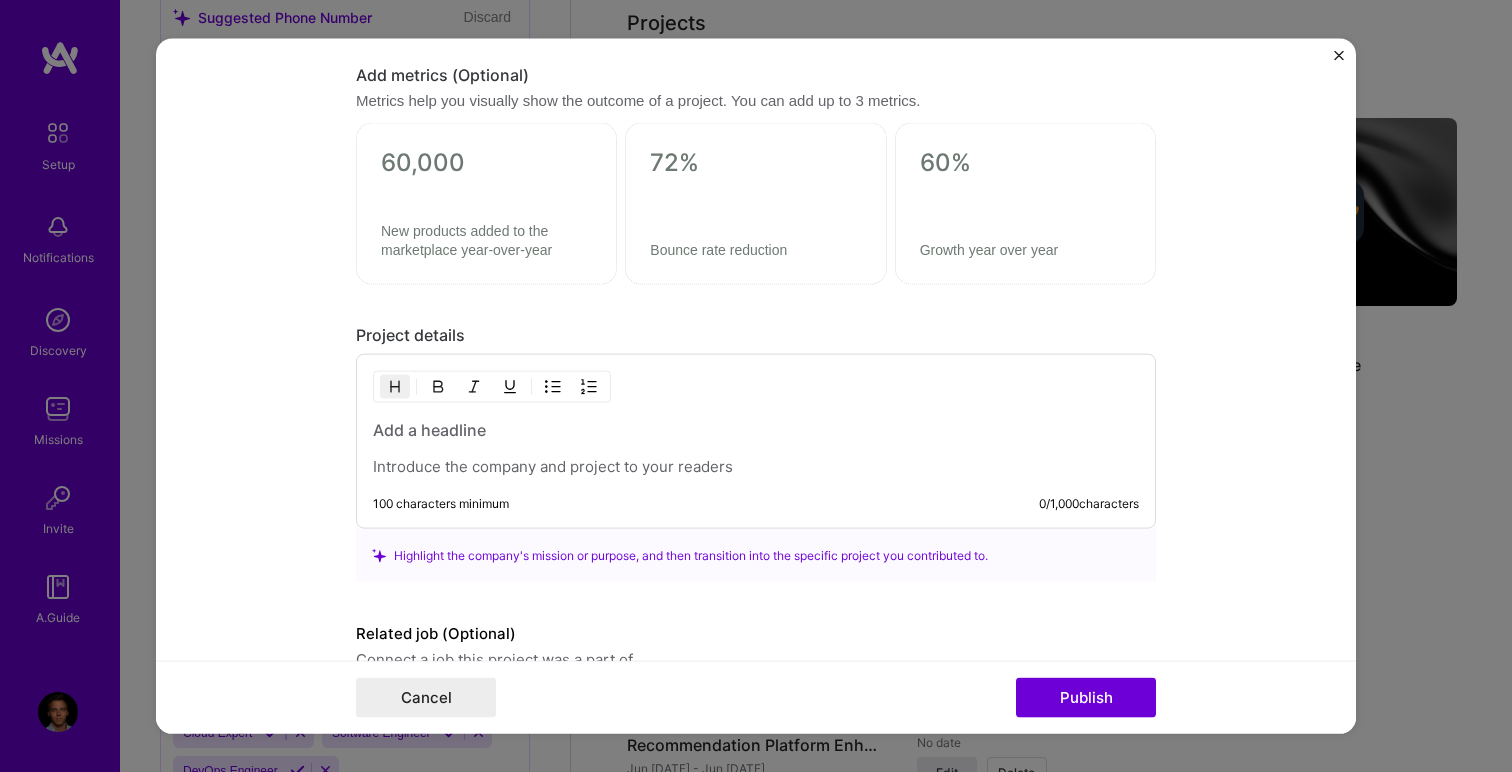 scroll, scrollTop: 1542, scrollLeft: 0, axis: vertical 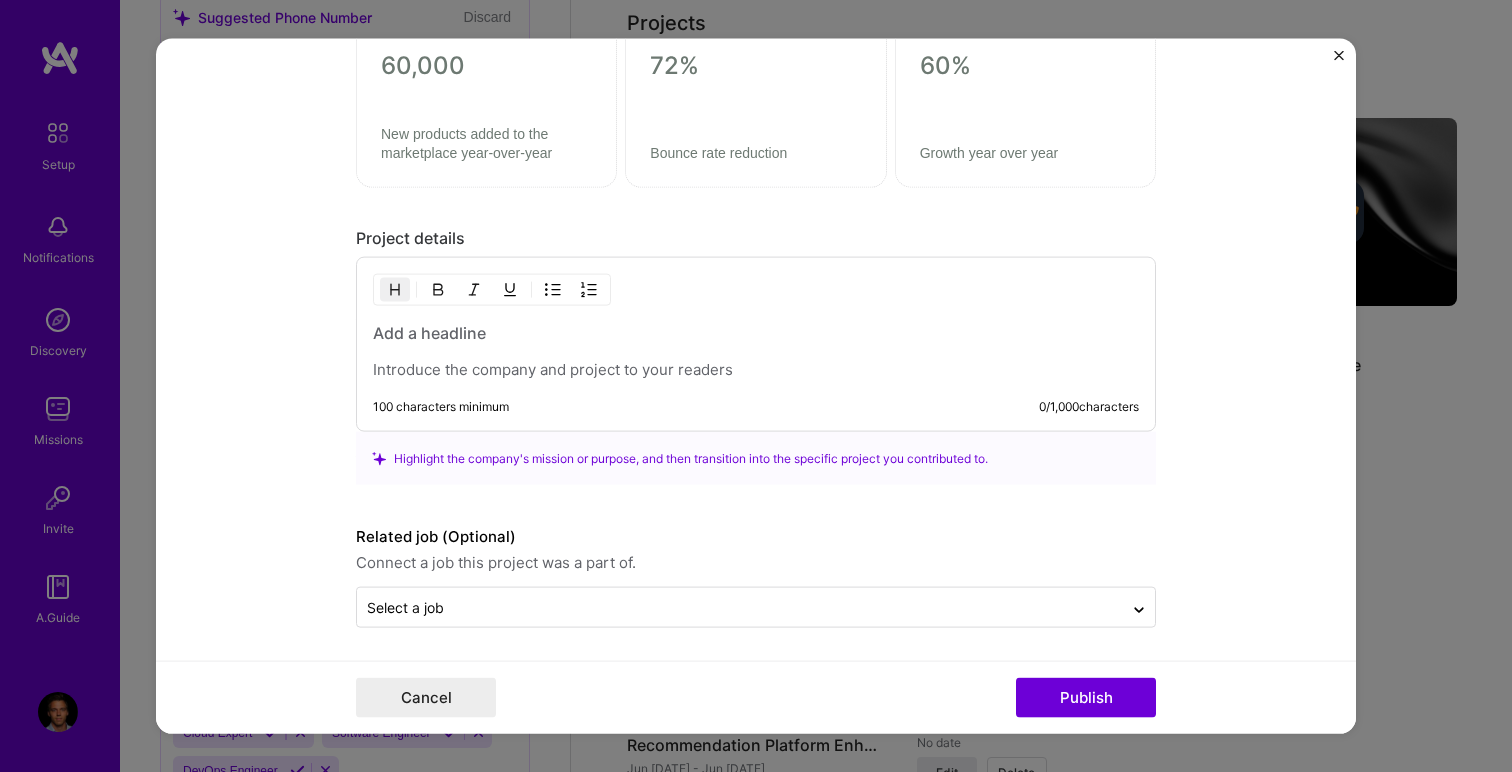 click at bounding box center (756, 370) 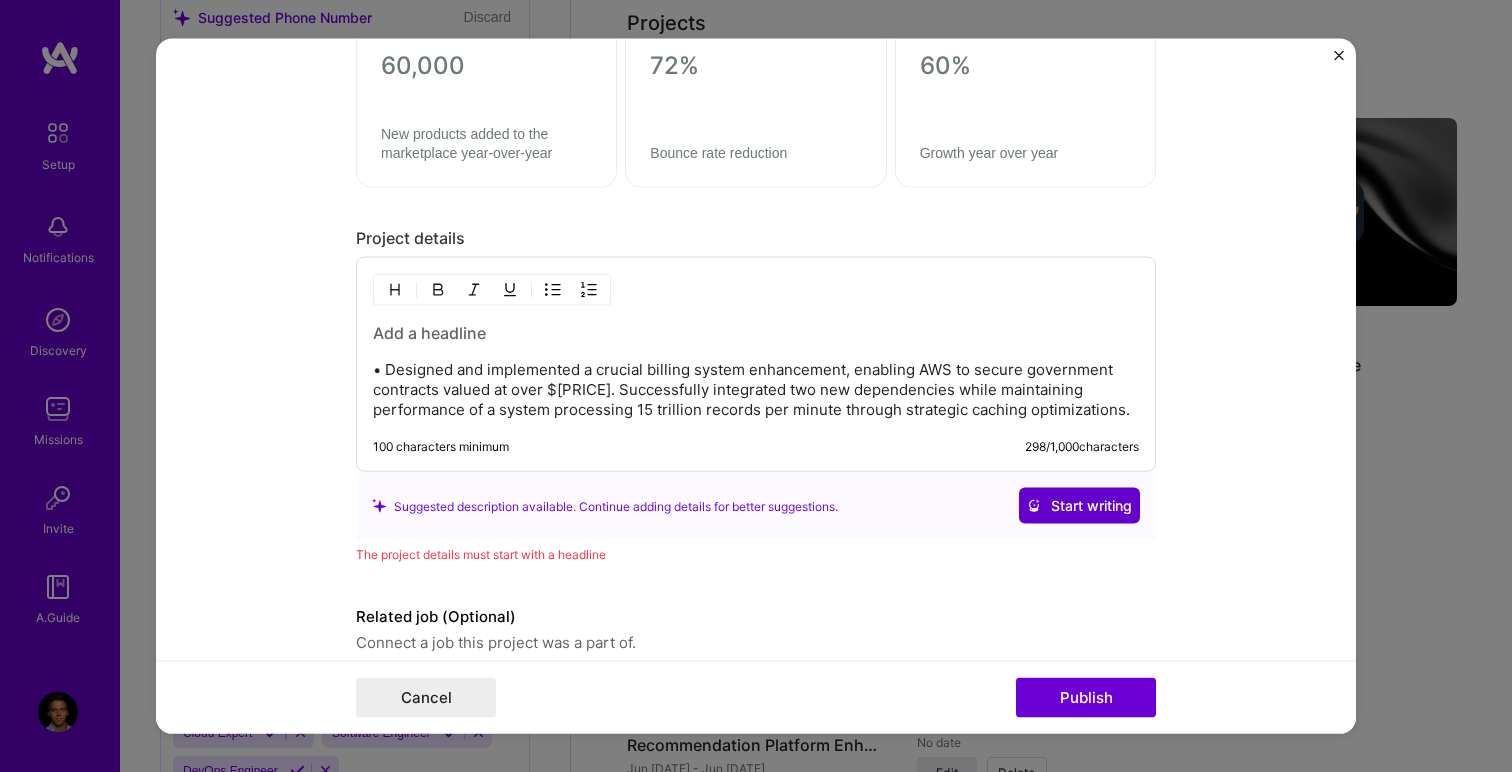 click on "Start writing" at bounding box center [1079, 506] 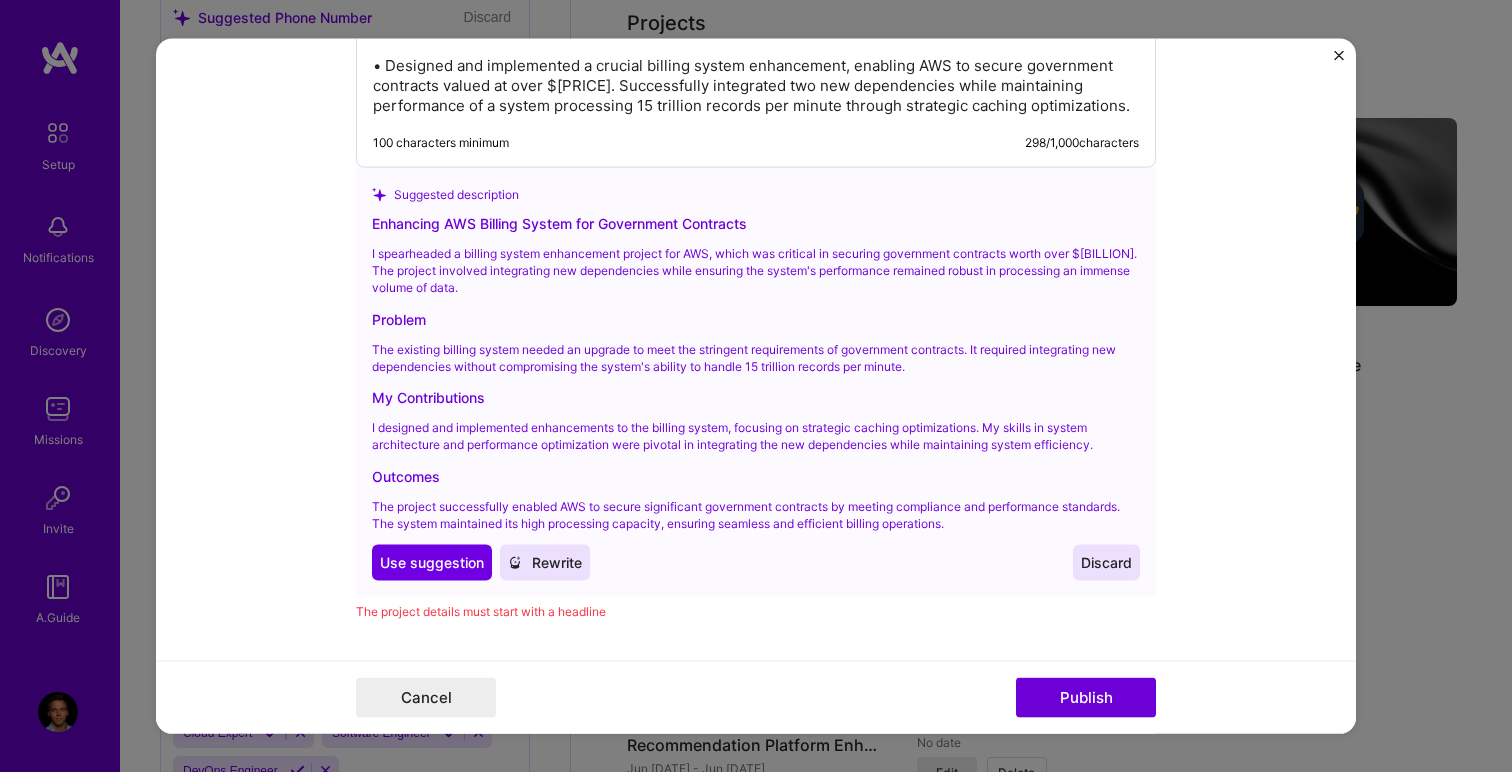 scroll, scrollTop: 1847, scrollLeft: 0, axis: vertical 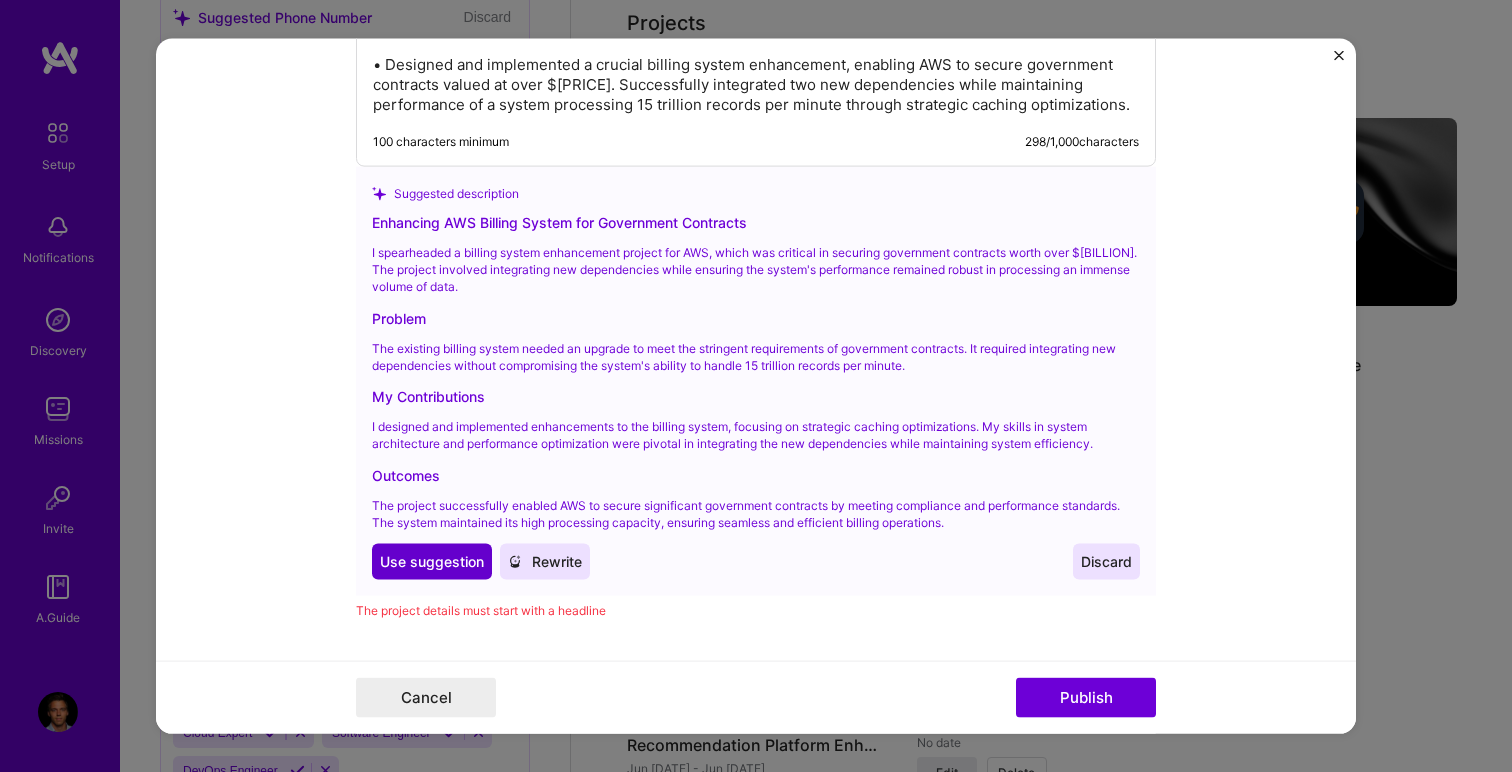 click on "Use suggestion" at bounding box center [432, 561] 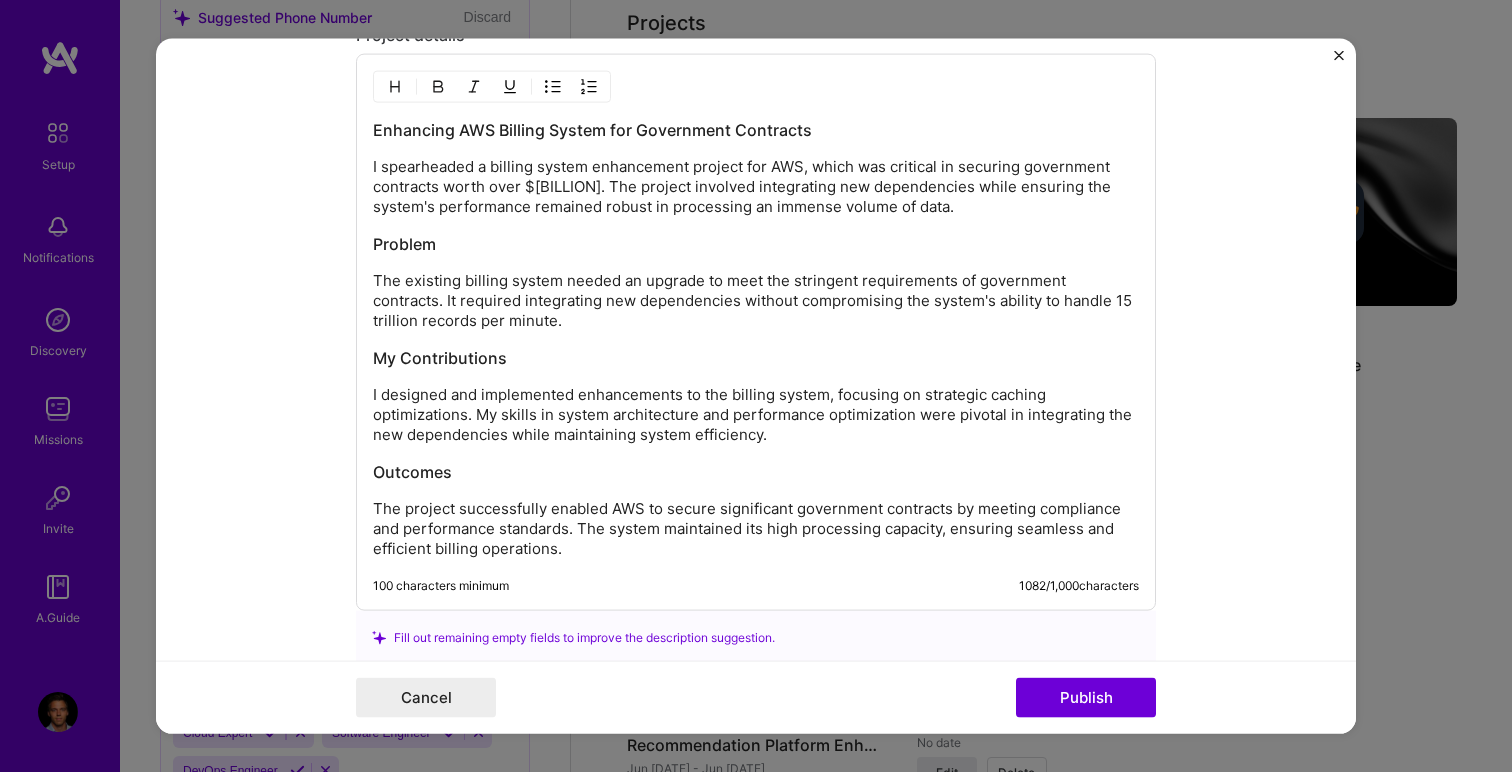 scroll, scrollTop: 1747, scrollLeft: 0, axis: vertical 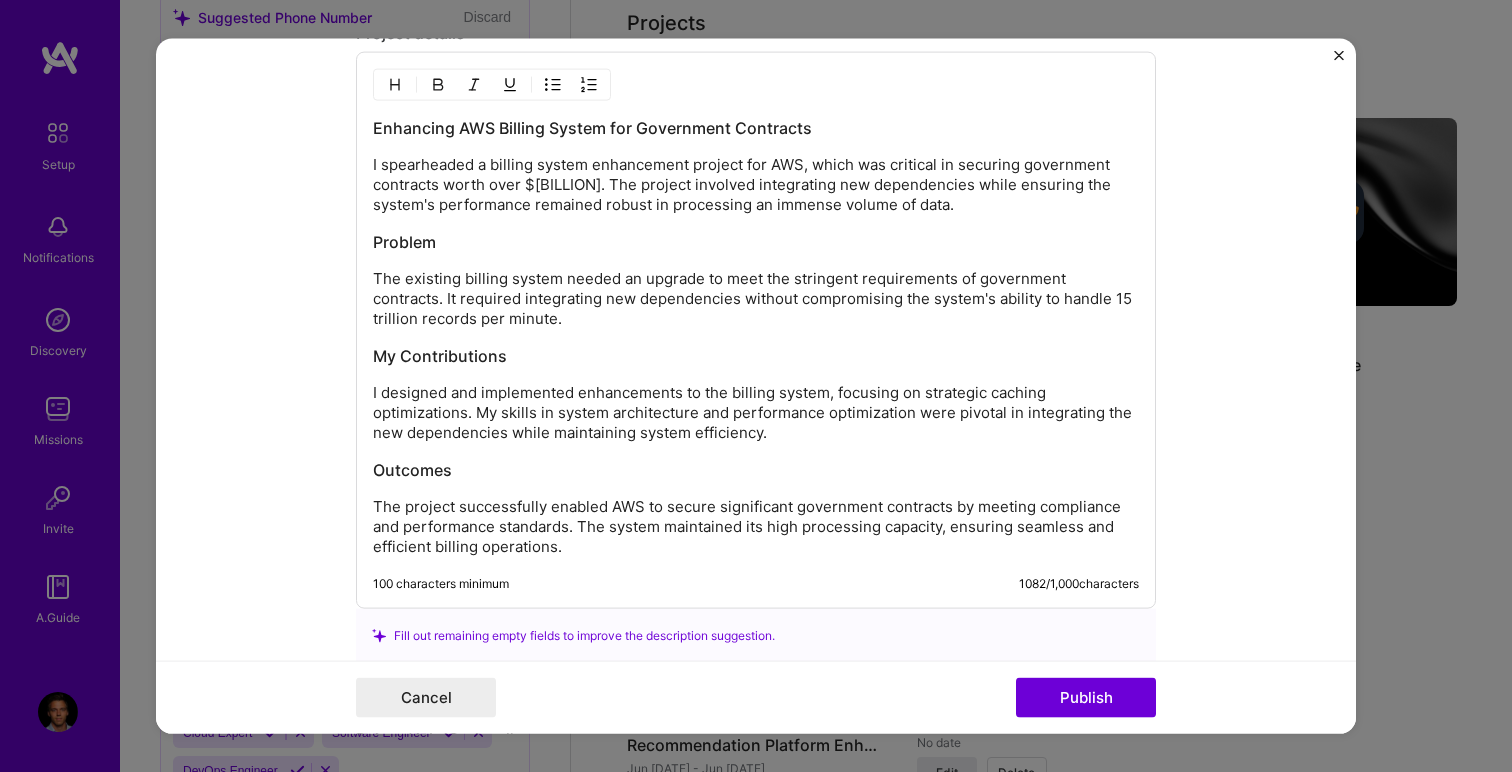 click on "The project successfully enabled AWS to secure significant government contracts by meeting compliance and performance standards. The system maintained its high processing capacity, ensuring seamless and efficient billing operations." at bounding box center [756, 527] 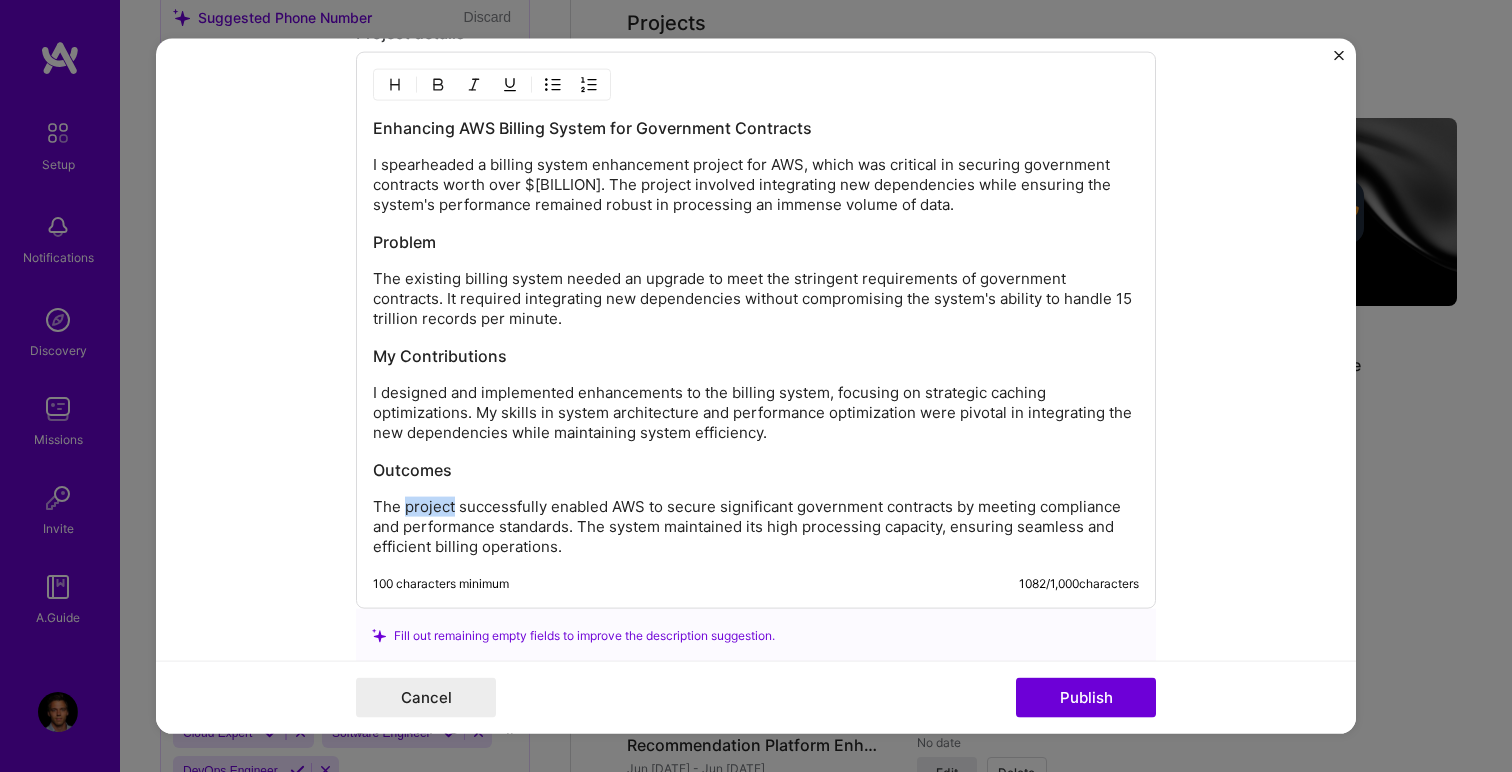 click on "The project successfully enabled AWS to secure significant government contracts by meeting compliance and performance standards. The system maintained its high processing capacity, ensuring seamless and efficient billing operations." at bounding box center (756, 527) 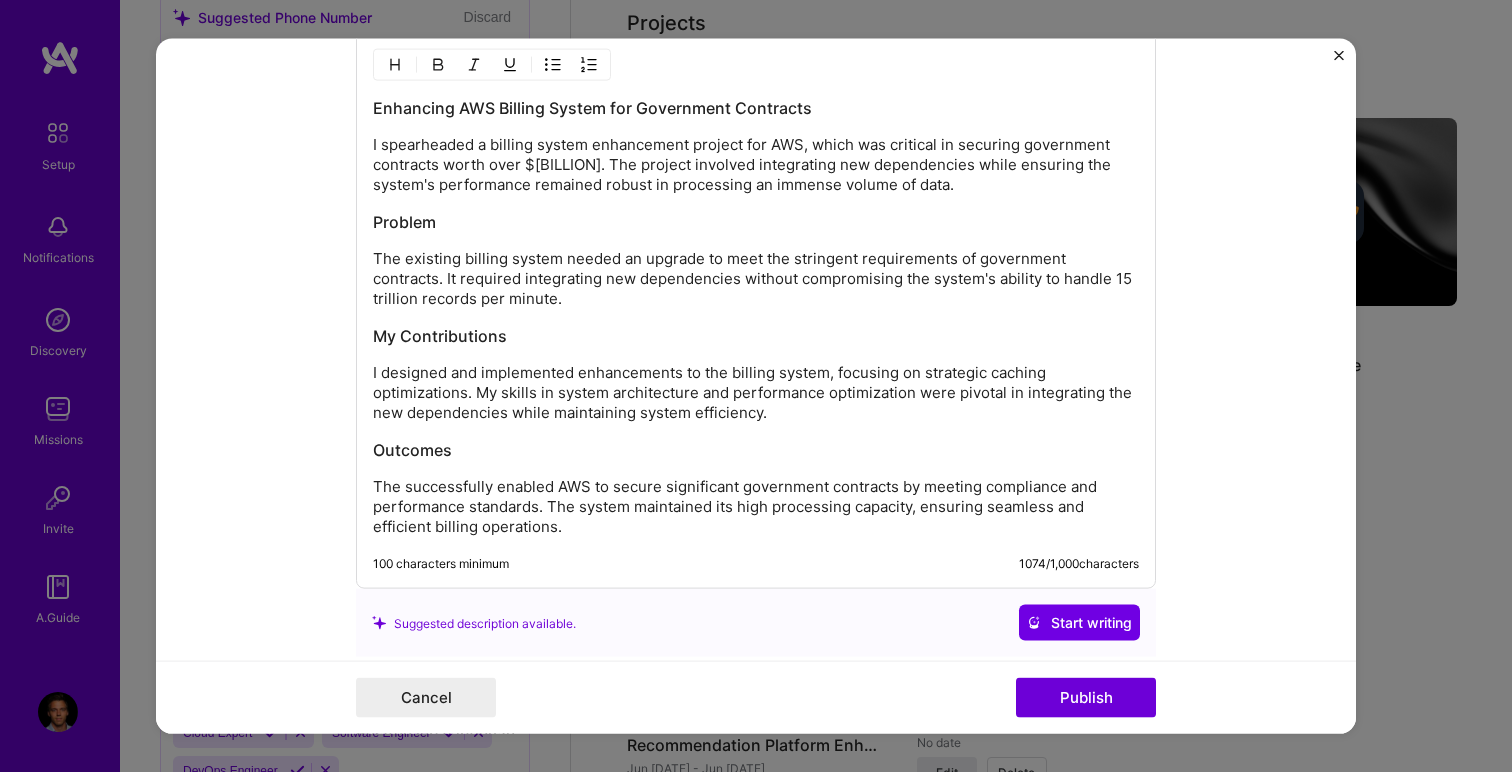 scroll, scrollTop: 1768, scrollLeft: 0, axis: vertical 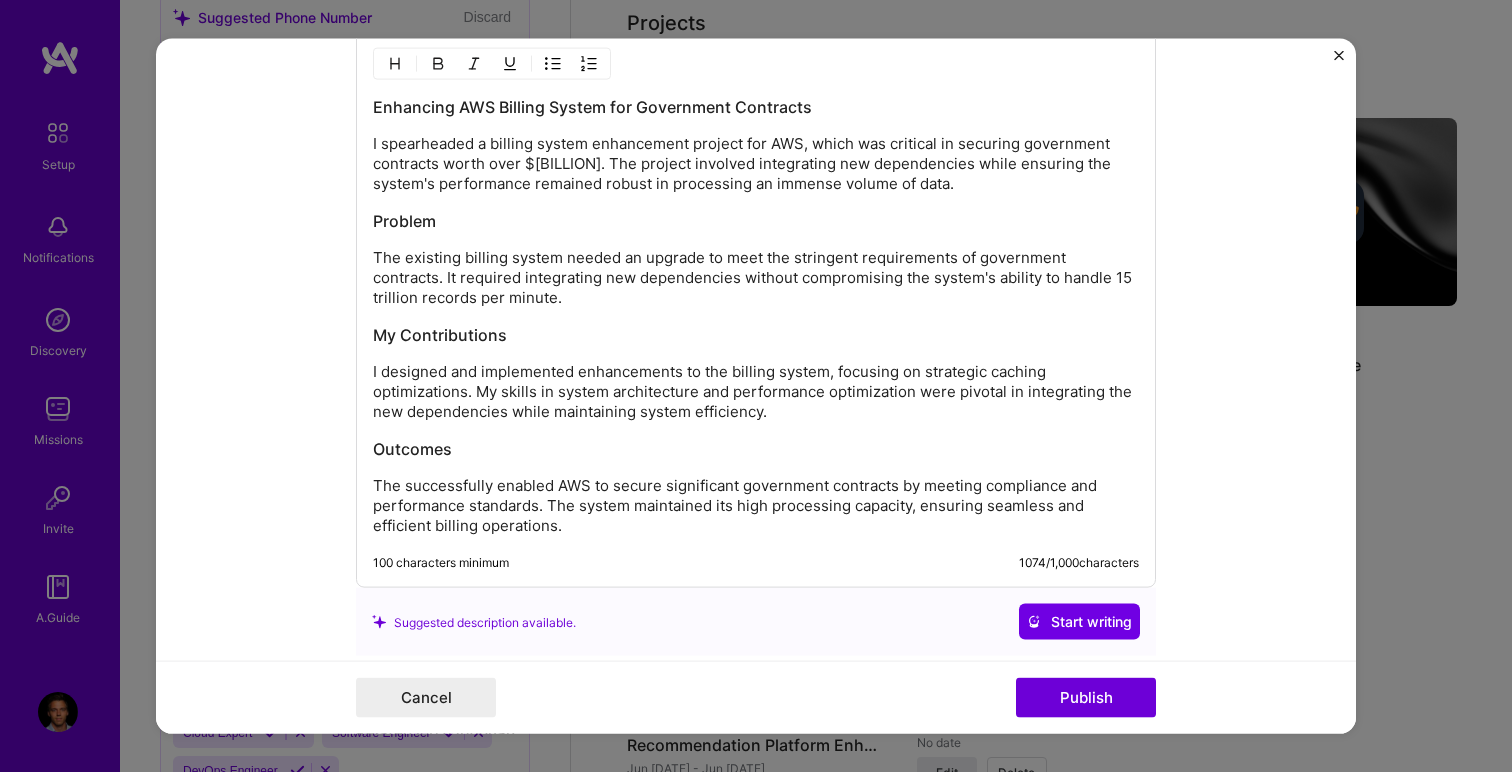 type 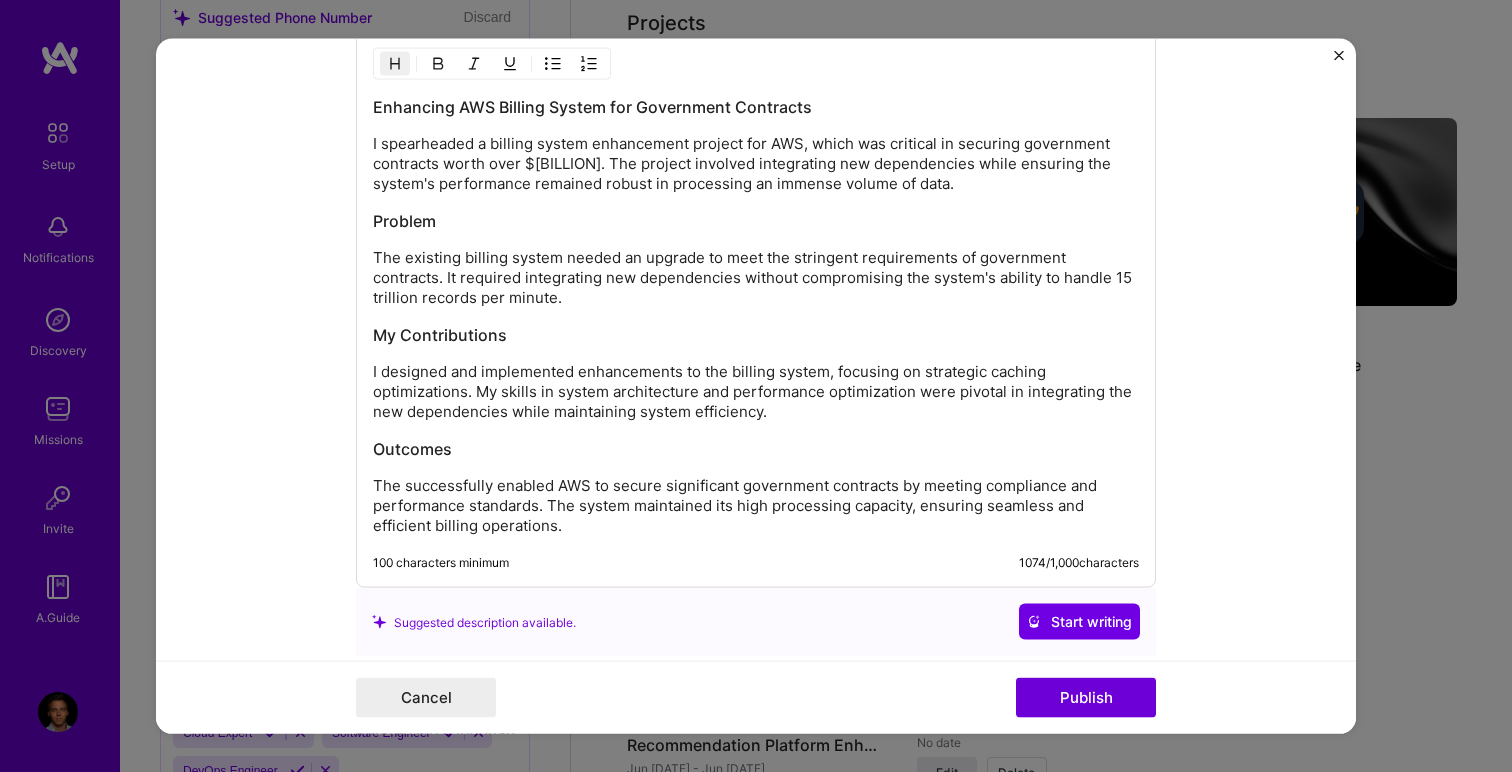 scroll, scrollTop: 1729, scrollLeft: 0, axis: vertical 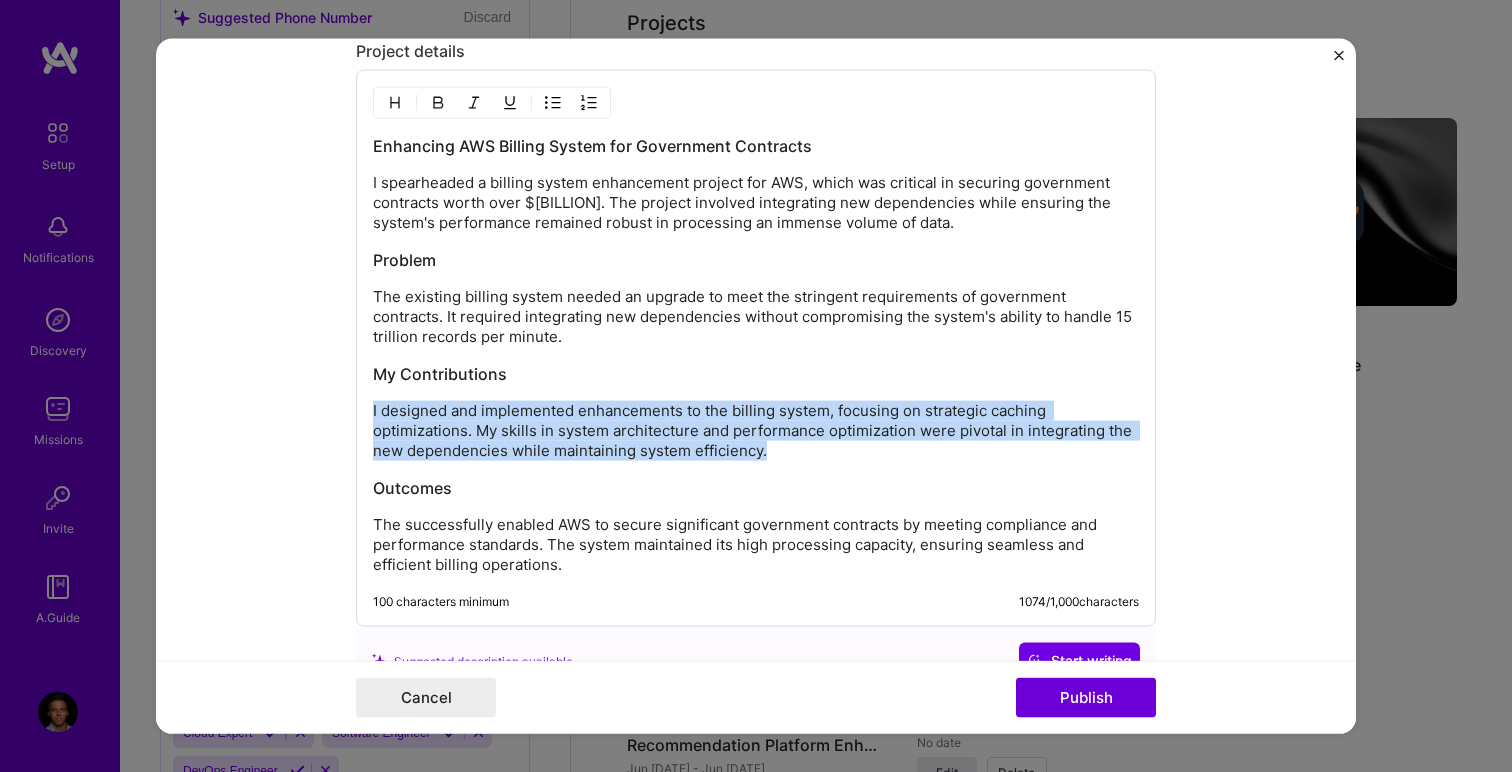 drag, startPoint x: 787, startPoint y: 454, endPoint x: 335, endPoint y: 419, distance: 453.35306 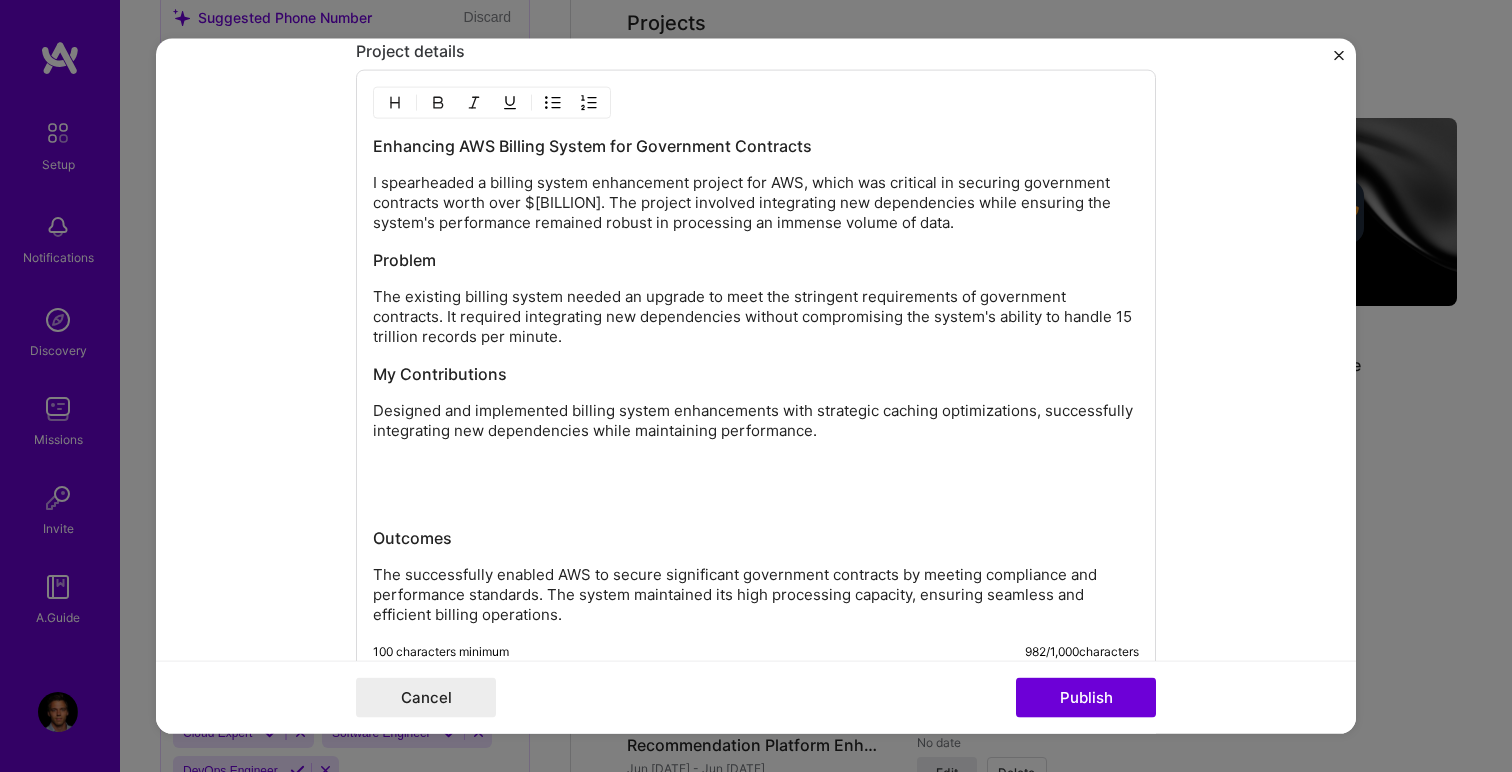 click at bounding box center [756, 501] 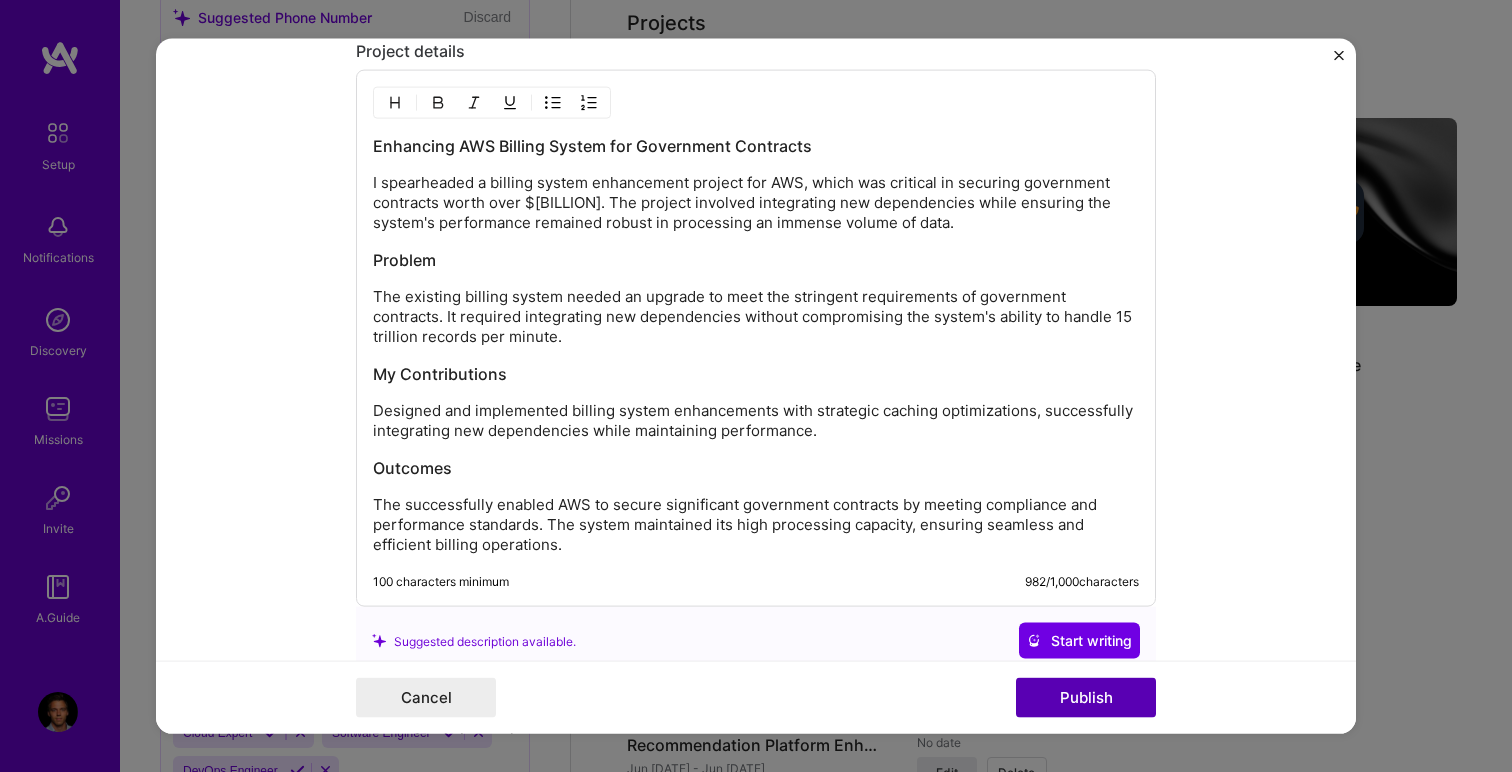 click on "Publish" at bounding box center [1086, 697] 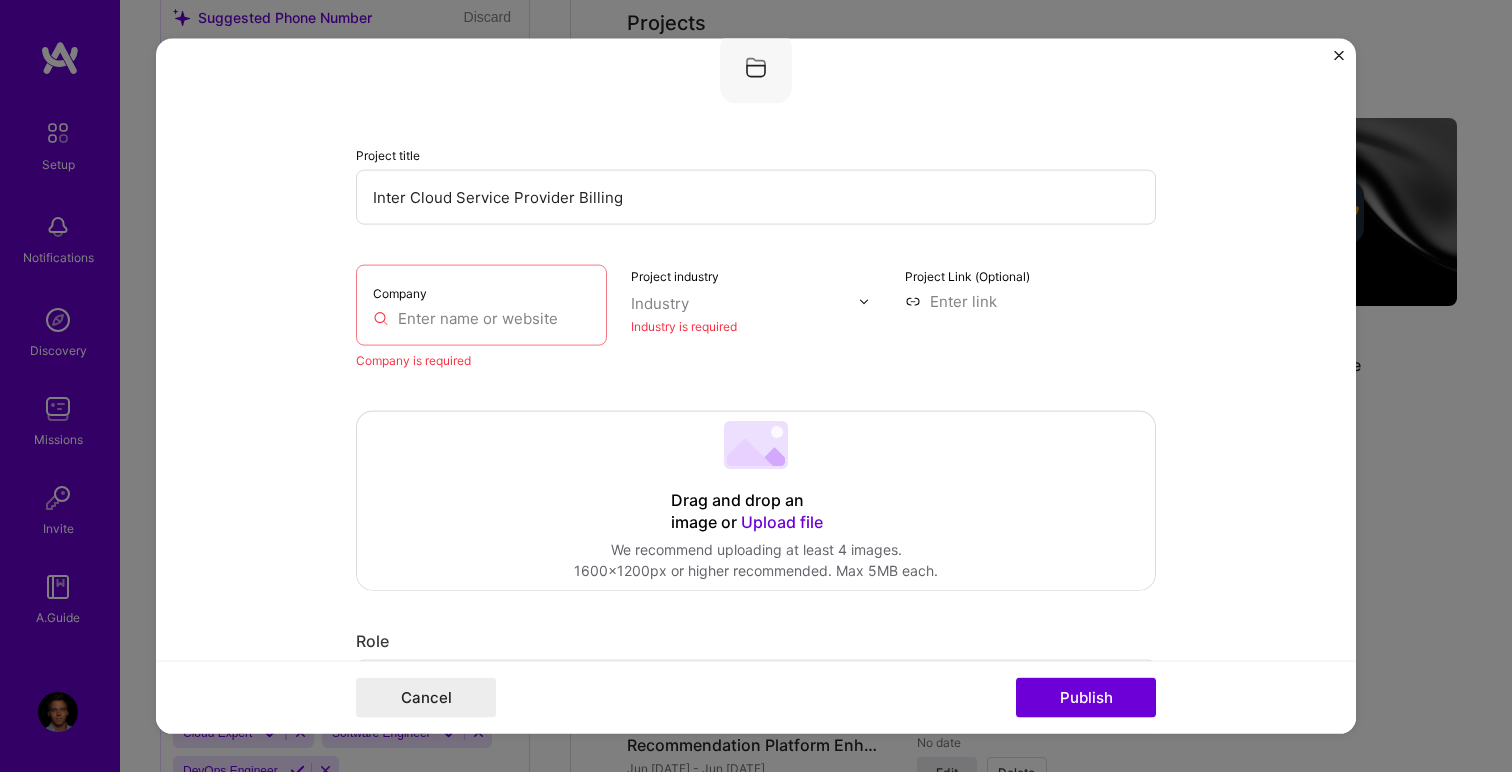 scroll, scrollTop: 40, scrollLeft: 0, axis: vertical 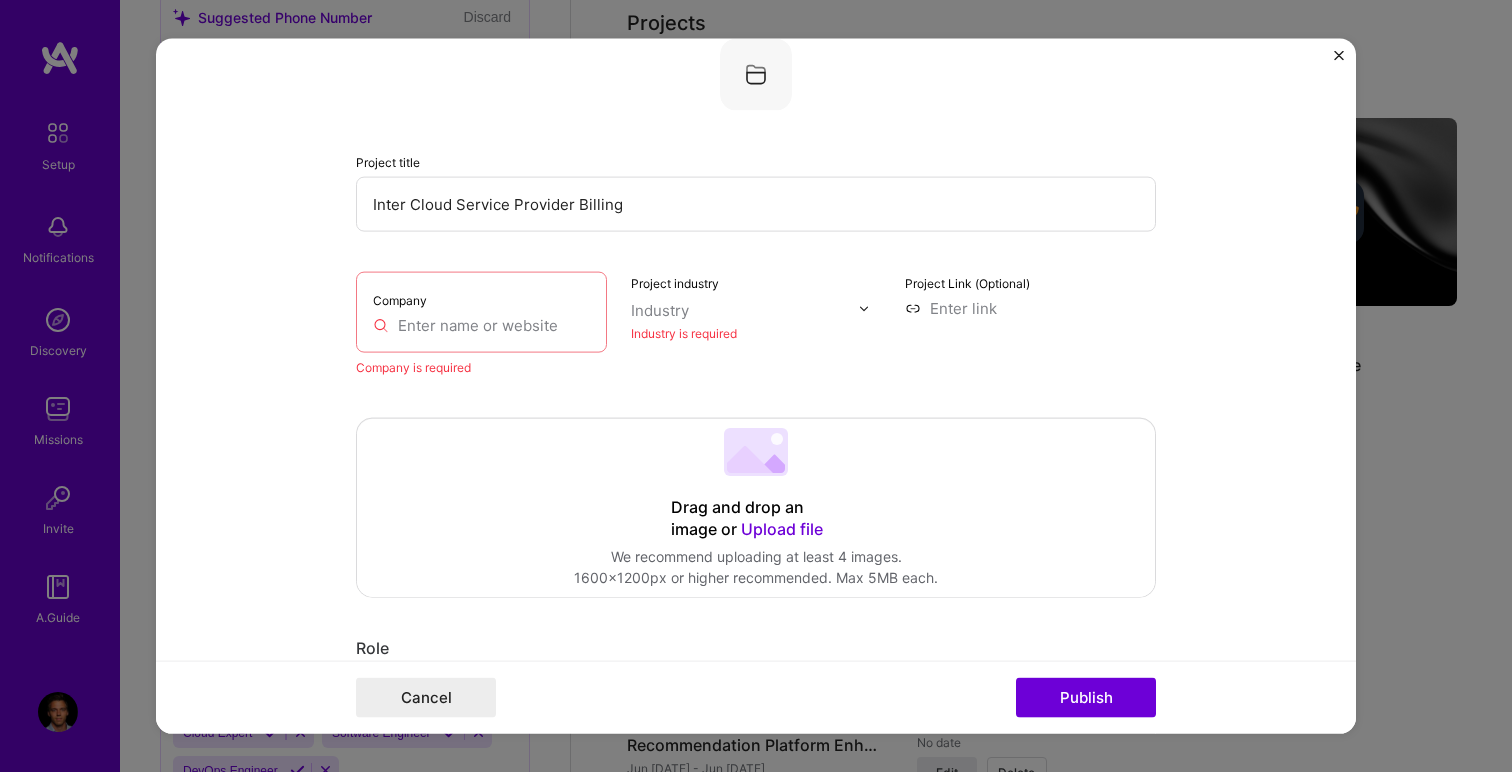 click on "Company" at bounding box center [481, 312] 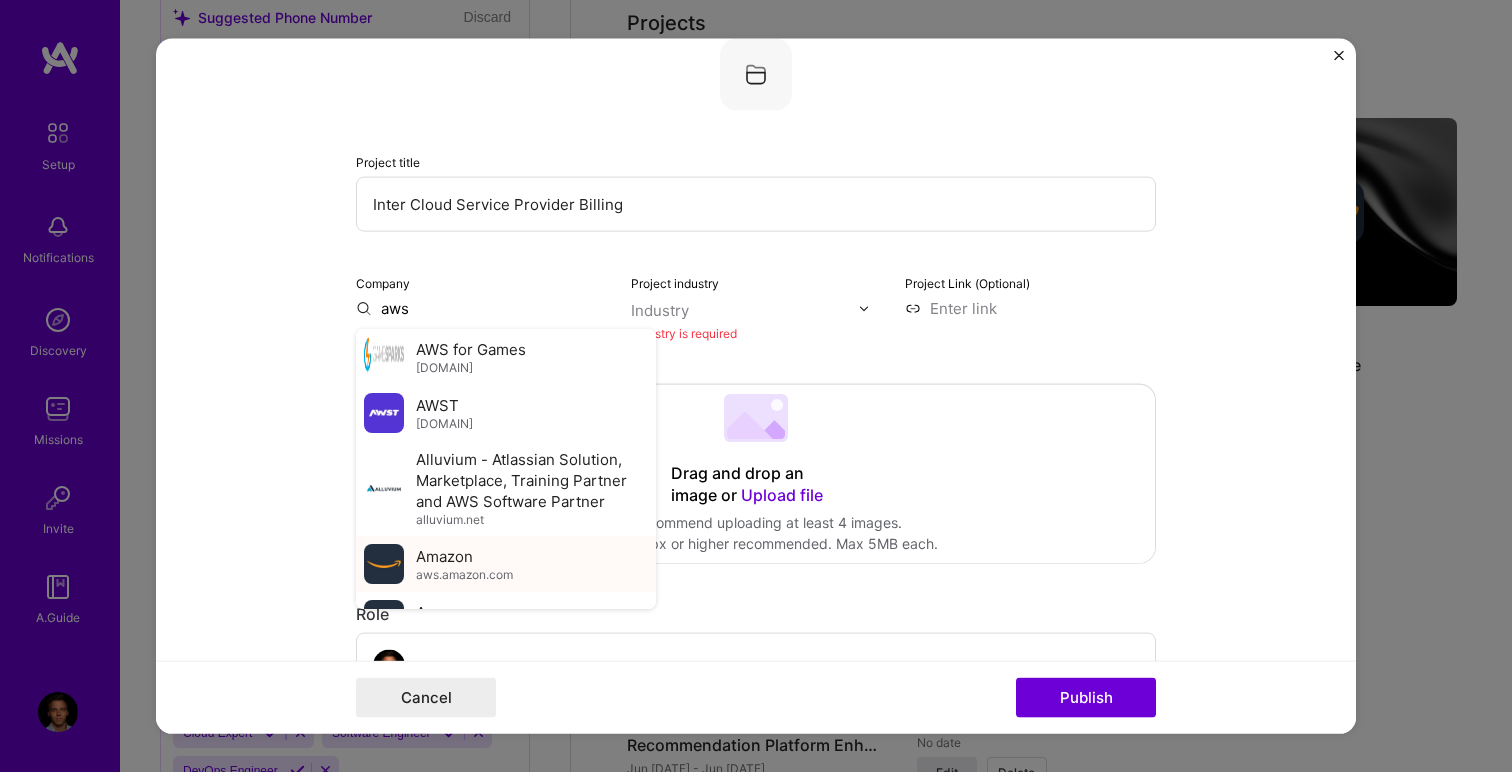 click on "Amazon aws.amazon.com" at bounding box center (464, 563) 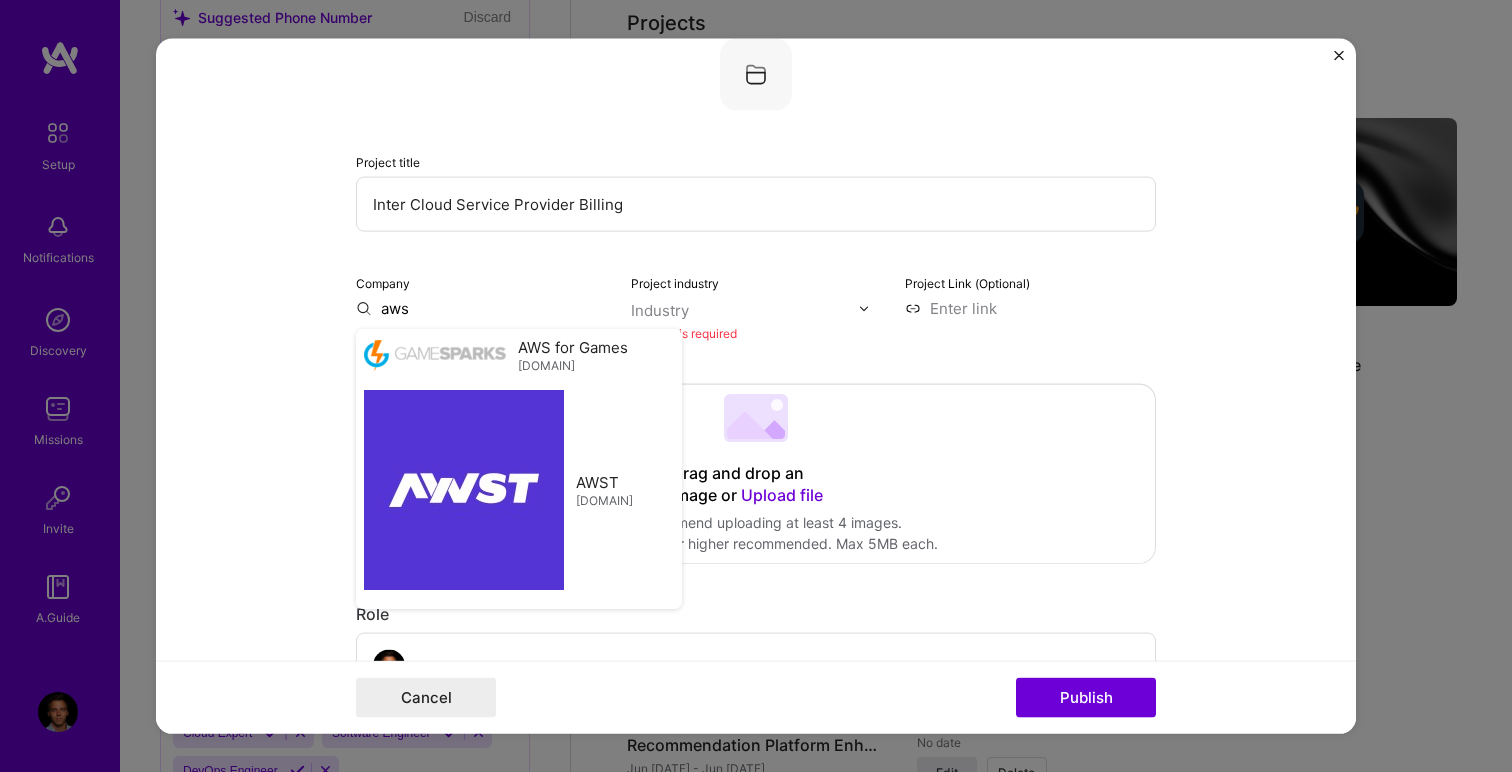 type on "Amazon" 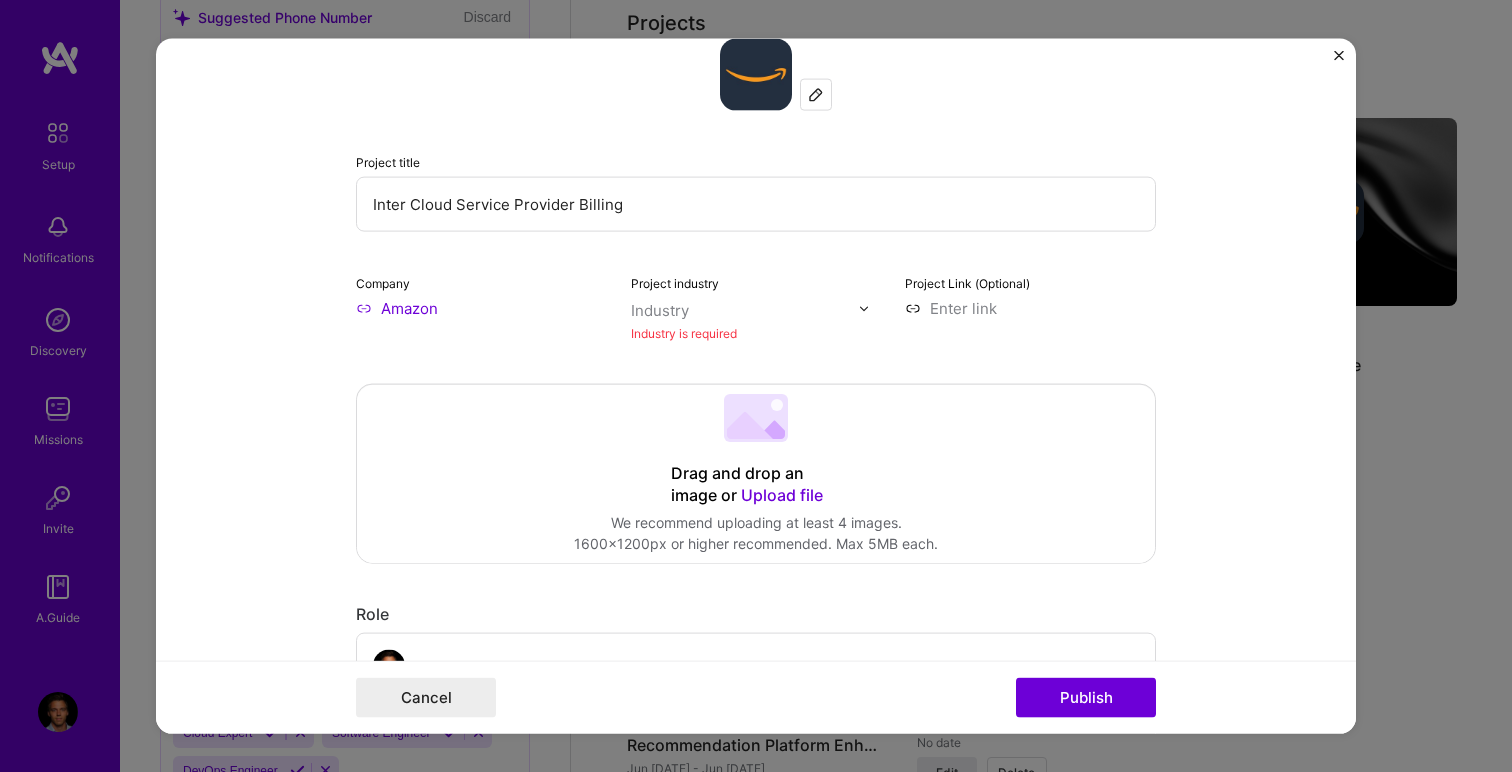 click on "Project industry Industry Industry is required" at bounding box center (756, 308) 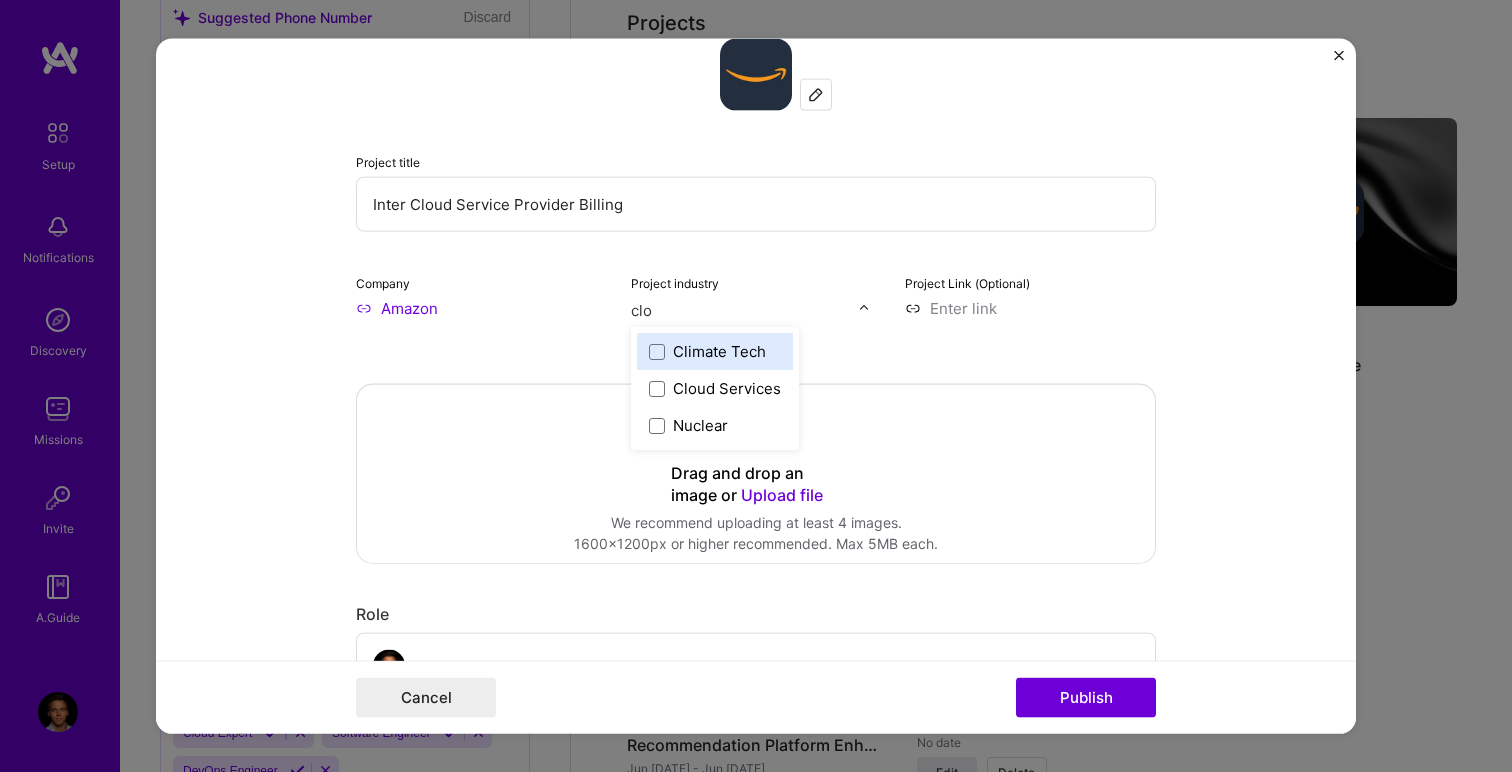 type on "clou" 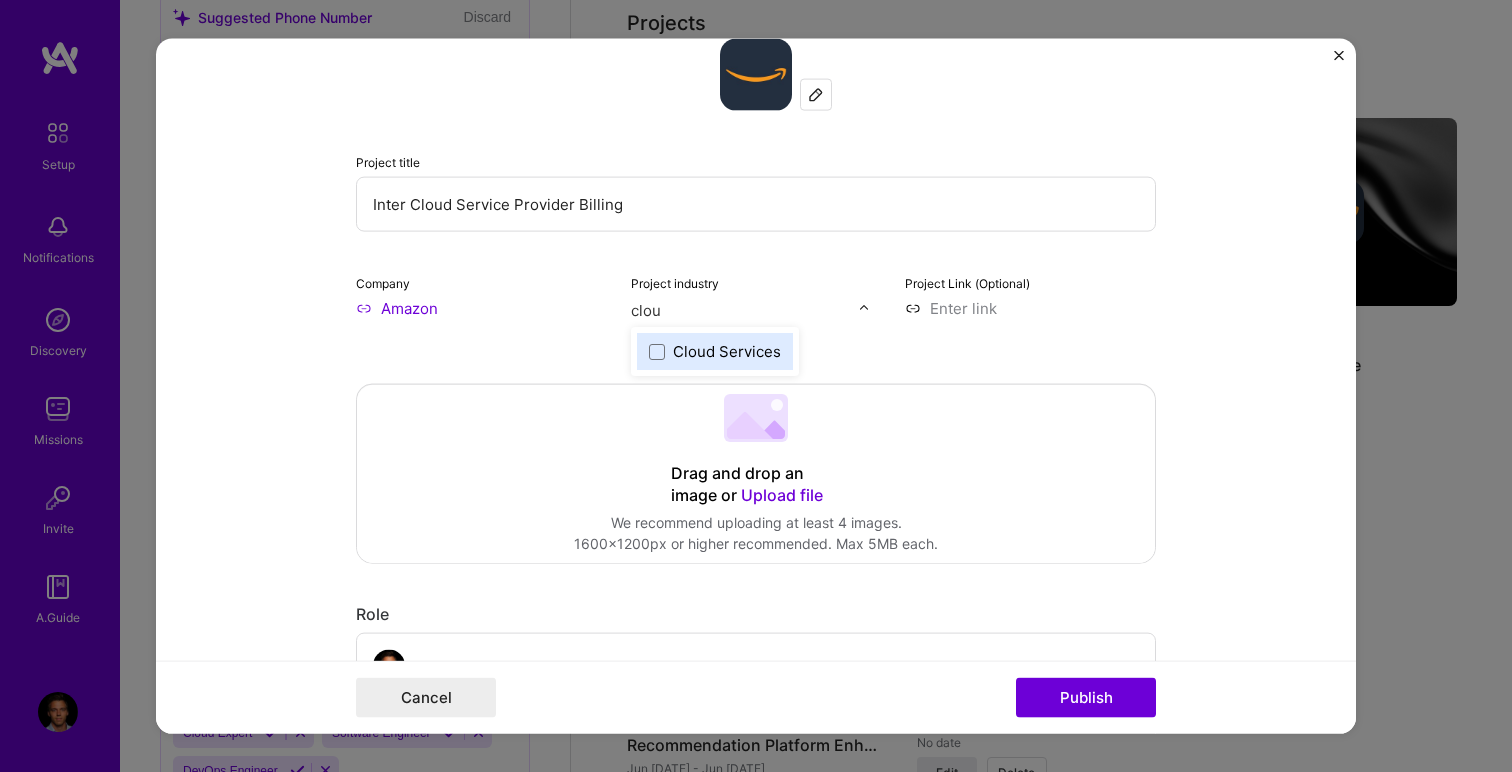 click on "Cloud Services" at bounding box center [727, 351] 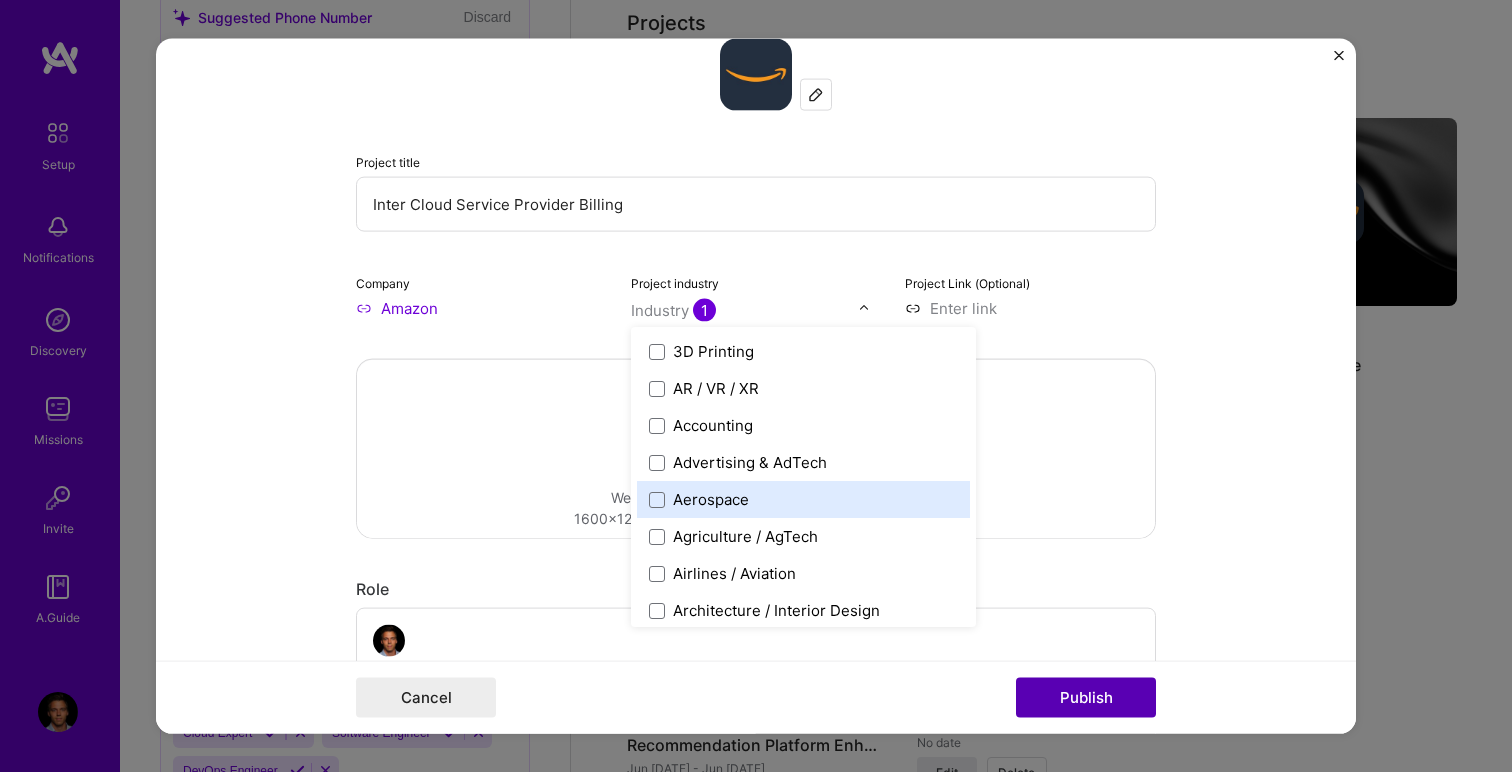 click on "Publish" at bounding box center [1086, 697] 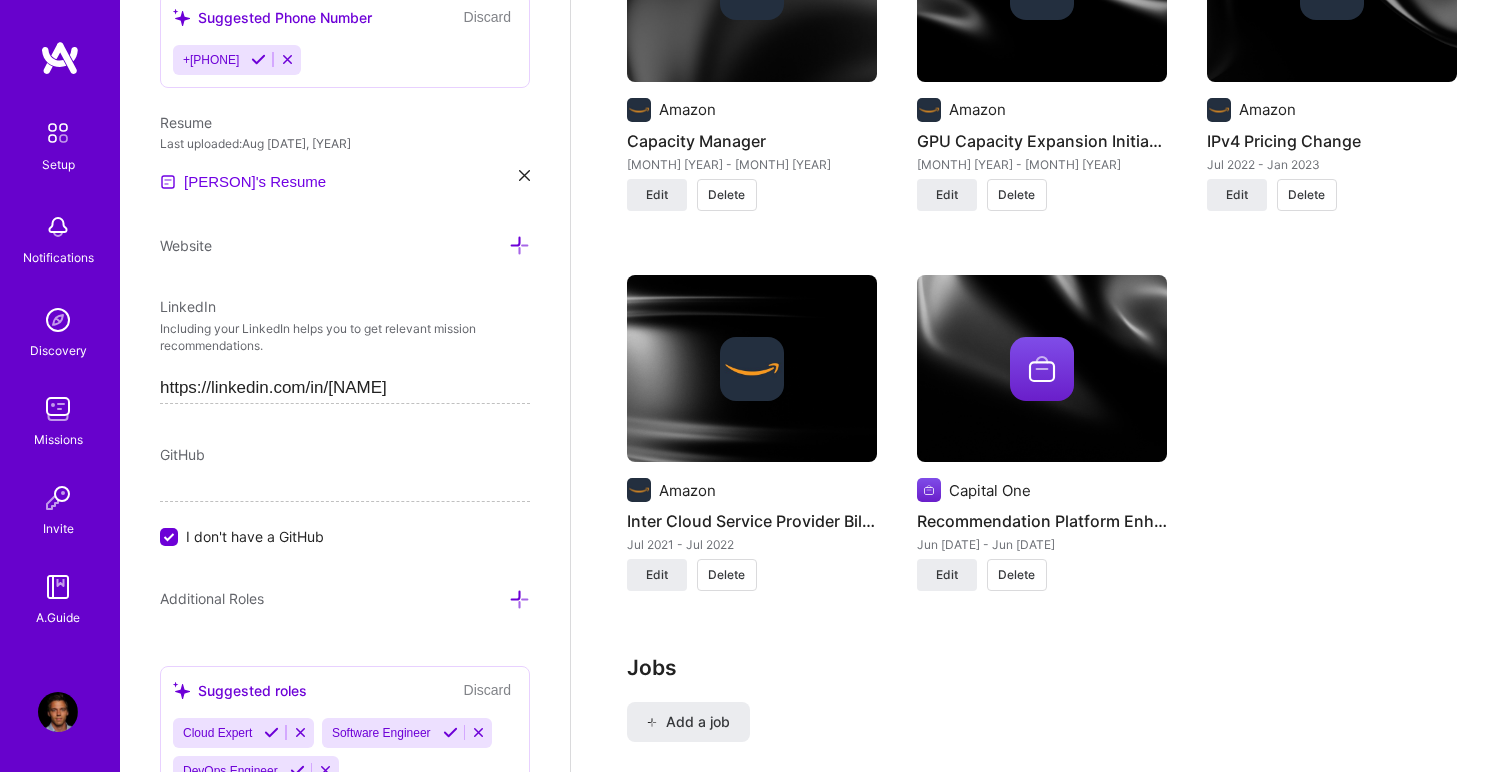 scroll, scrollTop: 1810, scrollLeft: 0, axis: vertical 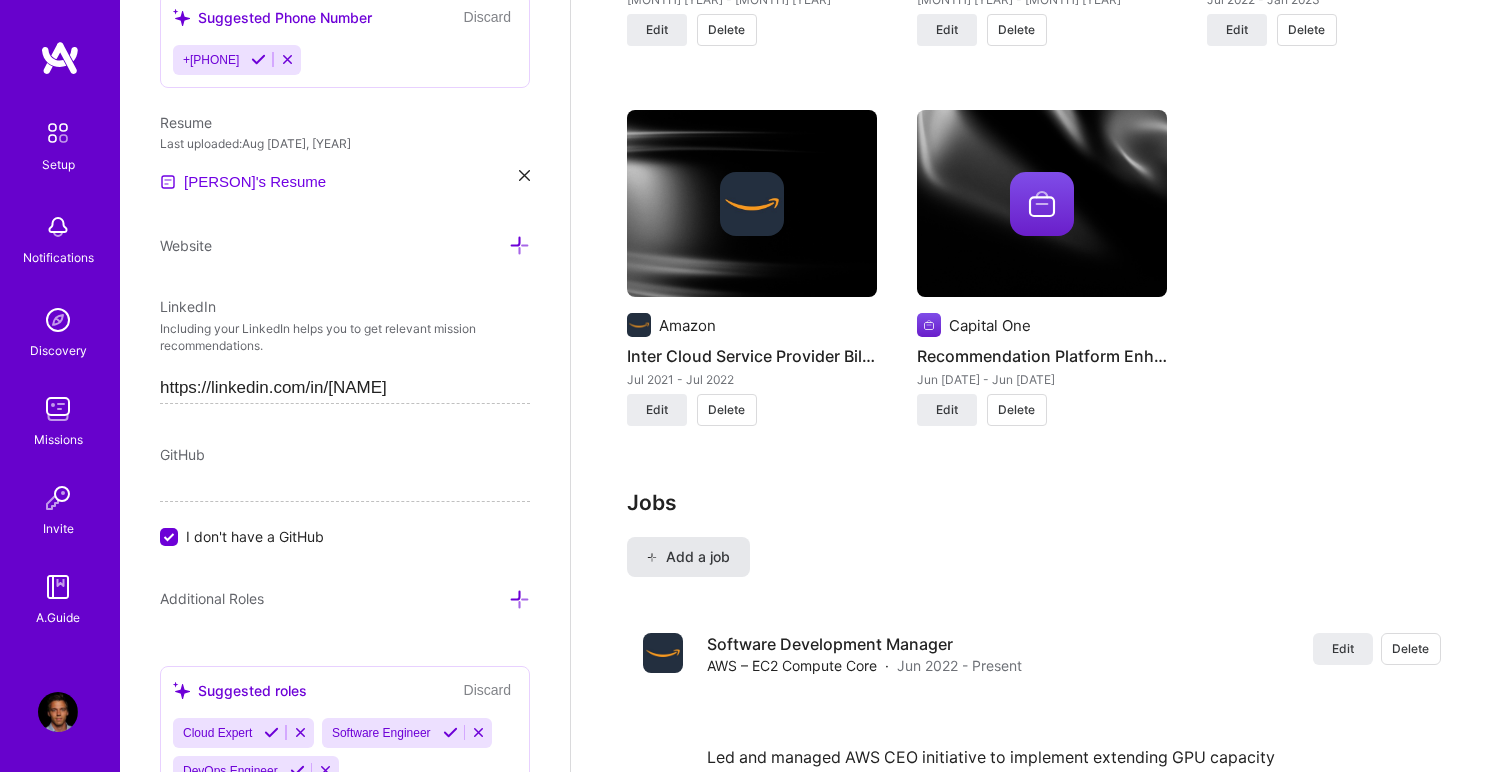 click on "Add a job" at bounding box center [688, 557] 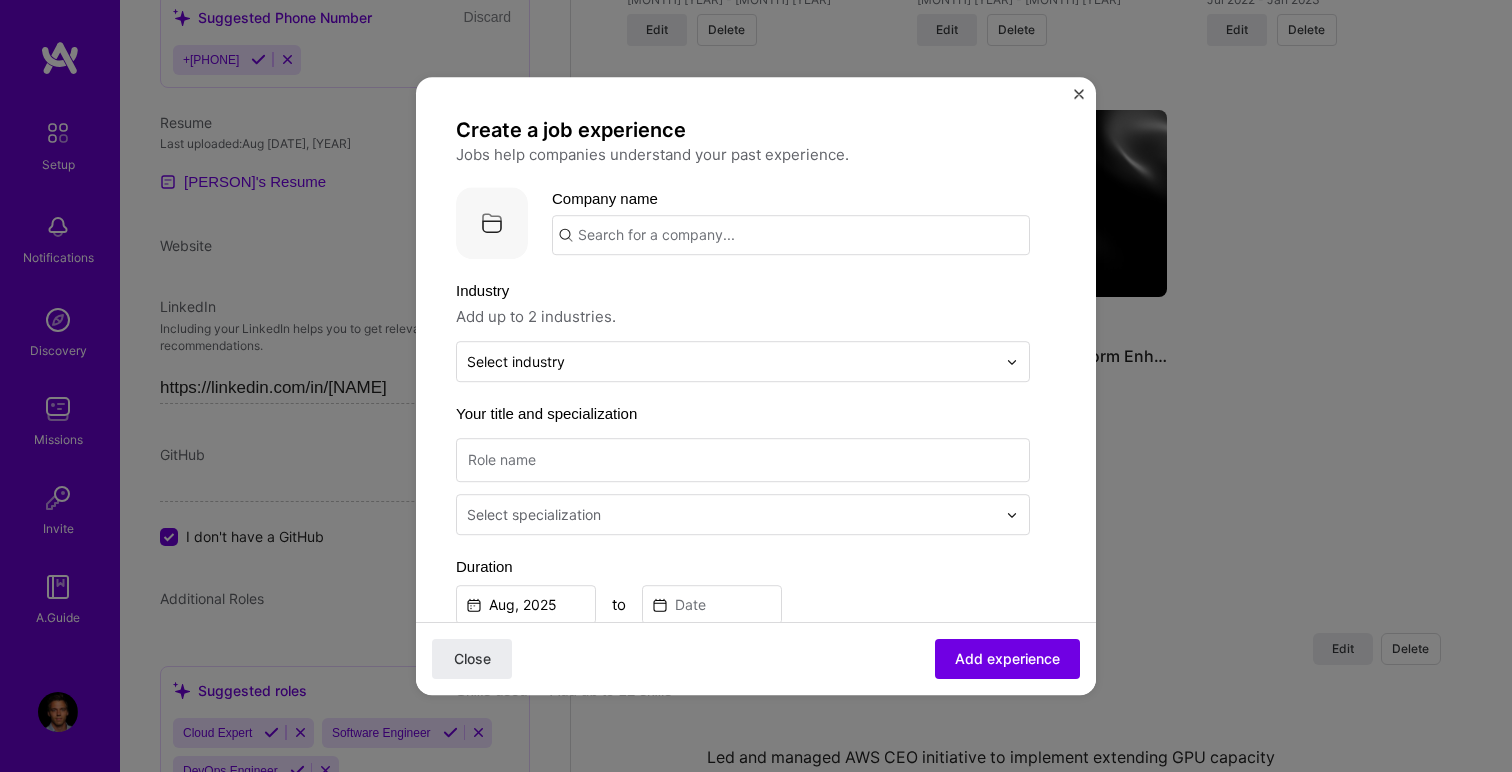 click at bounding box center (791, 235) 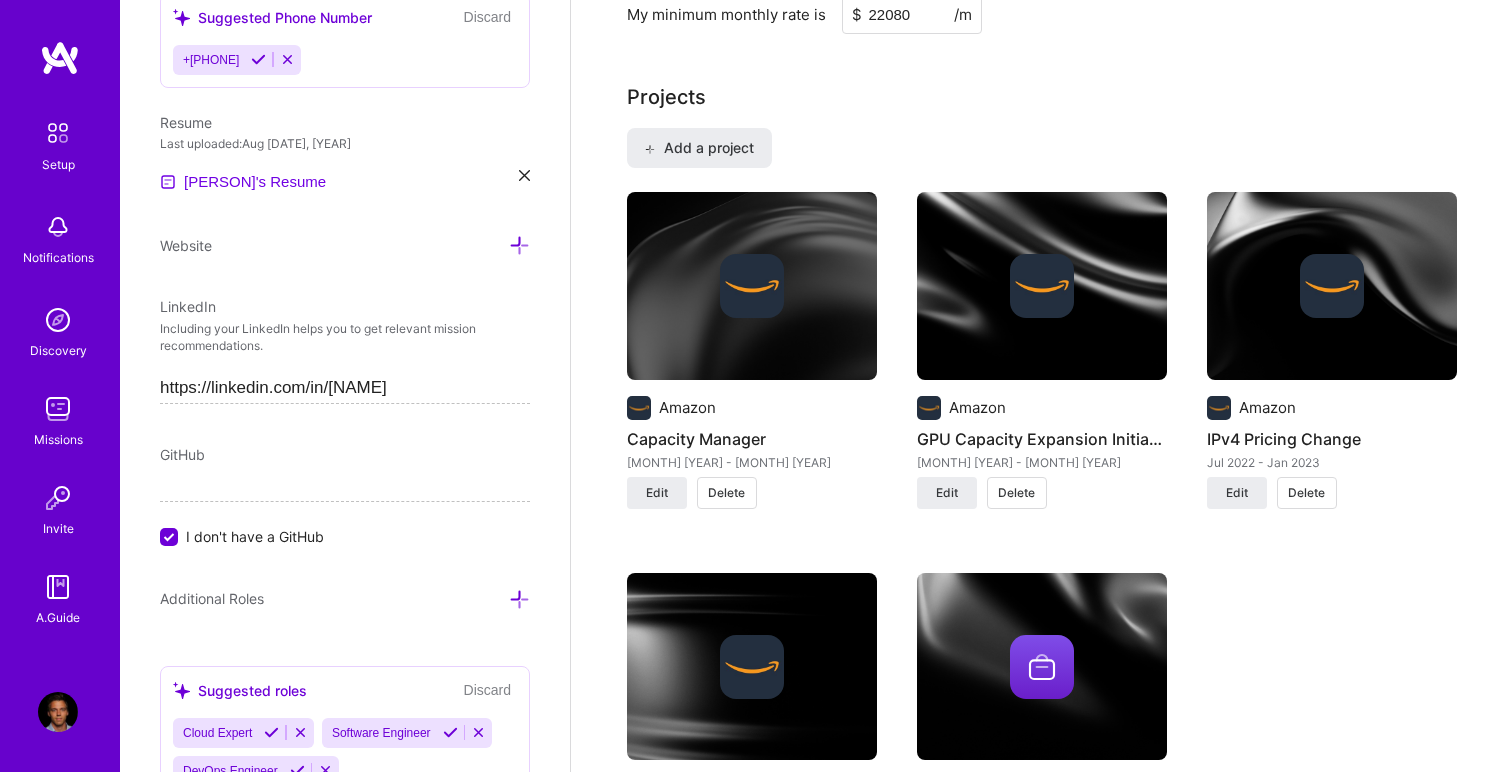 scroll, scrollTop: 1243, scrollLeft: 0, axis: vertical 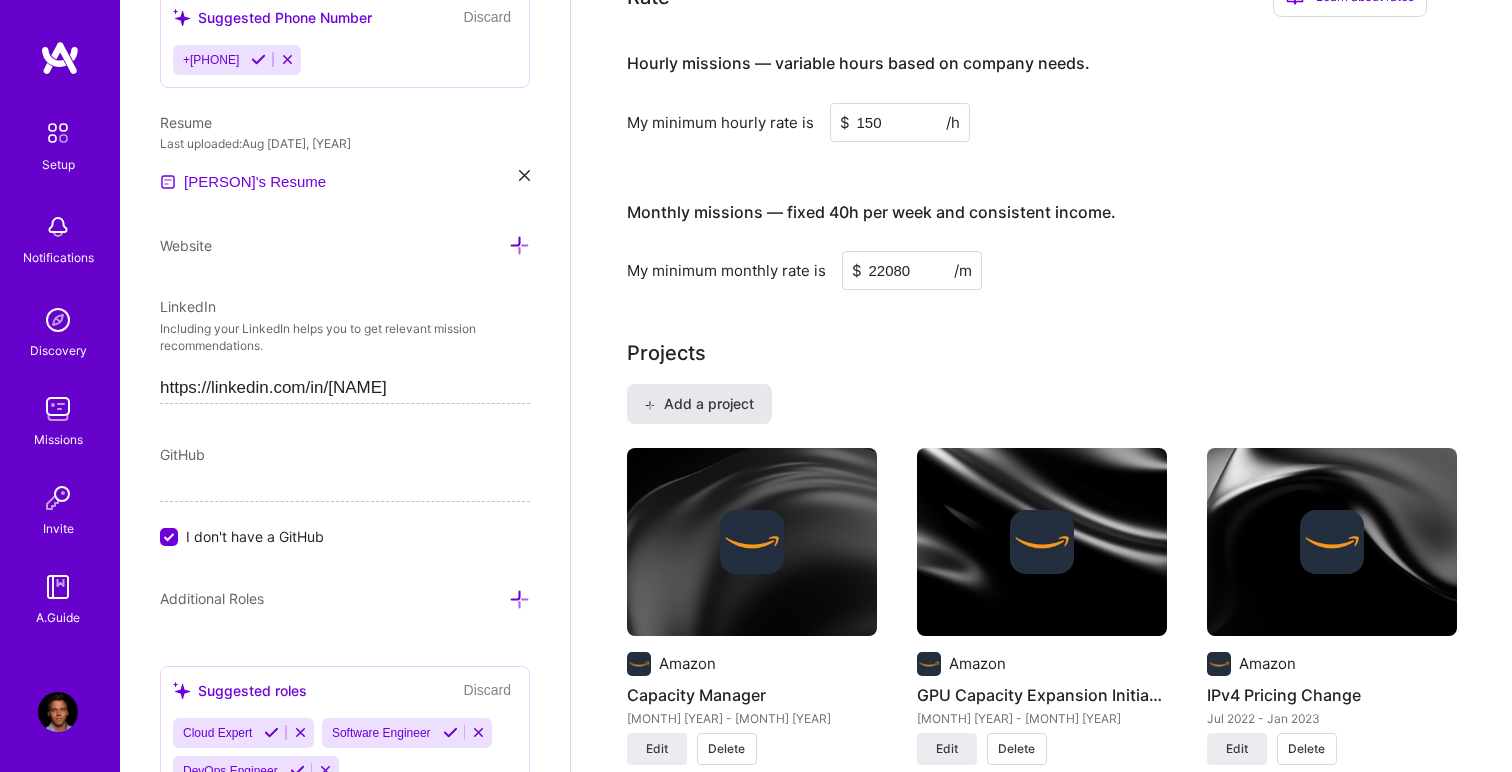 click on "Add a project" at bounding box center (698, 404) 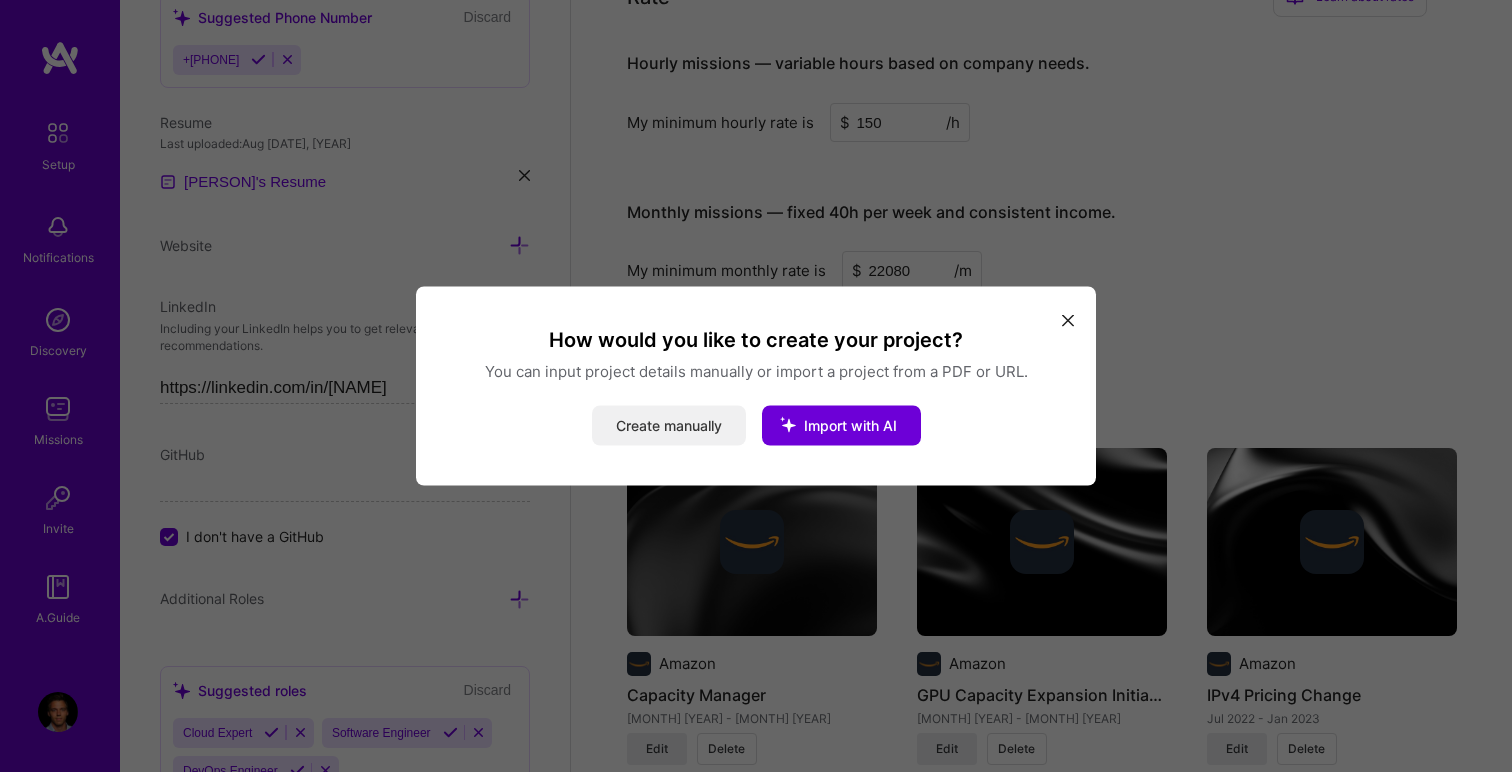 click on "Create manually" at bounding box center [669, 426] 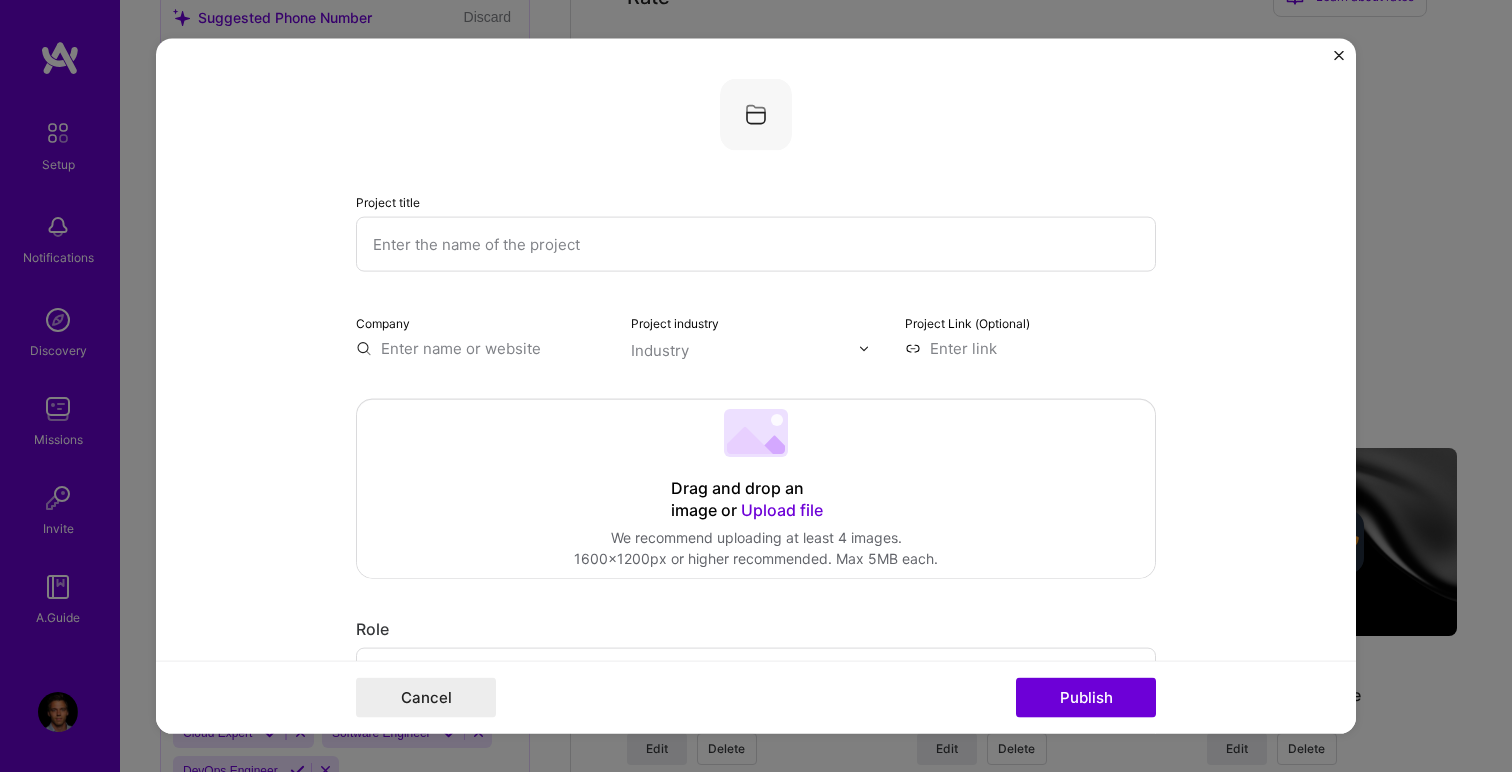 click at bounding box center (756, 244) 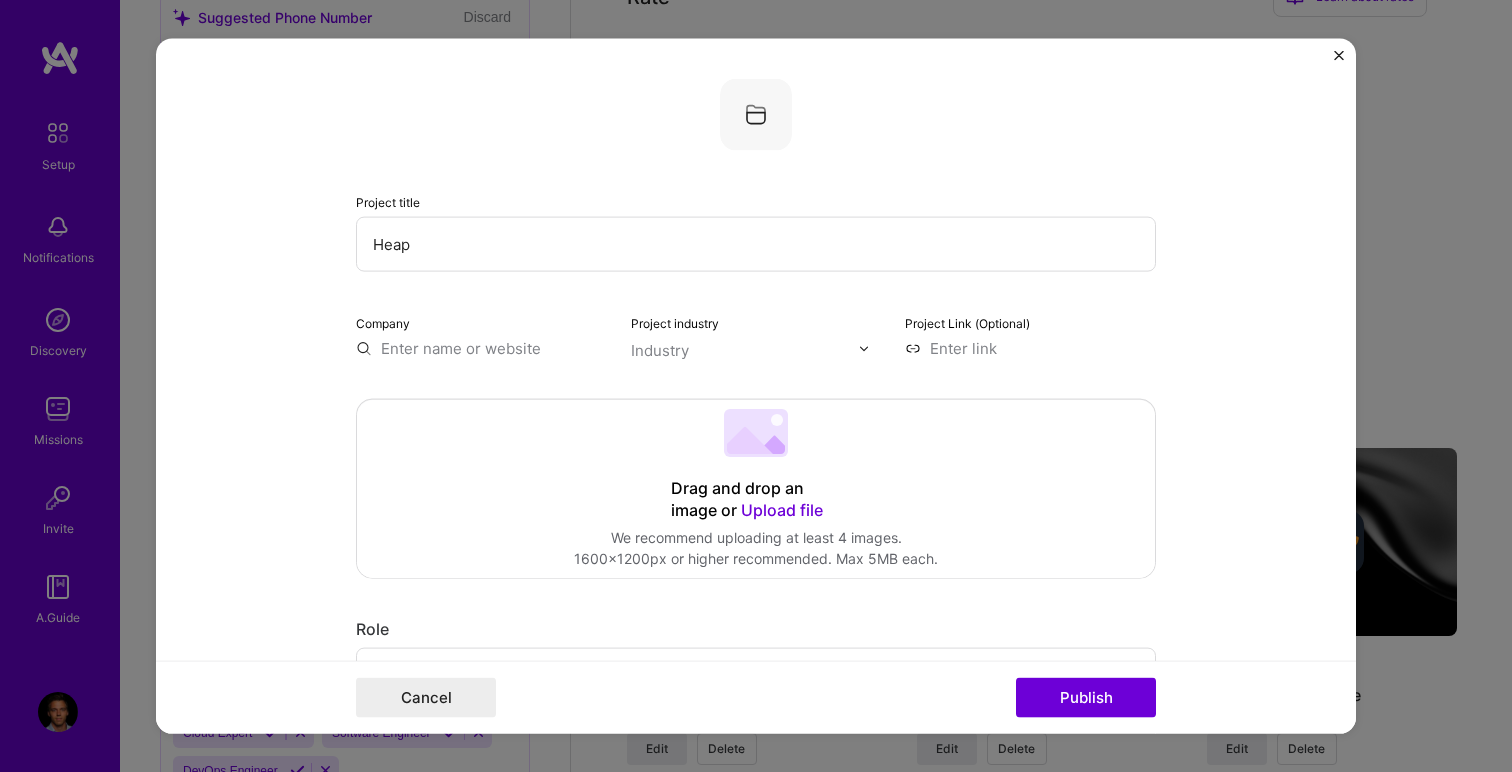 type on "Heap" 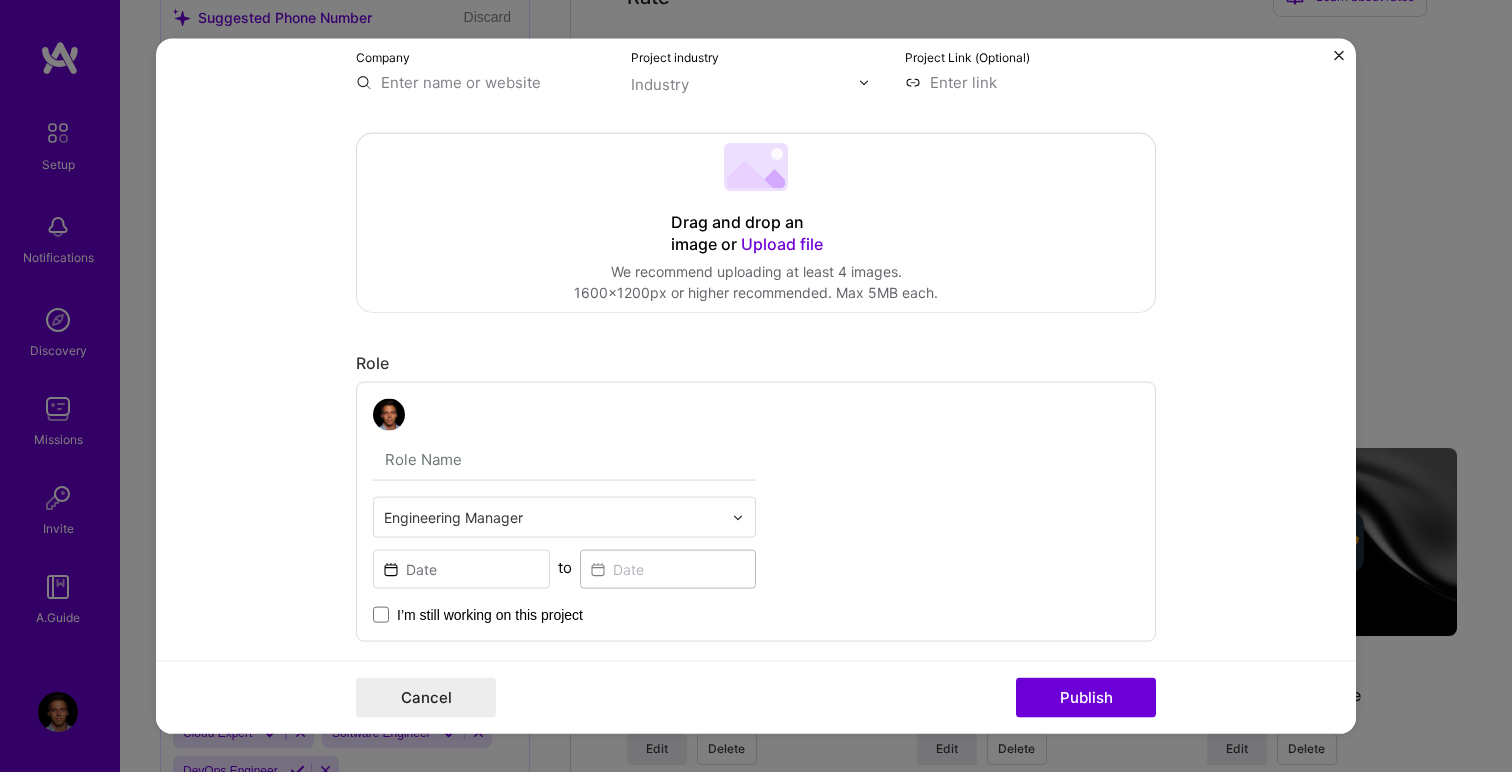 scroll, scrollTop: 287, scrollLeft: 0, axis: vertical 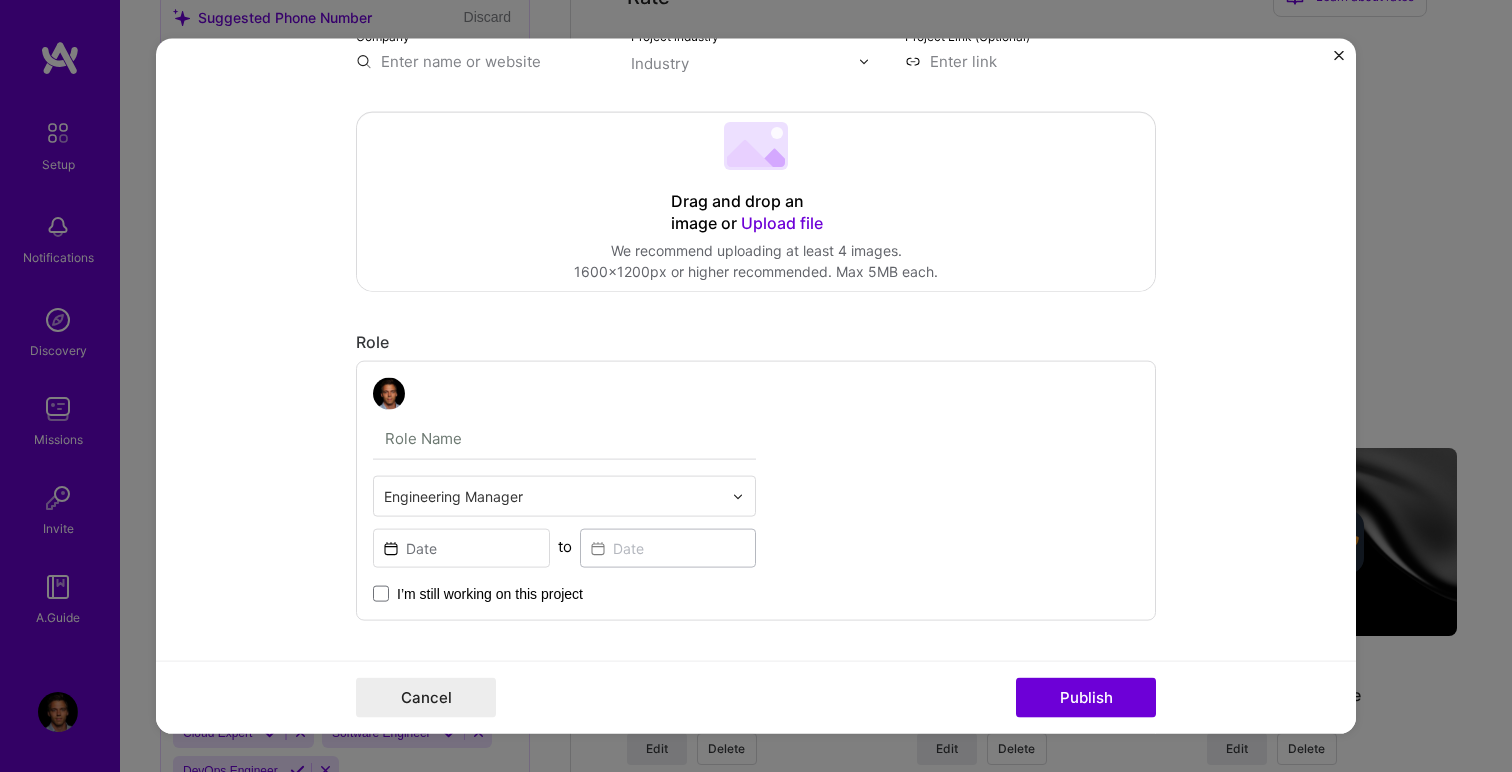 type on "Java HeapMemory Reduction" 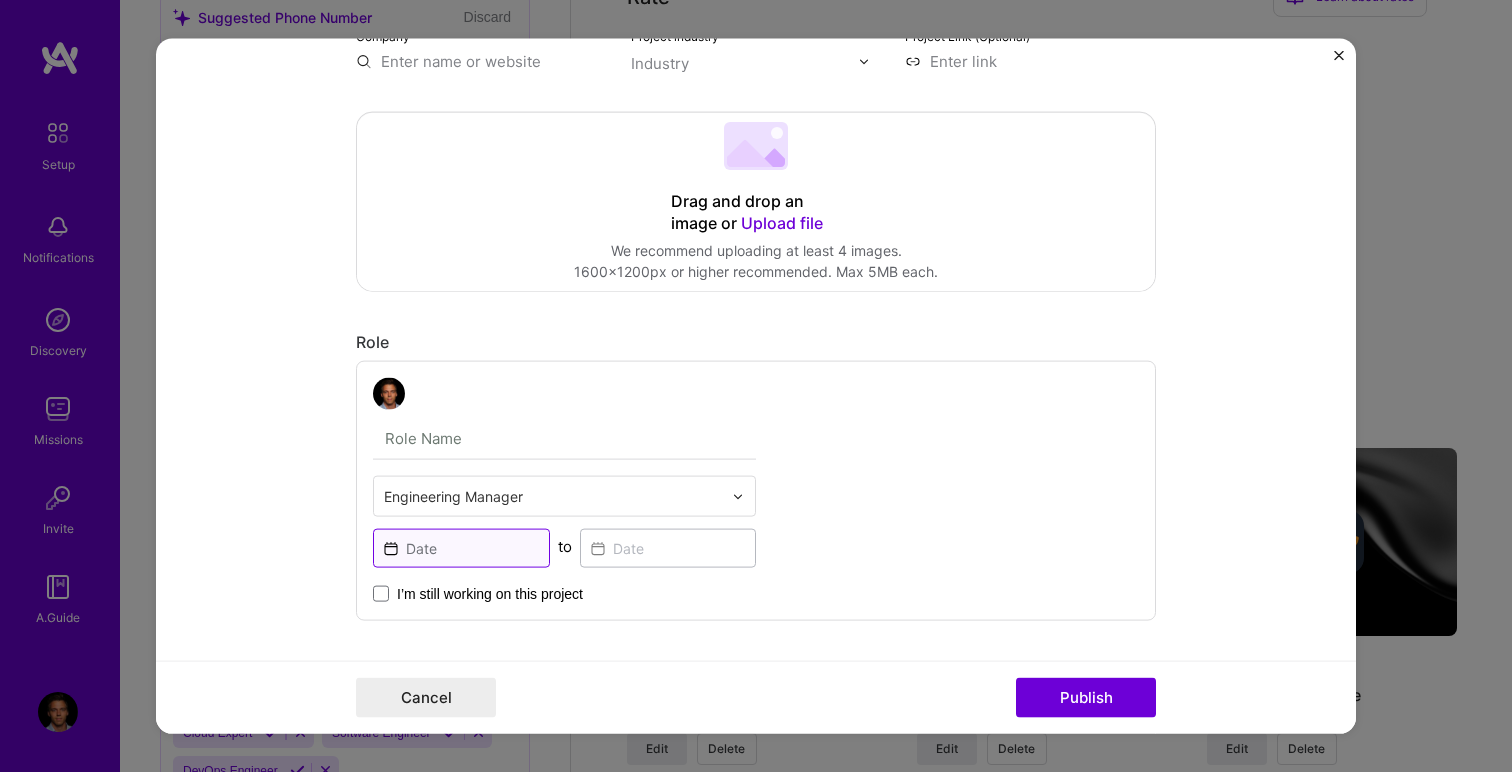 click at bounding box center (461, 548) 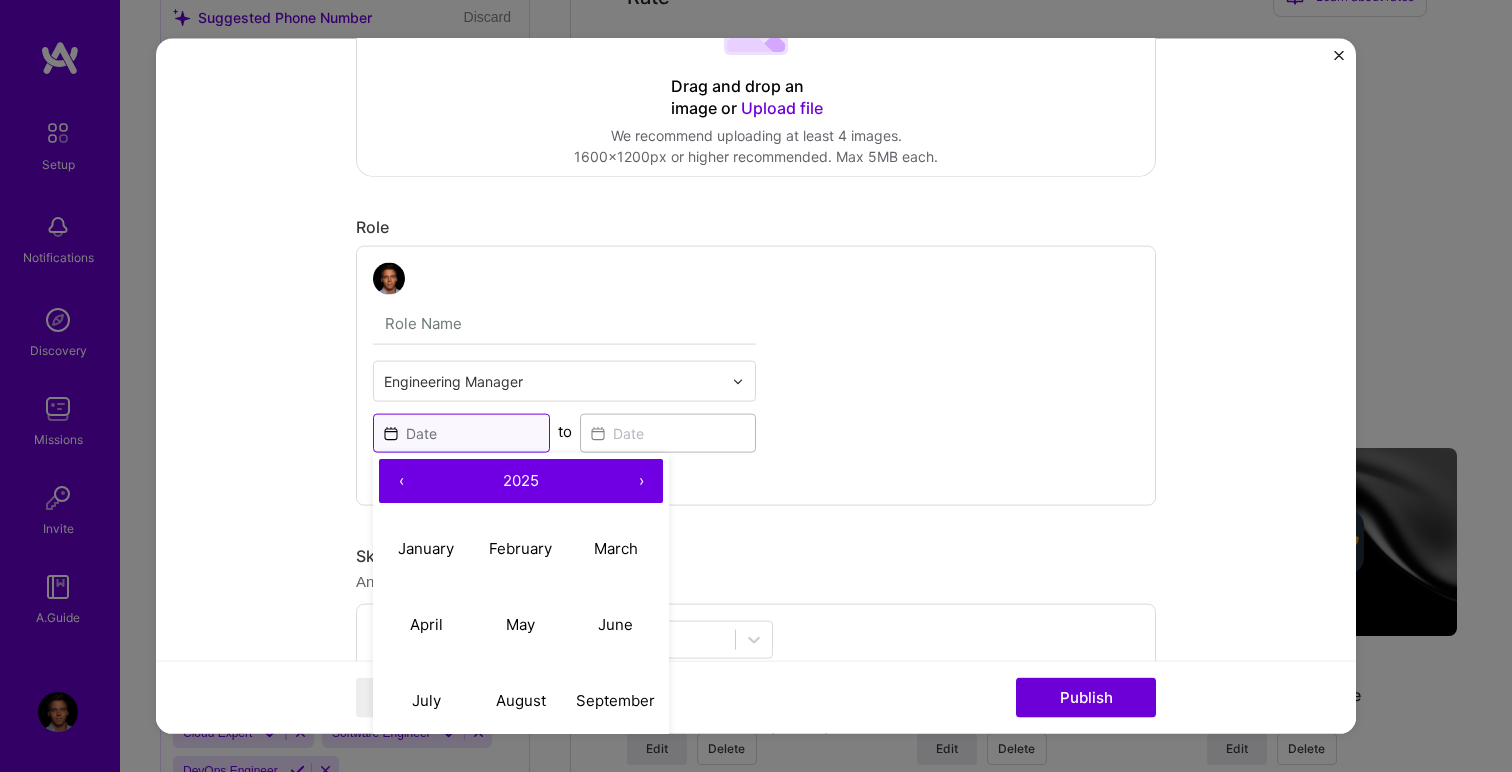 scroll, scrollTop: 448, scrollLeft: 0, axis: vertical 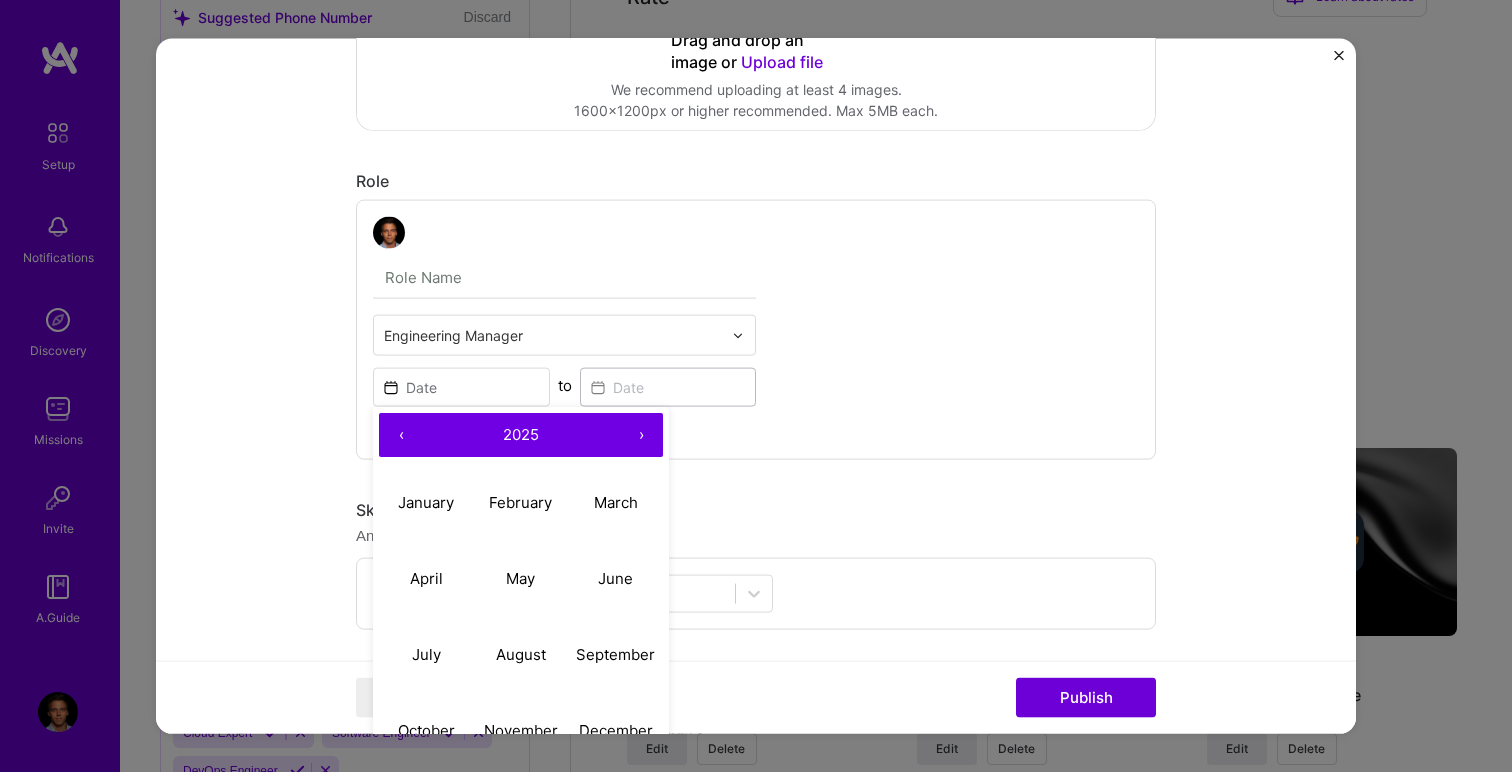 click on "‹" at bounding box center (401, 435) 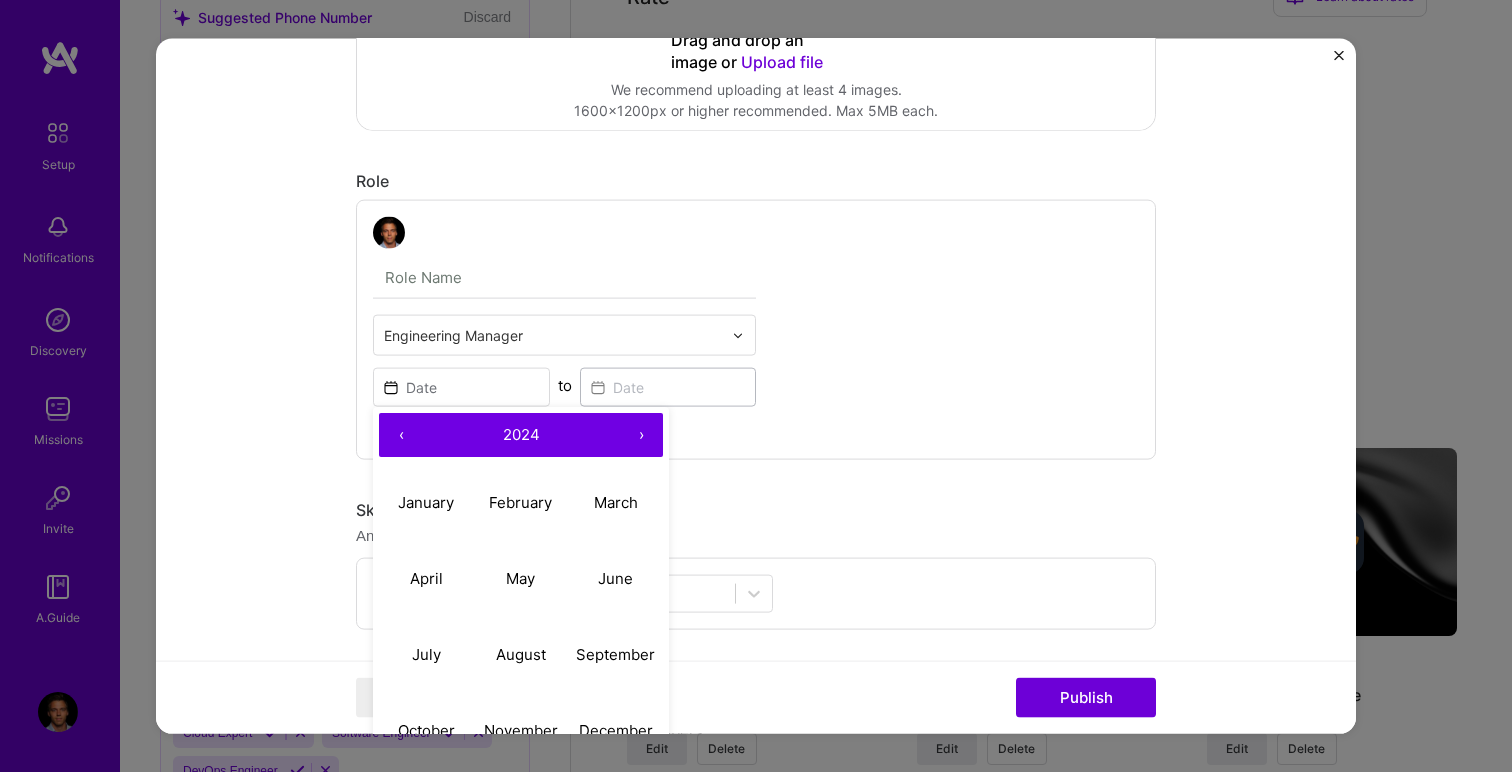 click on "‹" at bounding box center [401, 435] 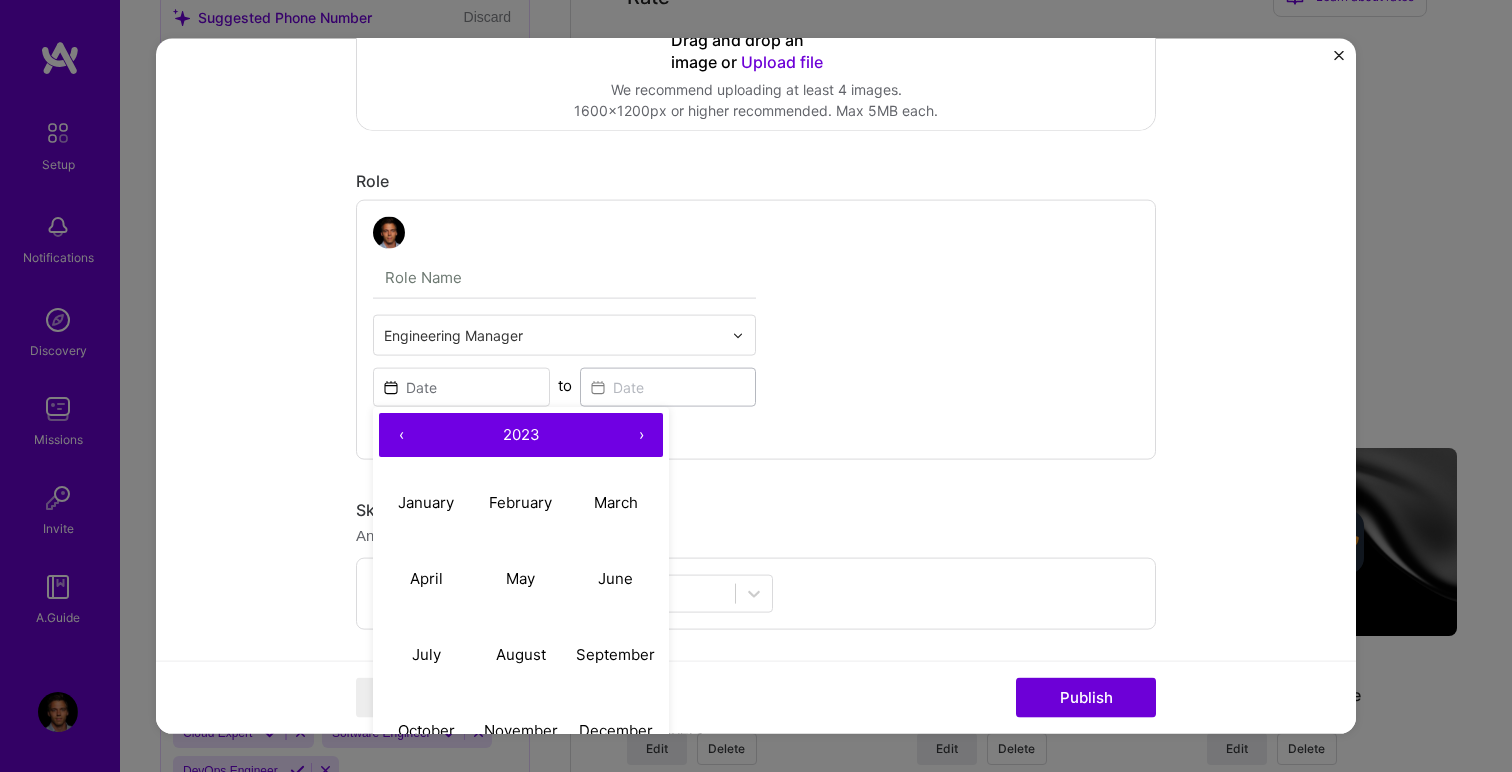 click on "‹" at bounding box center [401, 435] 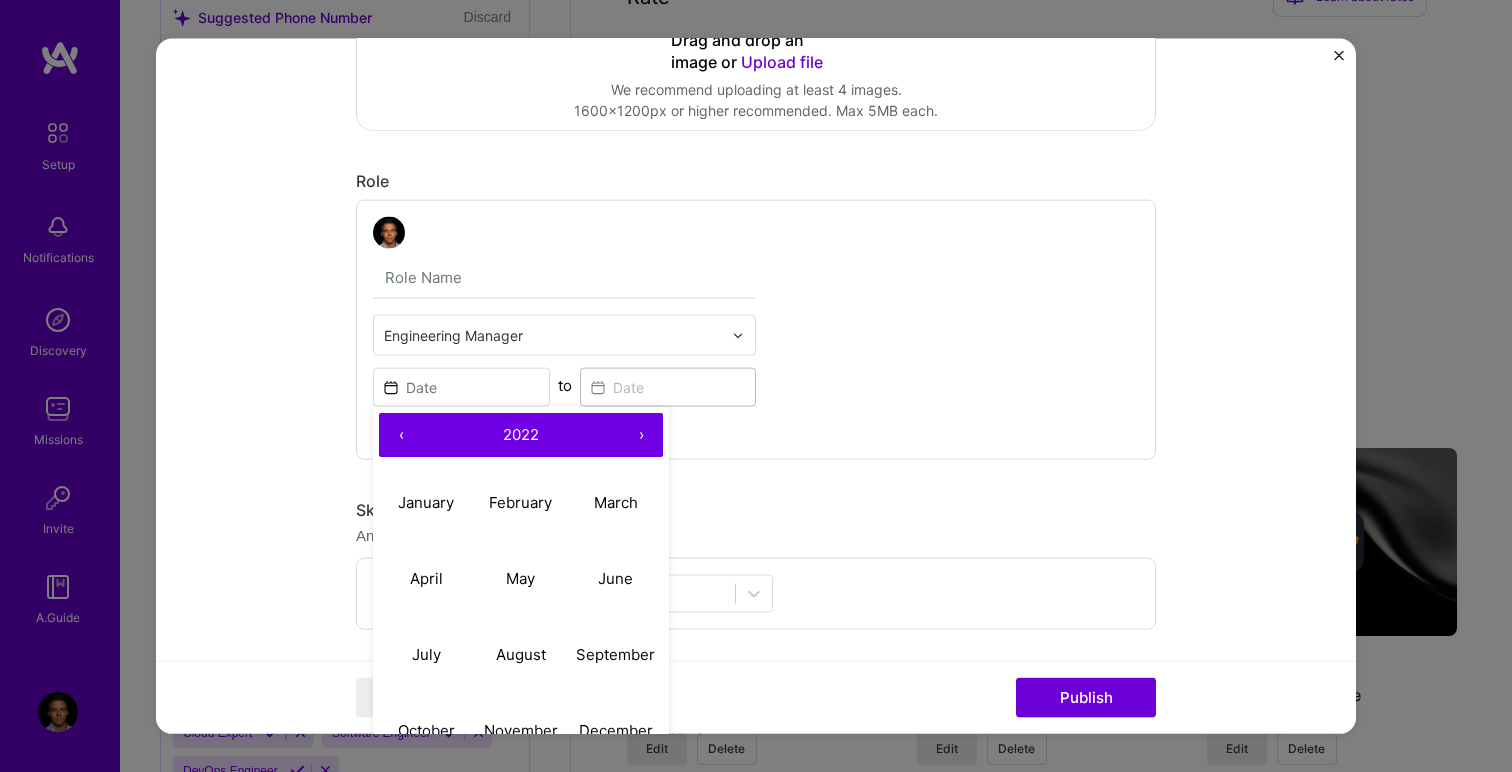 click on "‹" at bounding box center (401, 435) 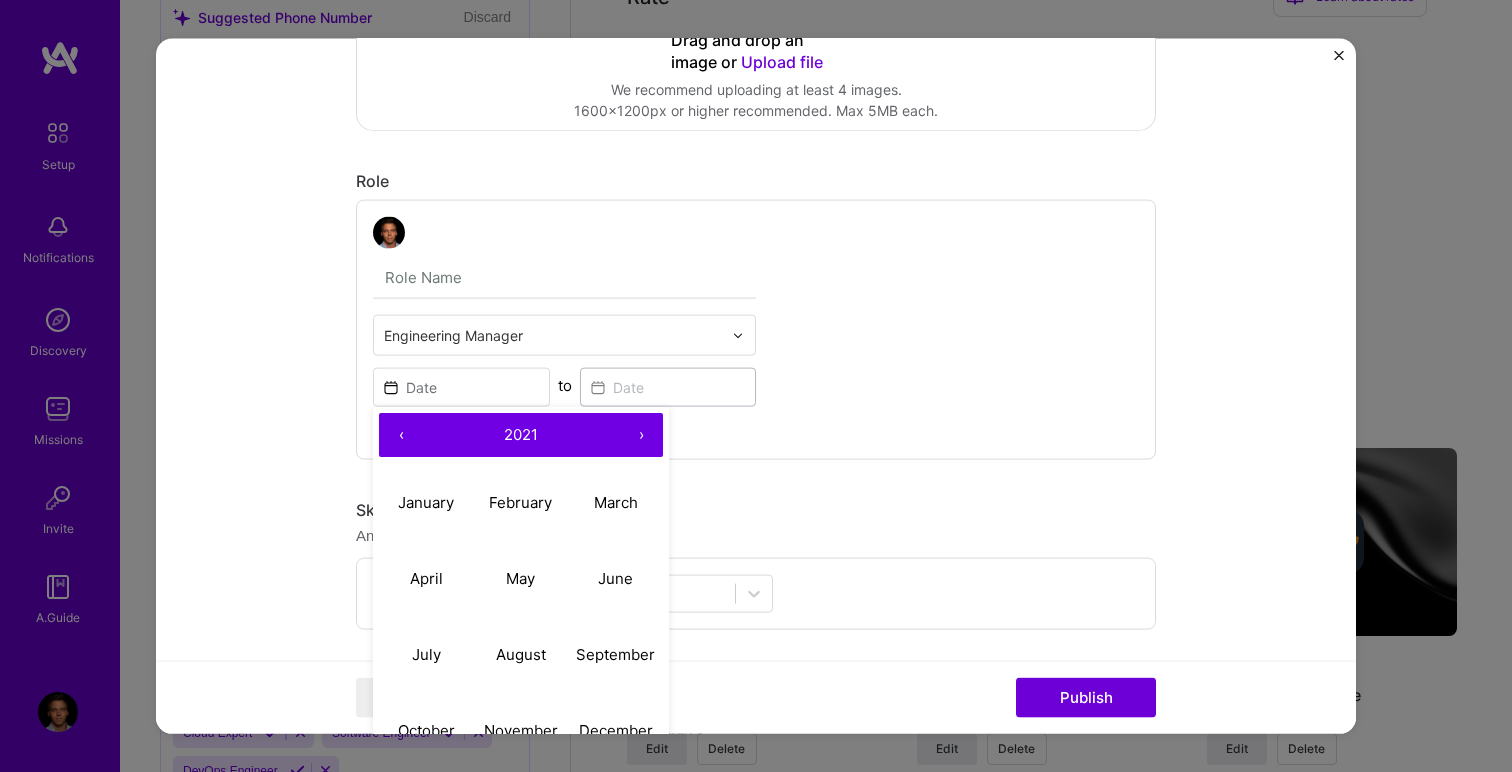 click on "‹" at bounding box center [401, 435] 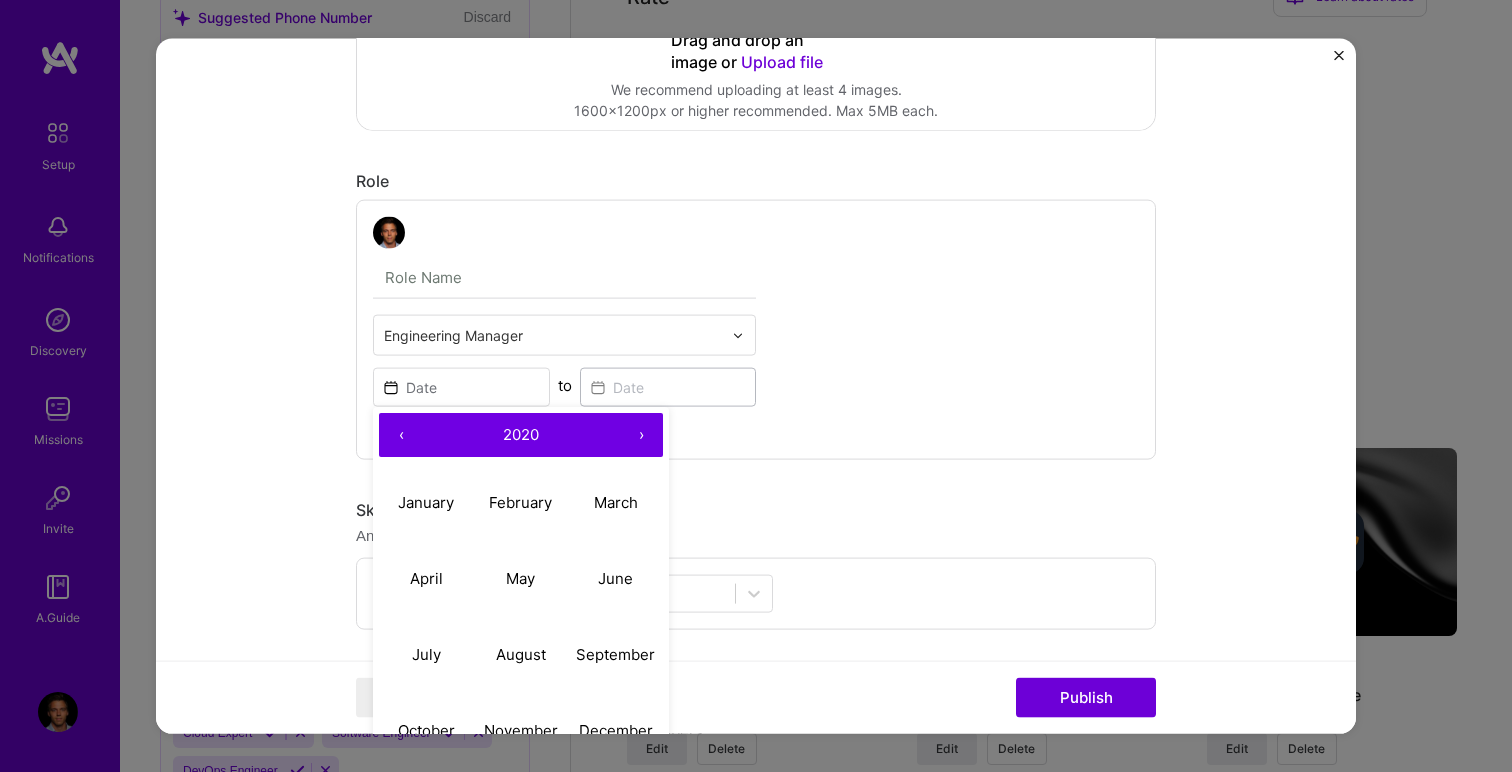 click on "‹" at bounding box center [401, 435] 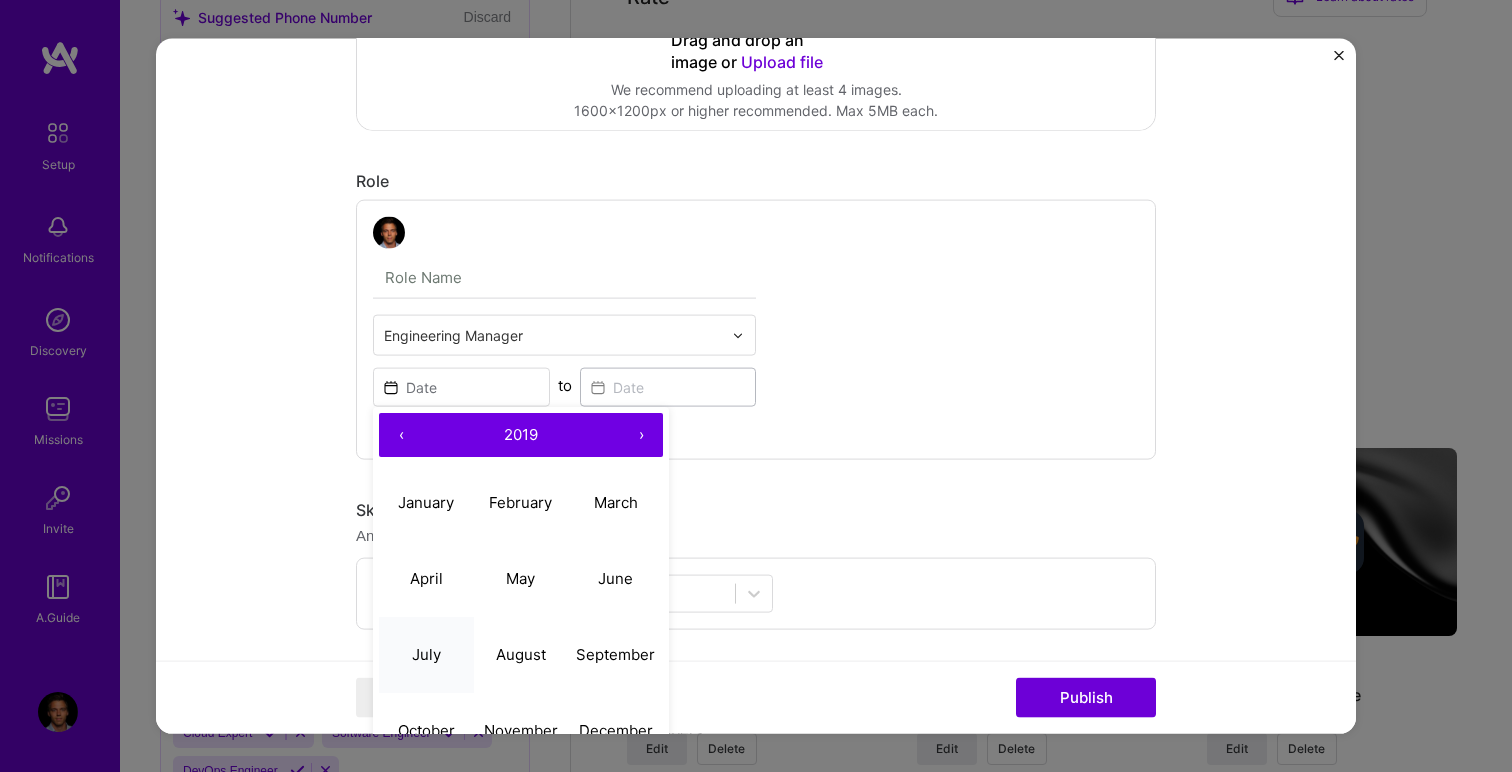 click on "July" at bounding box center [426, 654] 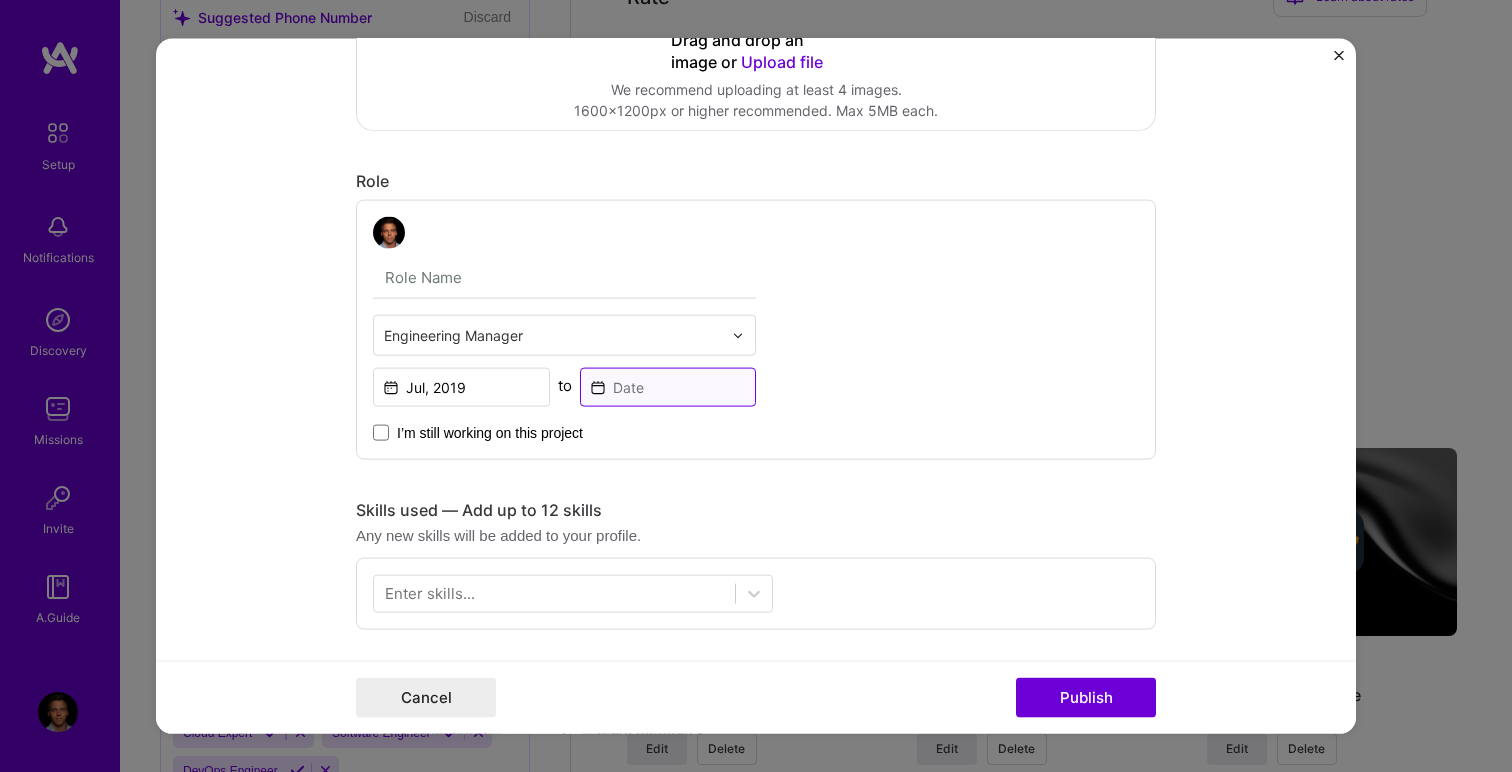 click at bounding box center (668, 387) 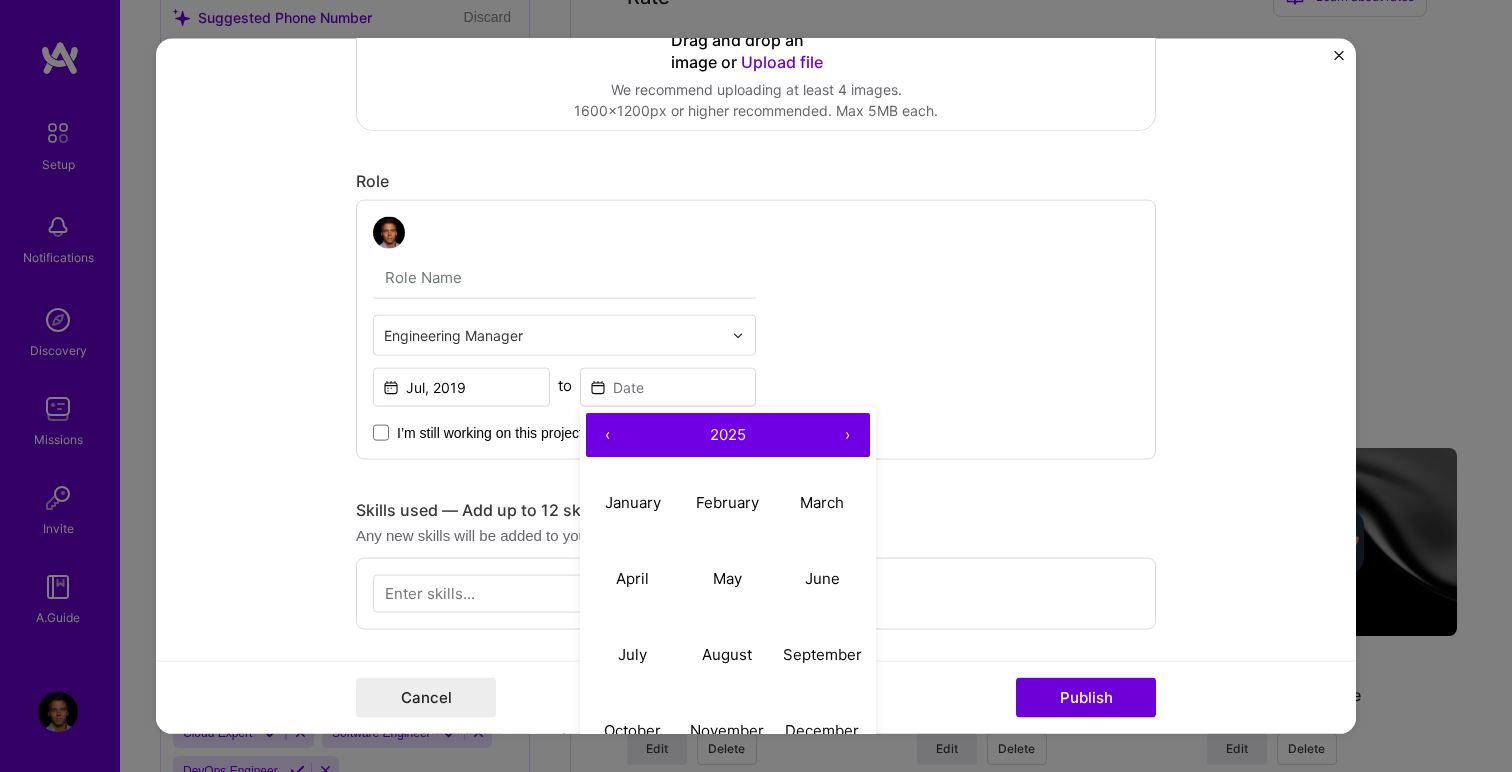 click on "‹" at bounding box center (608, 435) 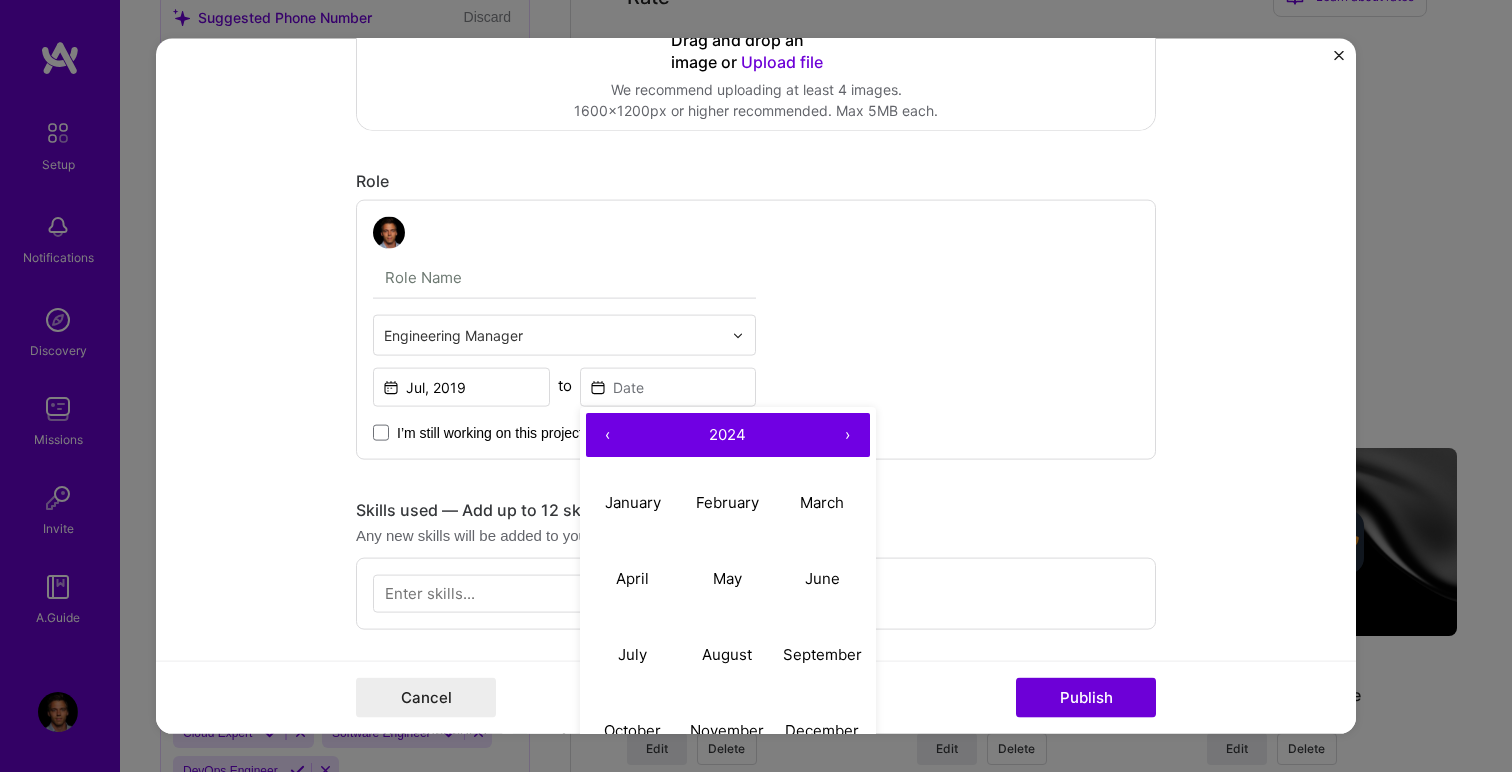 click on "‹" at bounding box center (608, 435) 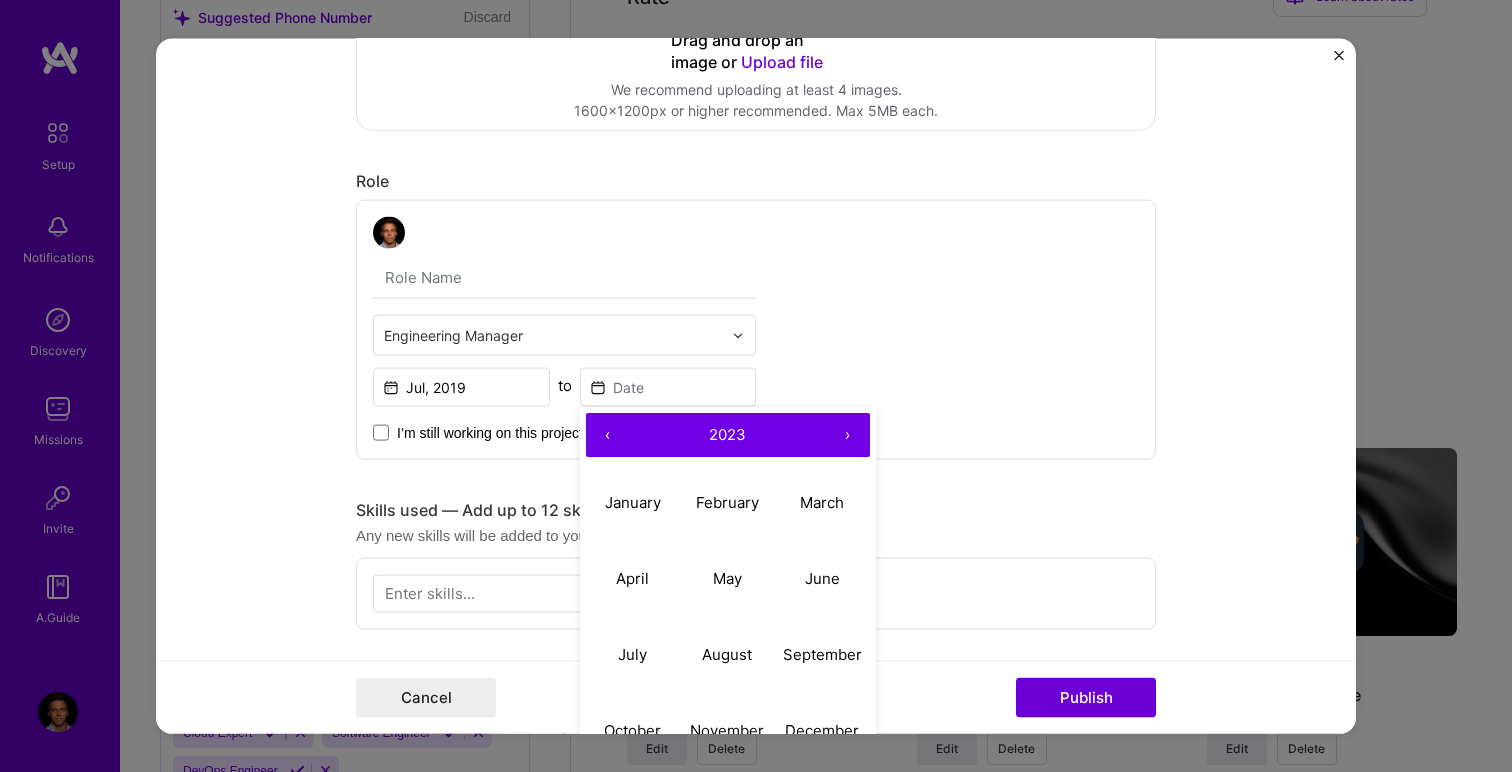 click on "‹" at bounding box center [608, 435] 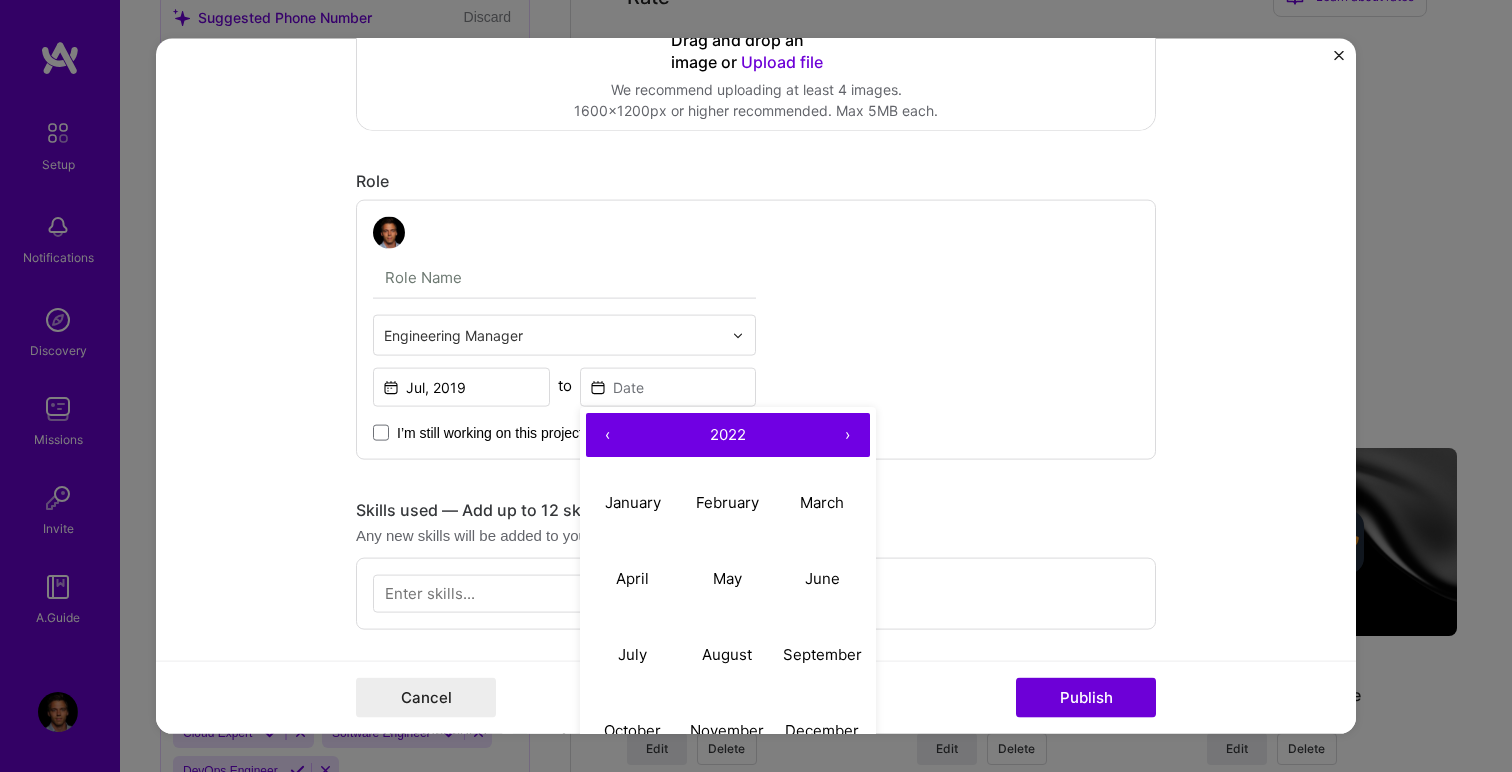 click on "‹" at bounding box center (608, 435) 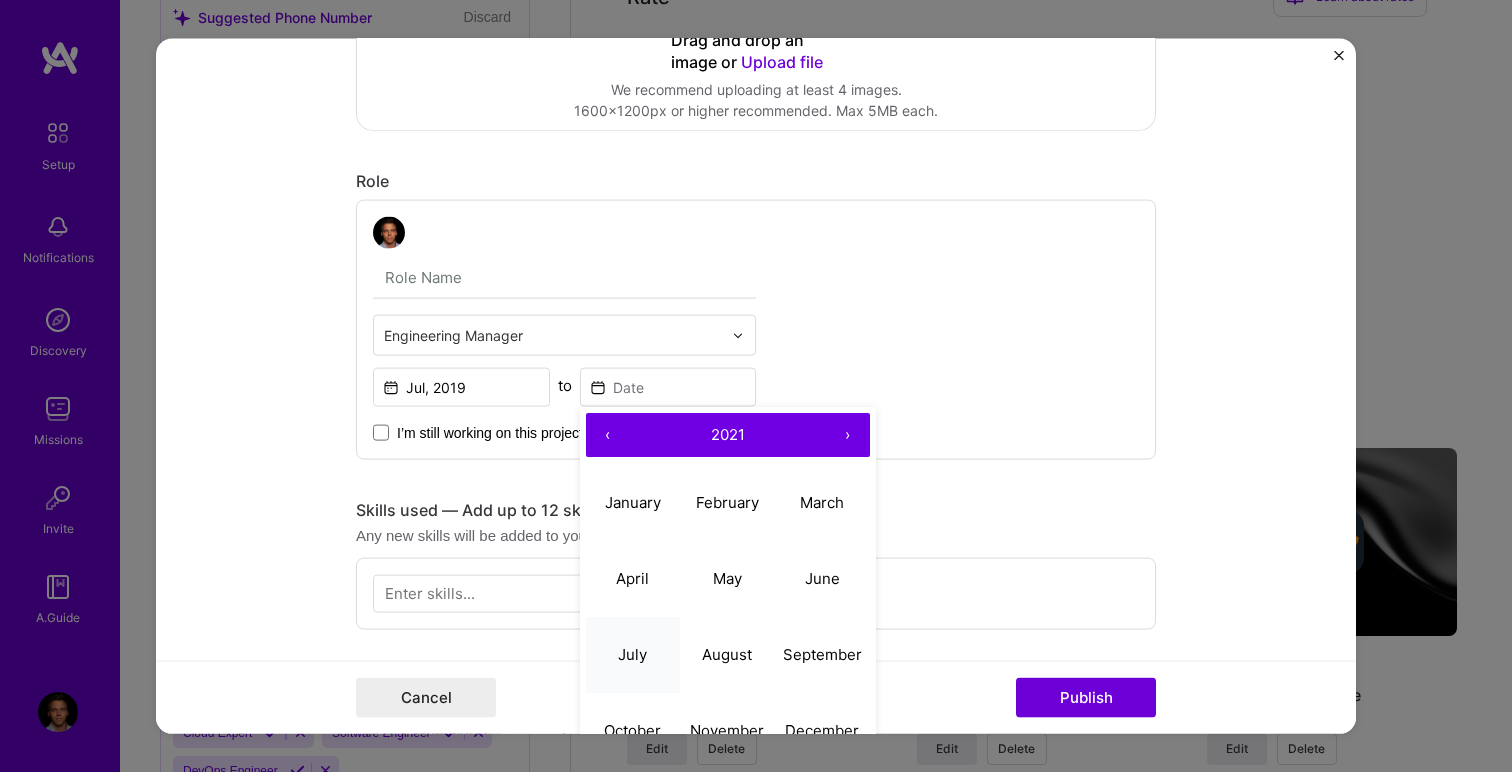 click on "July" at bounding box center [633, 654] 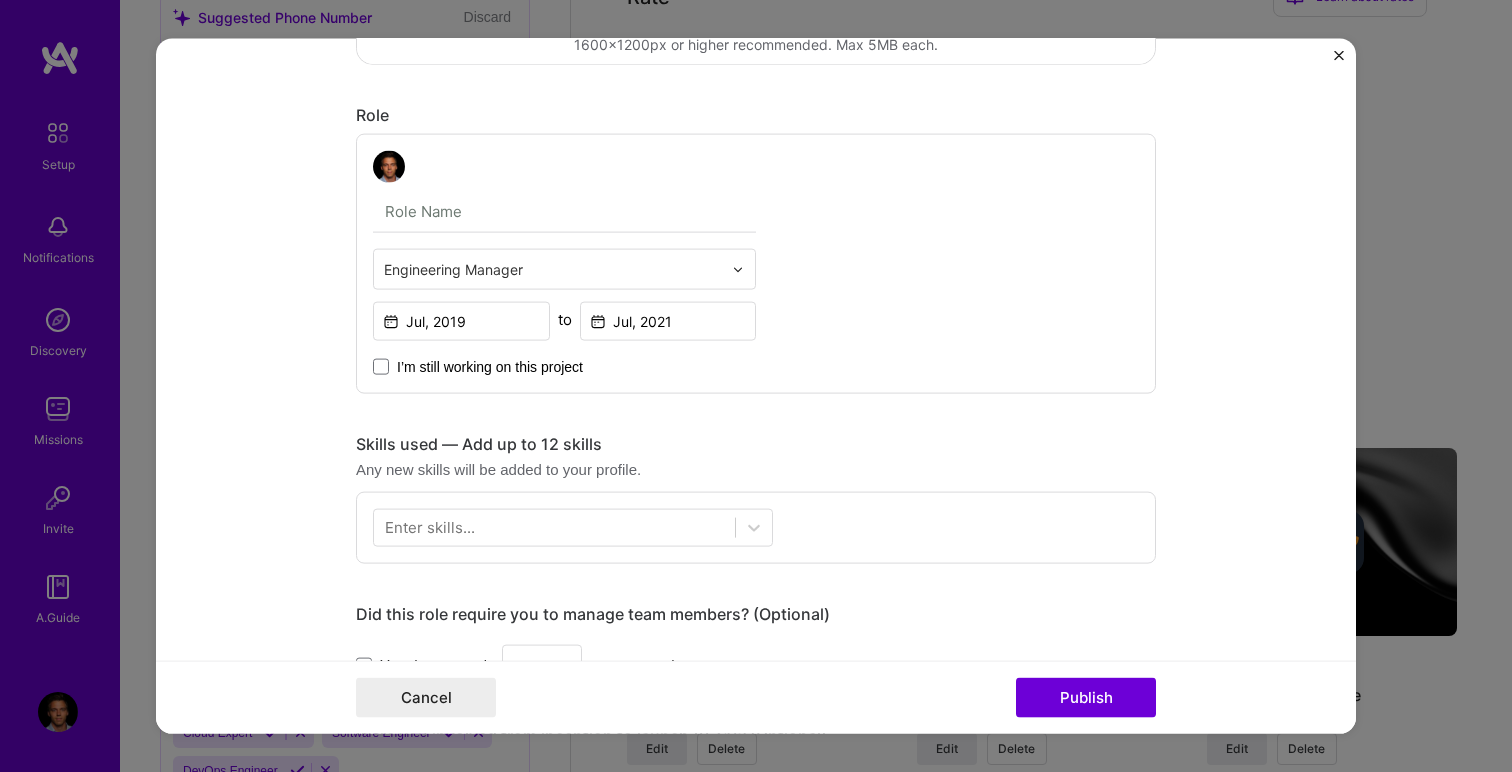 scroll, scrollTop: 633, scrollLeft: 0, axis: vertical 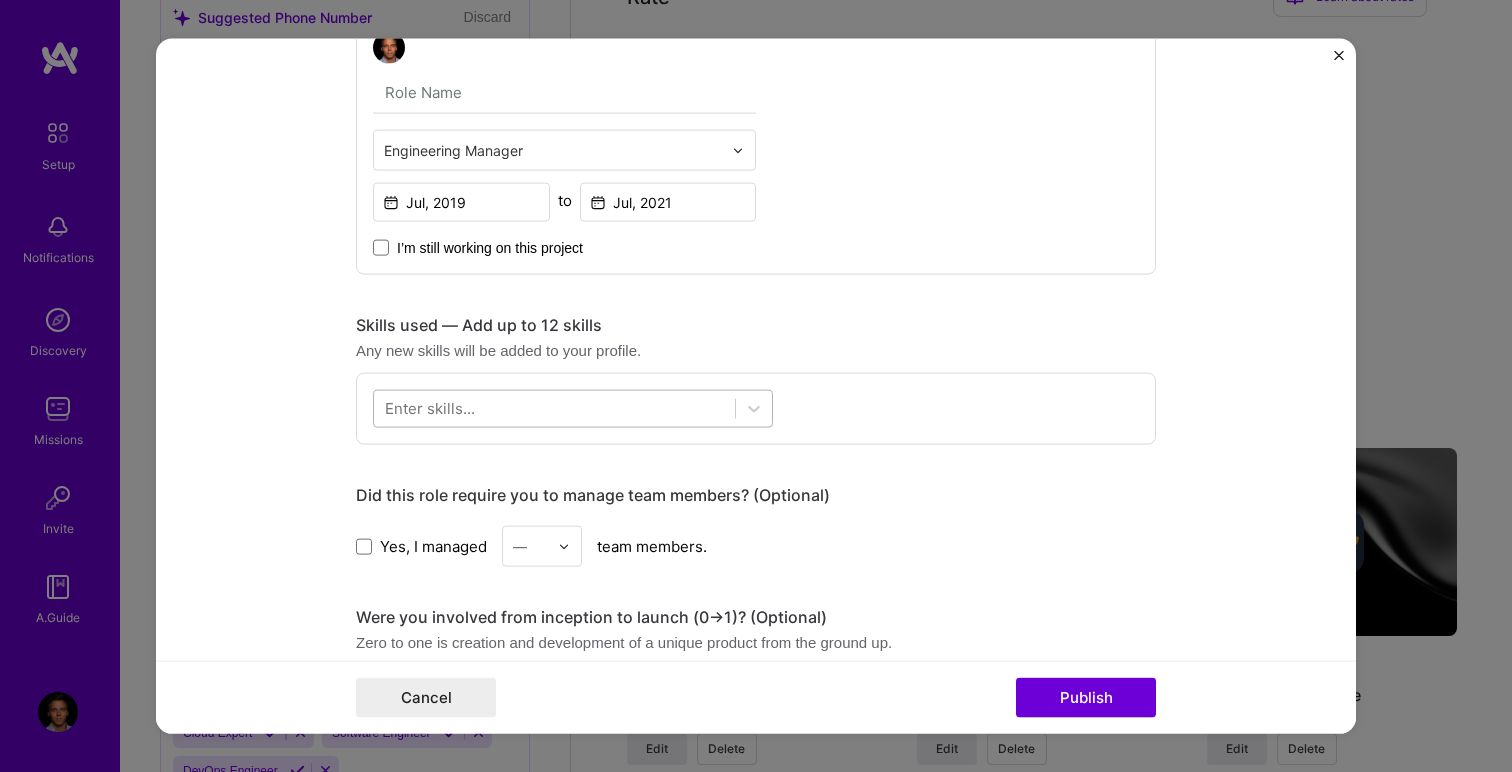 click at bounding box center (554, 408) 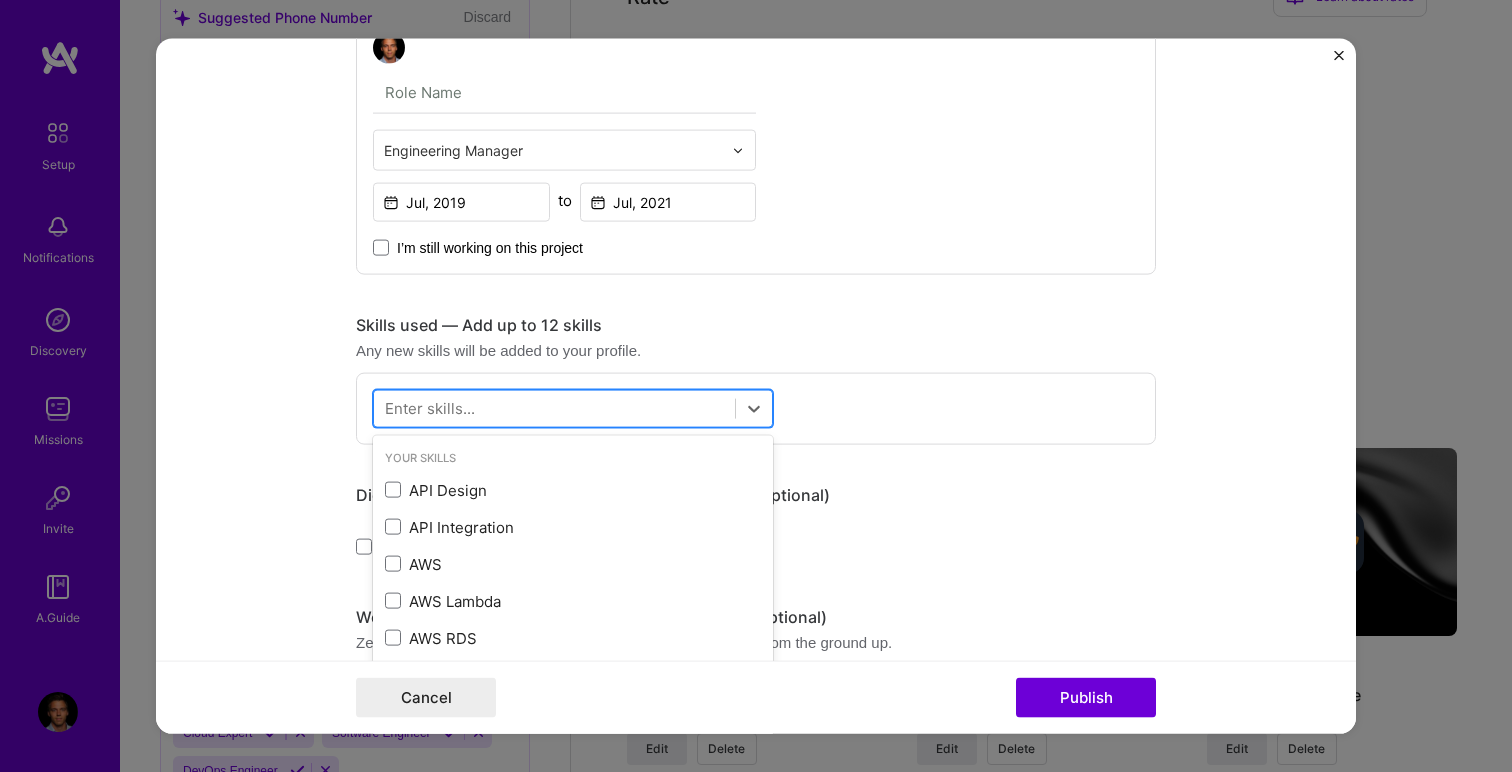 type on "d" 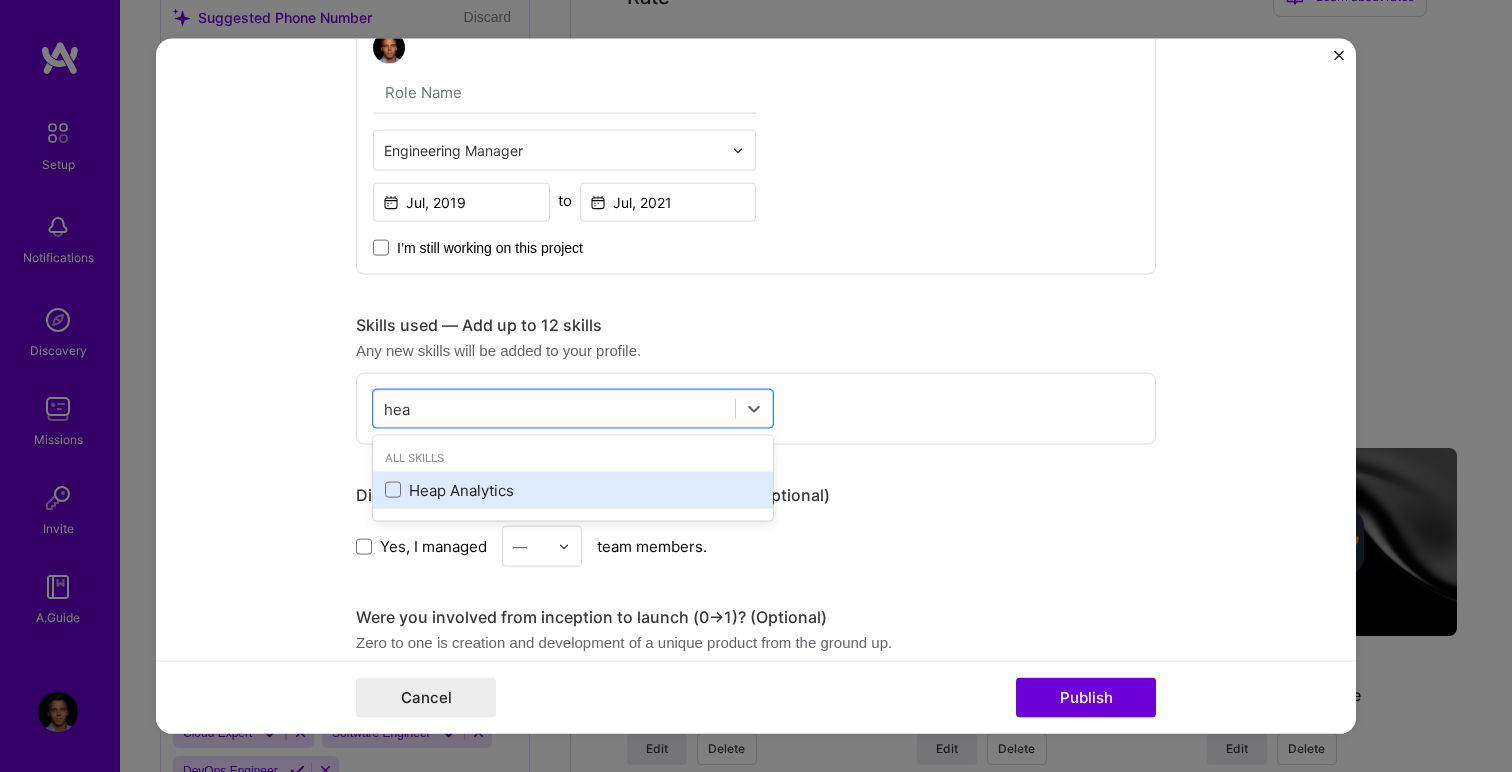 click on "Heap Analytics" at bounding box center (573, 489) 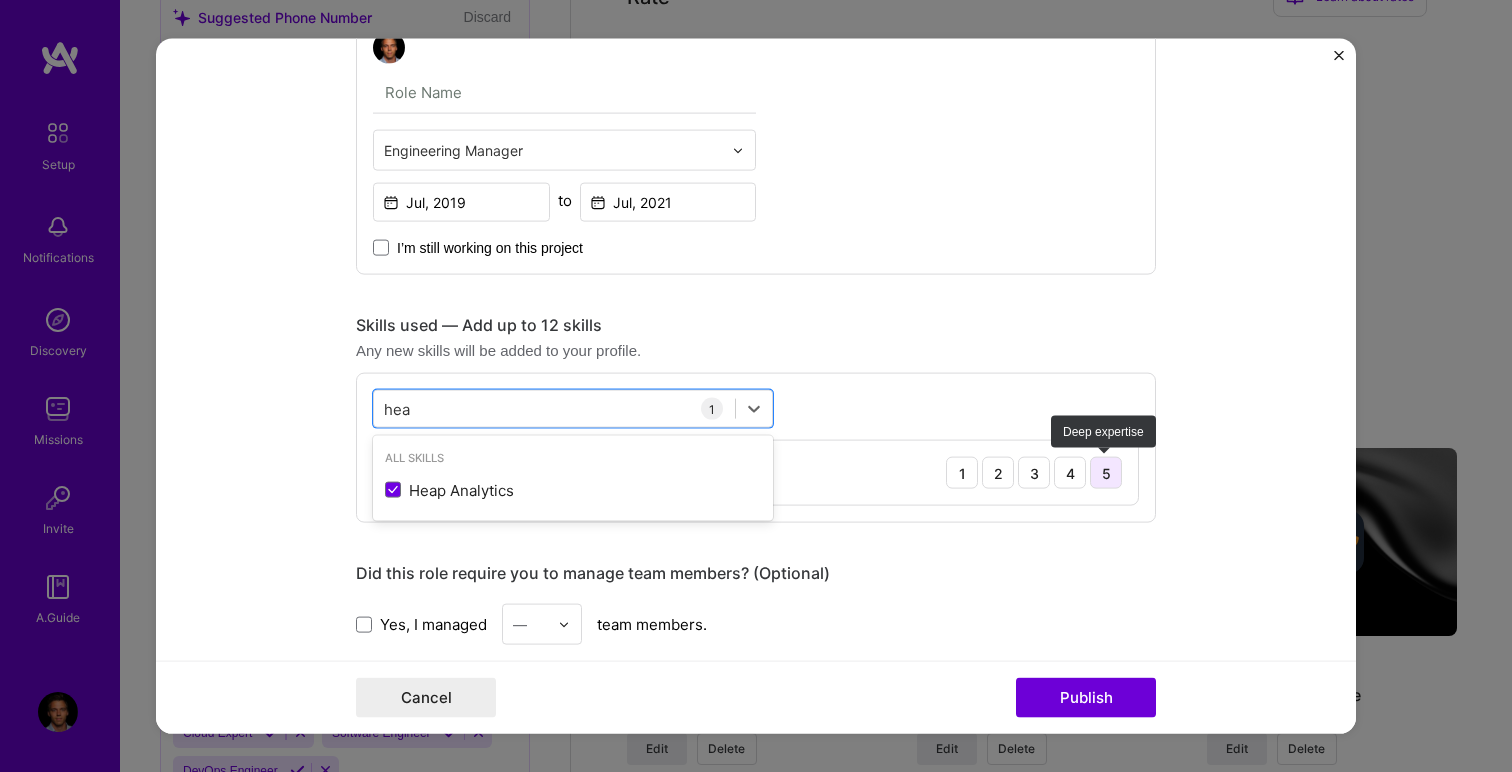 click on "5" at bounding box center [1106, 473] 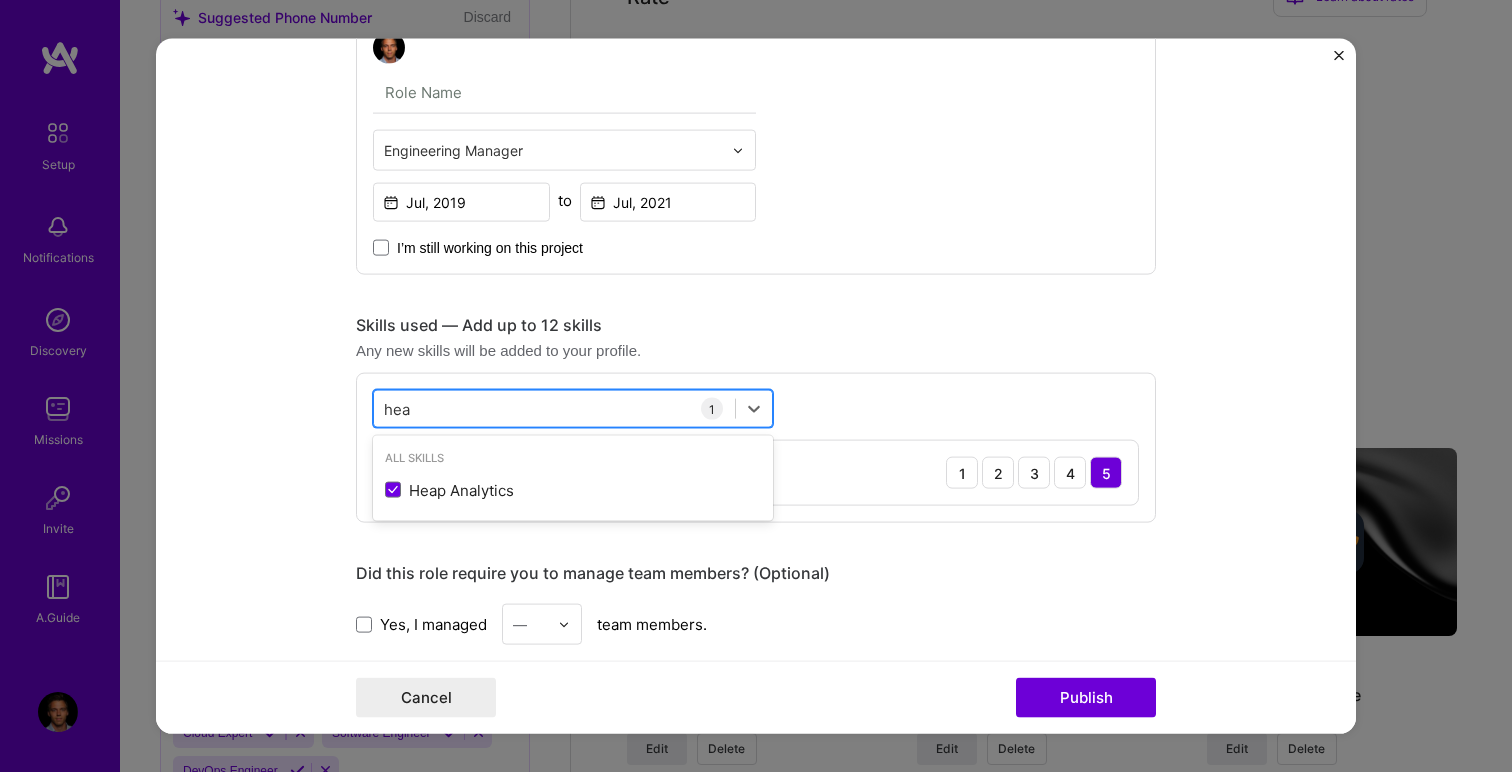 click on "hea hea" at bounding box center (554, 408) 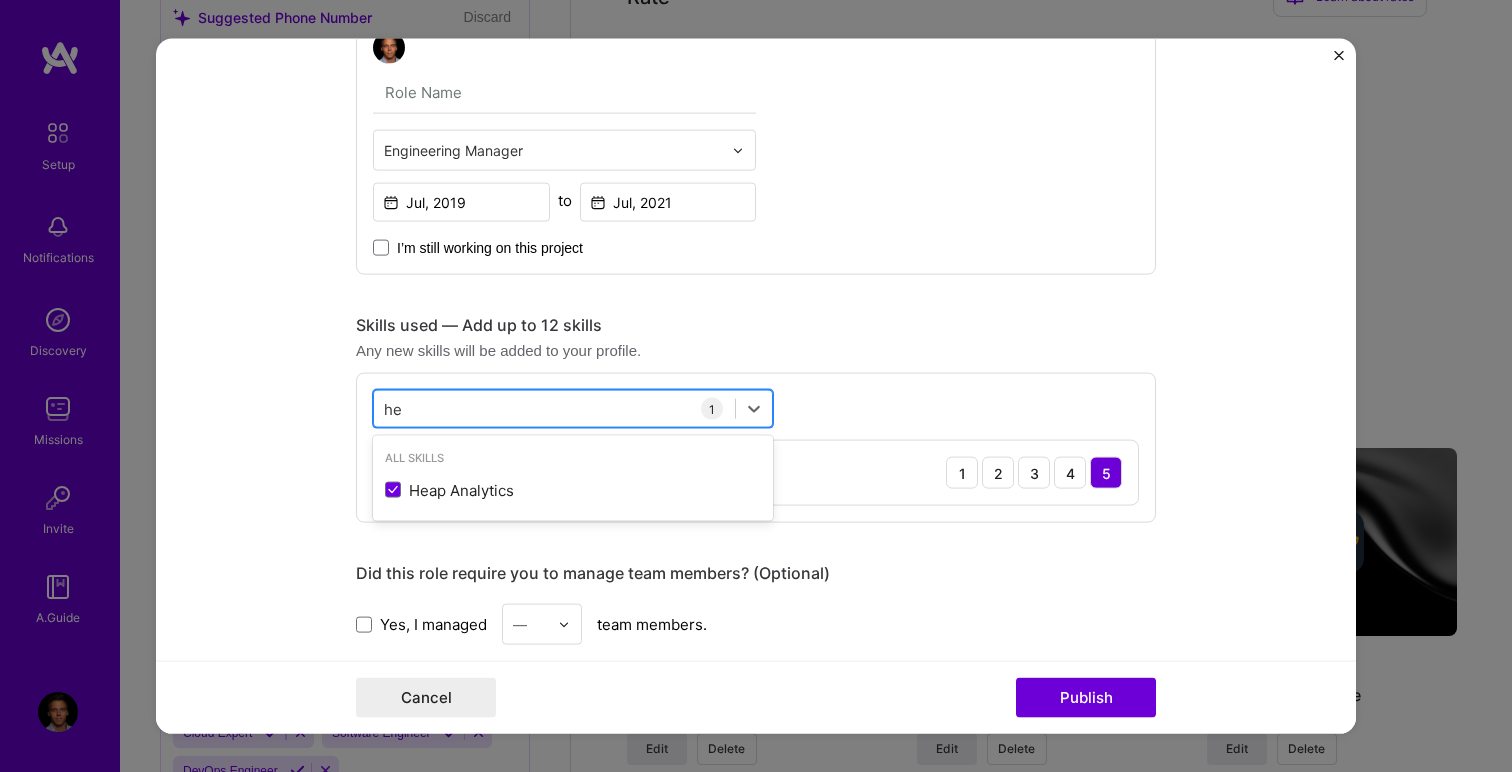 type on "h" 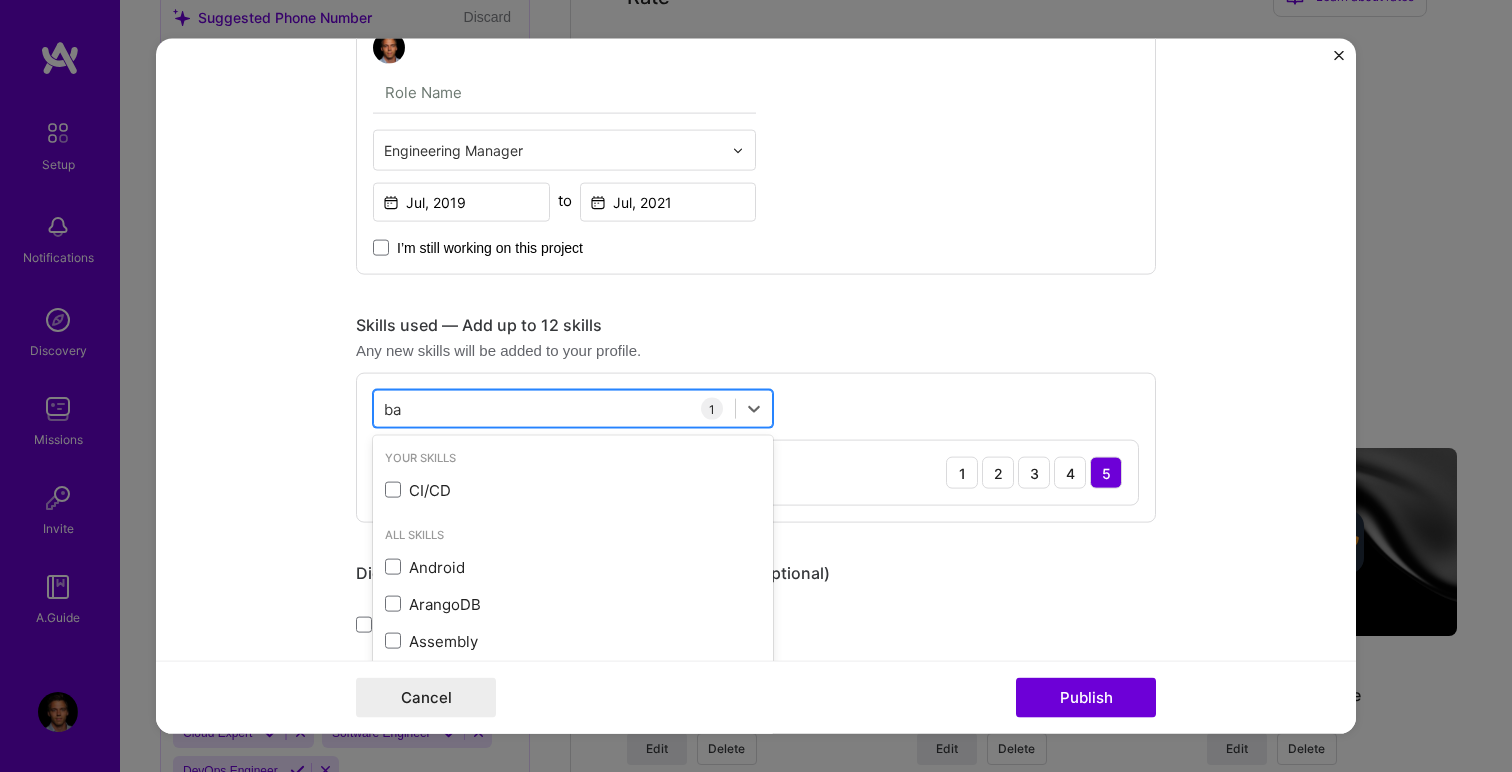 type on "b" 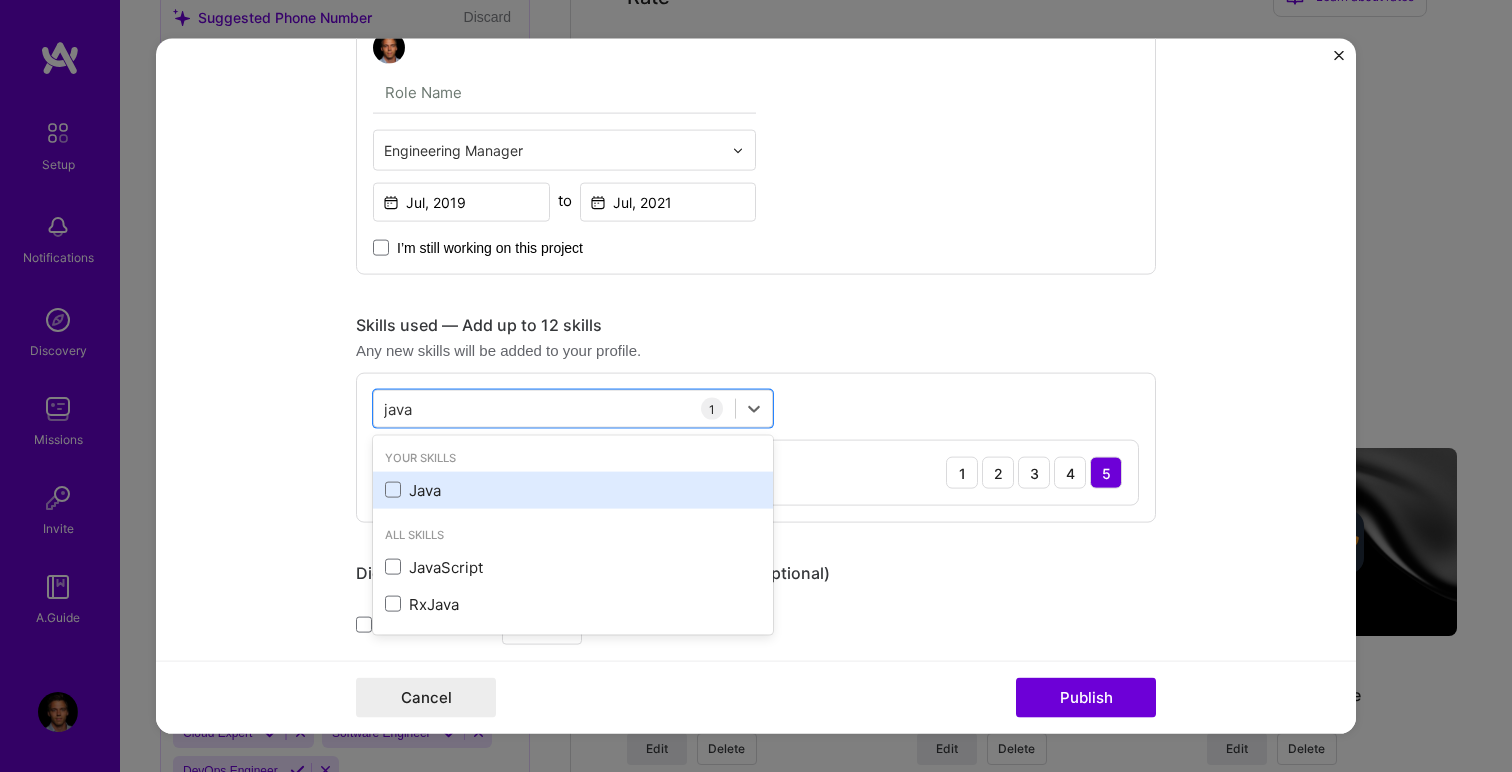 click on "Java" at bounding box center (573, 489) 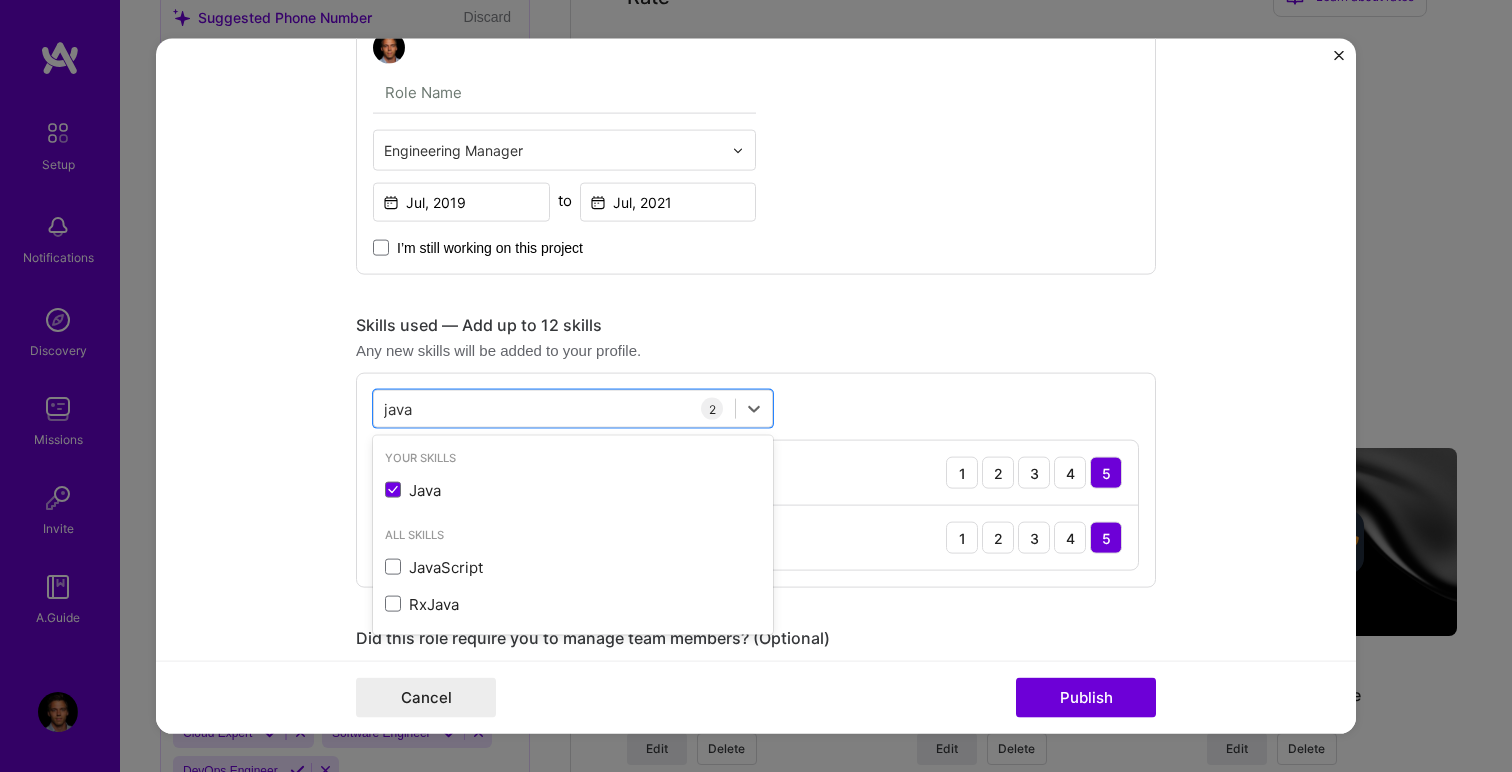 type on "java" 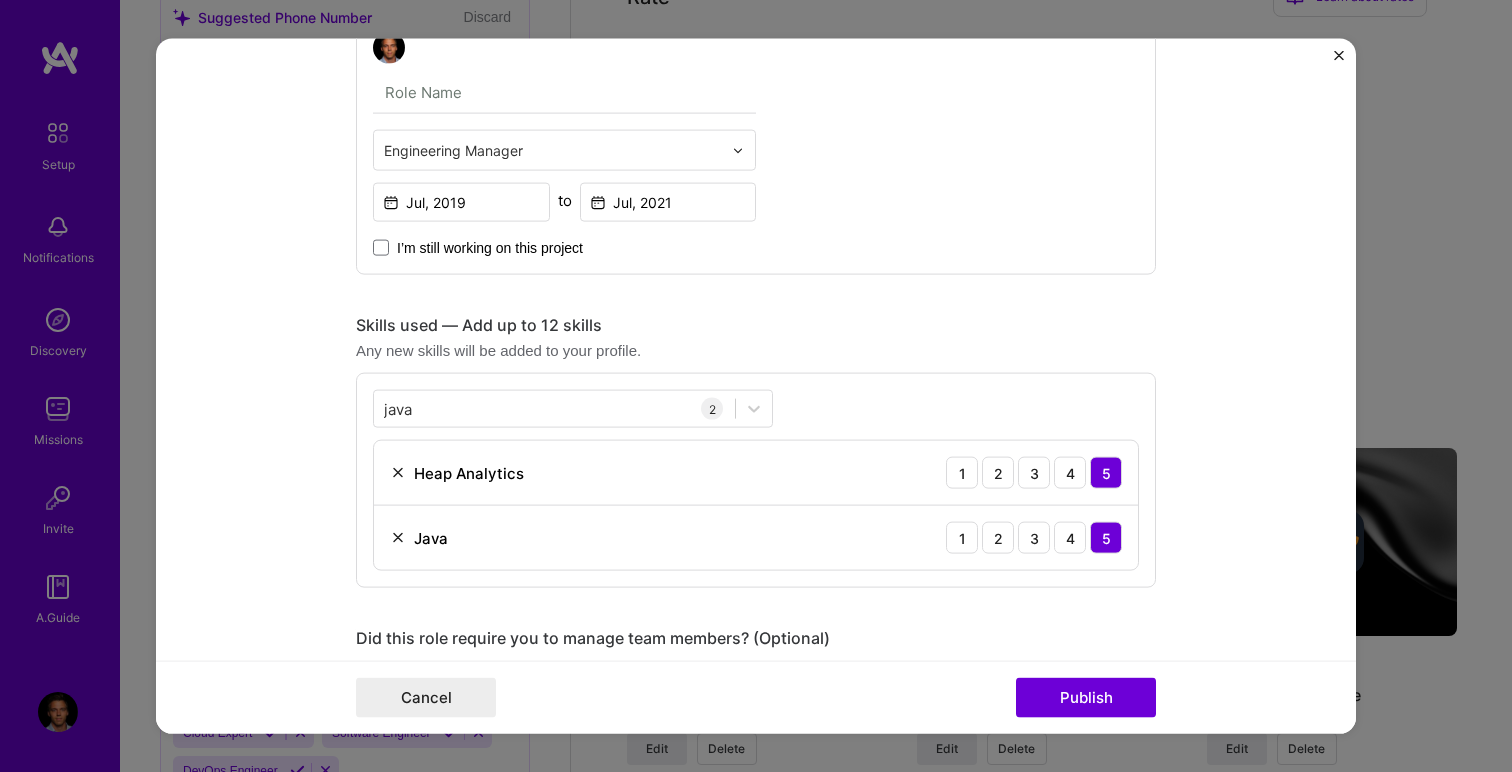 click on "Any new skills will be added to your profile." at bounding box center (756, 350) 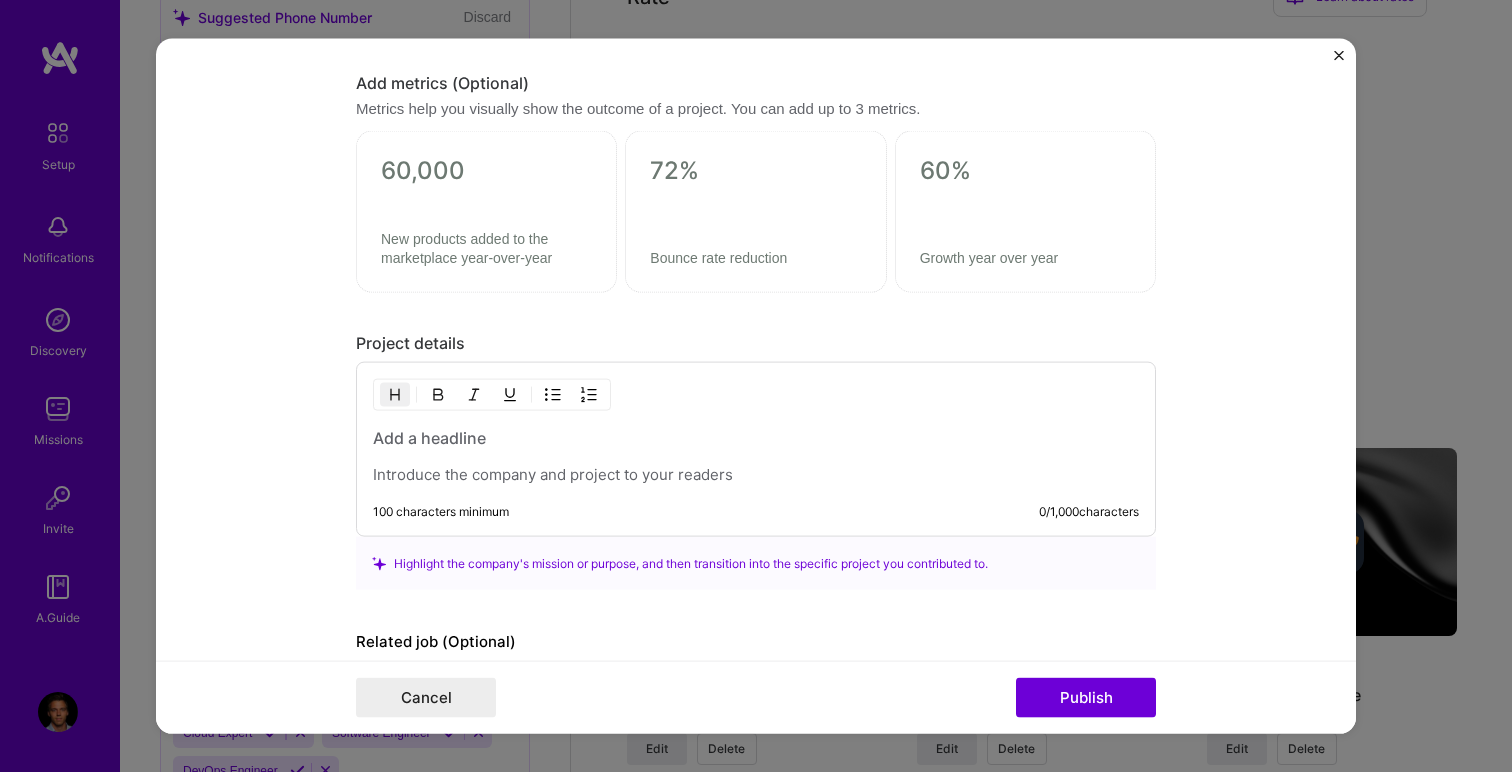 scroll, scrollTop: 1547, scrollLeft: 0, axis: vertical 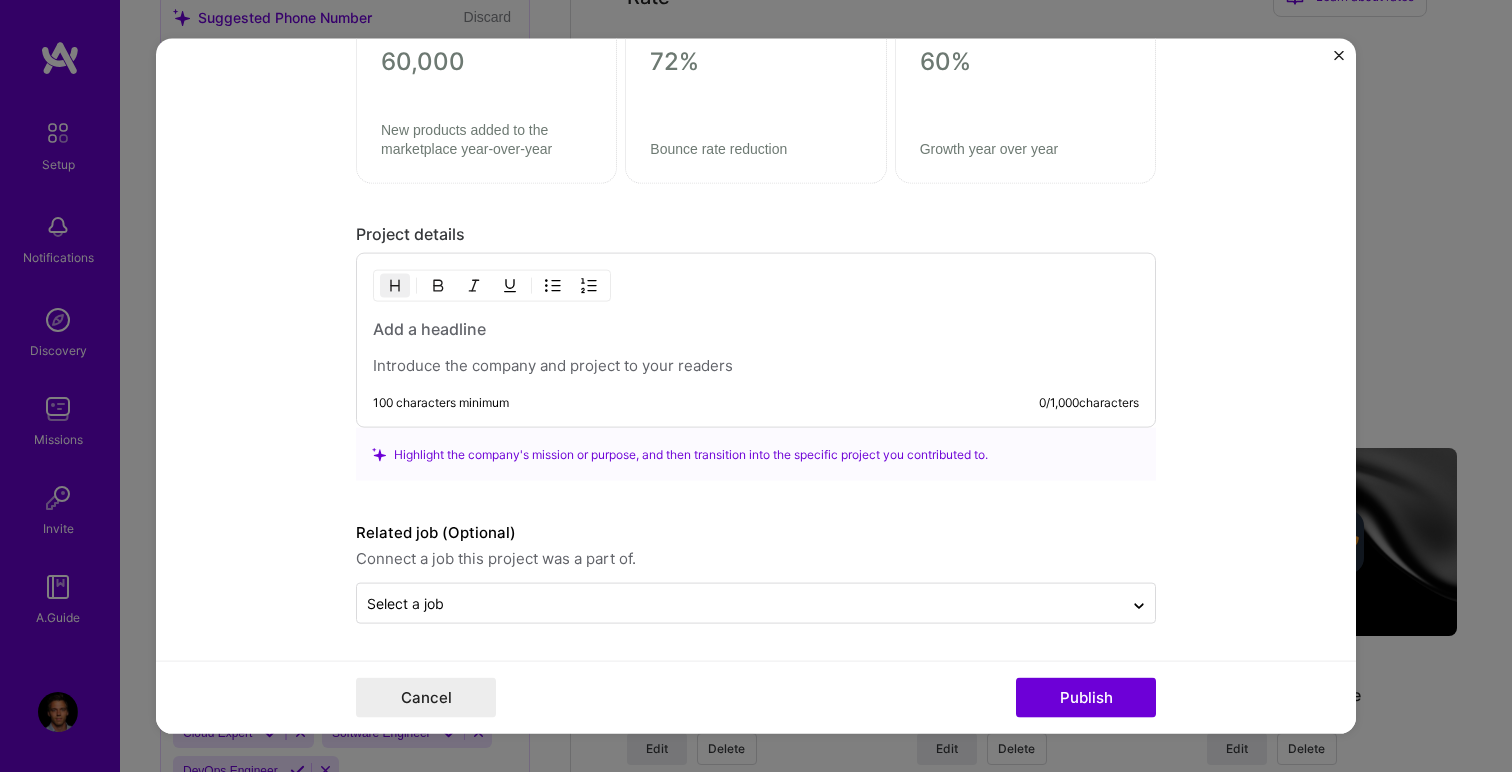 click at bounding box center [756, 347] 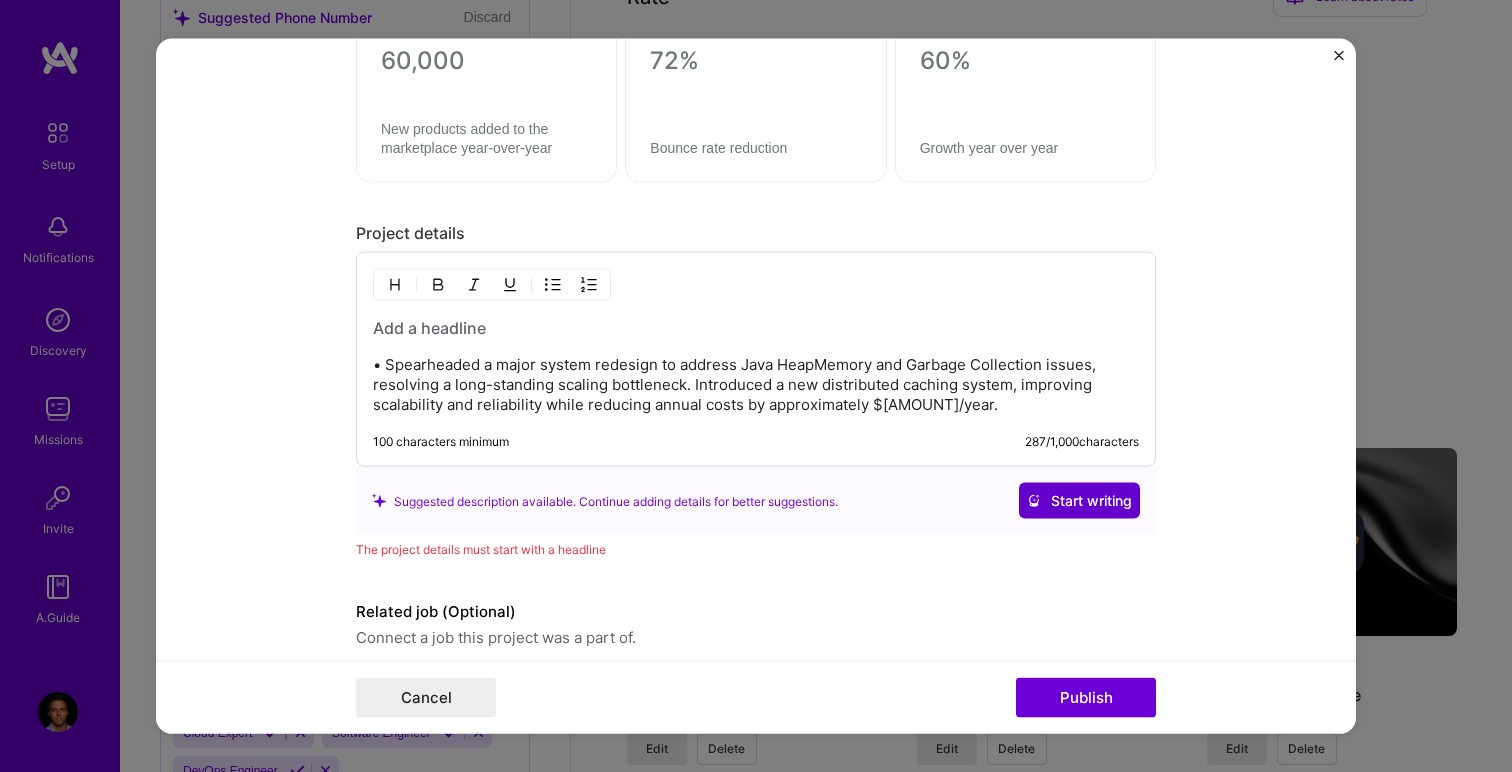 click on "Start writing" at bounding box center [1079, 501] 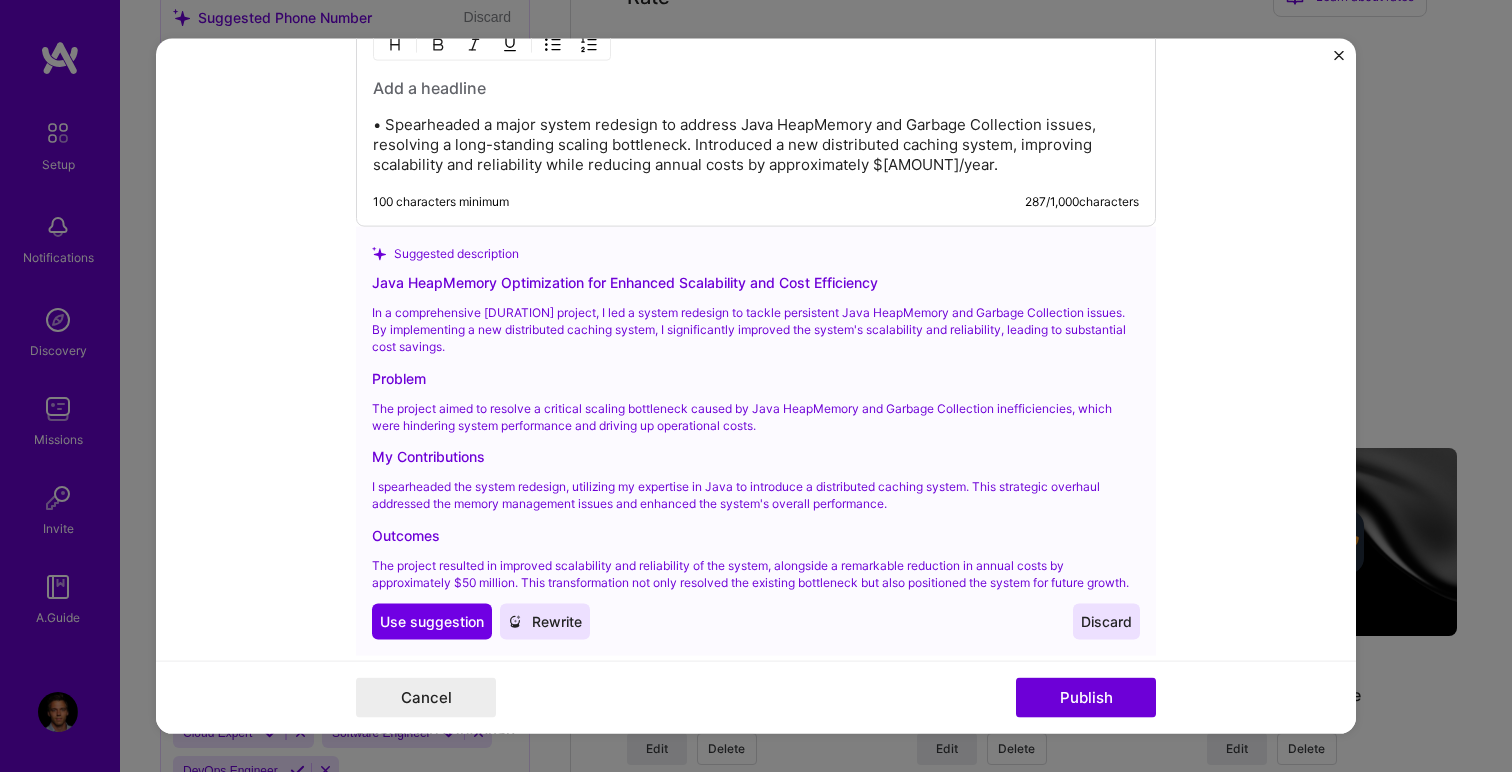 scroll, scrollTop: 1791, scrollLeft: 0, axis: vertical 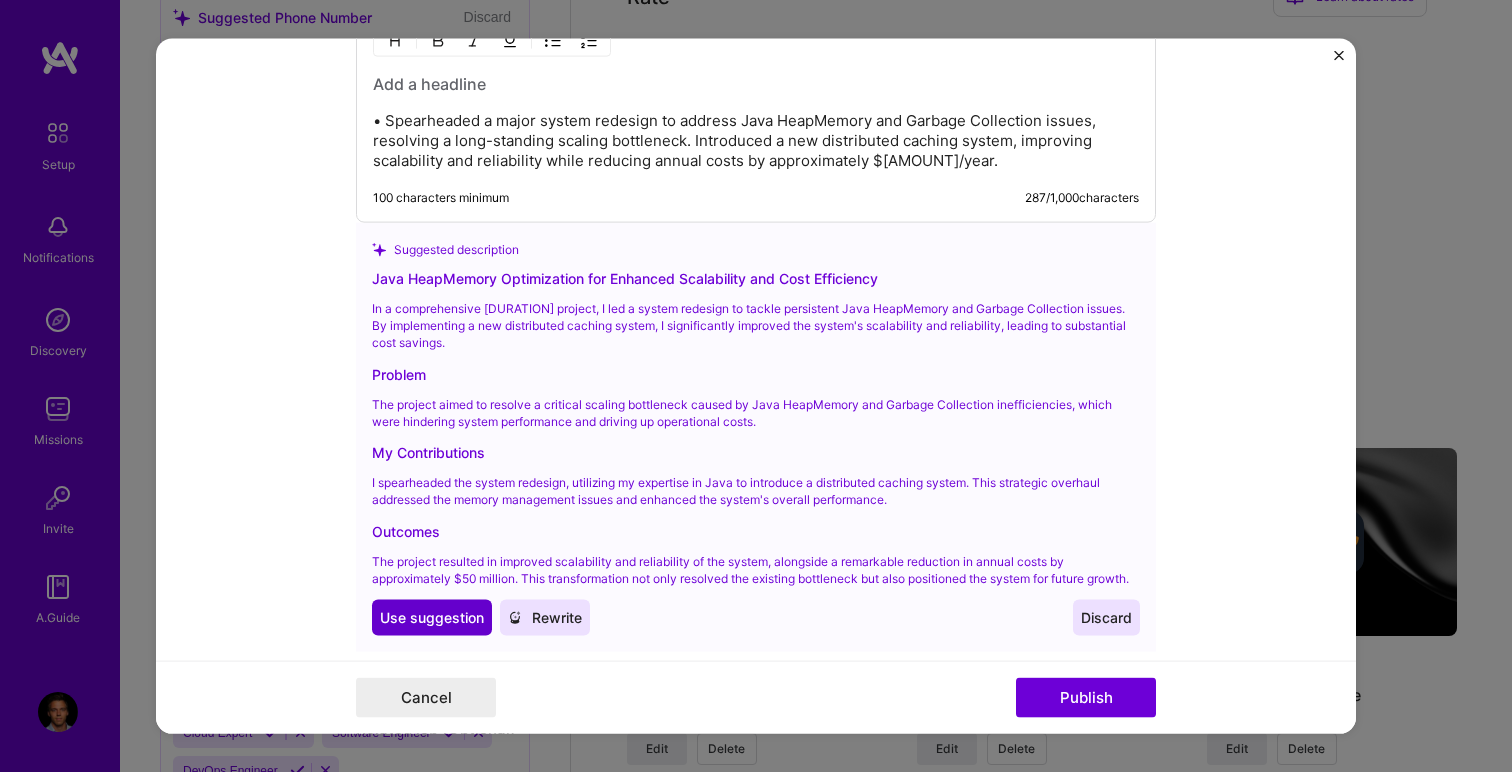 click on "Use suggestion" at bounding box center (432, 617) 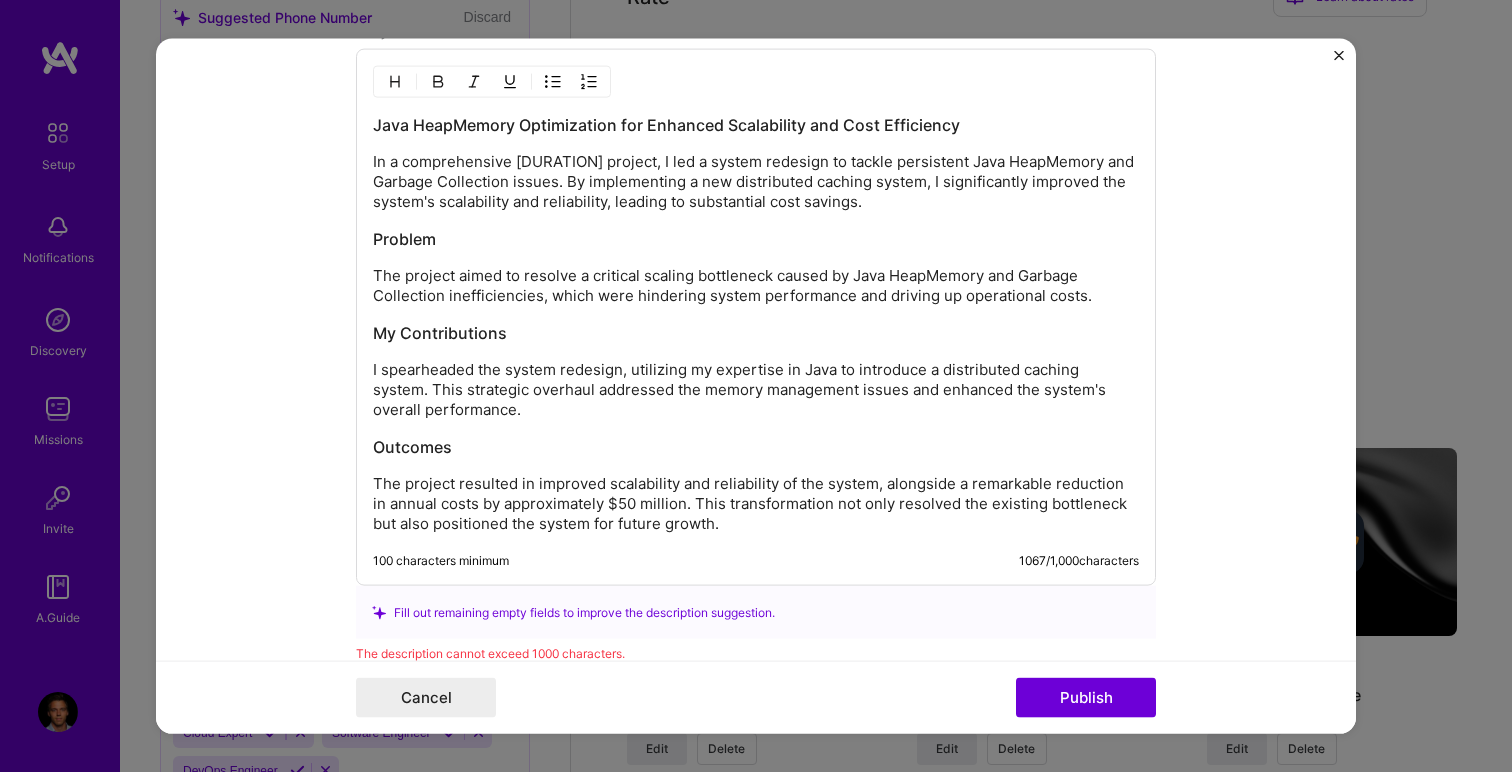 scroll, scrollTop: 1714, scrollLeft: 0, axis: vertical 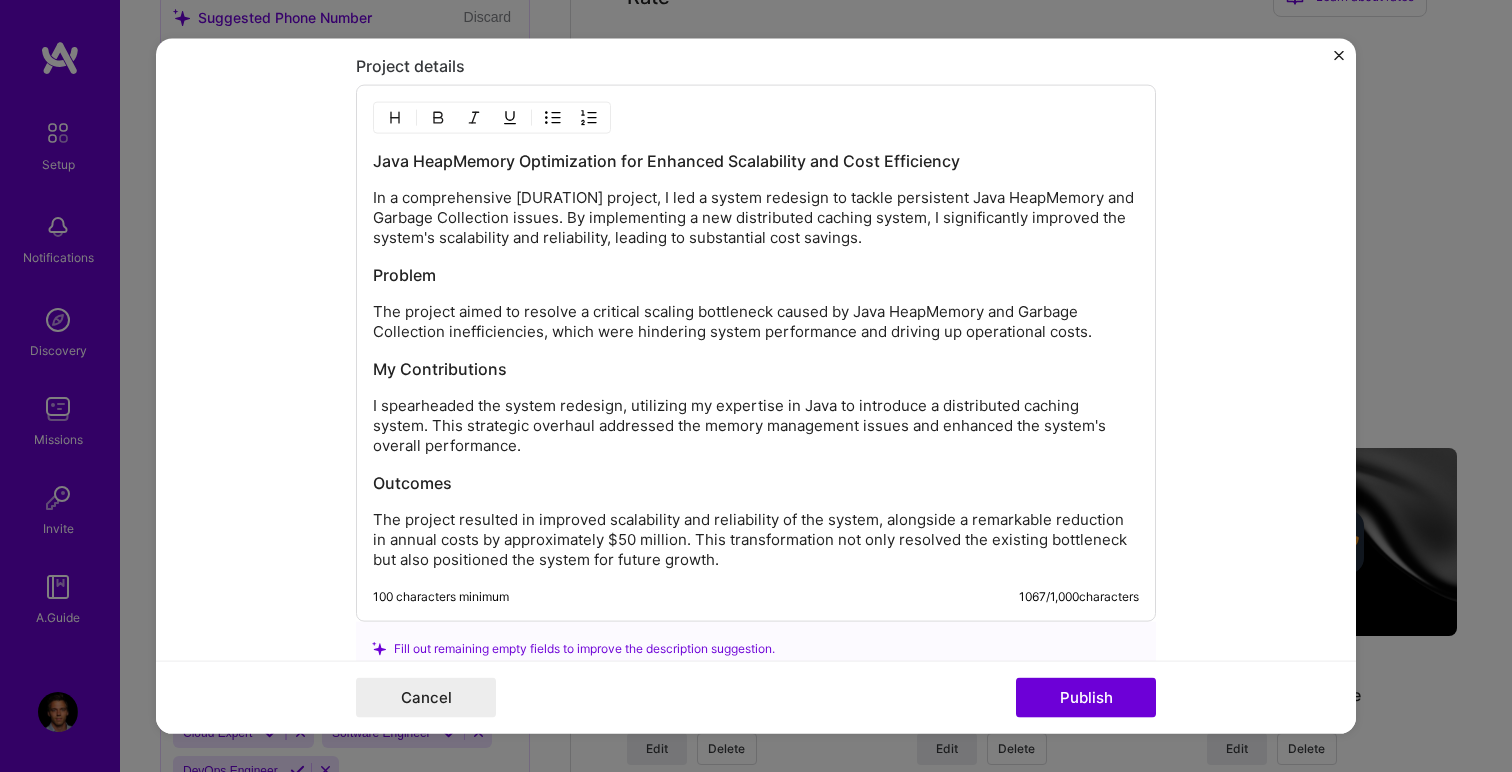 click on "In a comprehensive [DURATION] project, I led a system redesign to tackle persistent Java HeapMemory and Garbage Collection issues. By implementing a new distributed caching system, I significantly improved the system's scalability and reliability, leading to substantial cost savings." at bounding box center (756, 218) 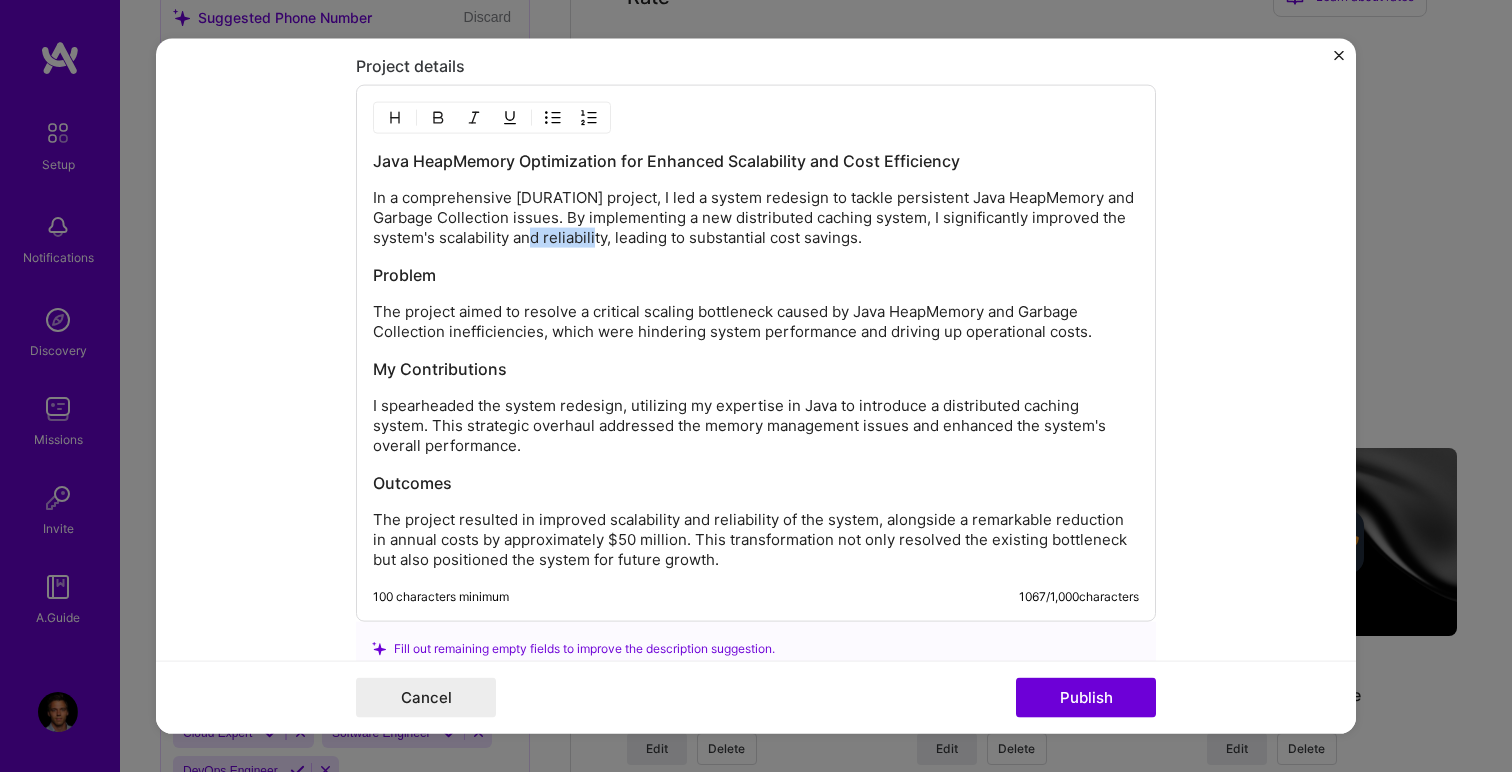 click on "In a comprehensive [DURATION] project, I led a system redesign to tackle persistent Java HeapMemory and Garbage Collection issues. By implementing a new distributed caching system, I significantly improved the system's scalability and reliability, leading to substantial cost savings." at bounding box center (756, 218) 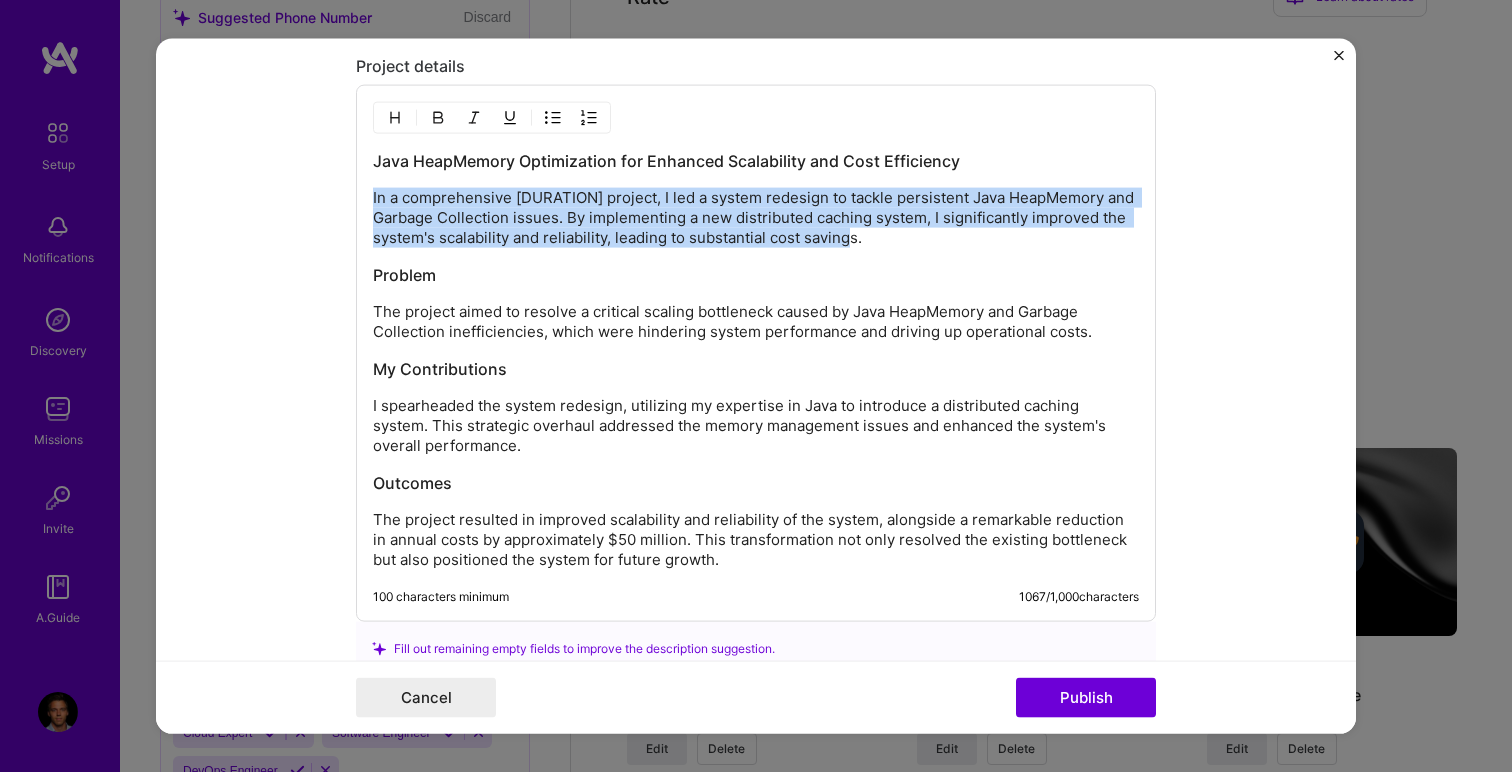 click on "In a comprehensive [DURATION] project, I led a system redesign to tackle persistent Java HeapMemory and Garbage Collection issues. By implementing a new distributed caching system, I significantly improved the system's scalability and reliability, leading to substantial cost savings." at bounding box center (756, 218) 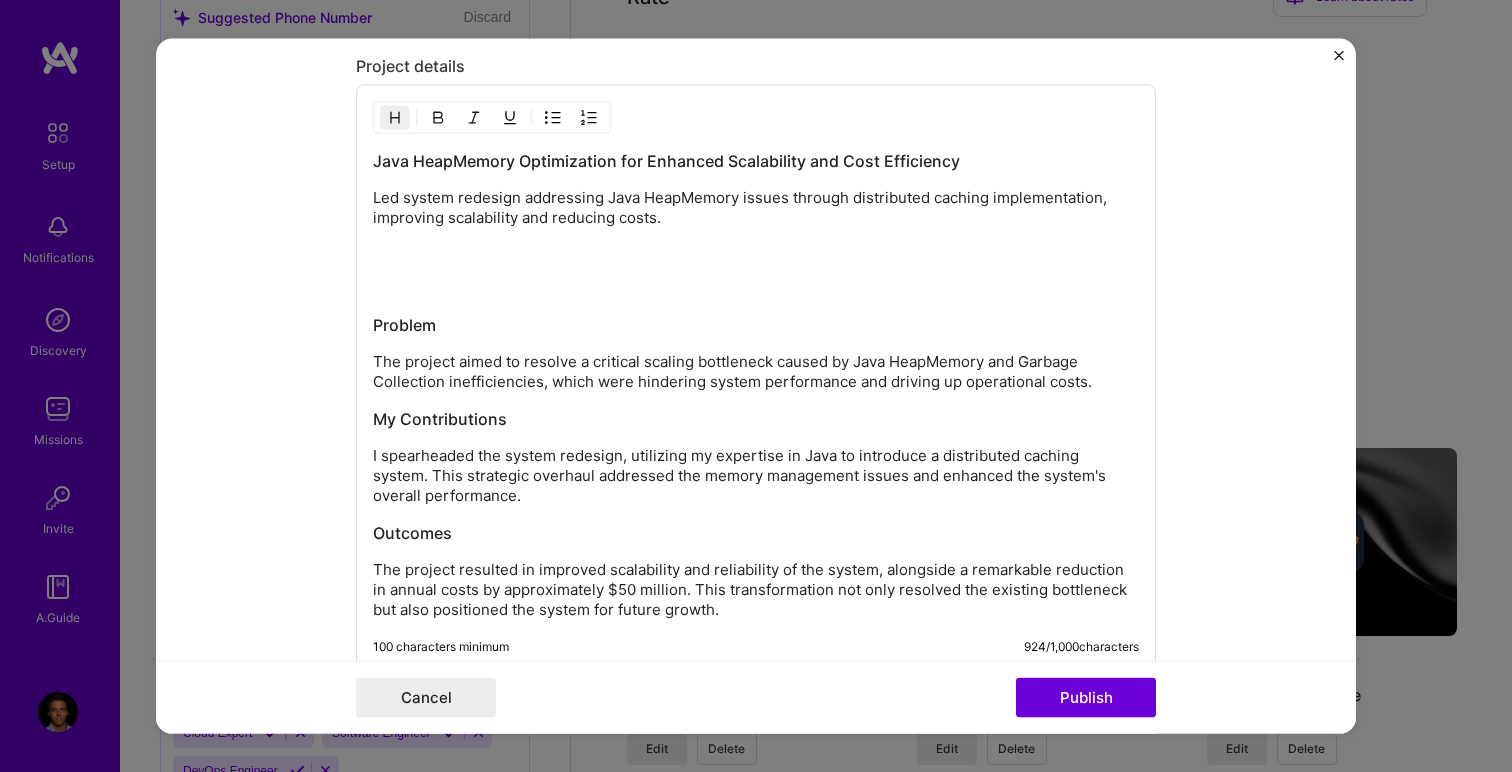 click on "Java HeapMemory Optimization for Enhanced Scalability and Cost Efficiency Led system redesign addressing Java HeapMemory issues through distributed caching implementation, improving scalability and reducing costs. Problem The project aimed to resolve a critical scaling bottleneck caused by Java HeapMemory and Garbage Collection inefficiencies, which were hindering system performance and driving up operational costs. My Contributions I spearheaded the system redesign, utilizing my expertise in Java to introduce a distributed caching system. This strategic overhaul addressed the memory management issues and enhanced the system's overall performance. Outcomes The project resulted in improved scalability and reliability of the system, alongside a remarkable reduction in annual costs by approximately $50 million. This transformation not only resolved the existing bottleneck but also positioned the system for future growth." at bounding box center [756, 385] 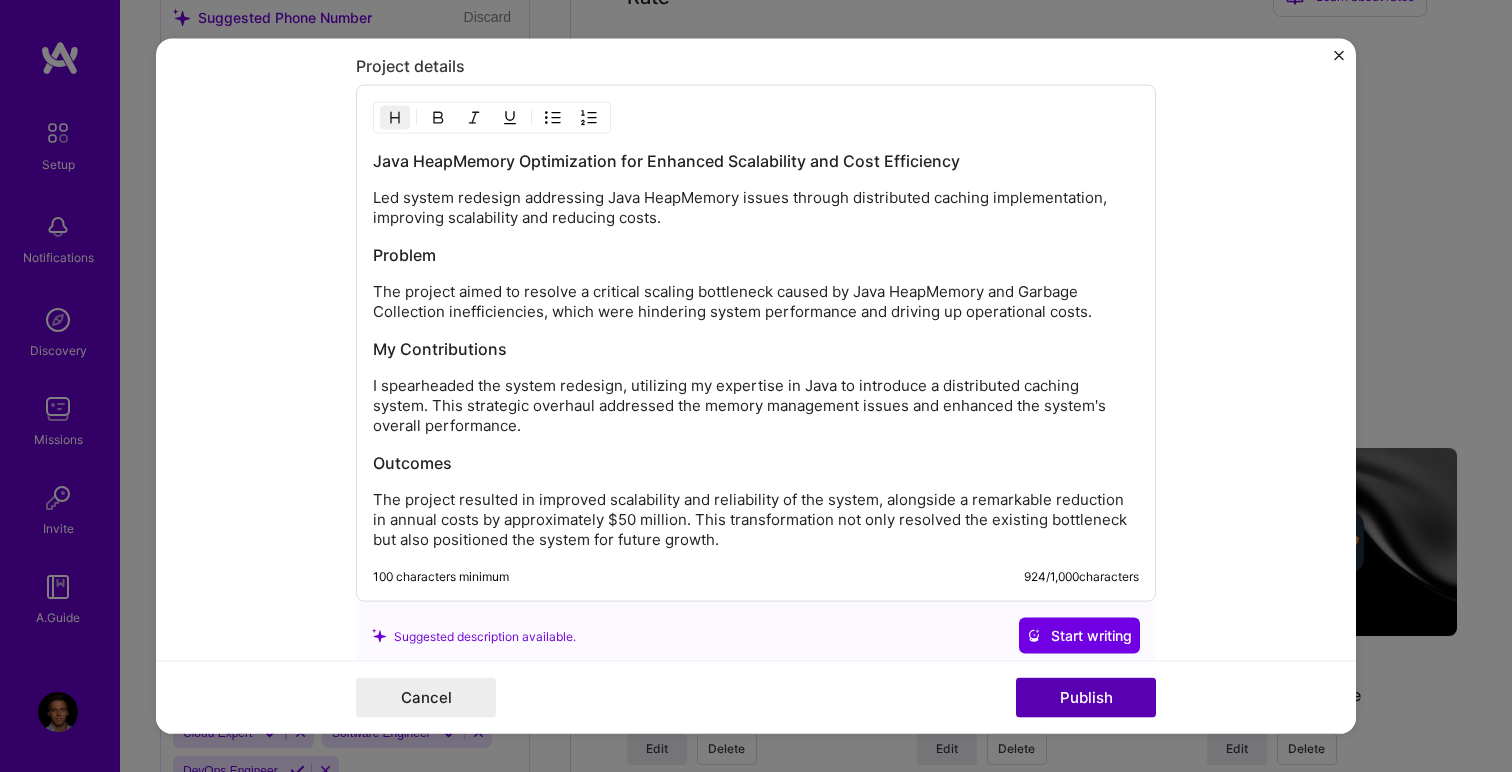 click on "Publish" at bounding box center [1086, 697] 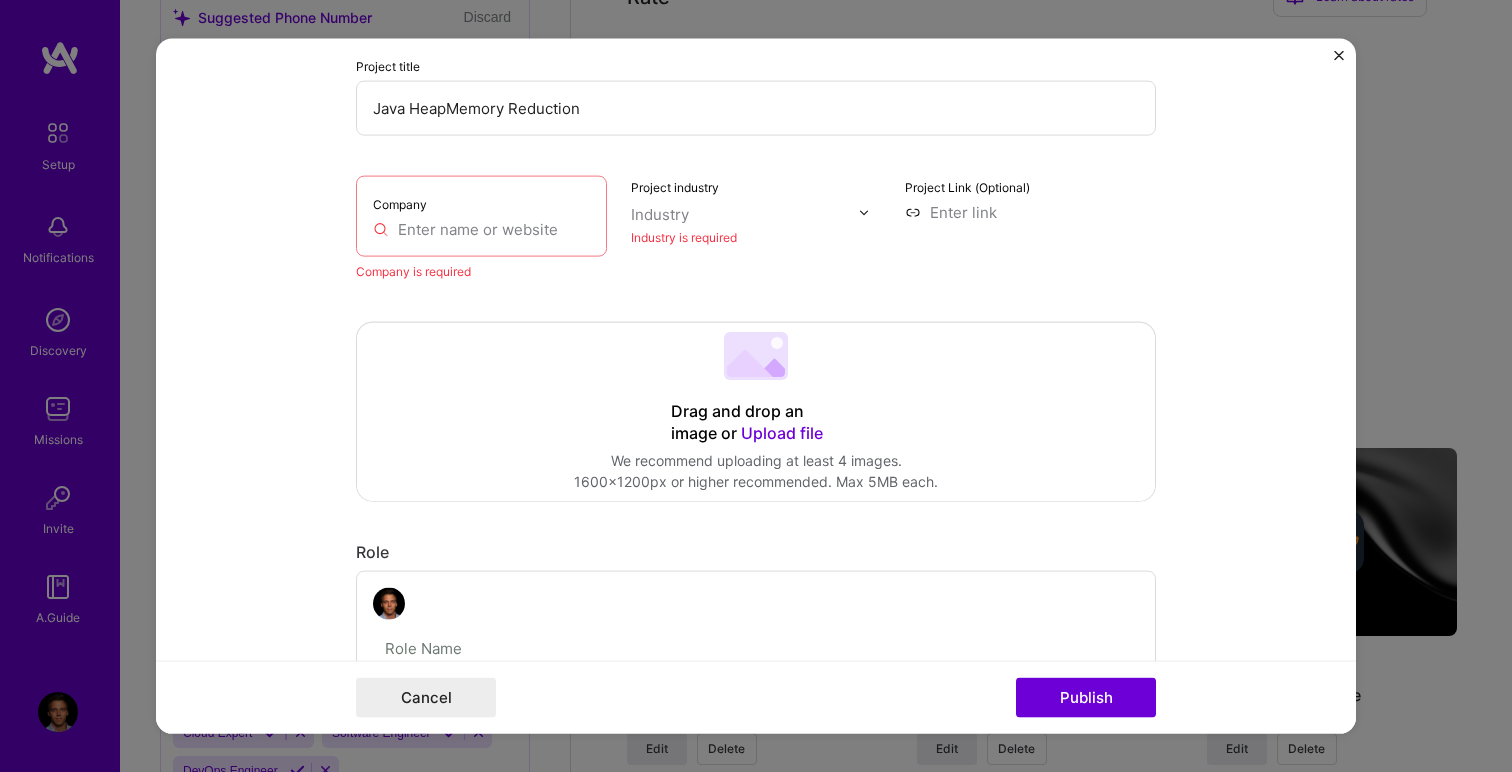 scroll, scrollTop: 40, scrollLeft: 0, axis: vertical 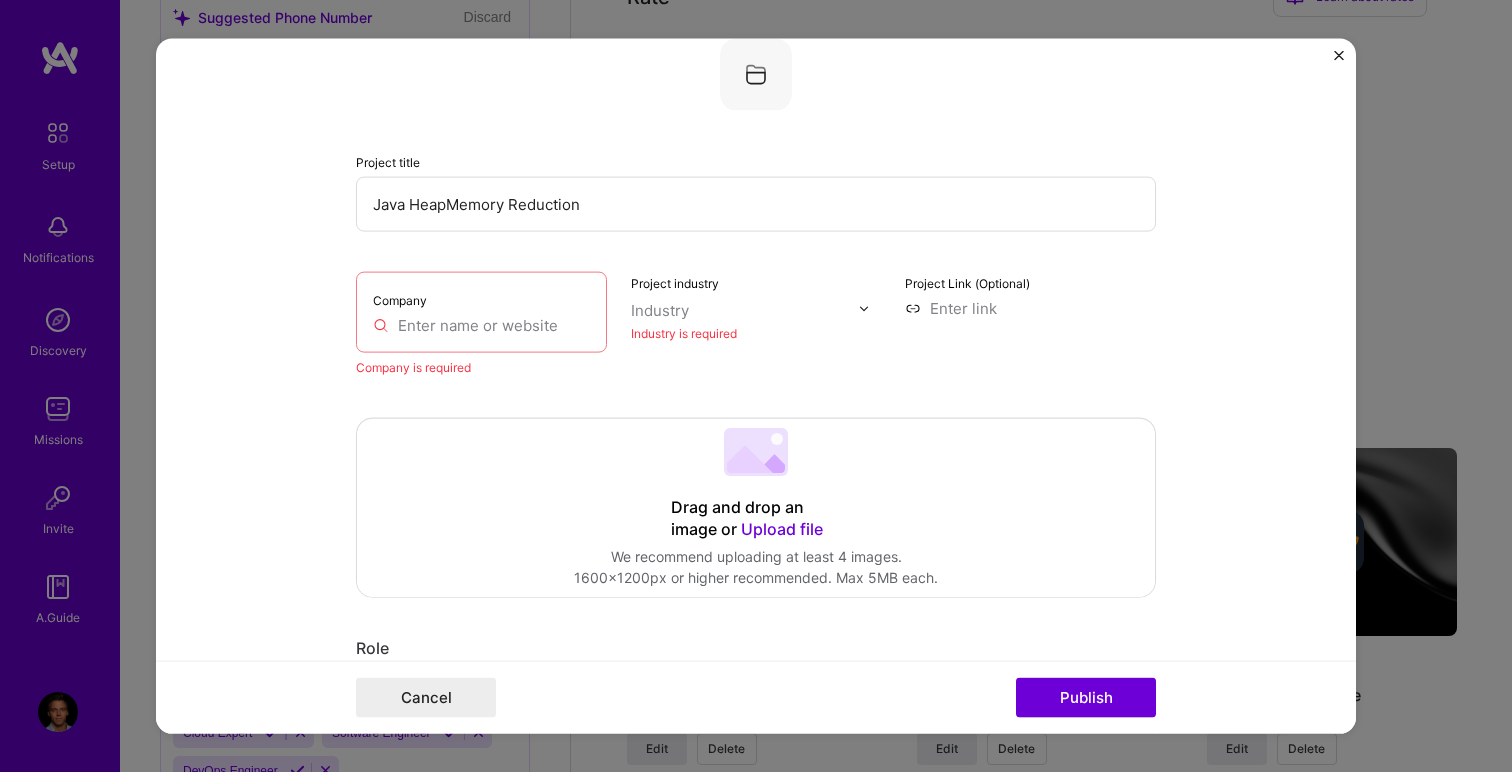 click at bounding box center [481, 325] 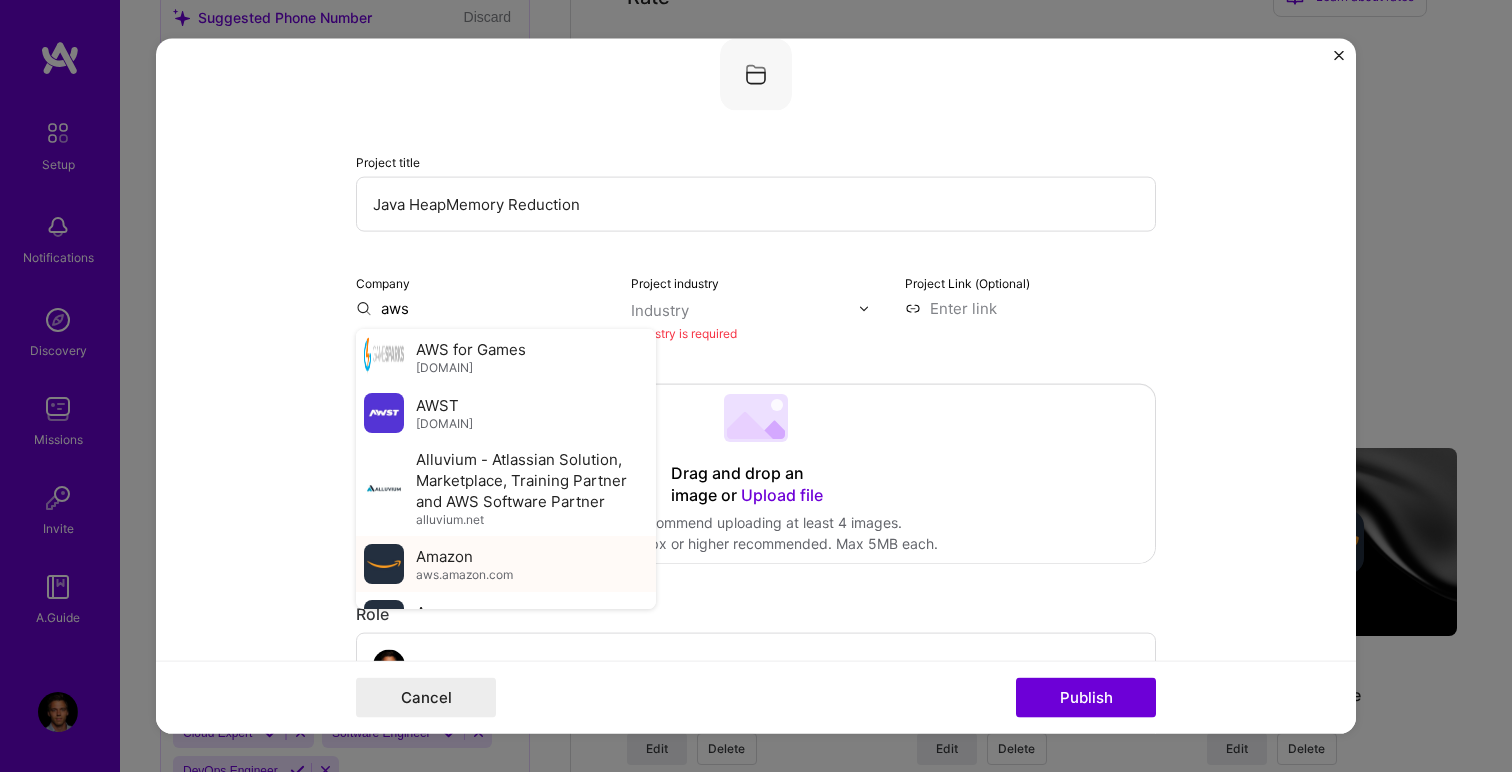 click on "aws.amazon.com" at bounding box center [464, 574] 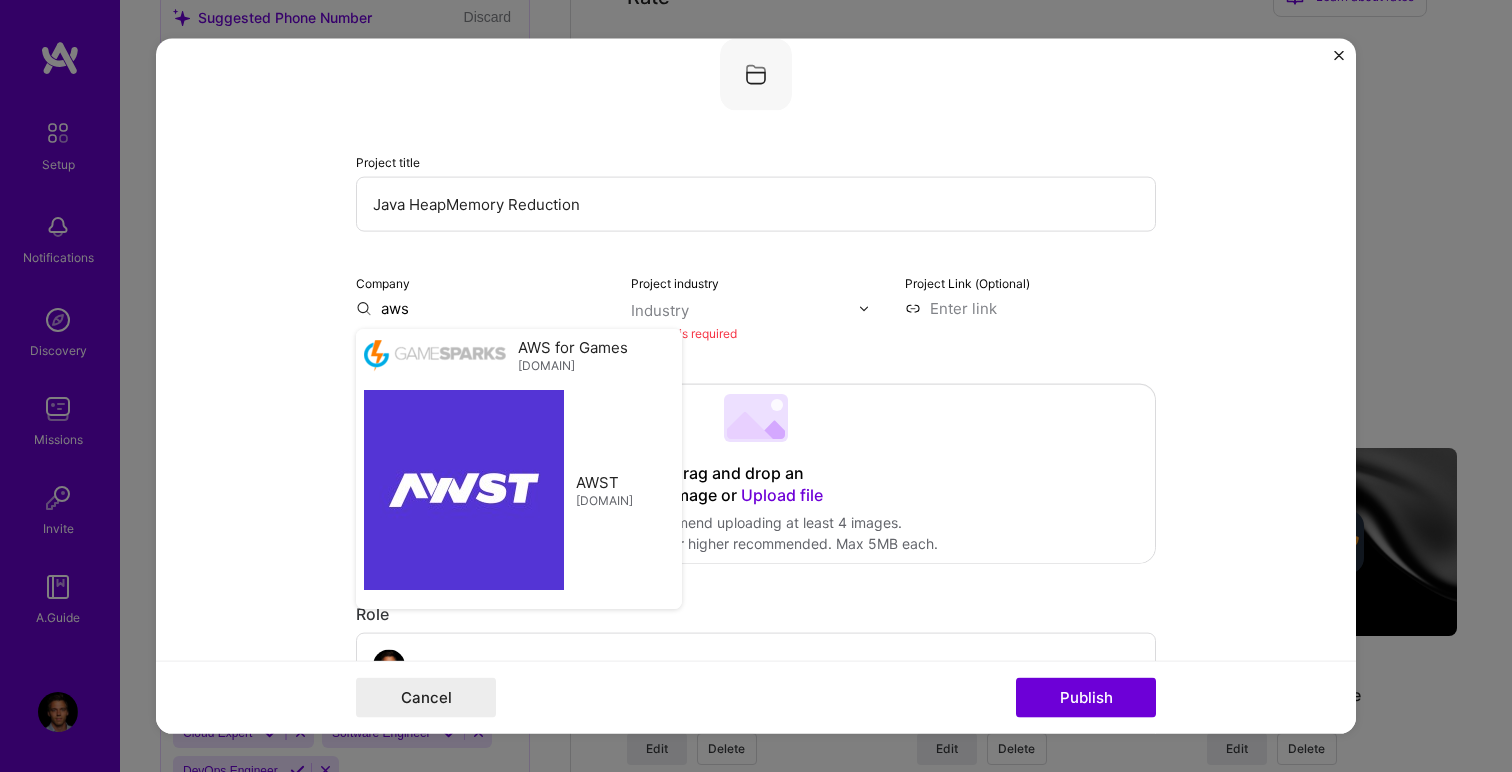 type on "Amazon" 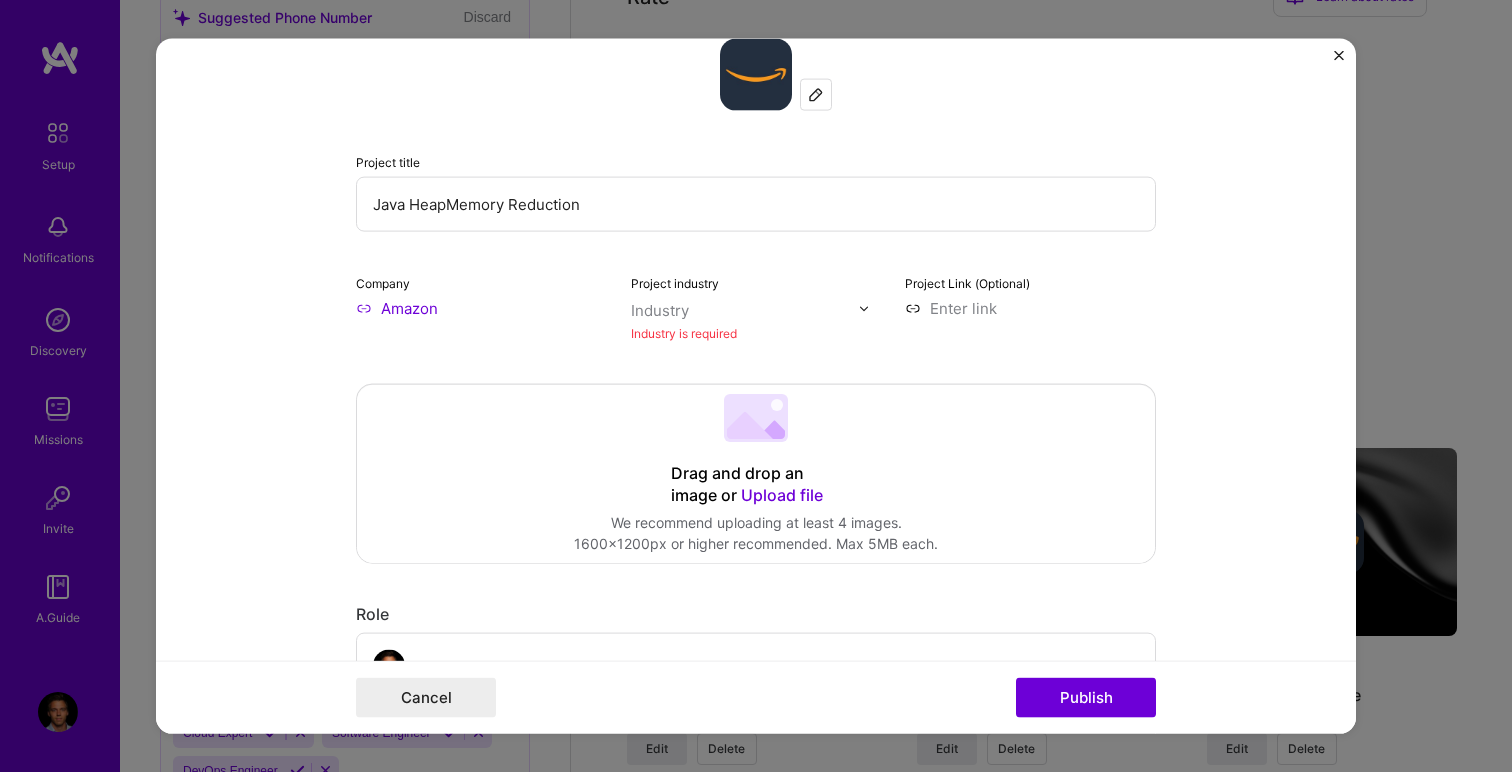 click on "Industry" at bounding box center (660, 310) 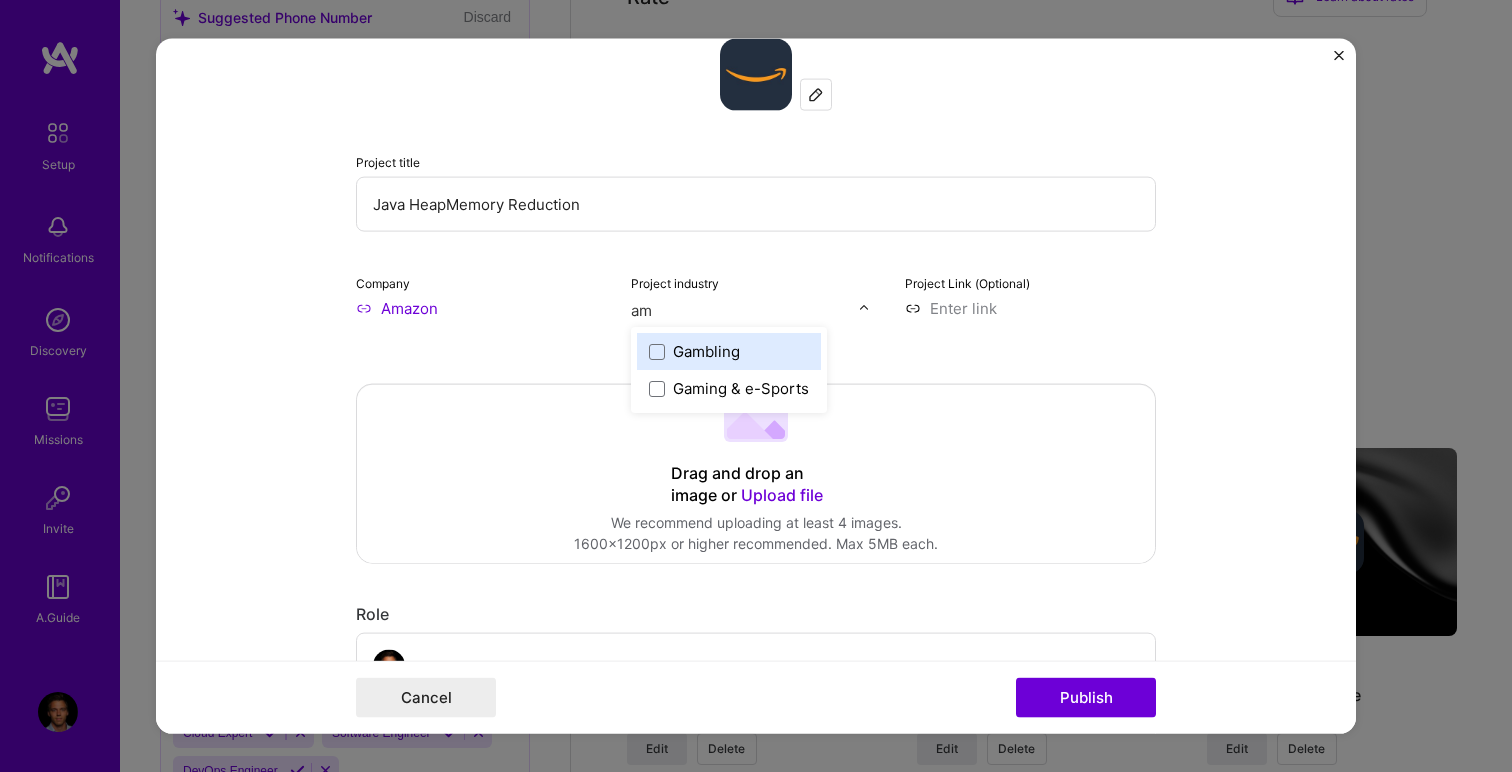 type on "a" 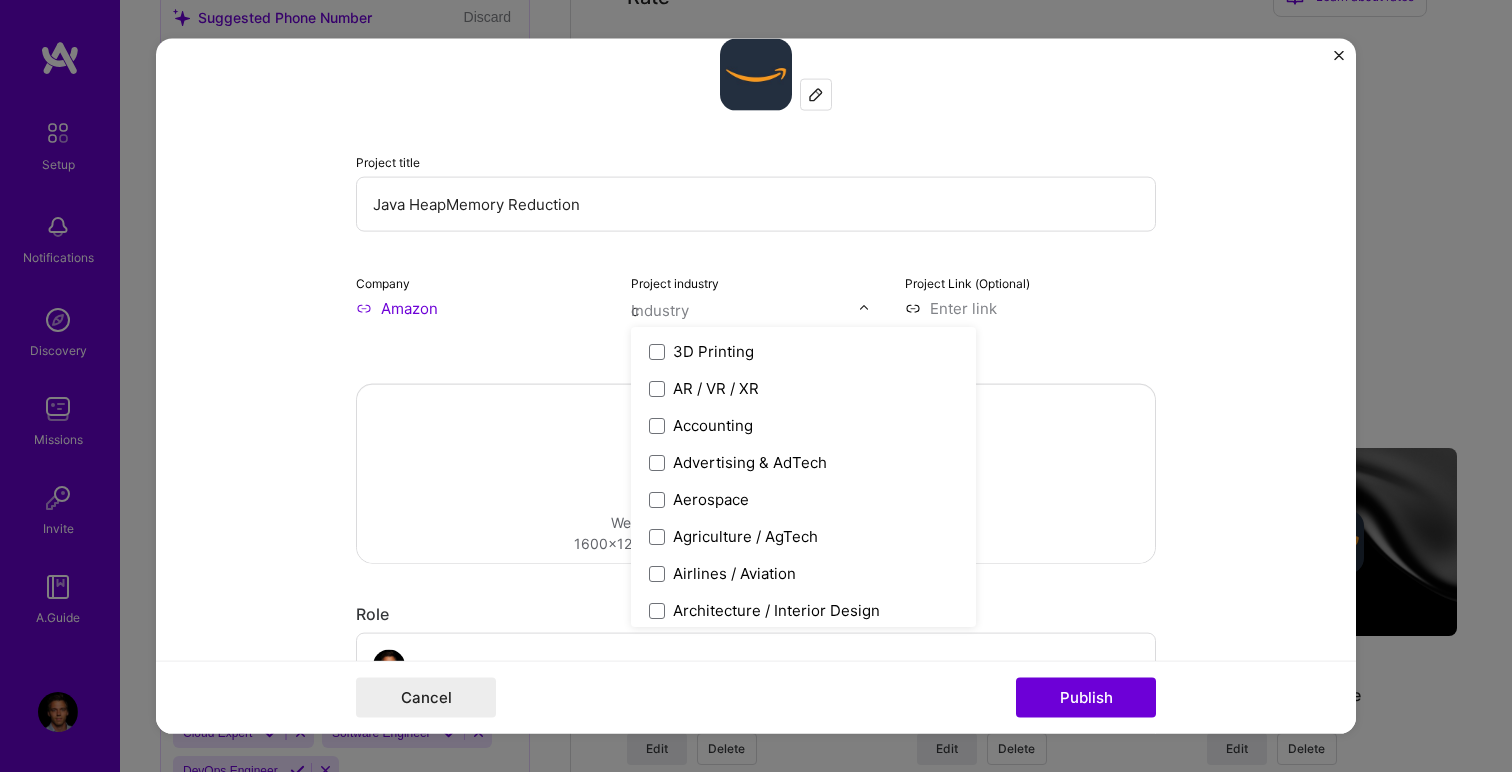 type on "cl" 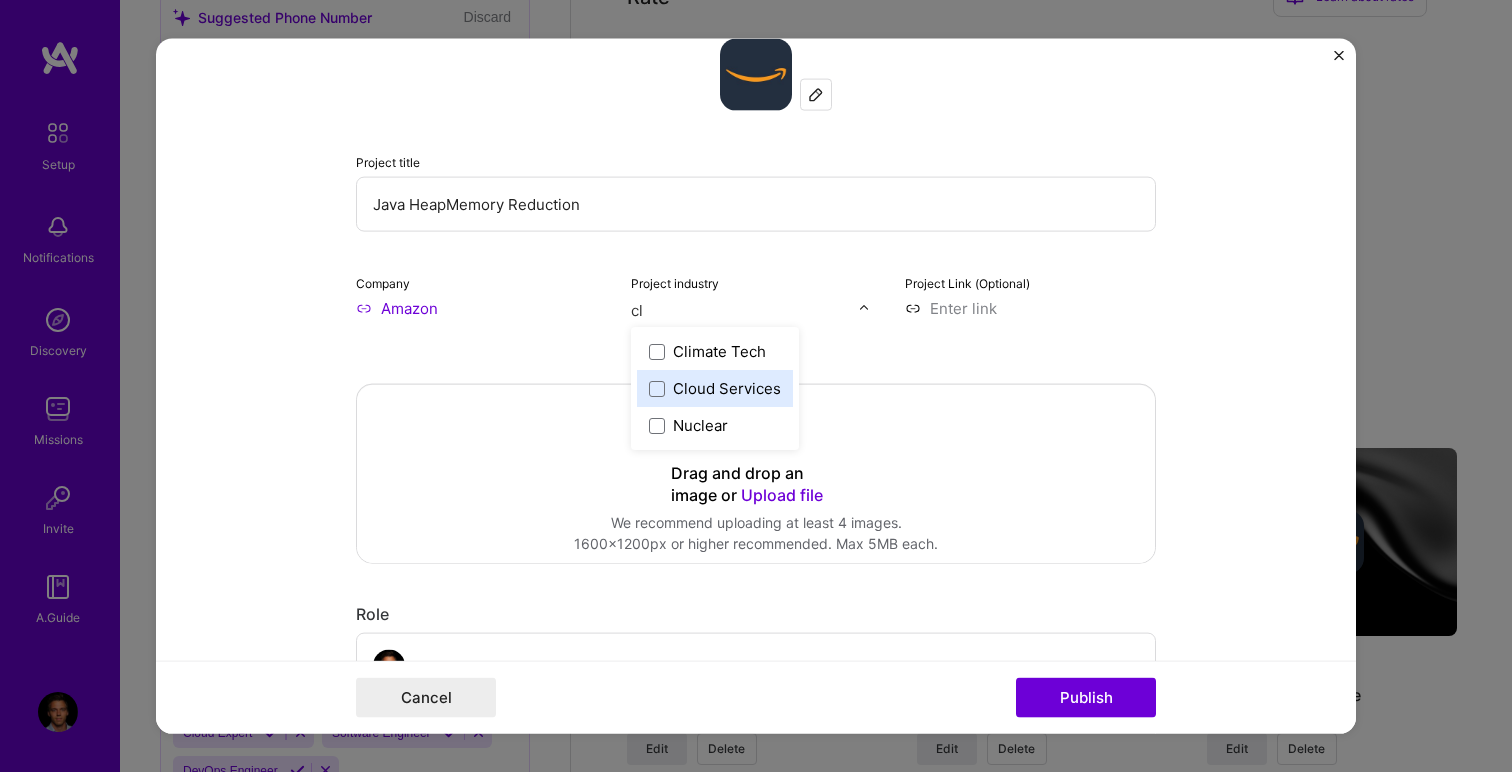 click on "Cloud Services" at bounding box center [727, 388] 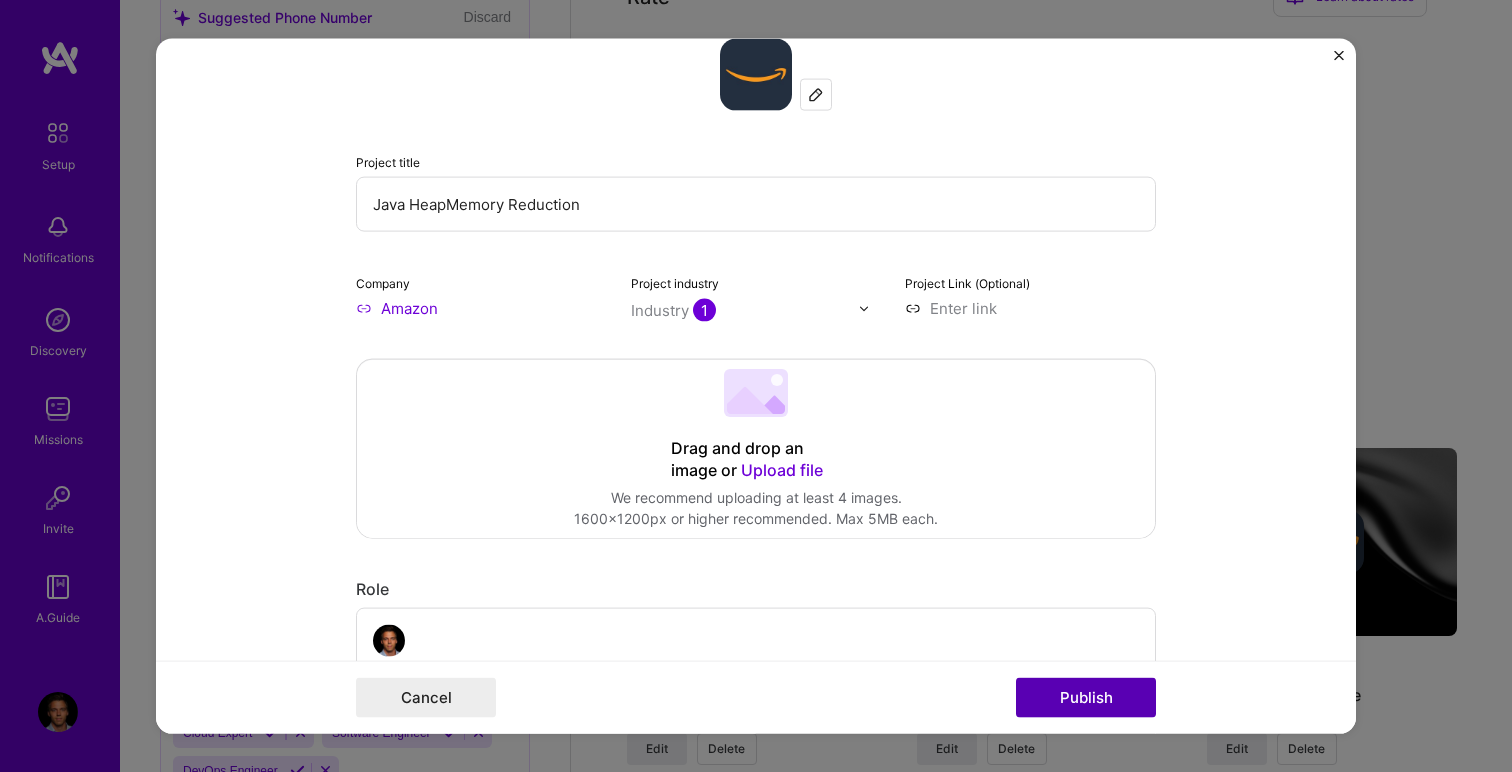 click on "Publish" at bounding box center (1086, 697) 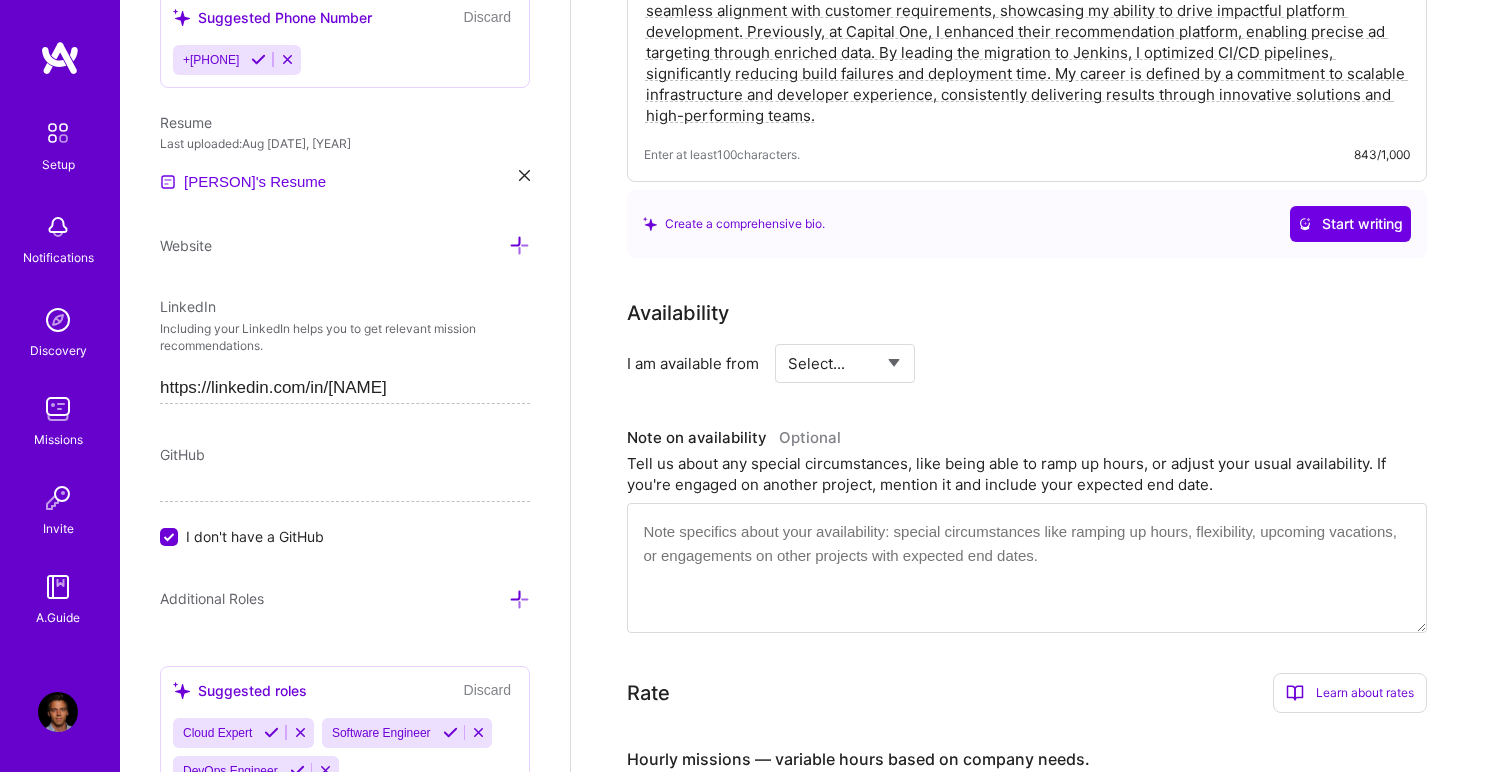 scroll, scrollTop: 0, scrollLeft: 0, axis: both 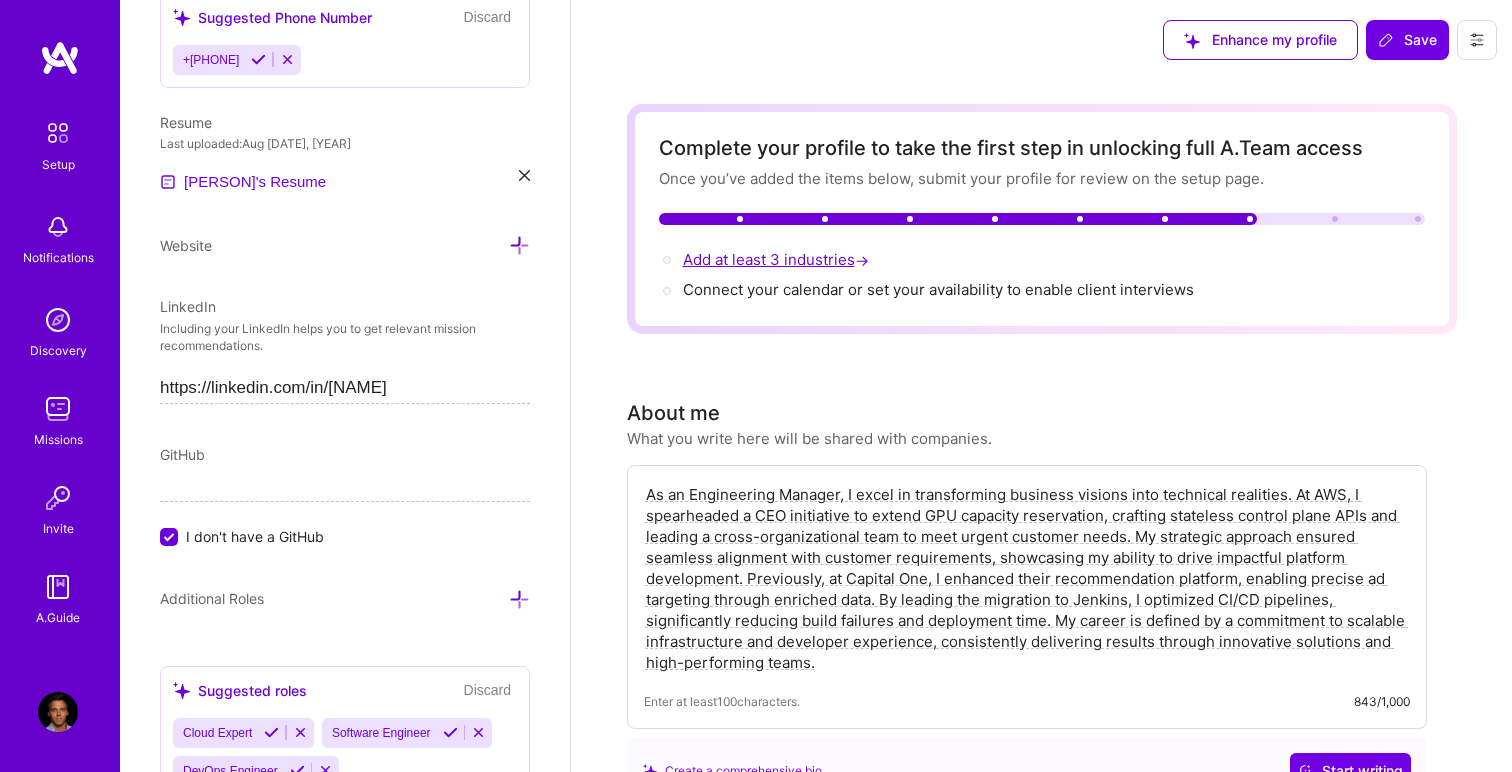 click on "Add at least 3 industries  →" at bounding box center [778, 259] 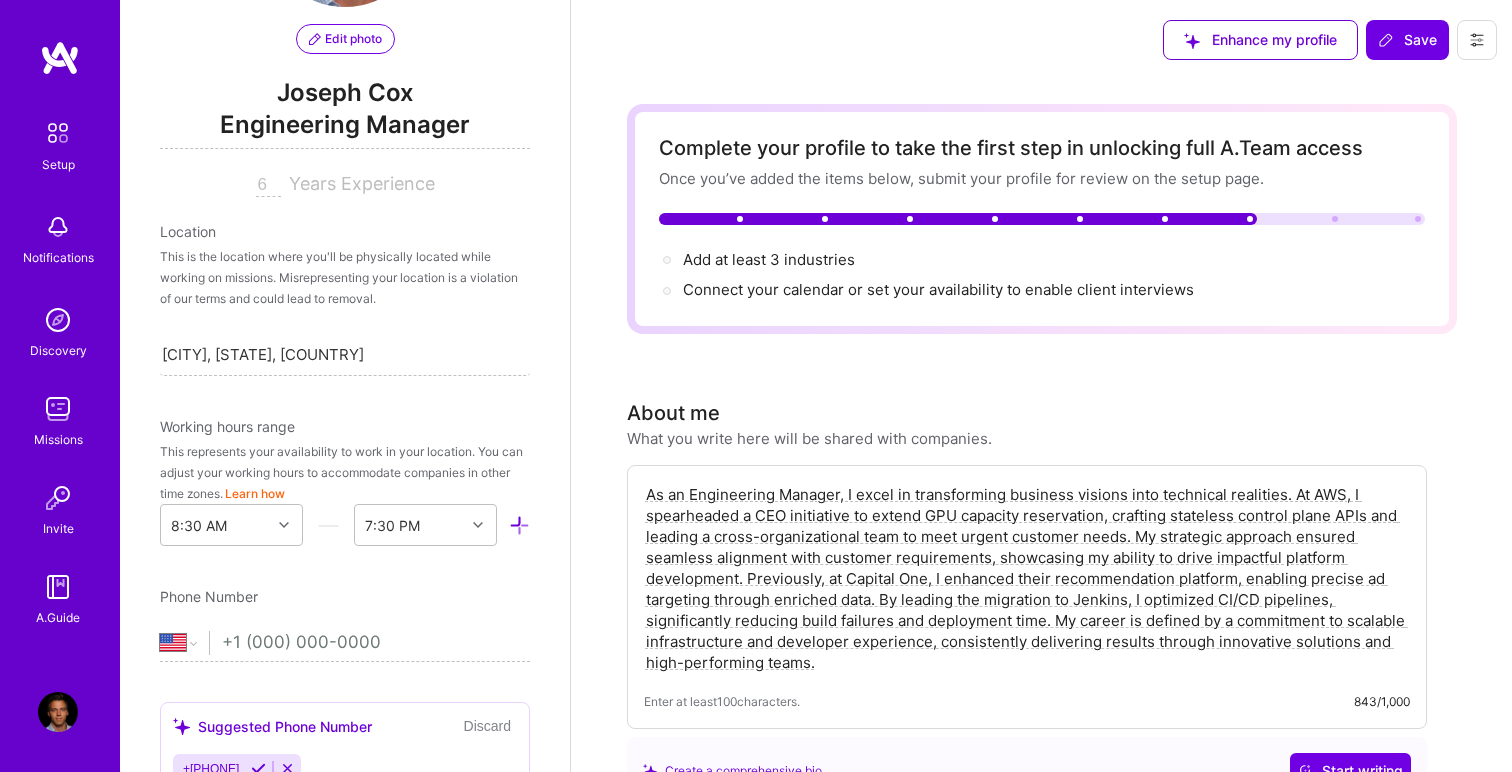 scroll, scrollTop: 0, scrollLeft: 0, axis: both 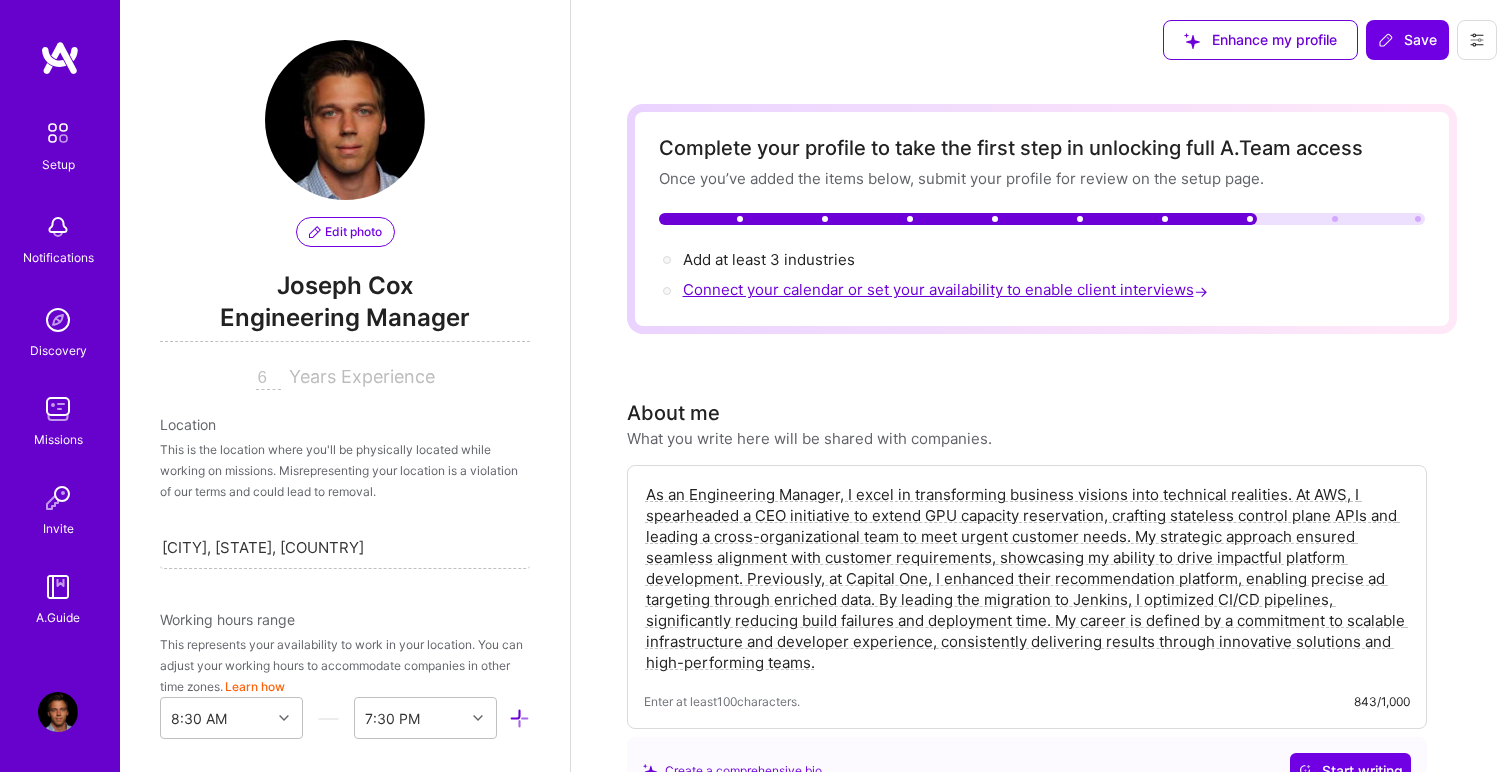 click on "Connect your calendar or set your availability to enable client interviews  →" at bounding box center [947, 289] 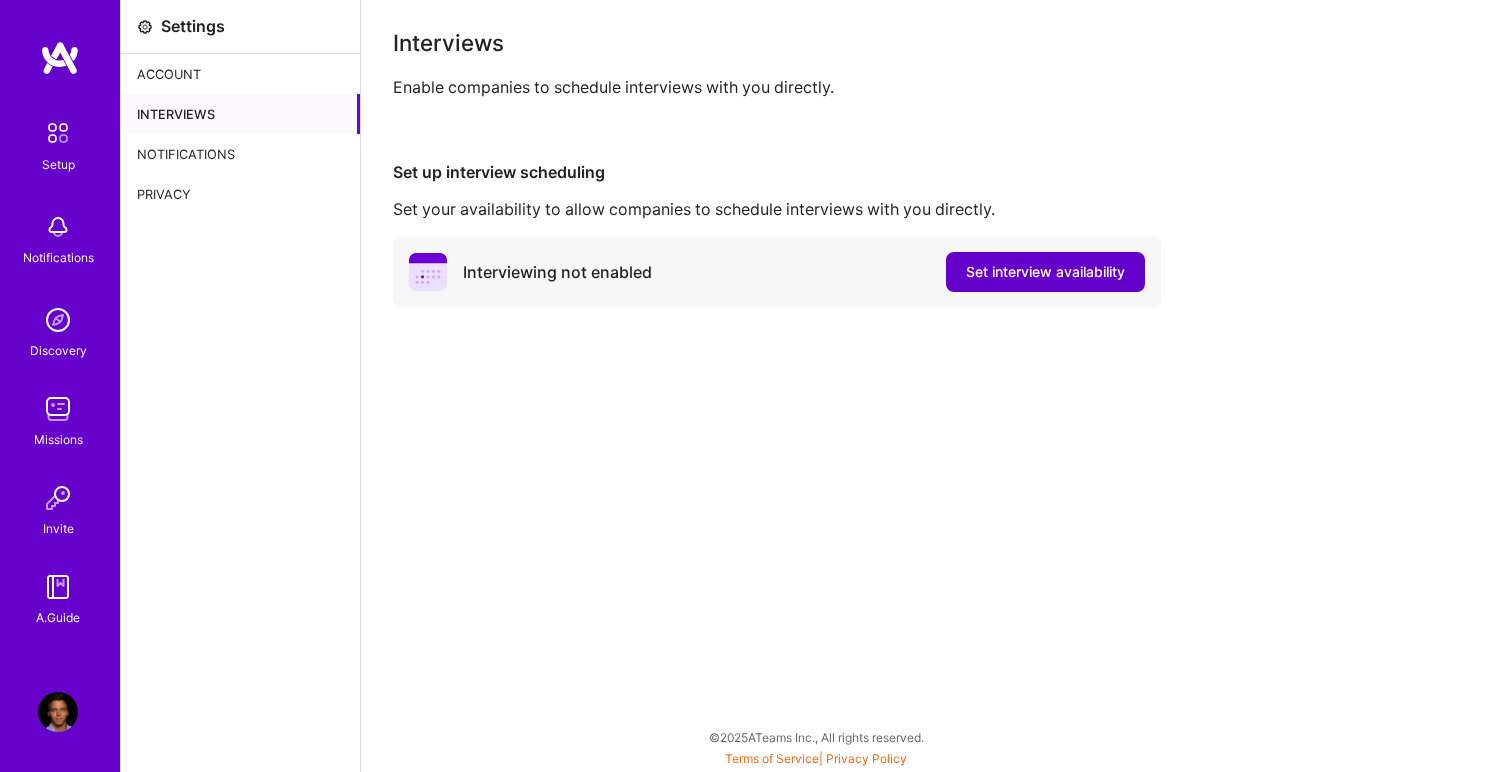 click on "Set interview availability" at bounding box center [1045, 272] 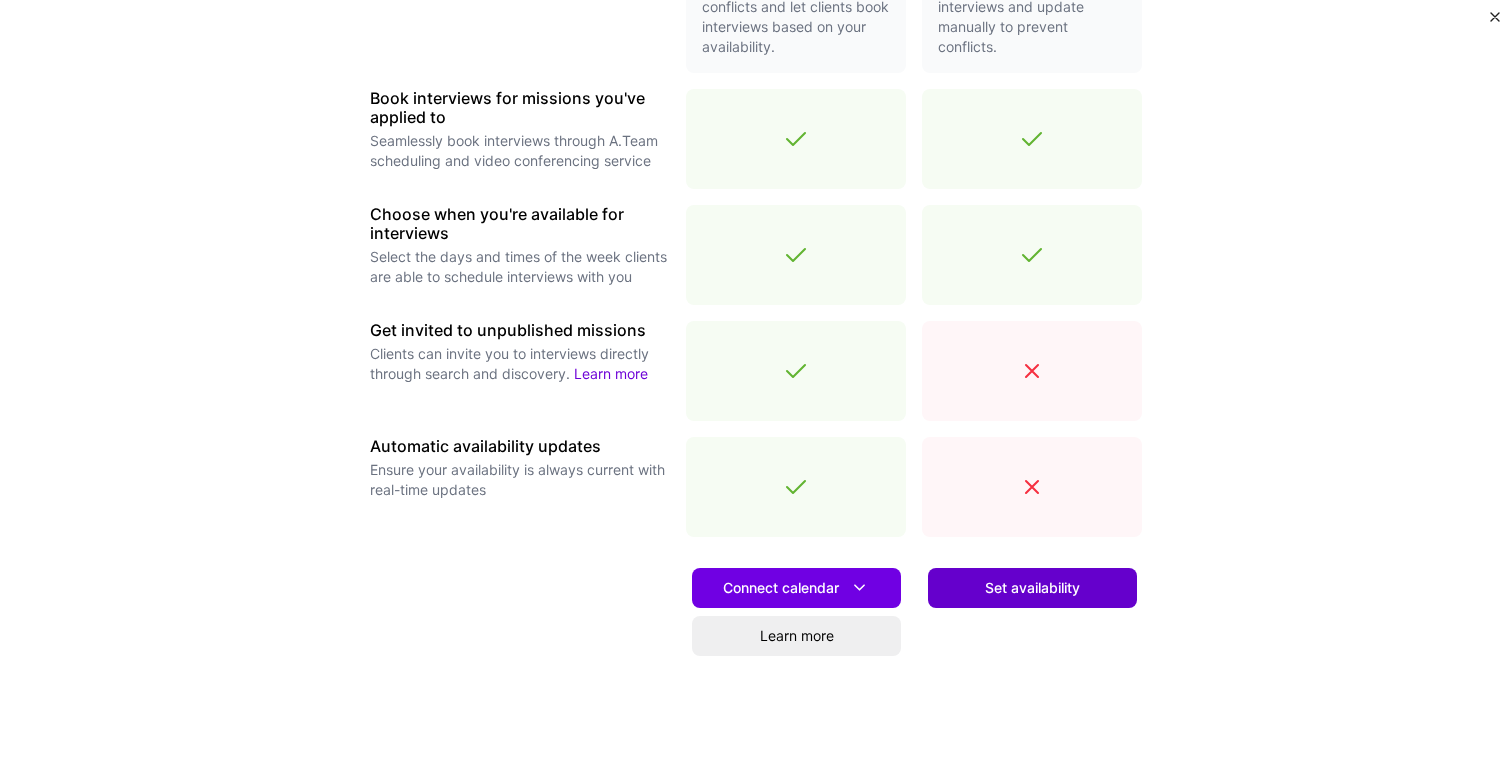 scroll, scrollTop: 551, scrollLeft: 0, axis: vertical 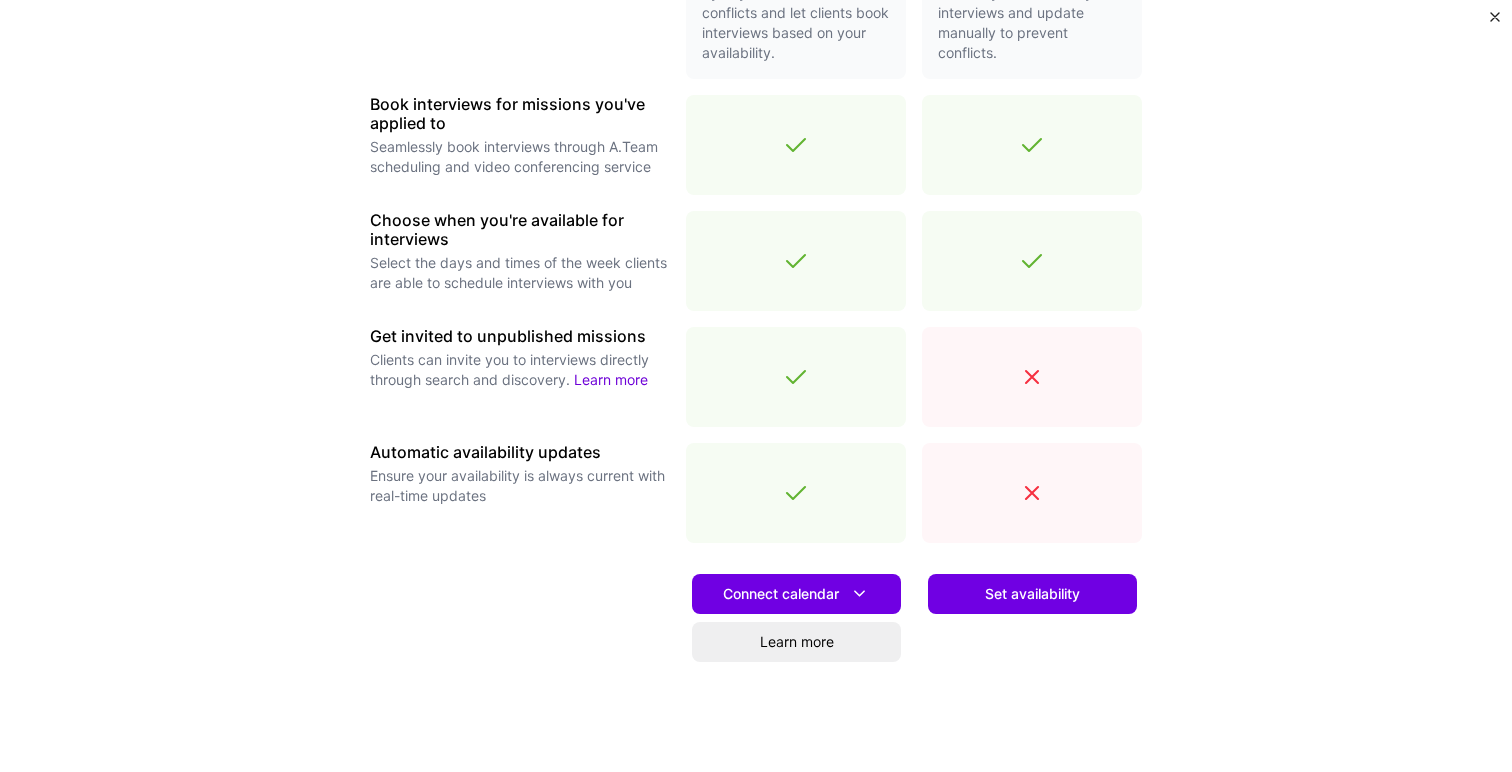 click on "Set availability" at bounding box center [1032, 673] 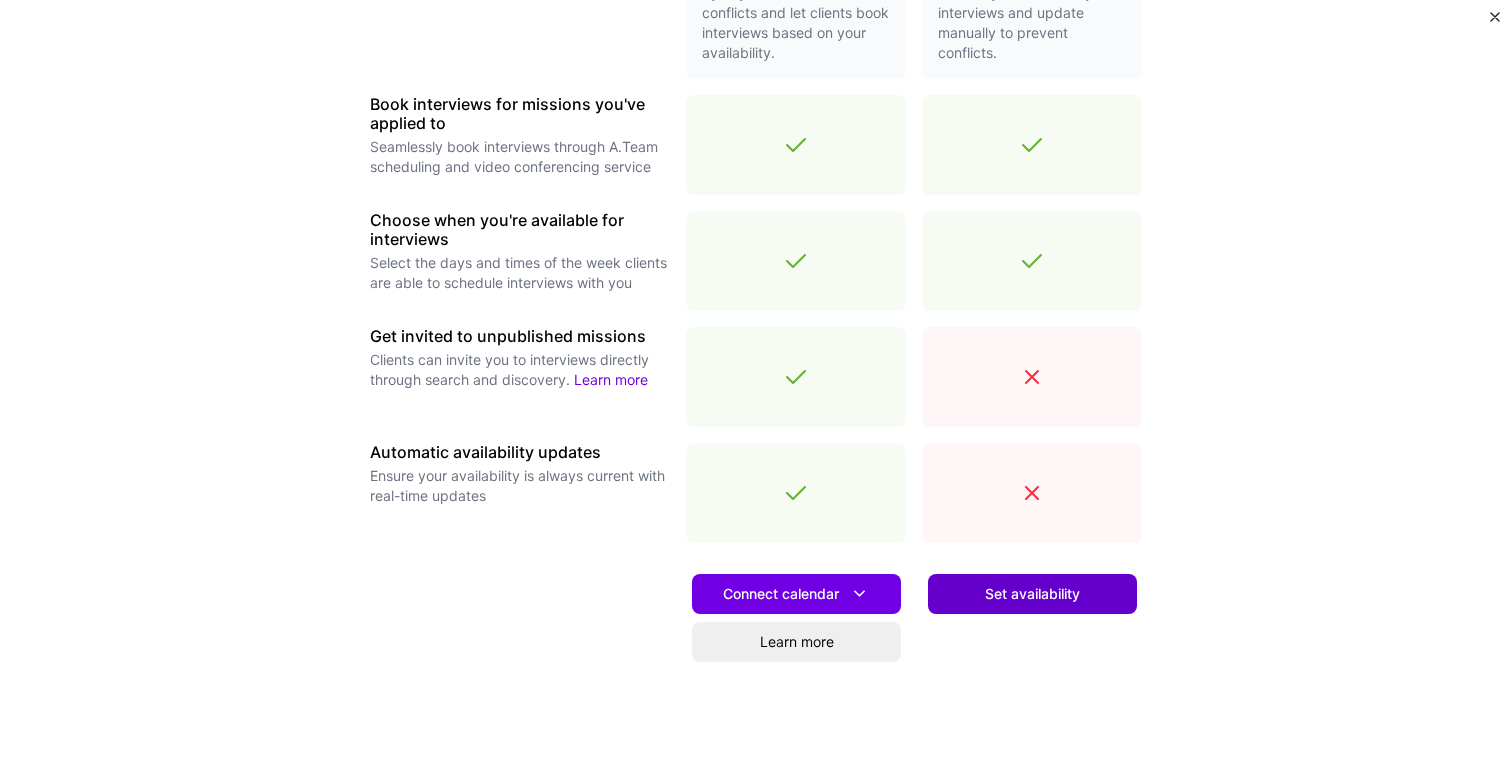 click on "Set availability" at bounding box center [1032, 594] 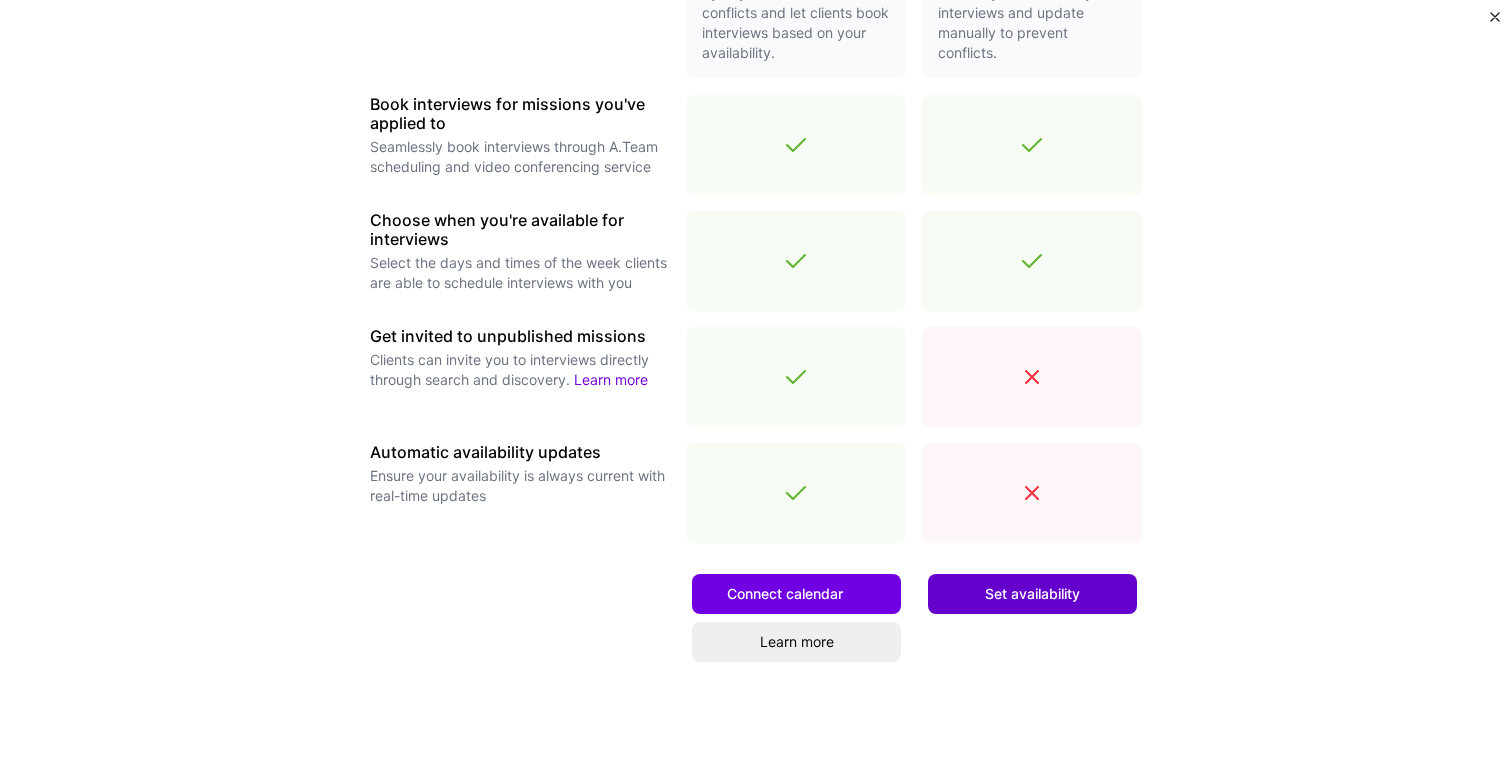 scroll, scrollTop: 0, scrollLeft: 0, axis: both 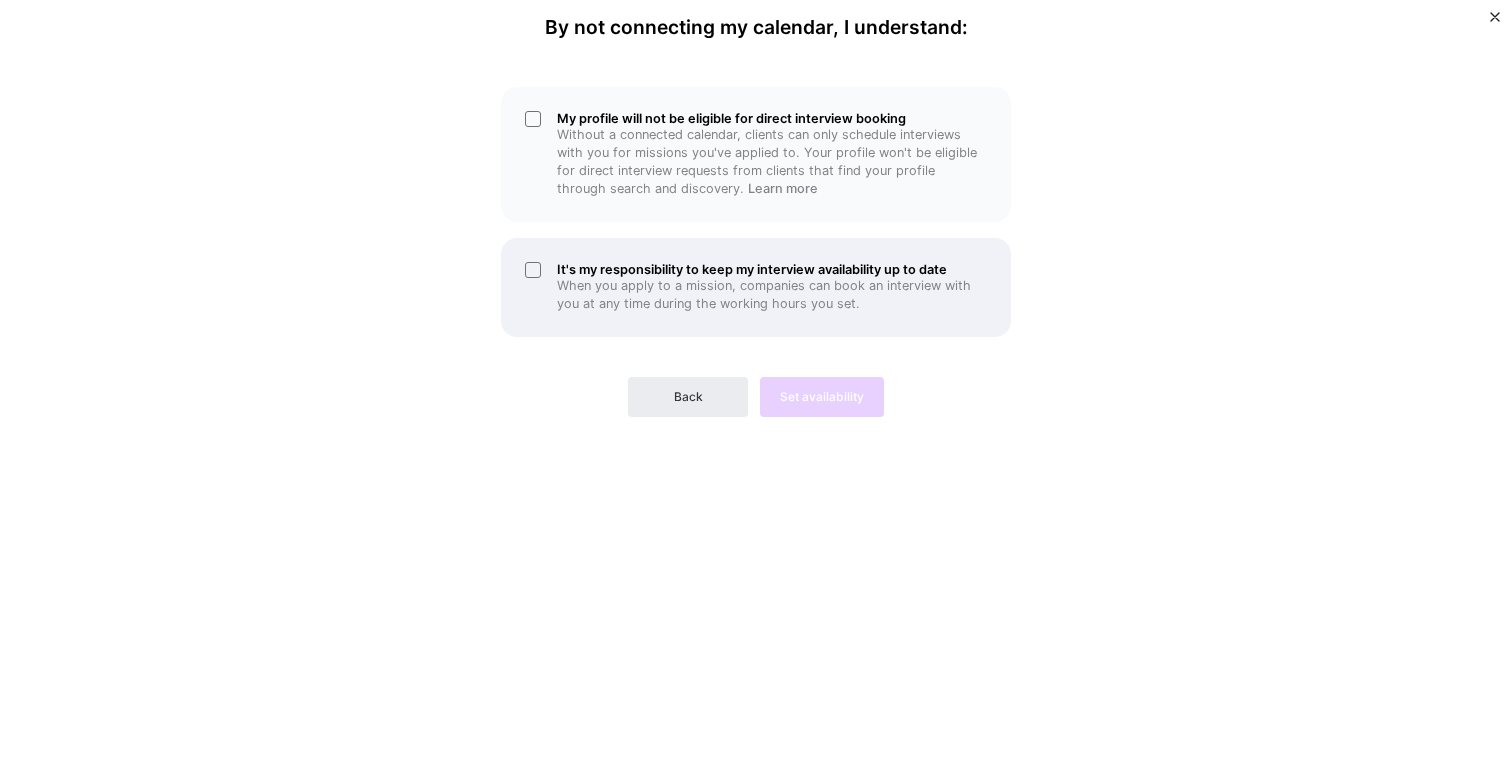 click on "When you apply to a mission, companies can book an interview with you at any time during the working hours you set." at bounding box center (772, 295) 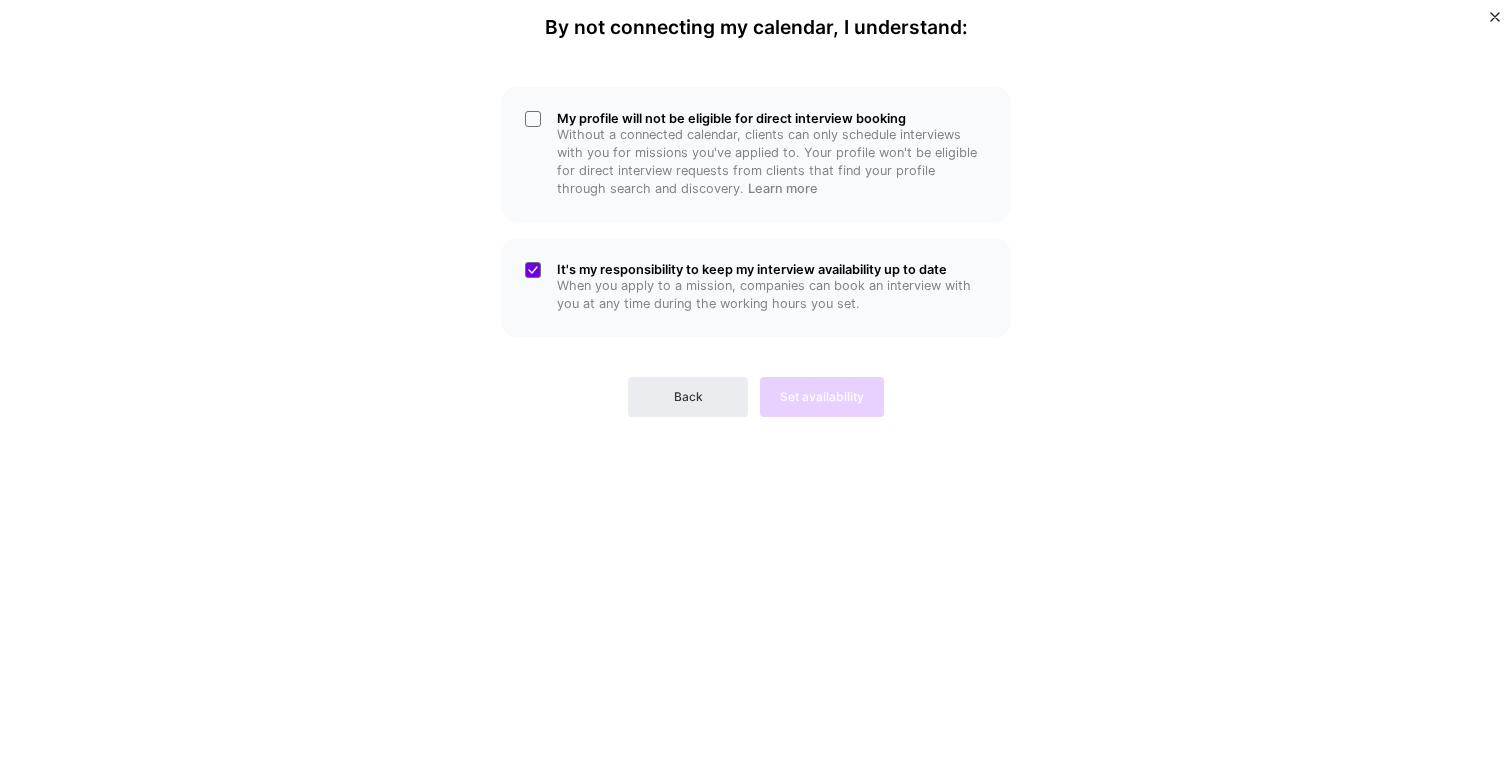 click on "Back Set availability" at bounding box center (756, 381) 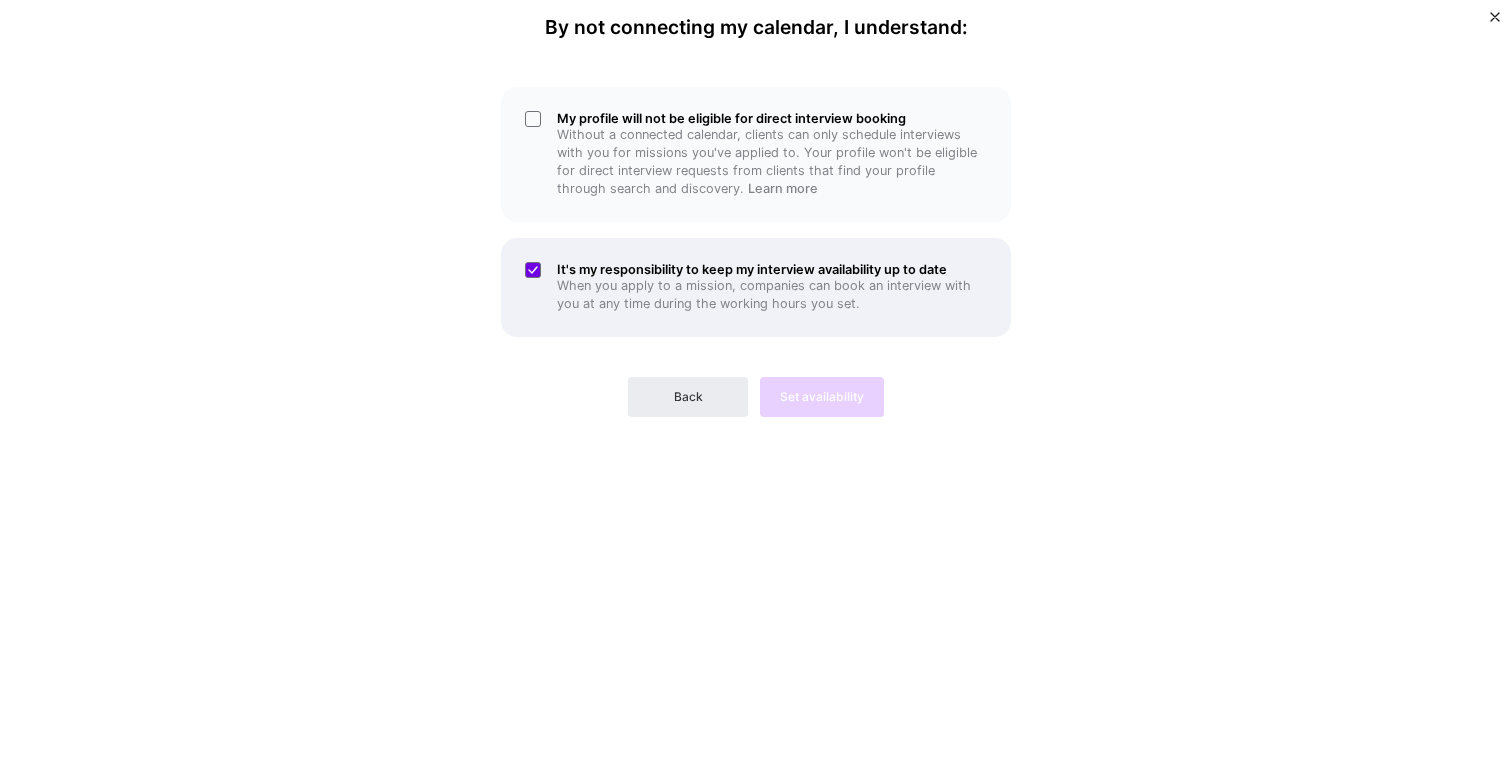 click on "When you apply to a mission, companies can book an interview with you at any time during the working hours you set." at bounding box center [772, 295] 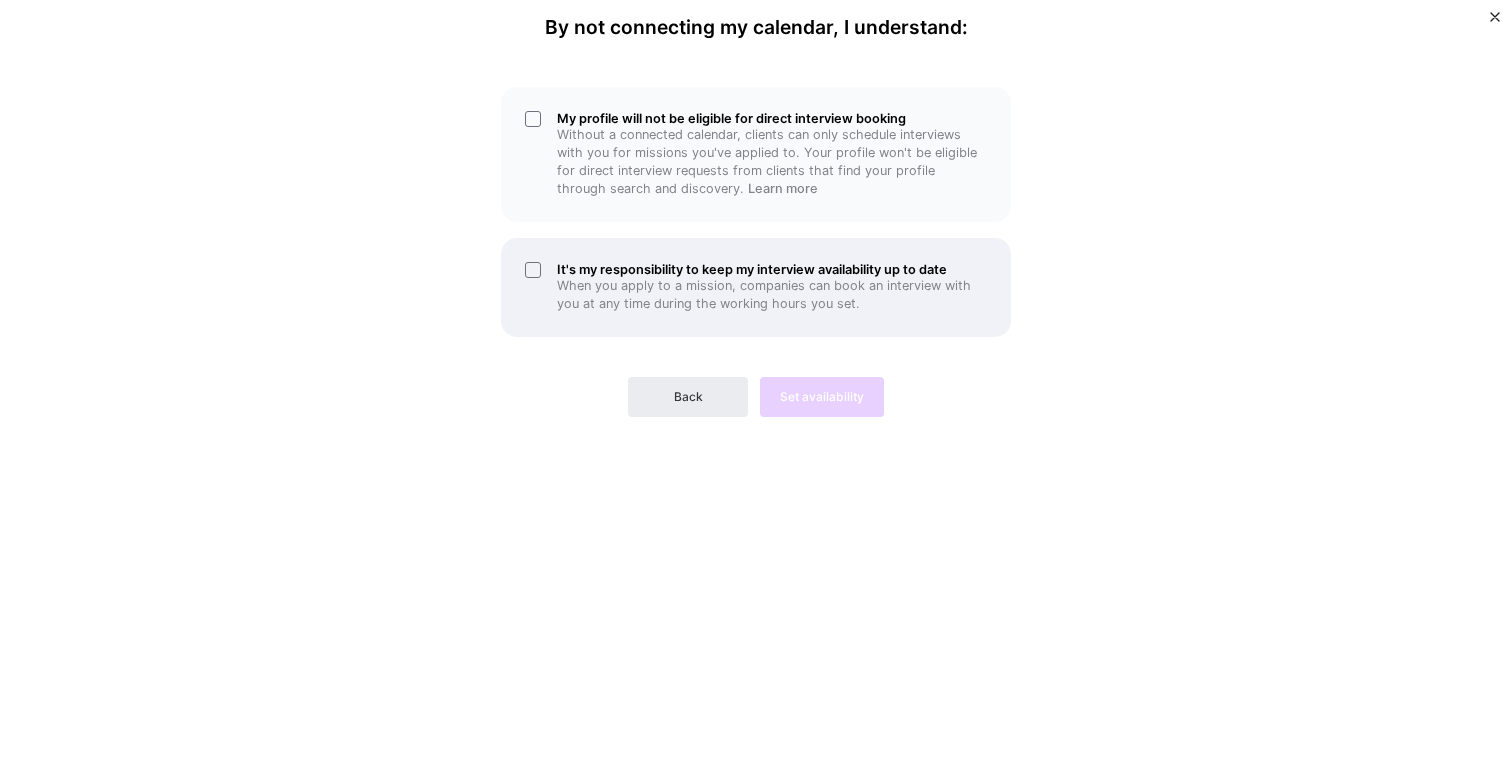 click on "It's my responsibility to keep my interview availability up to date When you apply to a mission, companies can book an interview with you at any time during the working hours you set." at bounding box center [756, 287] 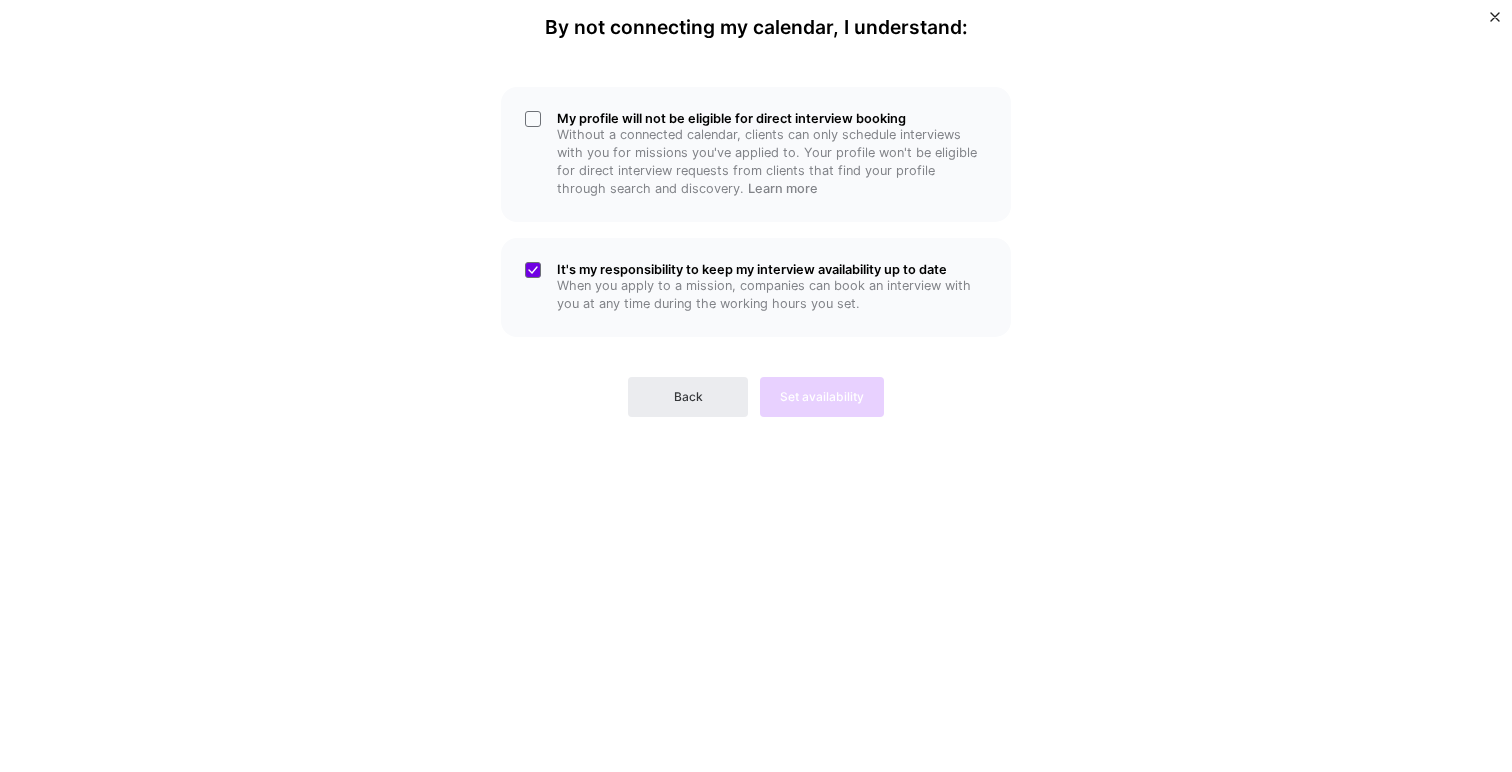 click on "Back Set availability" at bounding box center [756, 381] 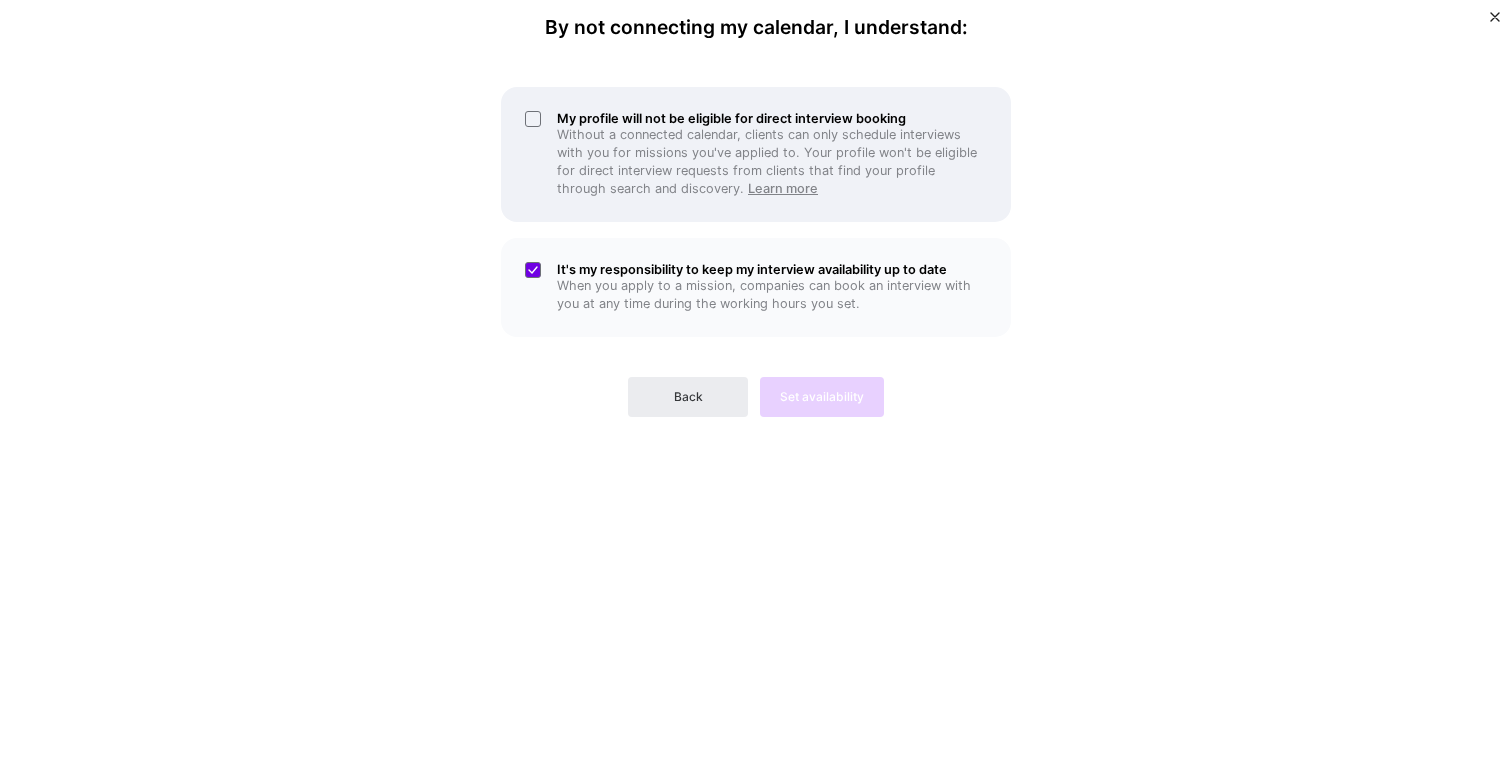 click on "Learn more" at bounding box center [783, 188] 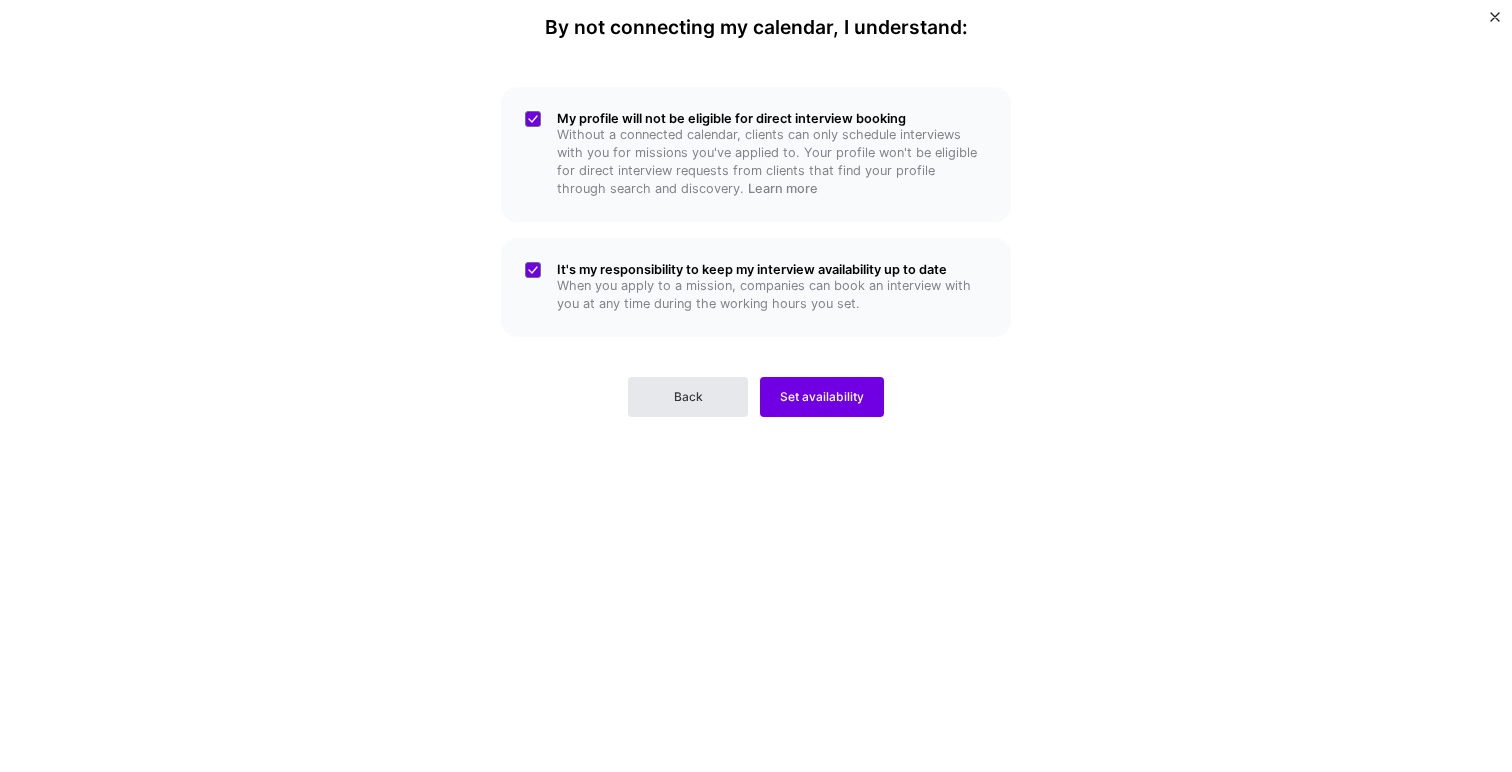 click on "Back" at bounding box center [688, 397] 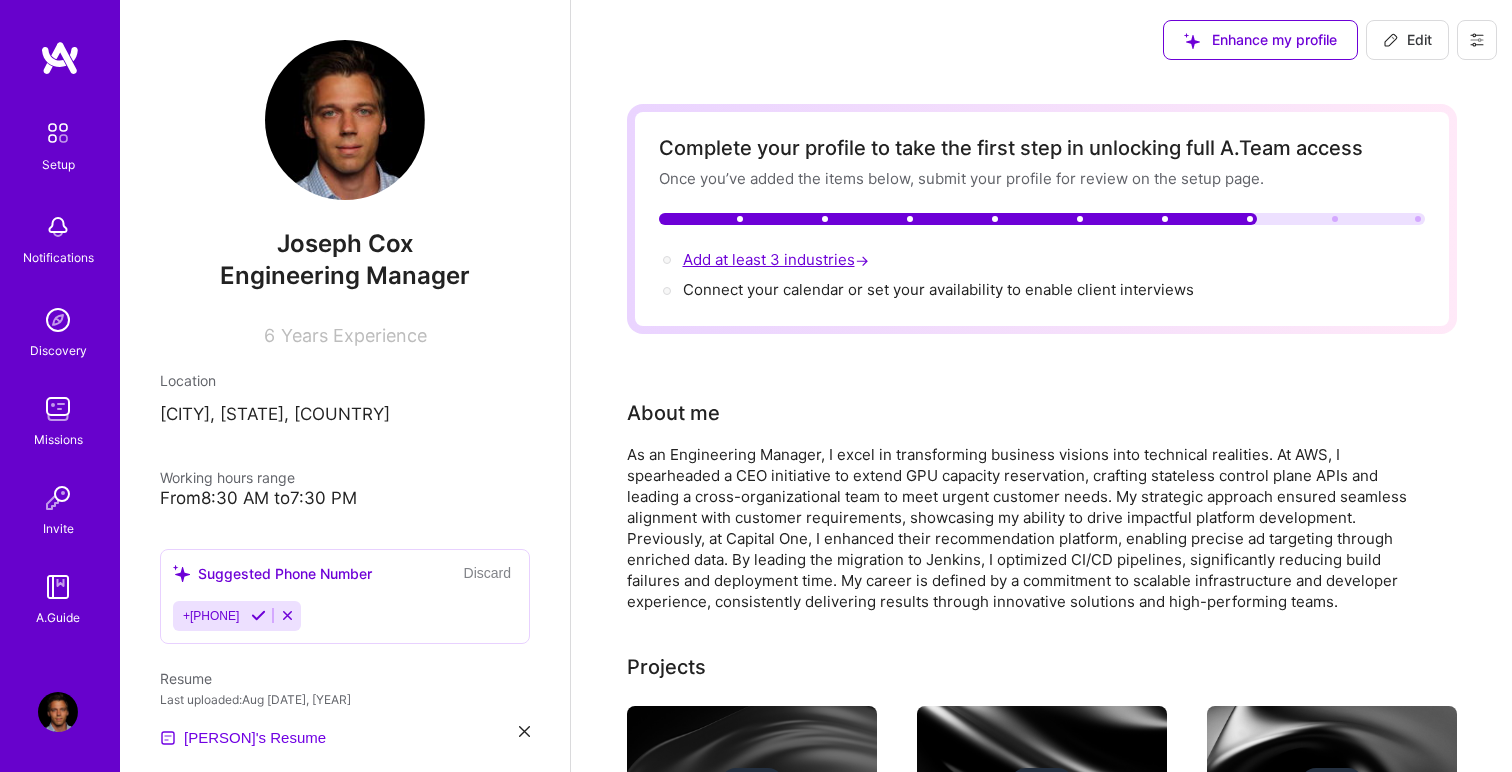 click on "Add at least 3 industries  →" at bounding box center [778, 259] 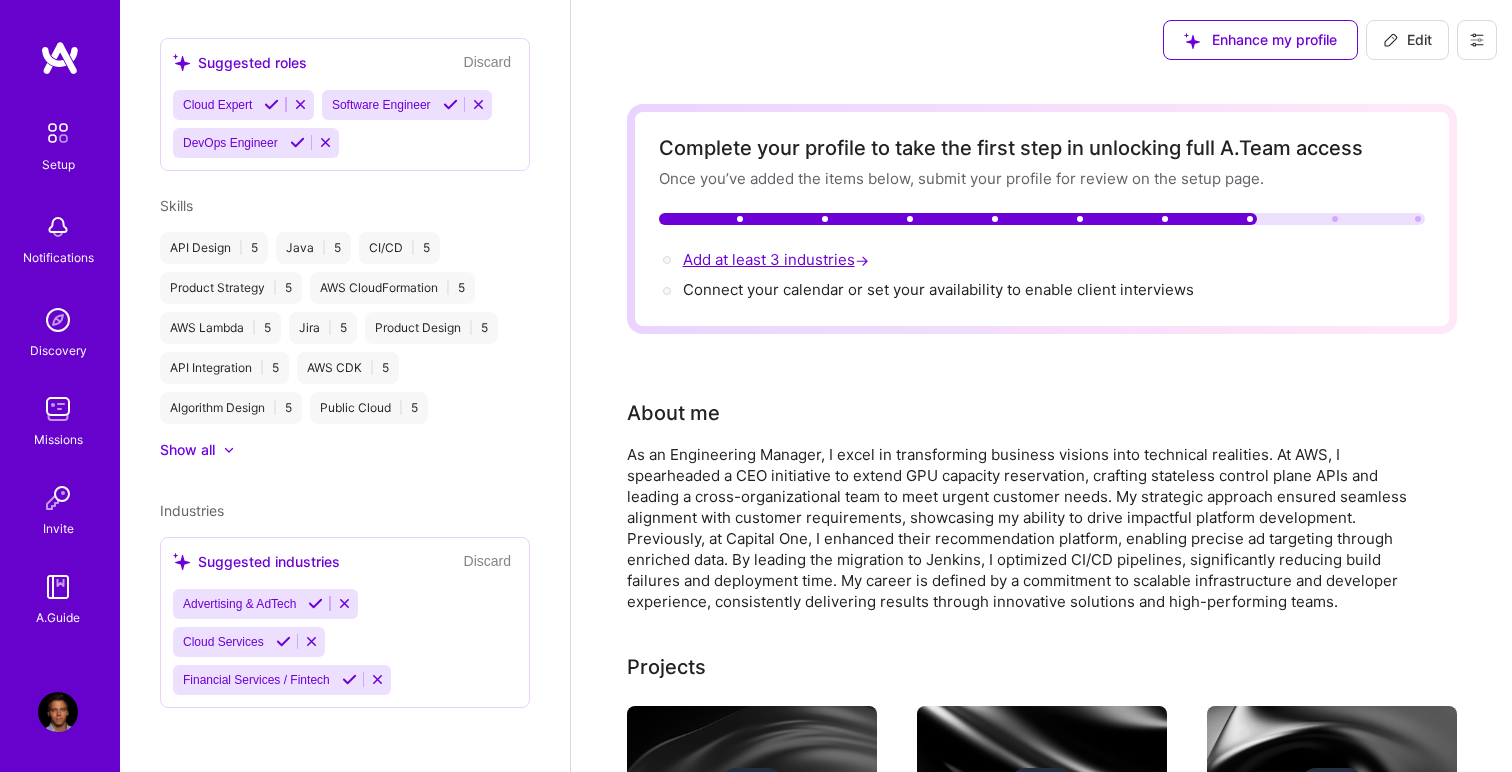 select on "US" 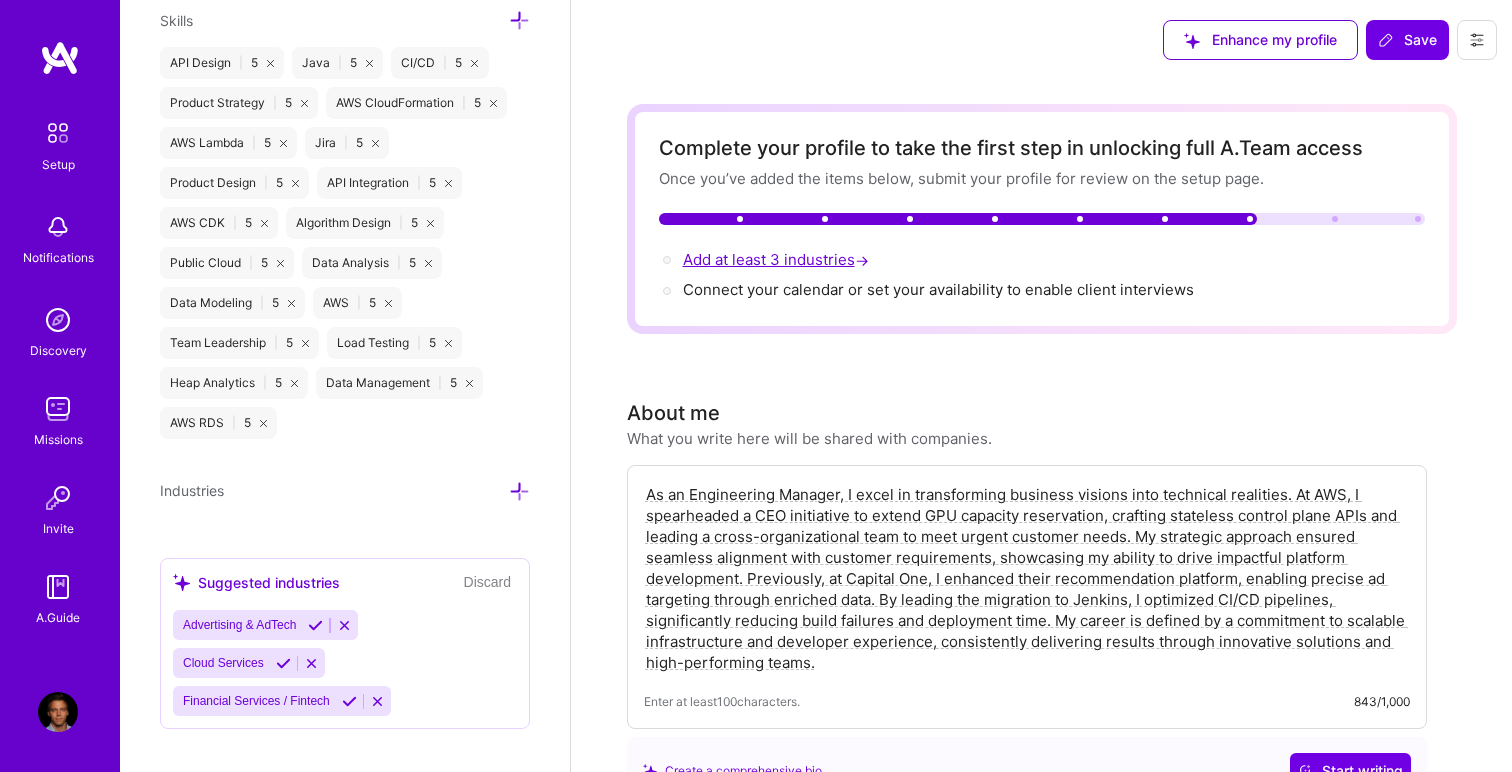 scroll, scrollTop: 1729, scrollLeft: 0, axis: vertical 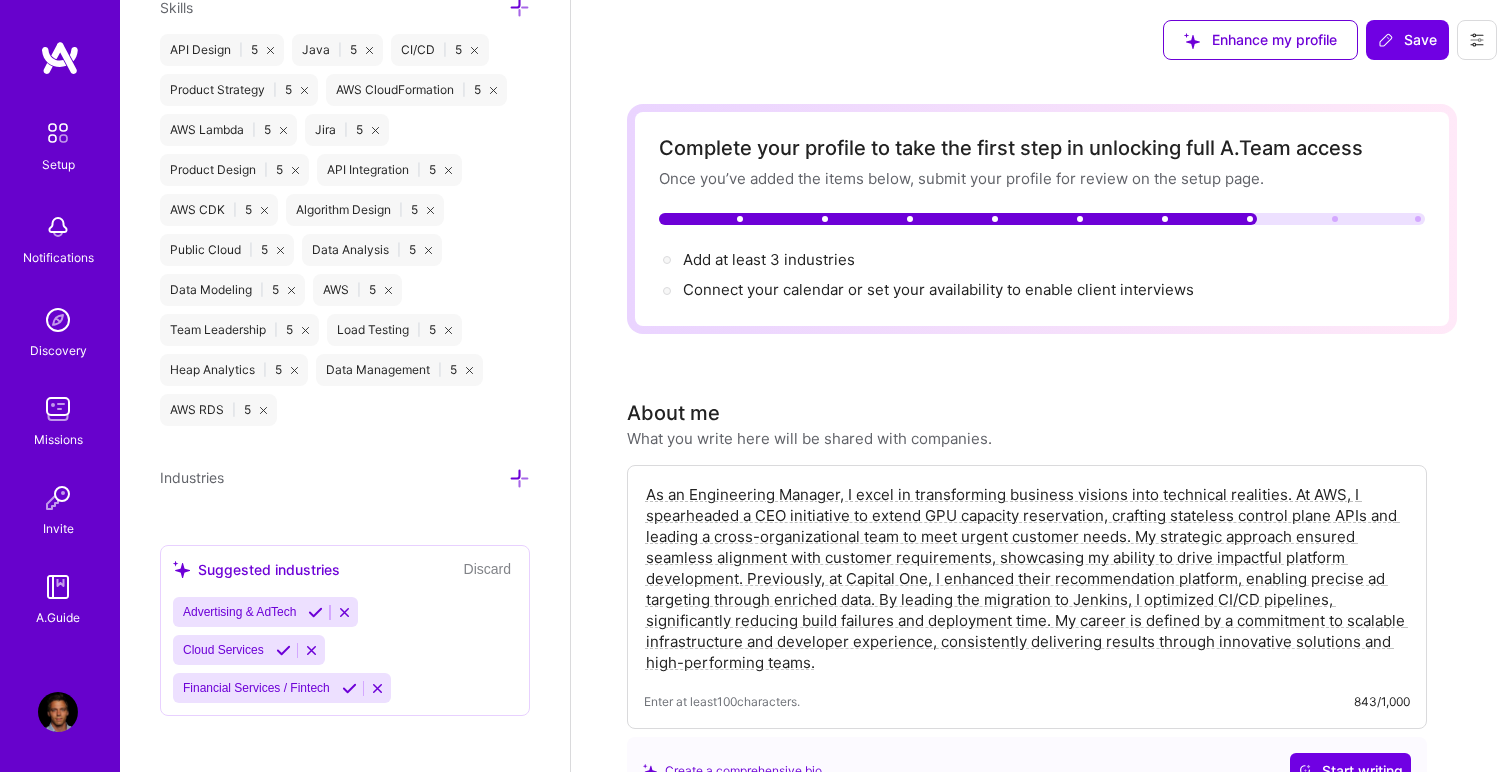 click on "Industries" at bounding box center (345, 477) 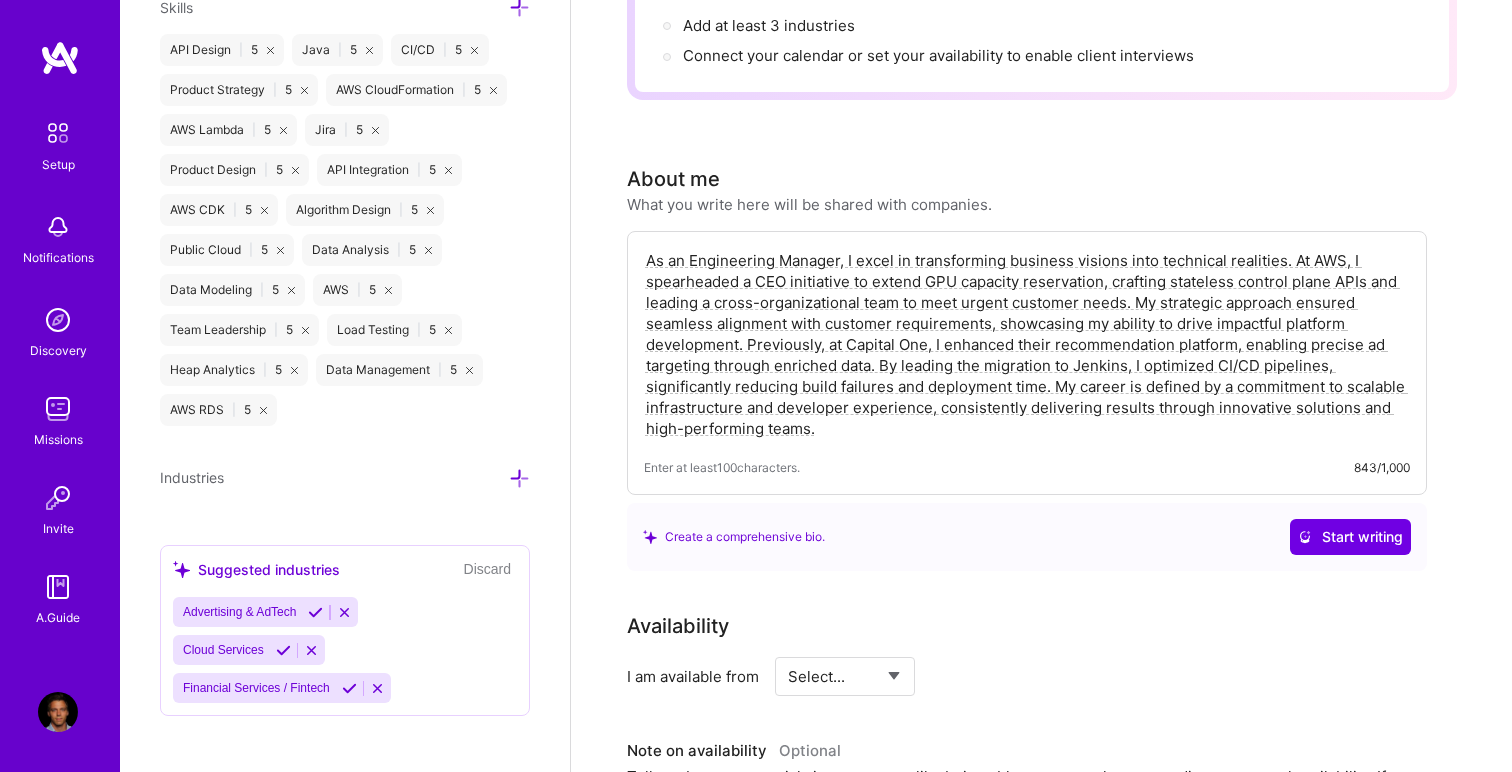 scroll, scrollTop: 342, scrollLeft: 0, axis: vertical 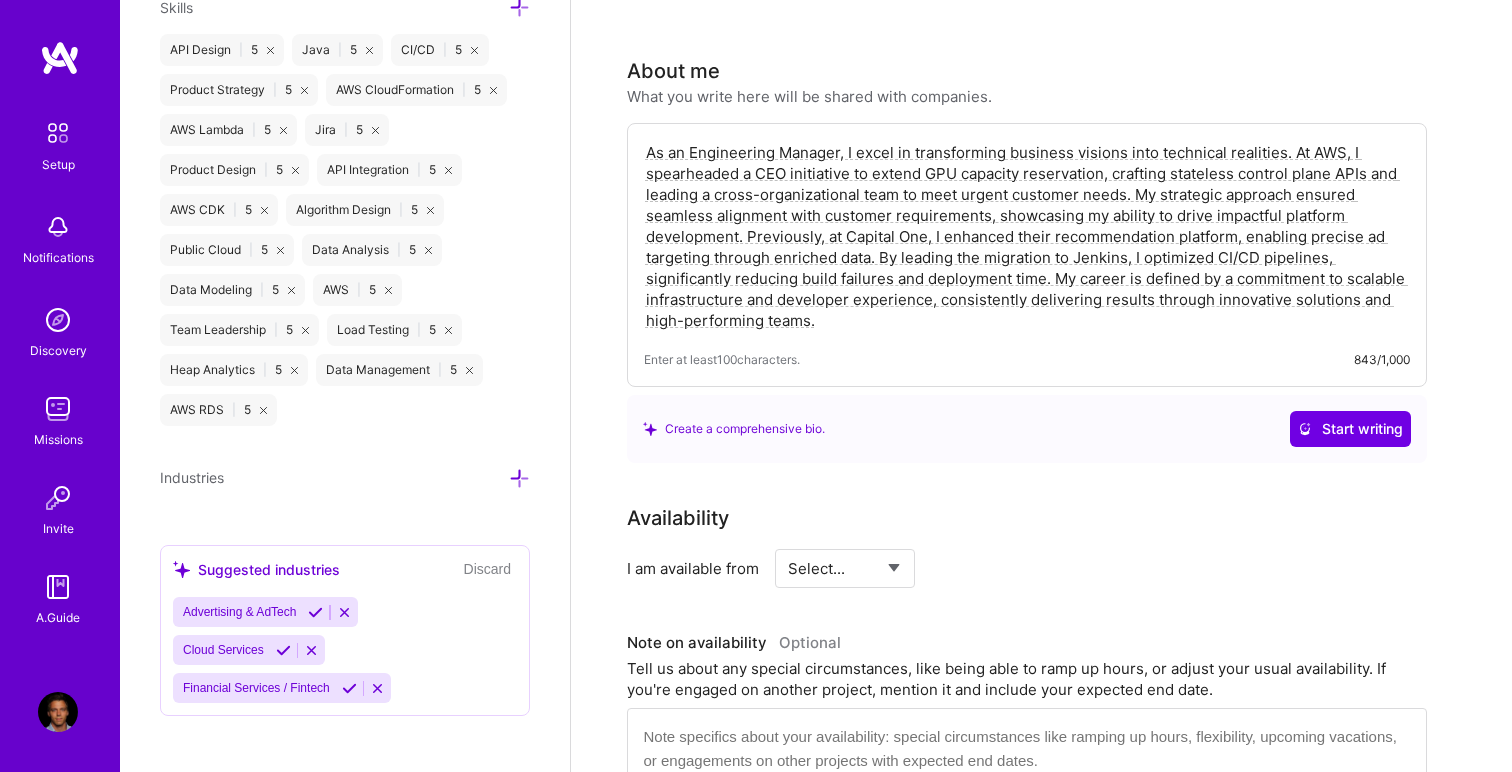 click on "As an Engineering Manager, I excel in transforming business visions into technical realities. At AWS, I spearheaded a CEO initiative to extend GPU capacity reservation, crafting stateless control plane APIs and leading a cross-organizational team to meet urgent customer needs. My strategic approach ensured seamless alignment with customer requirements, showcasing my ability to drive impactful platform development. Previously, at Capital One, I enhanced their recommendation platform, enabling precise ad targeting through enriched data. By leading the migration to Jenkins, I optimized CI/CD pipelines, significantly reducing build failures and deployment time. My career is defined by a commitment to scalable infrastructure and developer experience, consistently delivering results through innovative solutions and high-performing teams." at bounding box center (1027, 236) 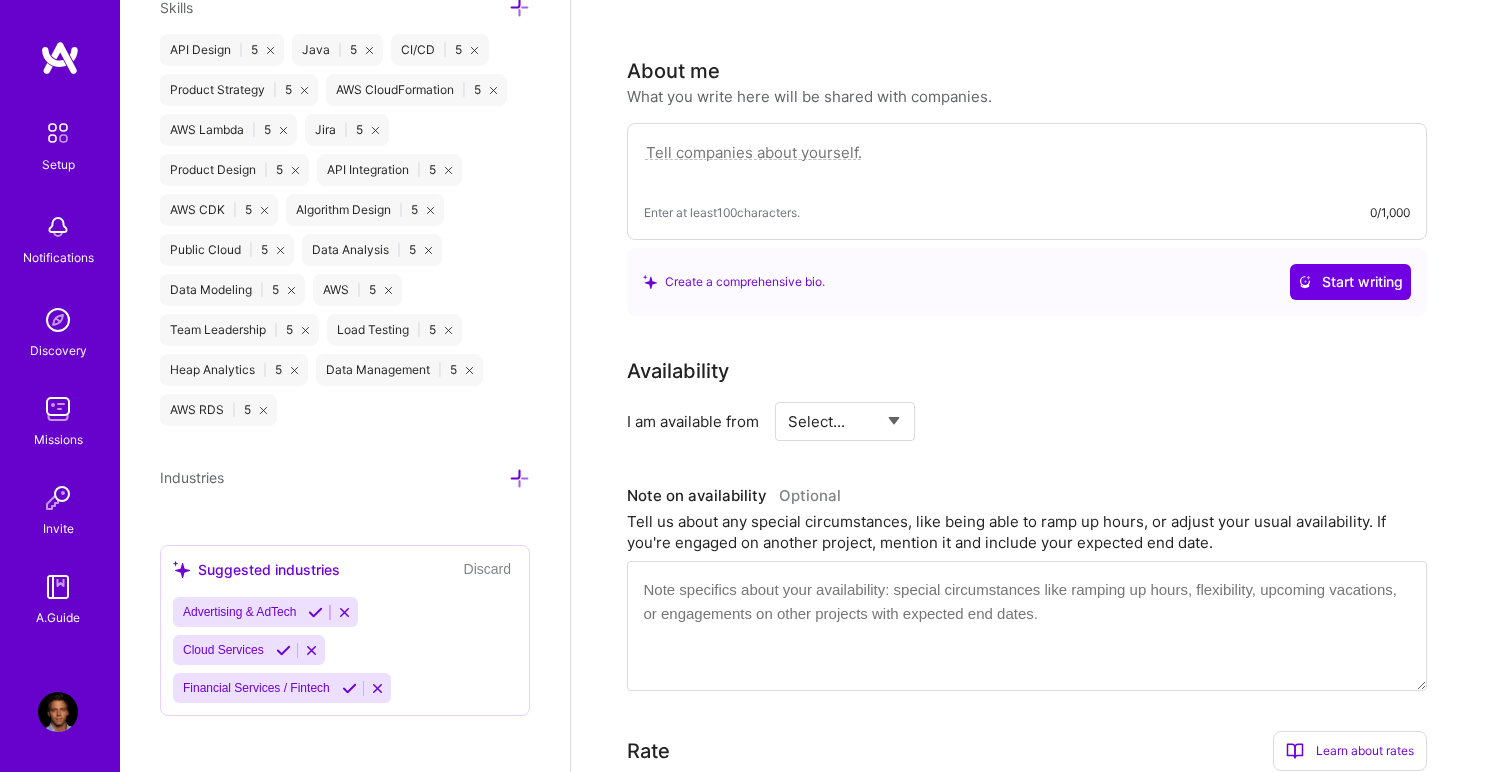 paste on "Over my [DURATION] tenure at AWS, I progressed from SDE I to SDM II, demonstrating significant technical and leadership growth. Starting as an SDE, I led crucial system redesigns that improved scalability and reduced costs by $[AMOUNT] annually, while implementing billing system enhancements that secured $[AMOUNT] in government contracts. After promotion to SDM II, I expanded the team from [NUMBER] to [NUMBER] engineers, led high-visibility projects including the Public IPv4 Price Increase initiative generating $[AMOUNT] in annual revenue, and managed a CEO initiative for GPU capacity reservation. I consistently demonstrated strong project management skills through cross-organizational collaboration, addressing critical business escalations, and implementing strategic technical solutions. Throughout my tenure, I championed engineering excellence initiatives, improved developer experiences, and established robust operational practices while managing complex distributed systems across various AWS platforms." 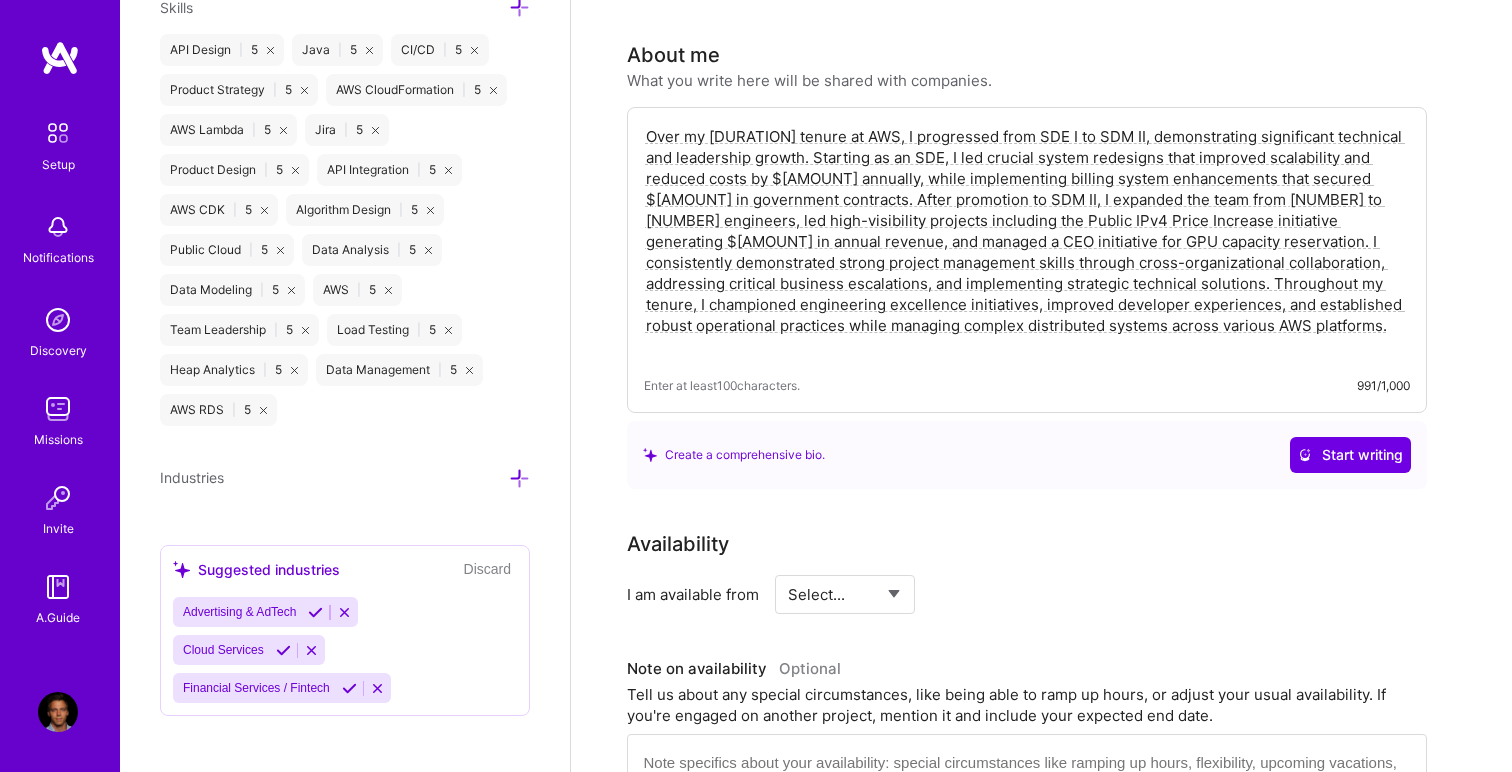 scroll, scrollTop: 367, scrollLeft: 0, axis: vertical 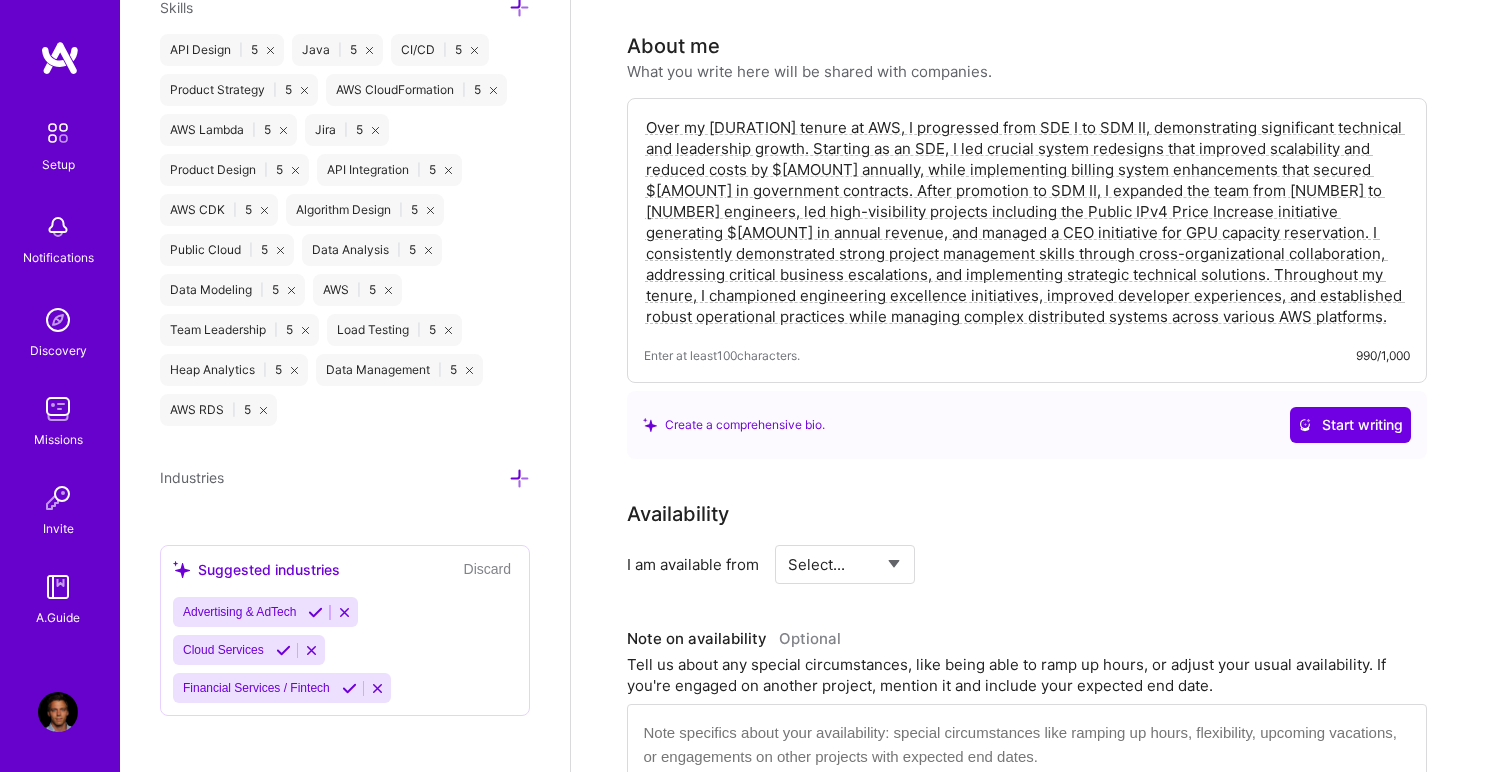 type on "Over my [DURATION] tenure at AWS, I progressed from SDE I to SDM II, demonstrating significant technical and leadership growth. Starting as an SDE, I led crucial system redesigns that improved scalability and reduced costs by $[AMOUNT] annually, while implementing billing system enhancements that secured $[AMOUNT] in government contracts. After promotion to SDM II, I expanded the team from [NUMBER] to [NUMBER] engineers, led high-visibility projects including the Public IPv4 Price Increase initiative generating $[AMOUNT] in annual revenue, and managed a CEO initiative for GPU capacity reservation. I consistently demonstrated strong project management skills through cross-organizational collaboration, addressing critical business escalations, and implementing strategic technical solutions. Throughout my tenure, I championed engineering excellence initiatives, improved developer experiences, and established robust operational practices while managing complex distributed systems across various AWS platforms." 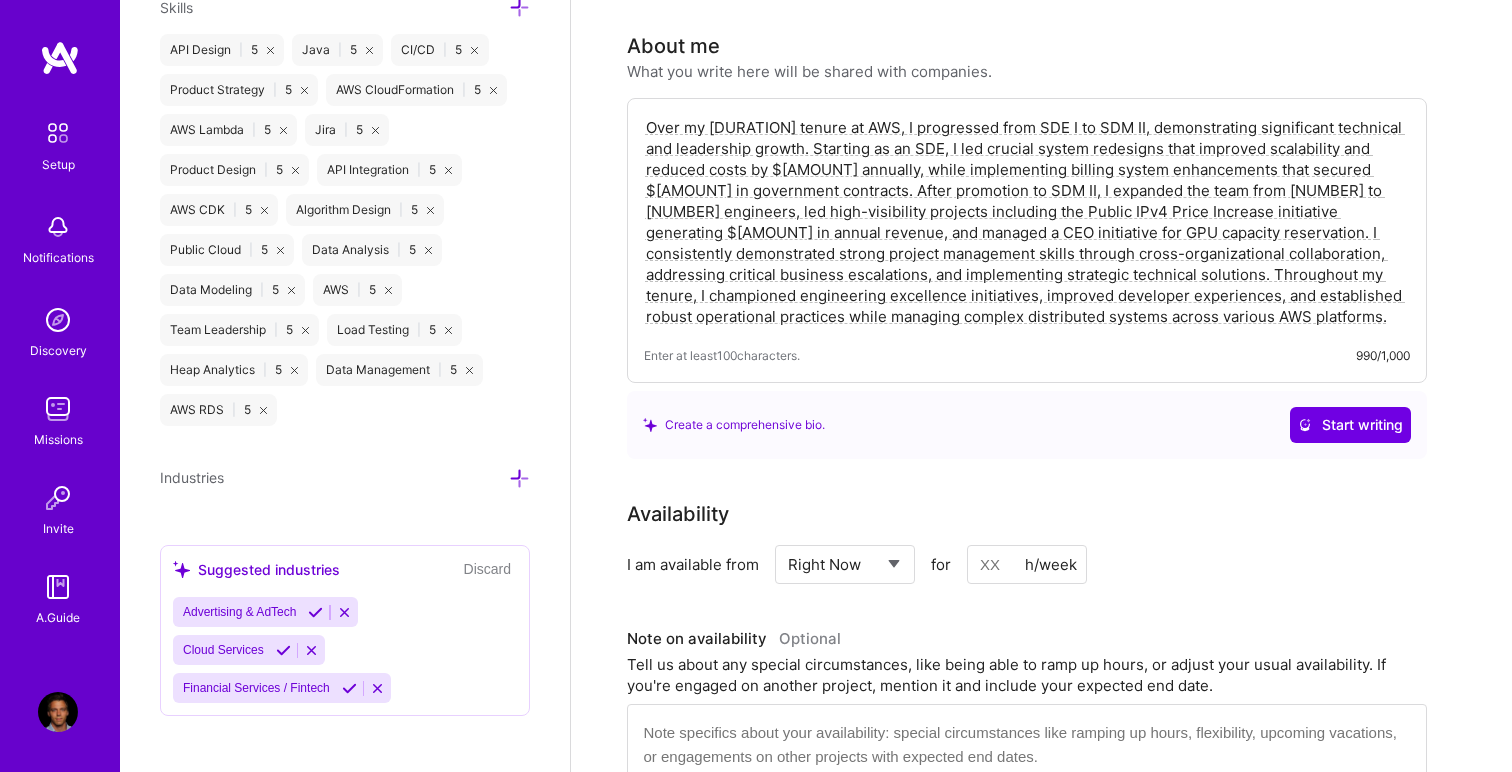 click on "Availability I am available from Select... Right Now Future Date Not Available for h/week Note on availability   Optional Tell us about any special circumstances, like being able to ramp up hours, or adjust your usual availability. If you're engaged on another project, mention it and include your expected end date." at bounding box center [1042, 666] 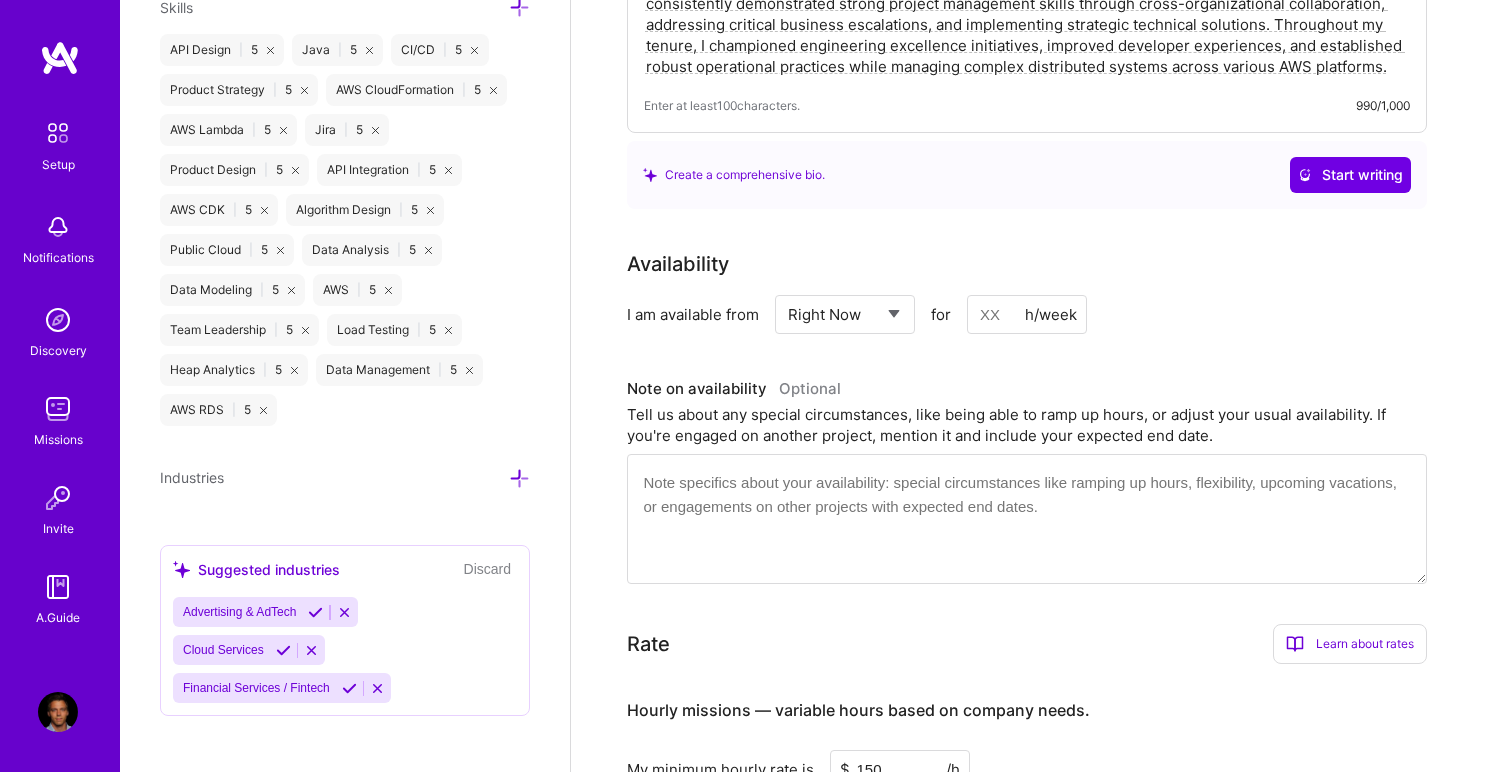 scroll, scrollTop: 632, scrollLeft: 0, axis: vertical 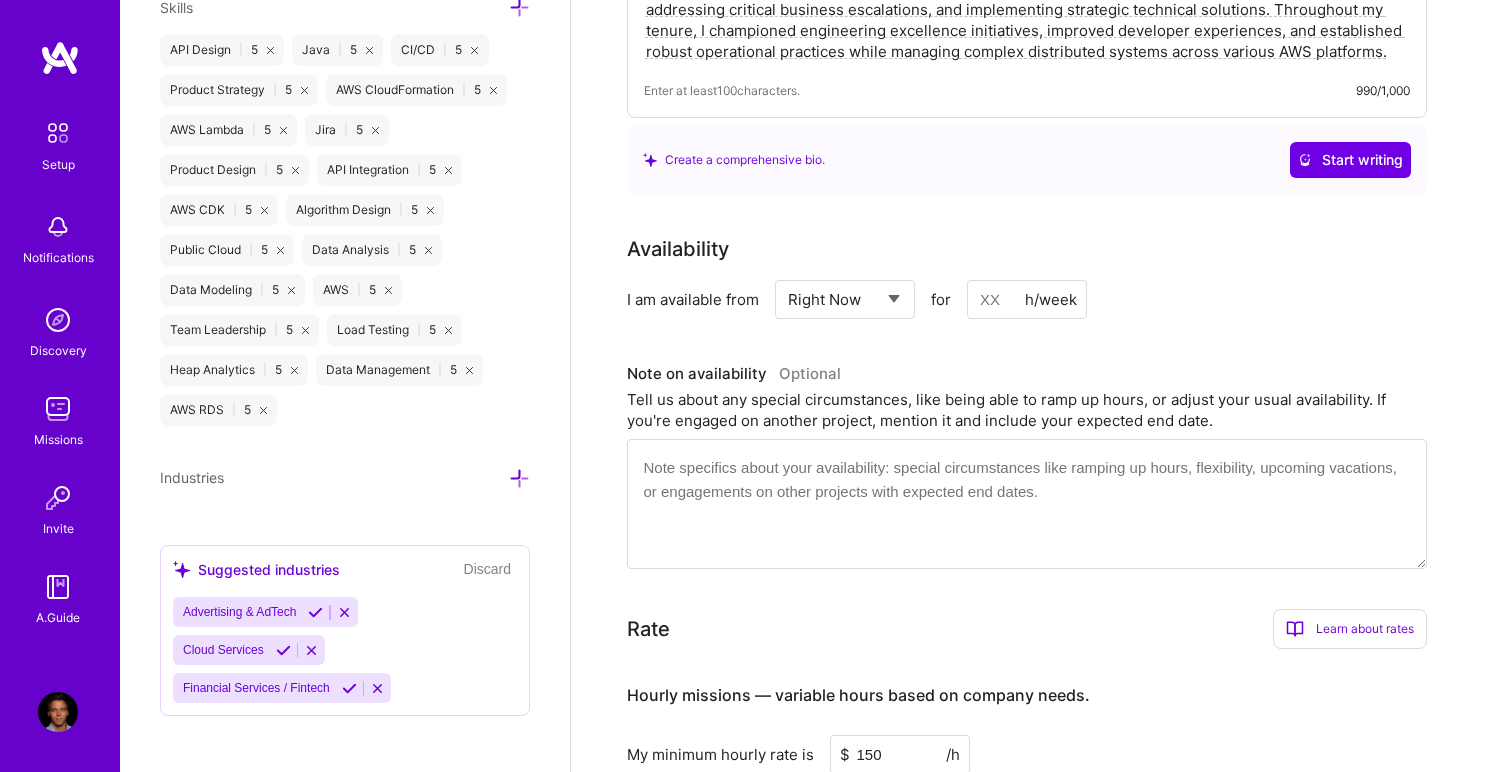click at bounding box center [1027, 299] 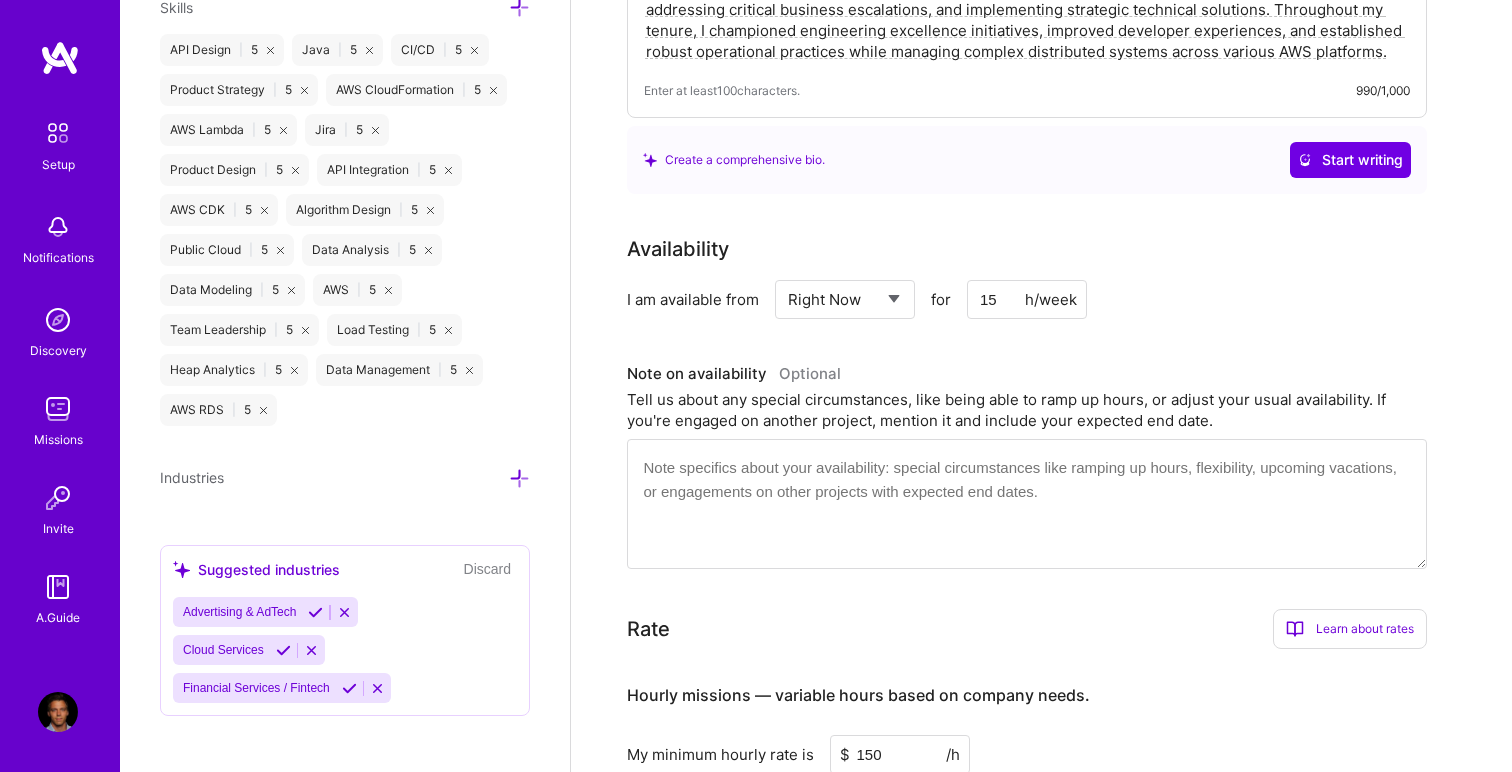 type on "1" 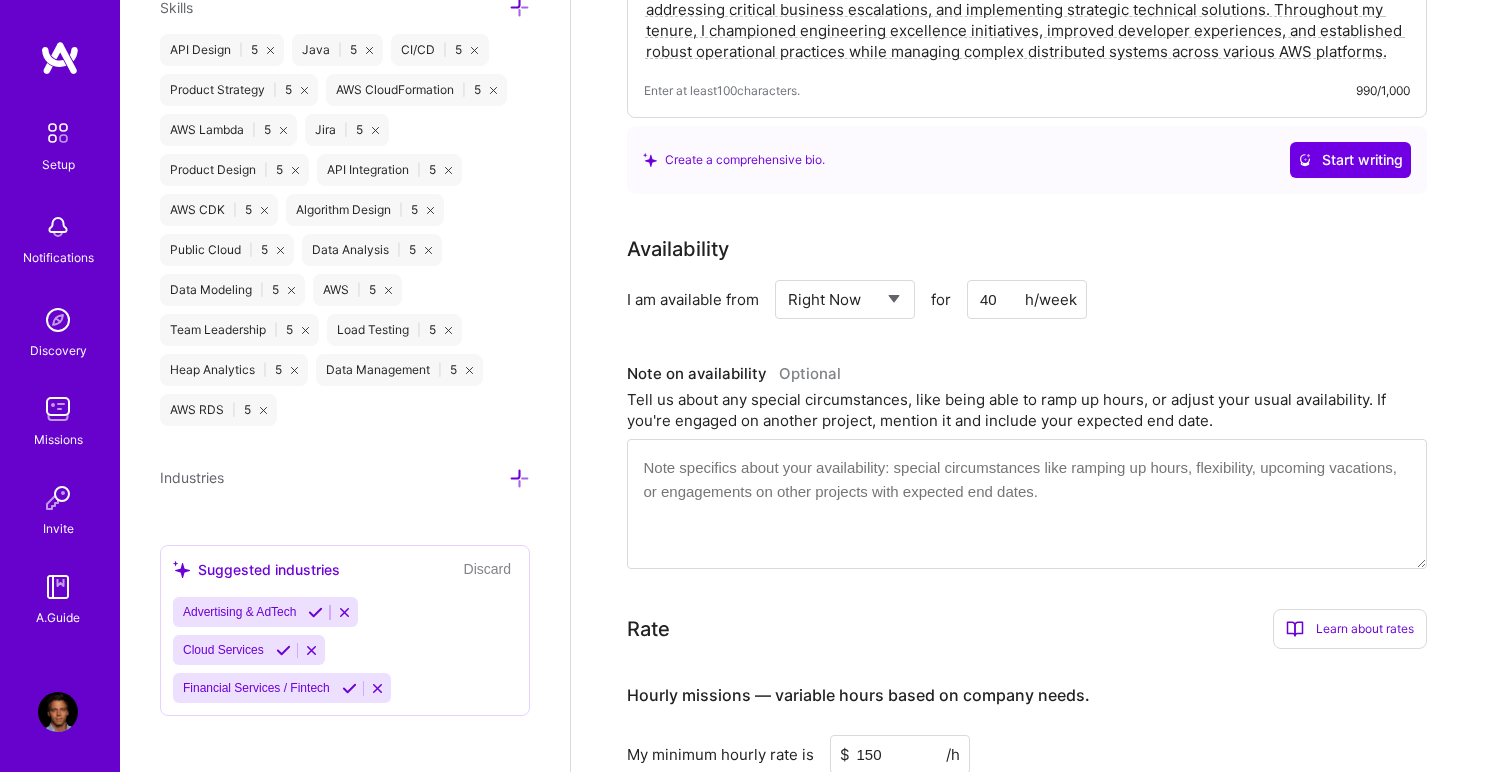 type on "40" 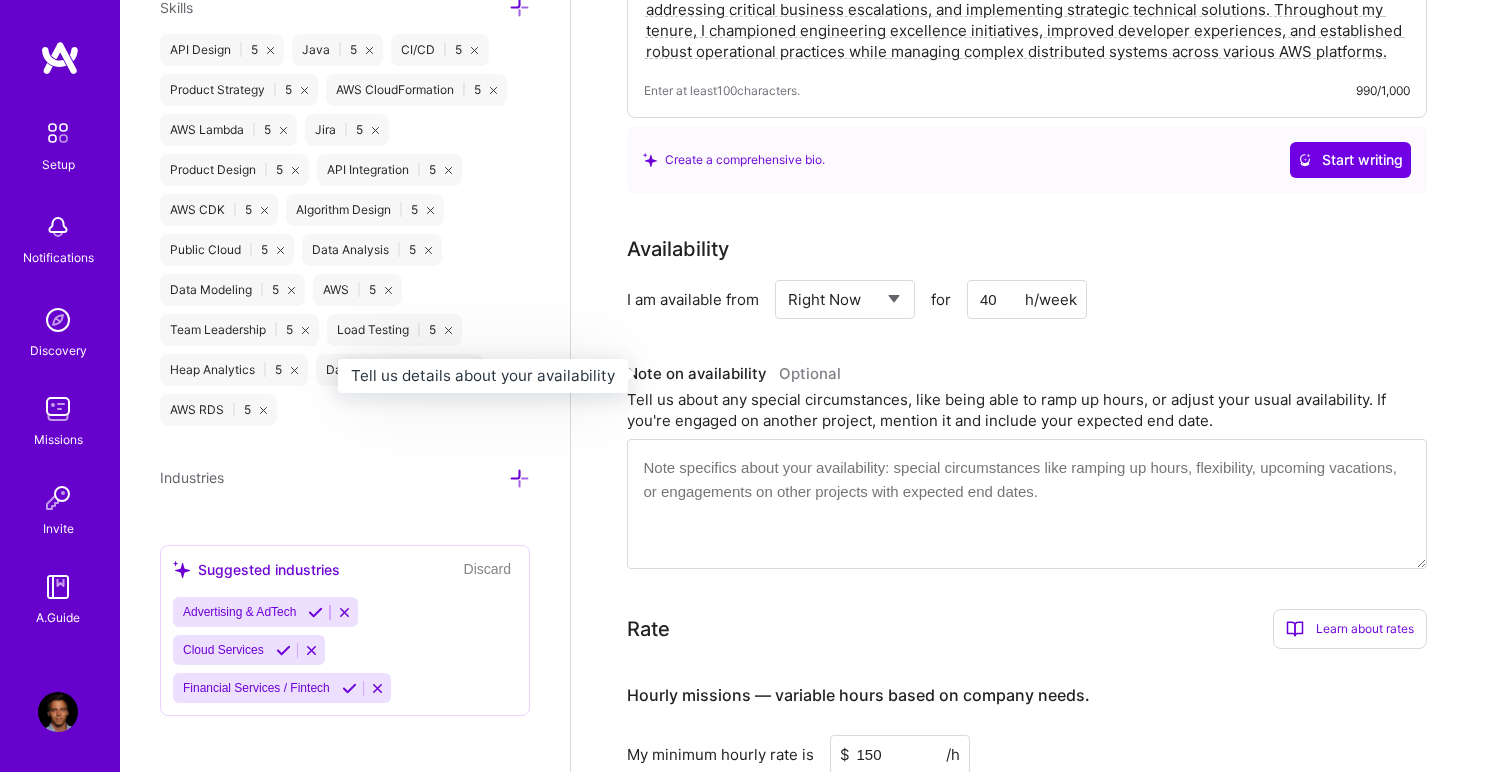 click on "Note on availability   Optional" at bounding box center (734, 374) 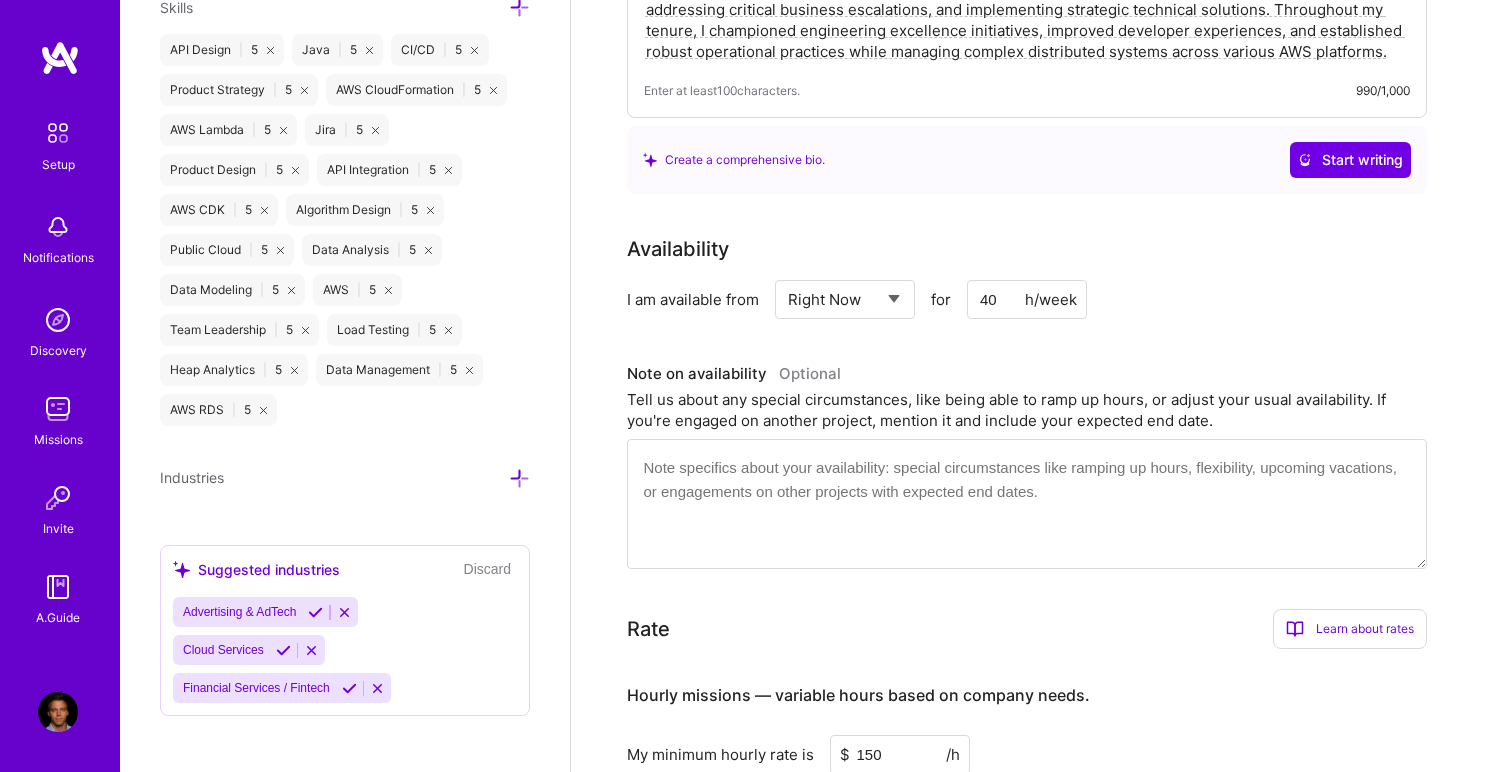click at bounding box center (1027, 504) 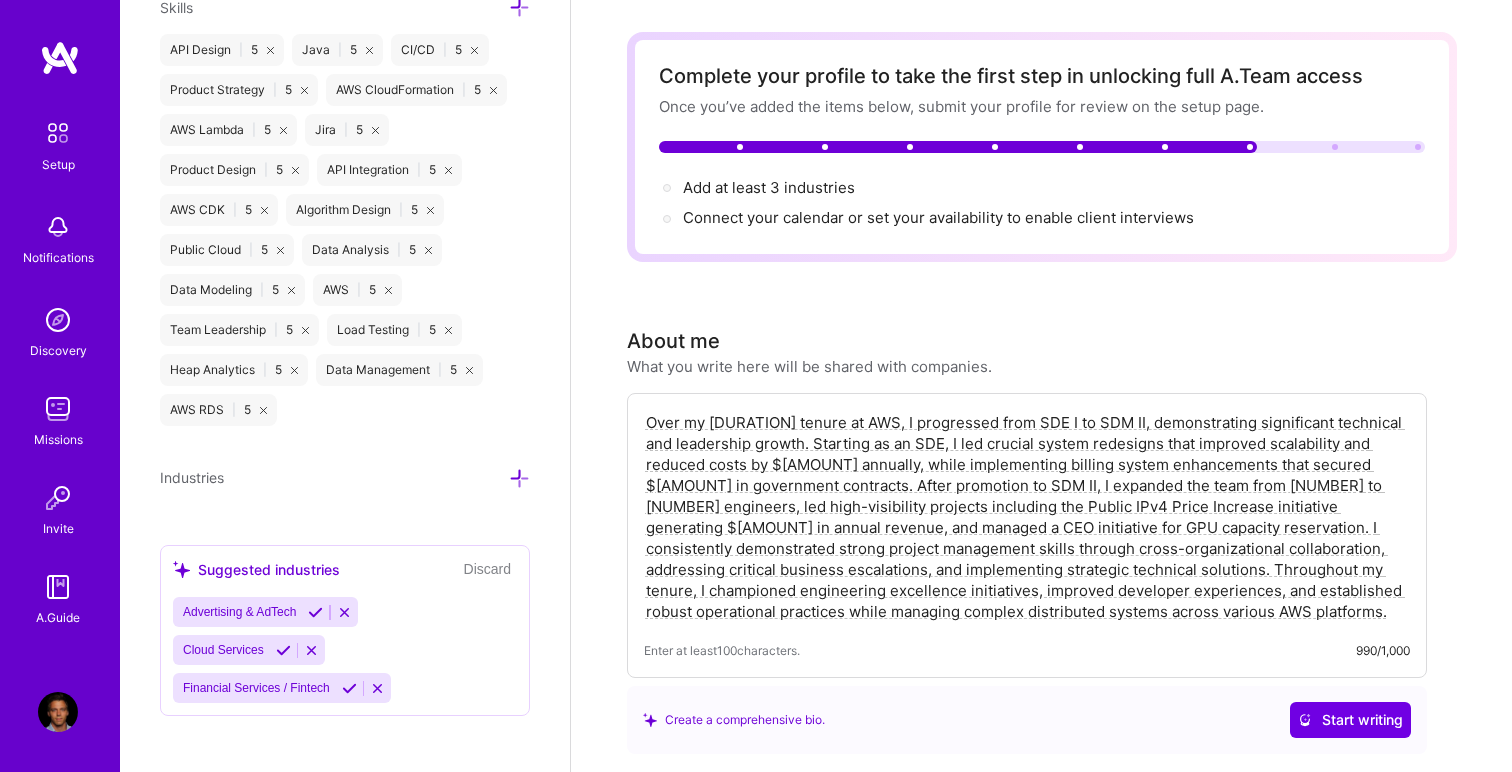 scroll, scrollTop: 0, scrollLeft: 0, axis: both 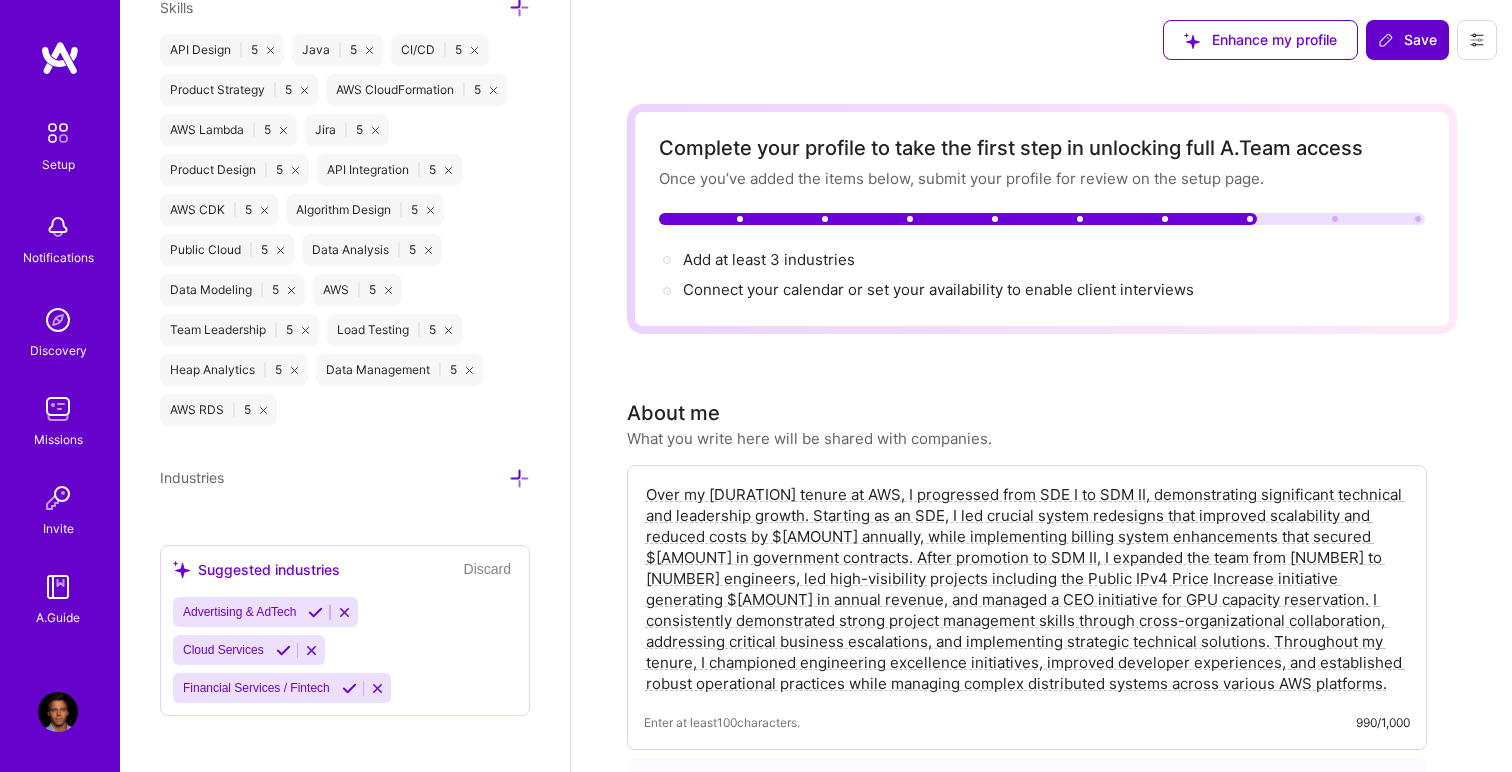 click on "Save" at bounding box center (1407, 40) 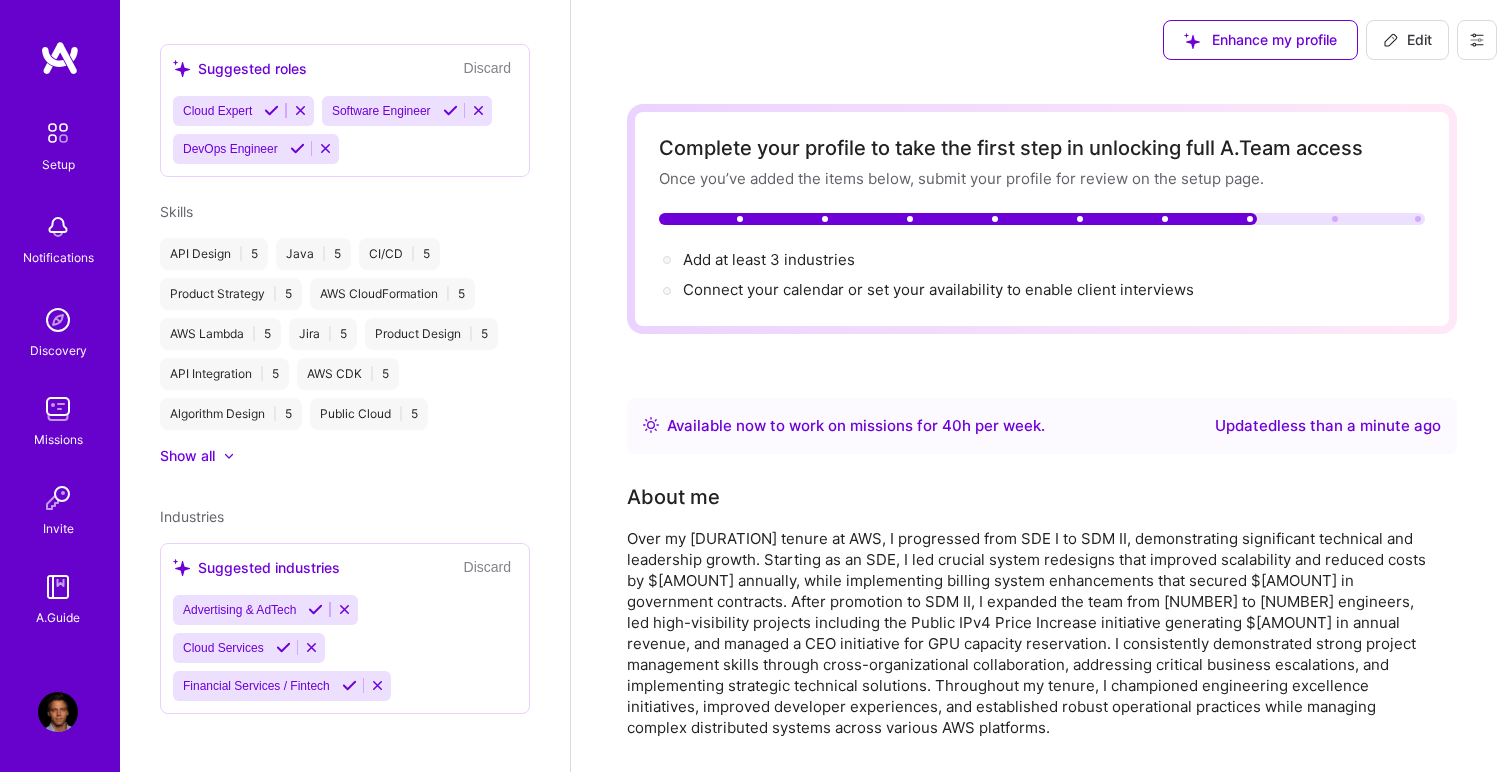 click on "Edit" at bounding box center [1407, 40] 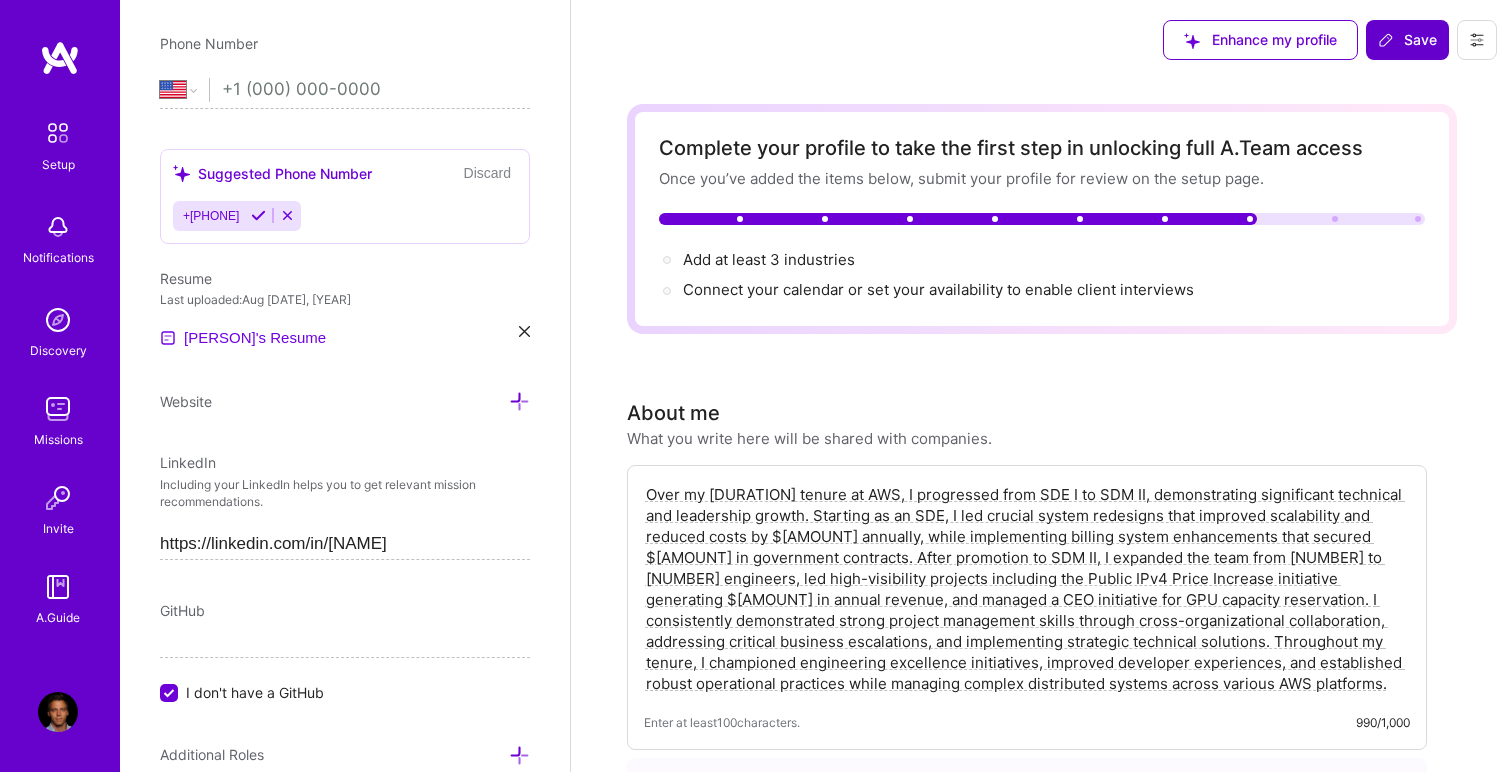scroll, scrollTop: 902, scrollLeft: 0, axis: vertical 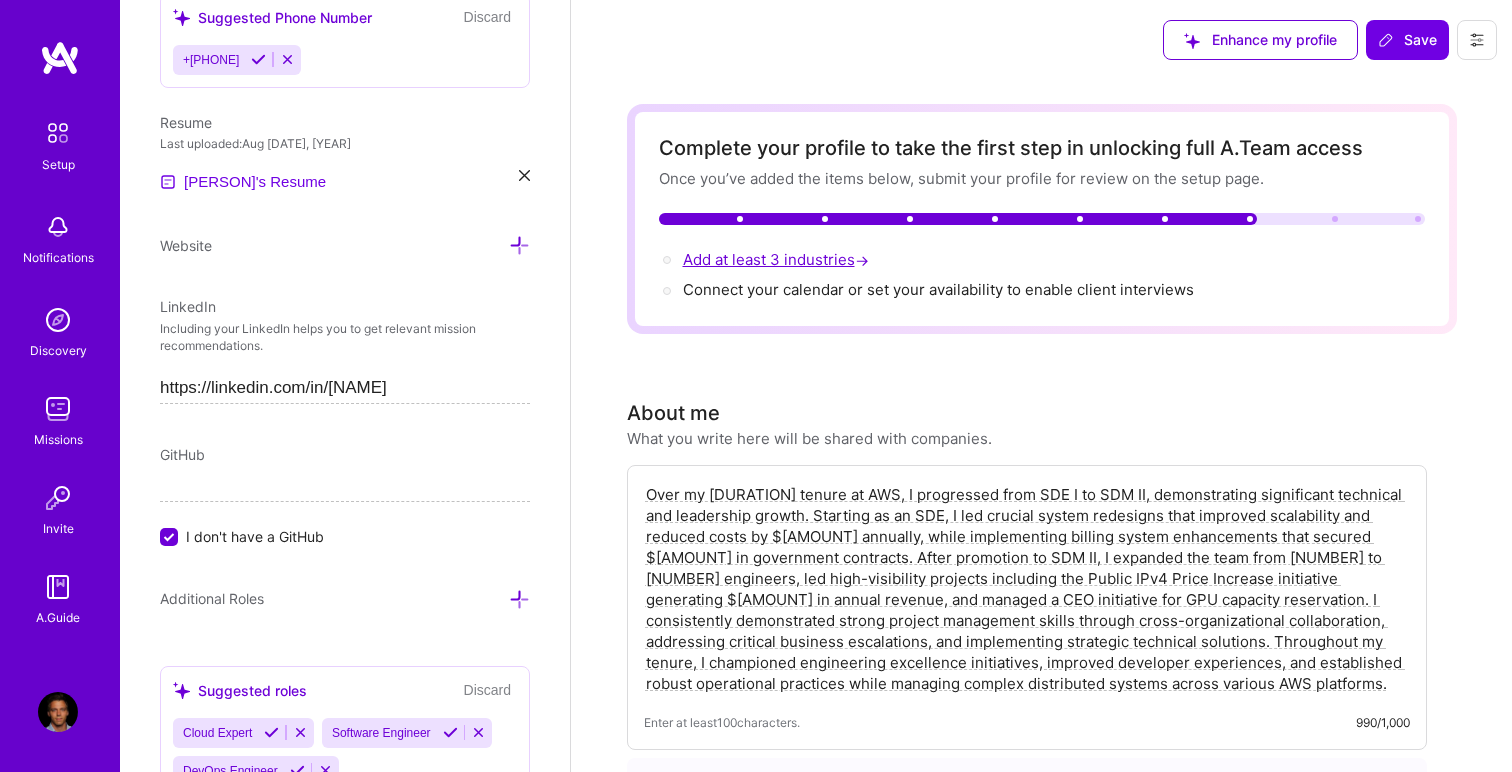 click on "Add at least 3 industries  →" at bounding box center (778, 259) 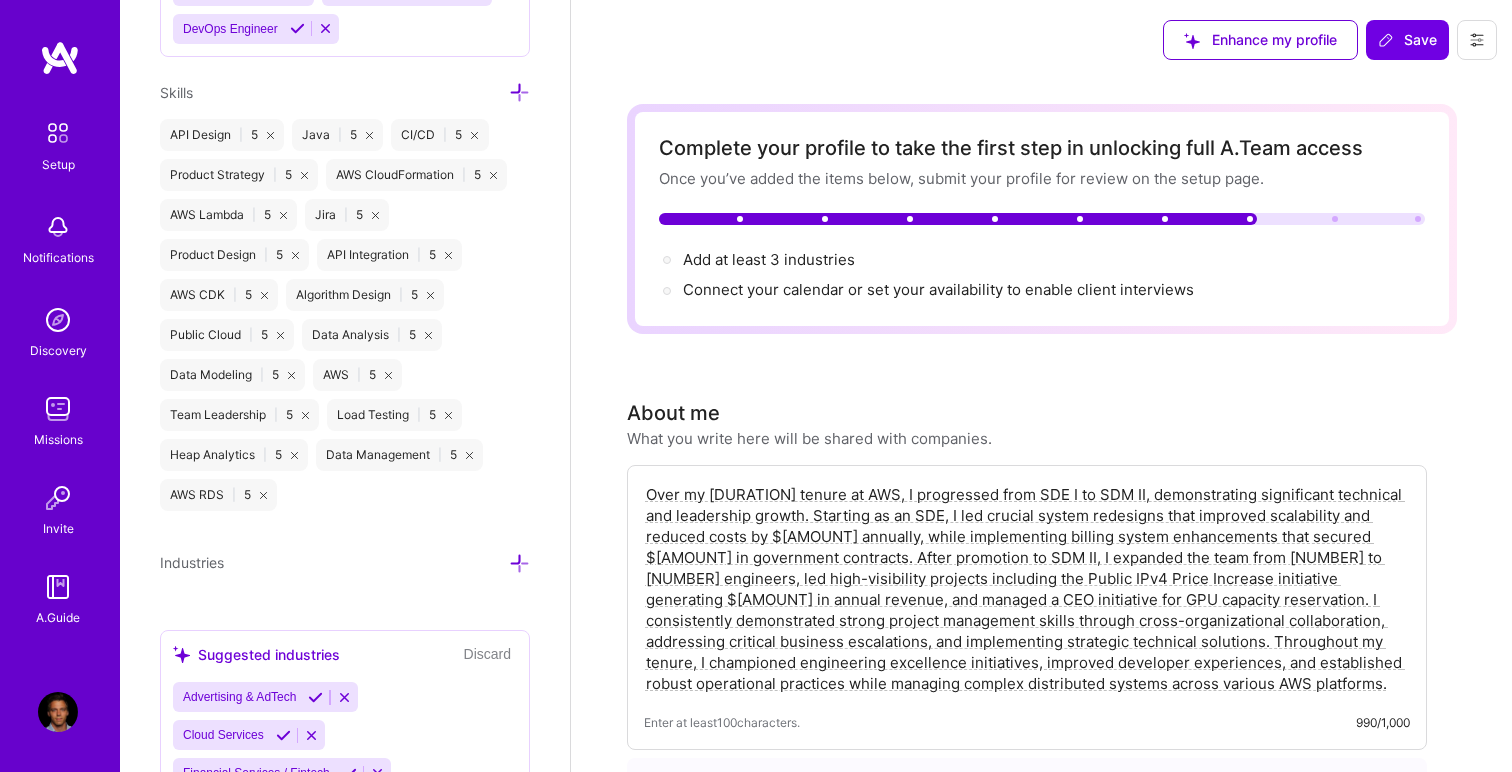 scroll, scrollTop: 1729, scrollLeft: 0, axis: vertical 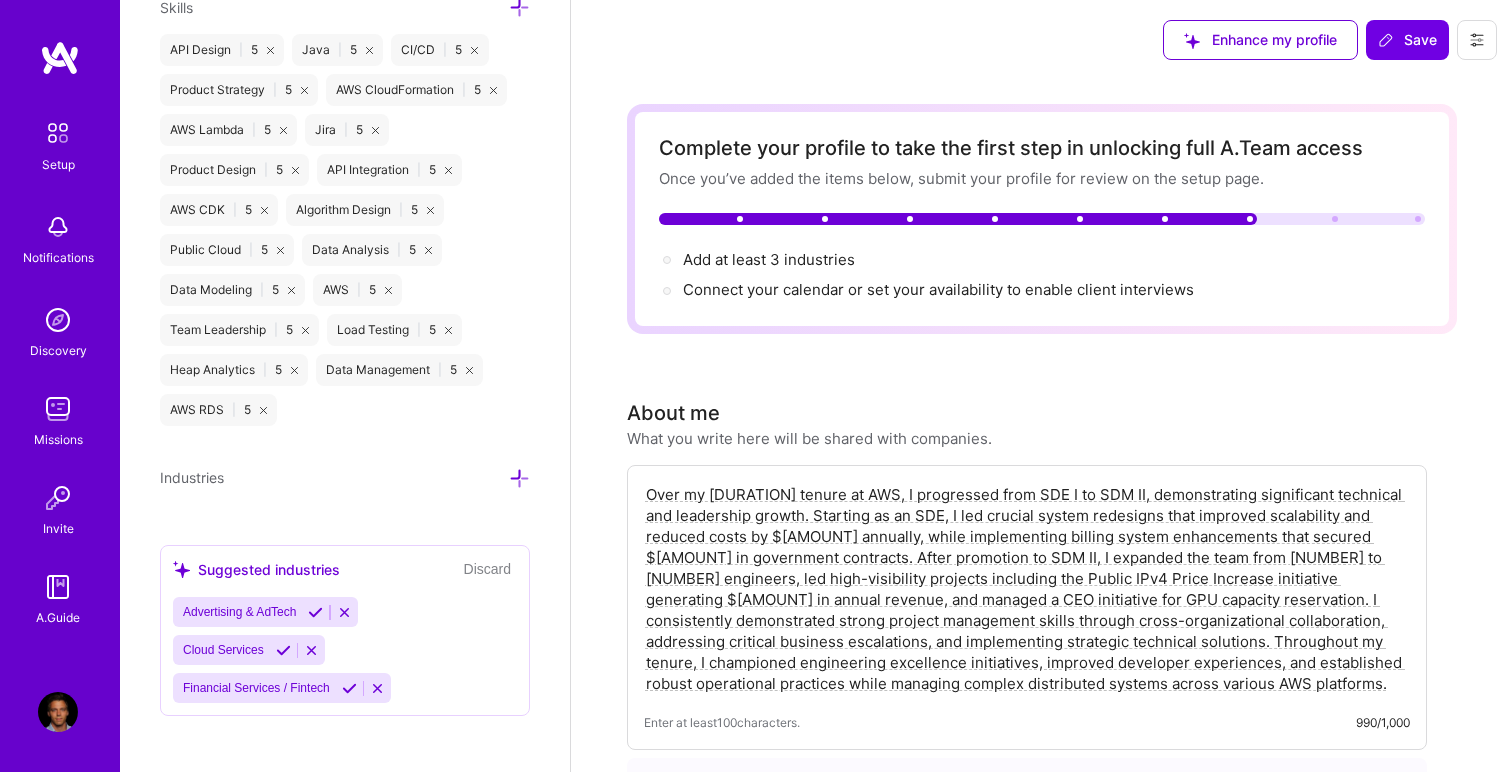click at bounding box center [519, 478] 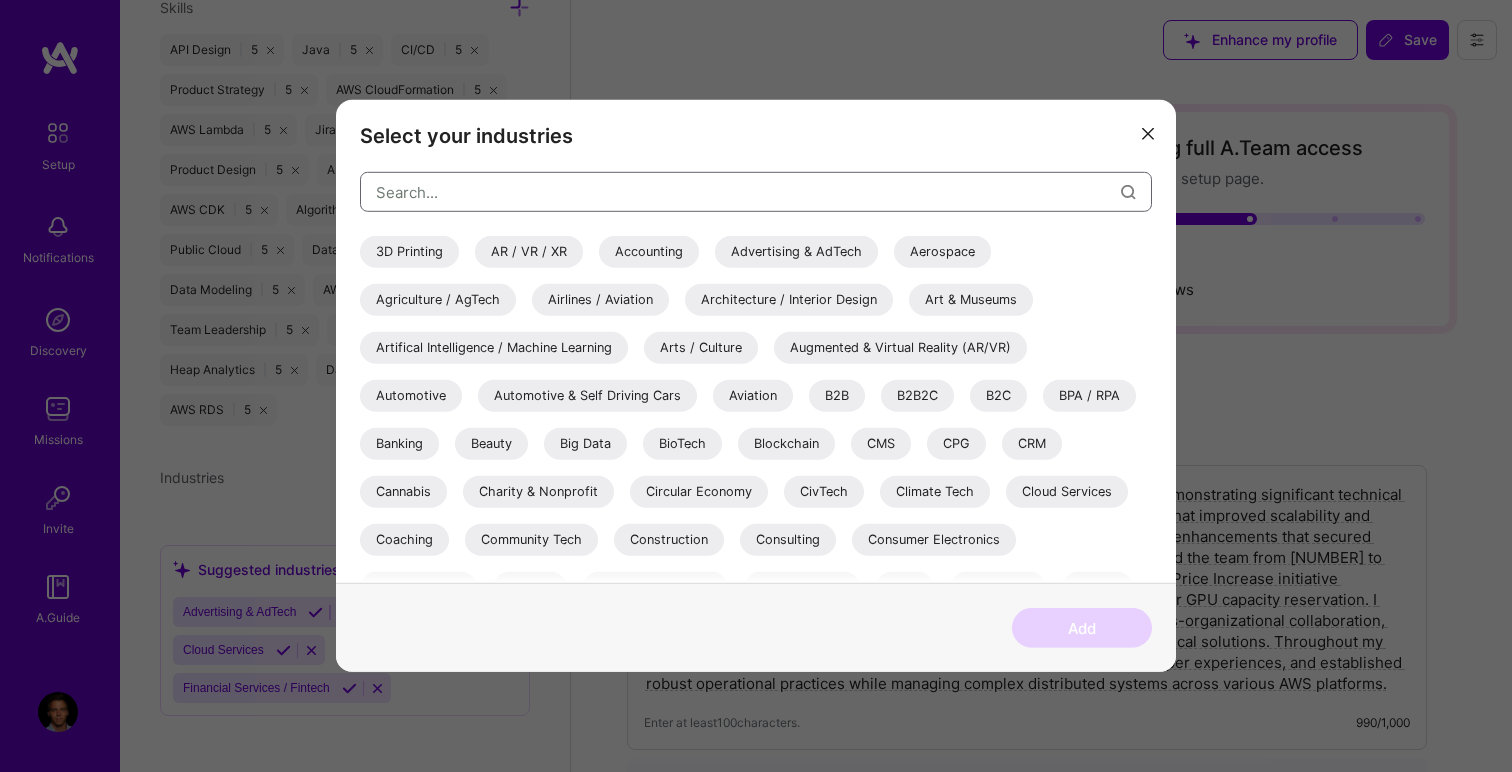 click at bounding box center [748, 191] 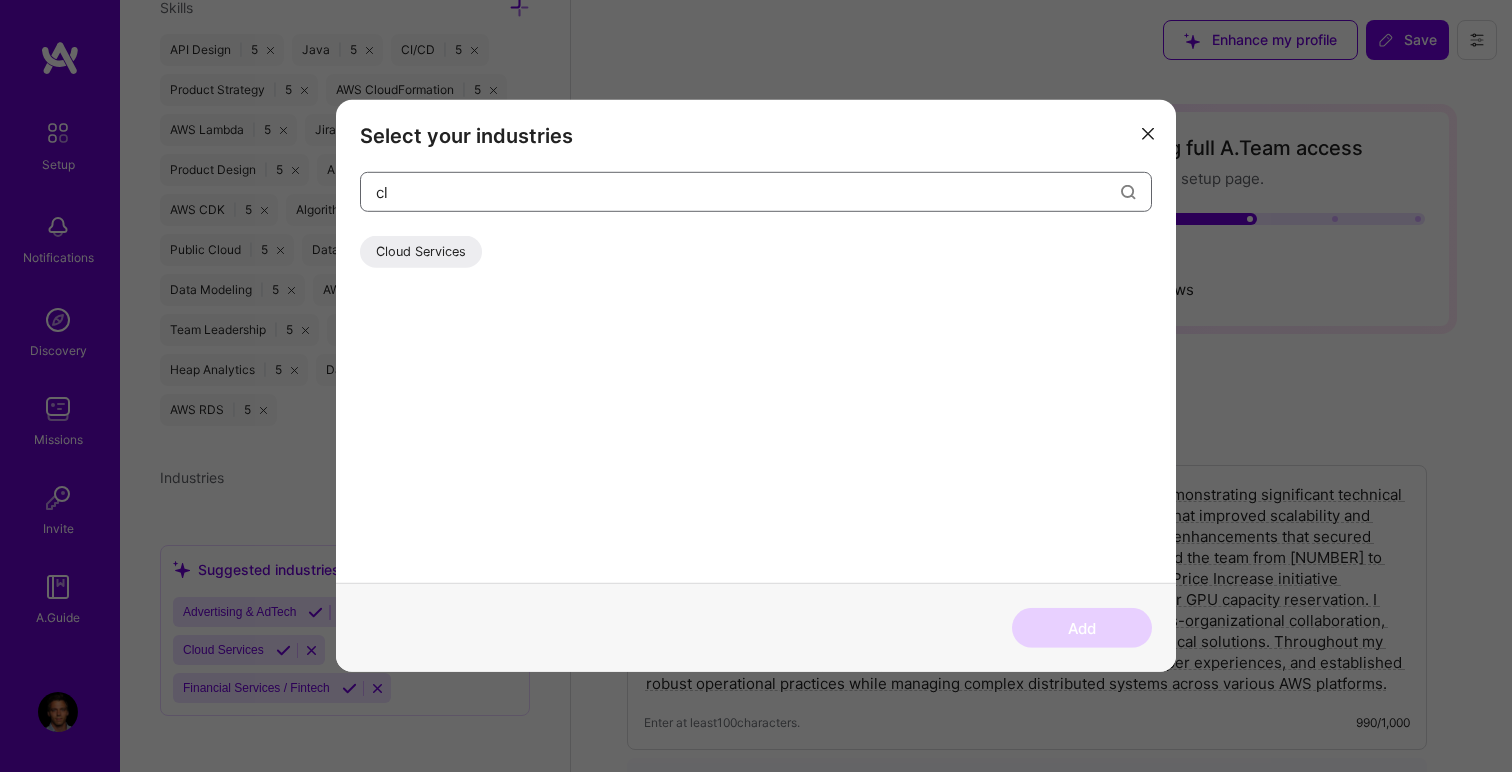 type on "c" 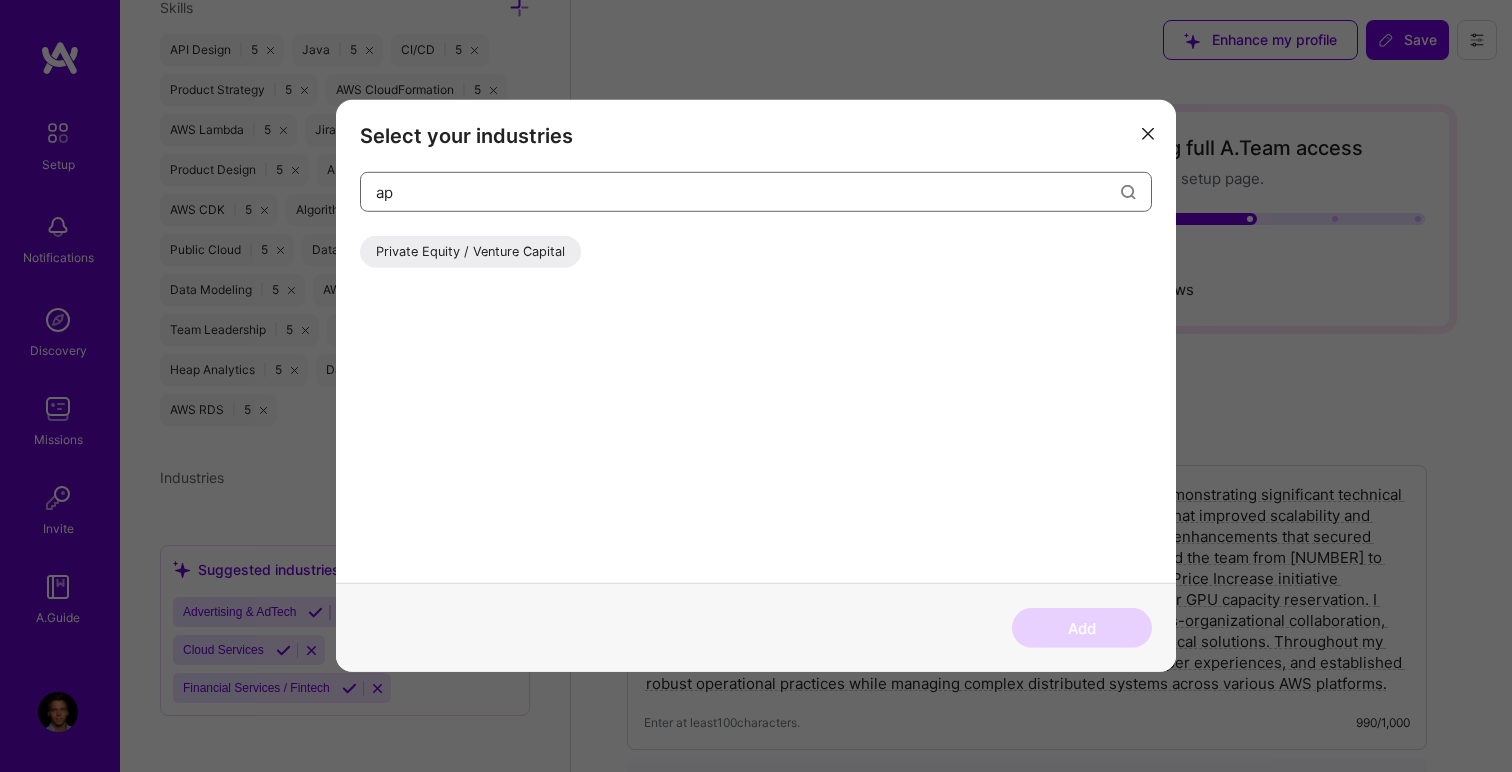 type on "a" 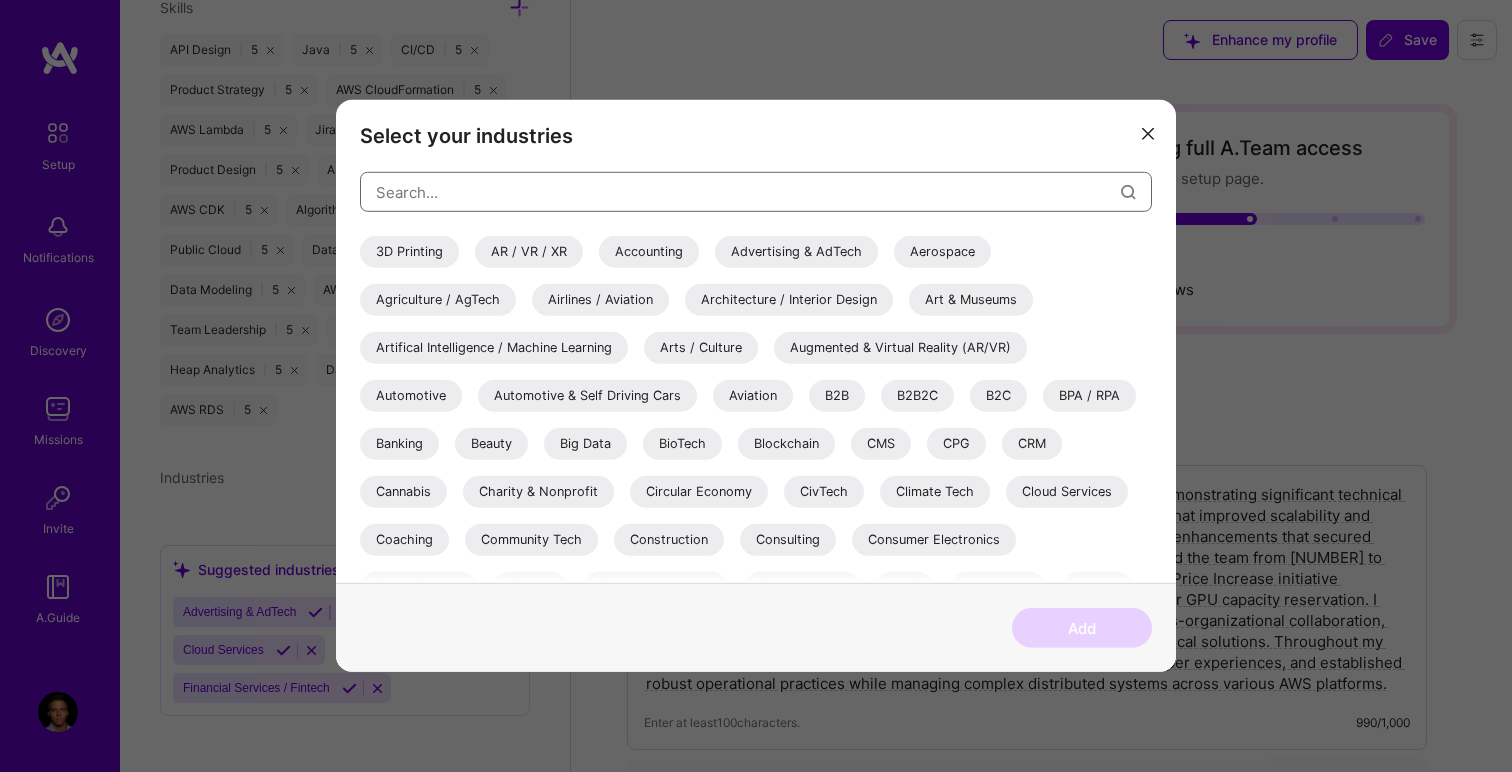 type on "m" 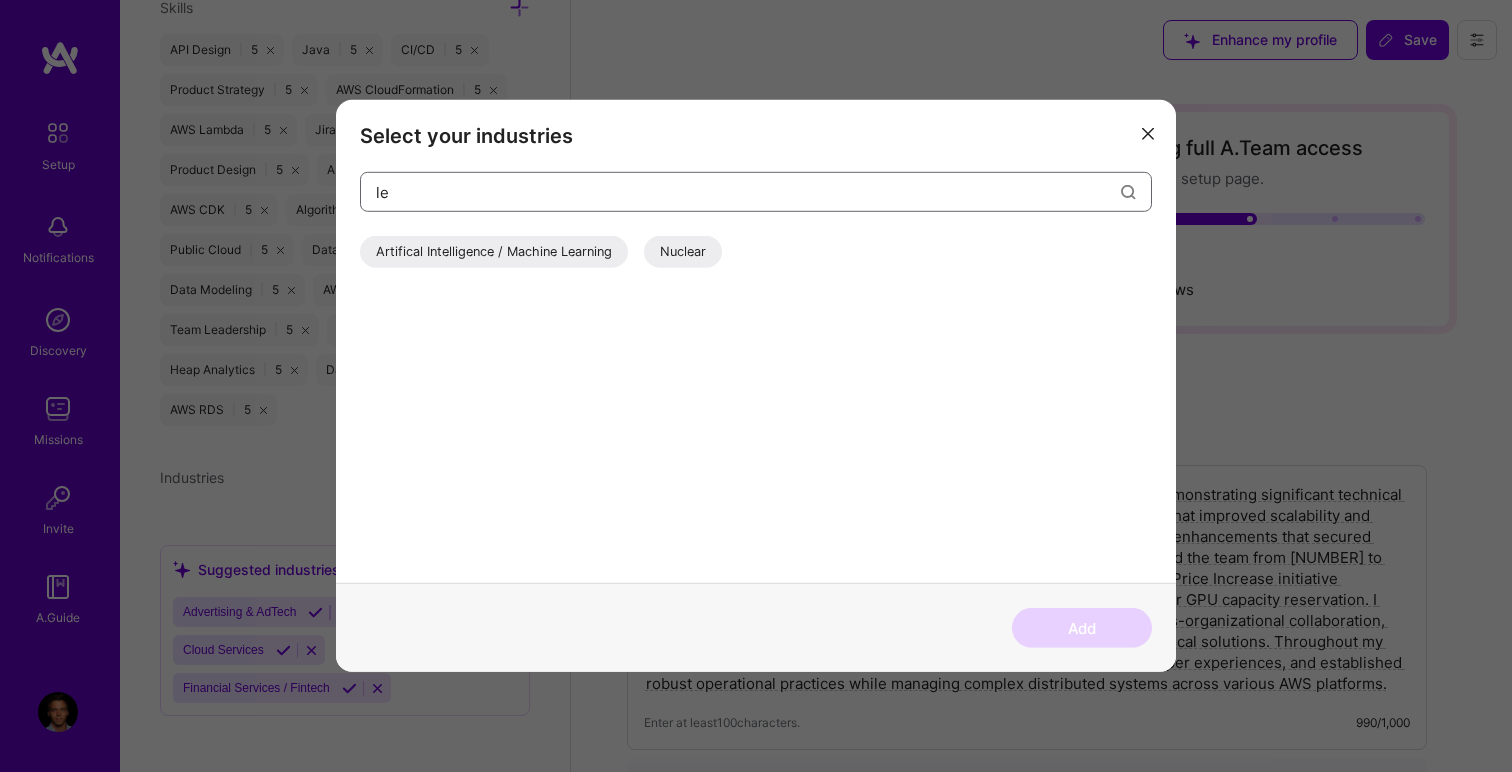 type on "l" 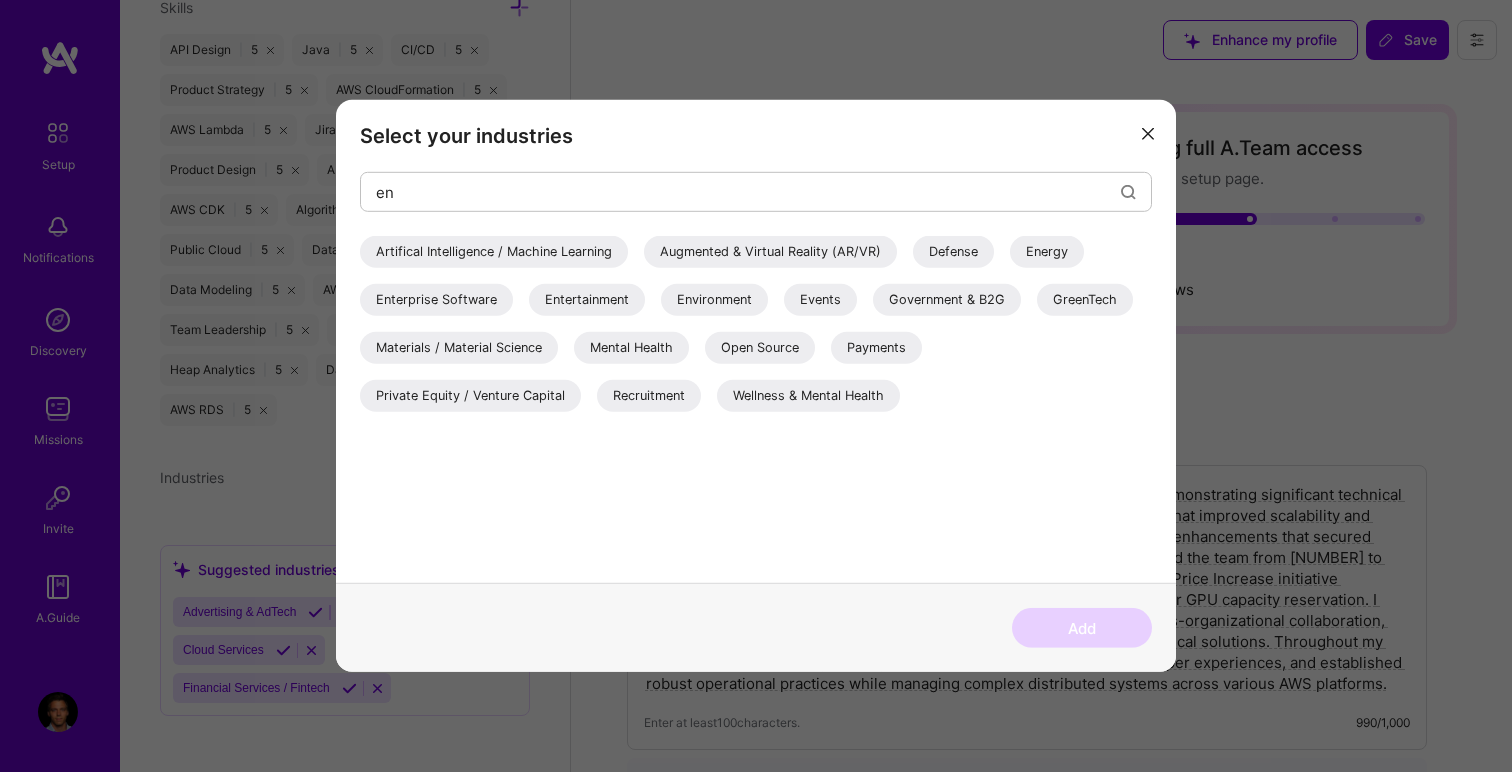 click on "Enterprise Software" at bounding box center (436, 300) 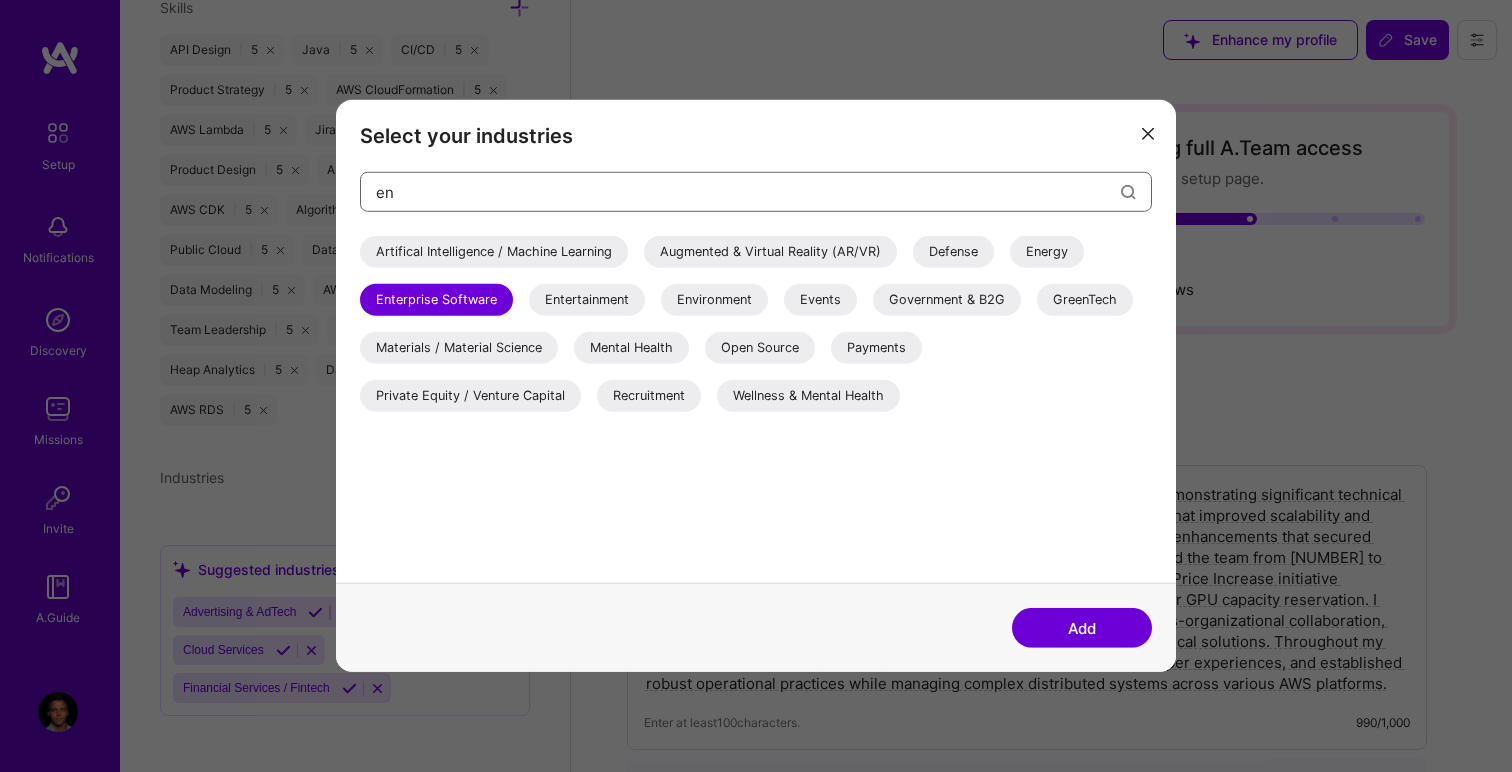 click on "en" at bounding box center (748, 191) 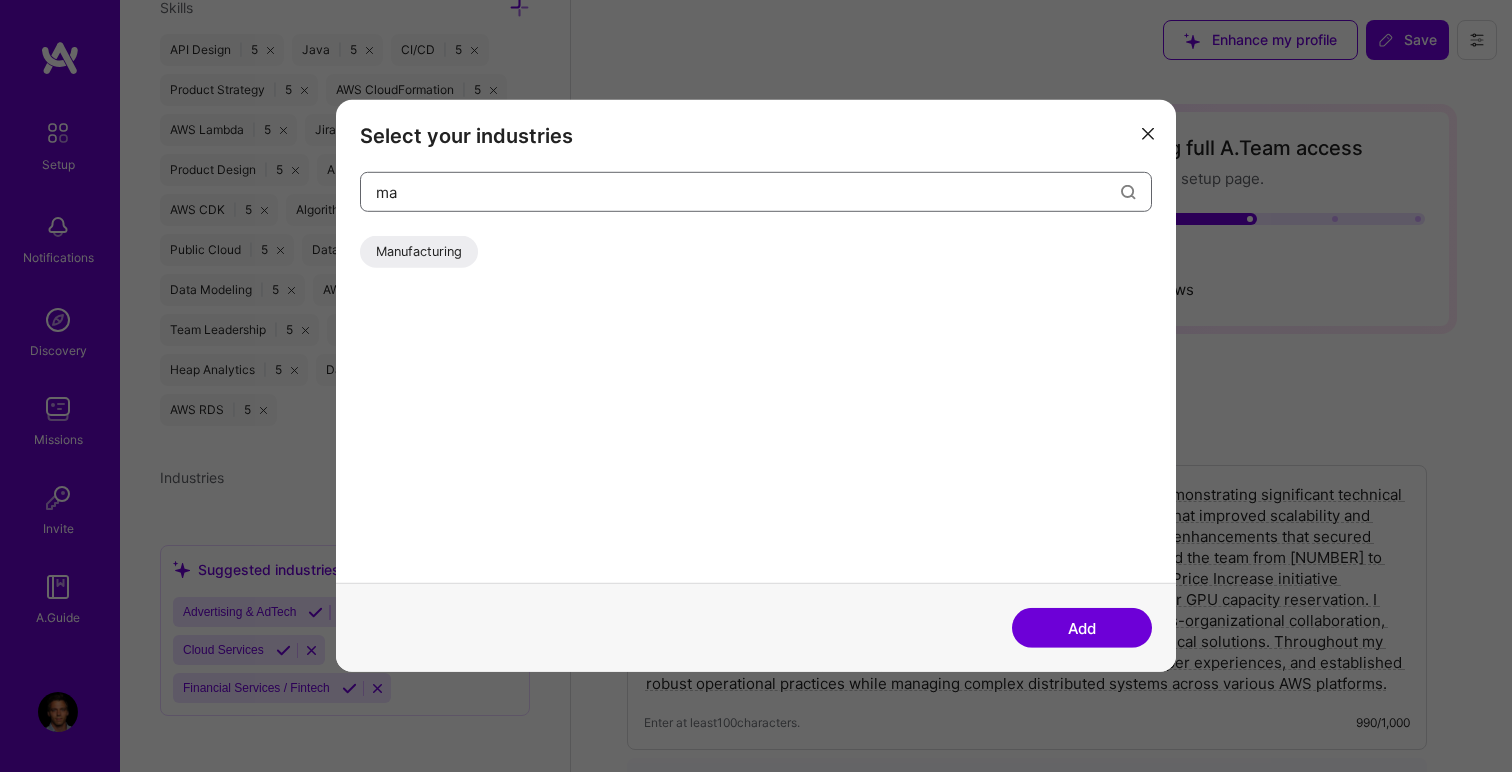 type on "m" 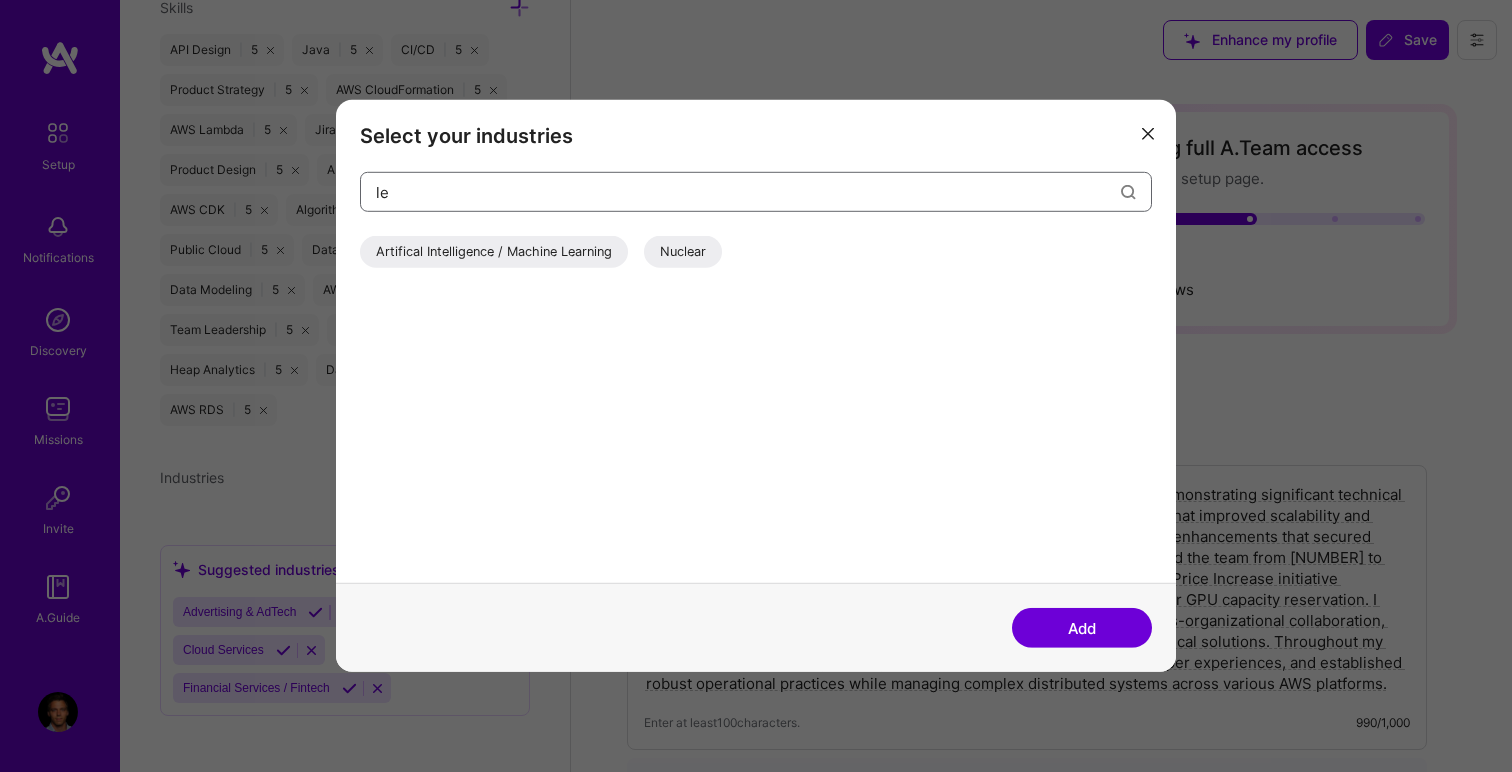 type on "l" 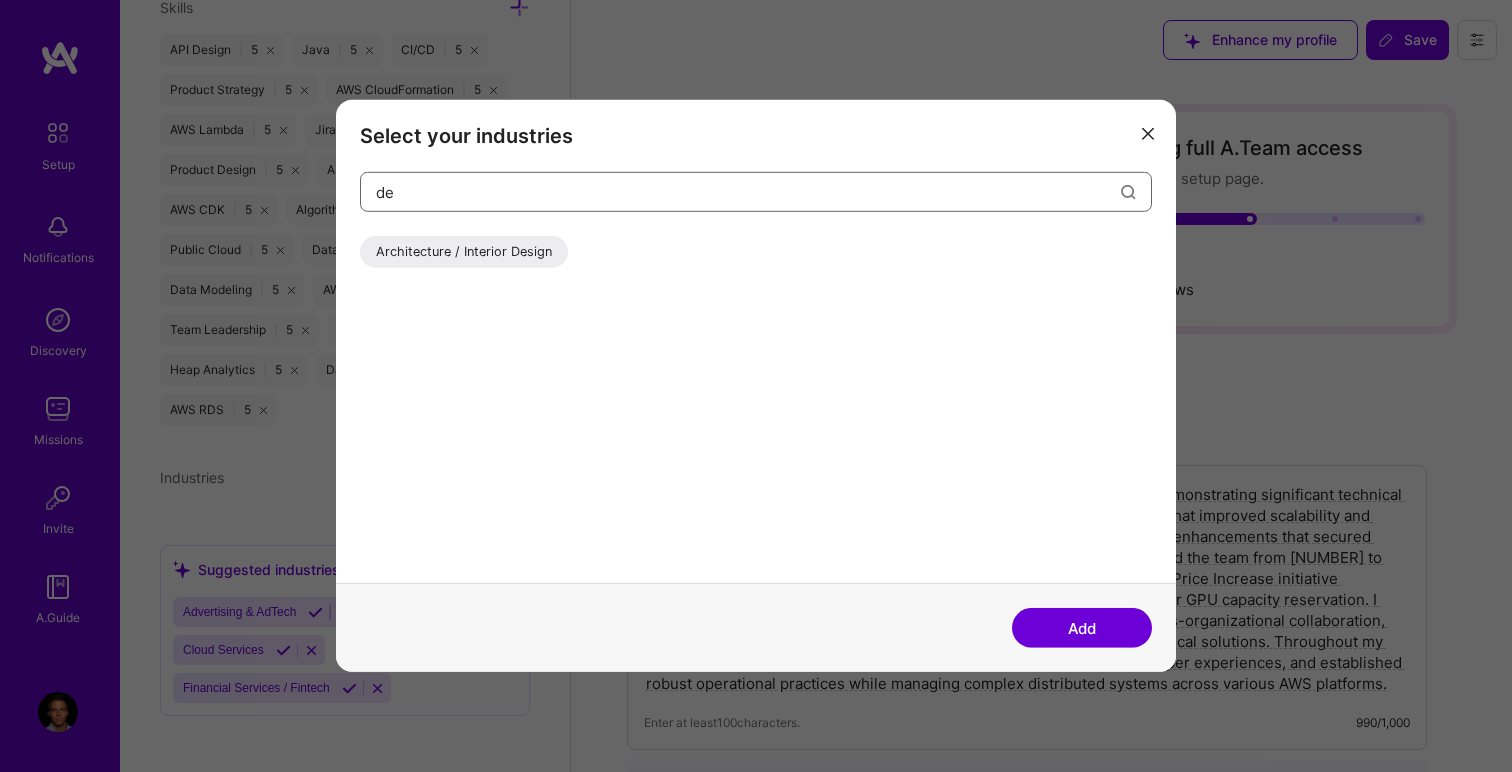 type on "d" 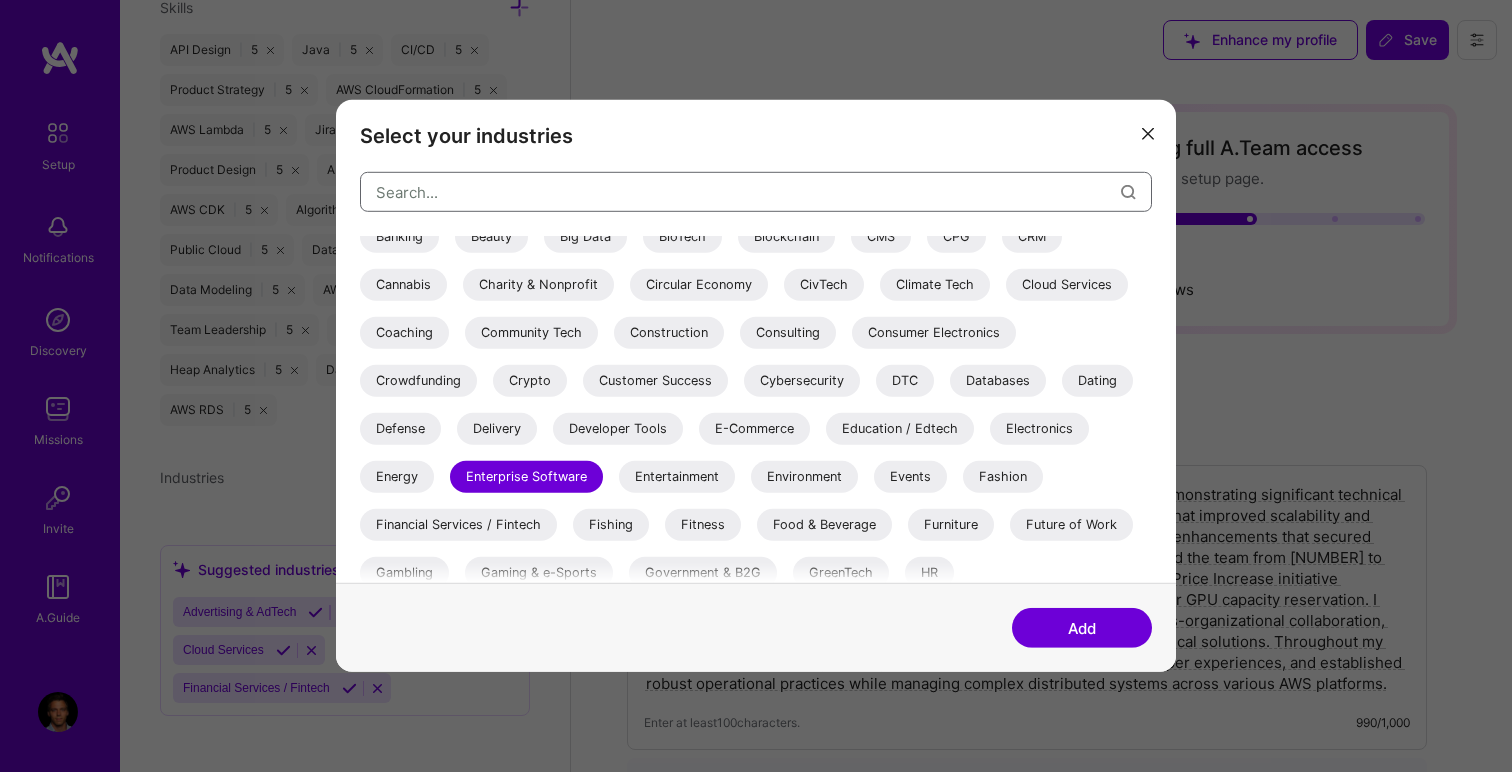 scroll, scrollTop: 210, scrollLeft: 0, axis: vertical 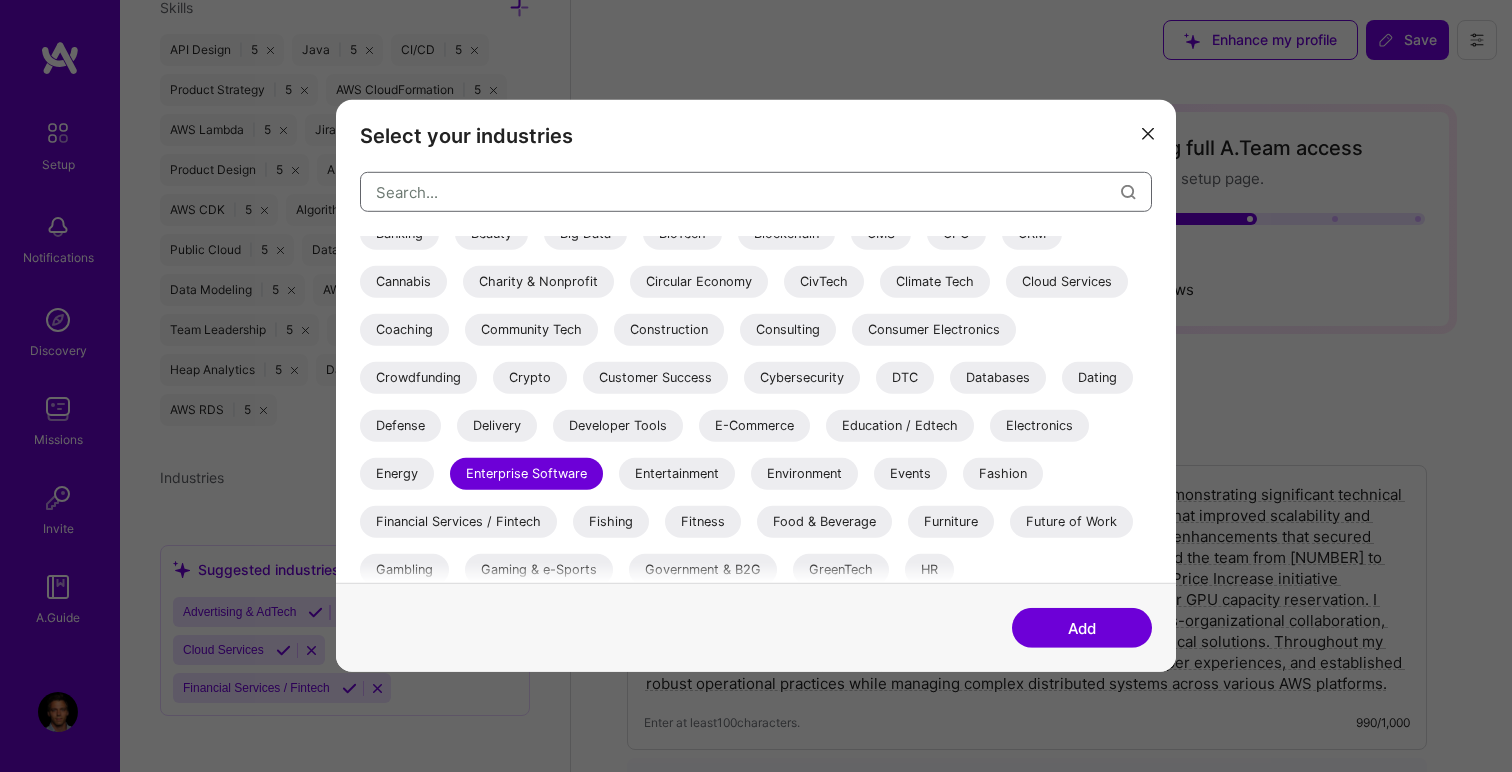 type 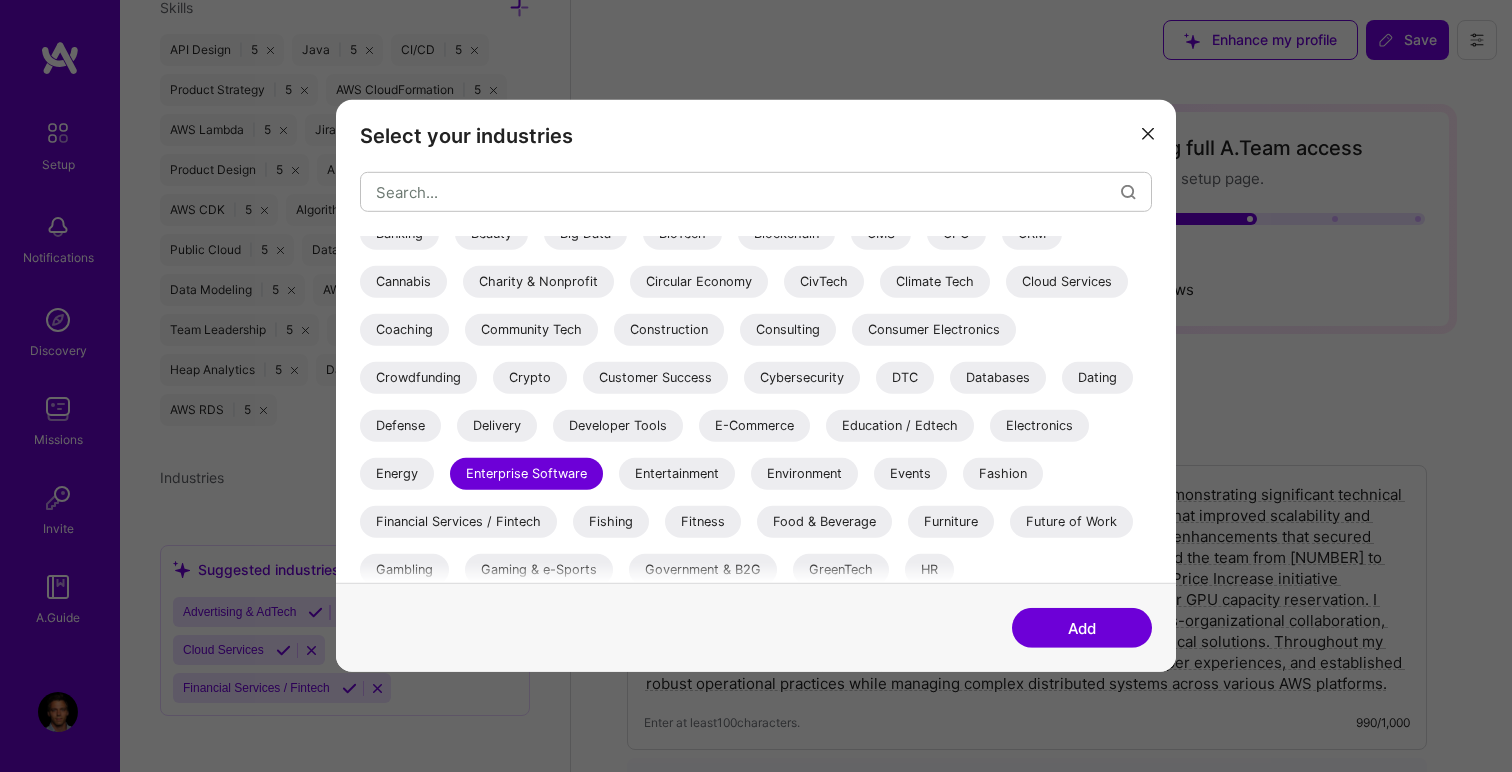 click on "Delivery" at bounding box center [497, 426] 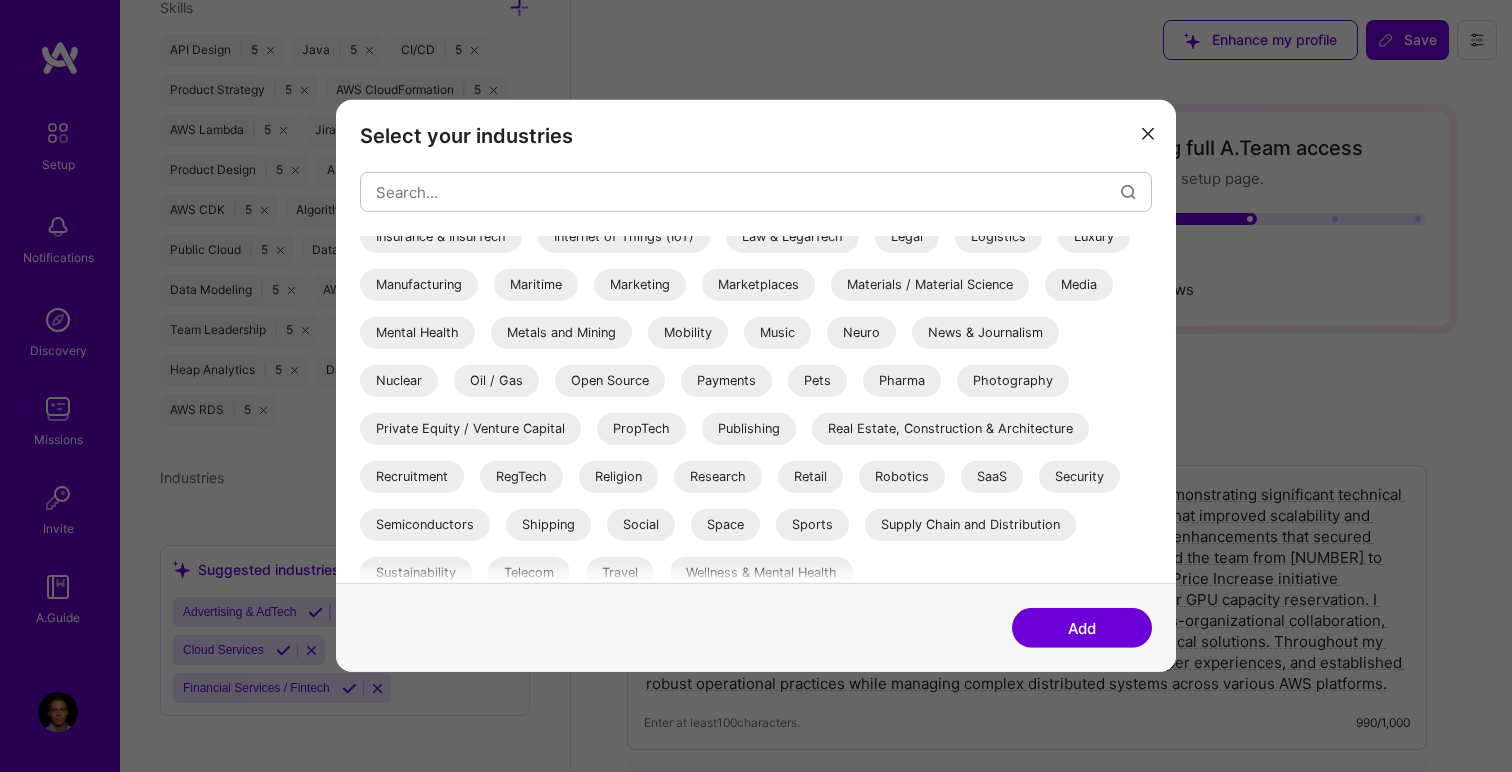 scroll, scrollTop: 652, scrollLeft: 0, axis: vertical 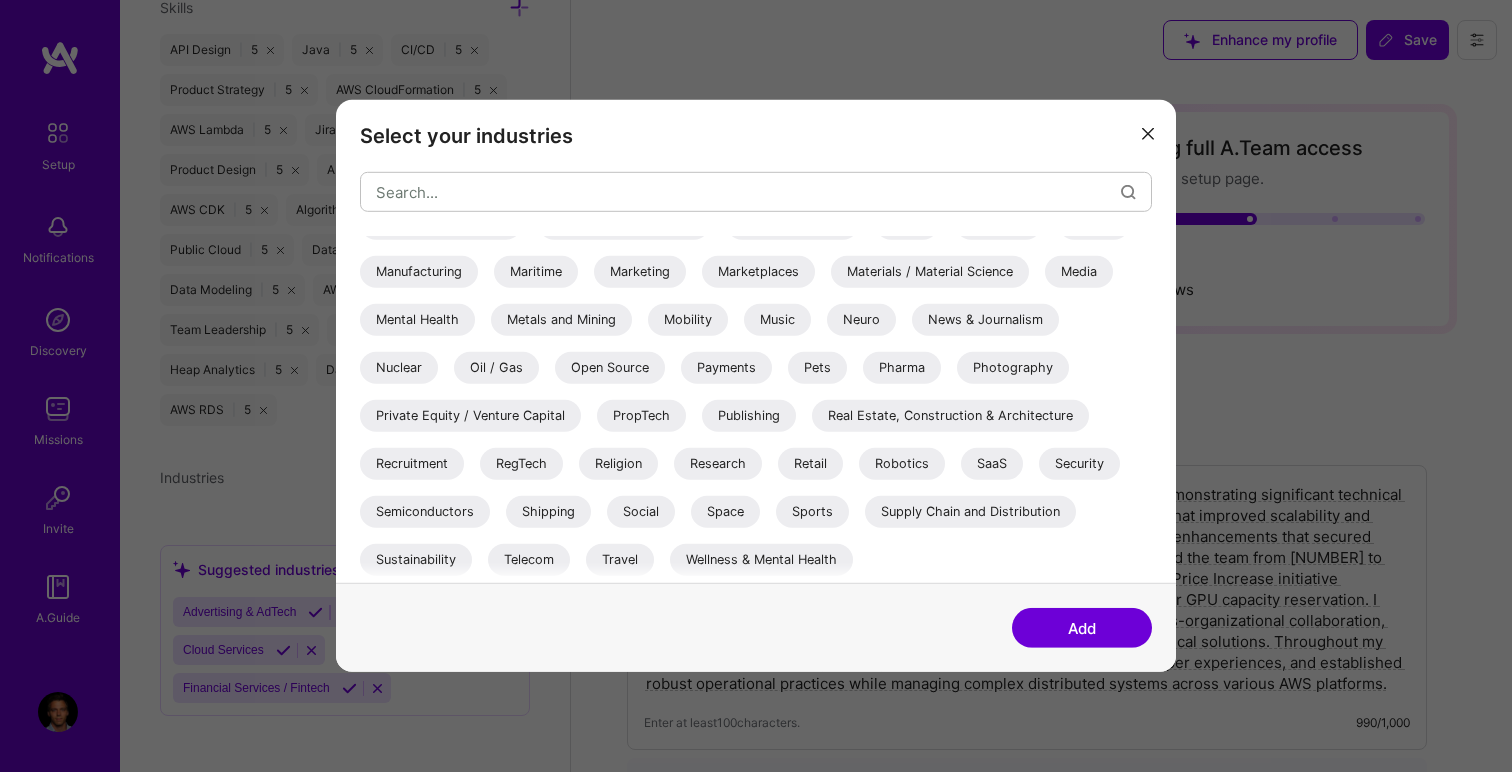 click on "SaaS" at bounding box center [992, 464] 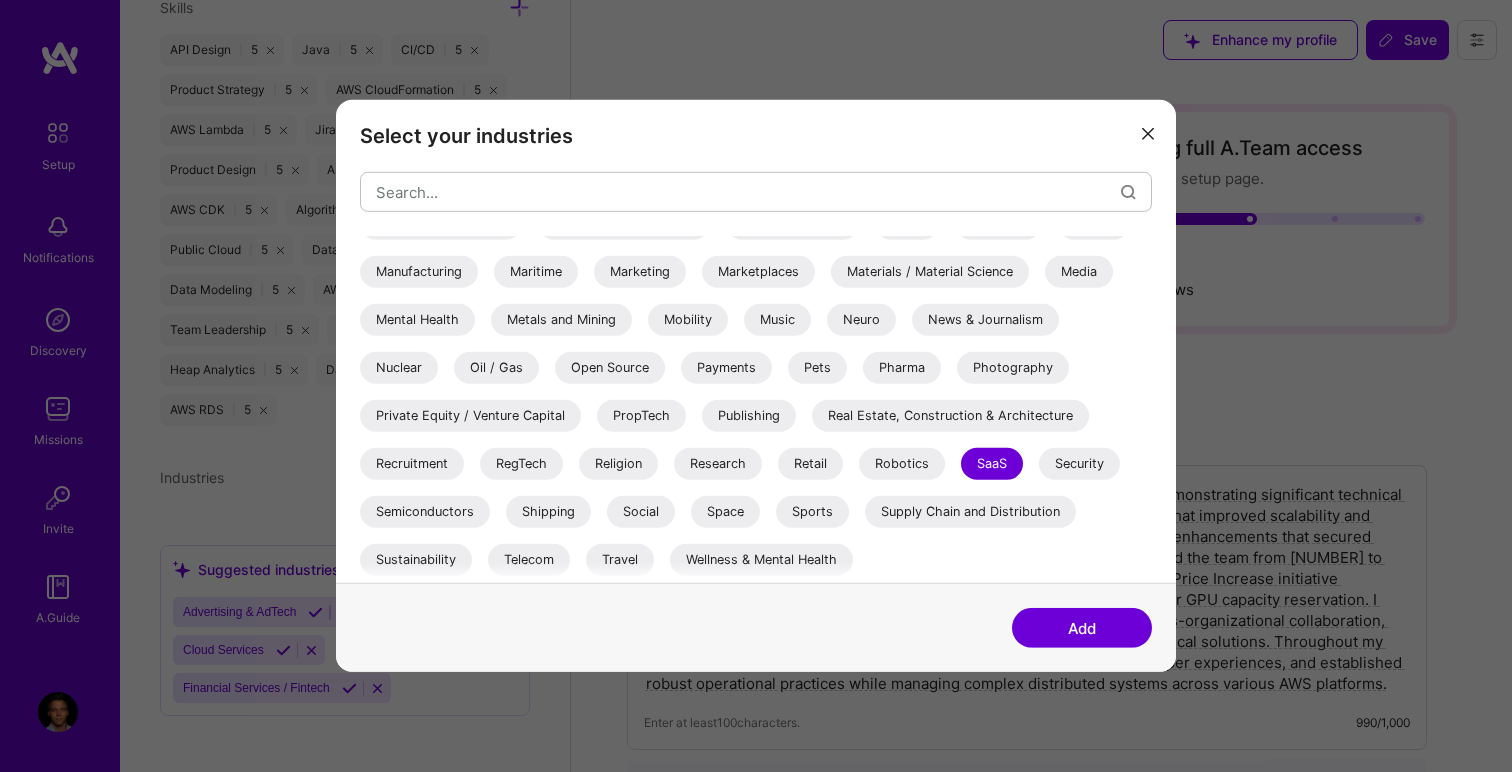 click on "Add" at bounding box center (1082, 628) 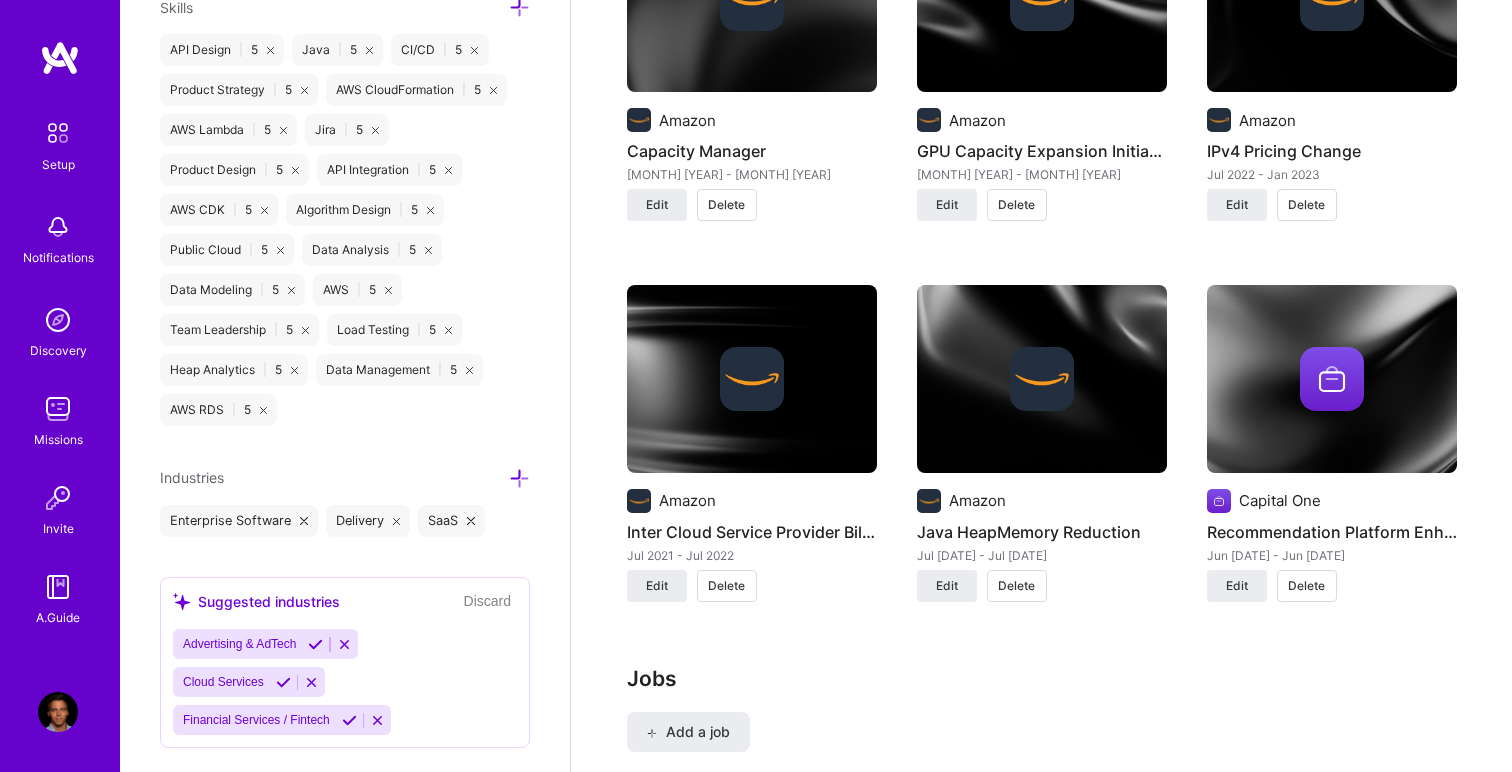 scroll, scrollTop: 0, scrollLeft: 0, axis: both 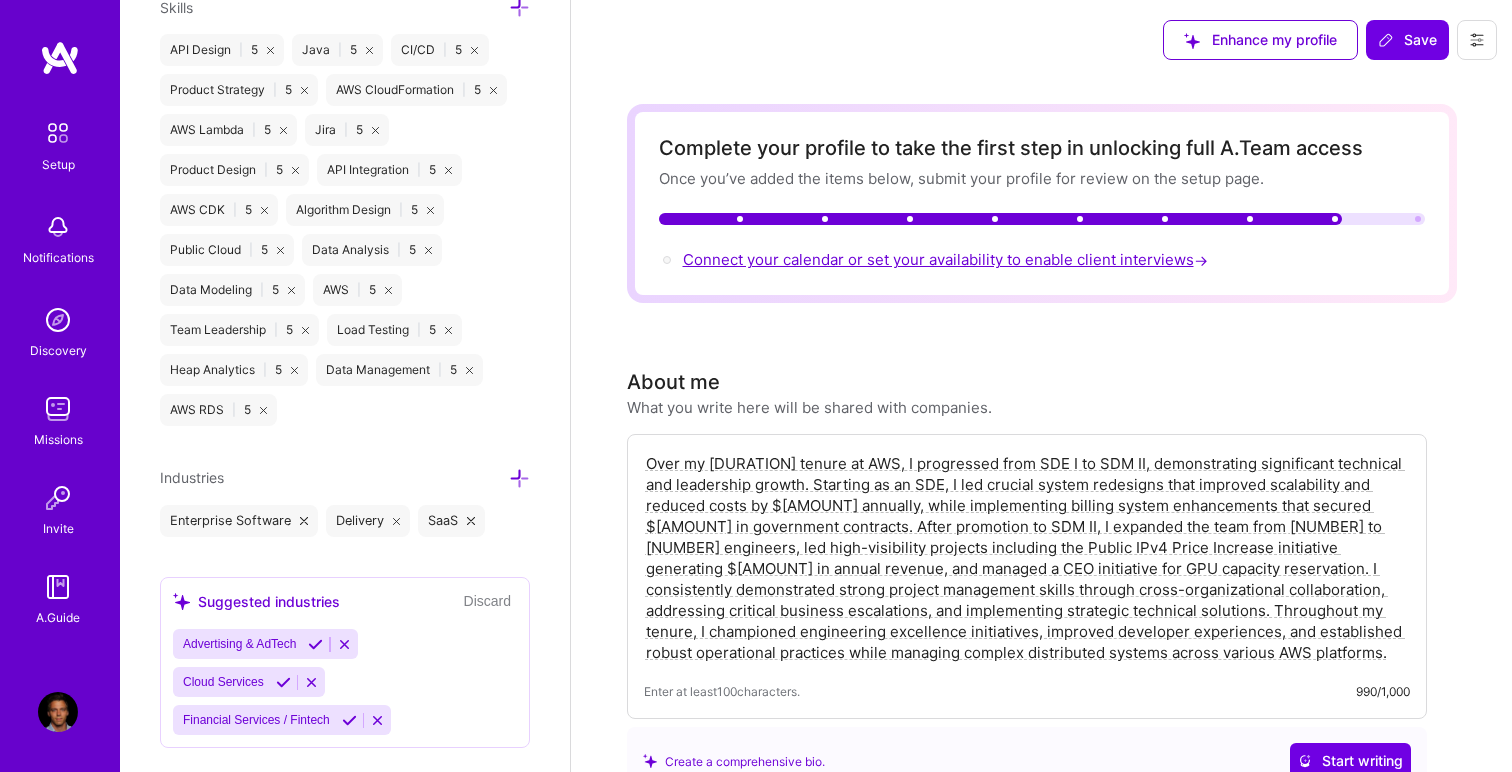 click on "Connect your calendar or set your availability to enable client interviews  →" at bounding box center (947, 259) 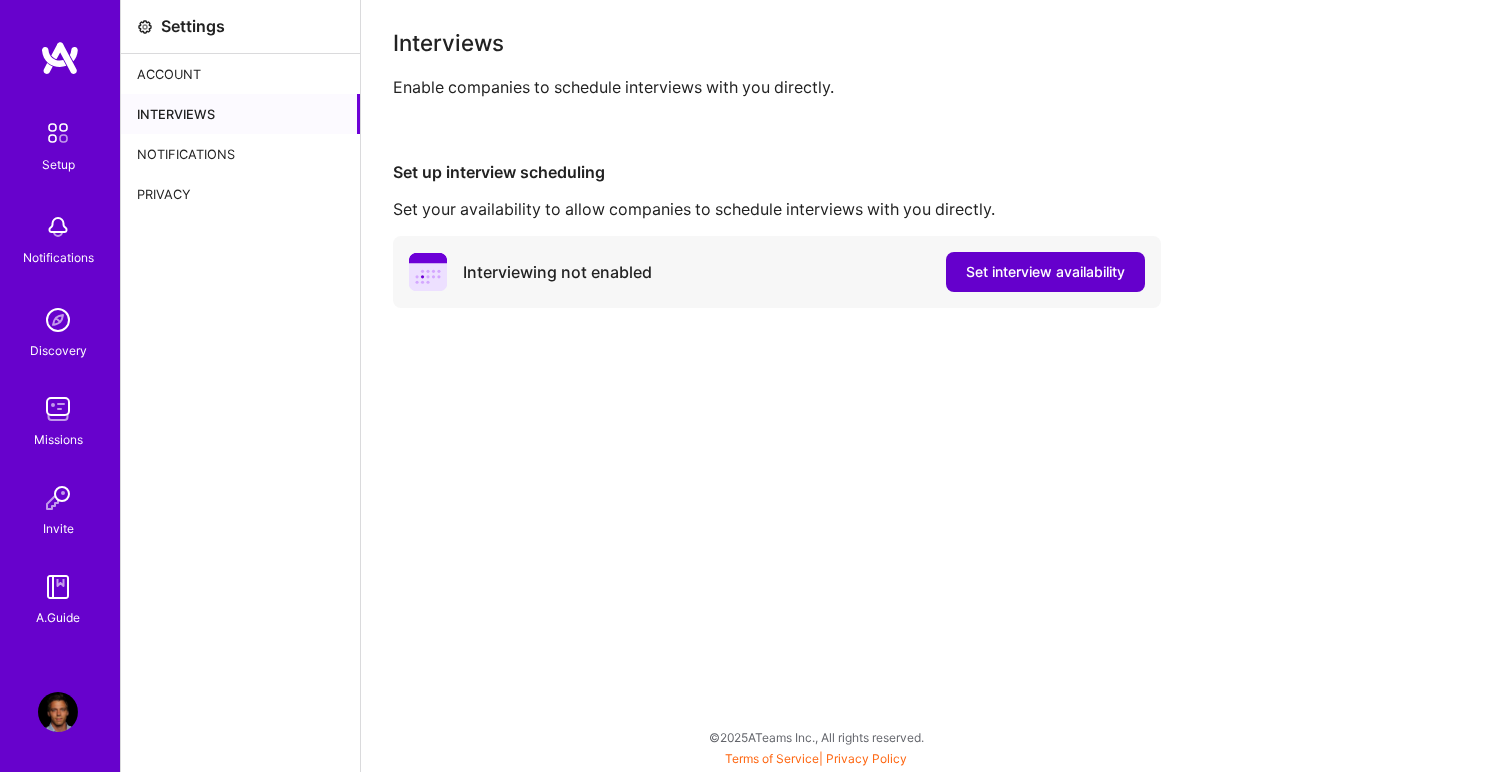 click on "Set interview availability" at bounding box center (1045, 272) 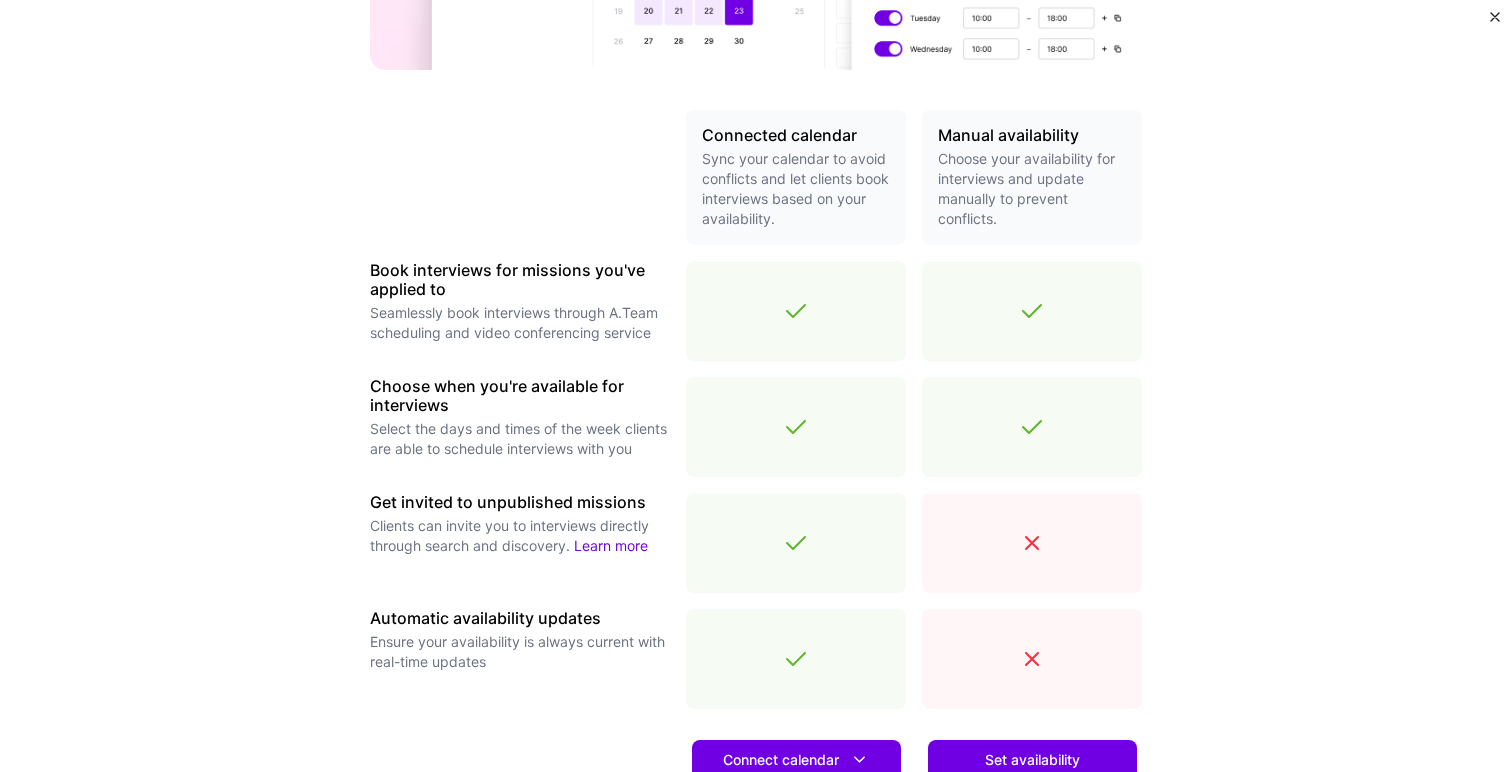 scroll, scrollTop: 627, scrollLeft: 0, axis: vertical 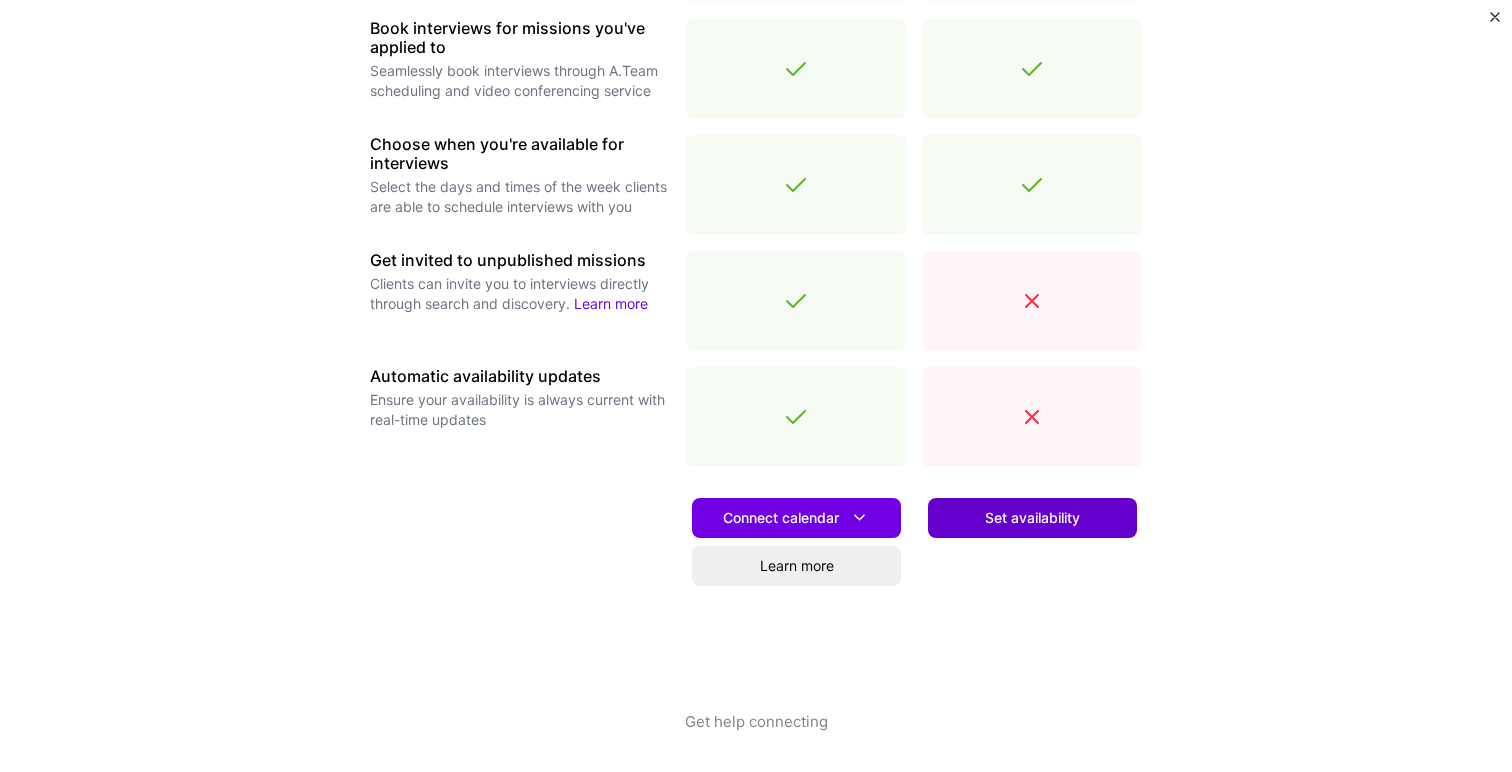 click on "Set availability" at bounding box center (1032, 518) 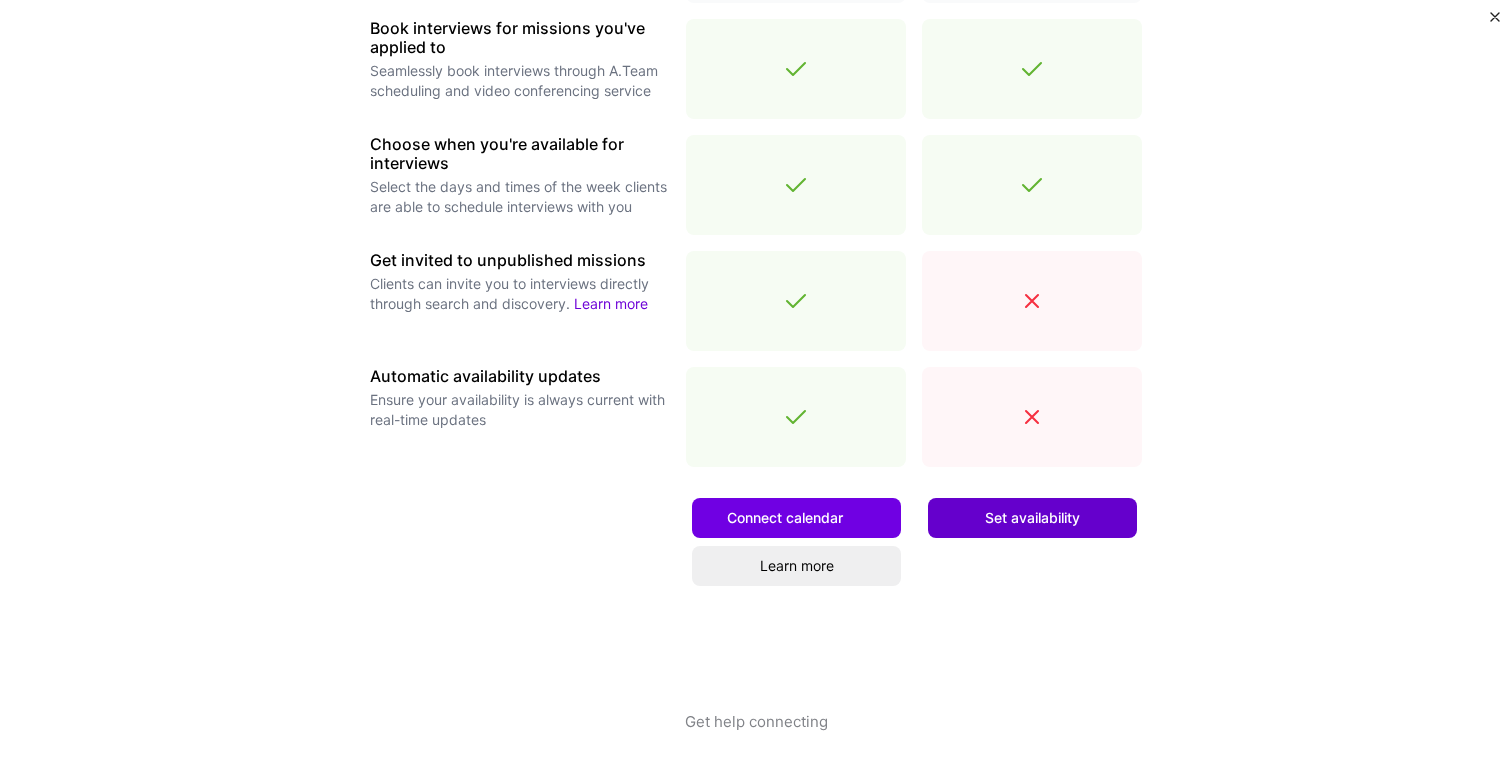 scroll, scrollTop: 0, scrollLeft: 0, axis: both 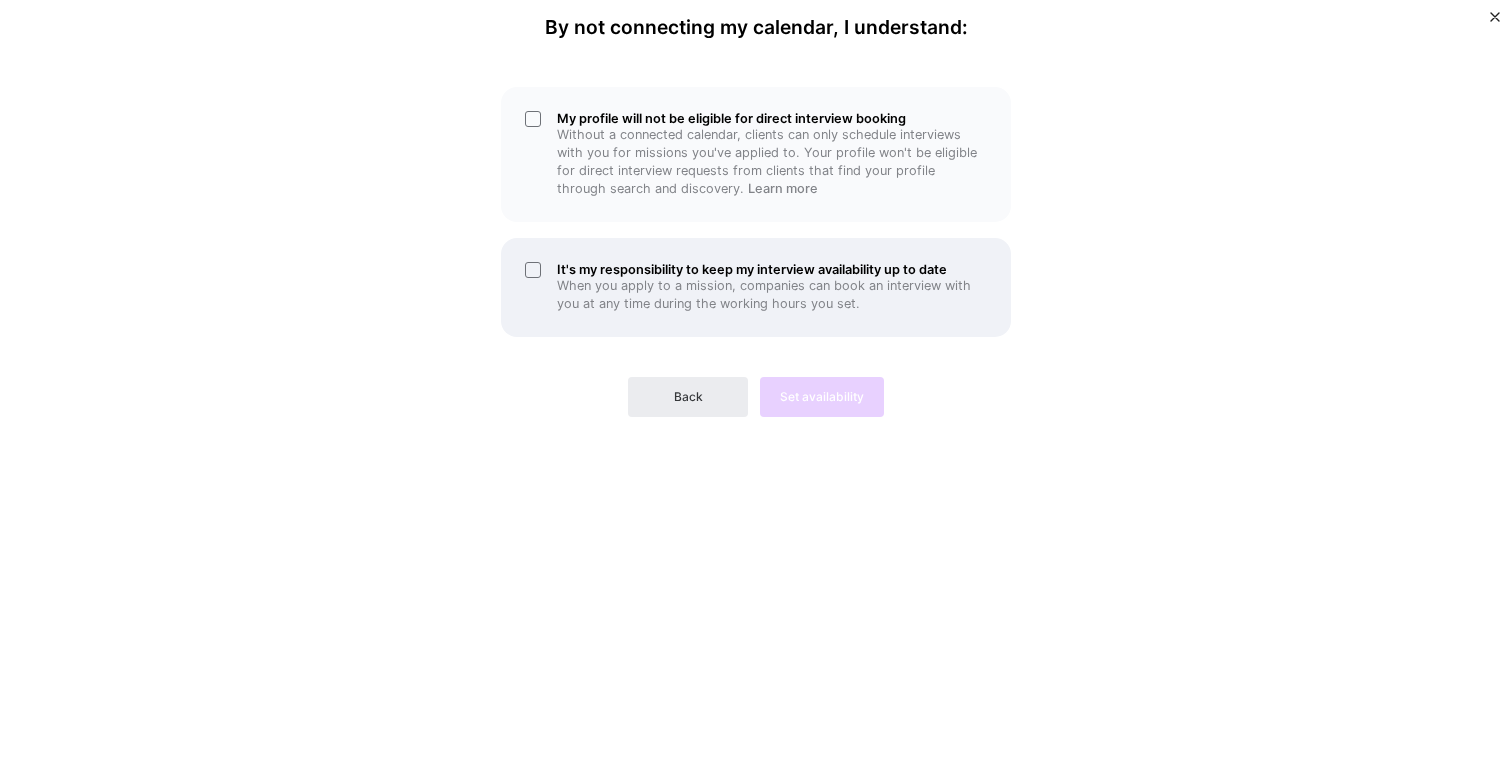 click on "It's my responsibility to keep my interview availability up to date" at bounding box center (772, 269) 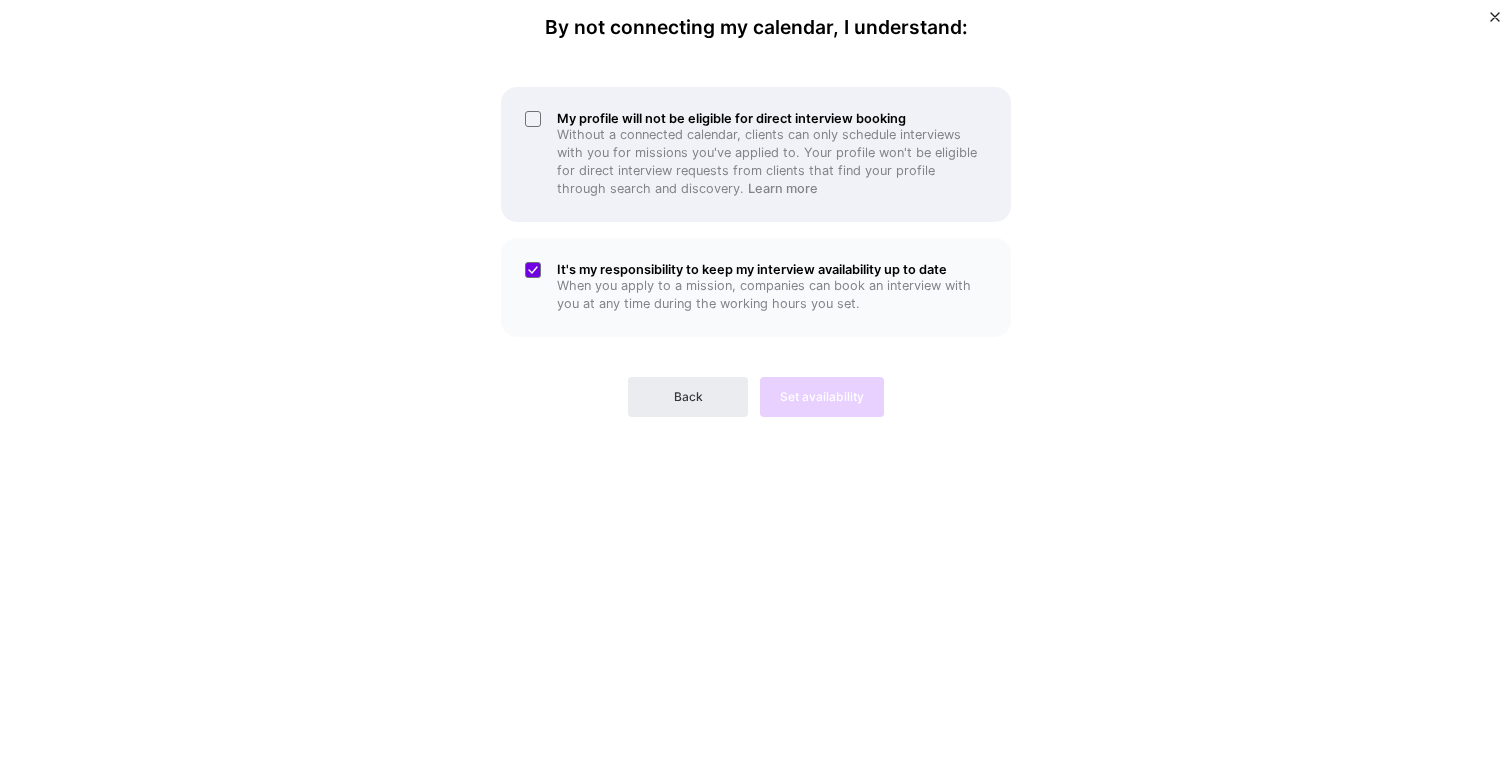 click on "My profile will not be eligible for direct interview booking" at bounding box center (772, 118) 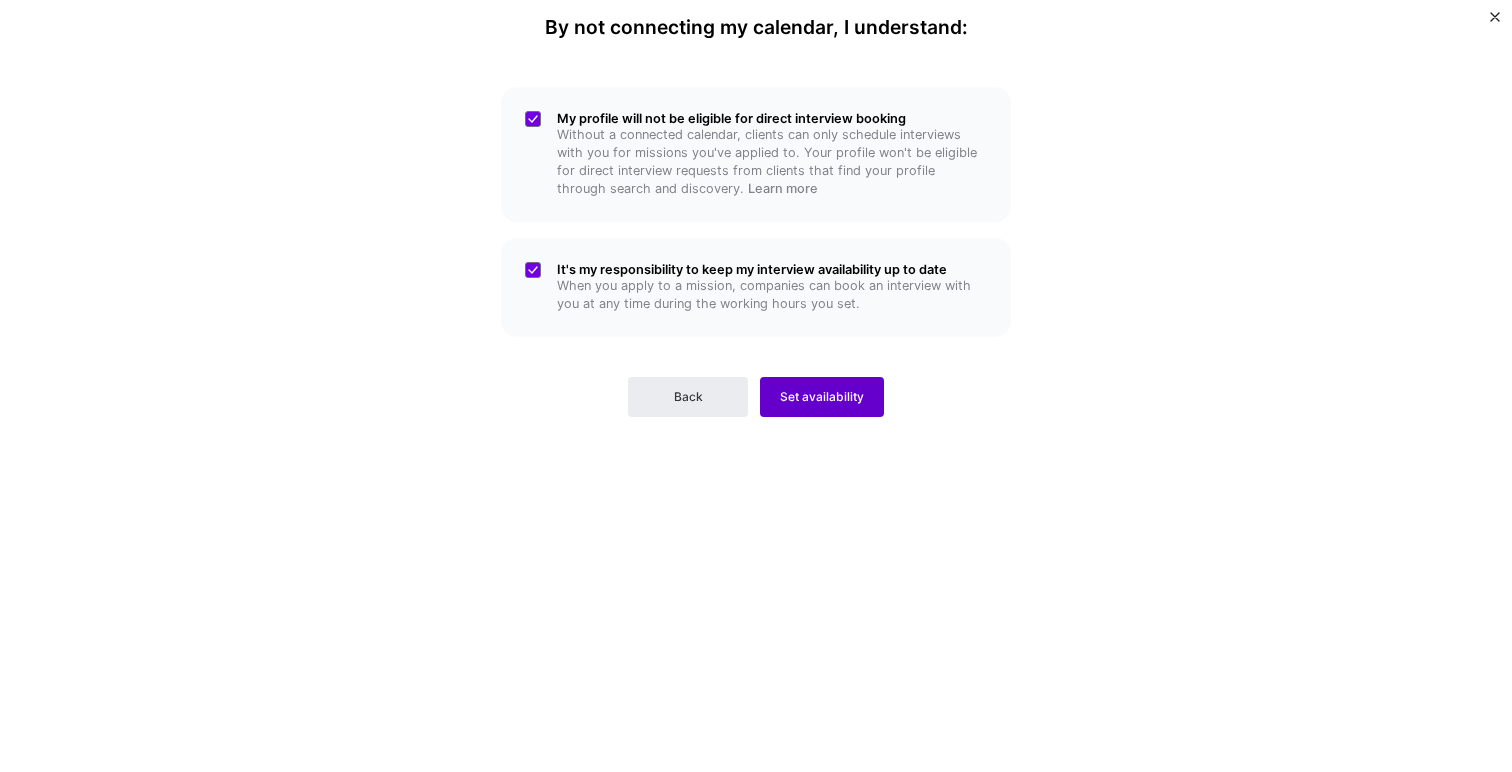click on "Set availability" at bounding box center (822, 397) 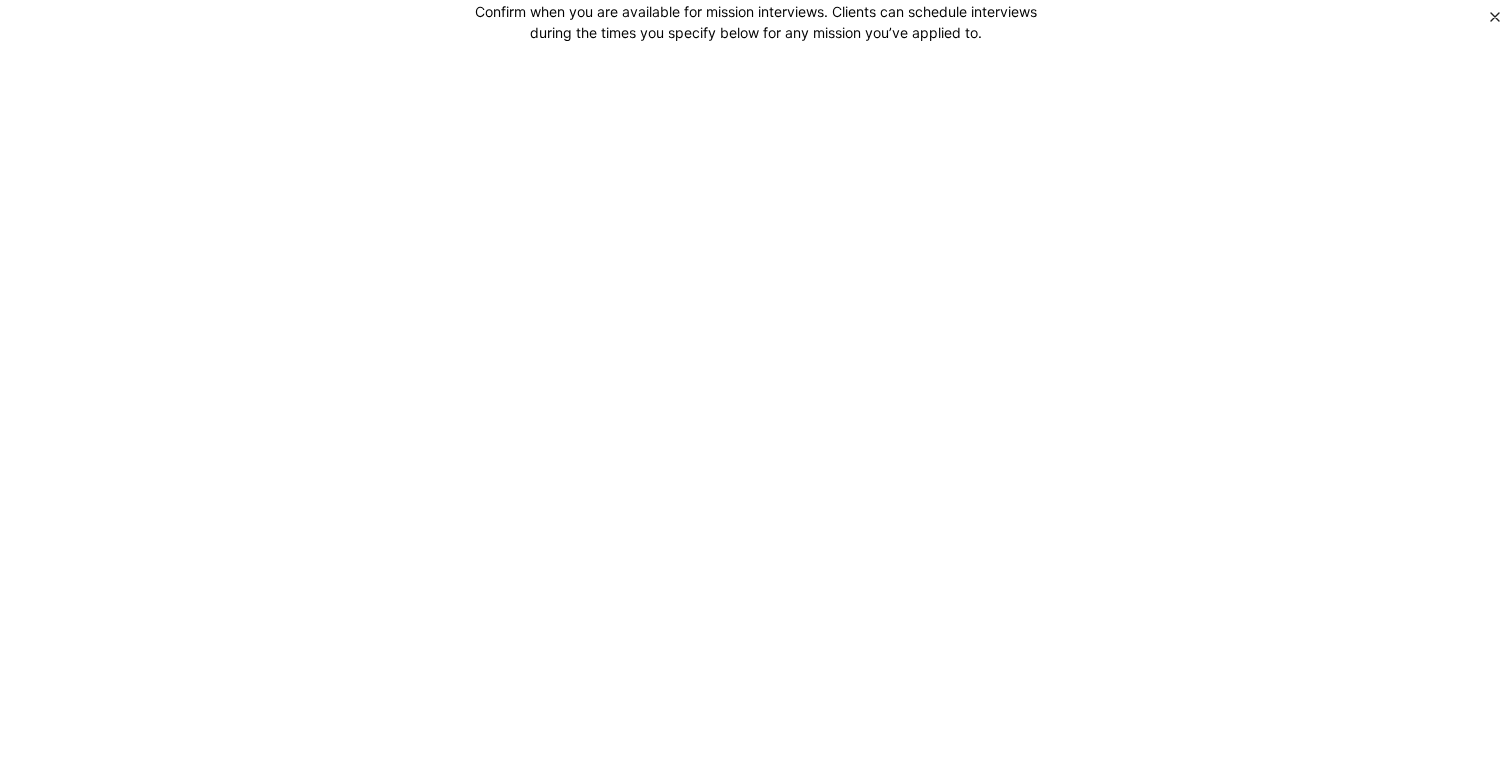 scroll, scrollTop: 0, scrollLeft: 0, axis: both 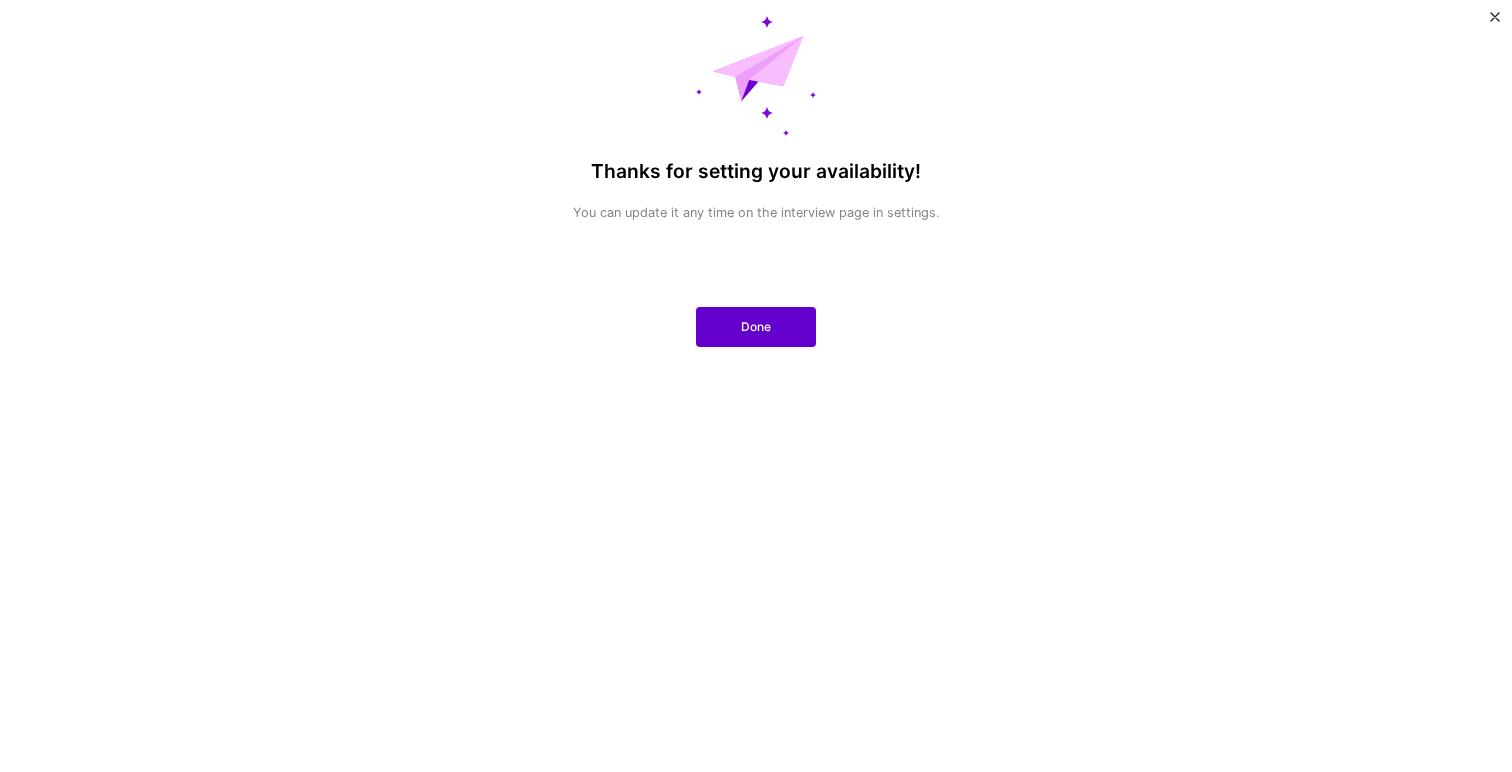 click on "Done" at bounding box center (756, 327) 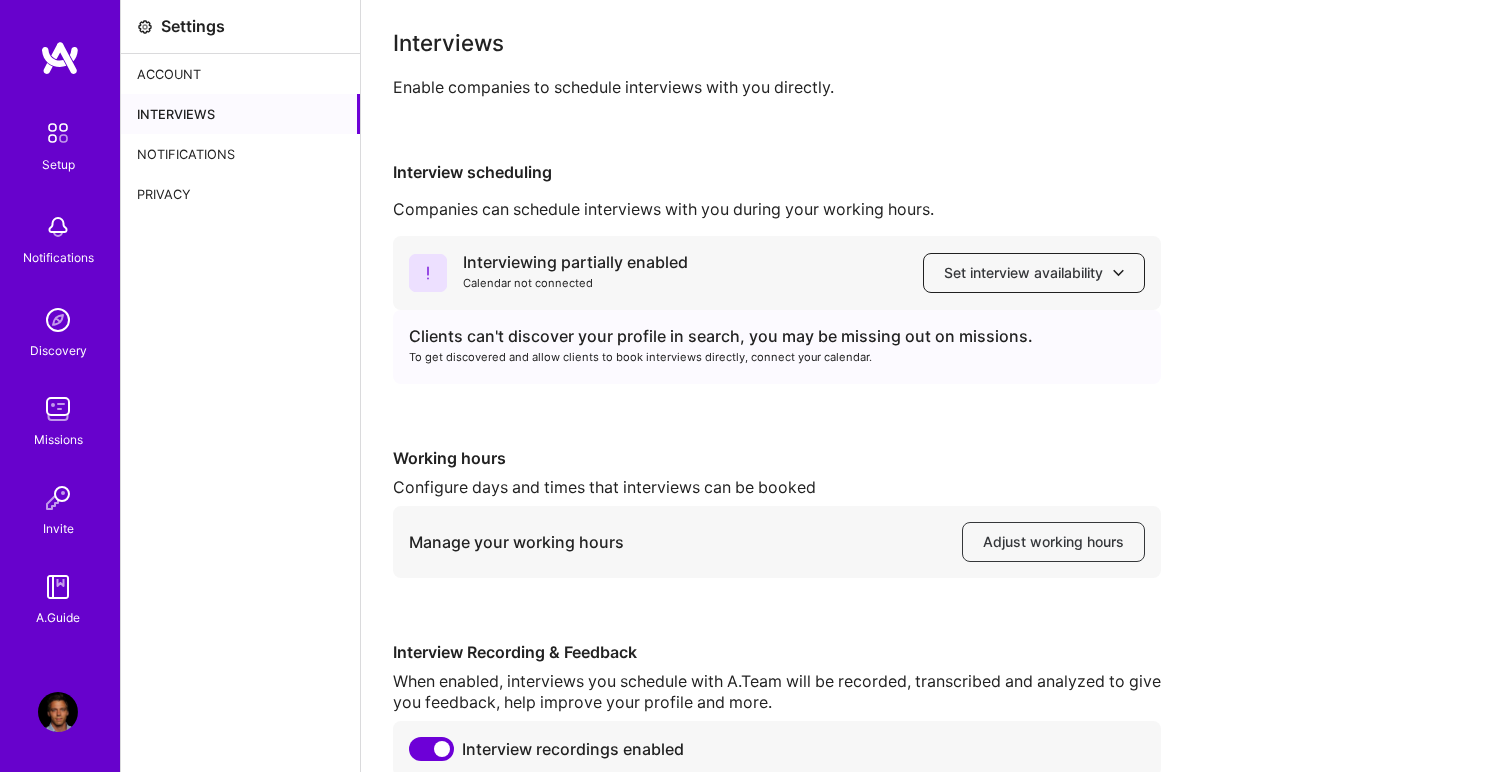 click on "Set interview availability" at bounding box center (1034, 273) 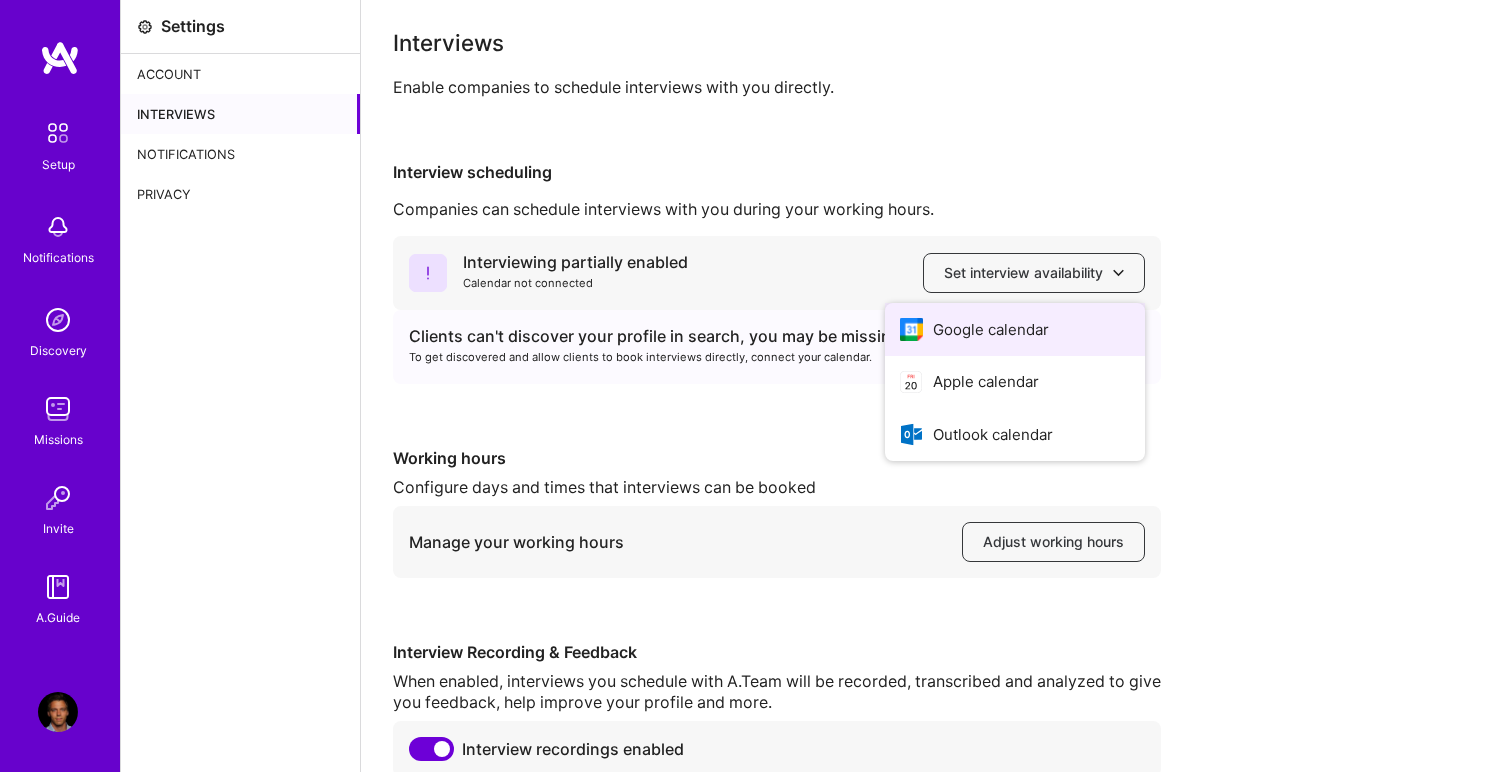 click on "Google calendar" at bounding box center (1015, 329) 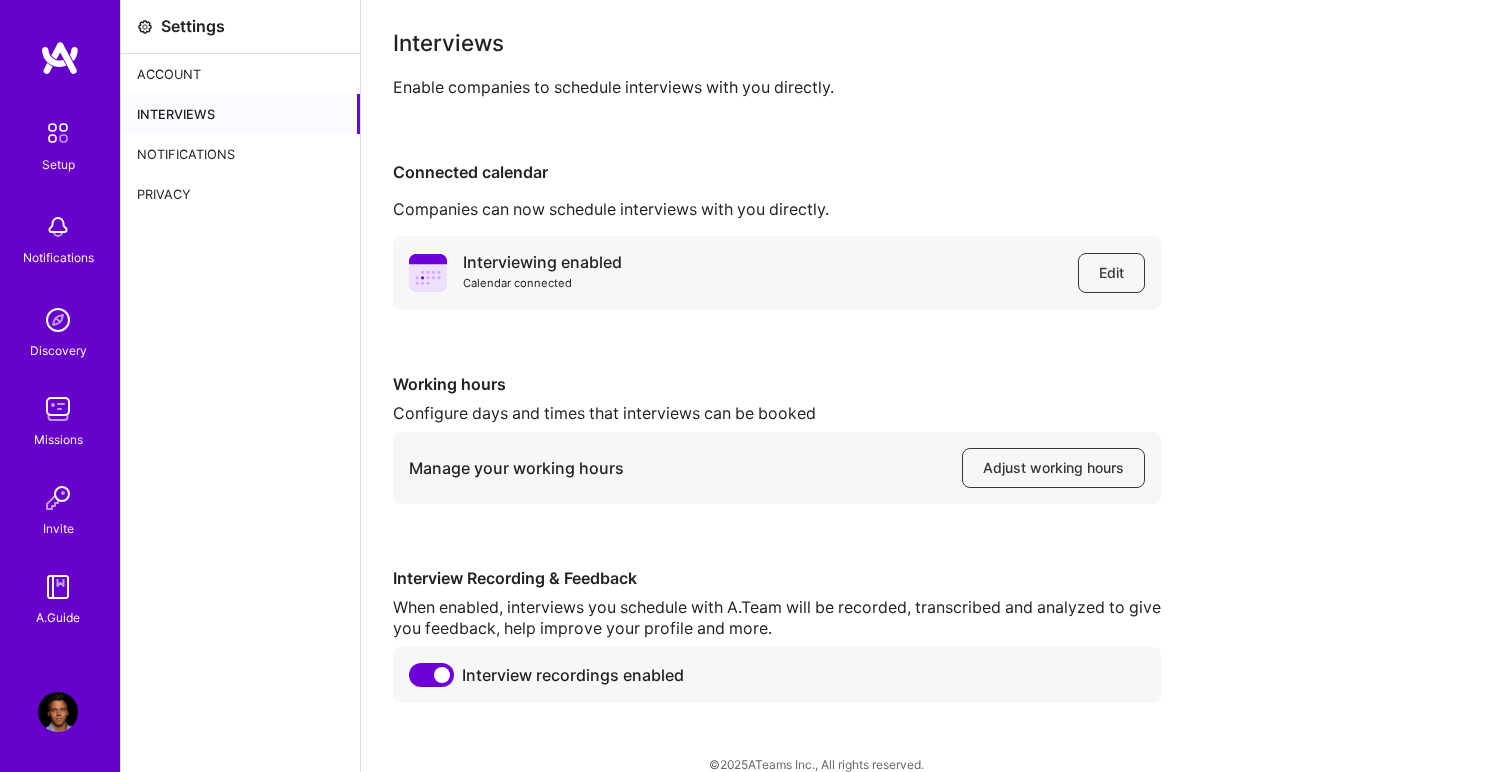 scroll, scrollTop: 0, scrollLeft: 0, axis: both 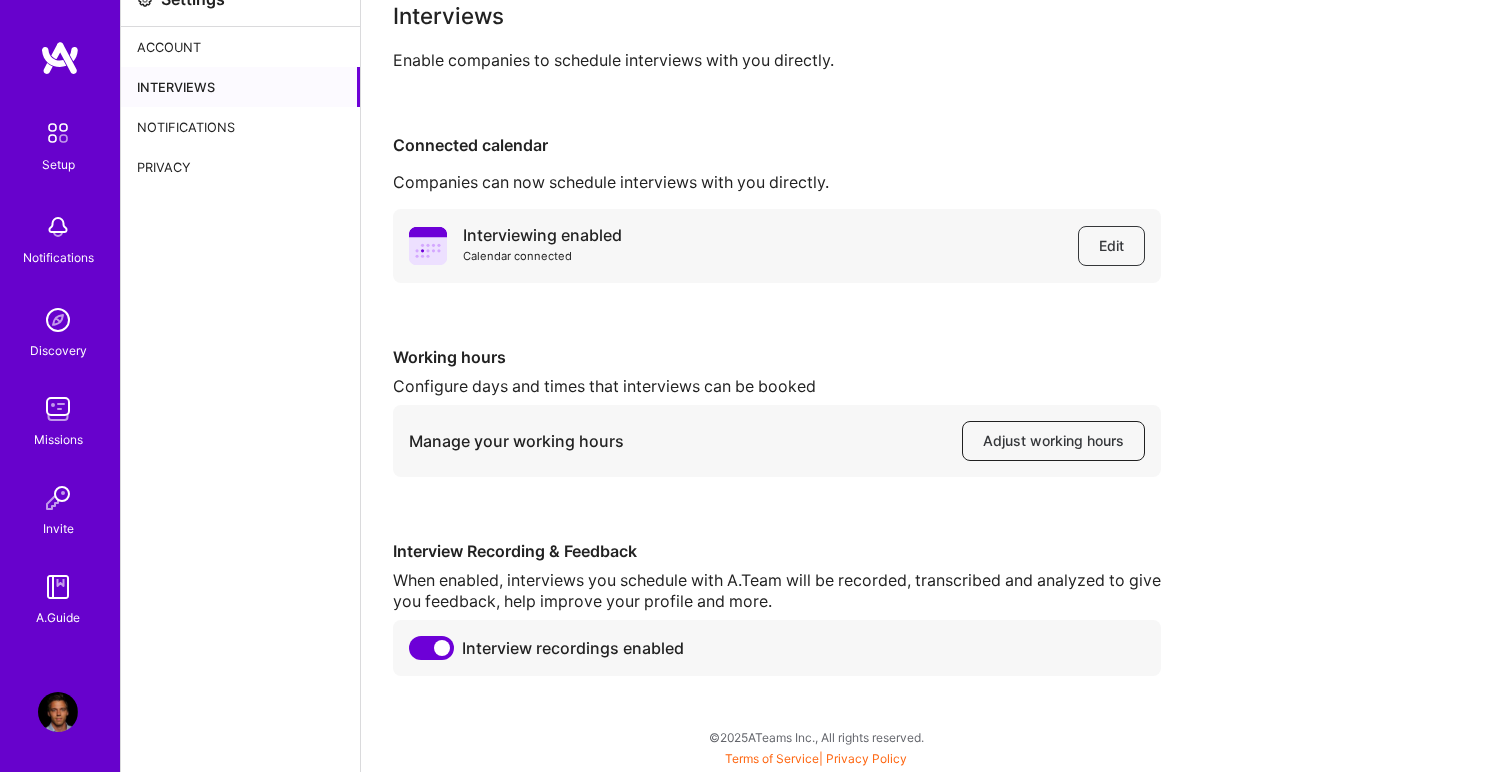 click on "Adjust working hours" at bounding box center (1053, 441) 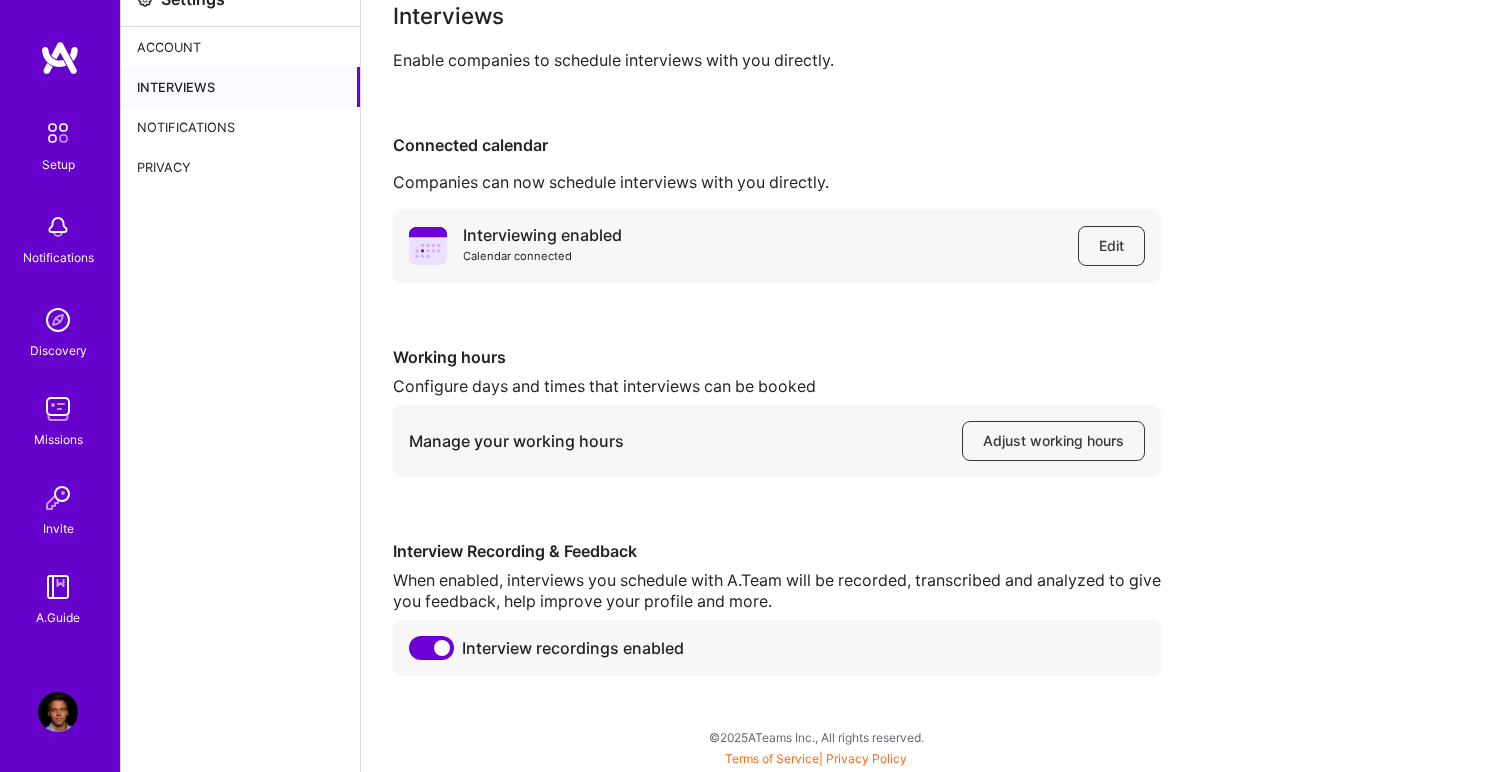 scroll, scrollTop: 0, scrollLeft: 0, axis: both 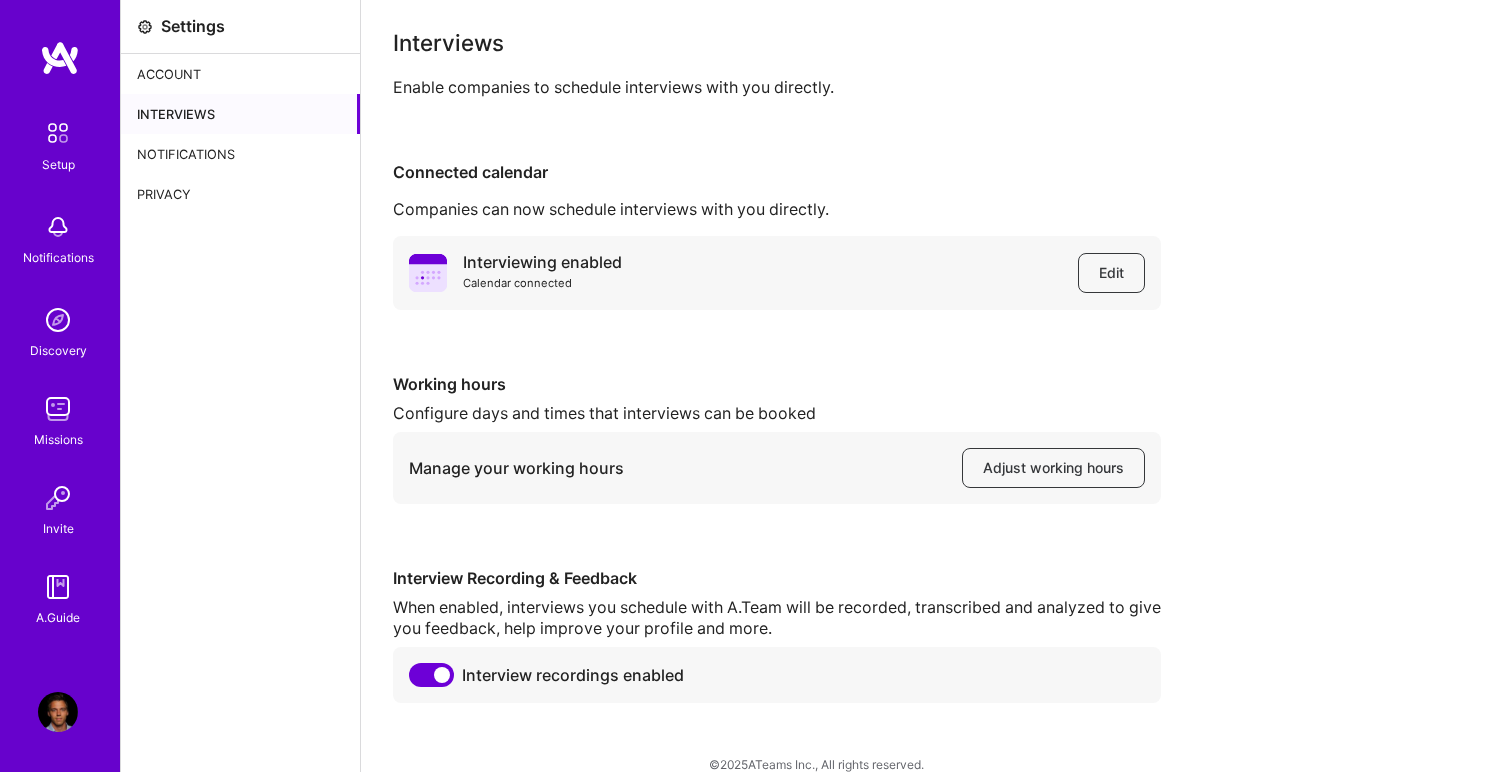 click on "Notifications" at bounding box center [240, 154] 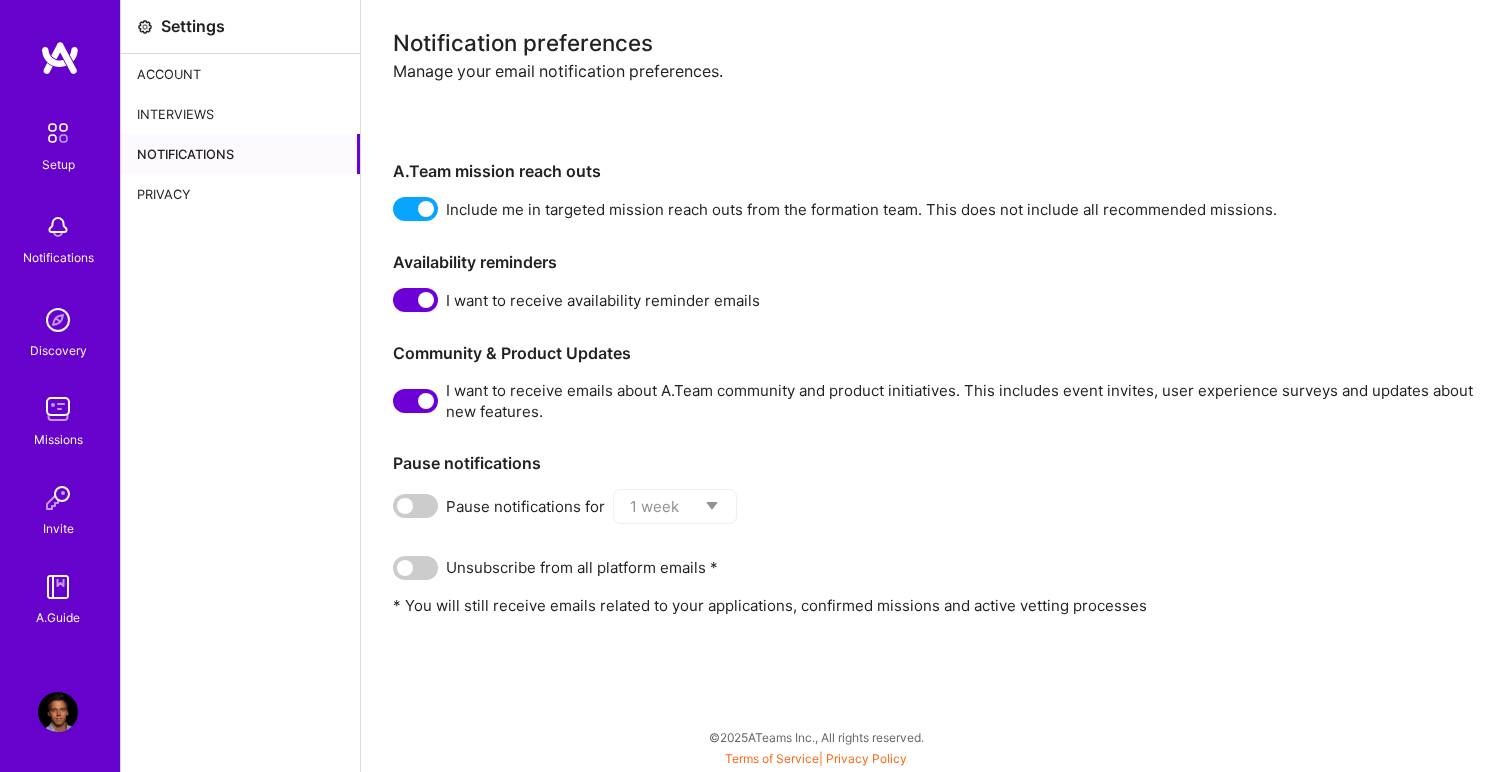 click on "Privacy" at bounding box center [240, 194] 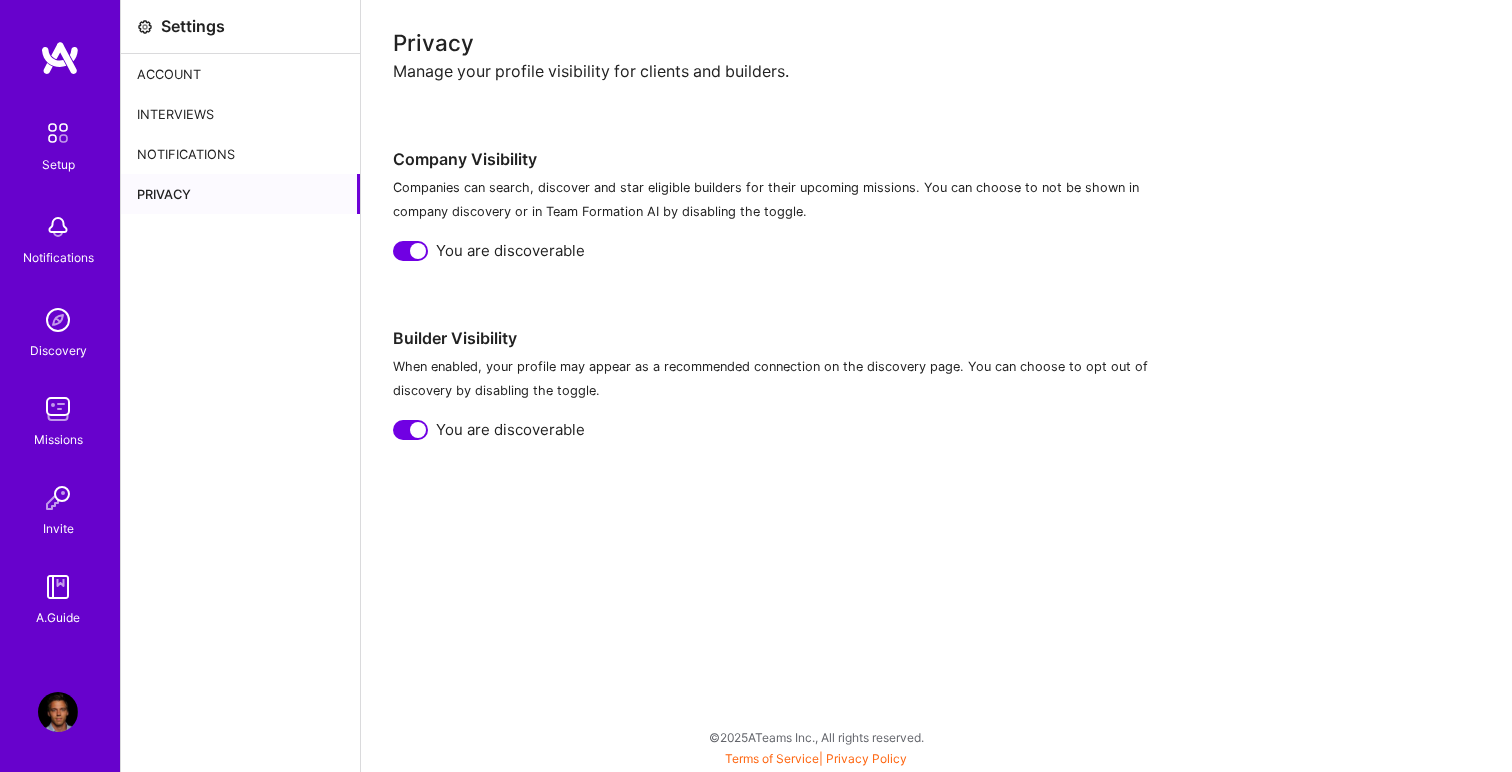 click on "Account" at bounding box center [240, 74] 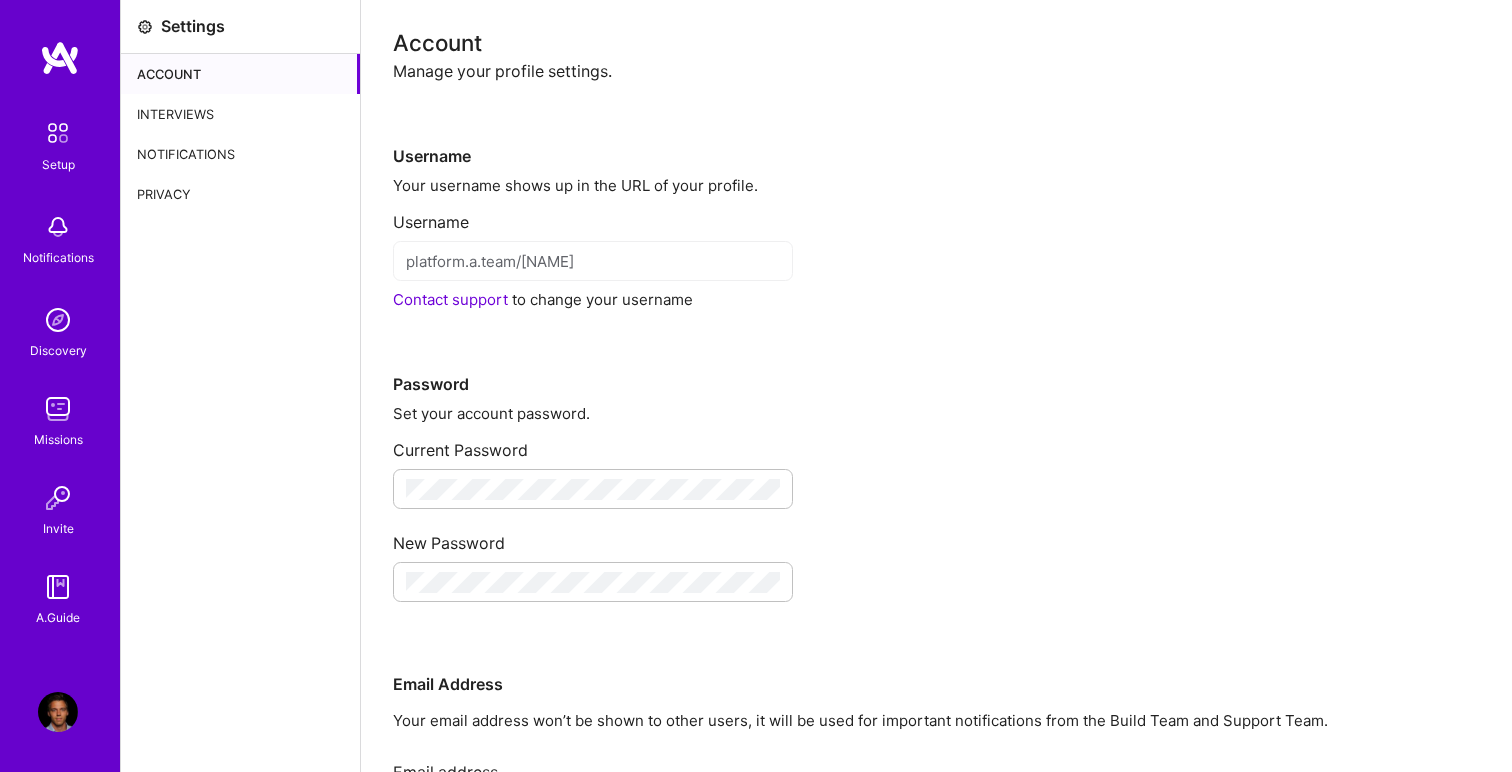 click on "Setup" at bounding box center [58, 164] 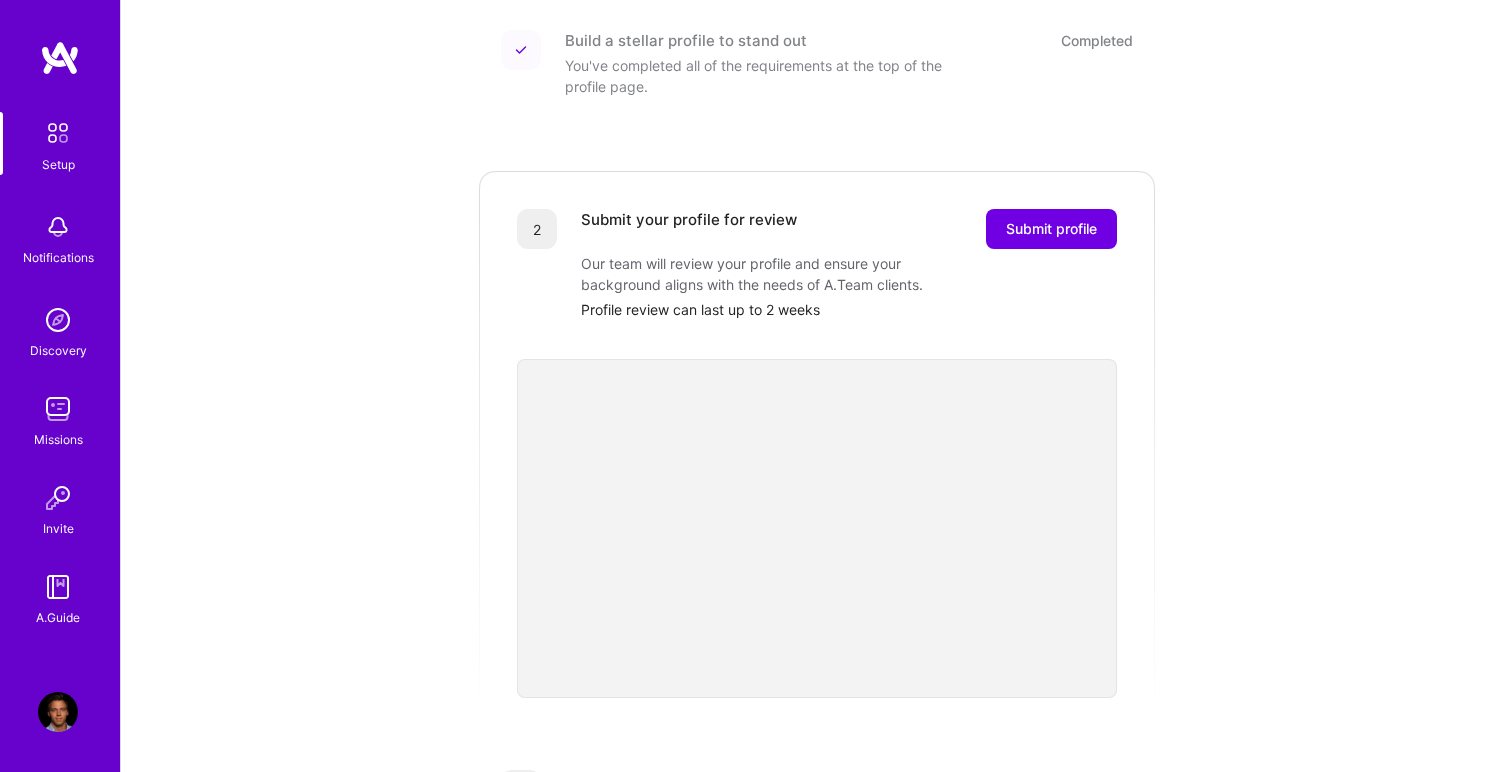 scroll, scrollTop: 298, scrollLeft: 0, axis: vertical 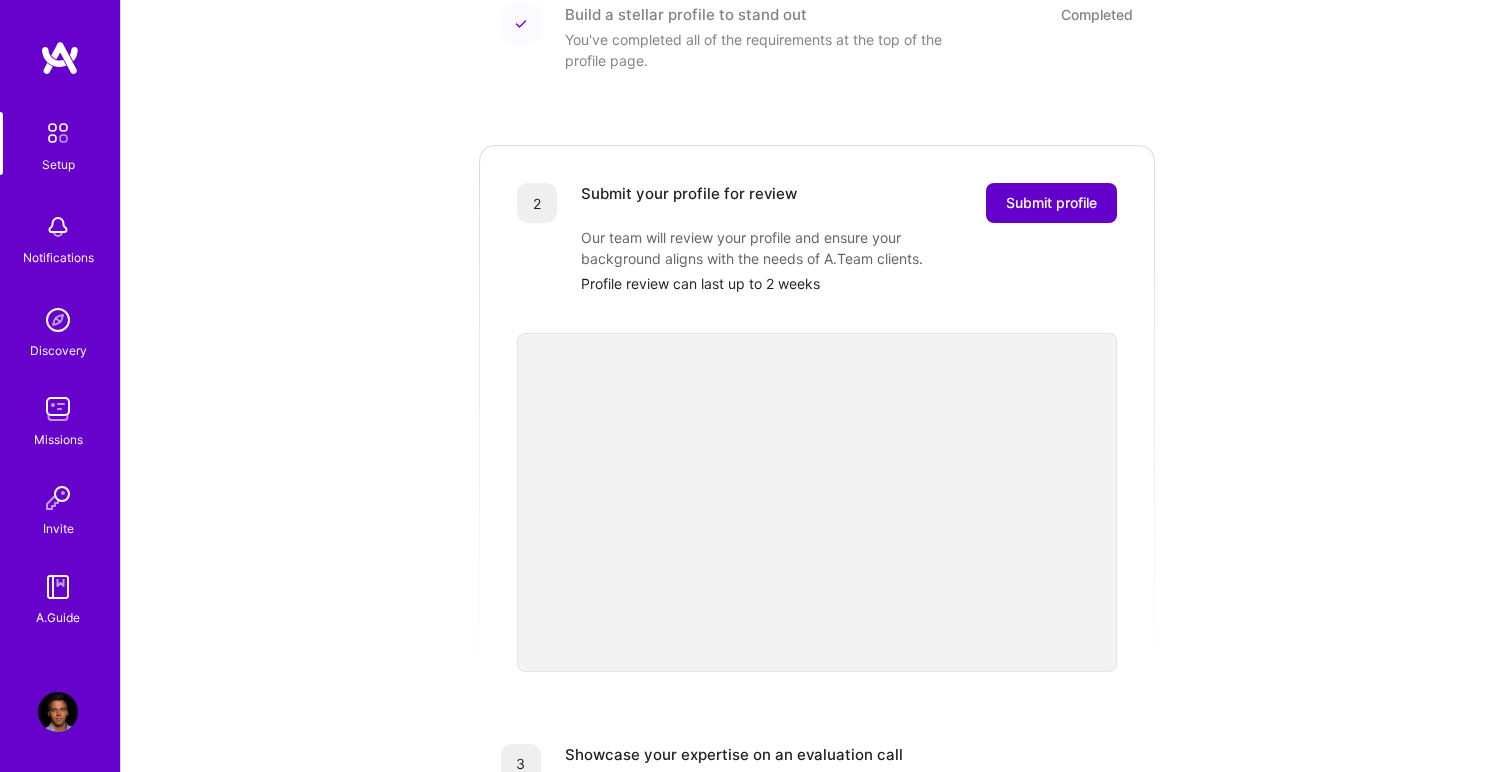 click on "Submit profile" at bounding box center [1051, 203] 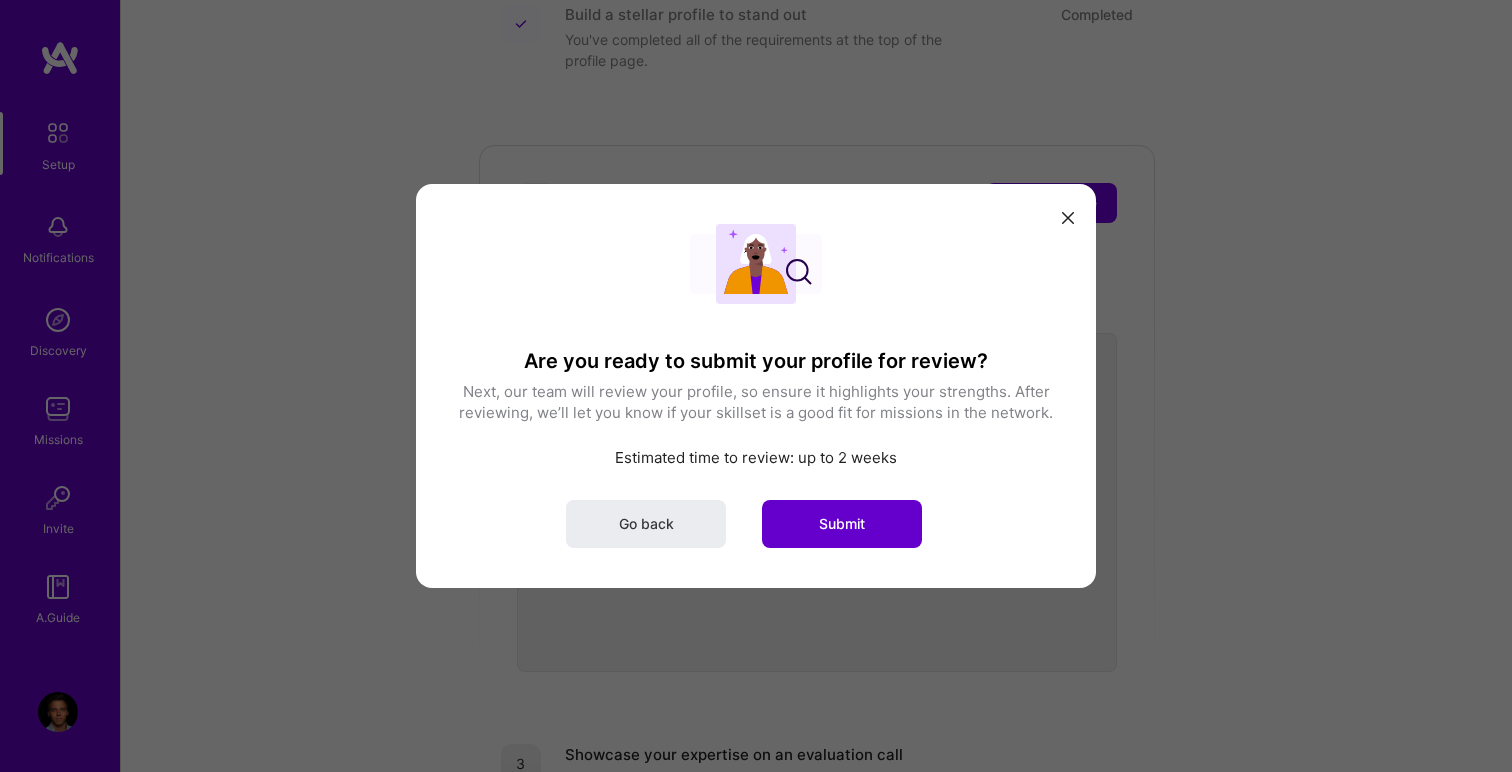 click on "Submit" at bounding box center [842, 524] 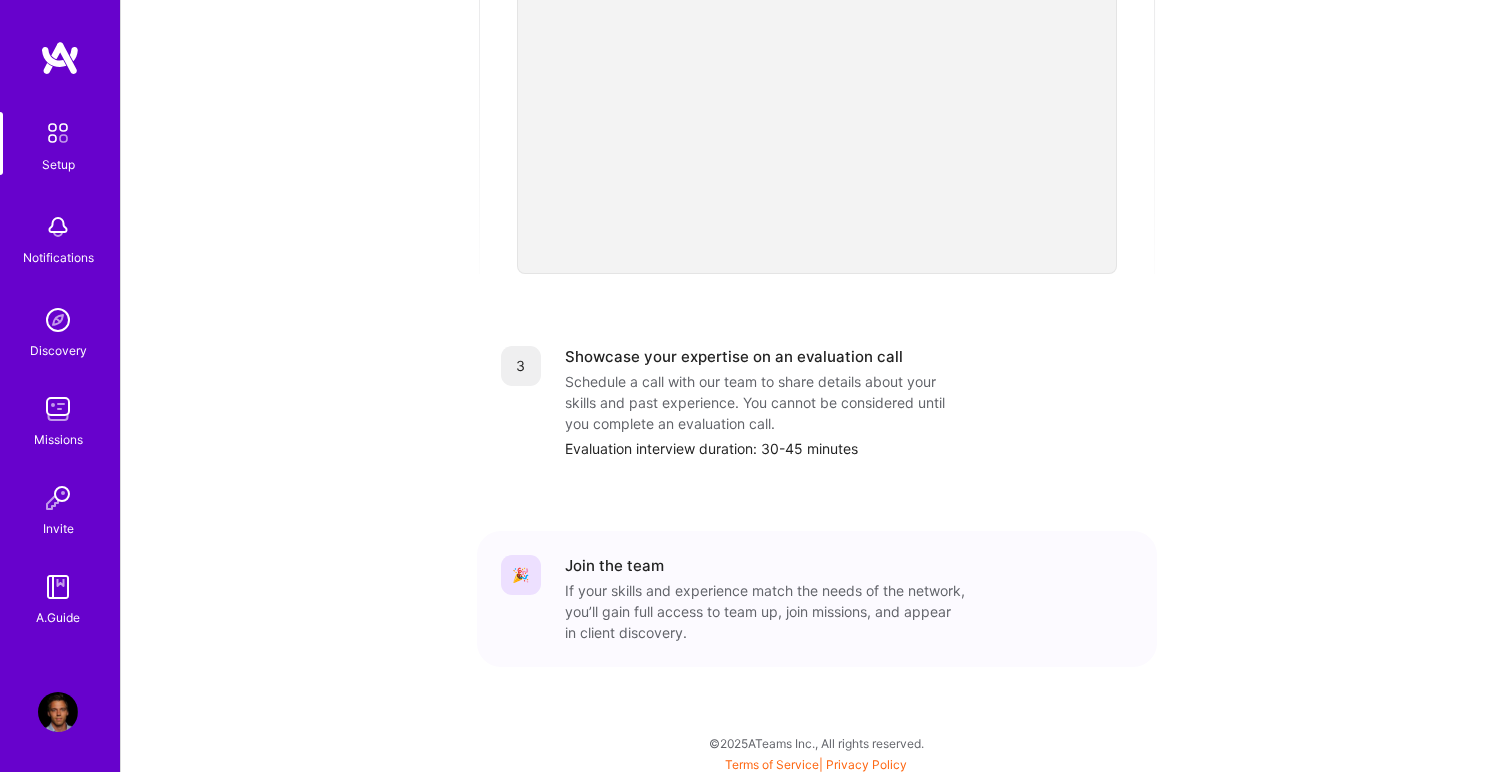 scroll, scrollTop: 682, scrollLeft: 0, axis: vertical 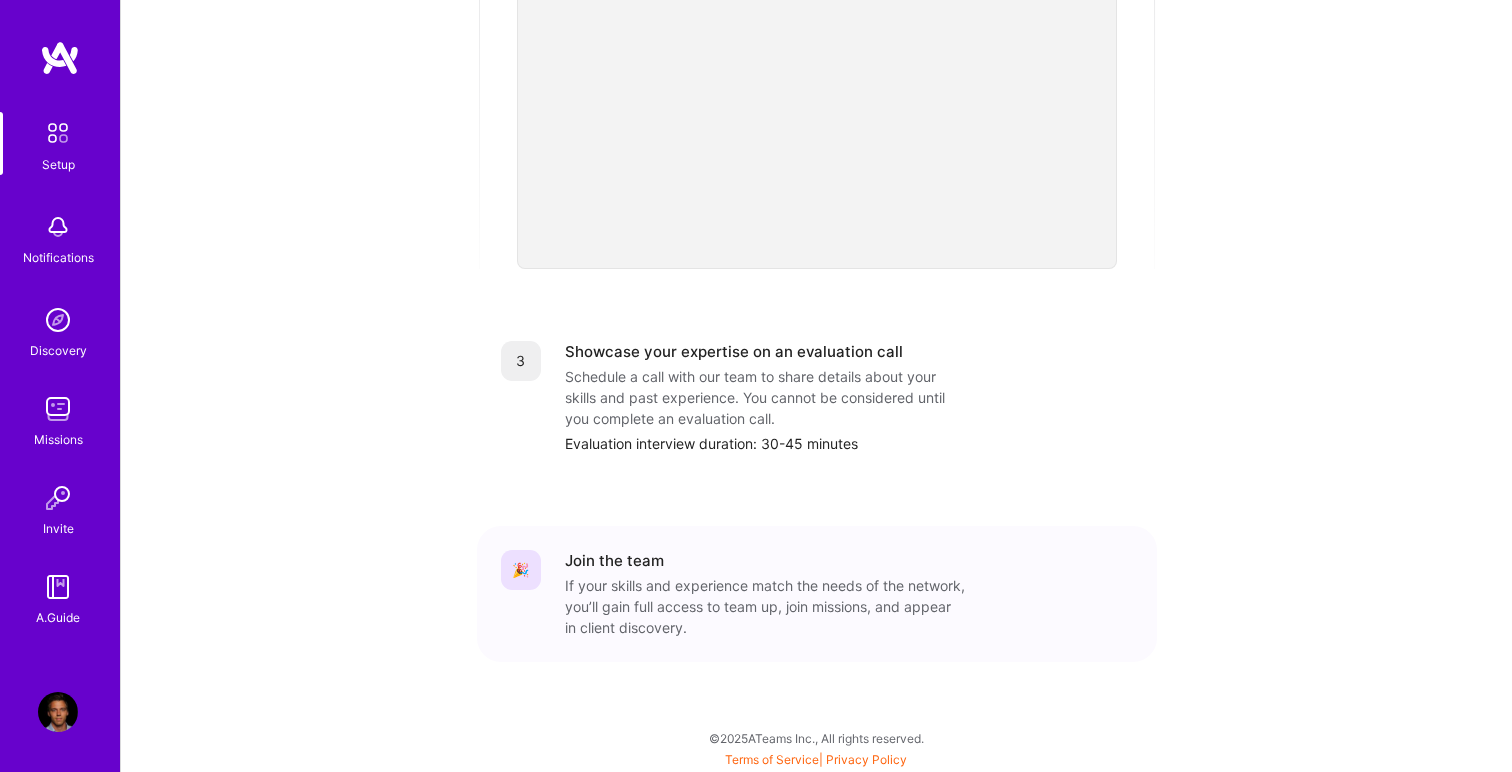 click at bounding box center [58, 133] 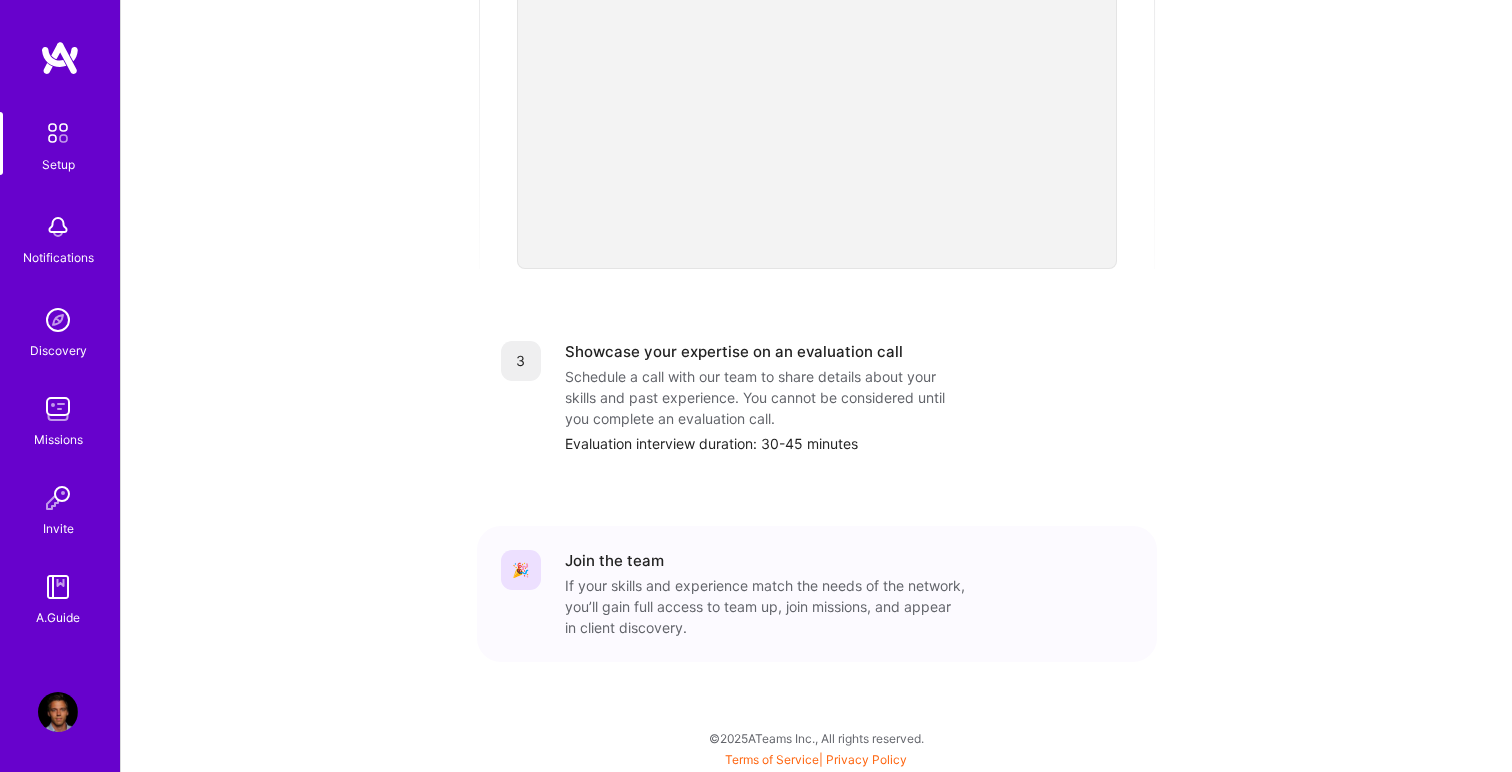 click at bounding box center [58, 320] 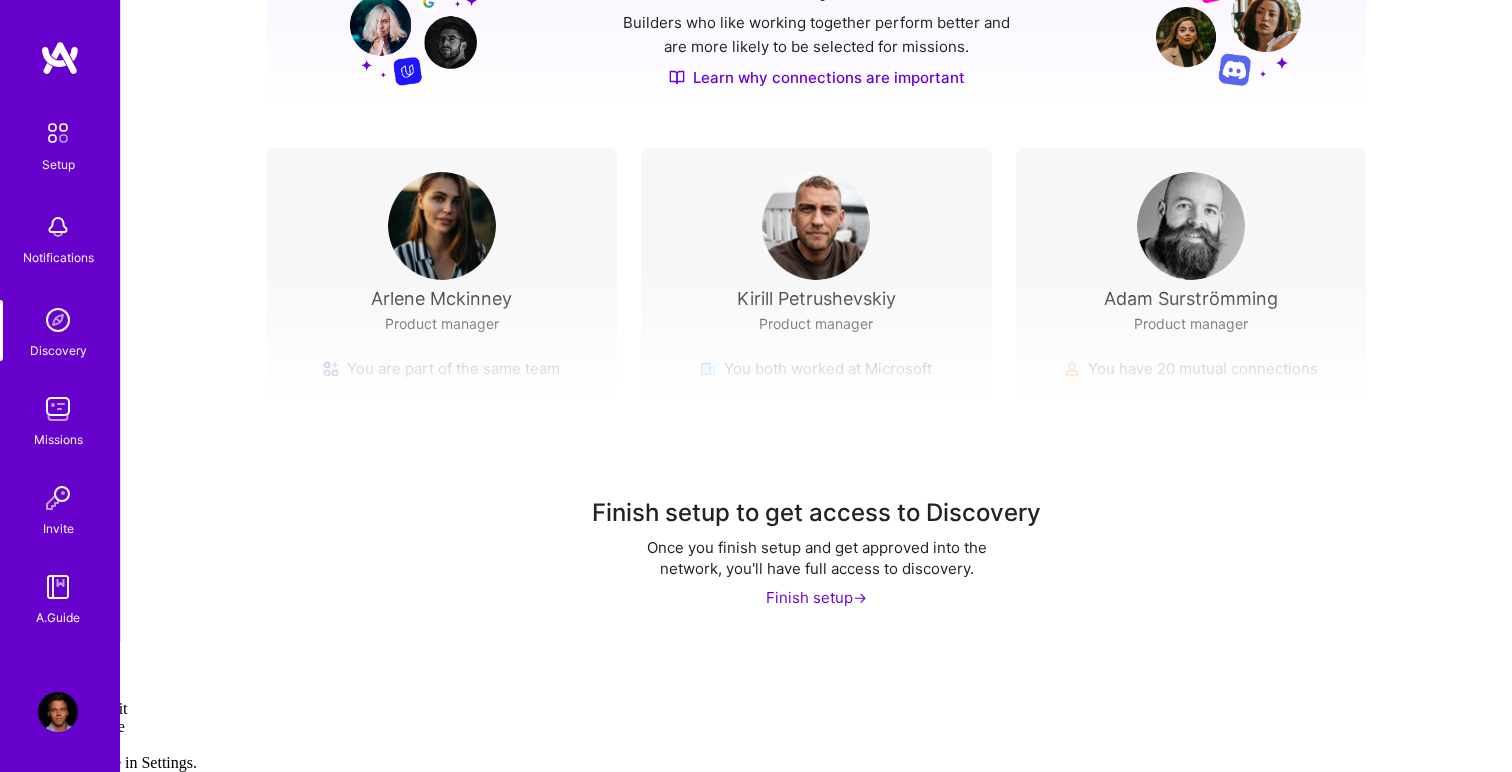 scroll, scrollTop: 0, scrollLeft: 0, axis: both 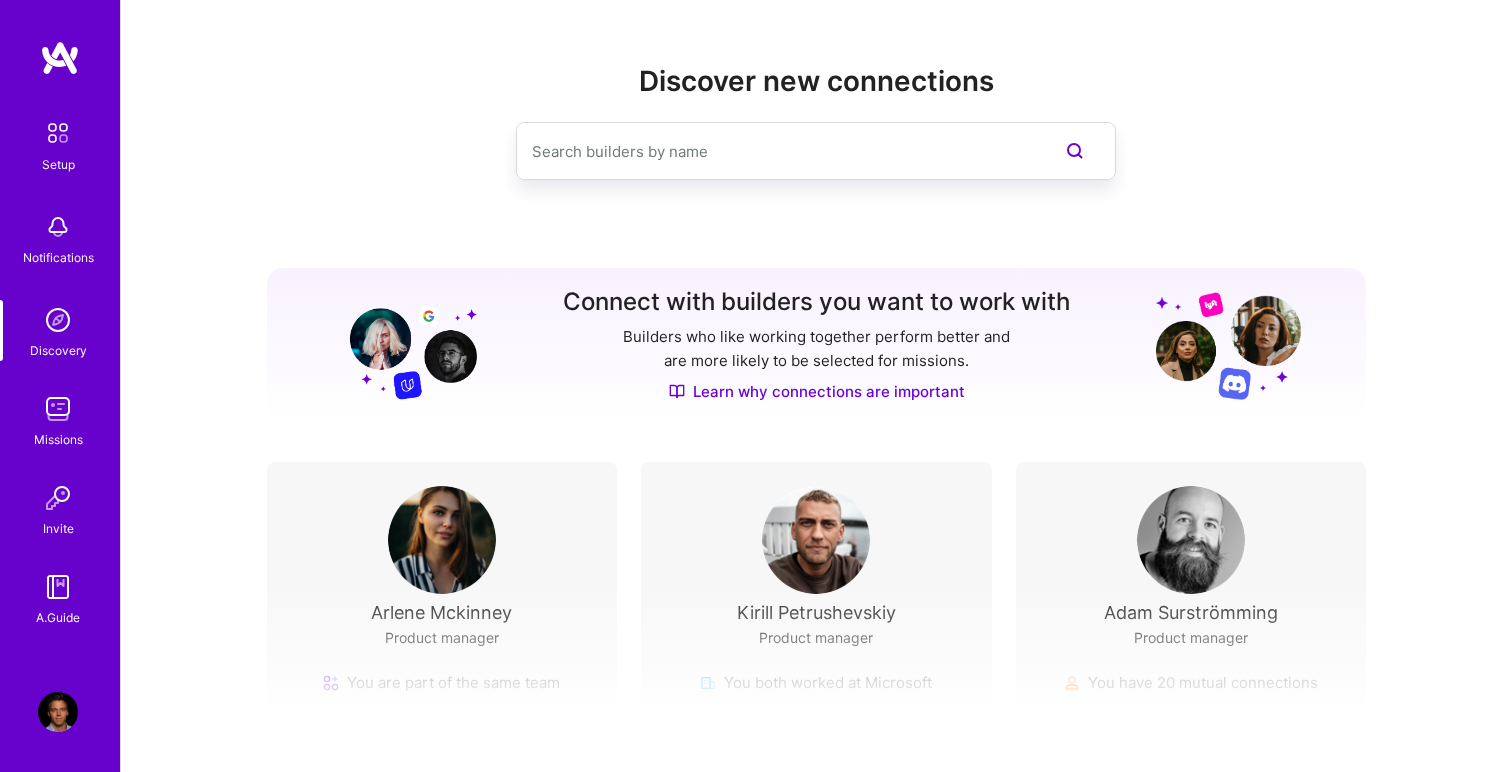 click on "Missions" at bounding box center [58, 439] 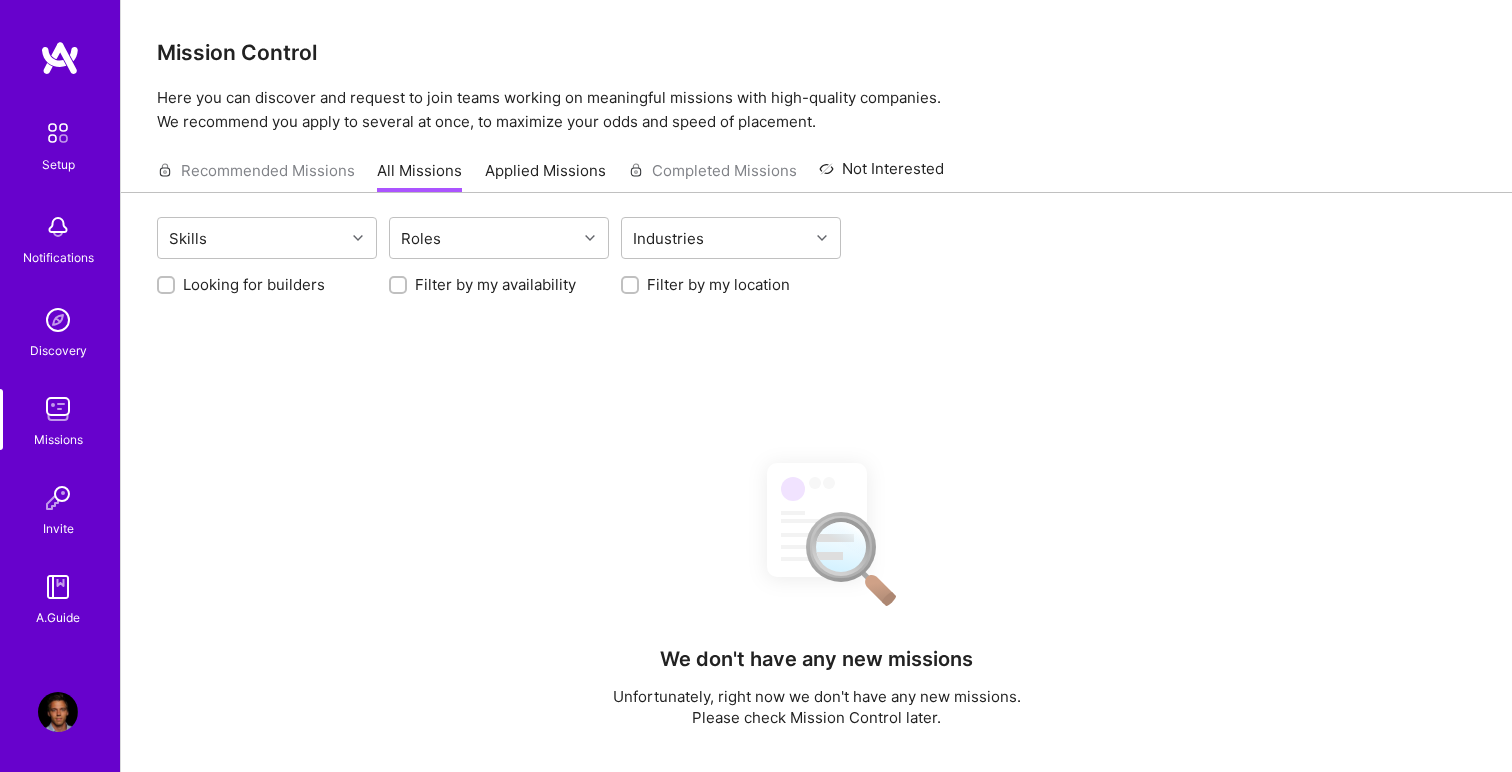 click at bounding box center [58, 498] 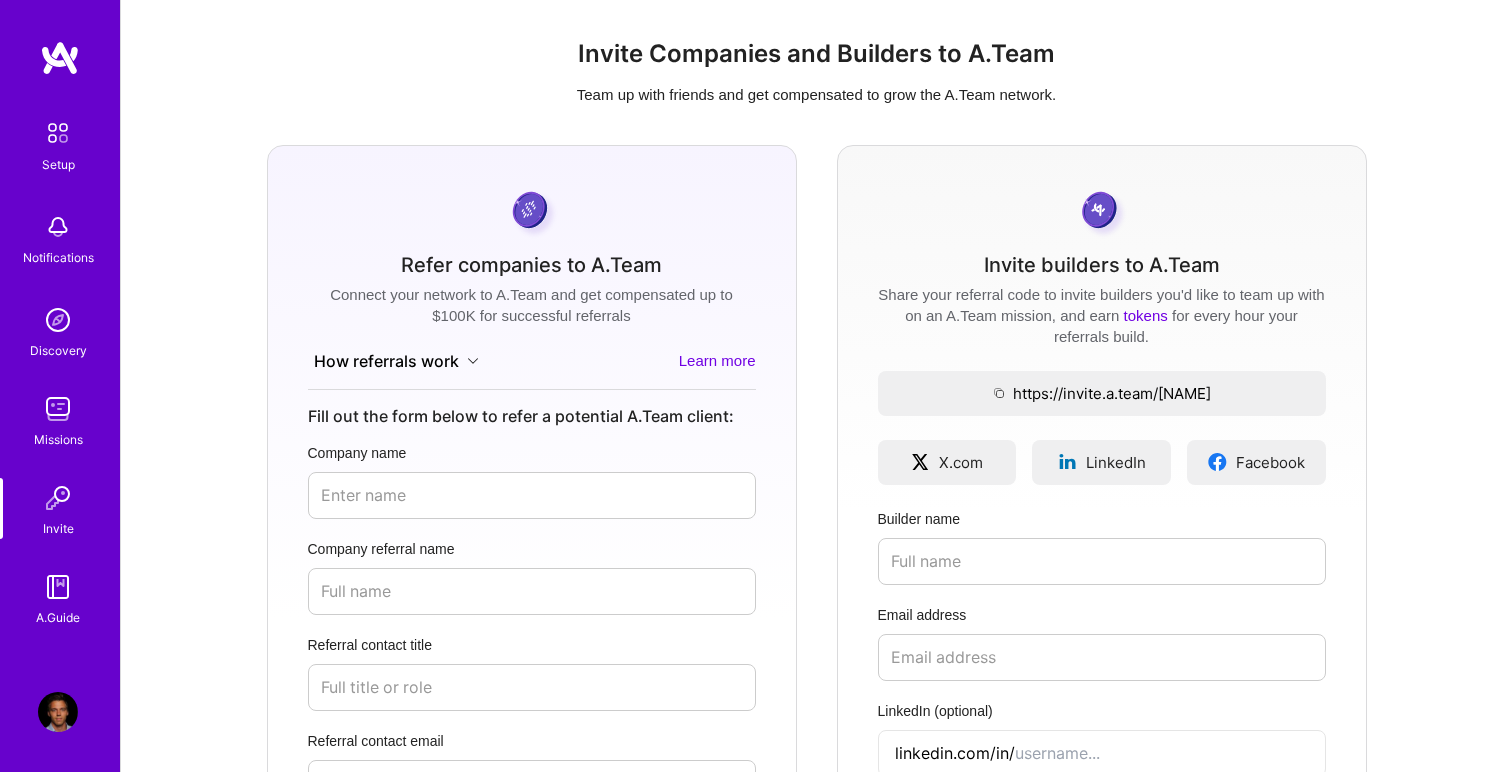 click at bounding box center (58, 587) 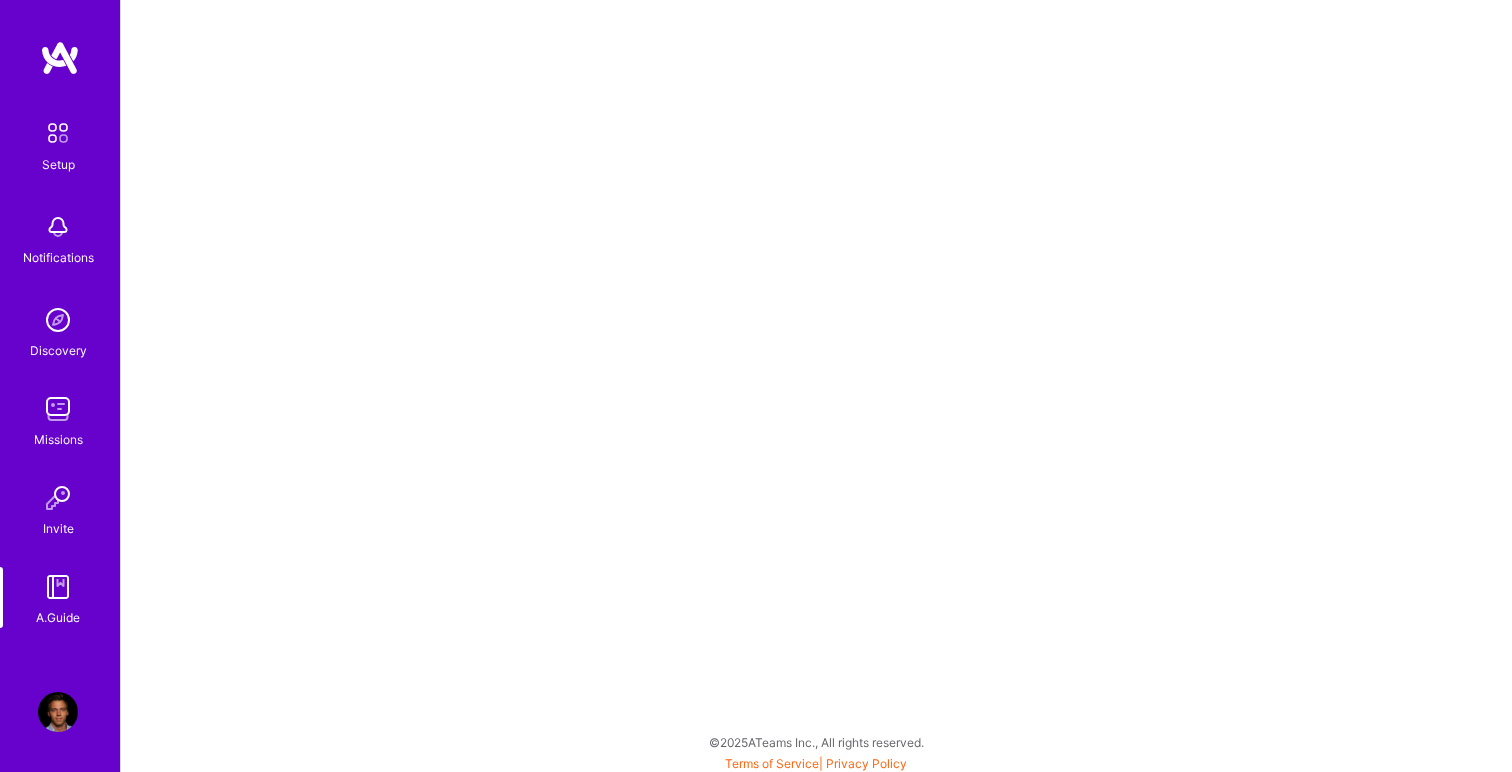 click at bounding box center (58, 320) 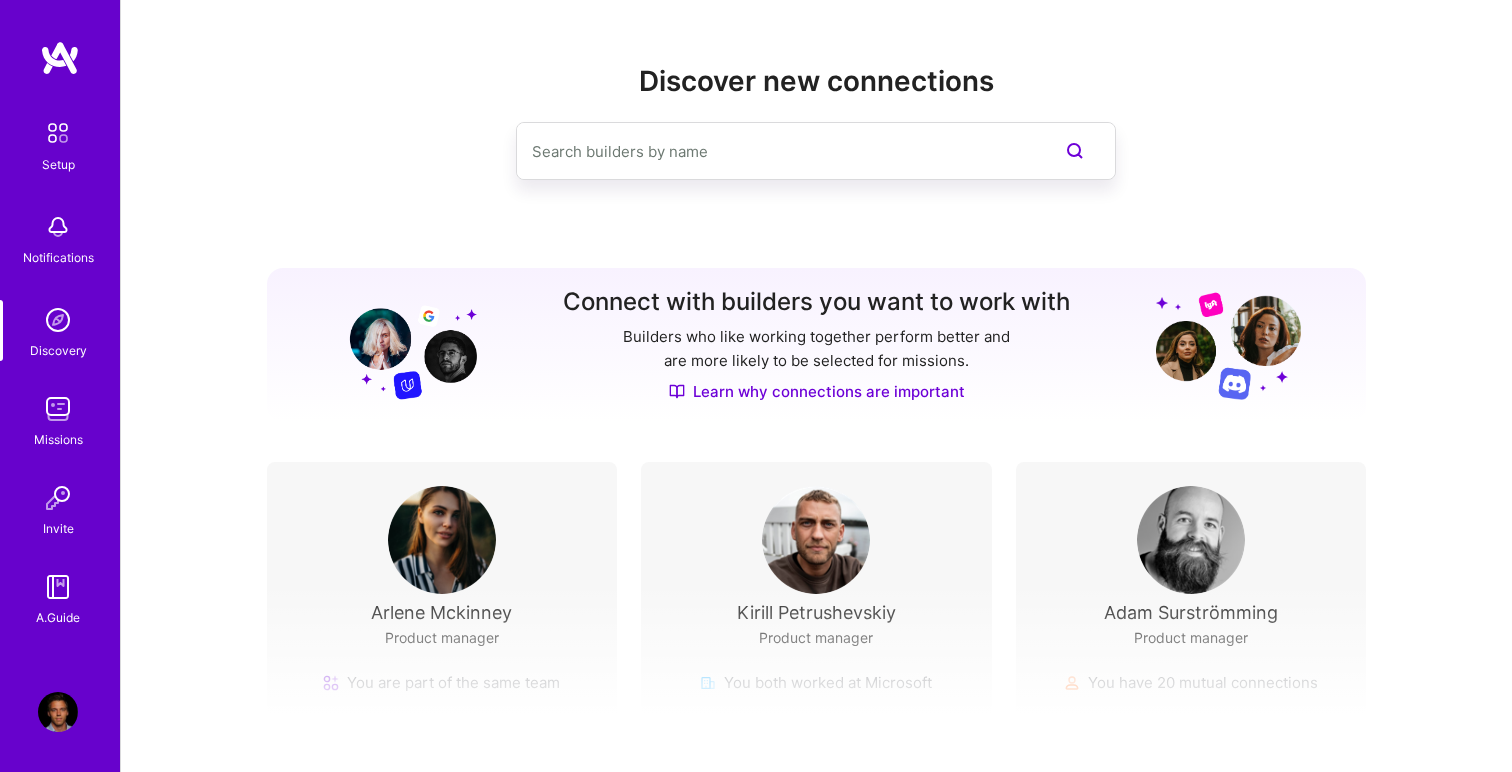 click on "Missions" at bounding box center (58, 439) 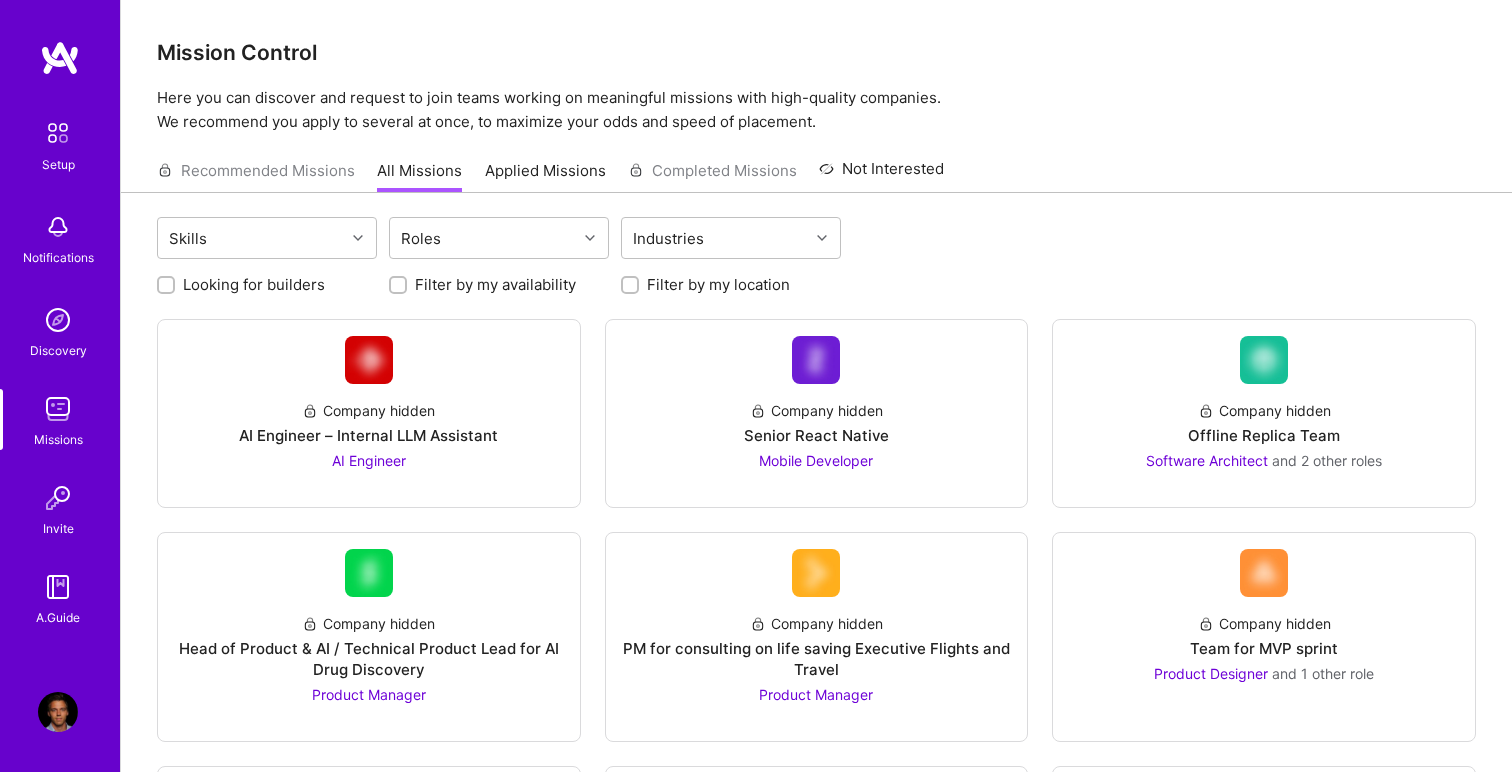 click at bounding box center (58, 498) 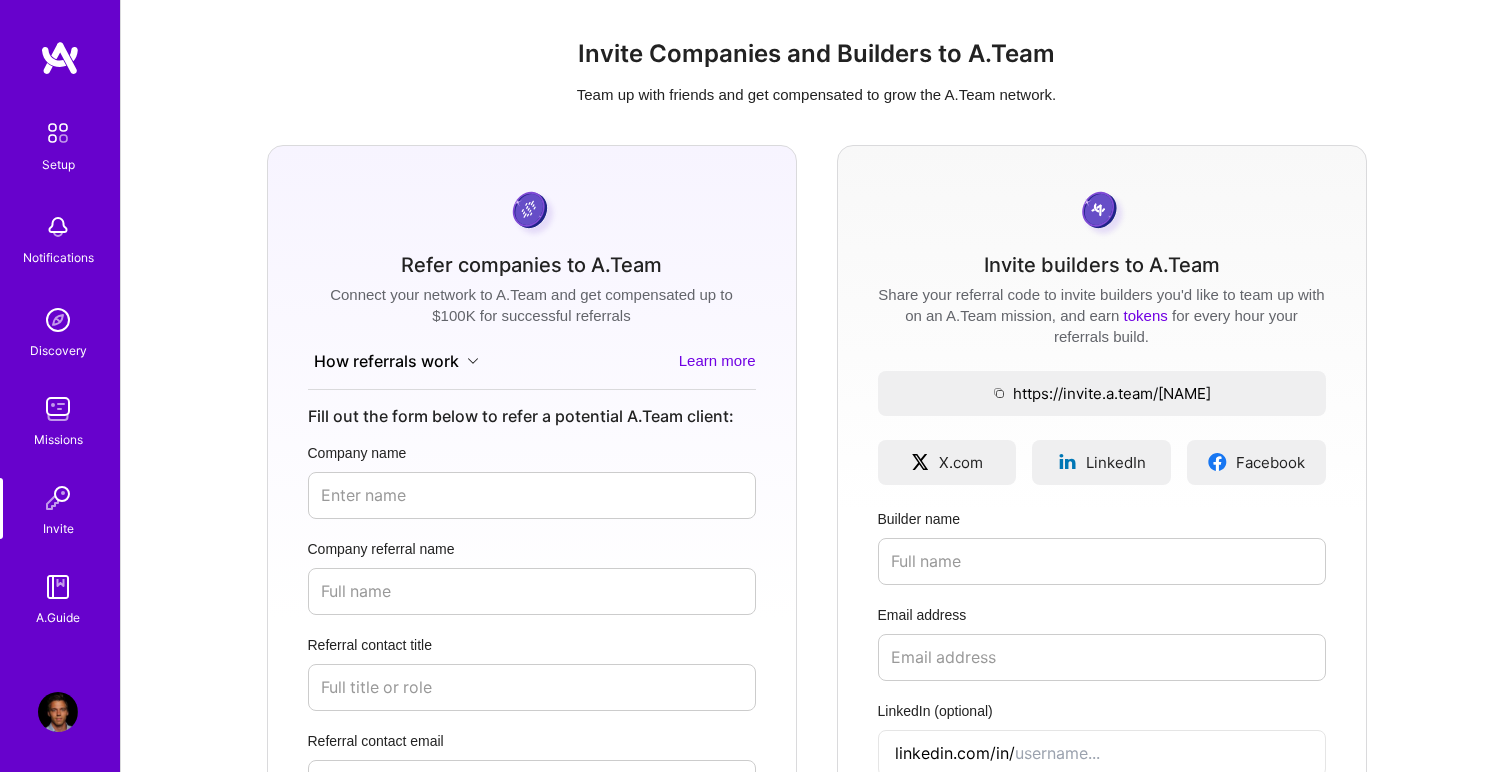 click at bounding box center (58, 587) 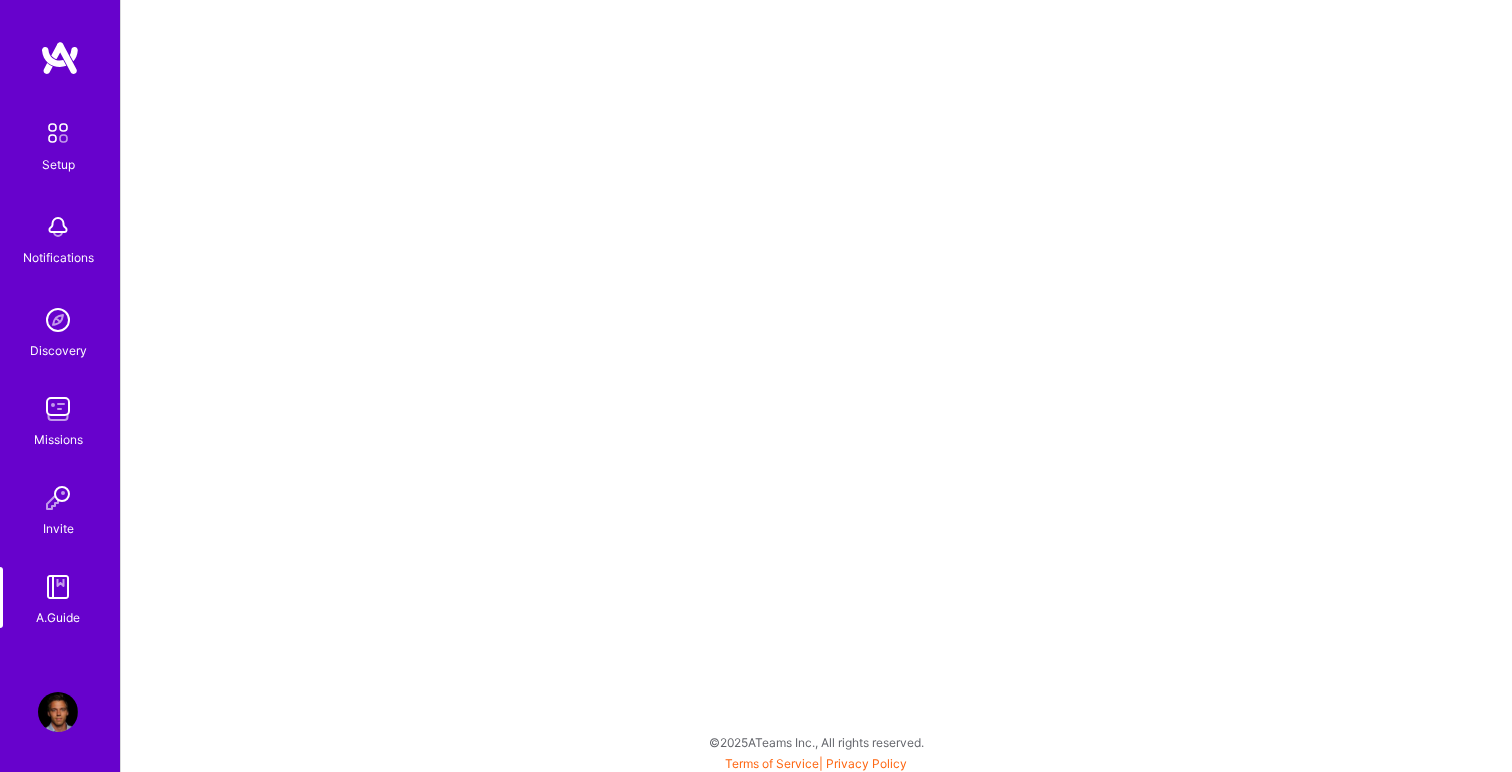 click at bounding box center (58, 133) 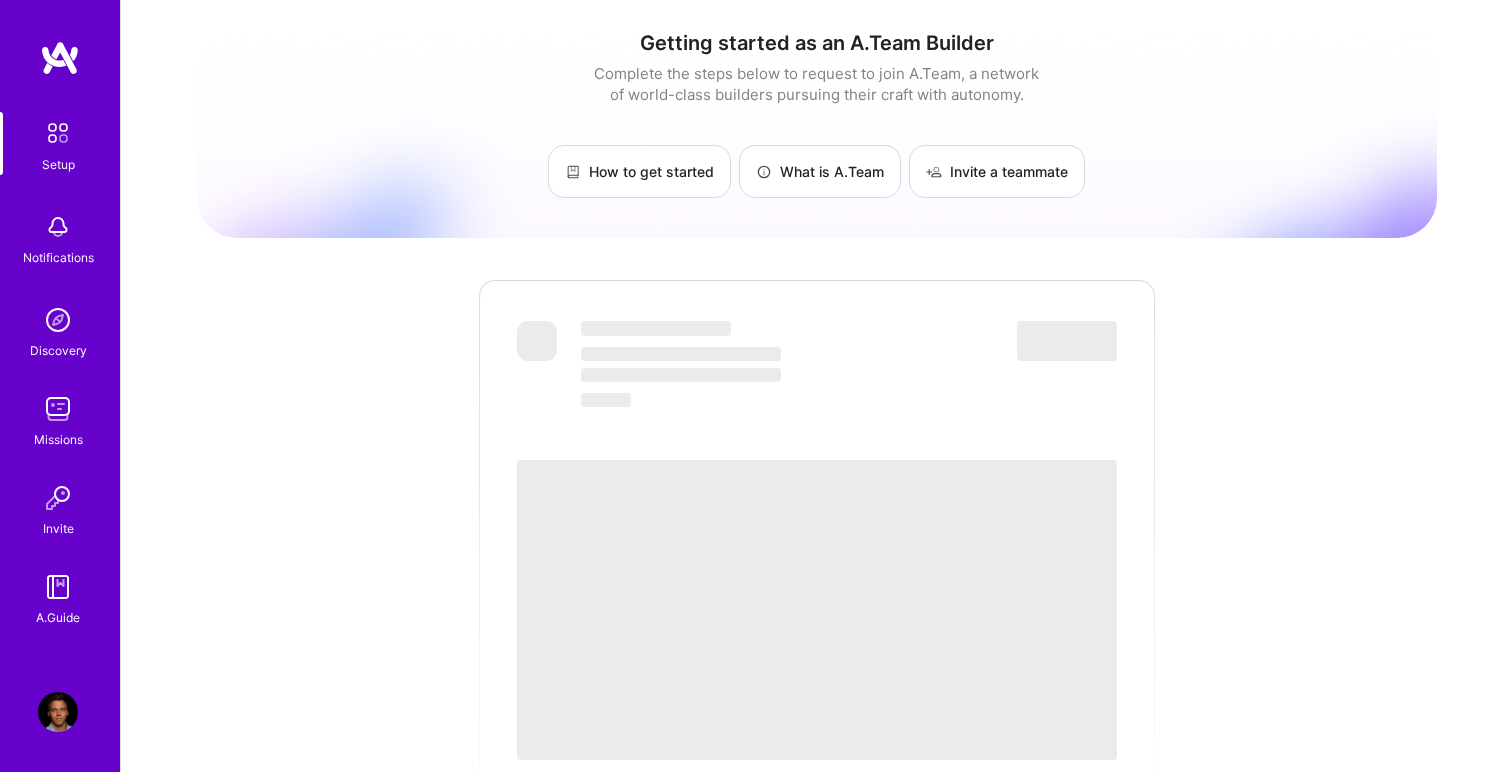click at bounding box center [58, 227] 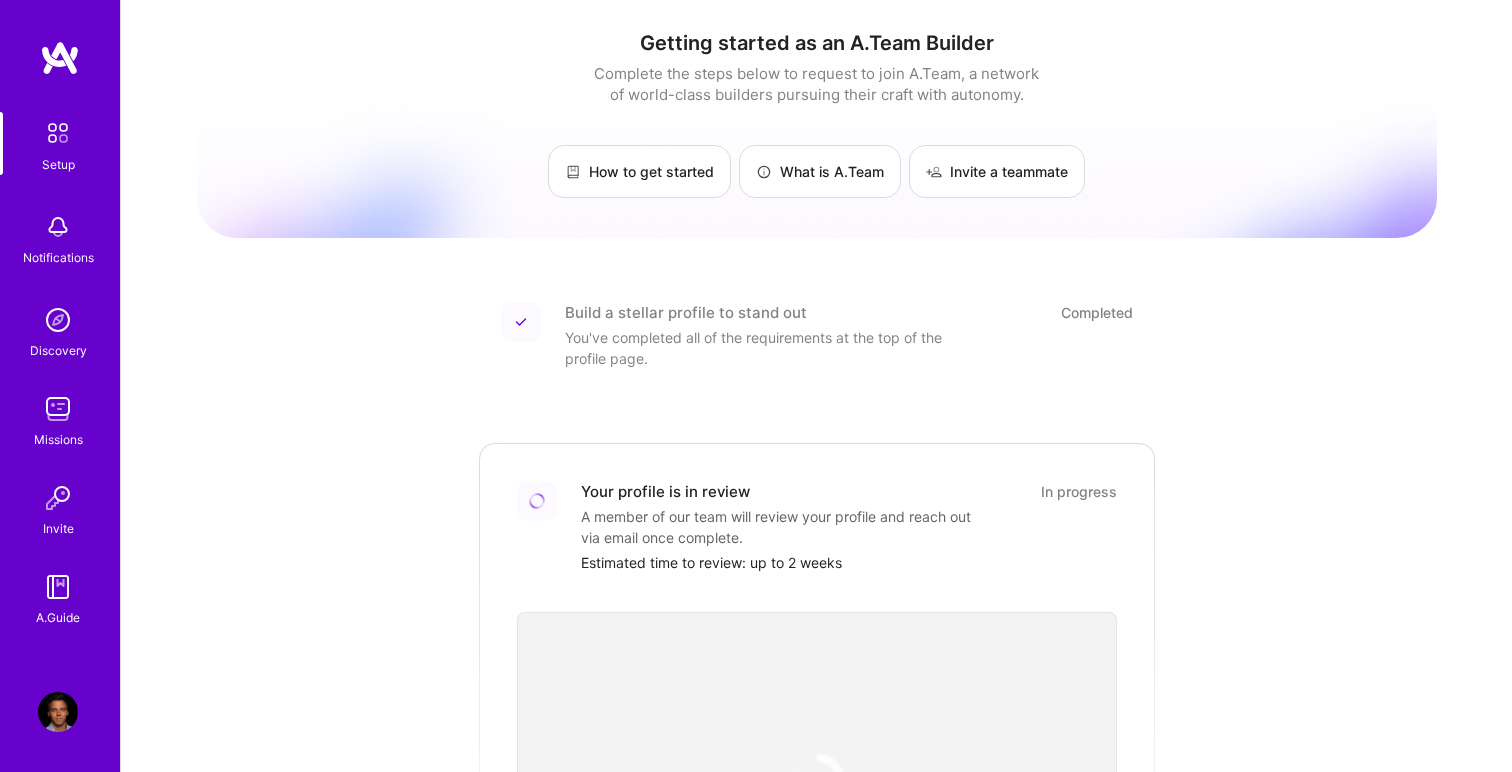click at bounding box center (58, 320) 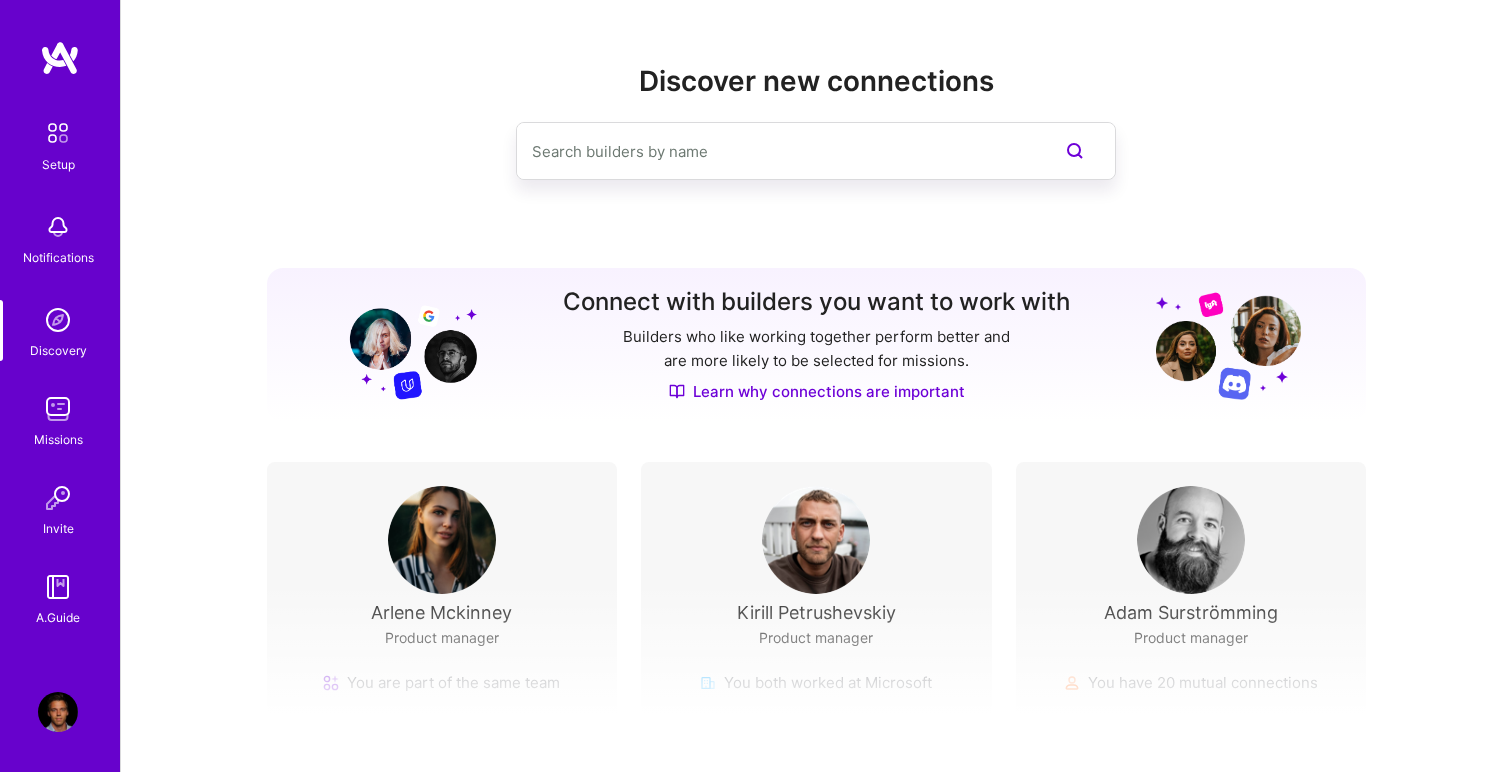 click at bounding box center [58, 320] 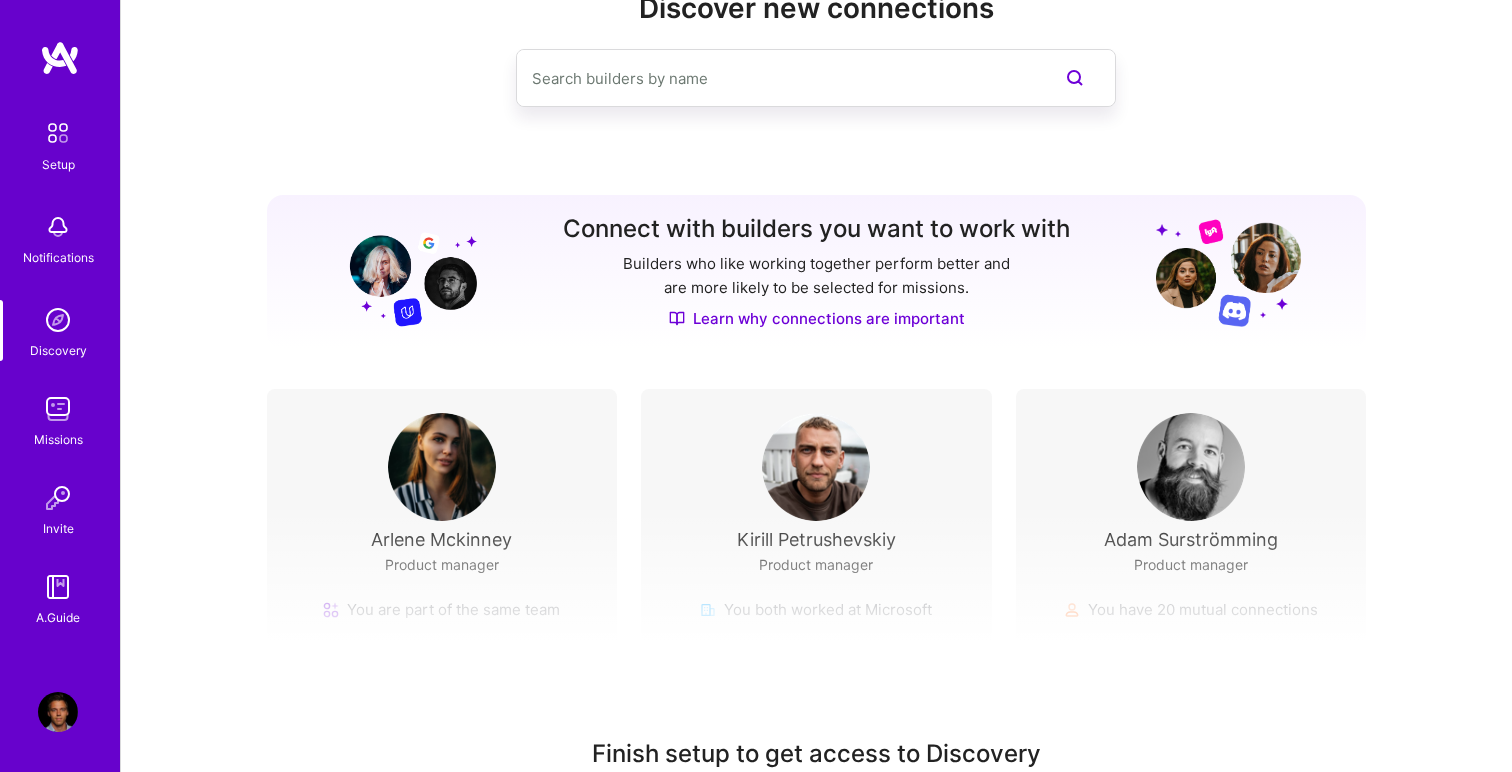 scroll, scrollTop: 77, scrollLeft: 0, axis: vertical 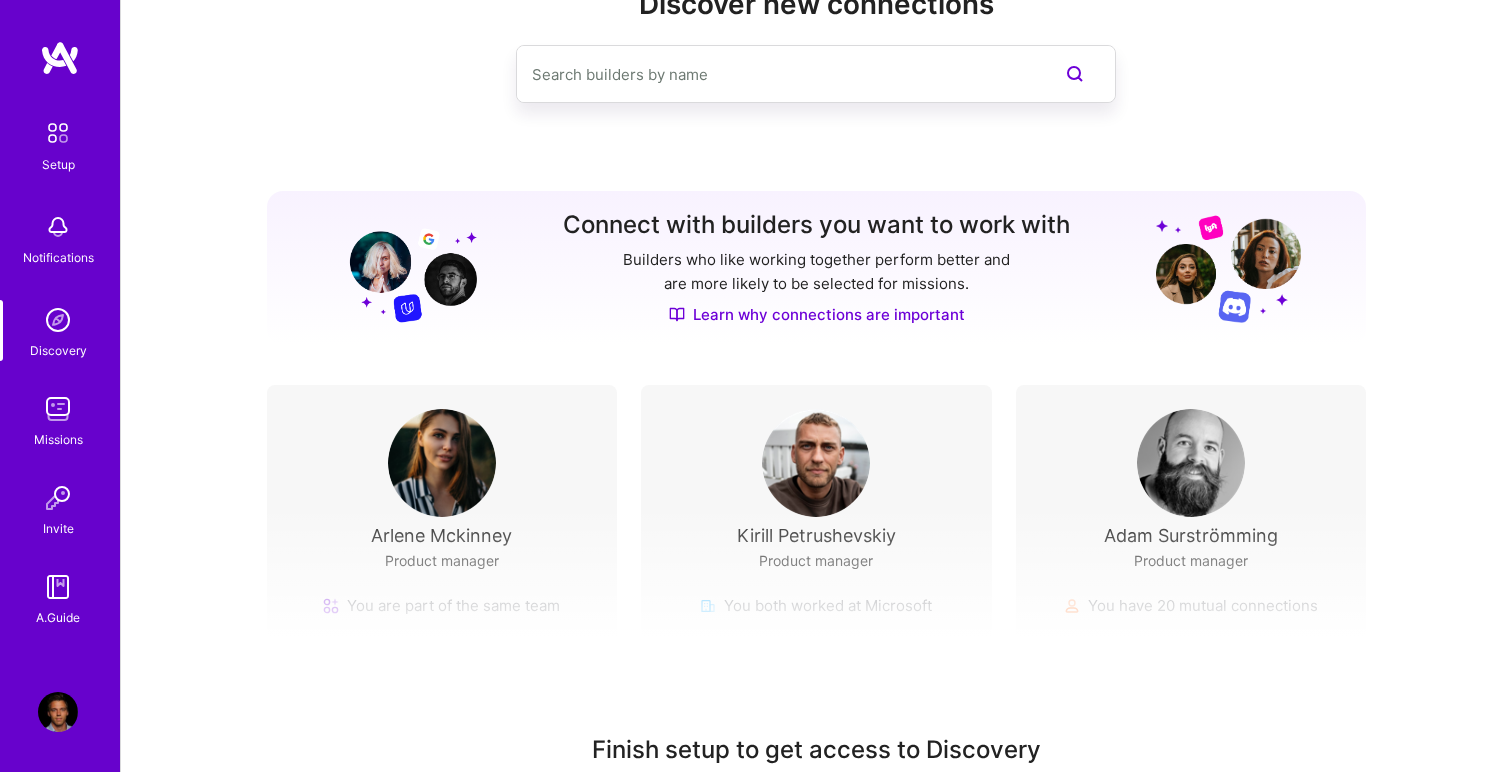 click on "Setup" at bounding box center (58, 164) 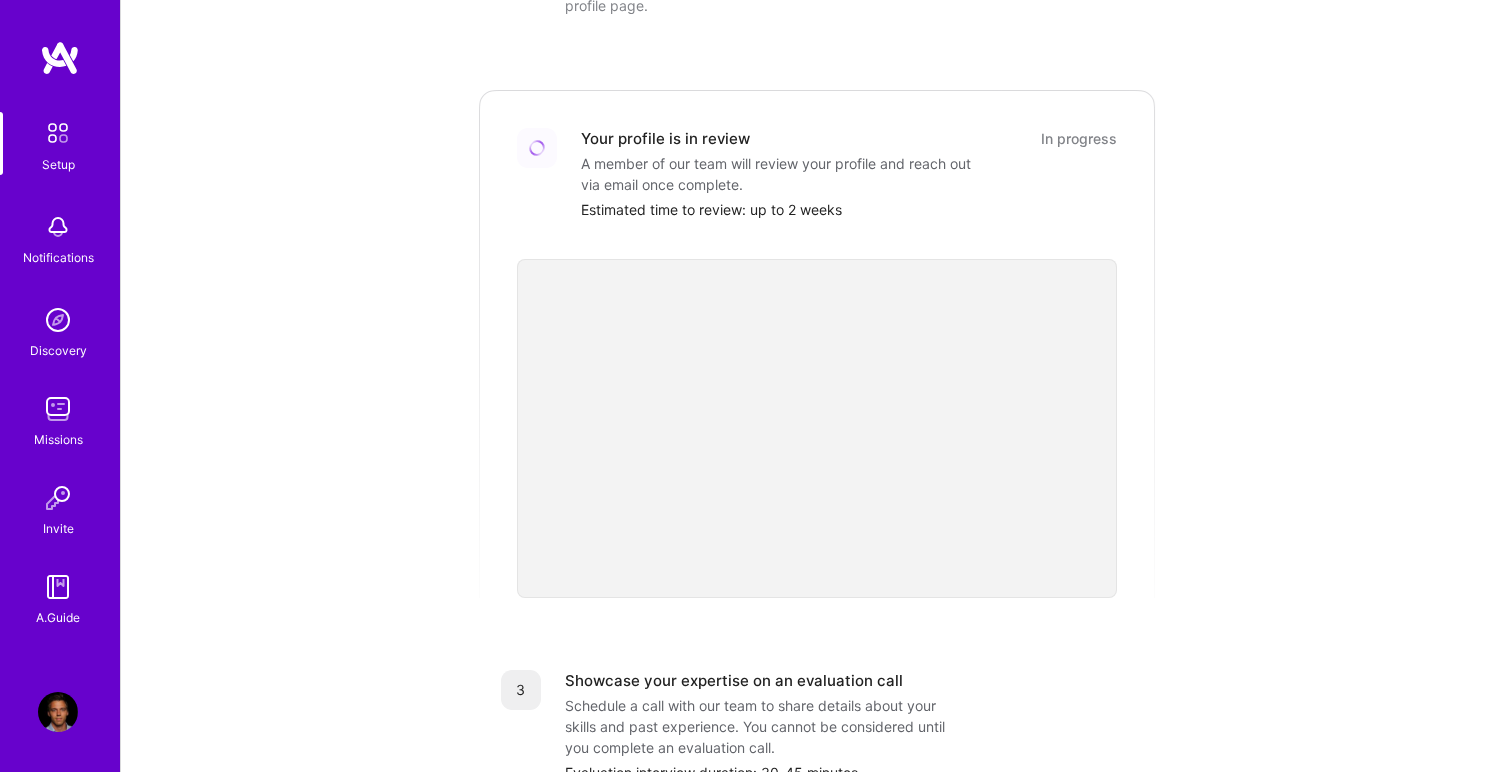 scroll, scrollTop: 682, scrollLeft: 0, axis: vertical 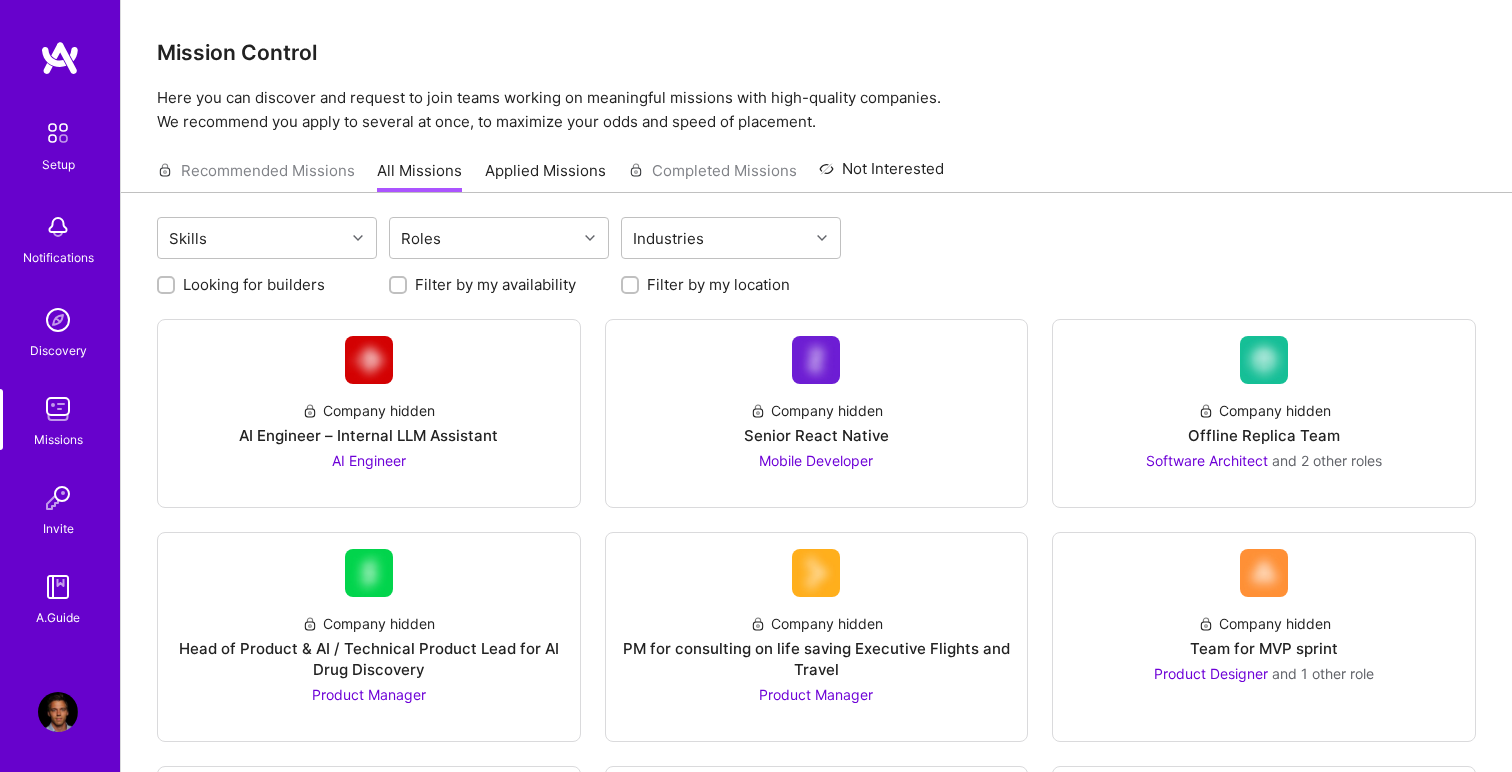 click on "Applied Missions" at bounding box center (545, 176) 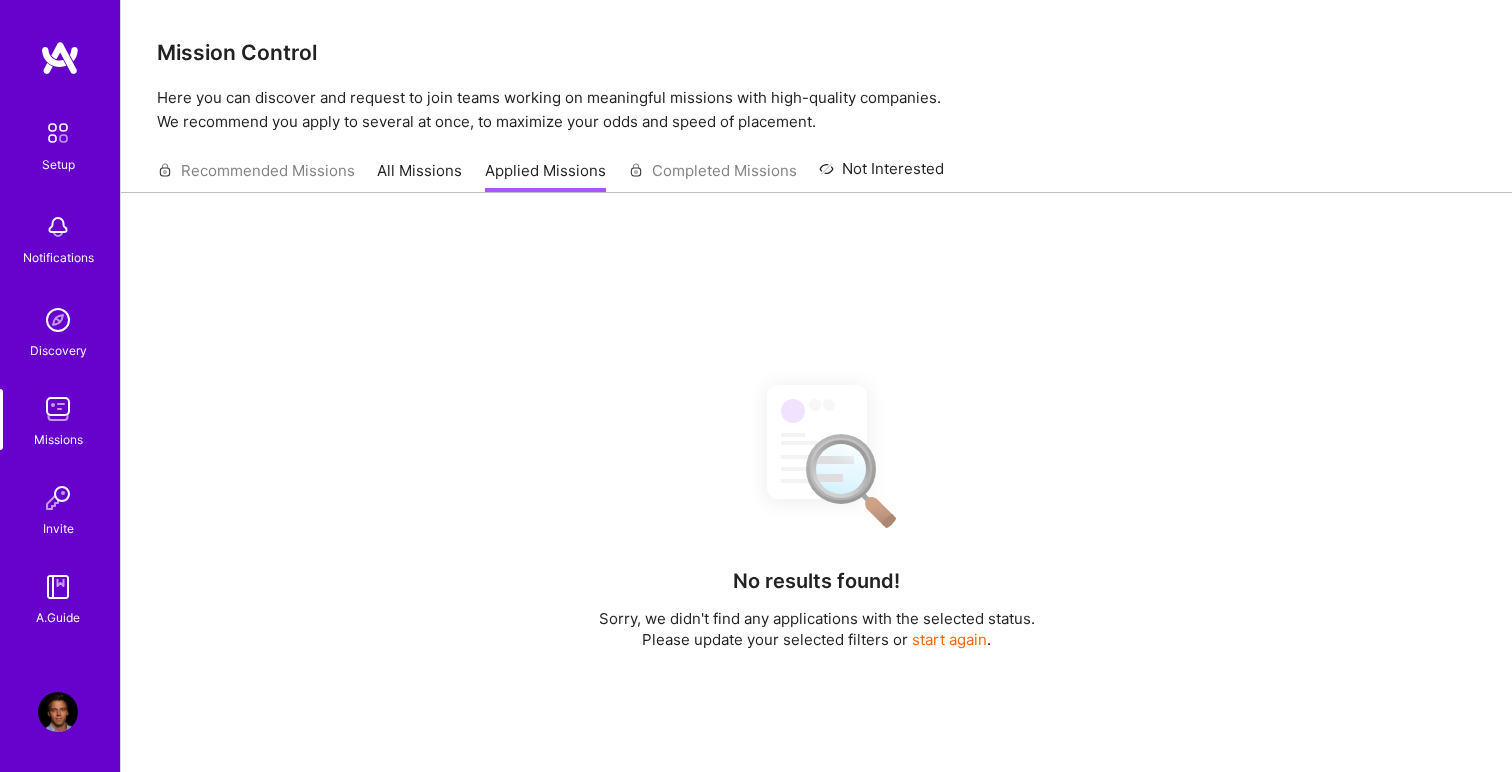 click on "Recommended Missions   All Missions   Applied Missions
Completed Missions   Not Interested" at bounding box center [550, 170] 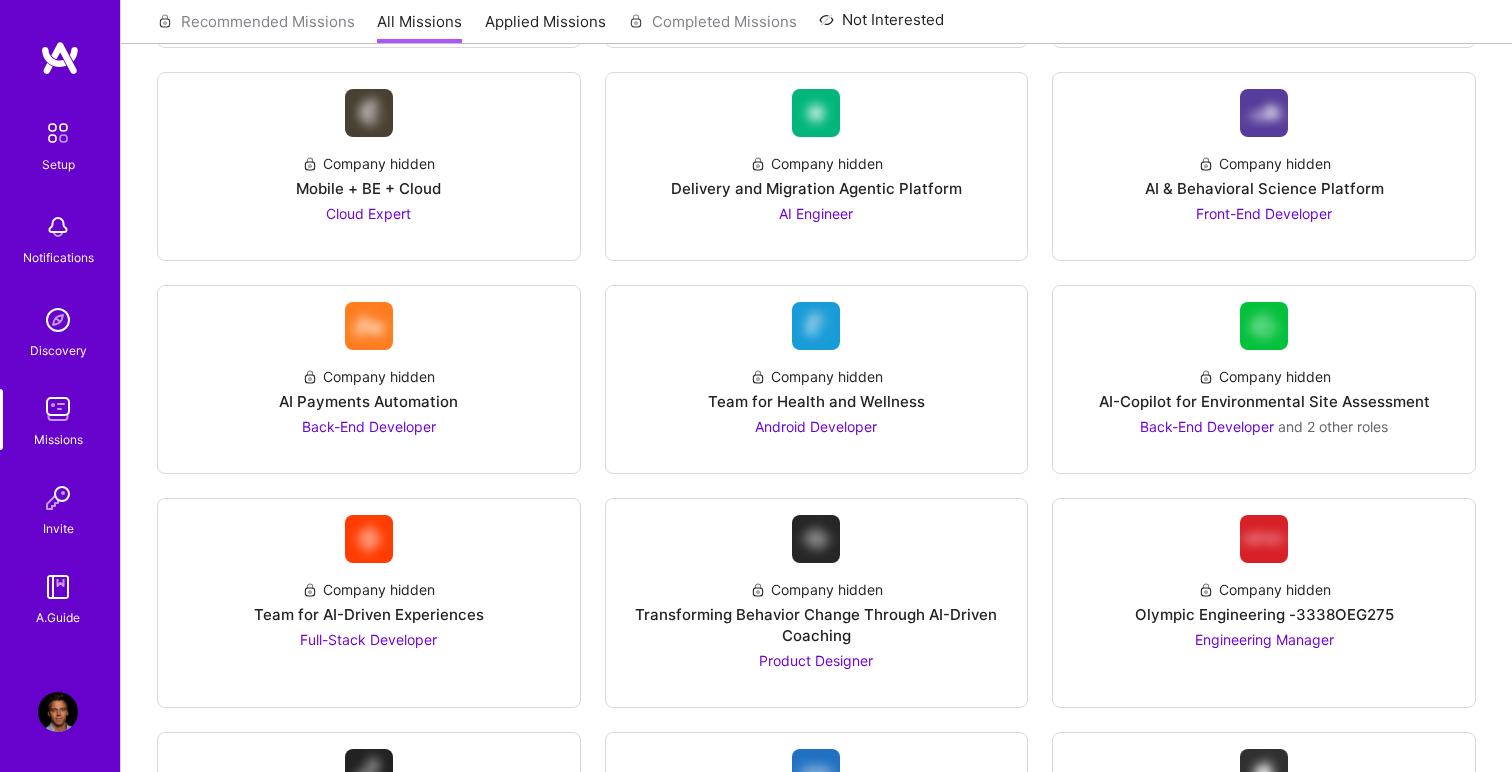 scroll, scrollTop: 3522, scrollLeft: 0, axis: vertical 